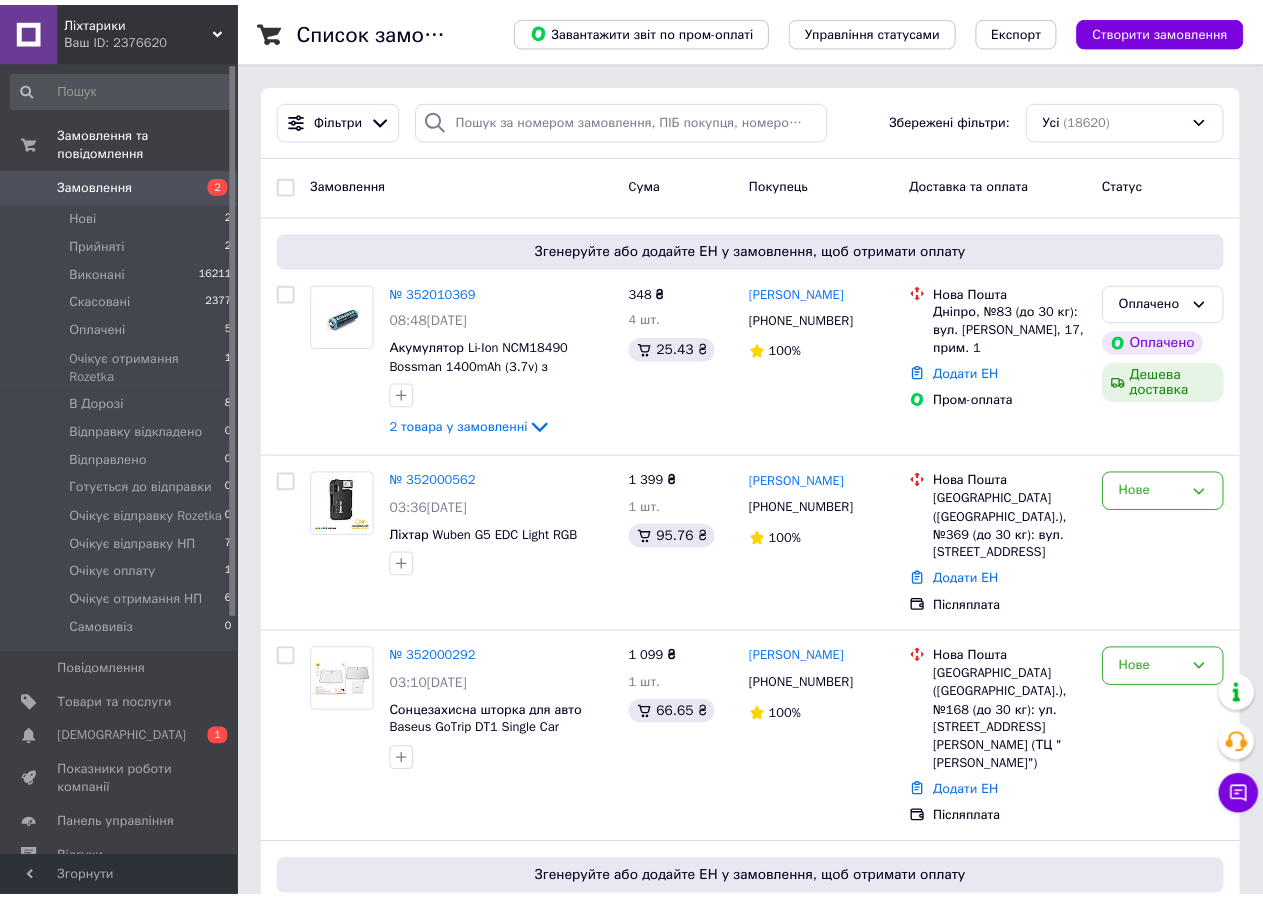 scroll, scrollTop: 0, scrollLeft: 0, axis: both 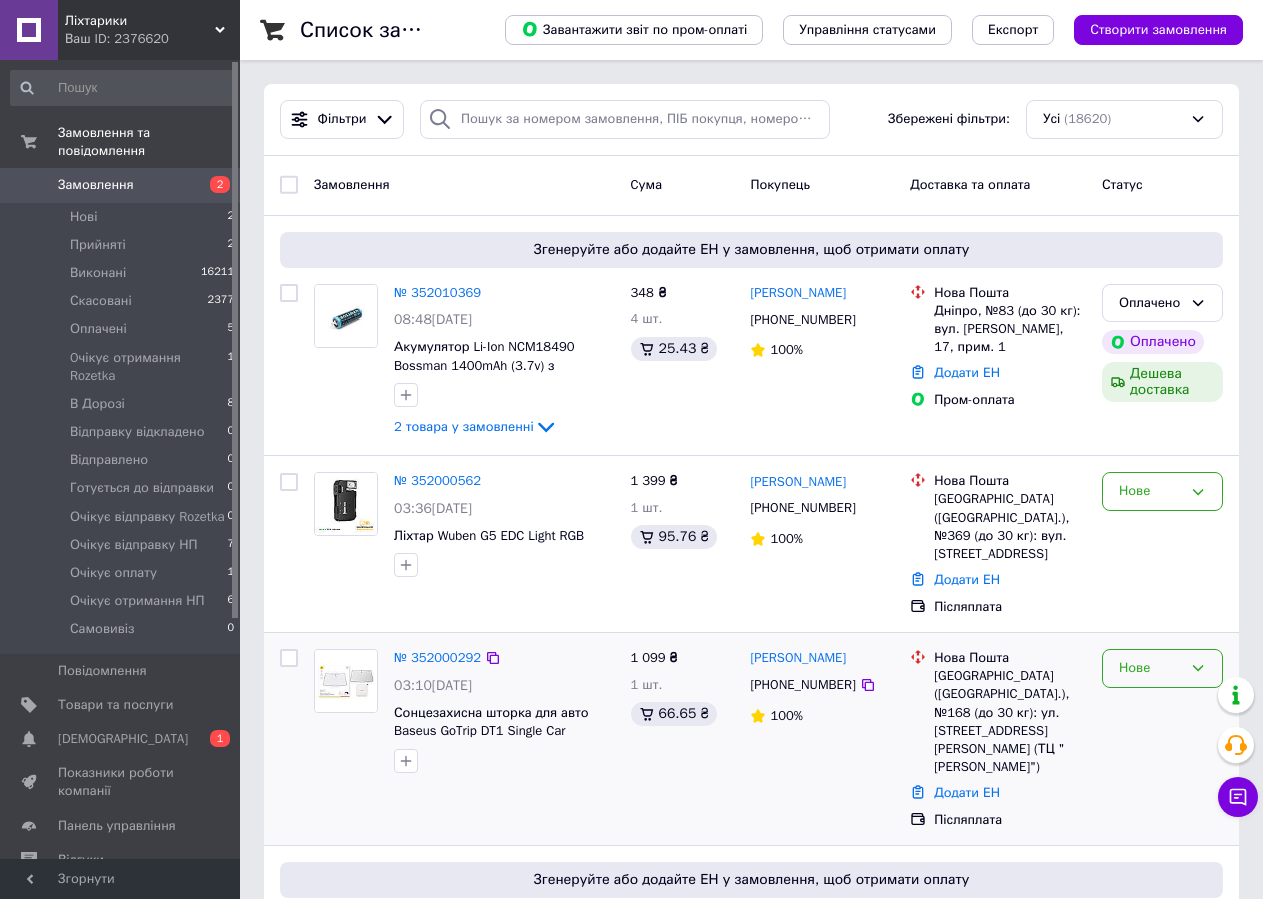 click on "Нове" at bounding box center (1150, 668) 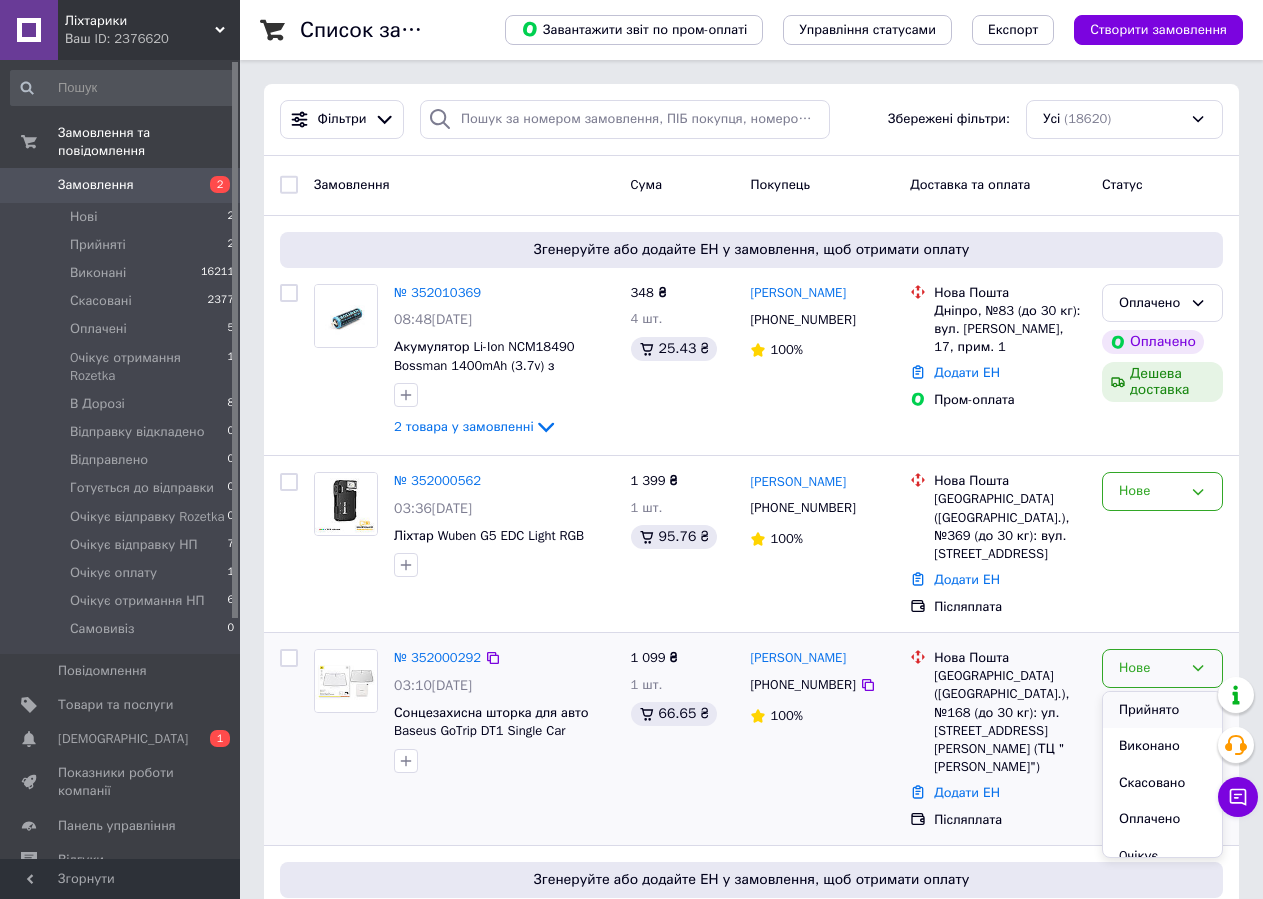 click on "Прийнято" at bounding box center [1162, 710] 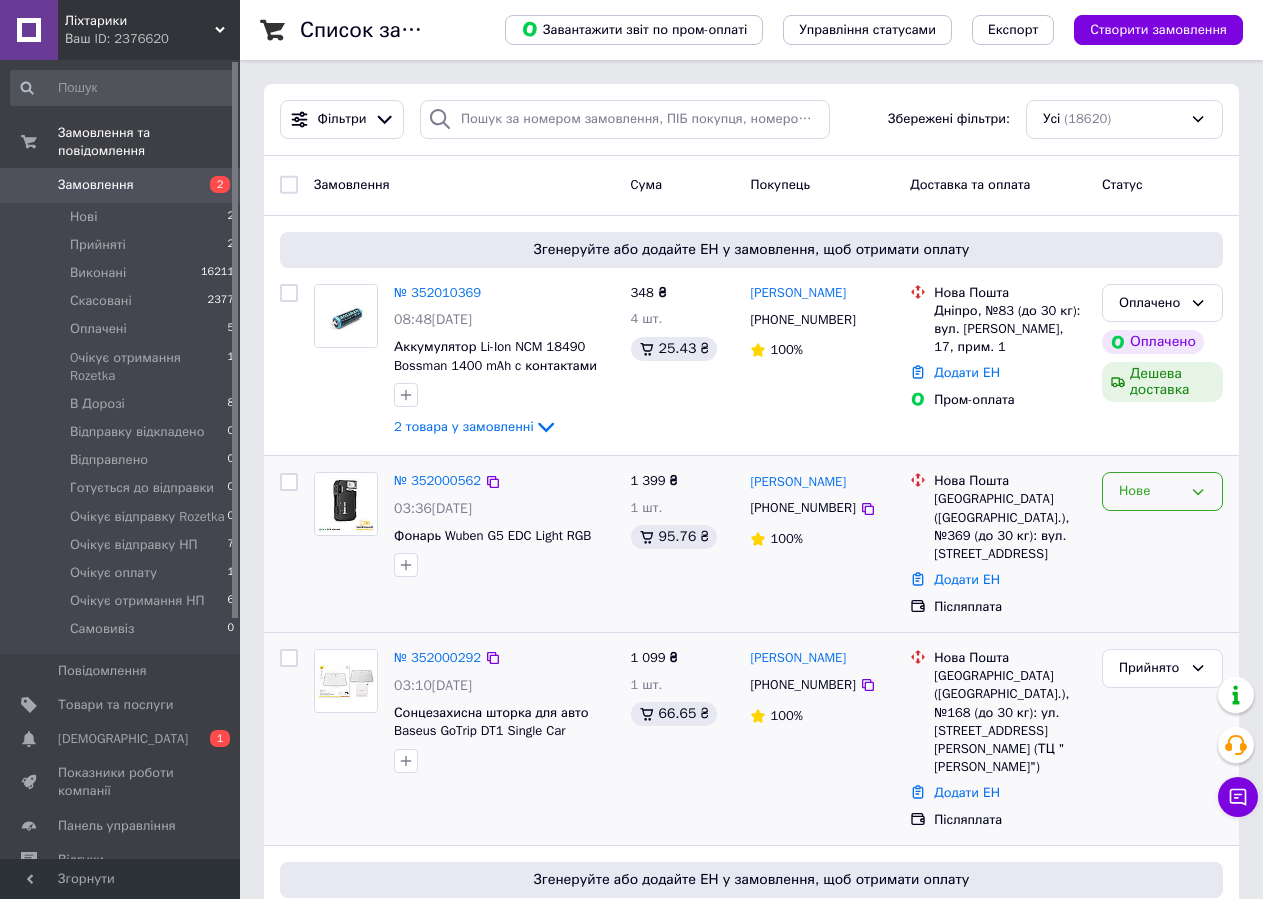 click on "Нове" at bounding box center [1150, 491] 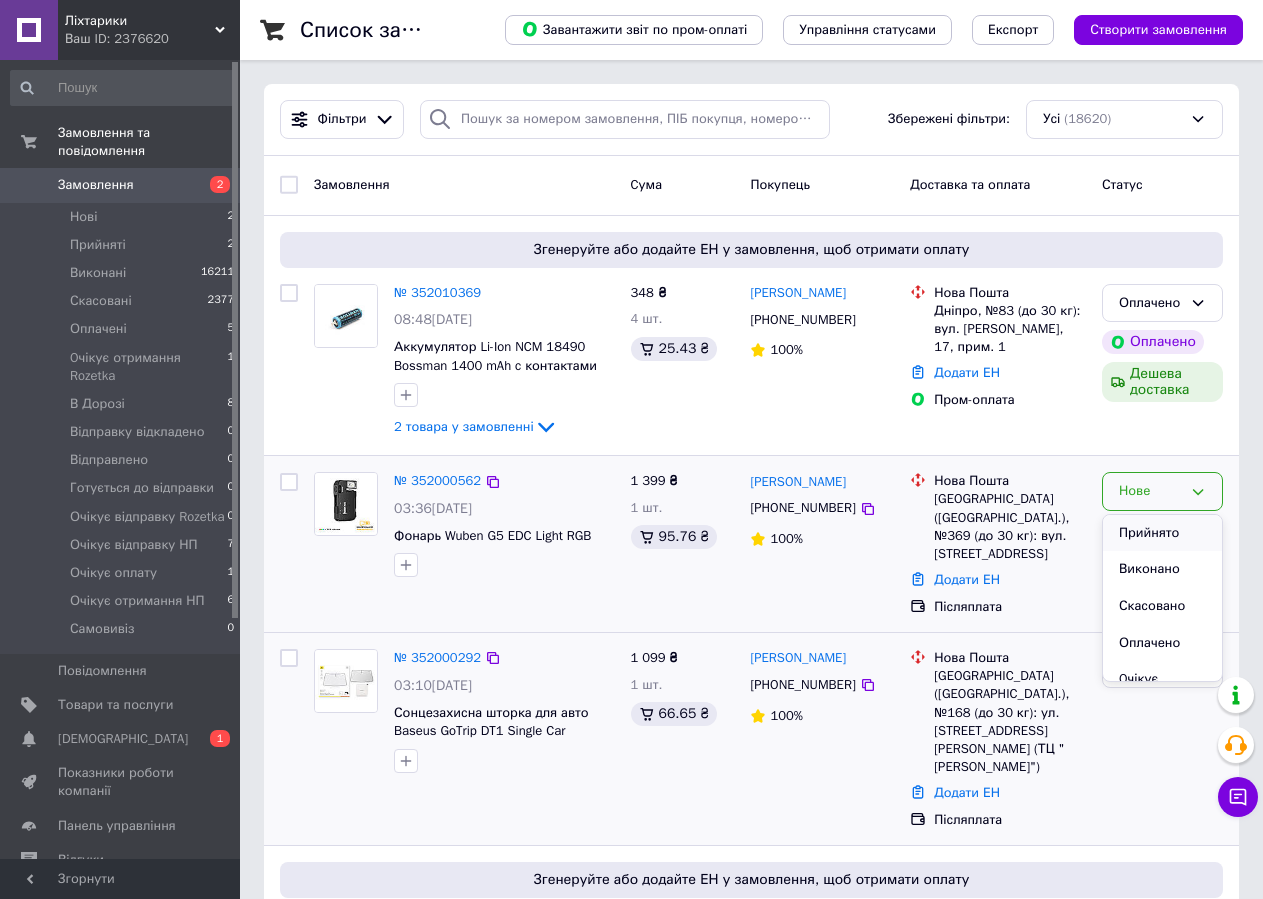 click on "Прийнято" at bounding box center [1162, 533] 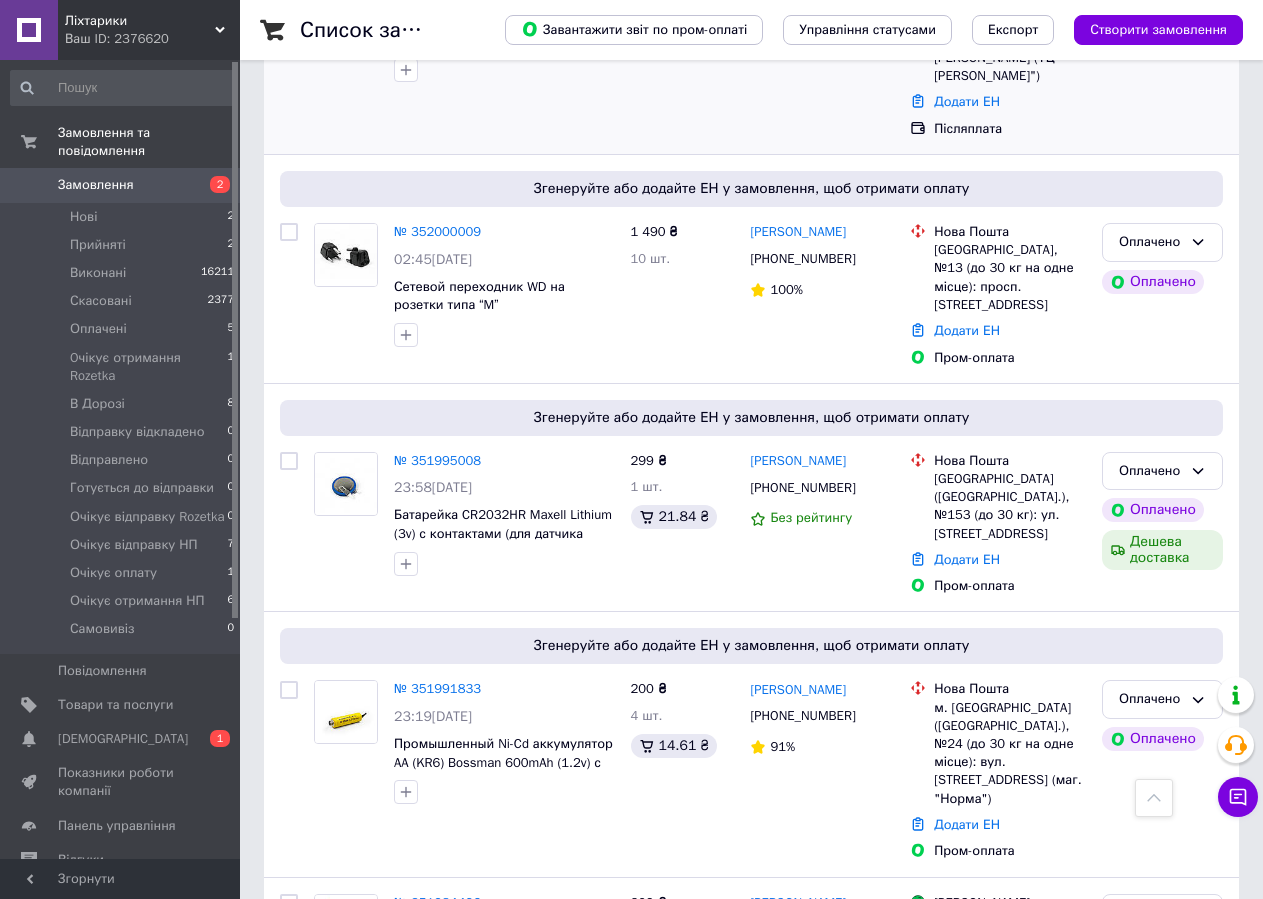 scroll, scrollTop: 700, scrollLeft: 0, axis: vertical 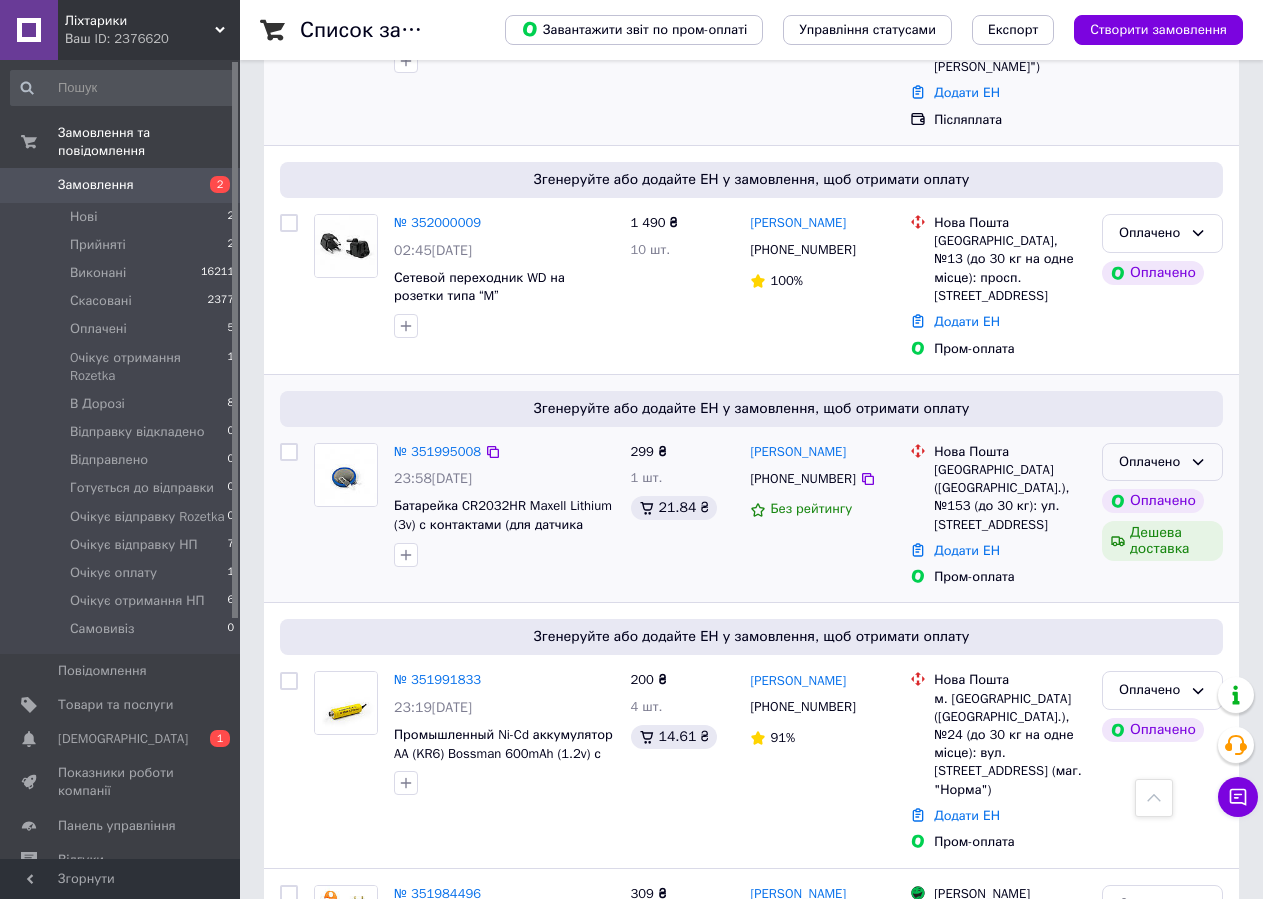 click on "Оплачено" at bounding box center [1150, 462] 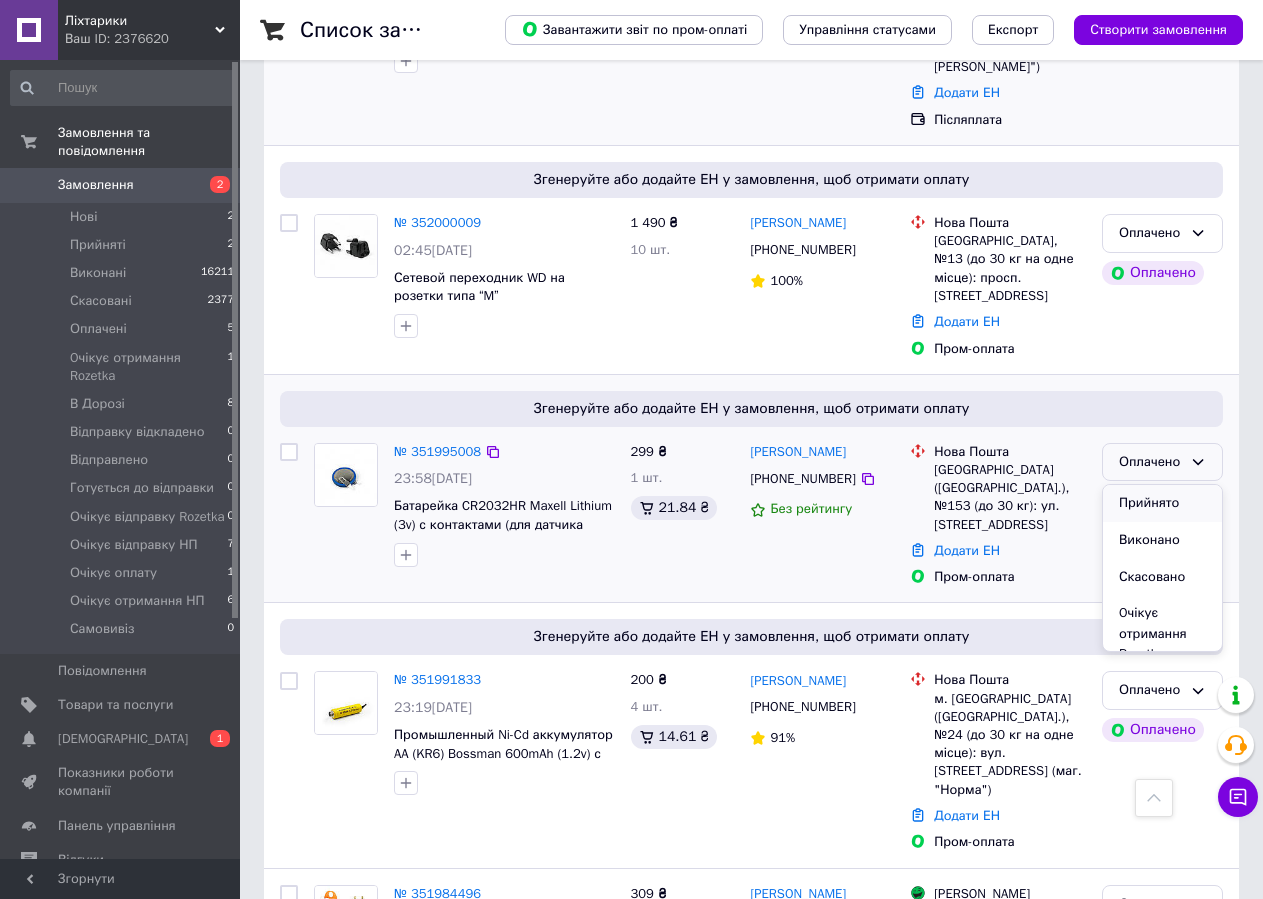 click on "Прийнято" at bounding box center [1162, 503] 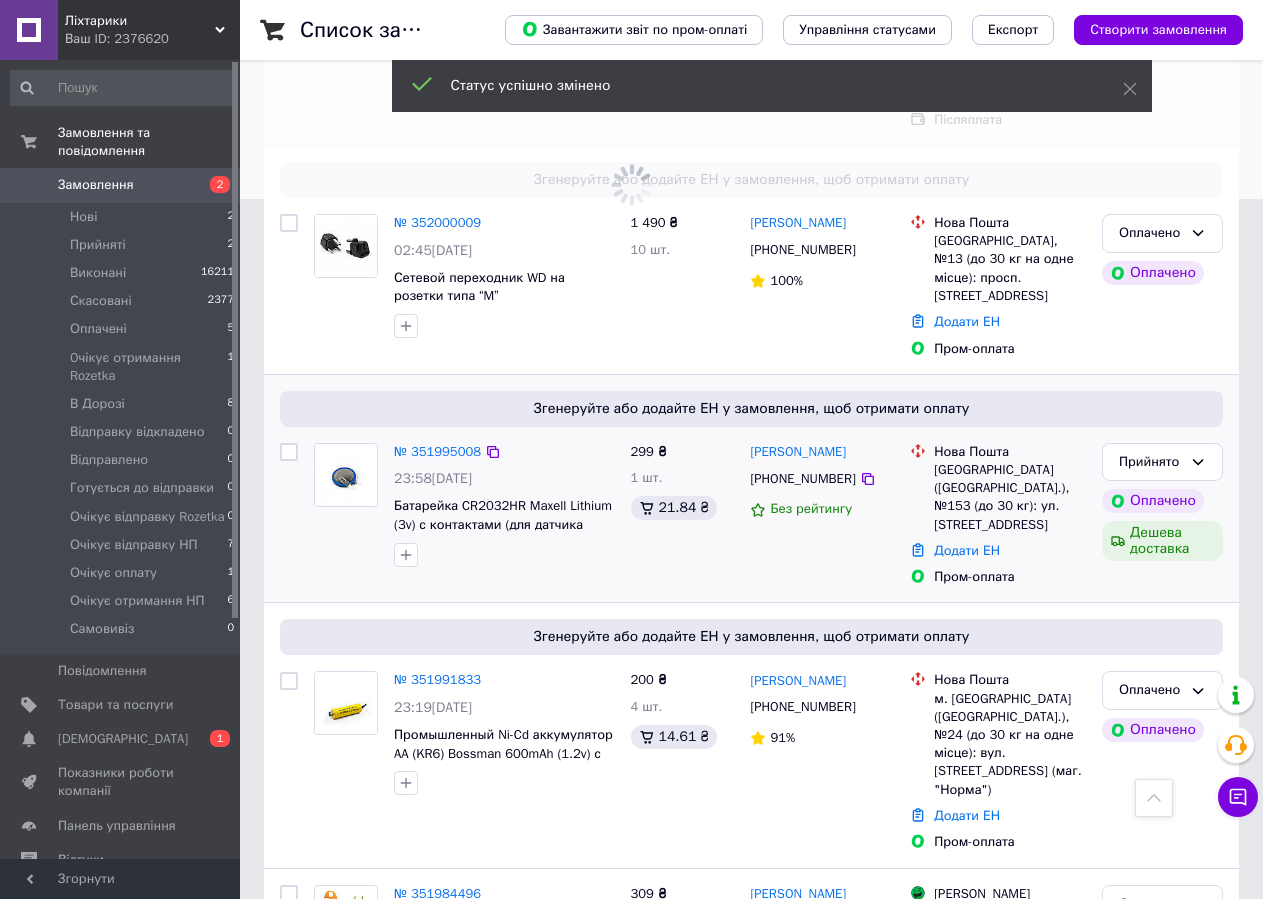 scroll, scrollTop: 900, scrollLeft: 0, axis: vertical 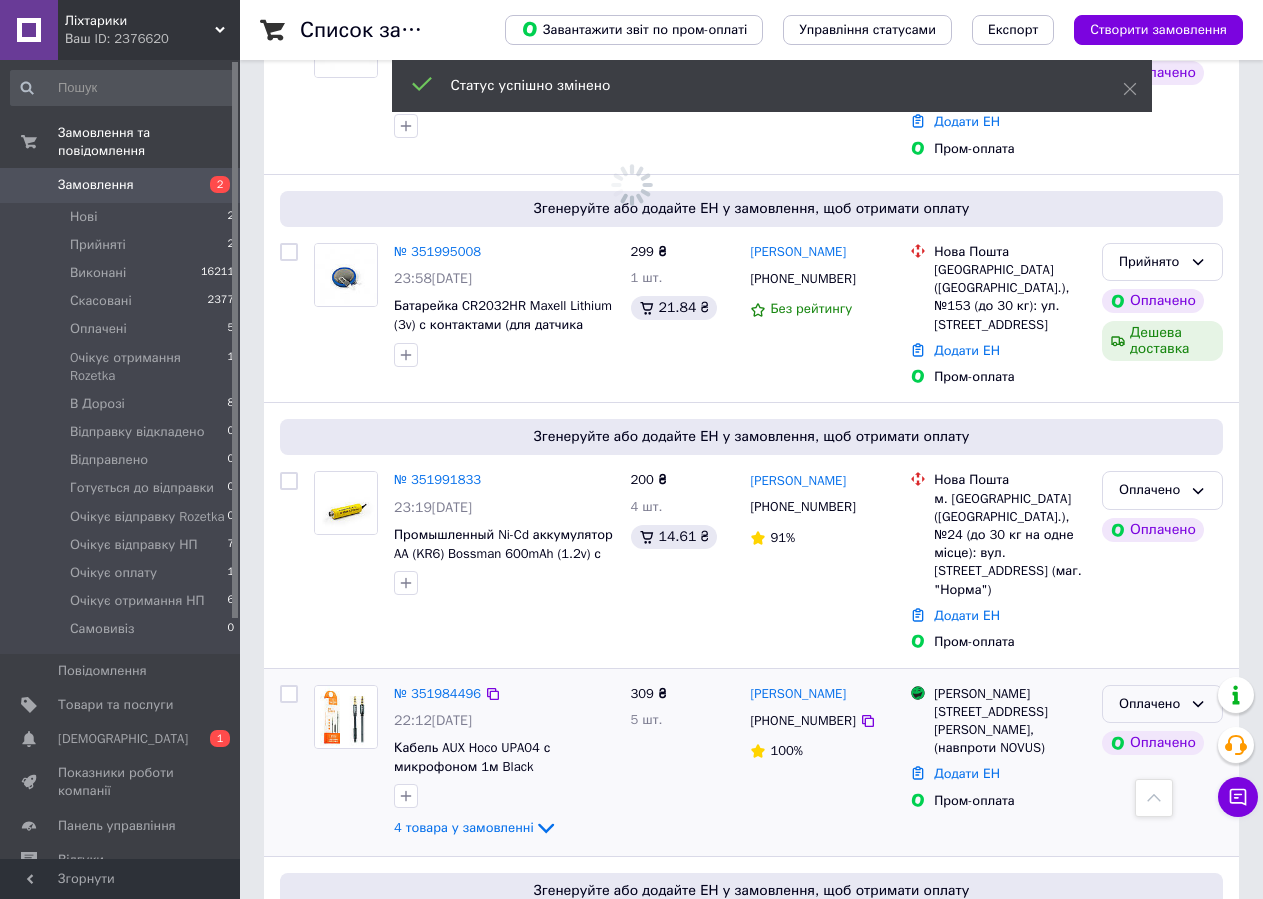 click on "Оплачено" at bounding box center [1162, 704] 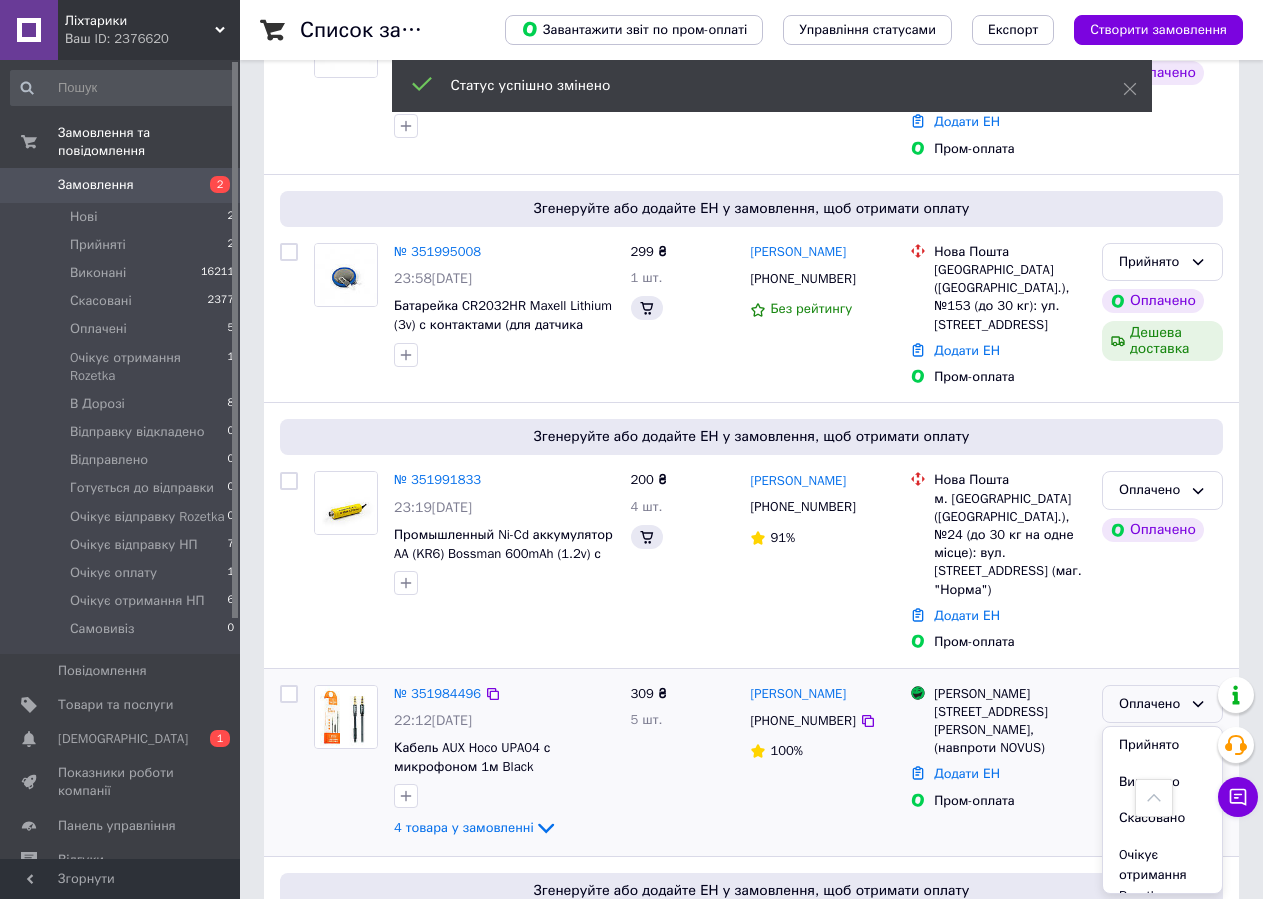 click on "Прийнято" at bounding box center (1162, 745) 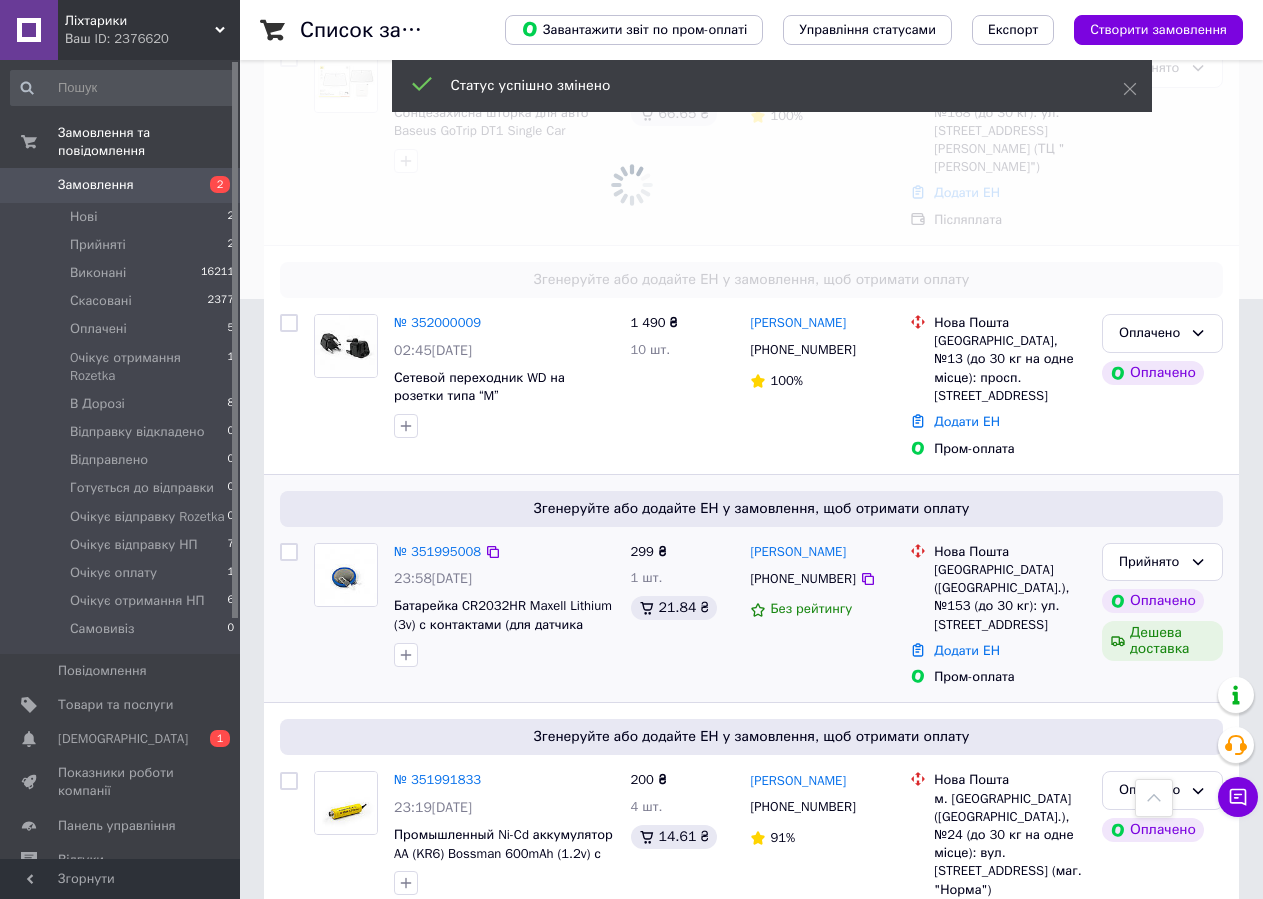 scroll, scrollTop: 900, scrollLeft: 0, axis: vertical 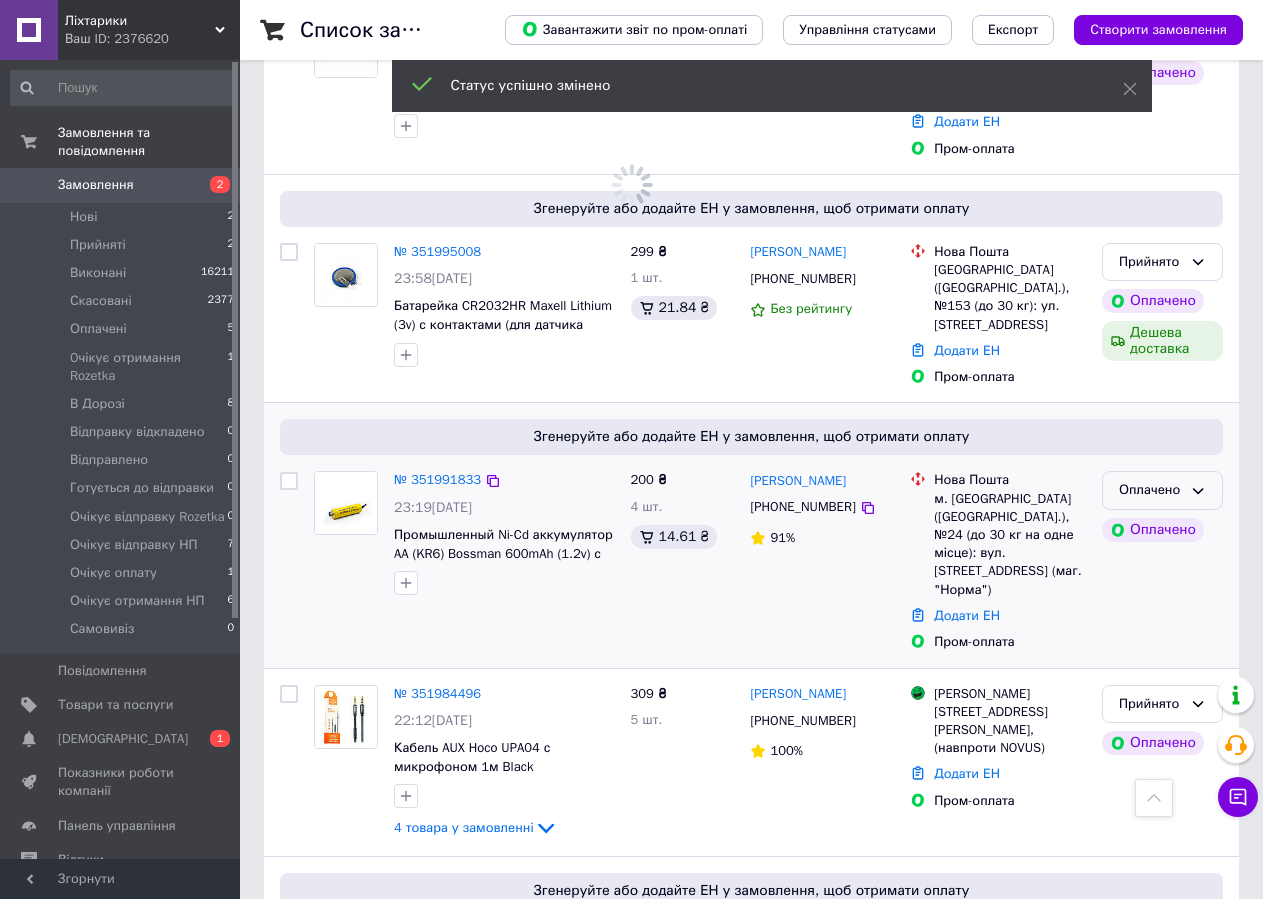 click on "Оплачено" at bounding box center (1150, 490) 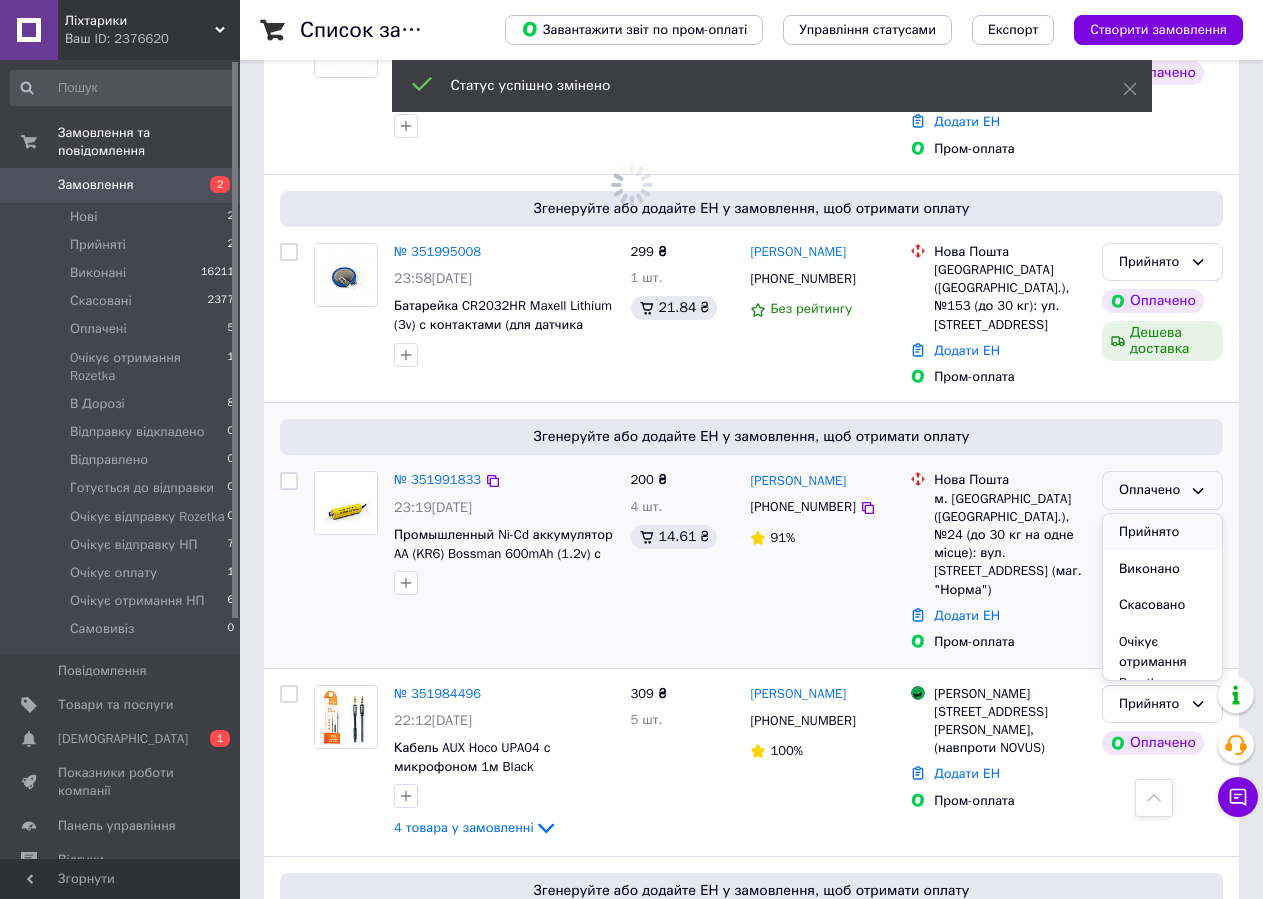 click on "Прийнято" at bounding box center (1162, 532) 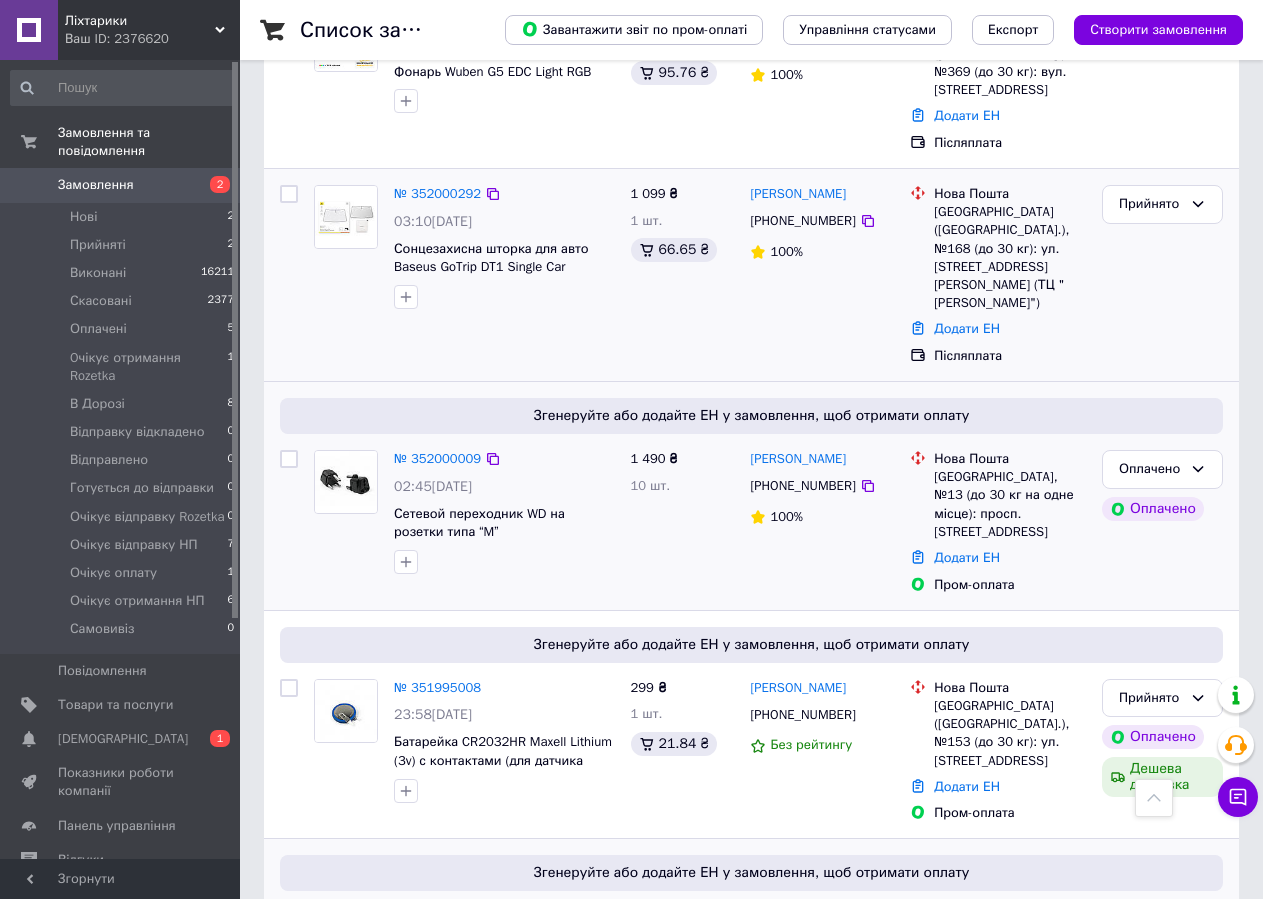 scroll, scrollTop: 400, scrollLeft: 0, axis: vertical 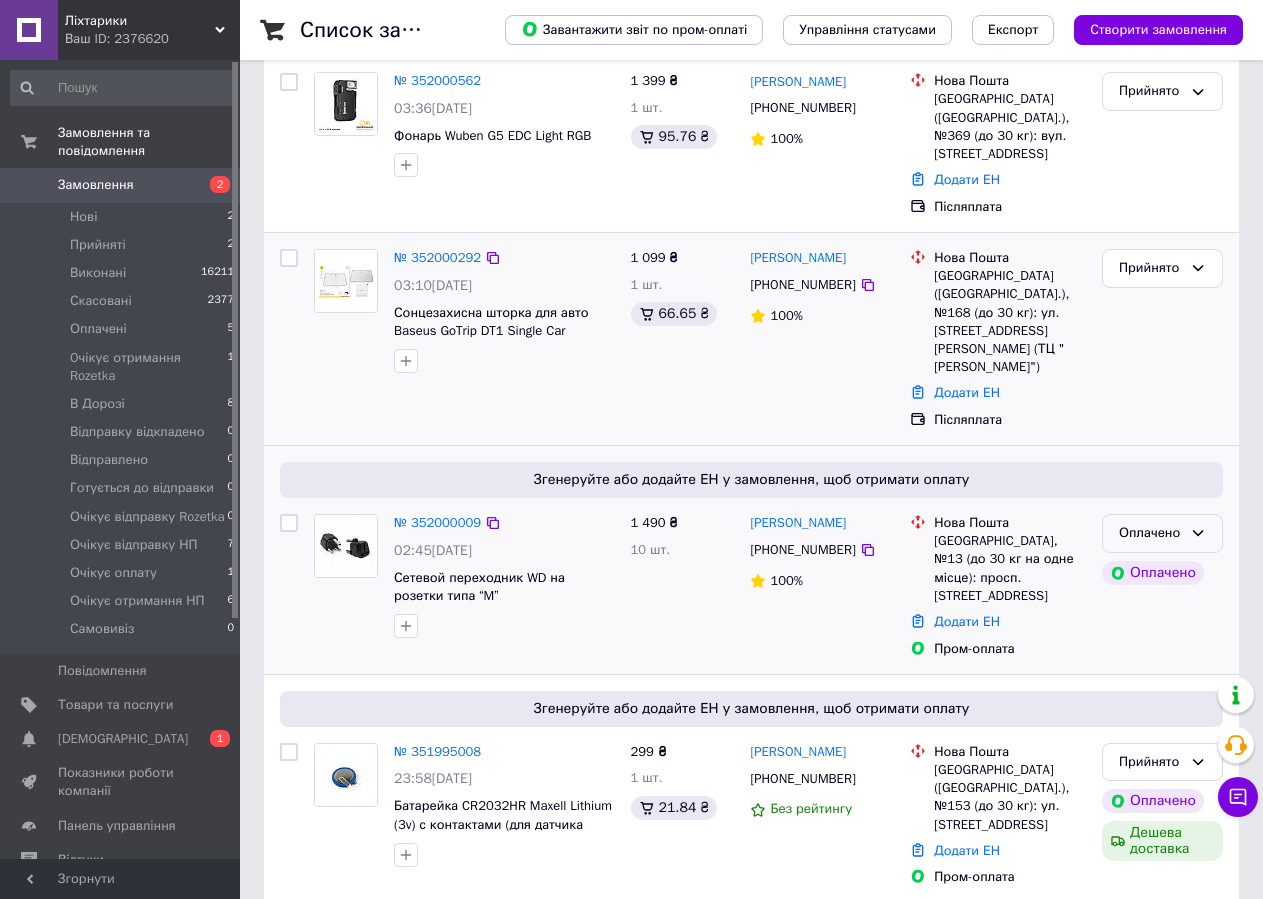 click on "Оплачено" at bounding box center [1150, 533] 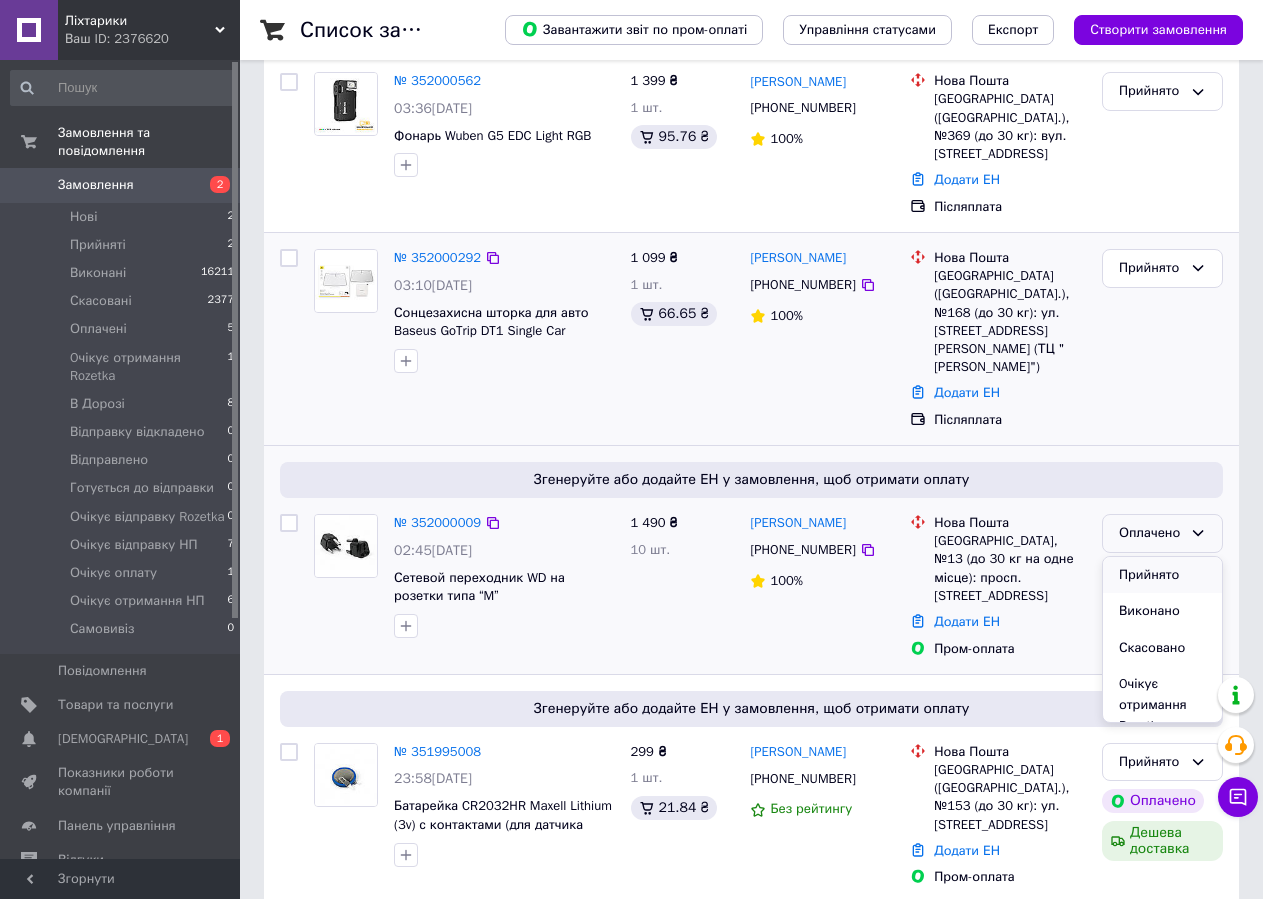 click on "Прийнято" at bounding box center [1162, 575] 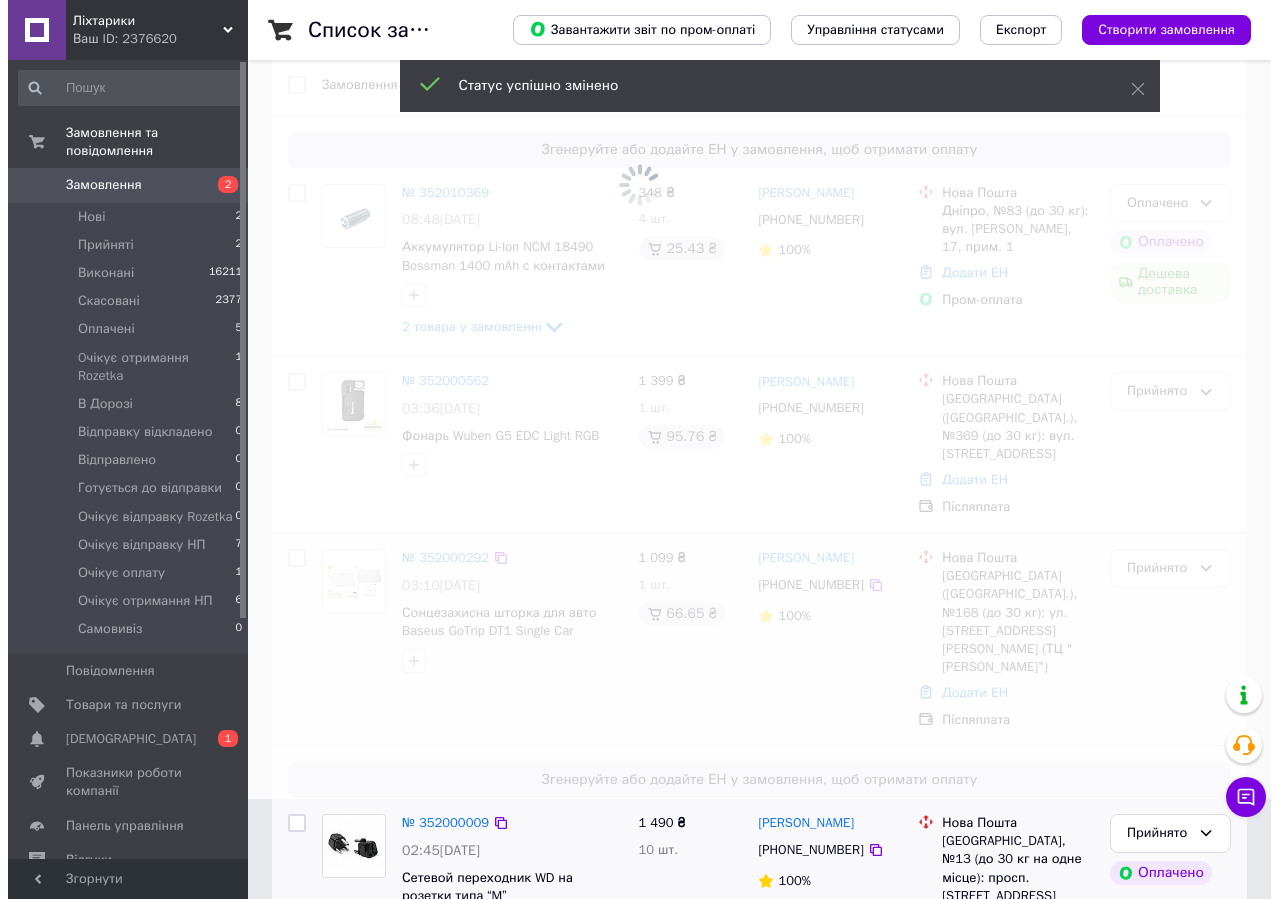 scroll, scrollTop: 0, scrollLeft: 0, axis: both 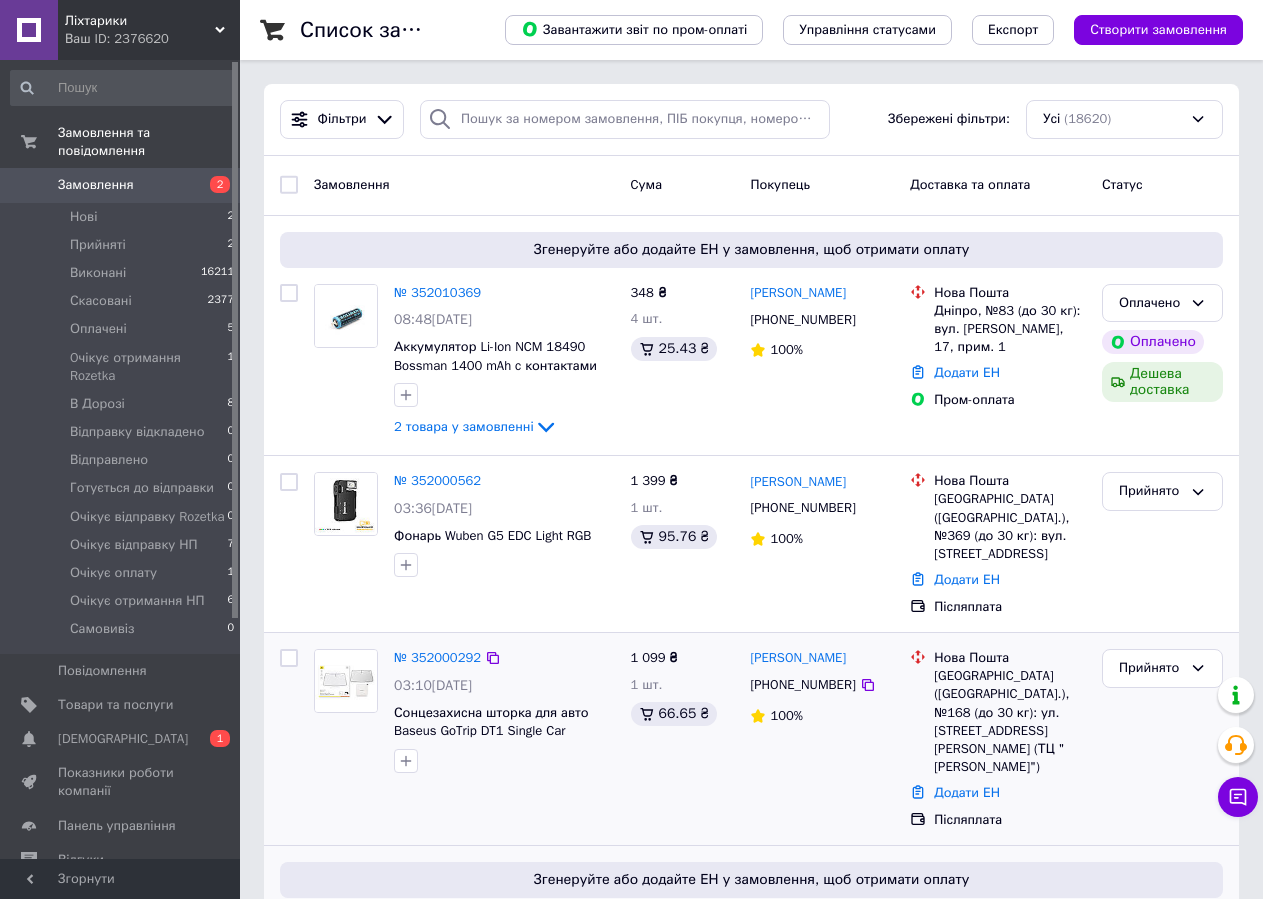 click on "Оплачено" at bounding box center [1150, 303] 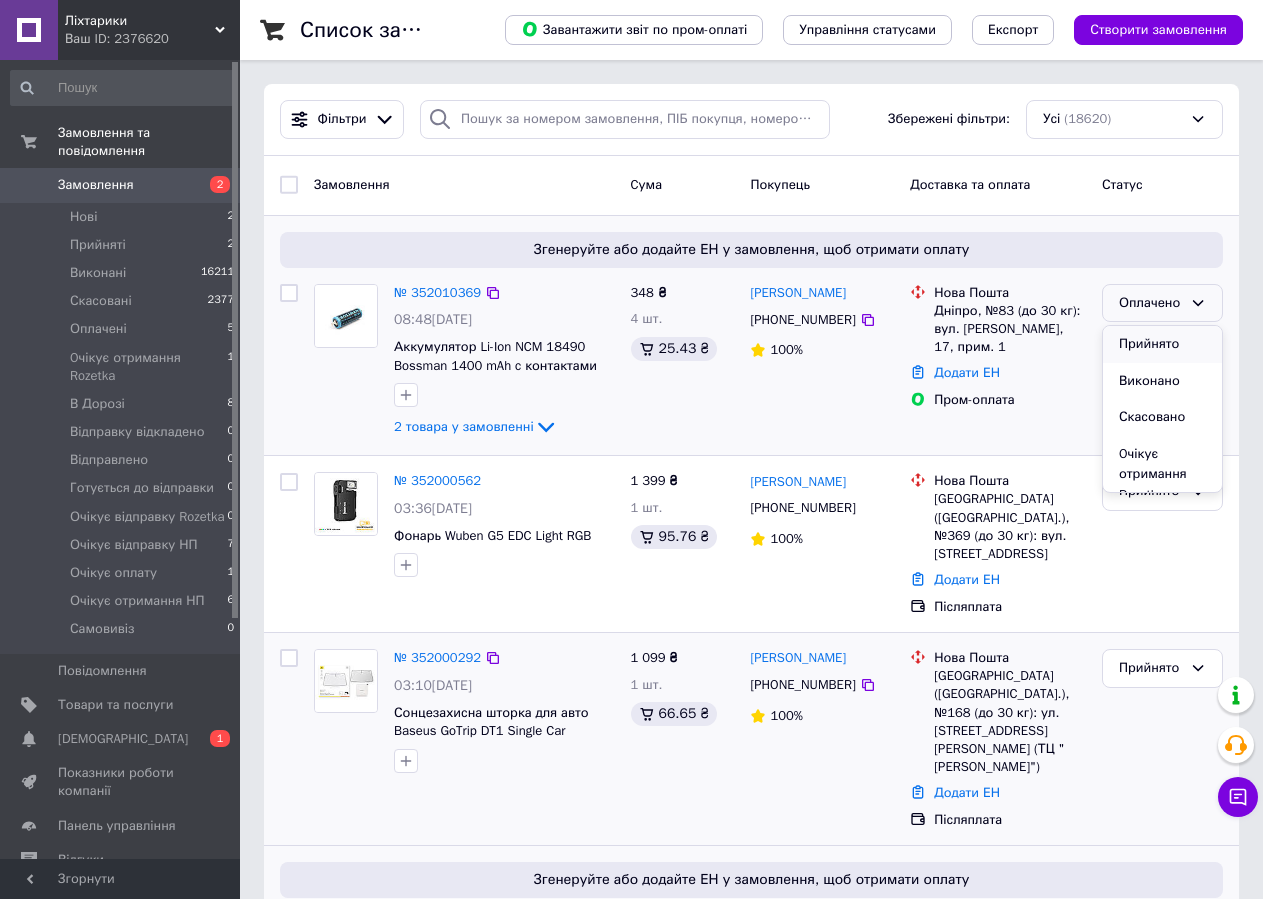 click on "Прийнято" at bounding box center [1162, 344] 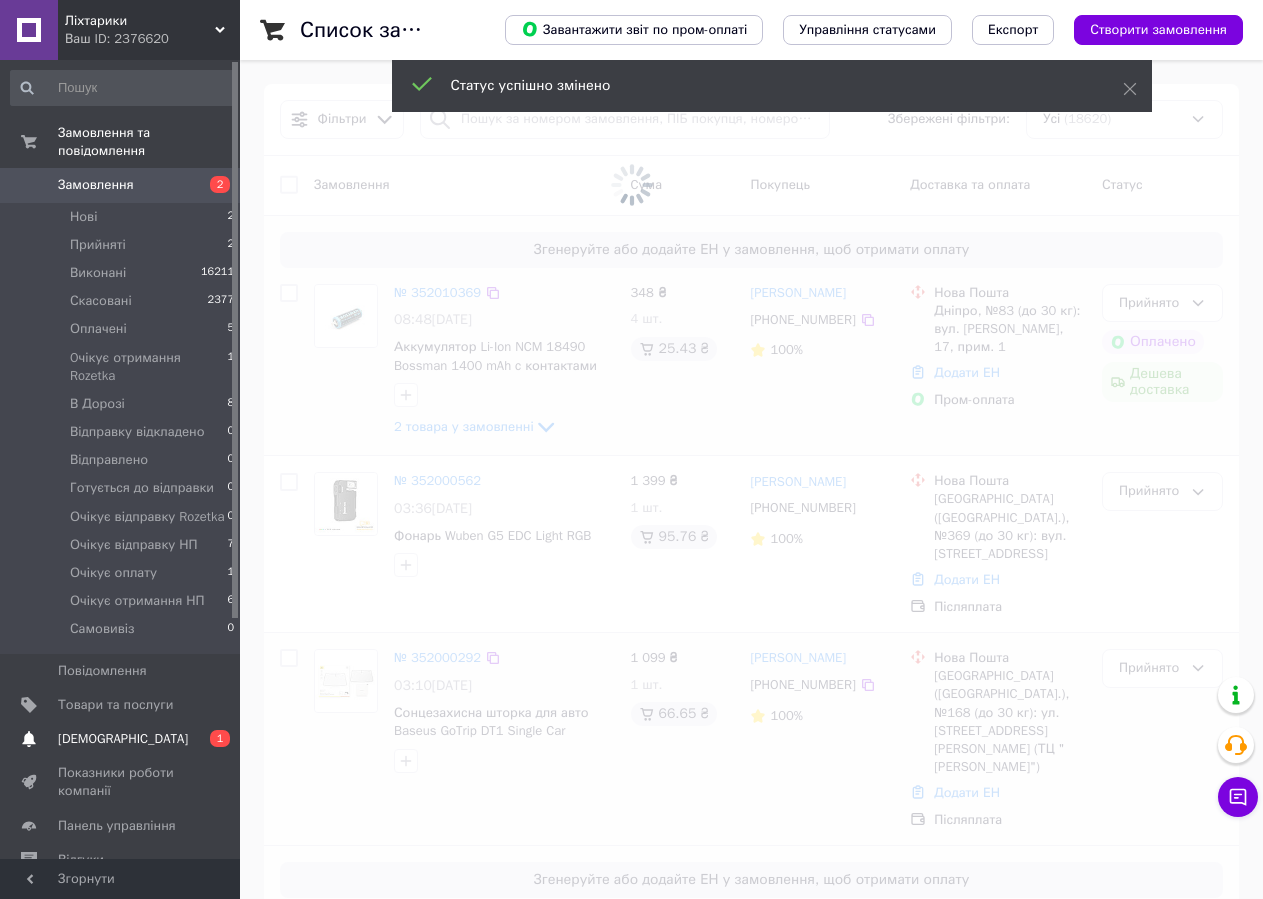 click on "Сповіщення 0 1" at bounding box center [123, 739] 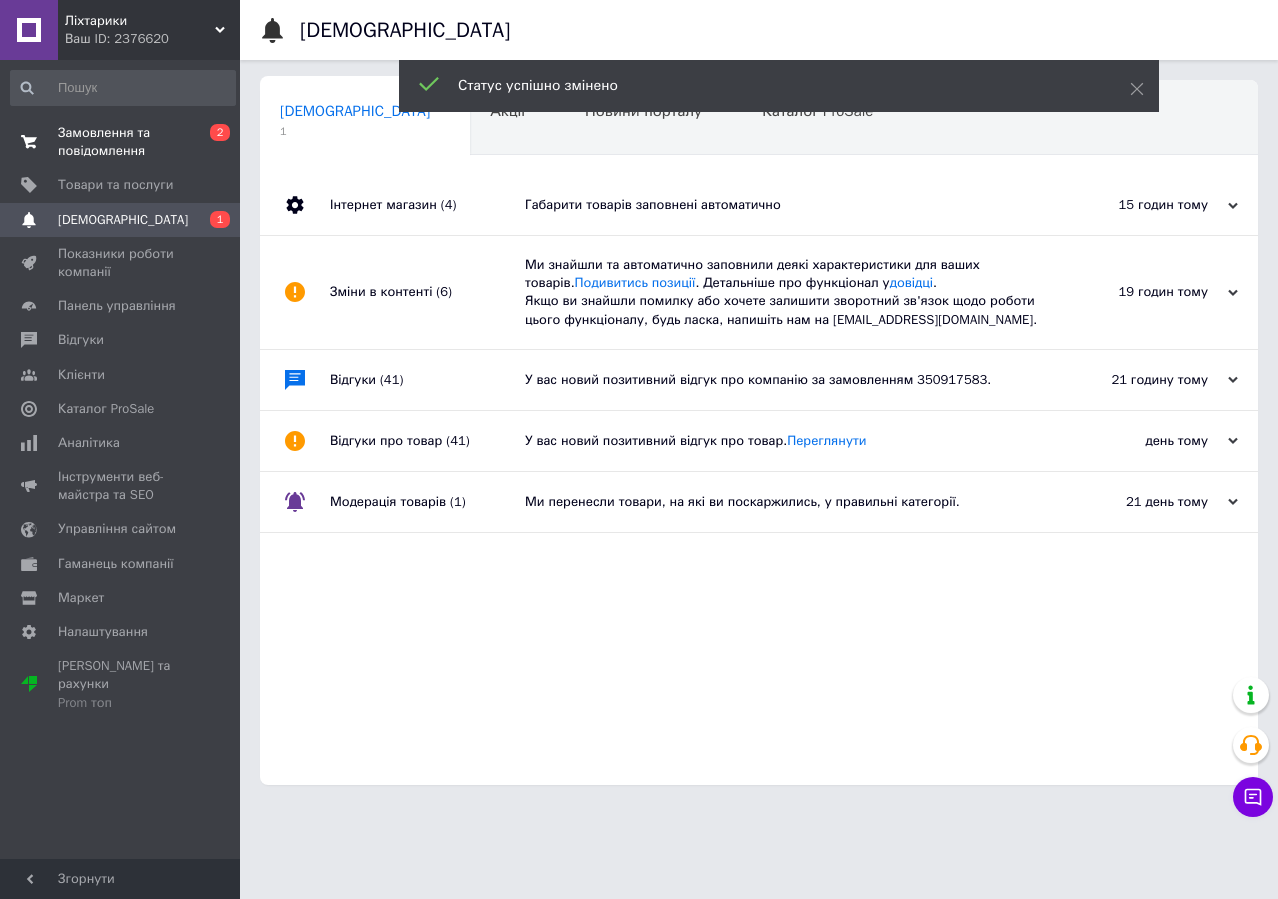 click on "Замовлення та повідомлення" at bounding box center [121, 142] 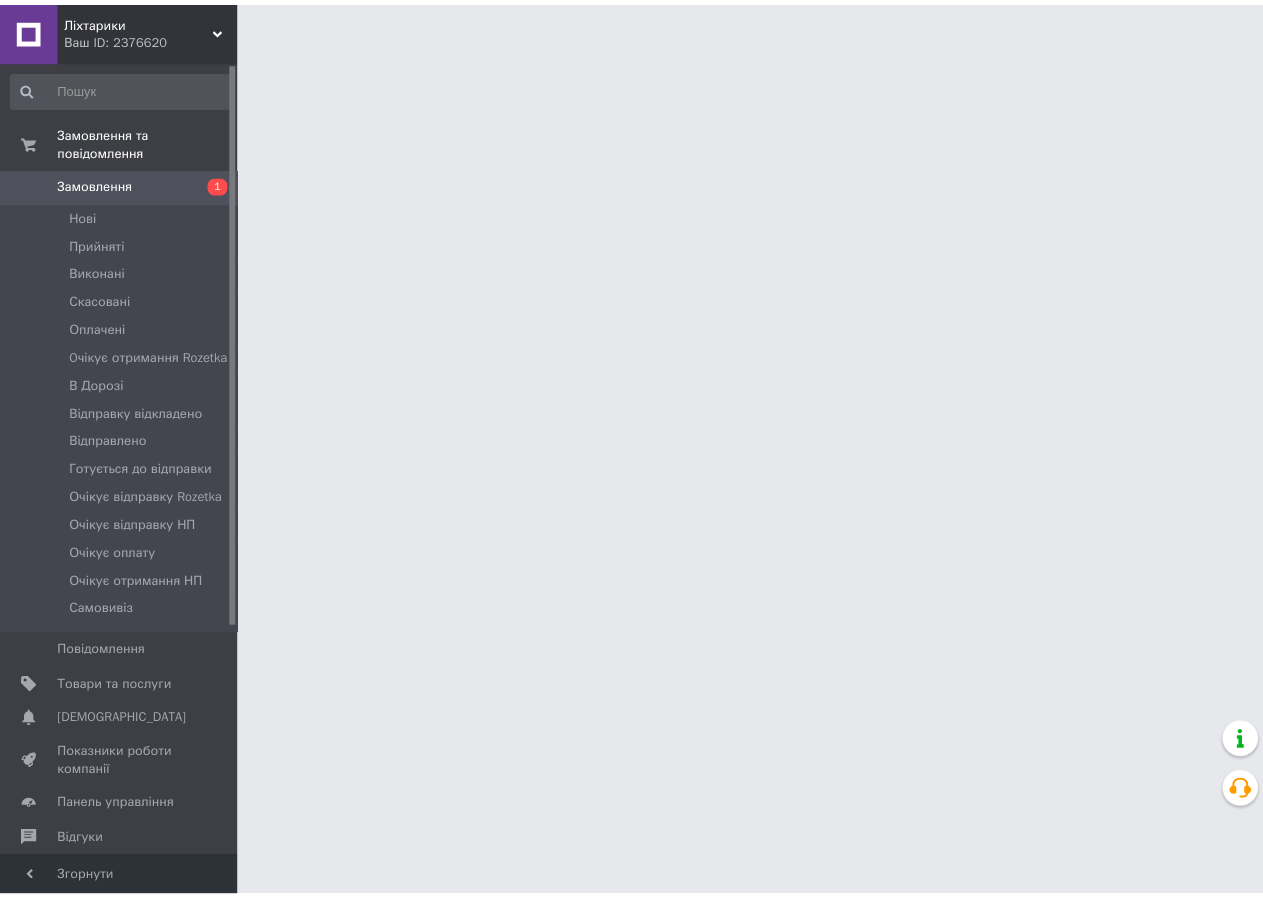 scroll, scrollTop: 0, scrollLeft: 0, axis: both 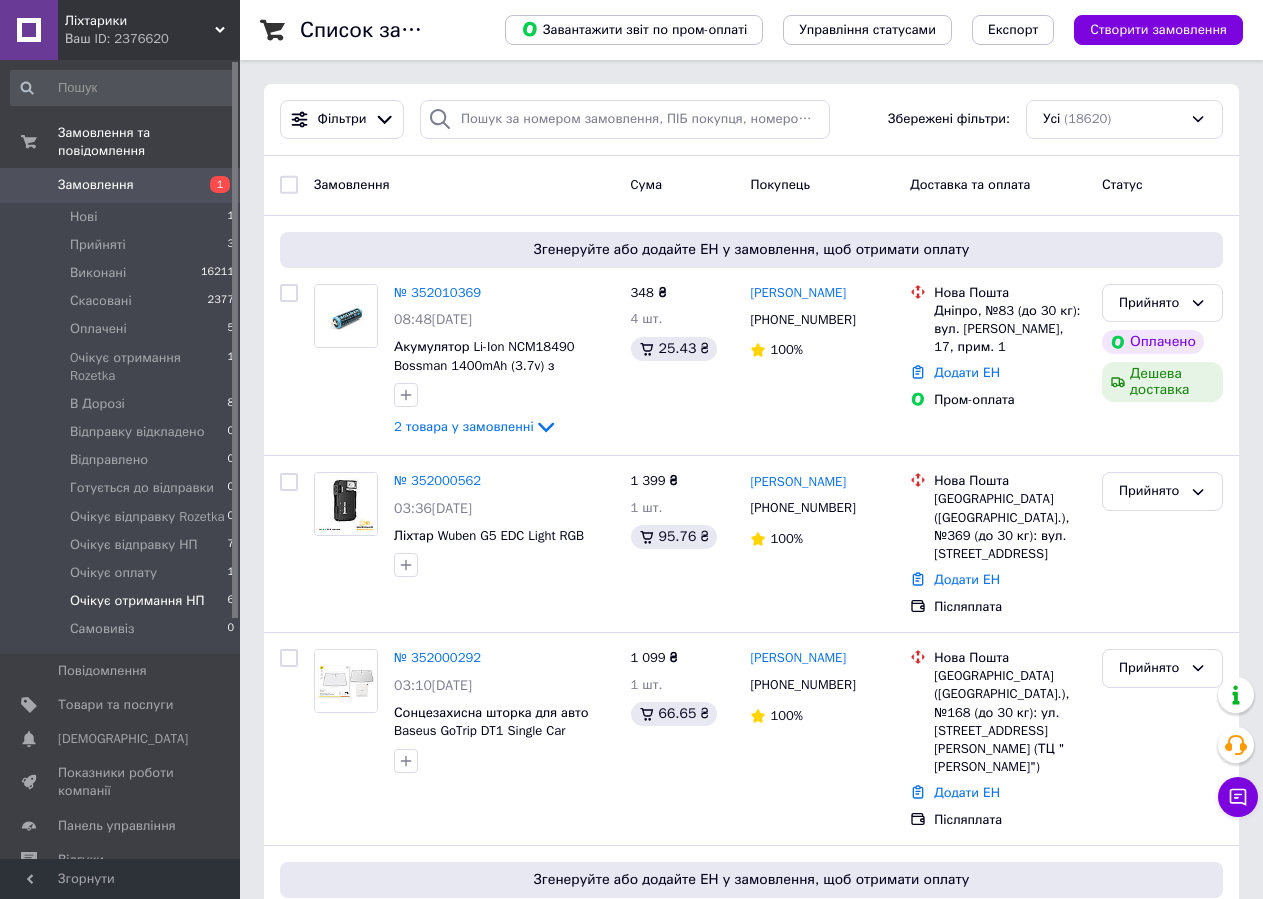 click on "Очікує отримання НП" at bounding box center [137, 601] 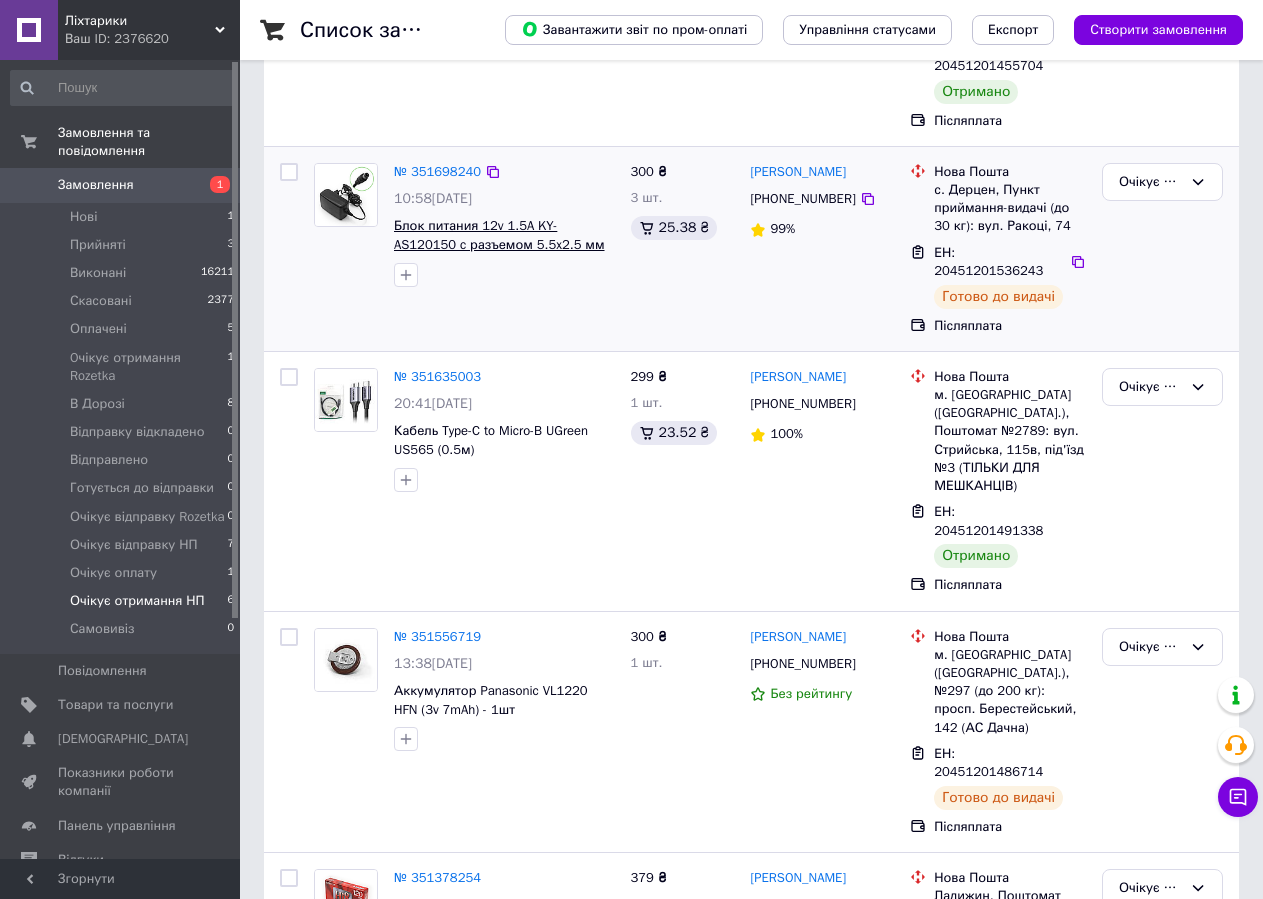 scroll, scrollTop: 658, scrollLeft: 0, axis: vertical 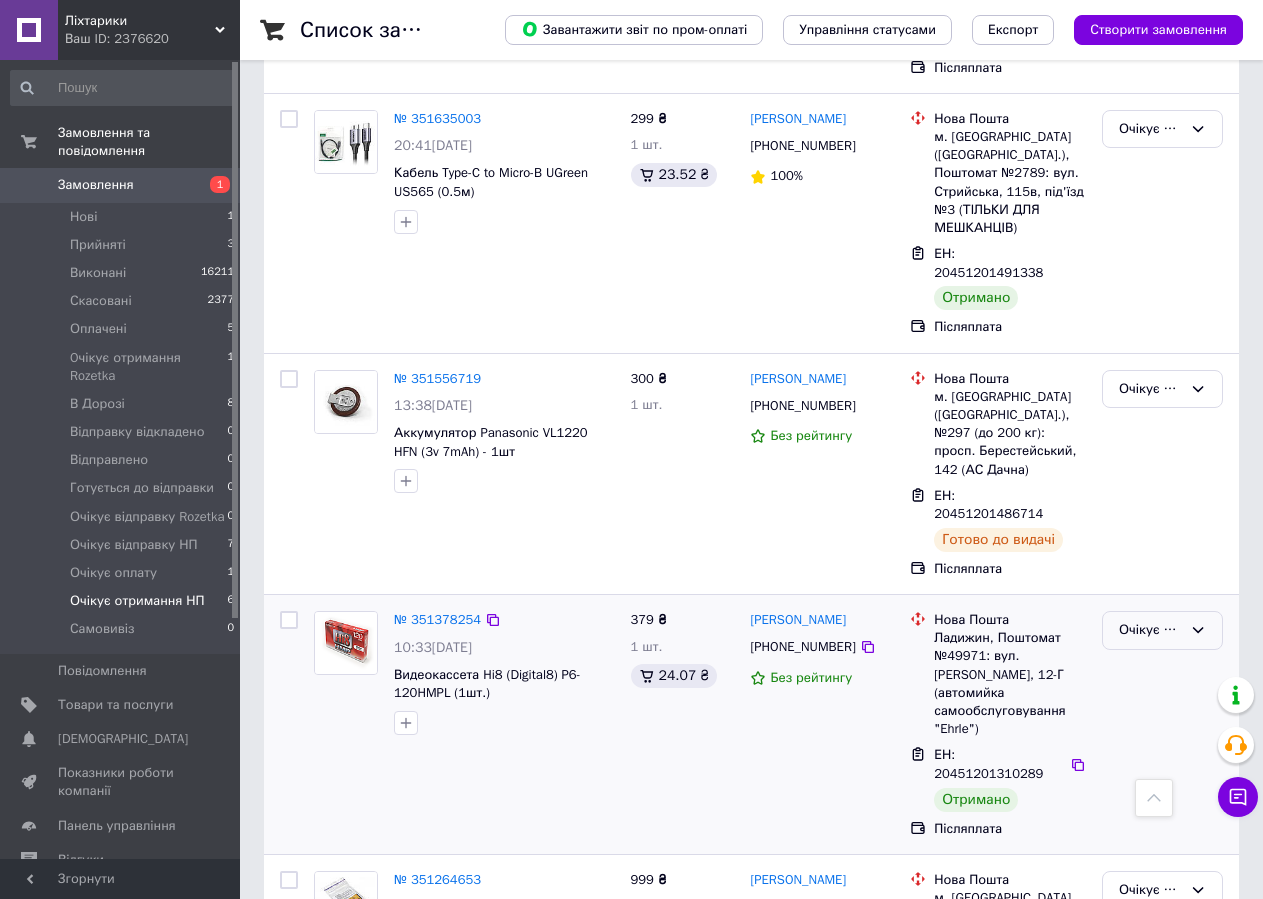 click on "Очікує отримання НП" at bounding box center (1162, 630) 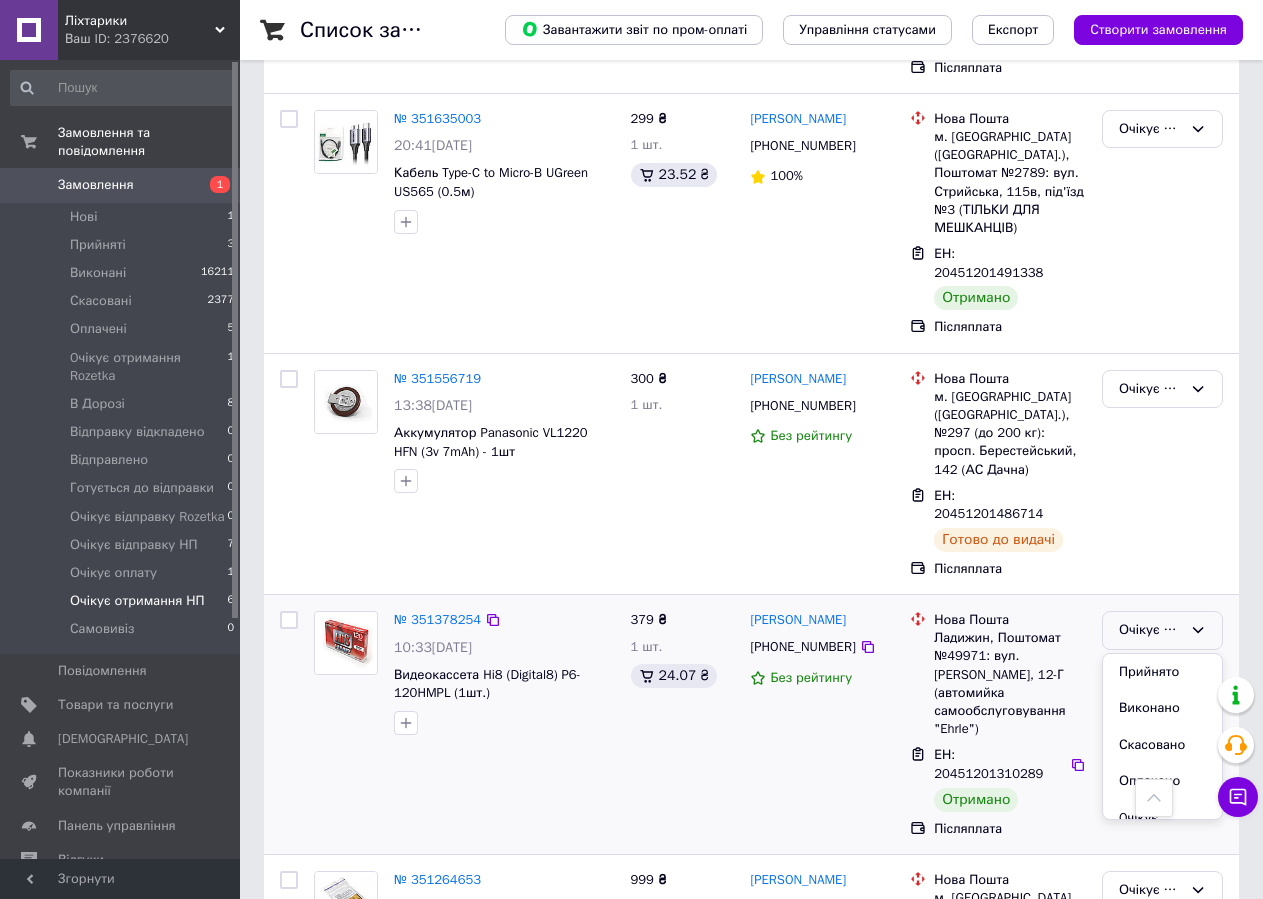 drag, startPoint x: 1144, startPoint y: 562, endPoint x: 1080, endPoint y: 574, distance: 65.11528 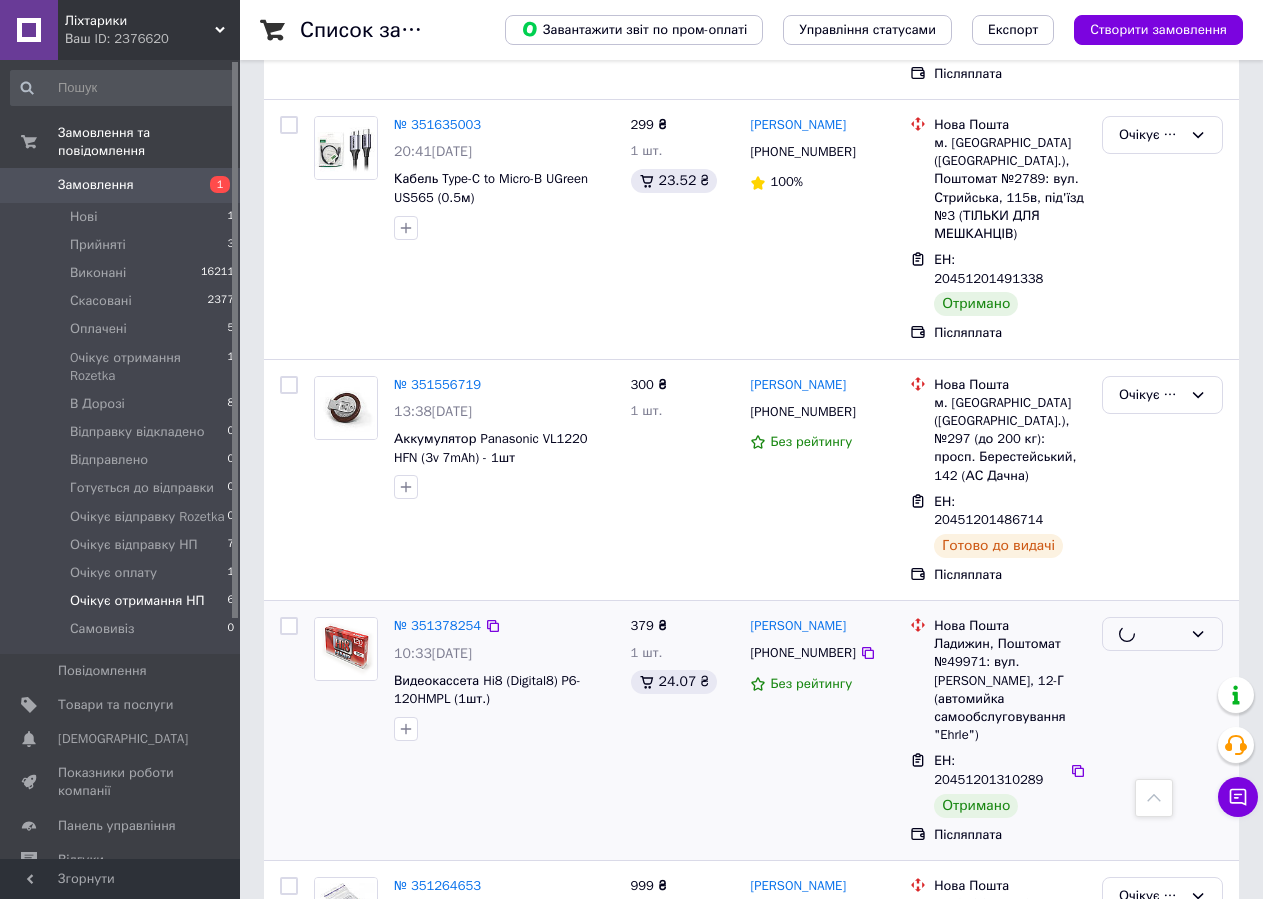scroll, scrollTop: 358, scrollLeft: 0, axis: vertical 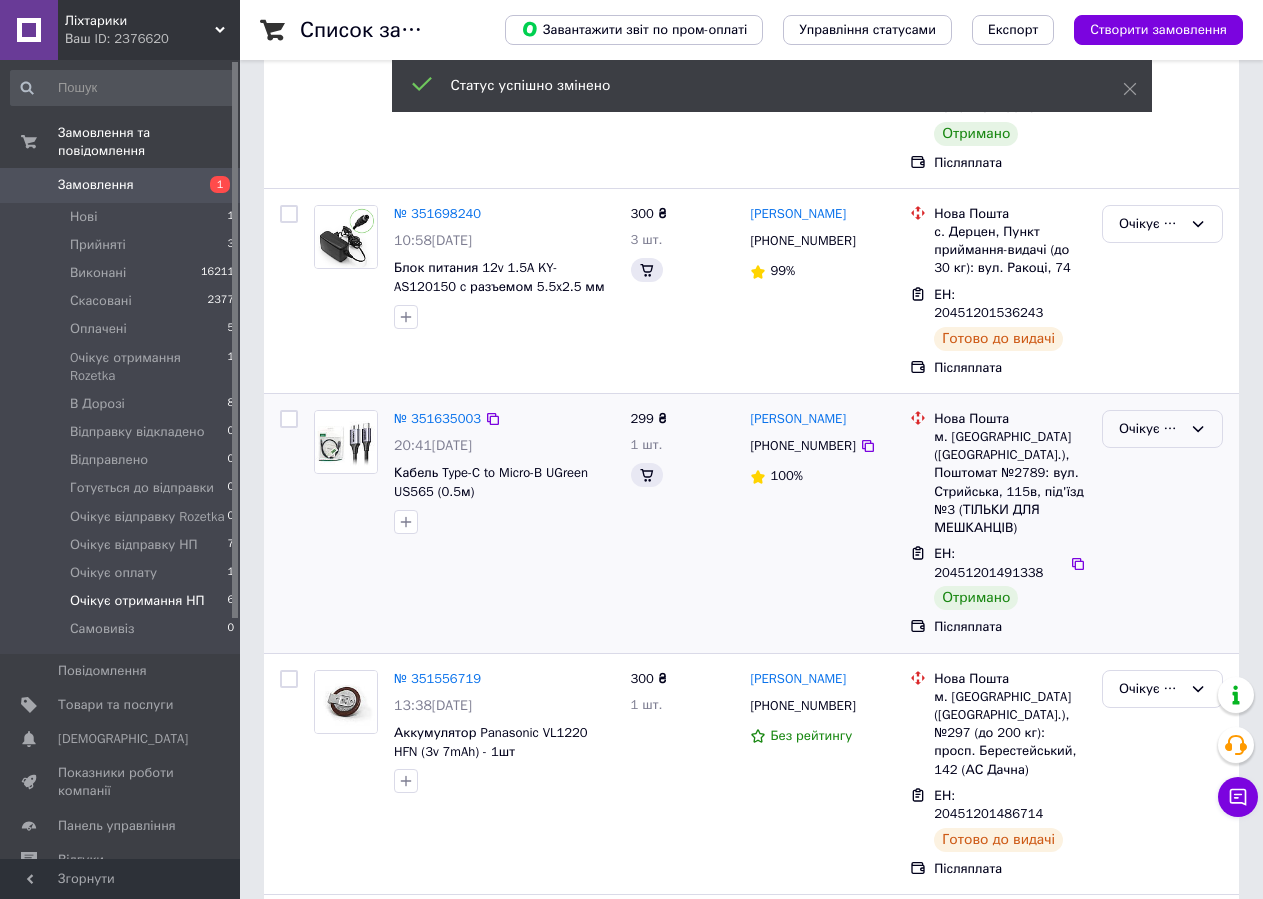 click on "Очікує отримання НП" at bounding box center [1150, 429] 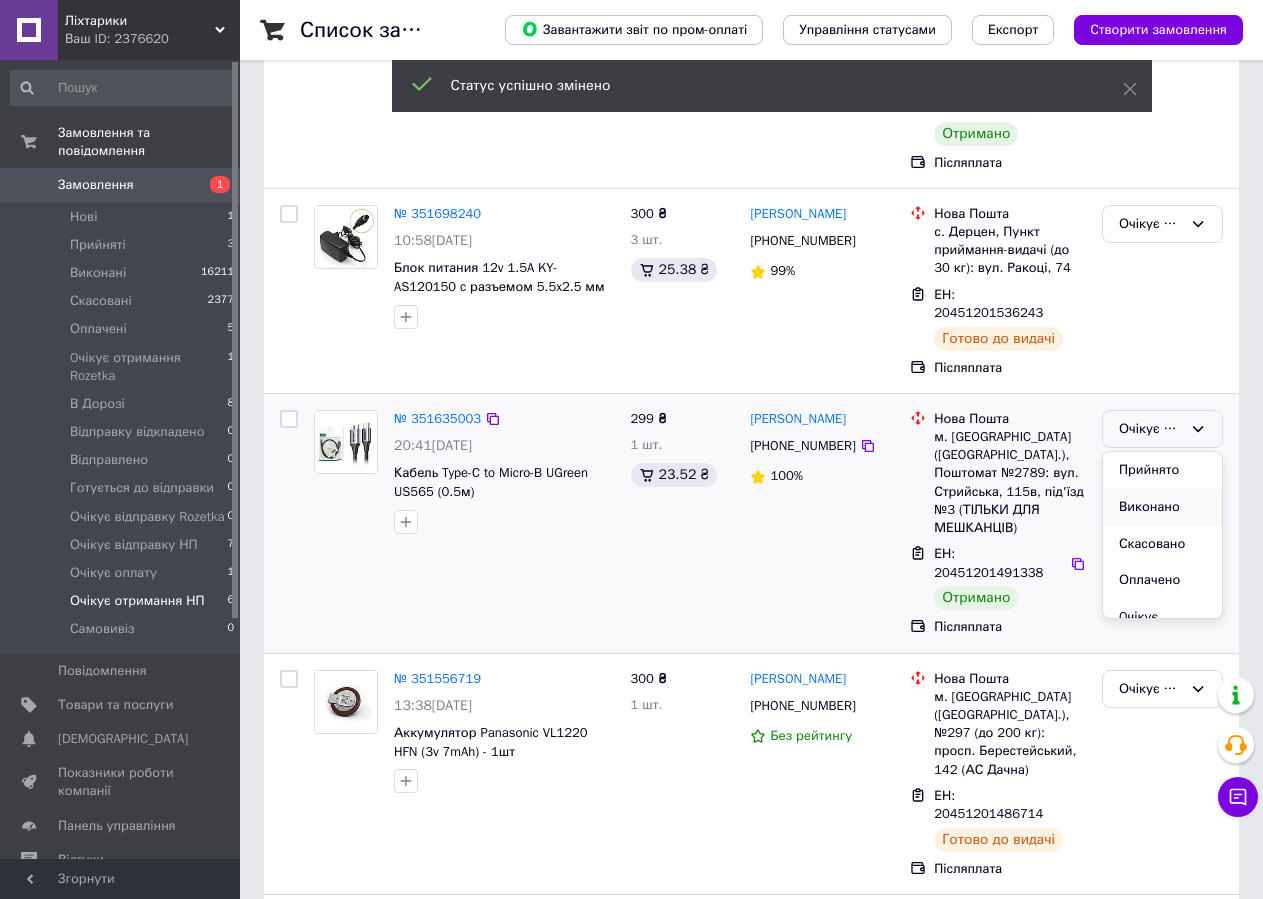 click on "Виконано" at bounding box center [1162, 507] 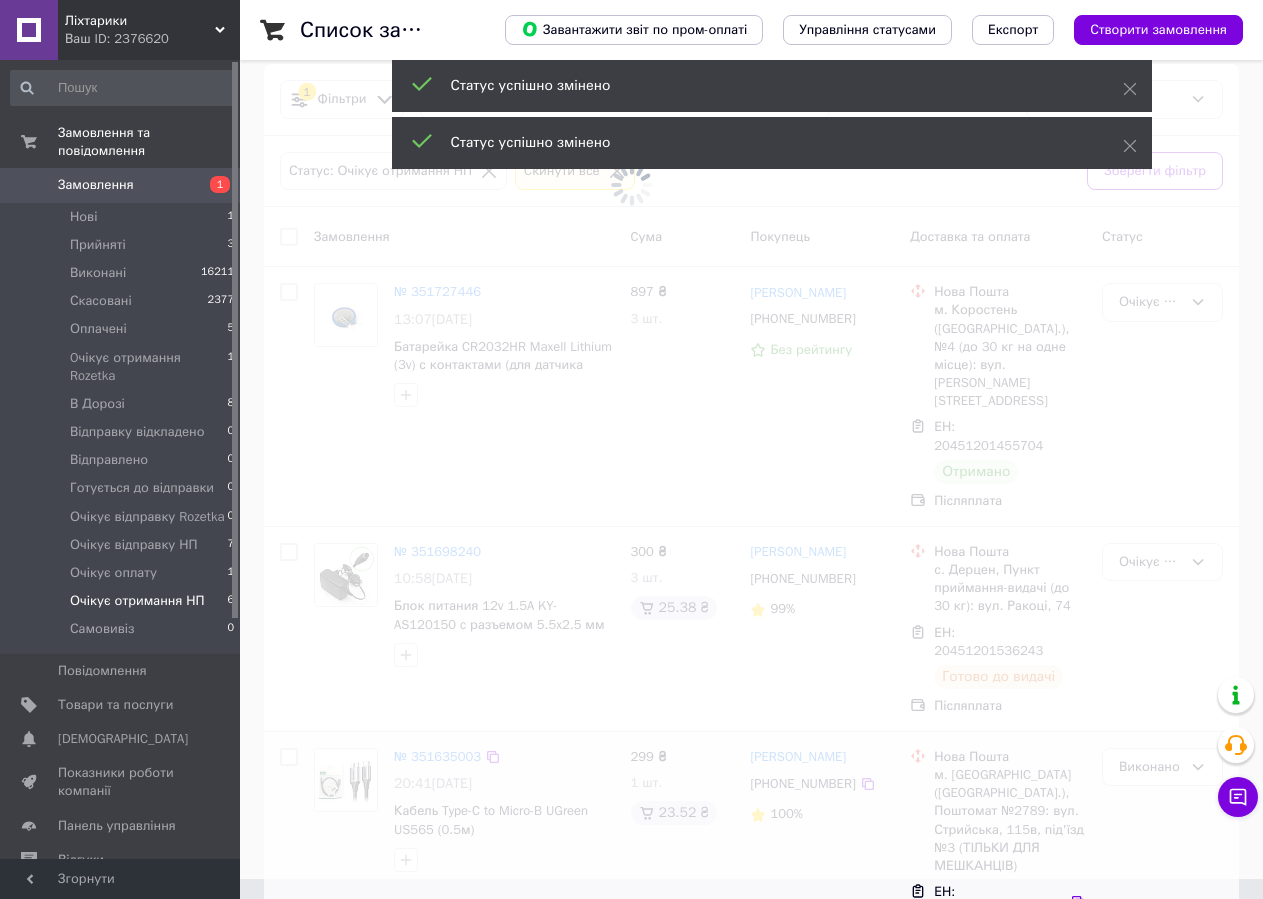 scroll, scrollTop: 0, scrollLeft: 0, axis: both 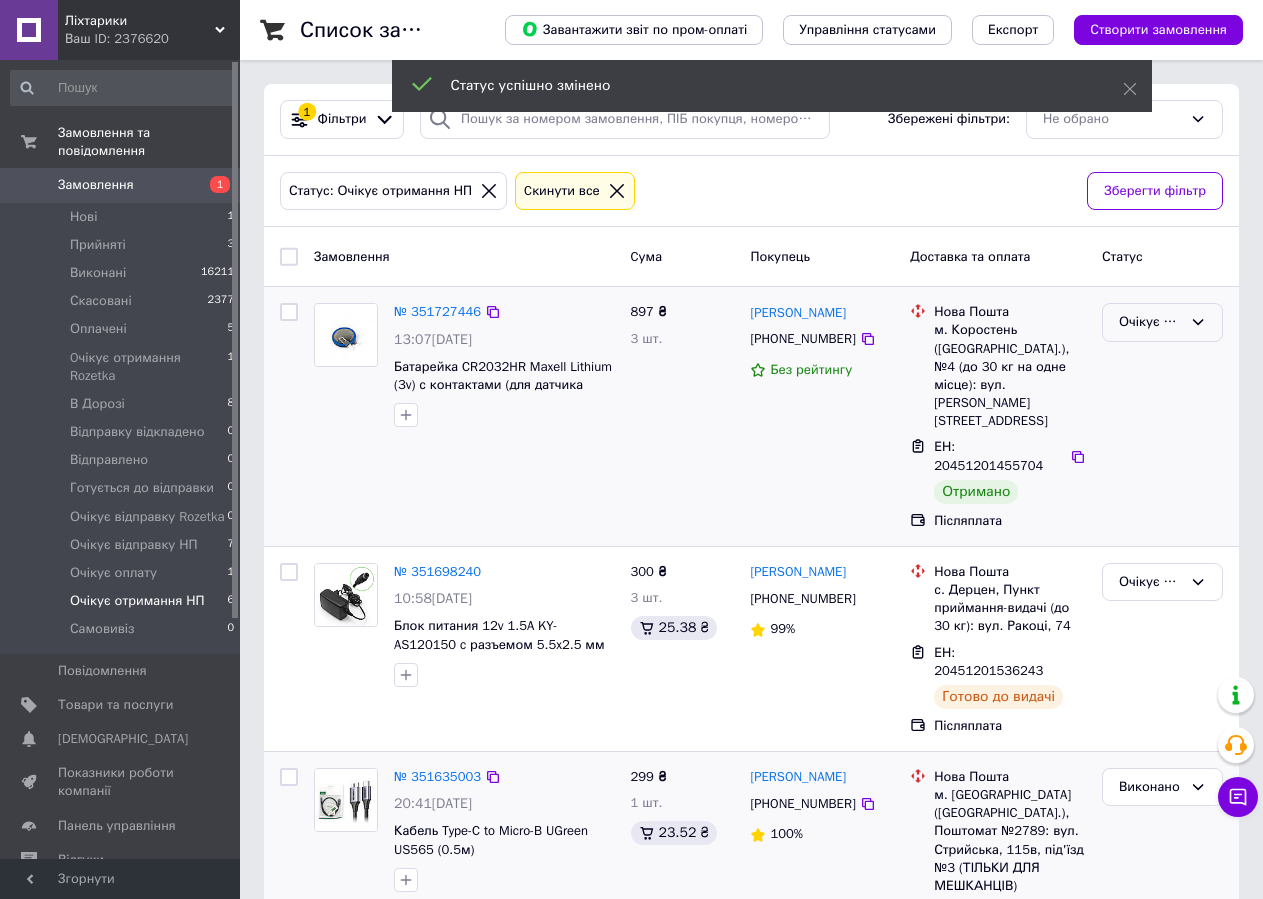 drag, startPoint x: 1188, startPoint y: 310, endPoint x: 1173, endPoint y: 330, distance: 25 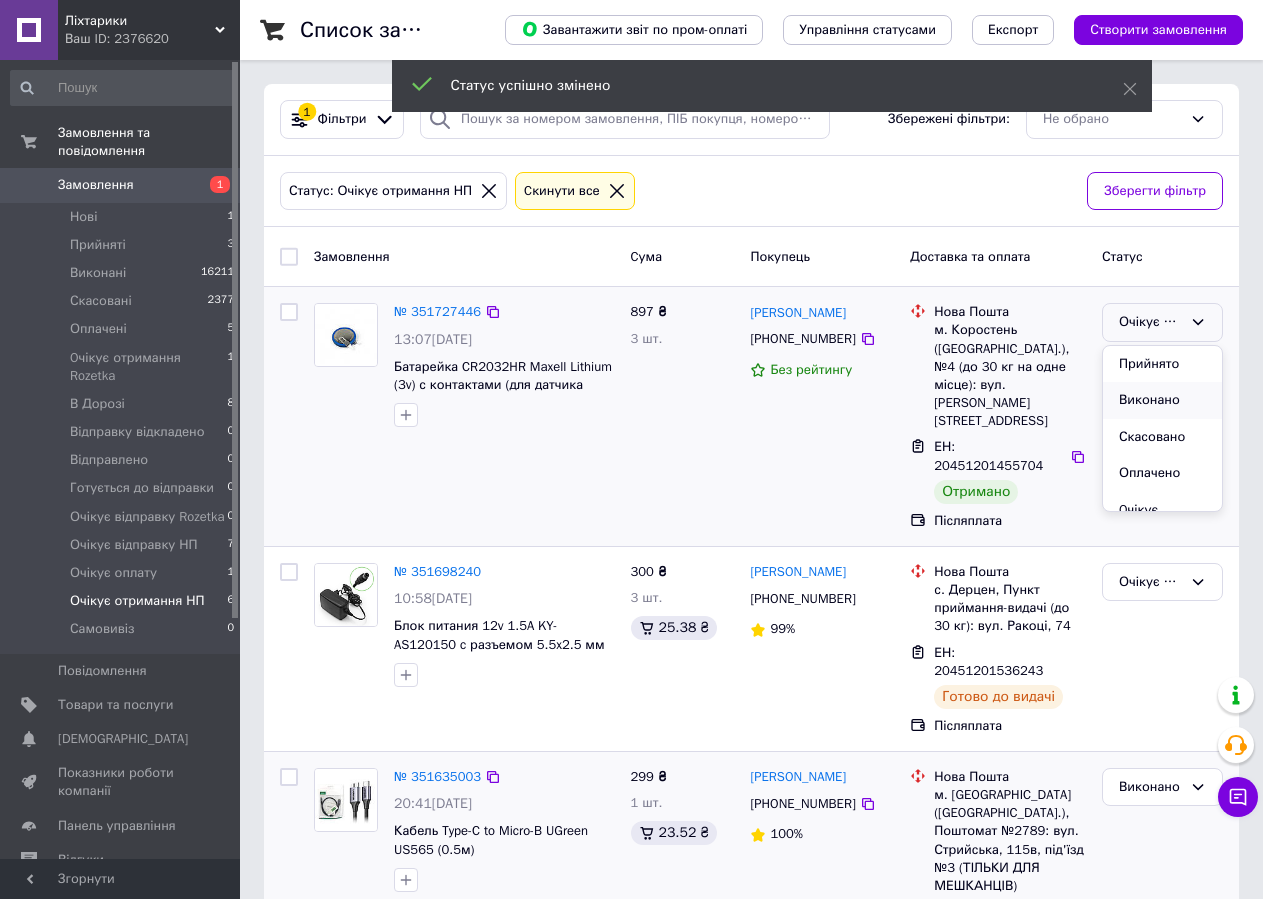 click on "Виконано" at bounding box center (1162, 400) 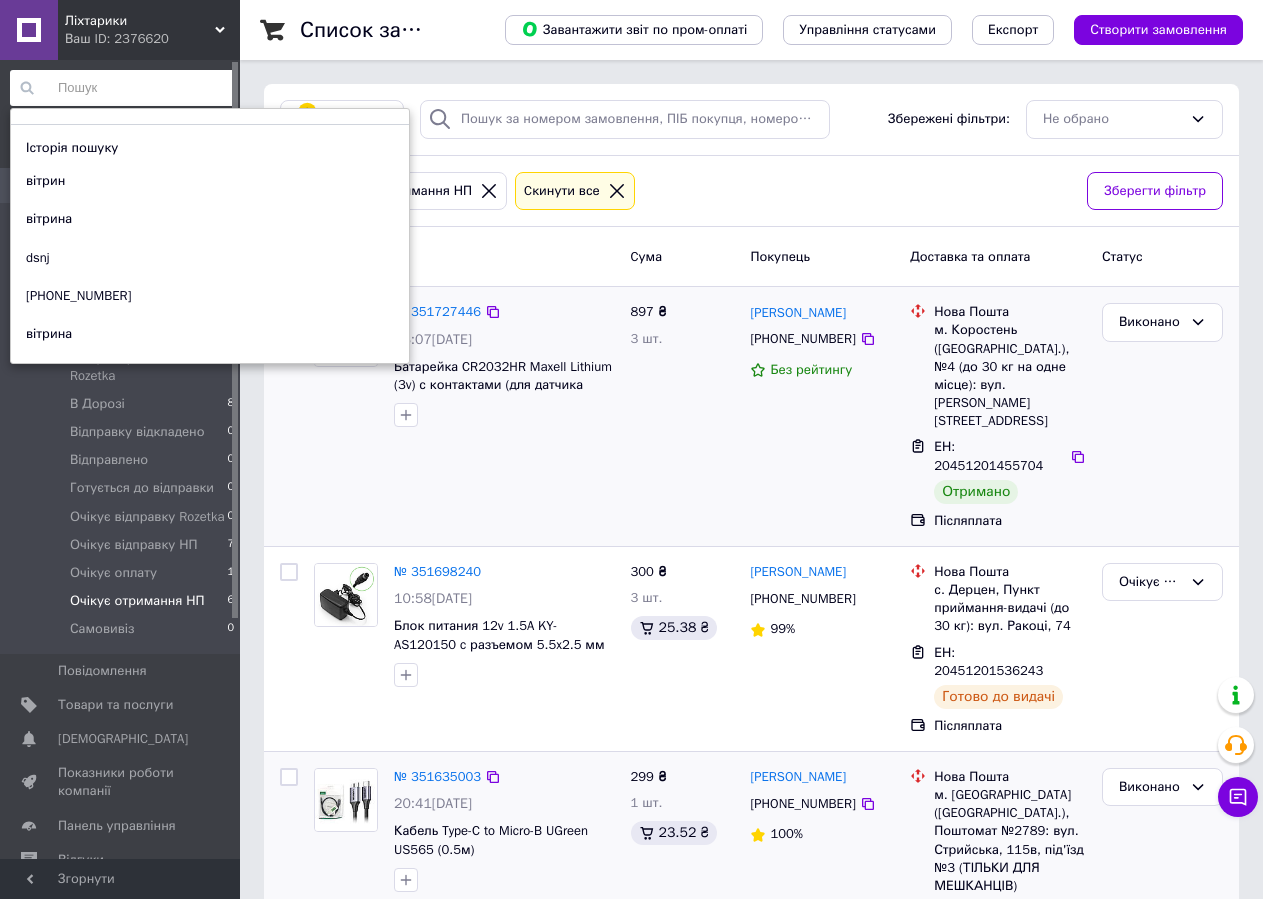 click at bounding box center [123, 88] 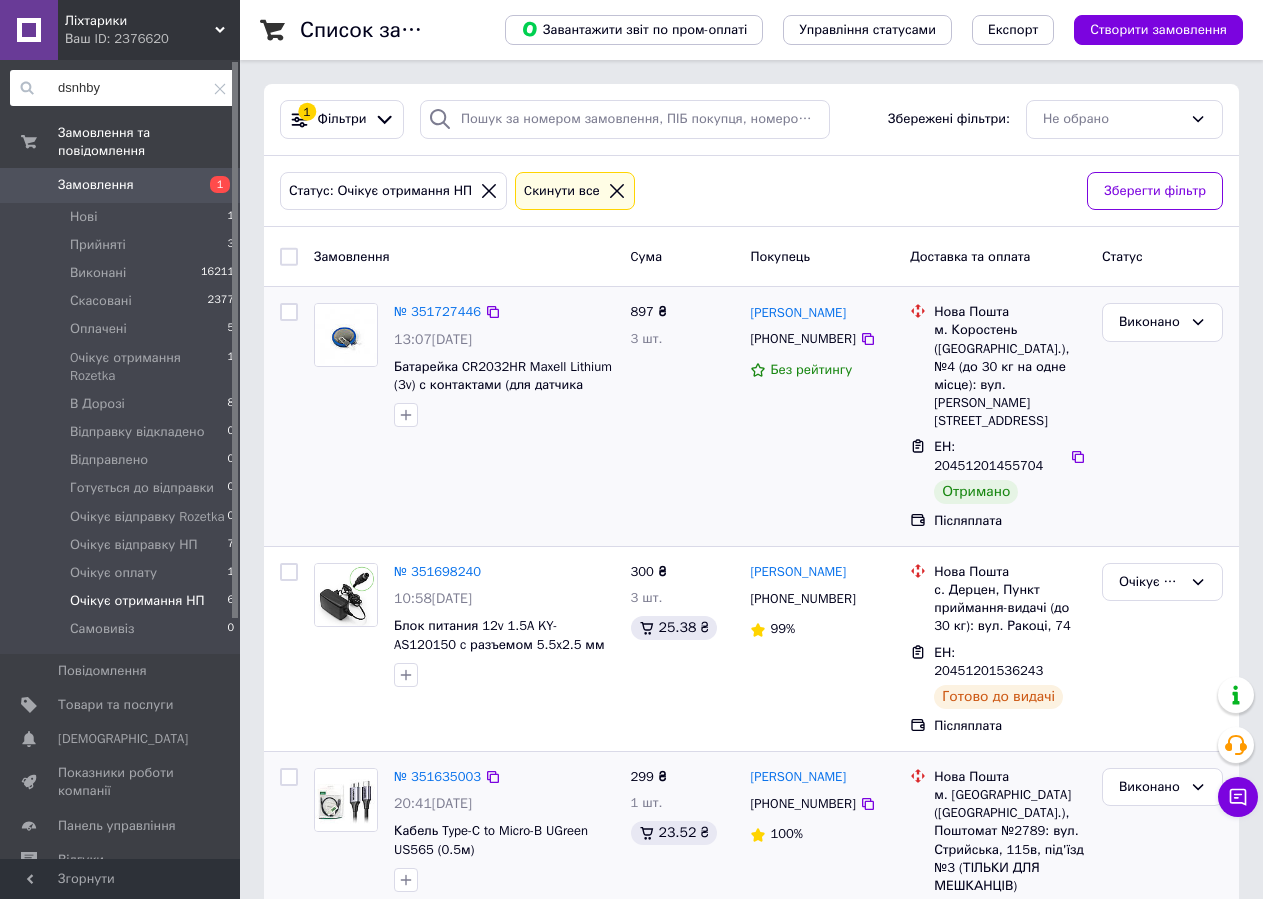 type on "dsnhbyf" 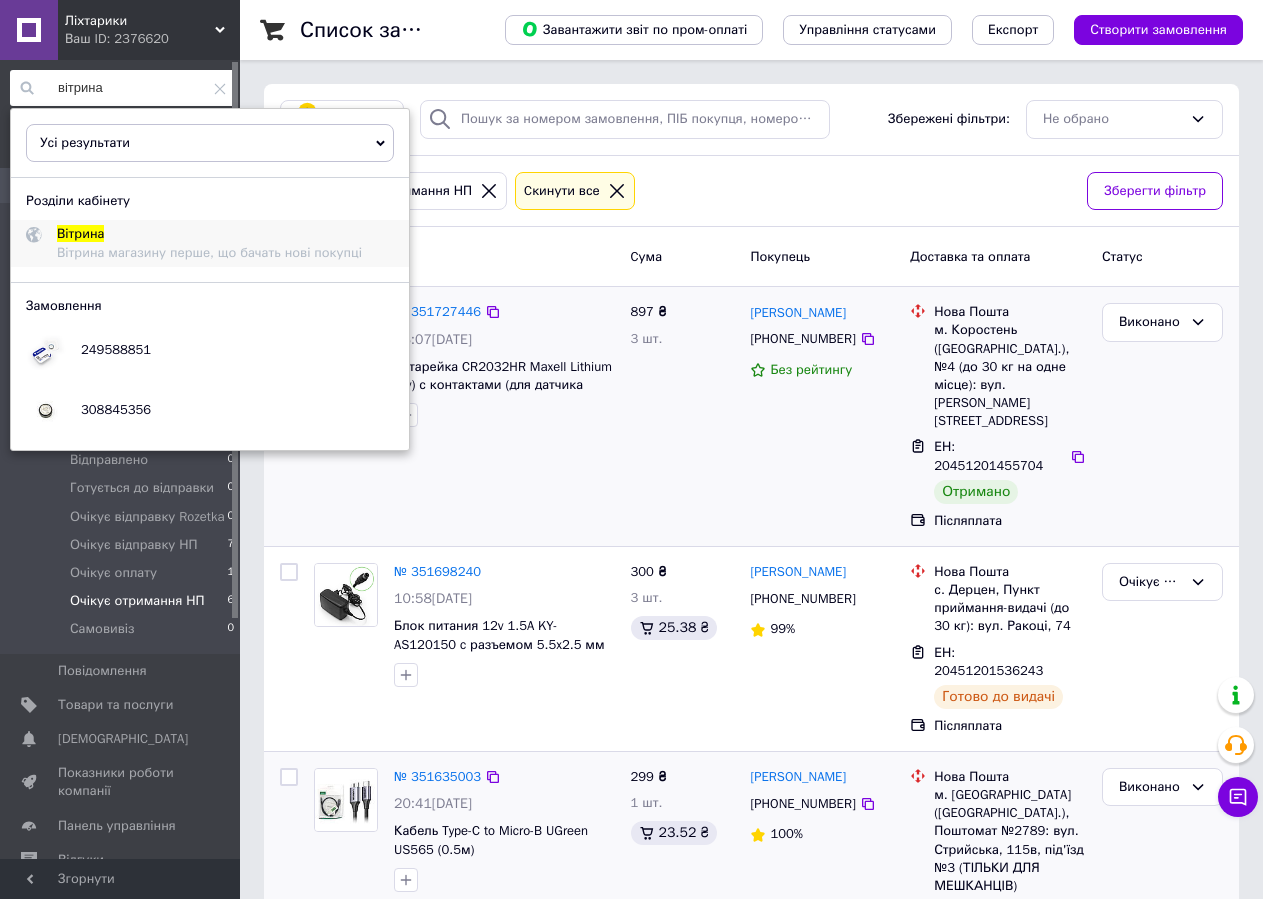 type on "вітрина" 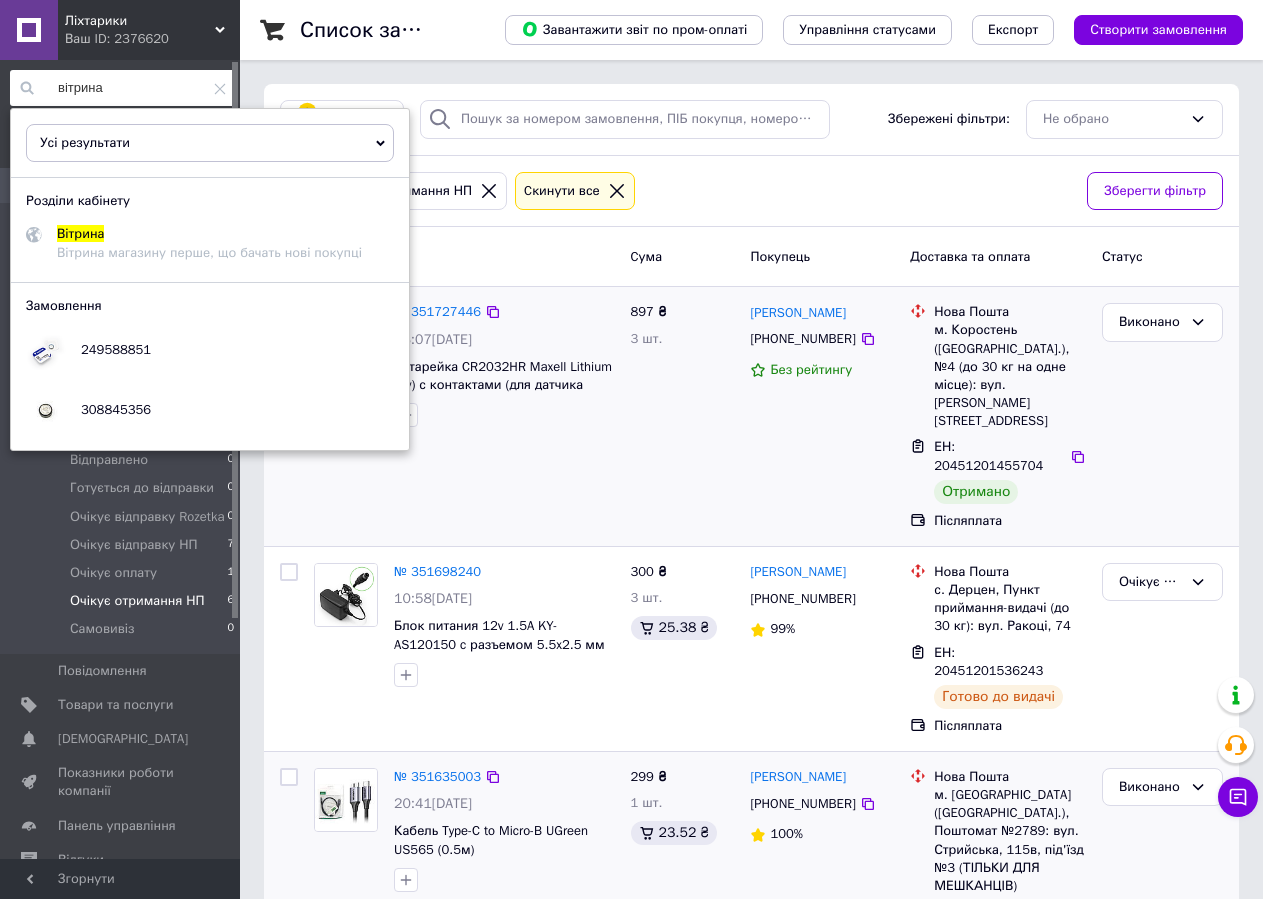 click on "Статус: Очікує отримання НП Cкинути все" at bounding box center (675, 191) 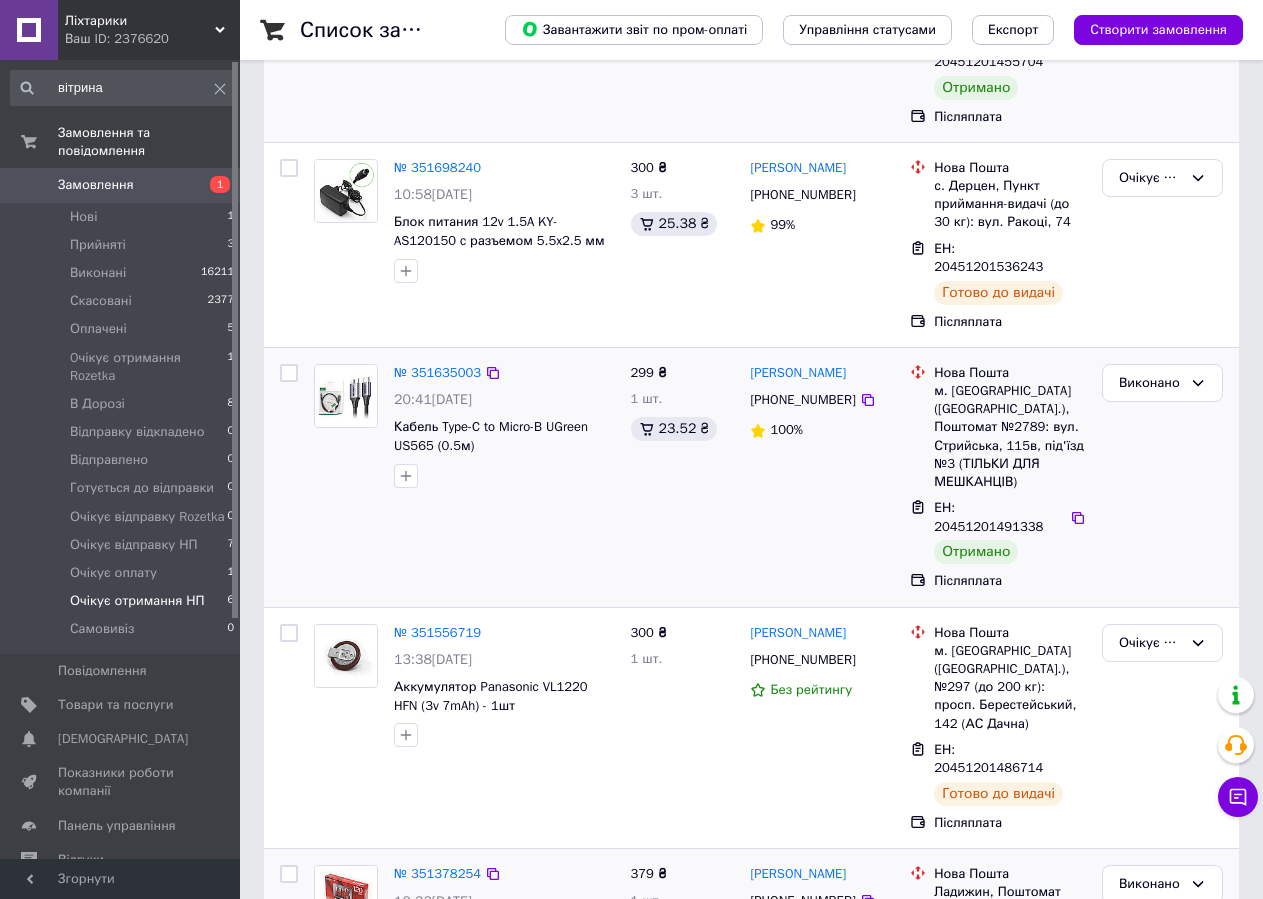 scroll, scrollTop: 658, scrollLeft: 0, axis: vertical 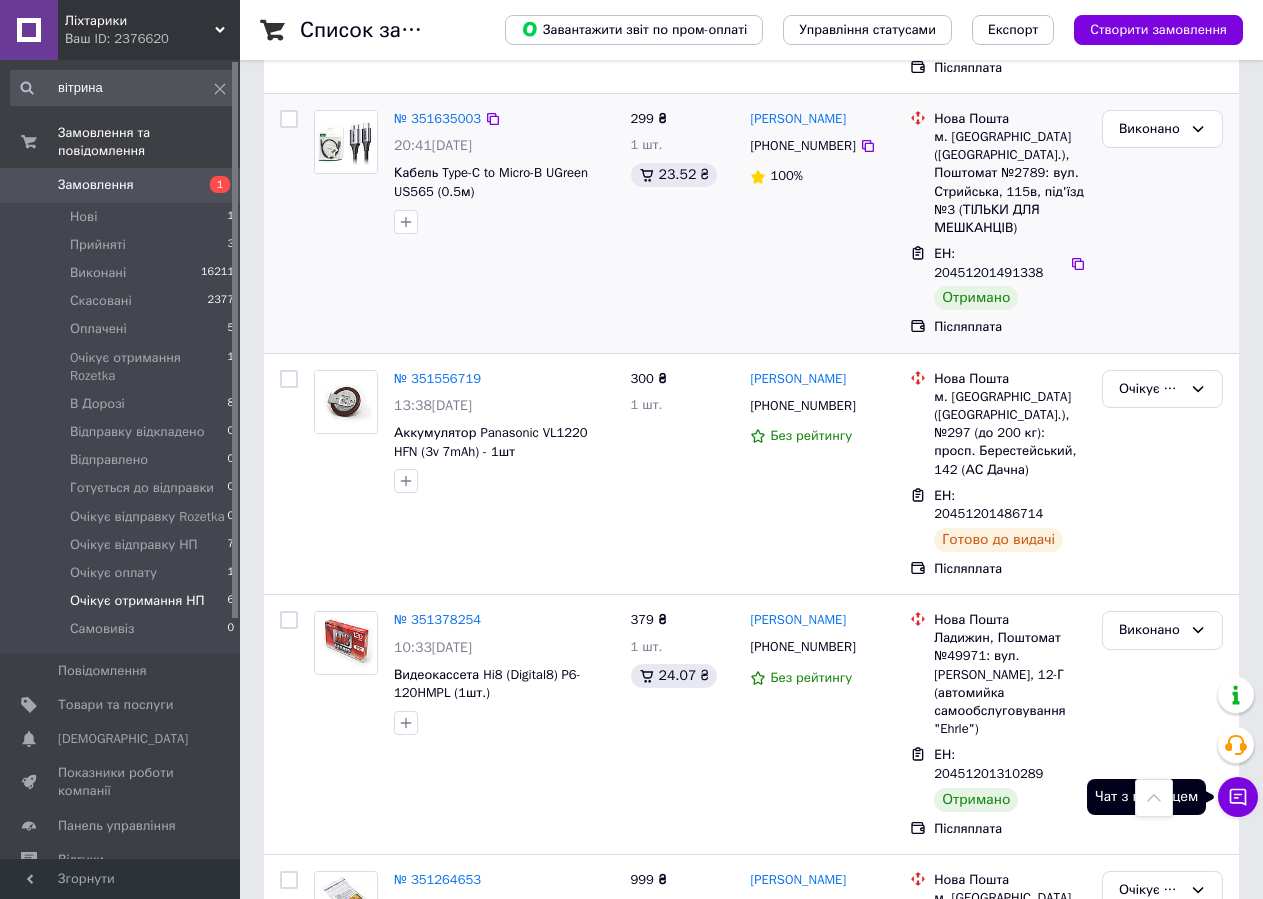 click 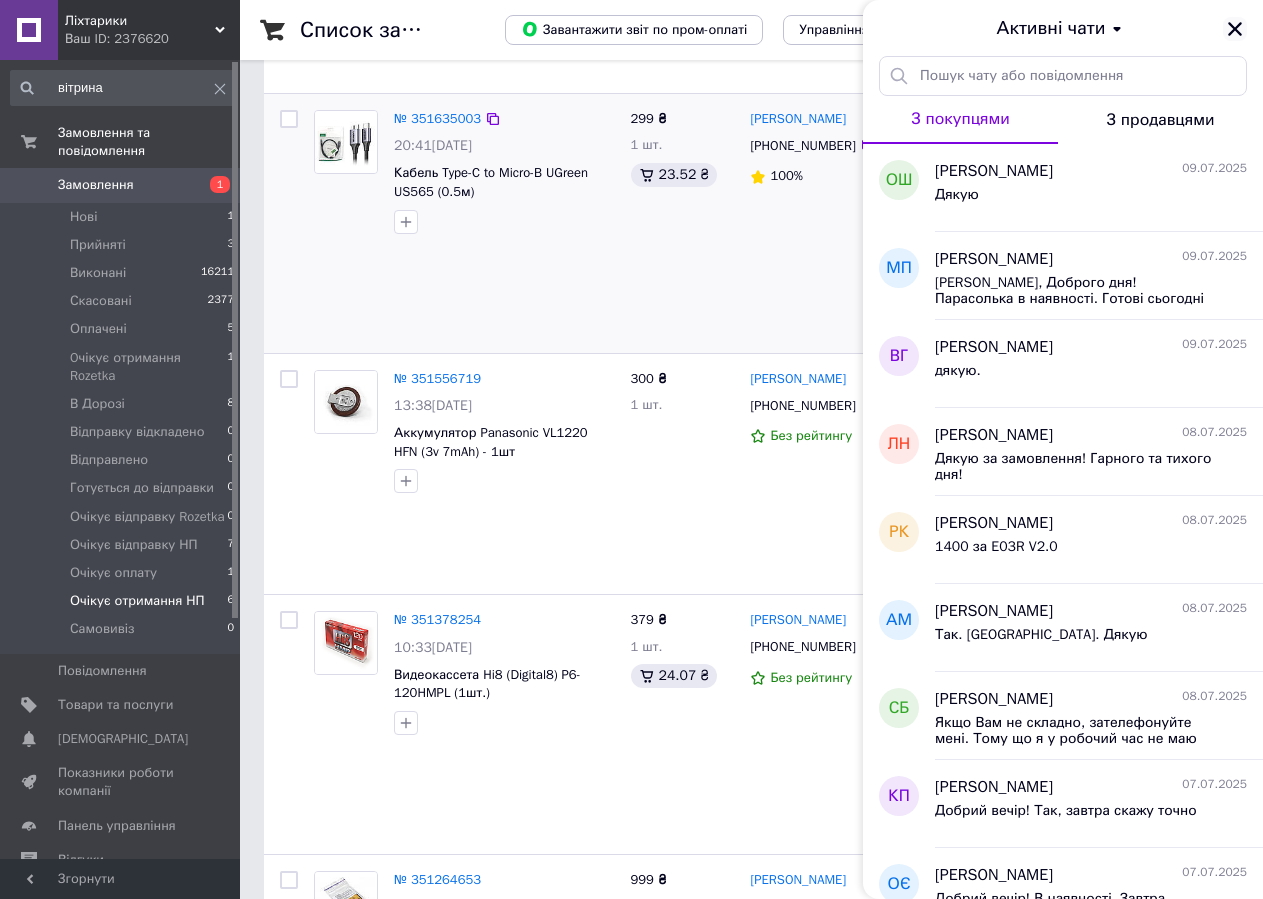 click 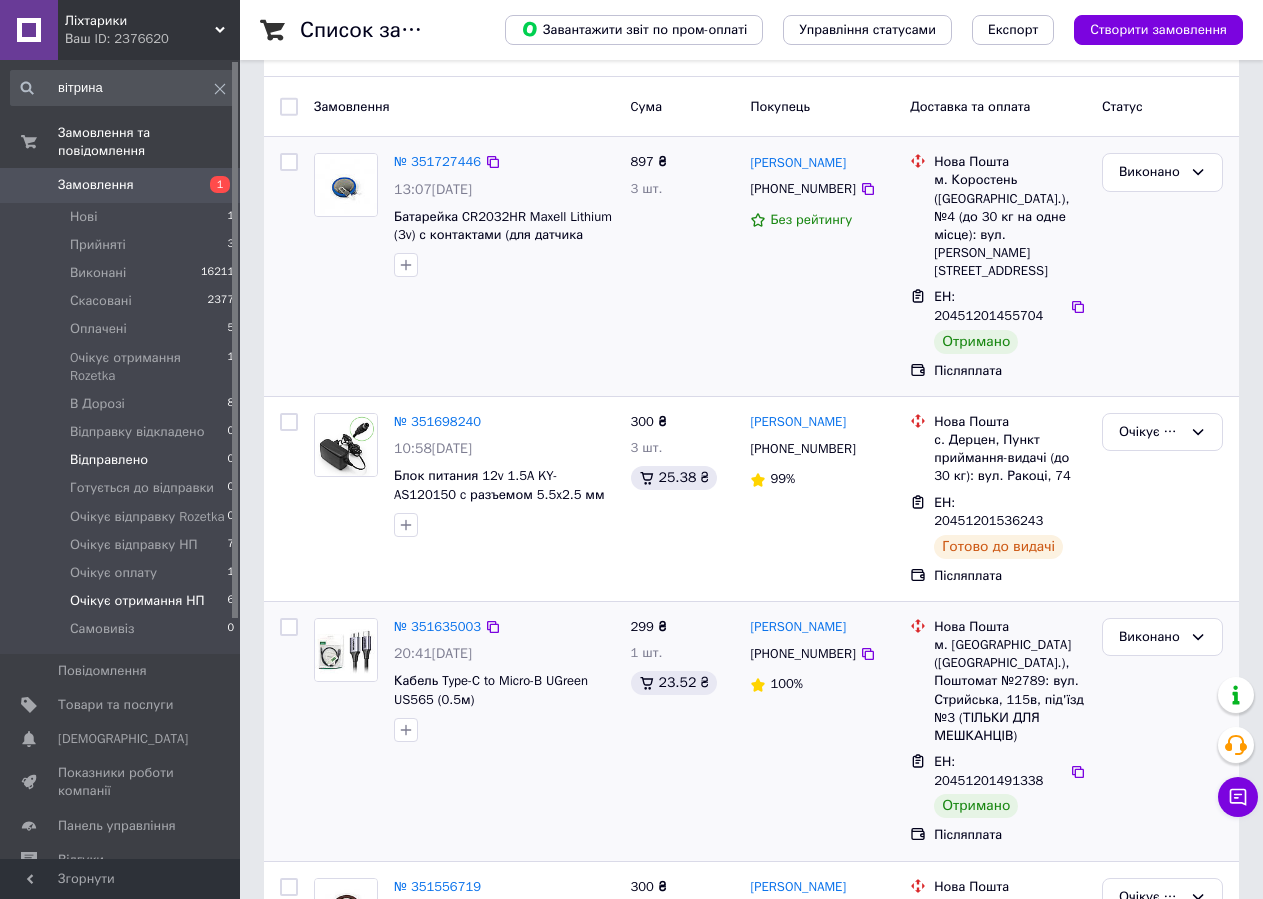 scroll, scrollTop: 0, scrollLeft: 0, axis: both 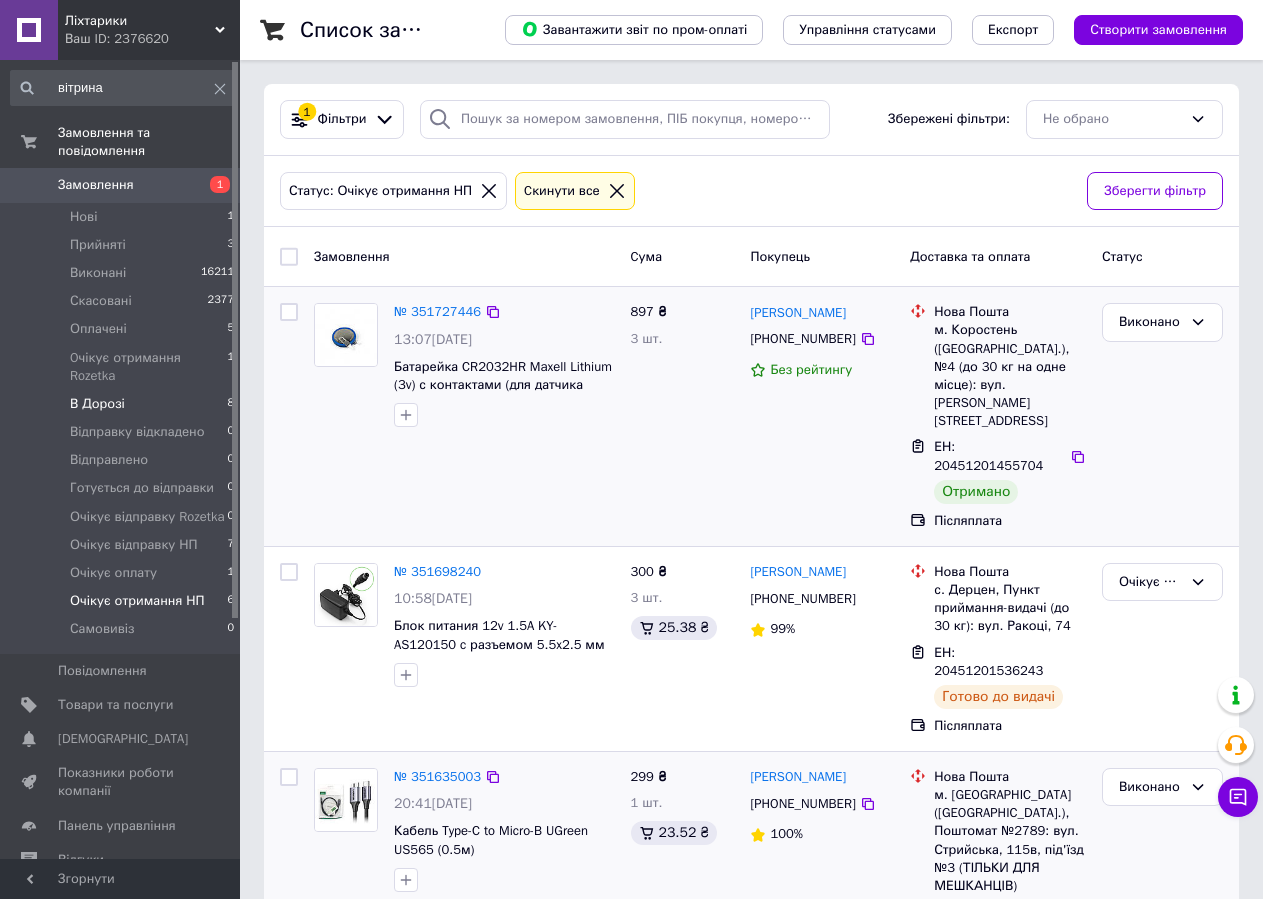 click on "В Дорозі" at bounding box center (97, 404) 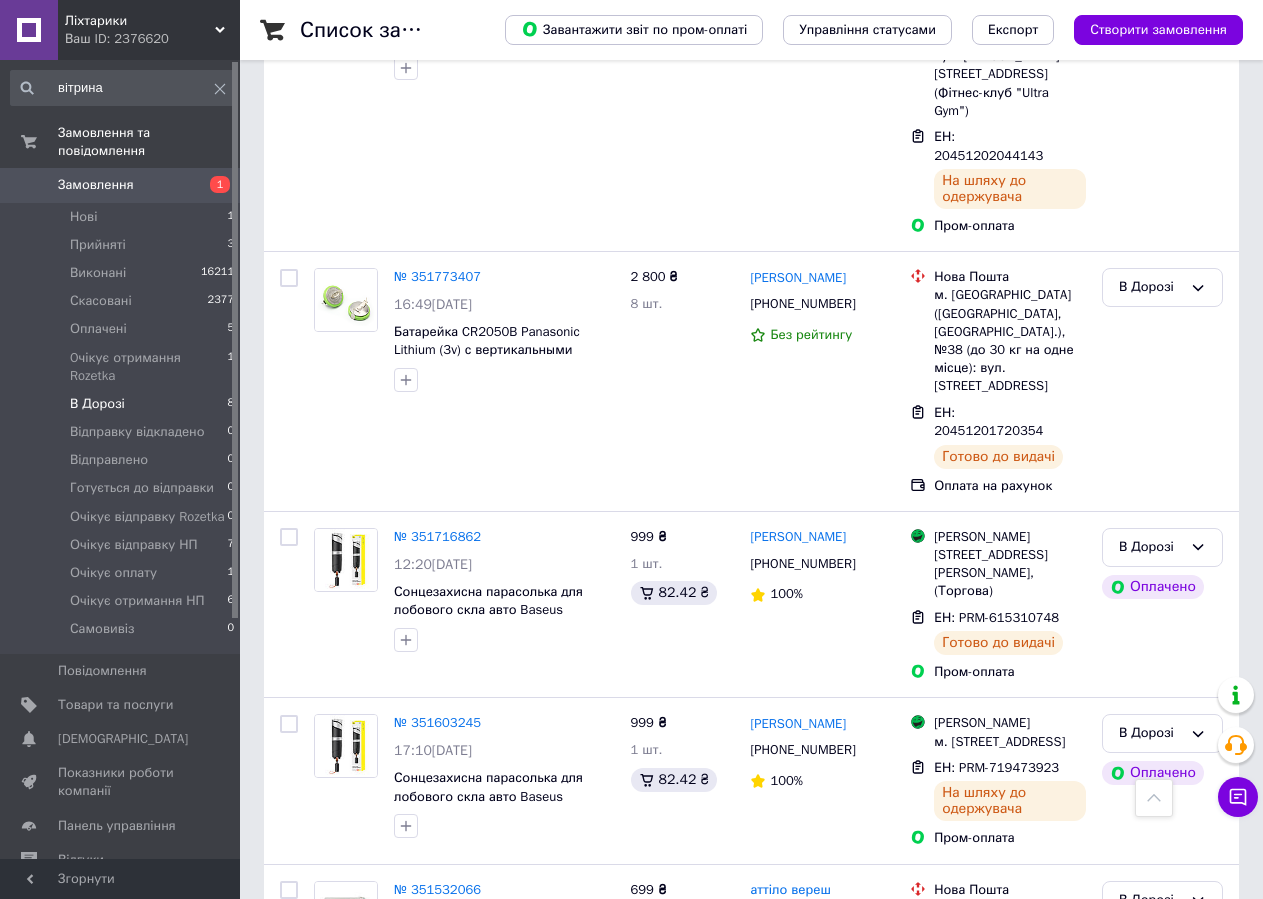 scroll, scrollTop: 1036, scrollLeft: 0, axis: vertical 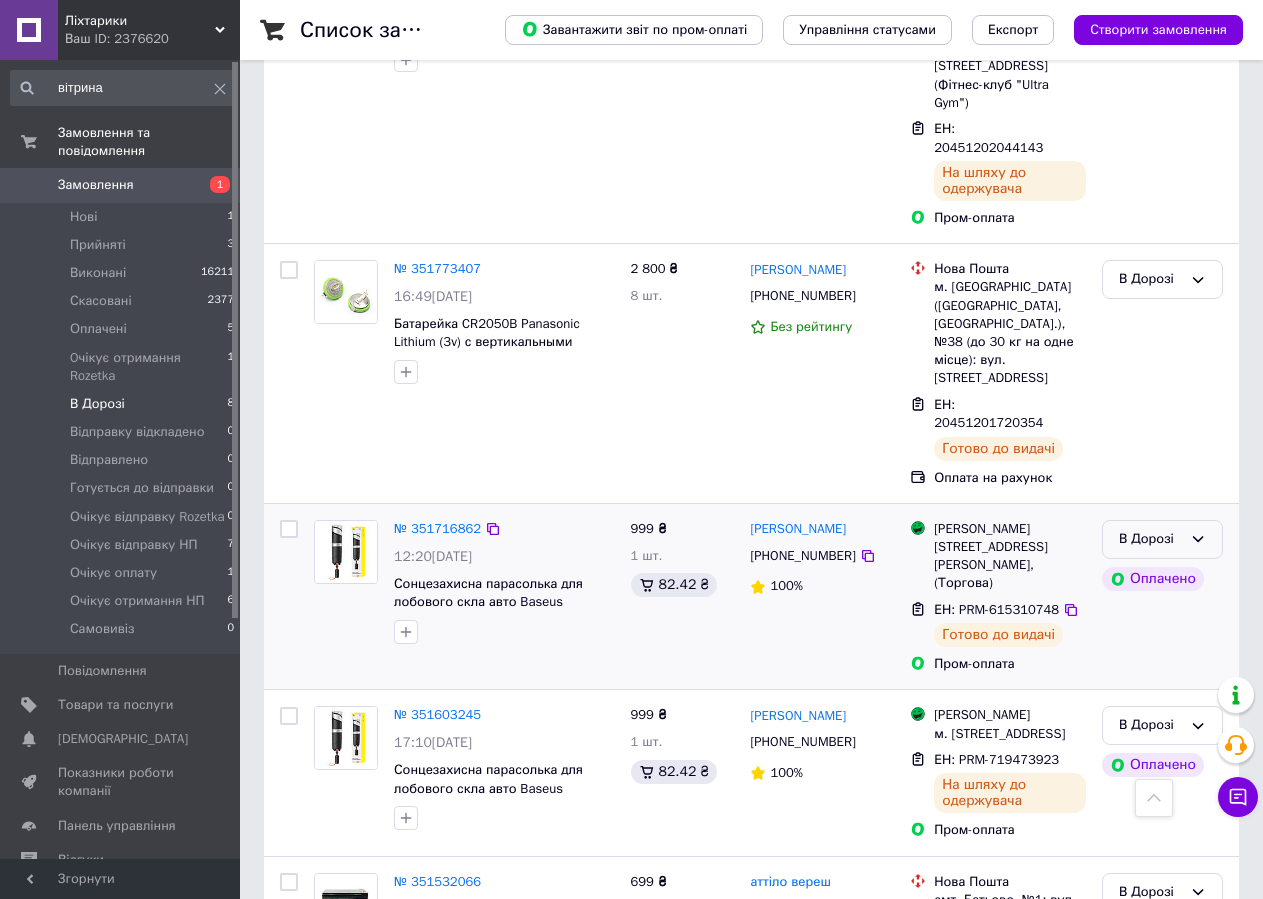click on "В Дорозі" at bounding box center (1150, 539) 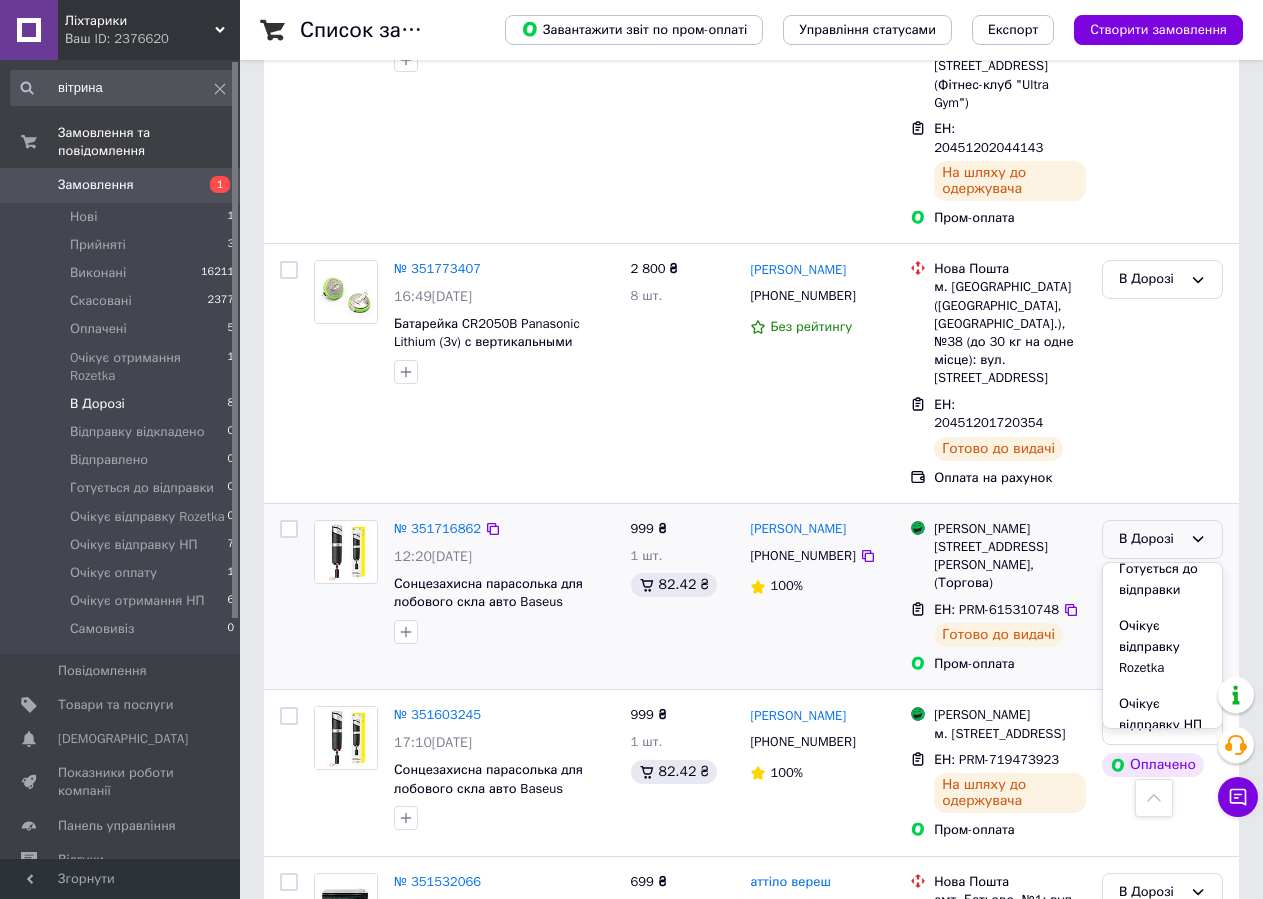 scroll, scrollTop: 515, scrollLeft: 0, axis: vertical 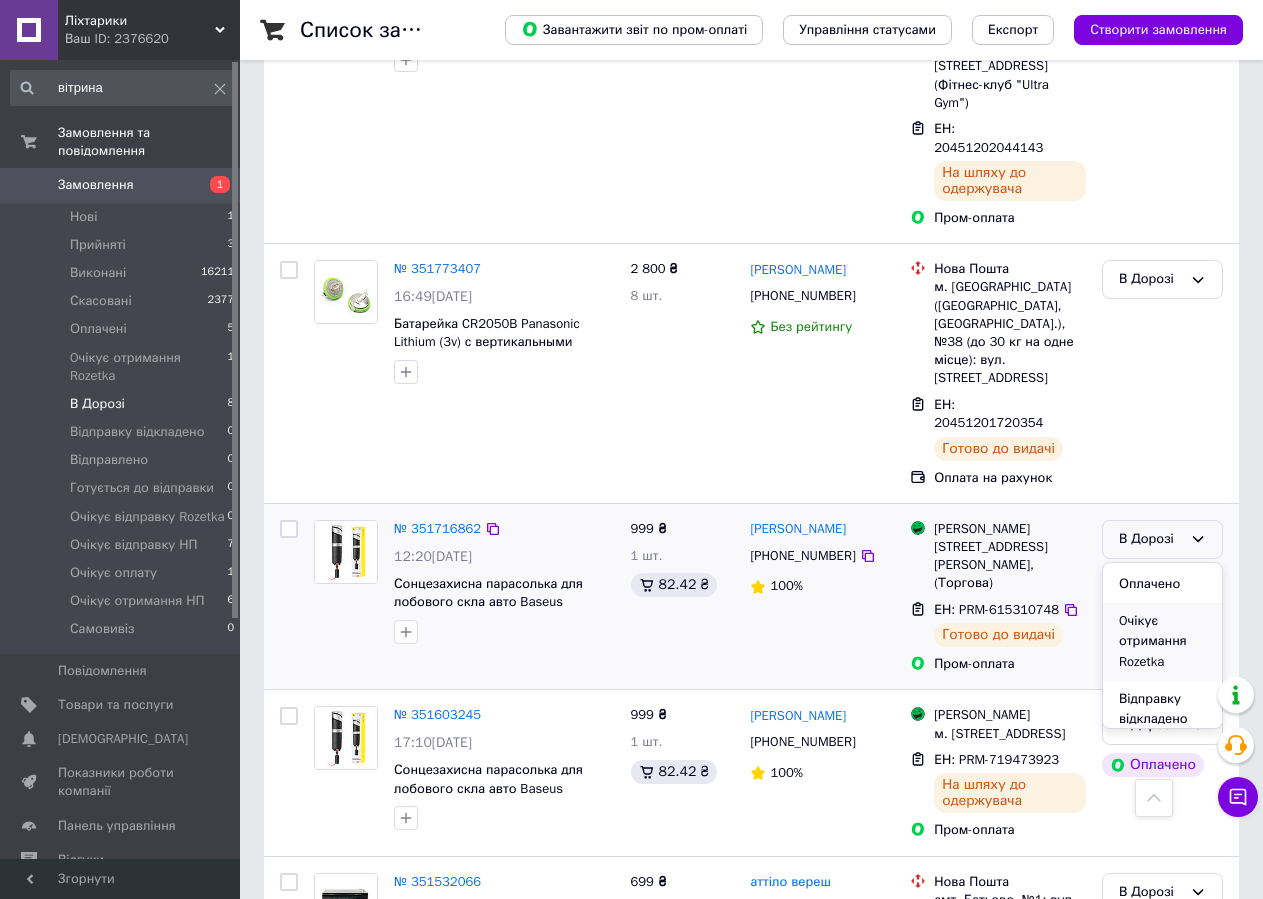 click on "Oчікує отримання Rozetka" at bounding box center (1162, 642) 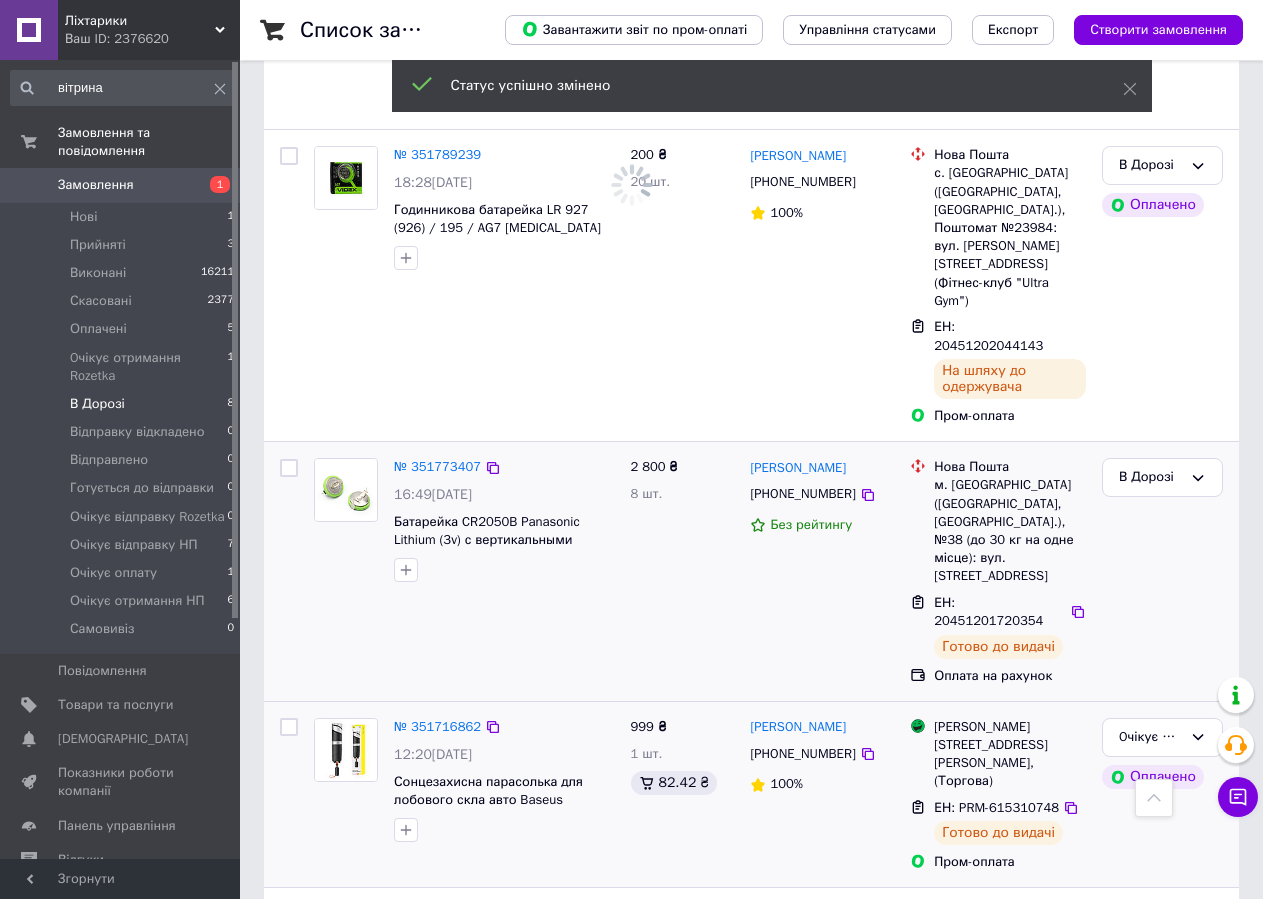 scroll, scrollTop: 836, scrollLeft: 0, axis: vertical 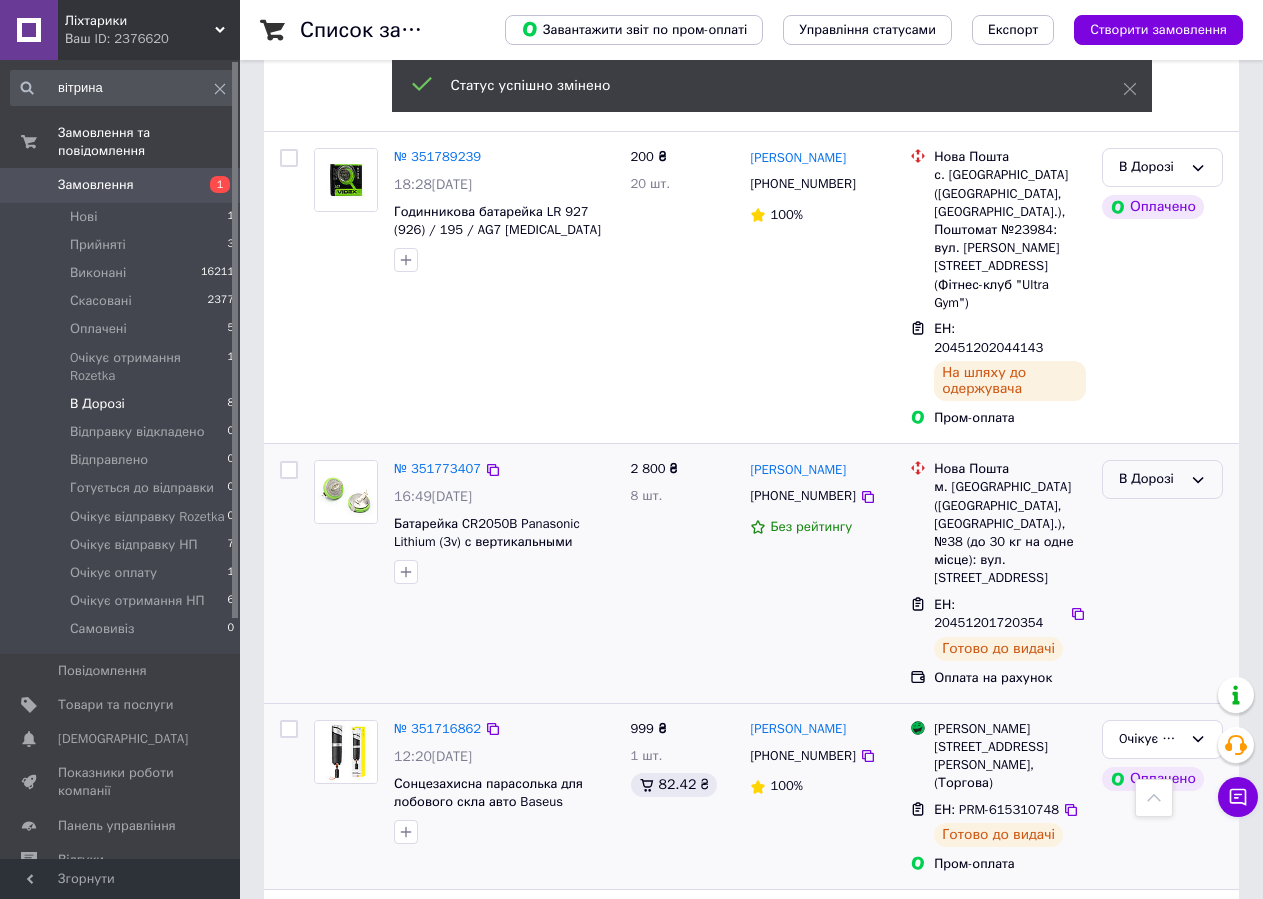 click on "В Дорозі" at bounding box center (1150, 479) 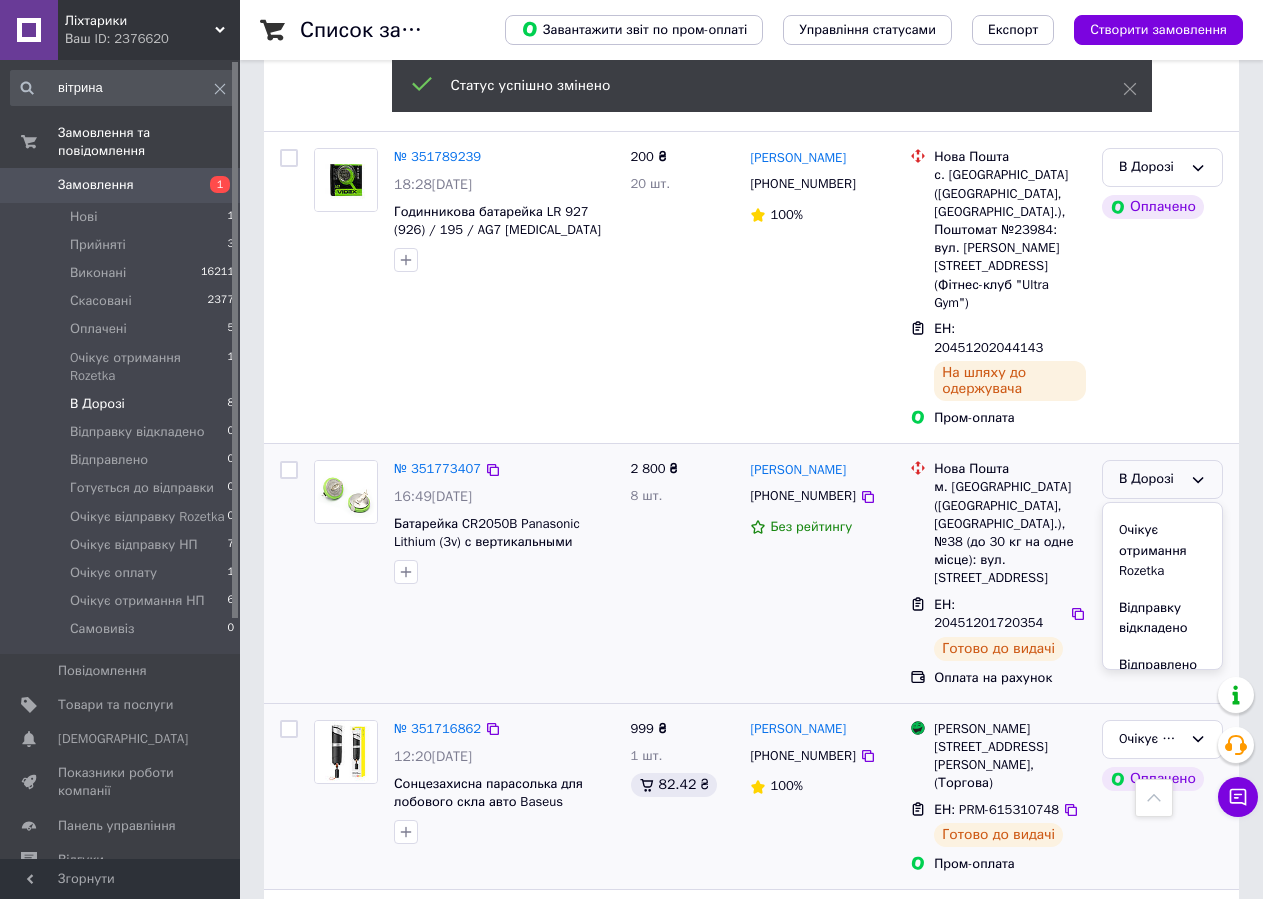 scroll, scrollTop: 500, scrollLeft: 0, axis: vertical 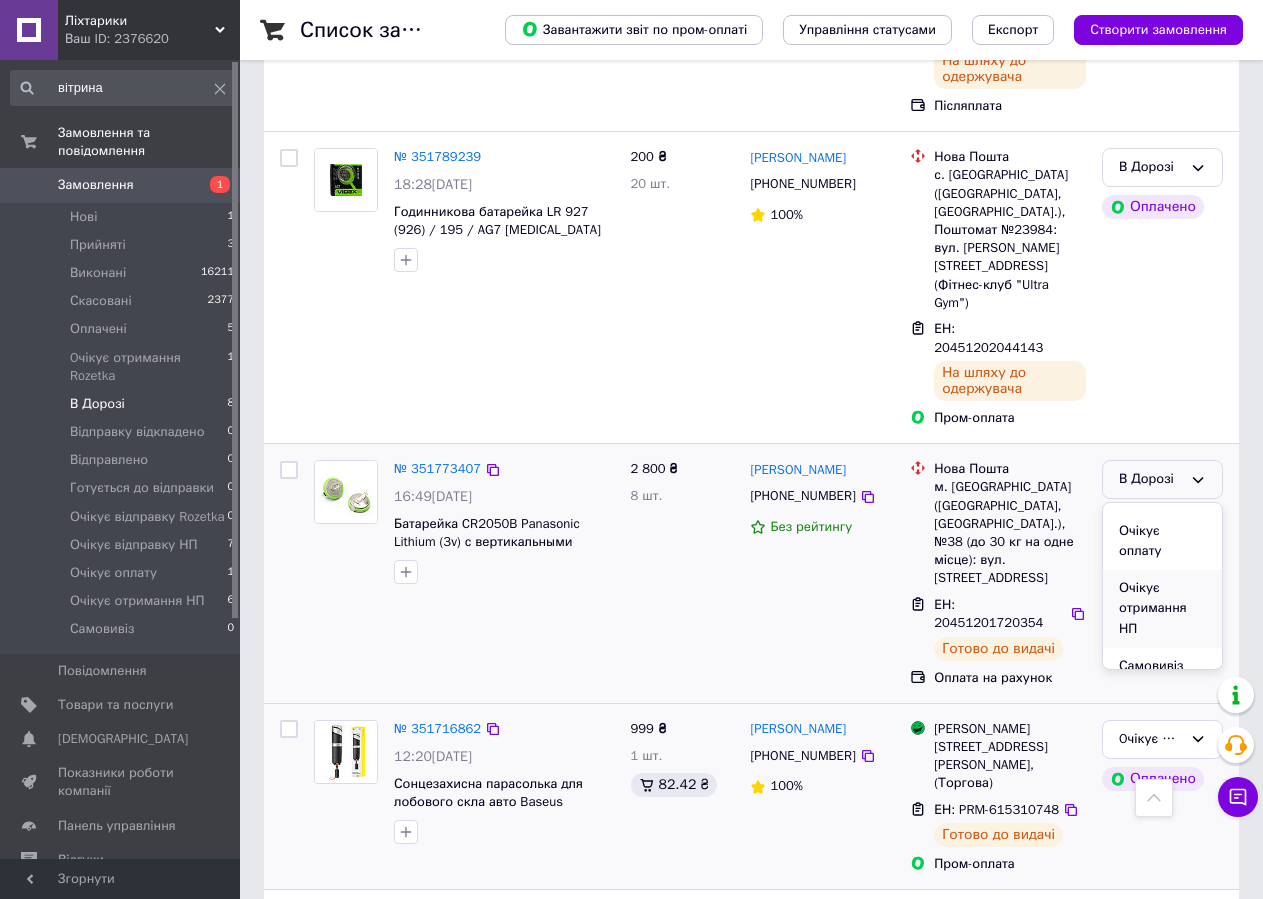 click on "Очікує отримання НП" at bounding box center (1162, 609) 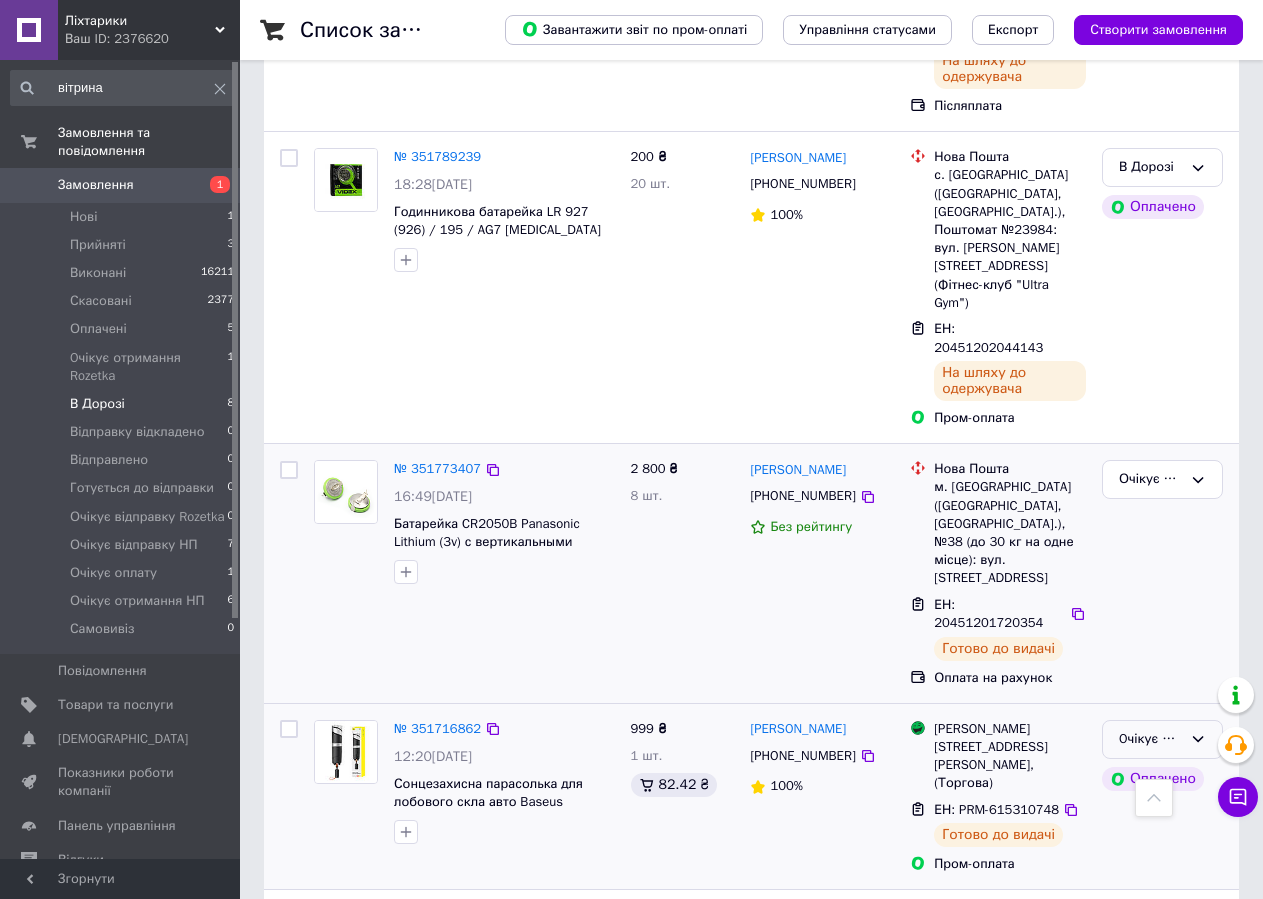 click on "Oчікує отримання Rozetka" at bounding box center (1162, 739) 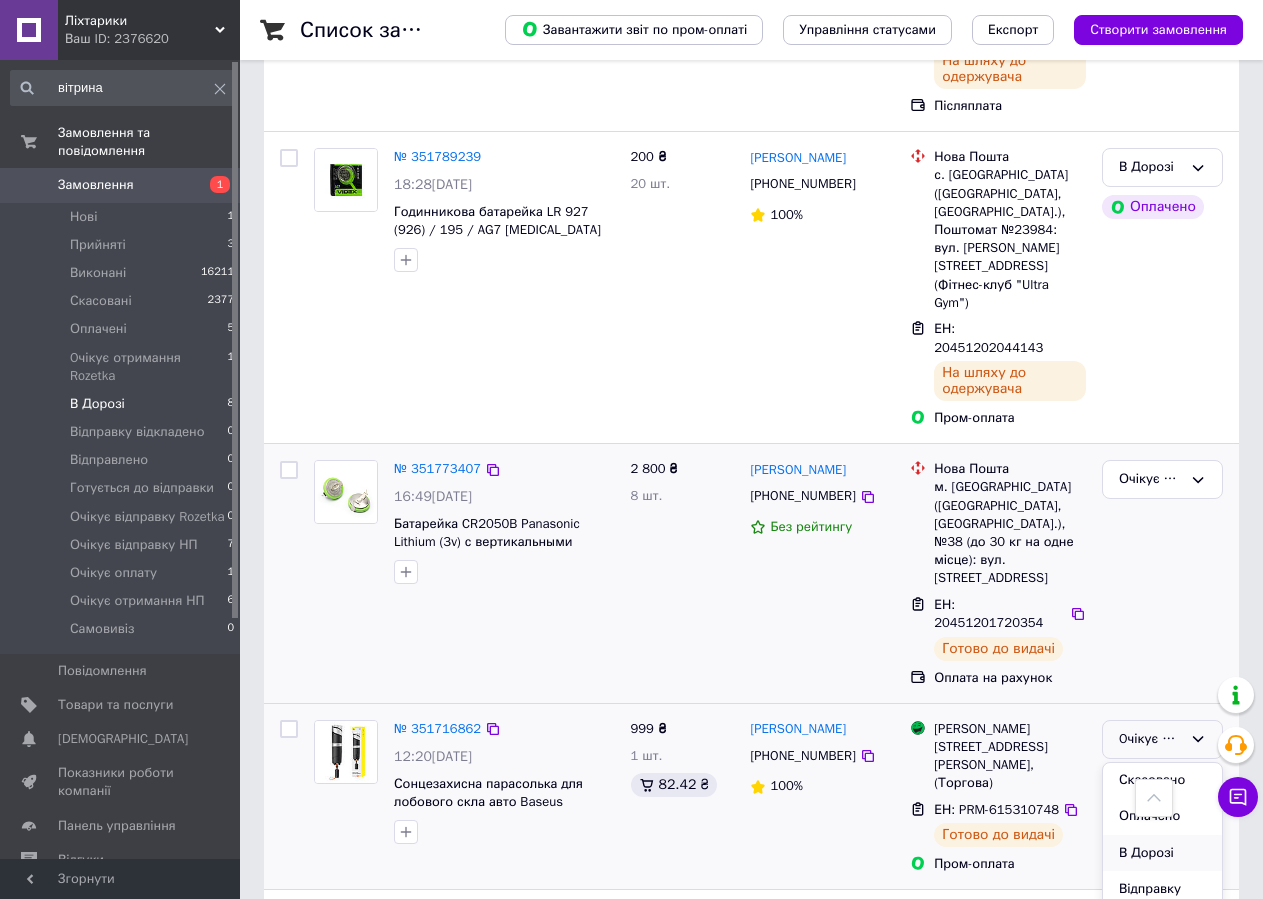 scroll, scrollTop: 0, scrollLeft: 0, axis: both 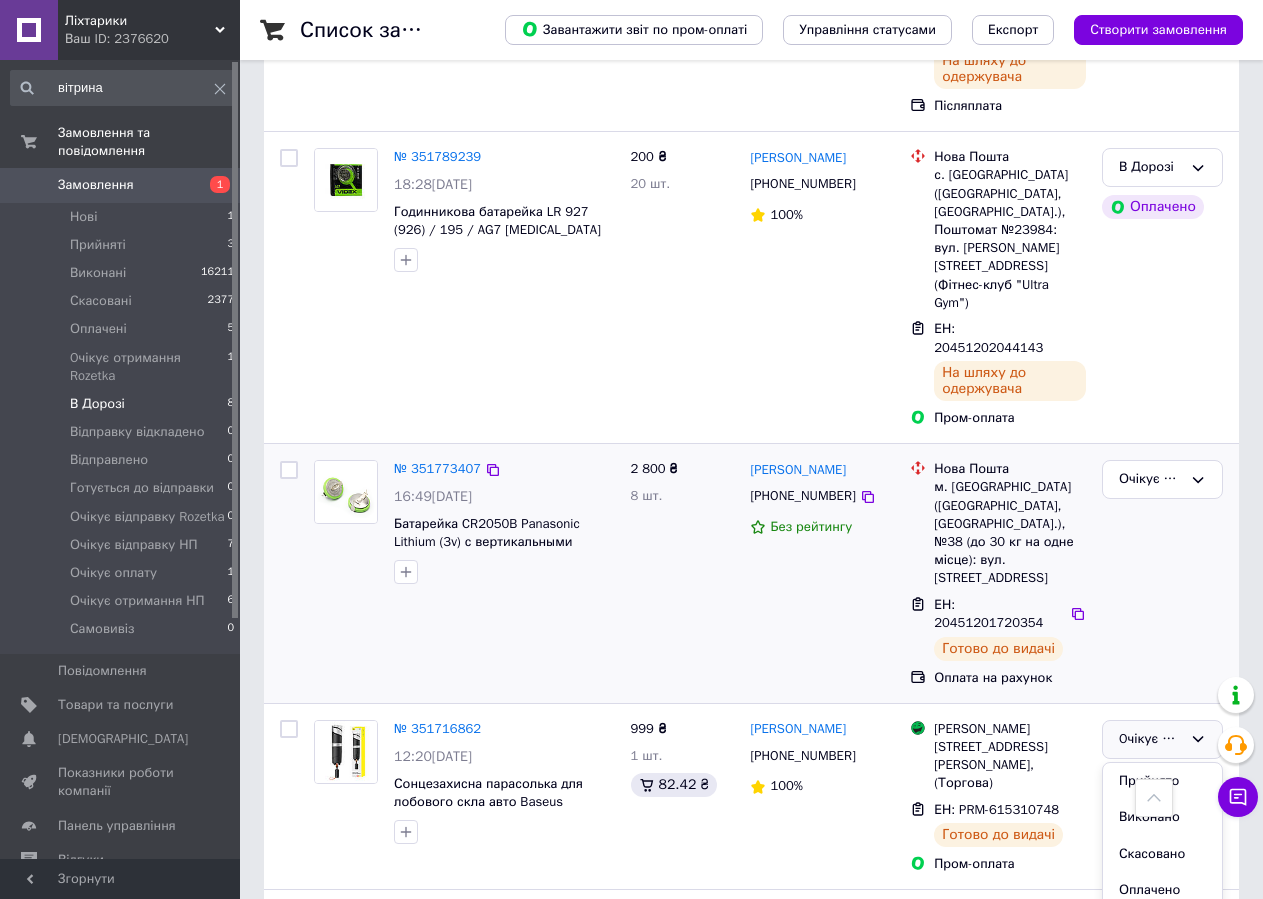 click on "Список замовлень   Завантажити звіт по пром-оплаті Управління статусами Експорт Створити замовлення 1 Фільтри Збережені фільтри: В пути (8) Статус: В пути Cкинути все Замовлення Cума Покупець Доставка та оплата Статус № 351849825 09:22, 09.07.2025 Годинникова батарейка 177 / 377 / LR 626 / AG4 Videx Alkaline (1.5v) 1шт. 200 ₴ 20 шт. 14.61 ₴ Марина Кондратенко +380934991027 100% Нова Пошта Дніпро, №37 (до 30 кг на одне місце): вул. Данила Галицького,19 прим. 20 ЕН: 20451201957983 На шляху до одержувача Пром-оплата В Дорозі Оплачено № 351844283 08:38, 09.07.2025 Батарейки AA (LR6) Varta Longlife Max Power Alkaline (4шт.) 4 товара у замовленні 322 ₴ 13 шт." at bounding box center [751, 223] 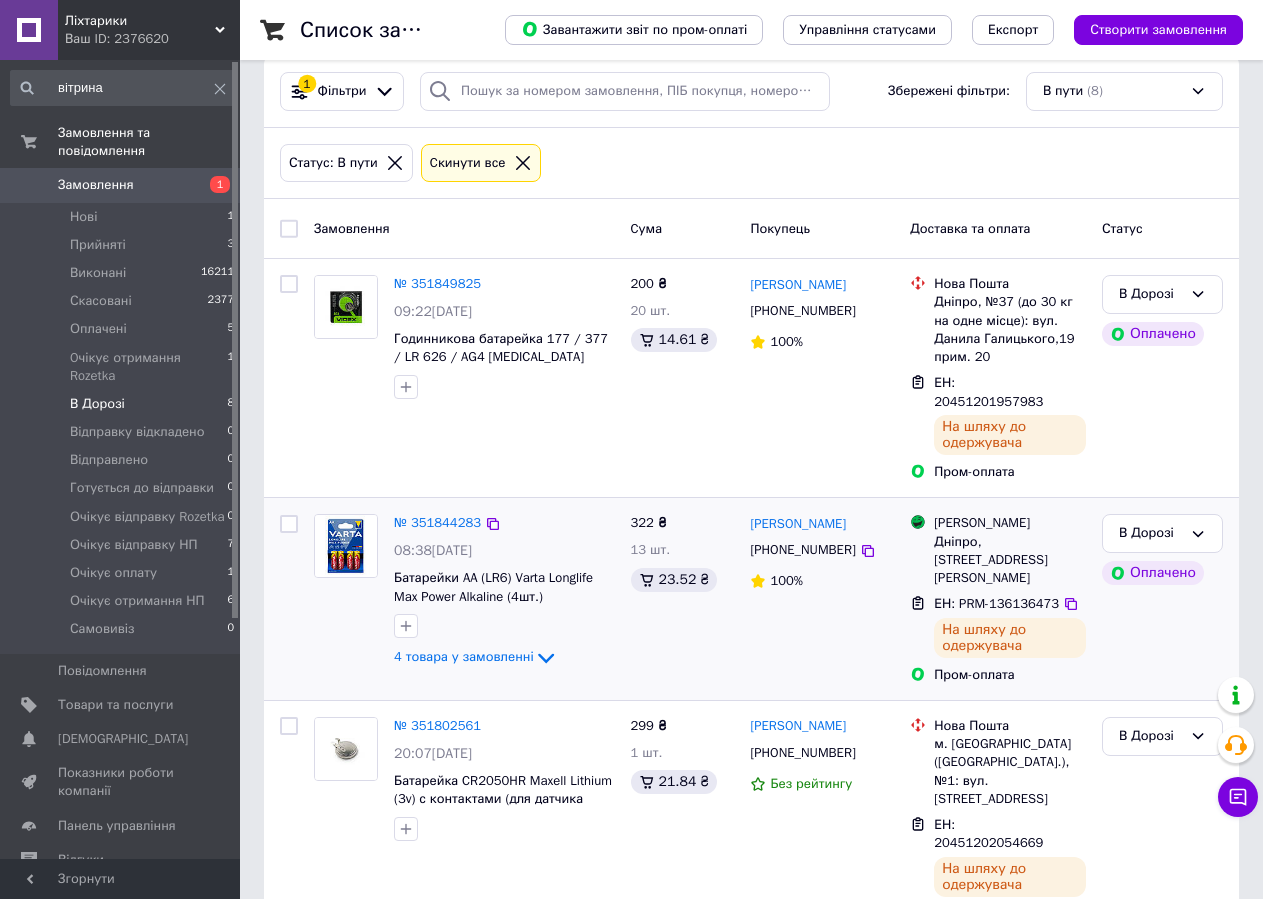 scroll, scrollTop: 0, scrollLeft: 0, axis: both 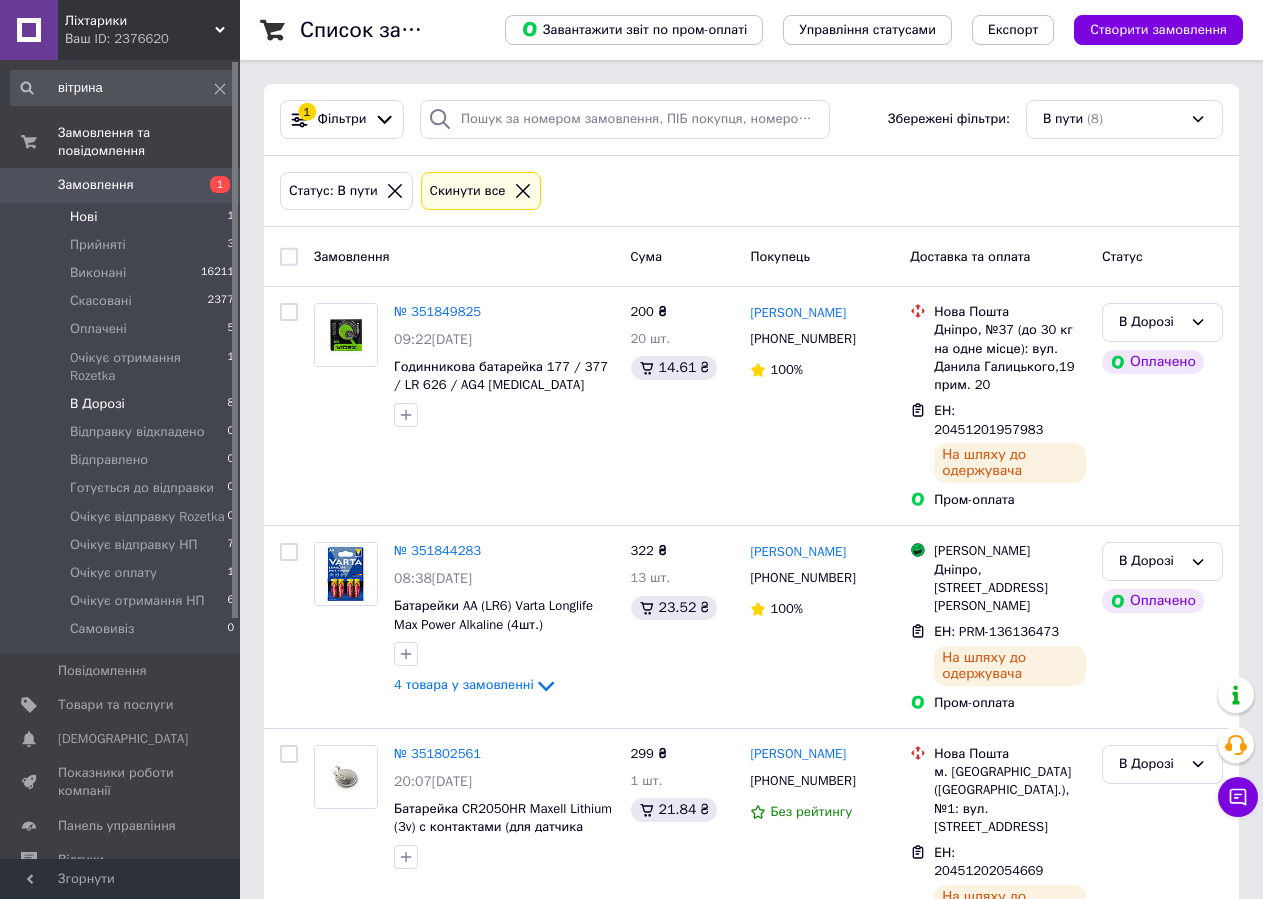 click on "Нові 1" at bounding box center [123, 217] 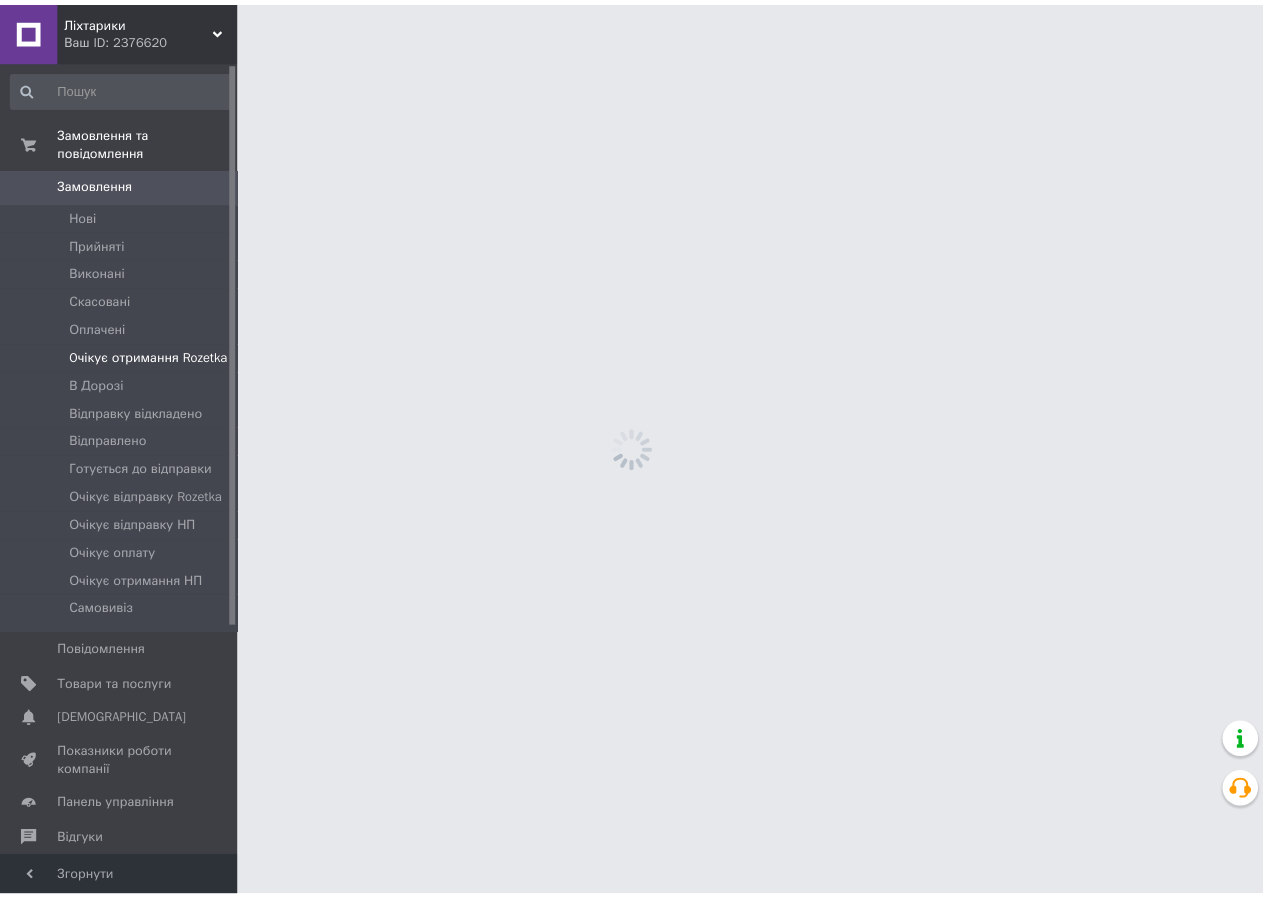 scroll, scrollTop: 0, scrollLeft: 0, axis: both 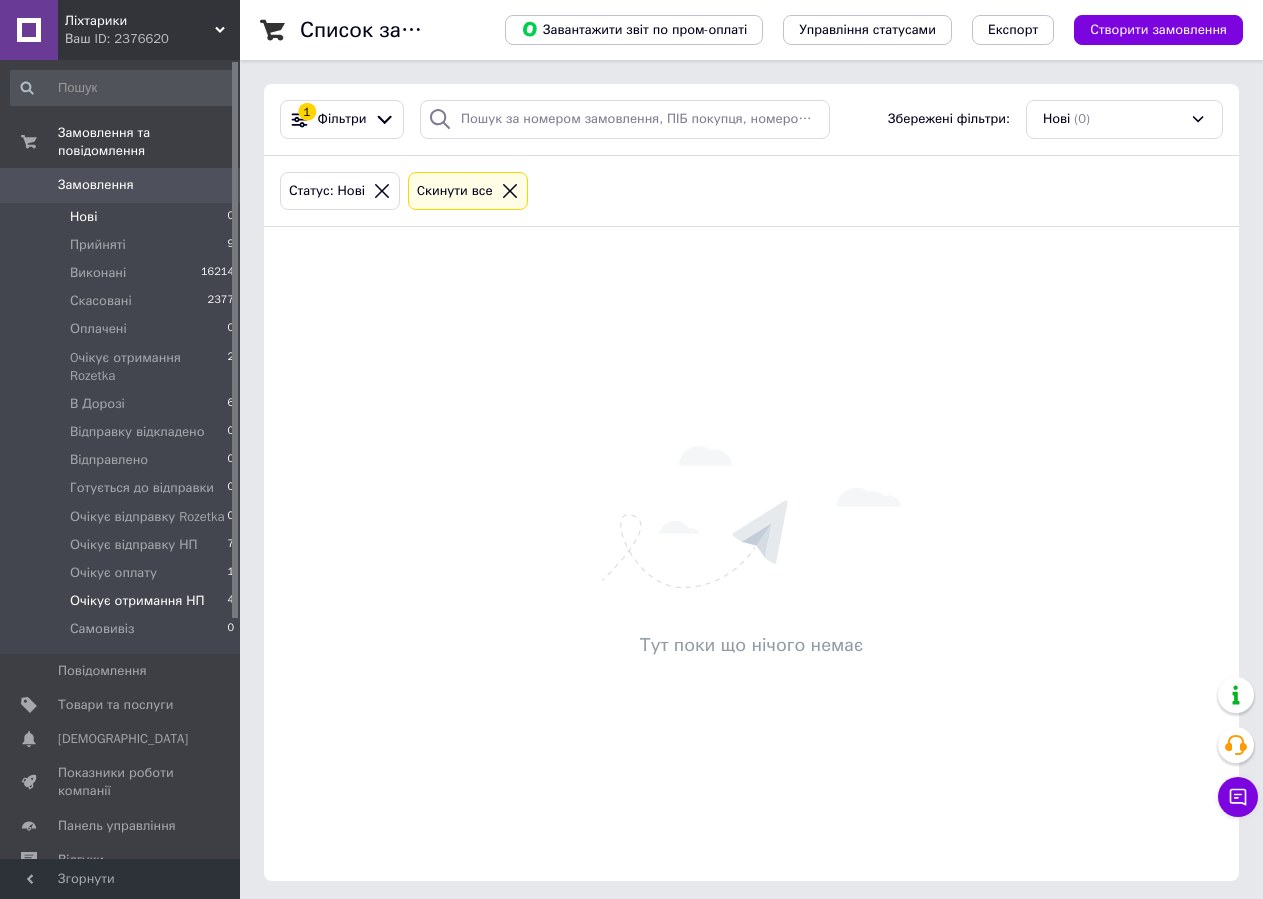 click on "Очікує отримання НП 4" at bounding box center (123, 601) 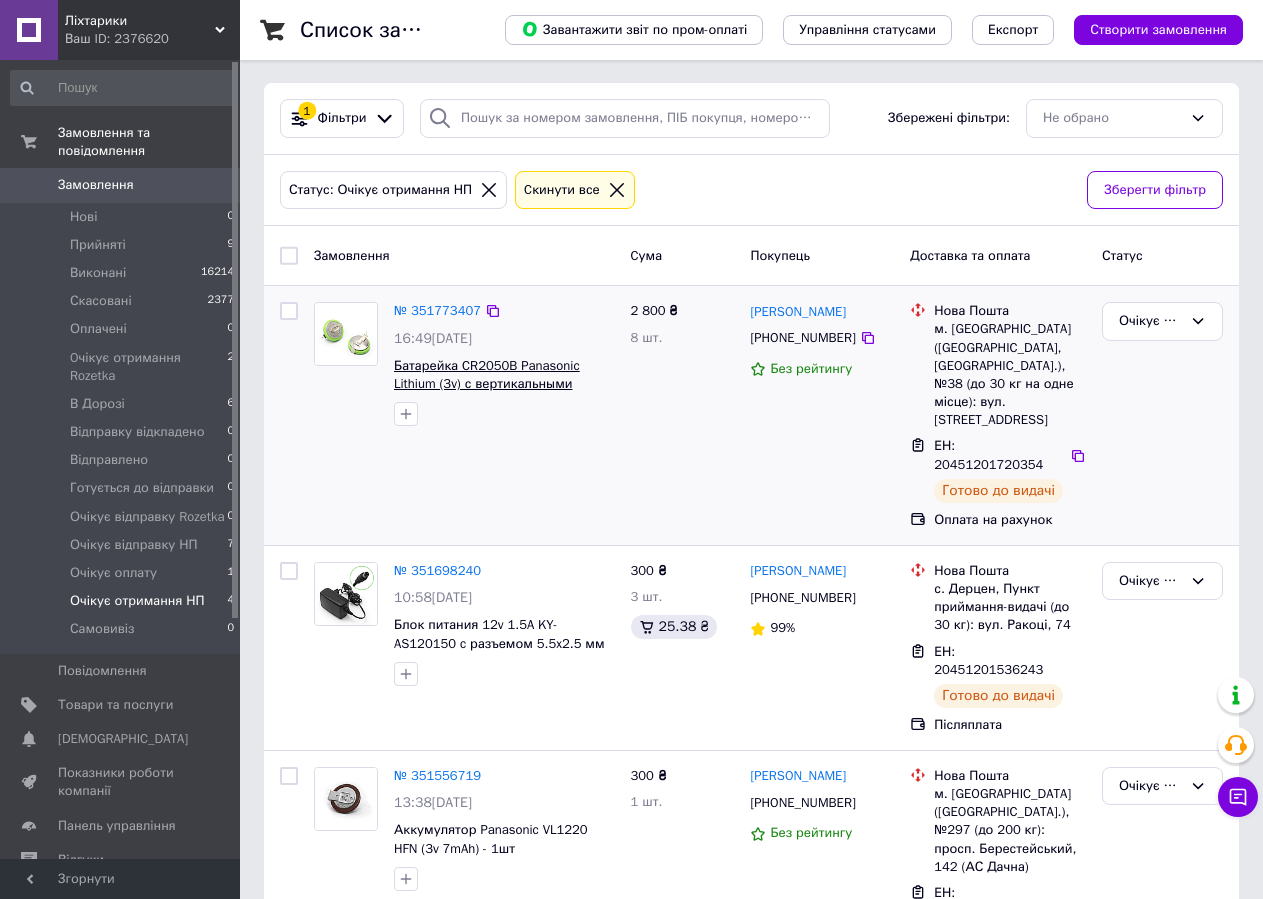 scroll, scrollTop: 0, scrollLeft: 0, axis: both 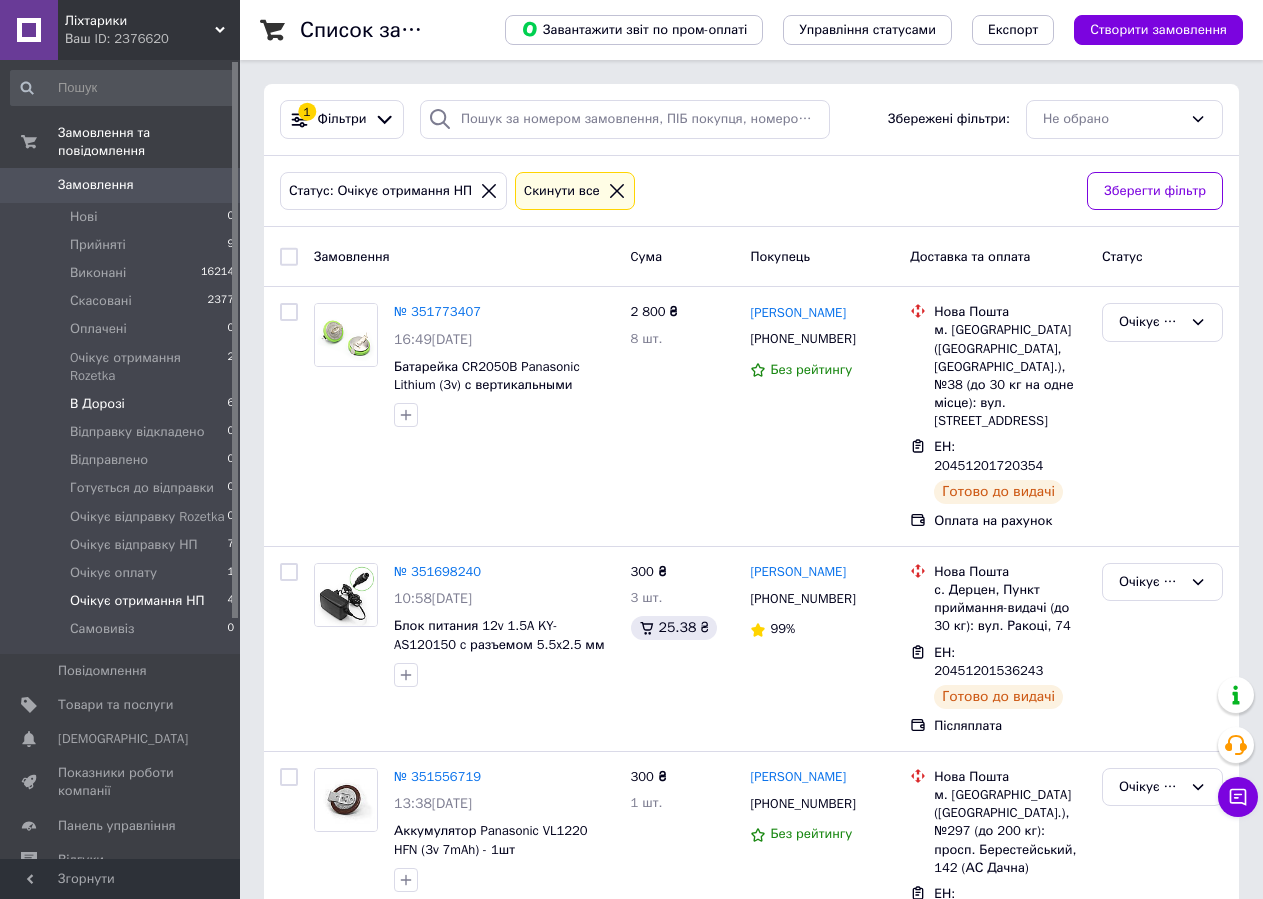click on "В Дорозі 6" at bounding box center (123, 404) 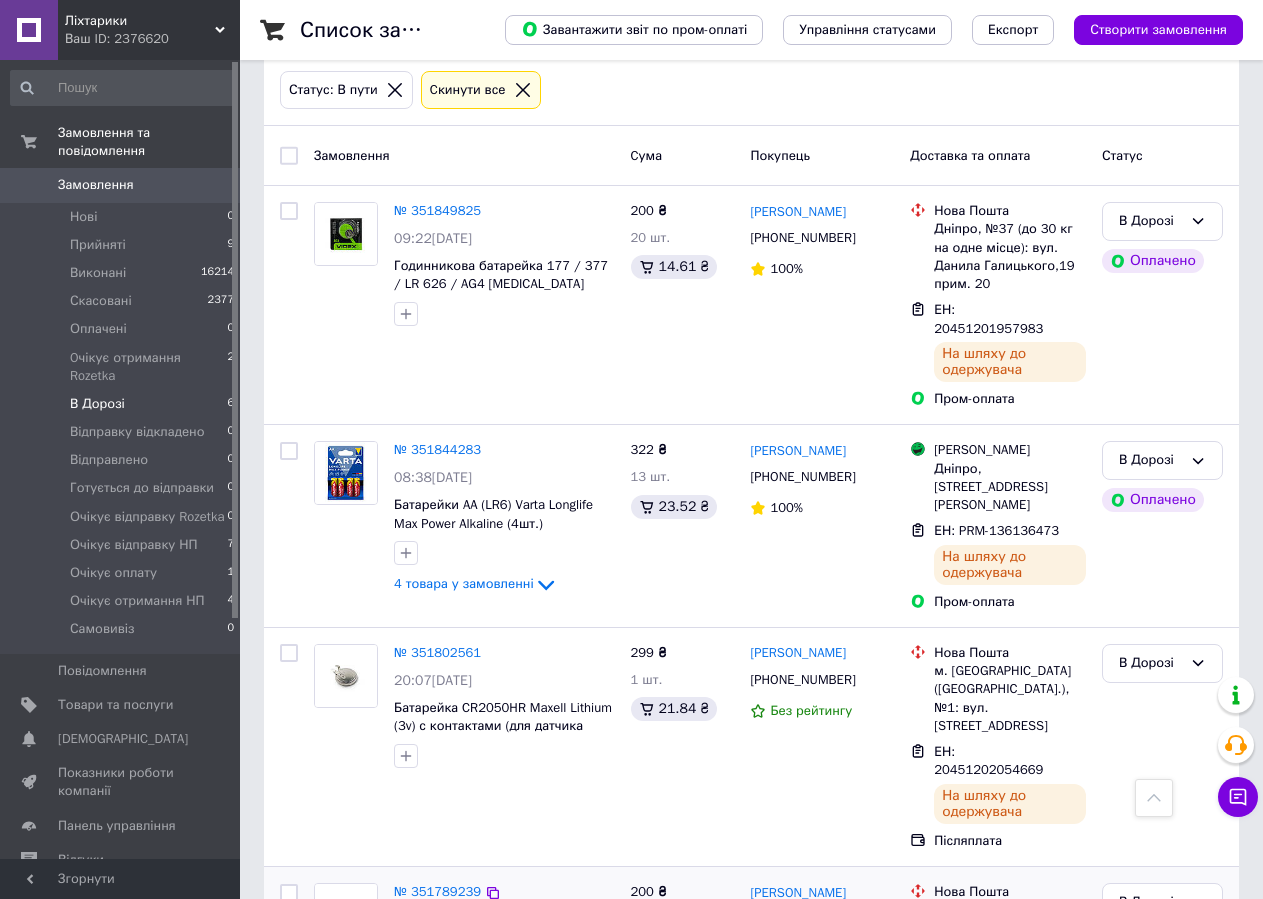 scroll, scrollTop: 0, scrollLeft: 0, axis: both 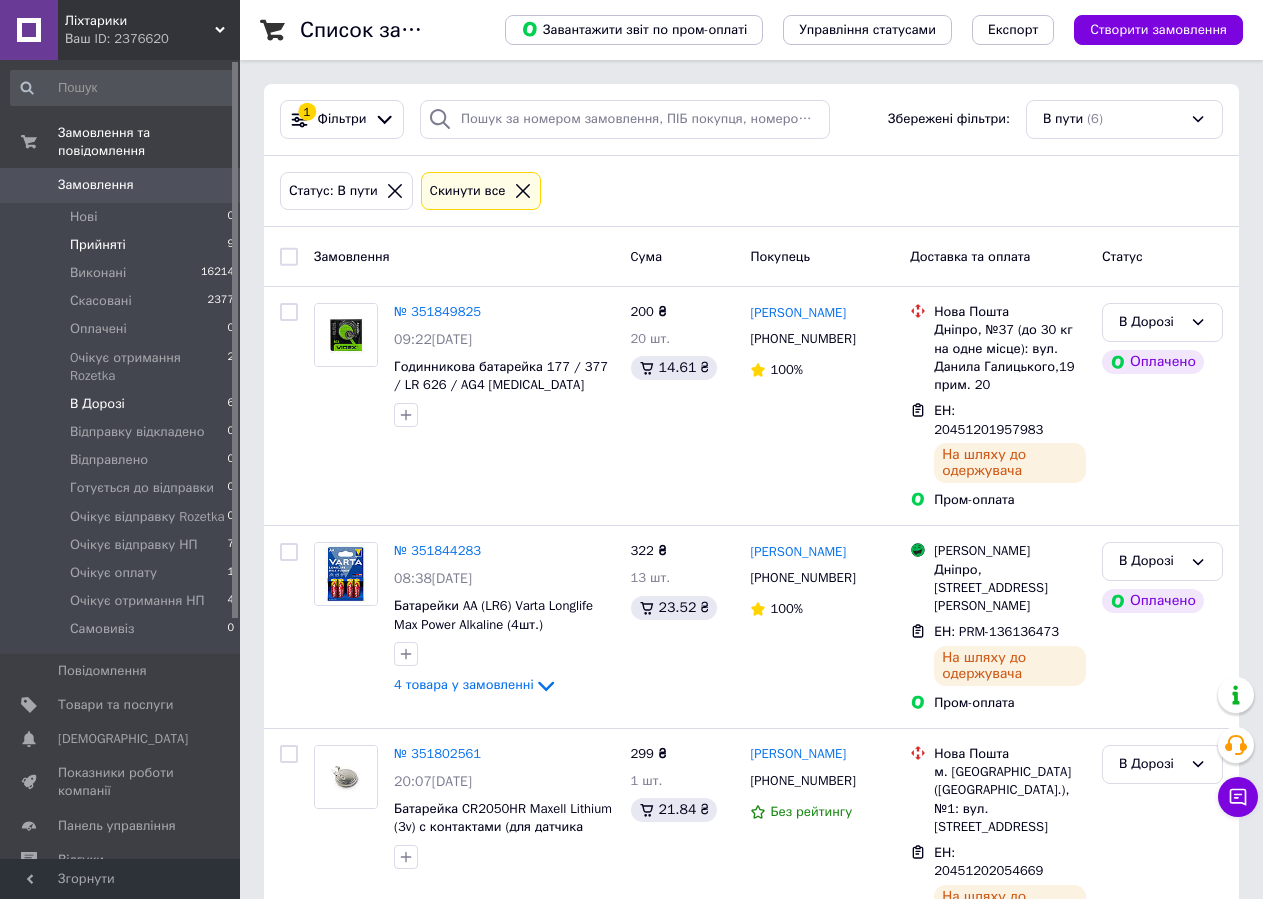click on "Прийняті 9" at bounding box center (123, 245) 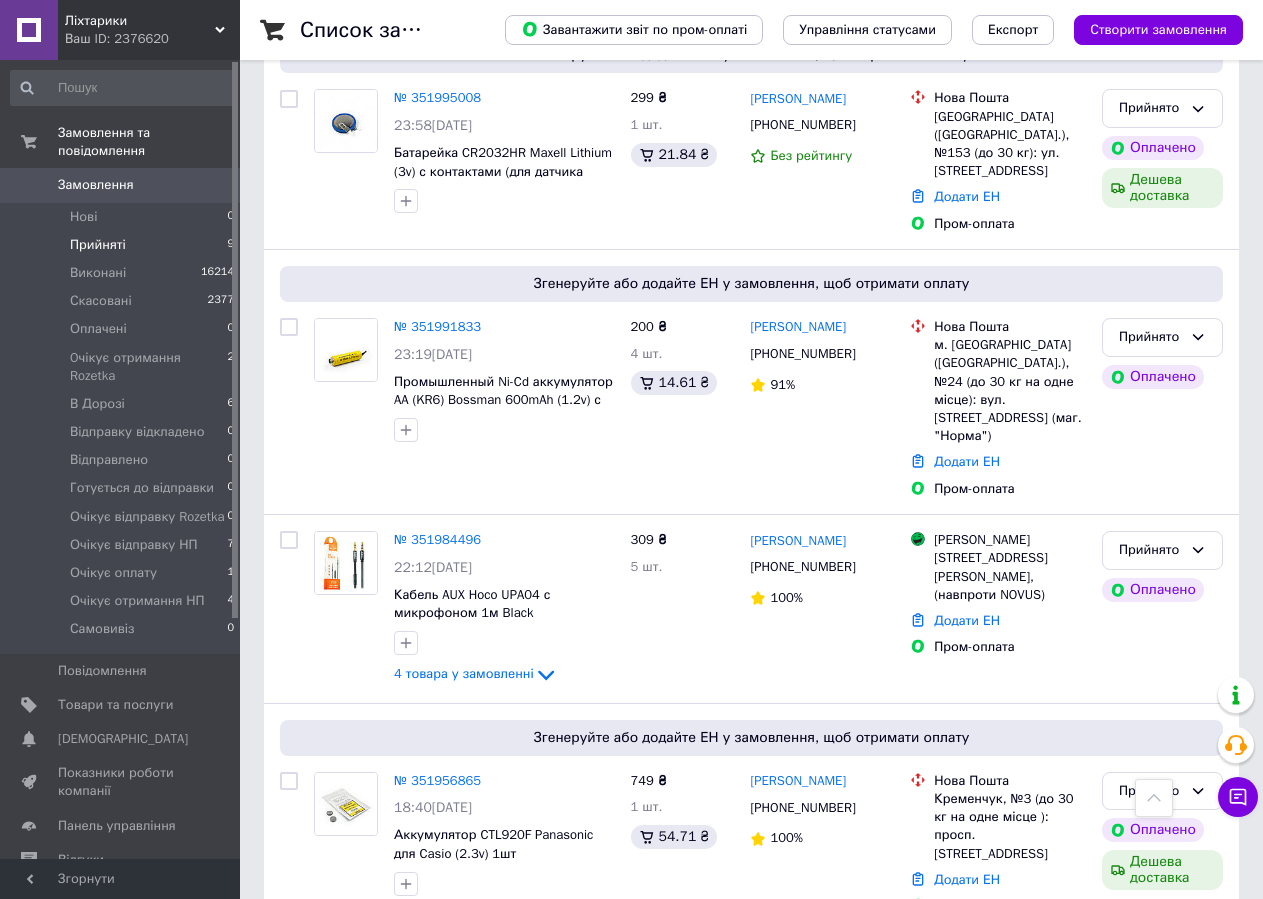 scroll, scrollTop: 1231, scrollLeft: 0, axis: vertical 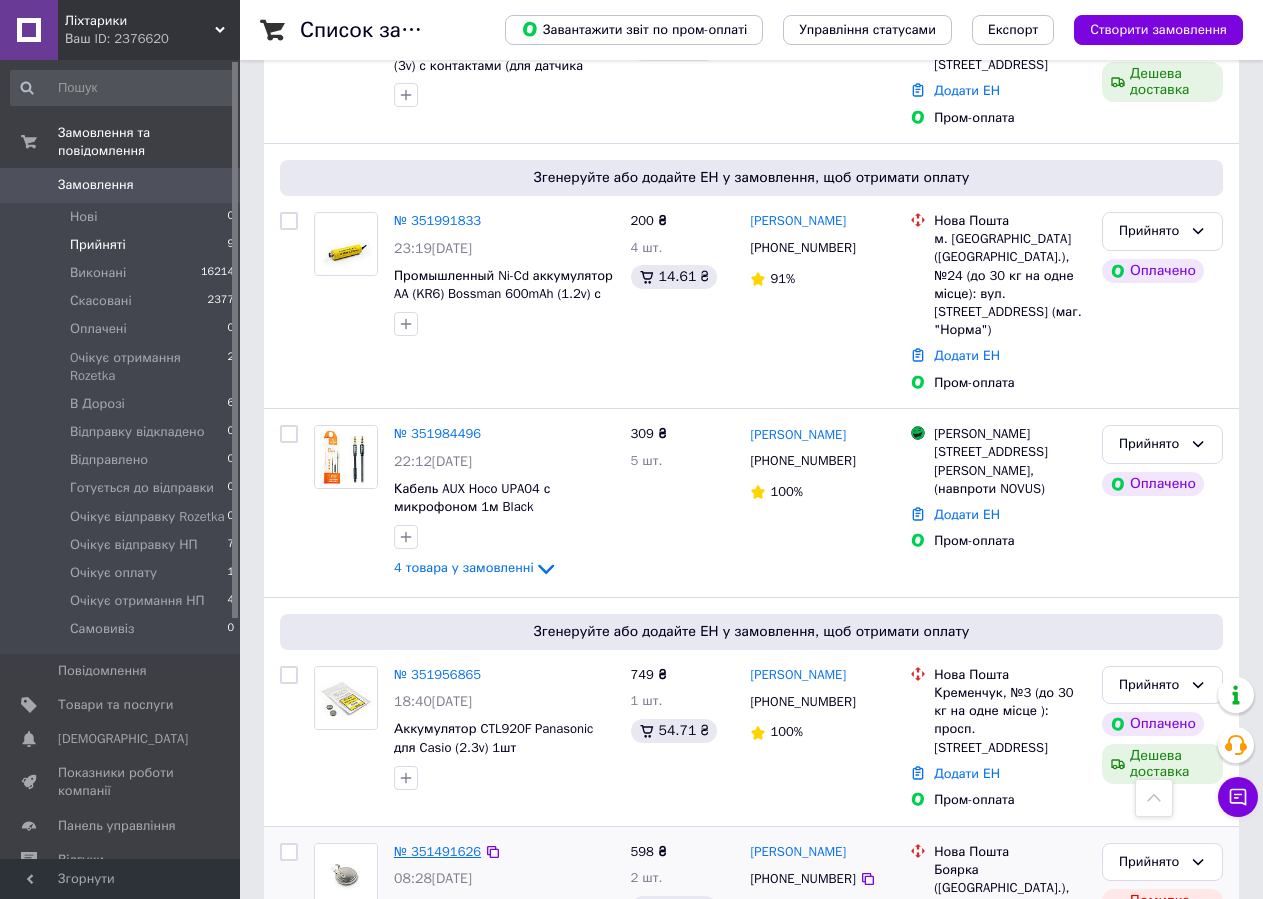 click on "№ 351491626" at bounding box center (437, 851) 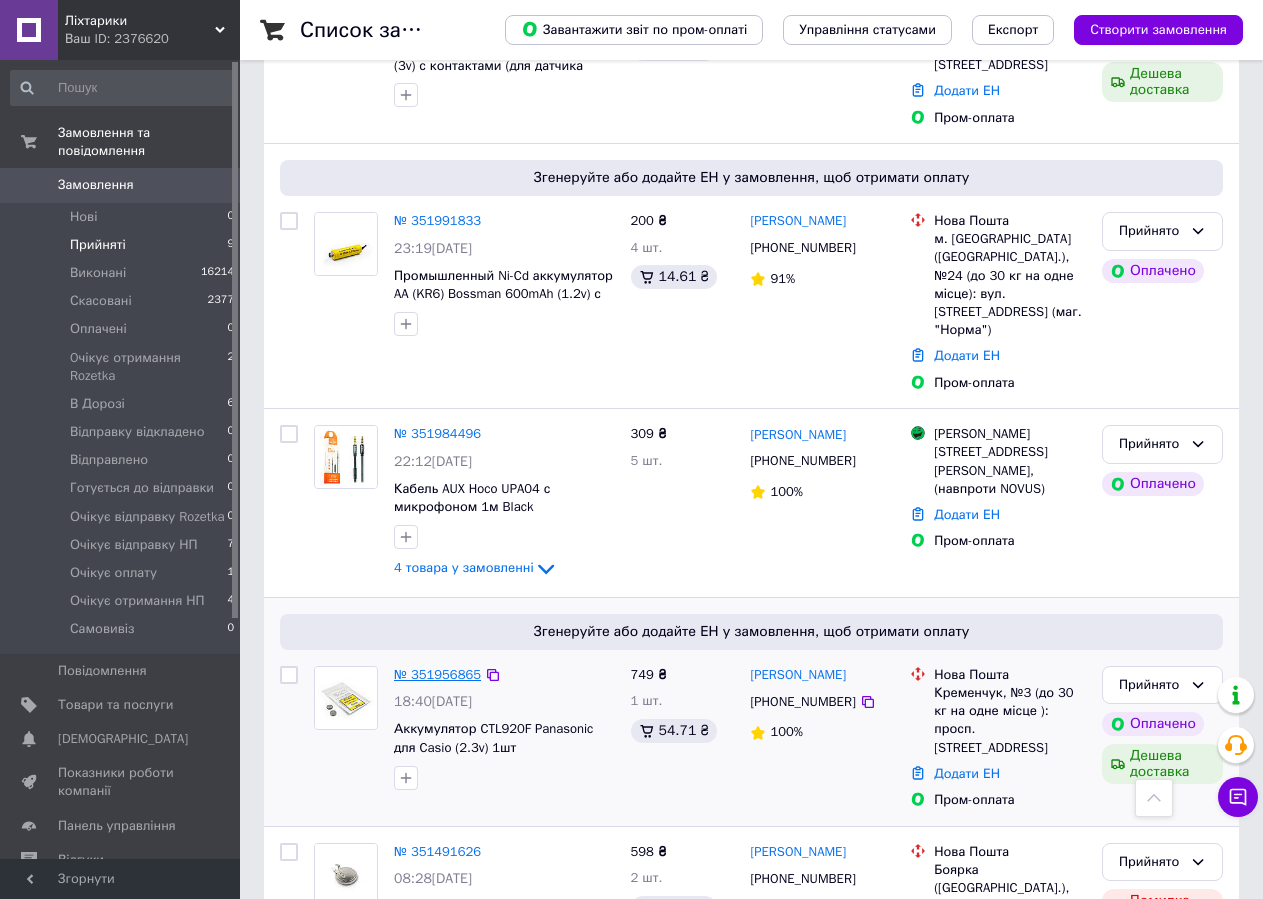 click on "№ 351956865" at bounding box center (437, 674) 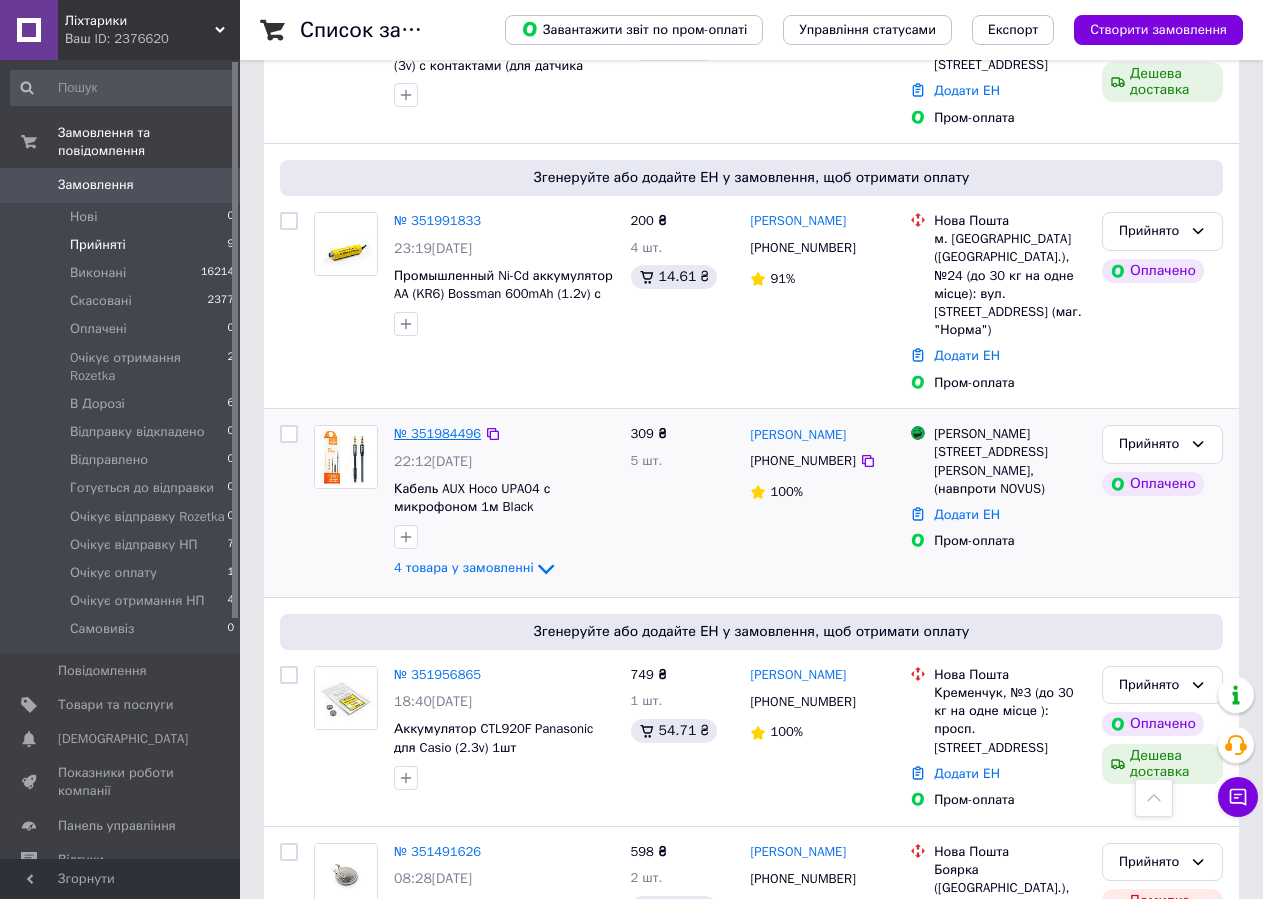 click on "№ 351984496" at bounding box center [437, 433] 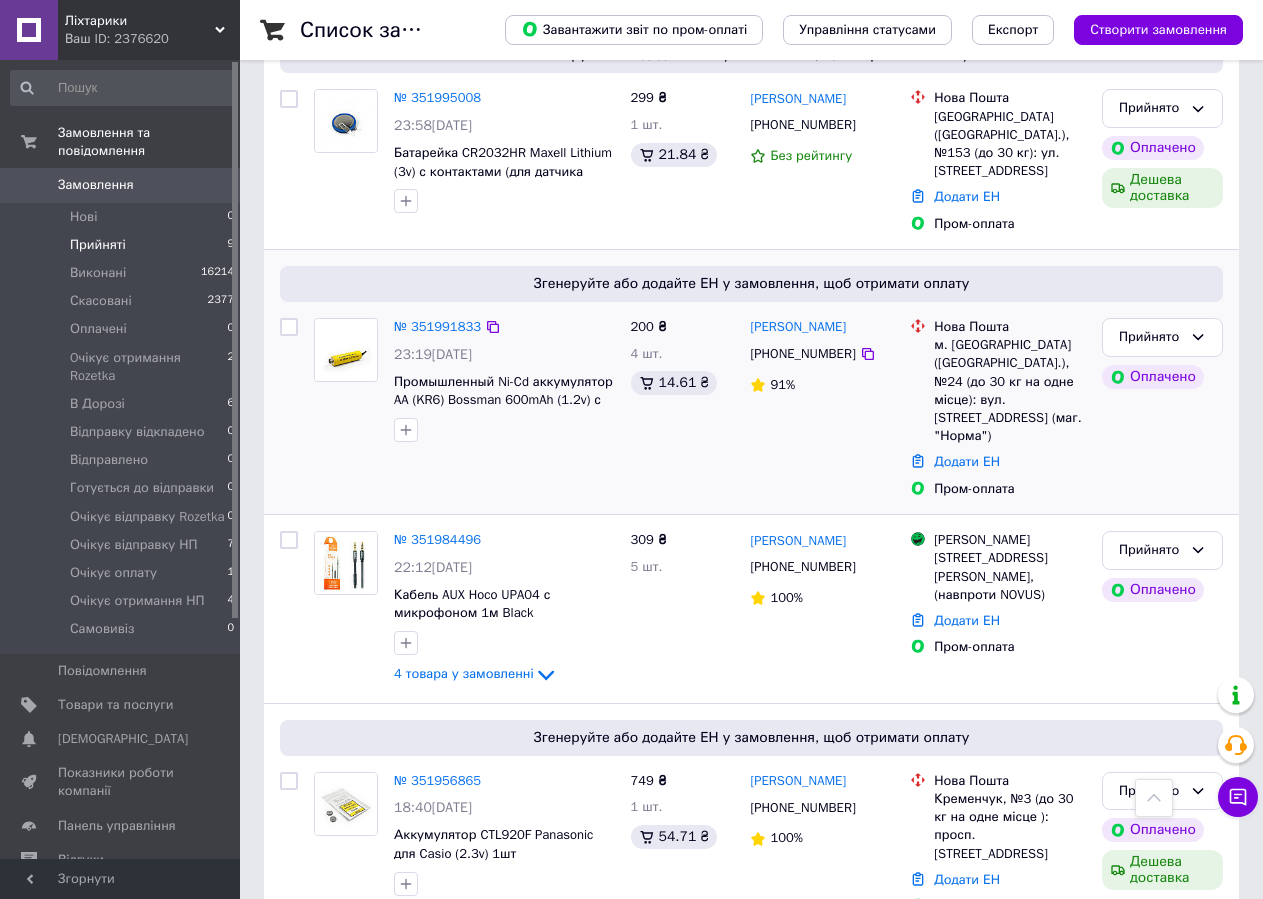 scroll, scrollTop: 1031, scrollLeft: 0, axis: vertical 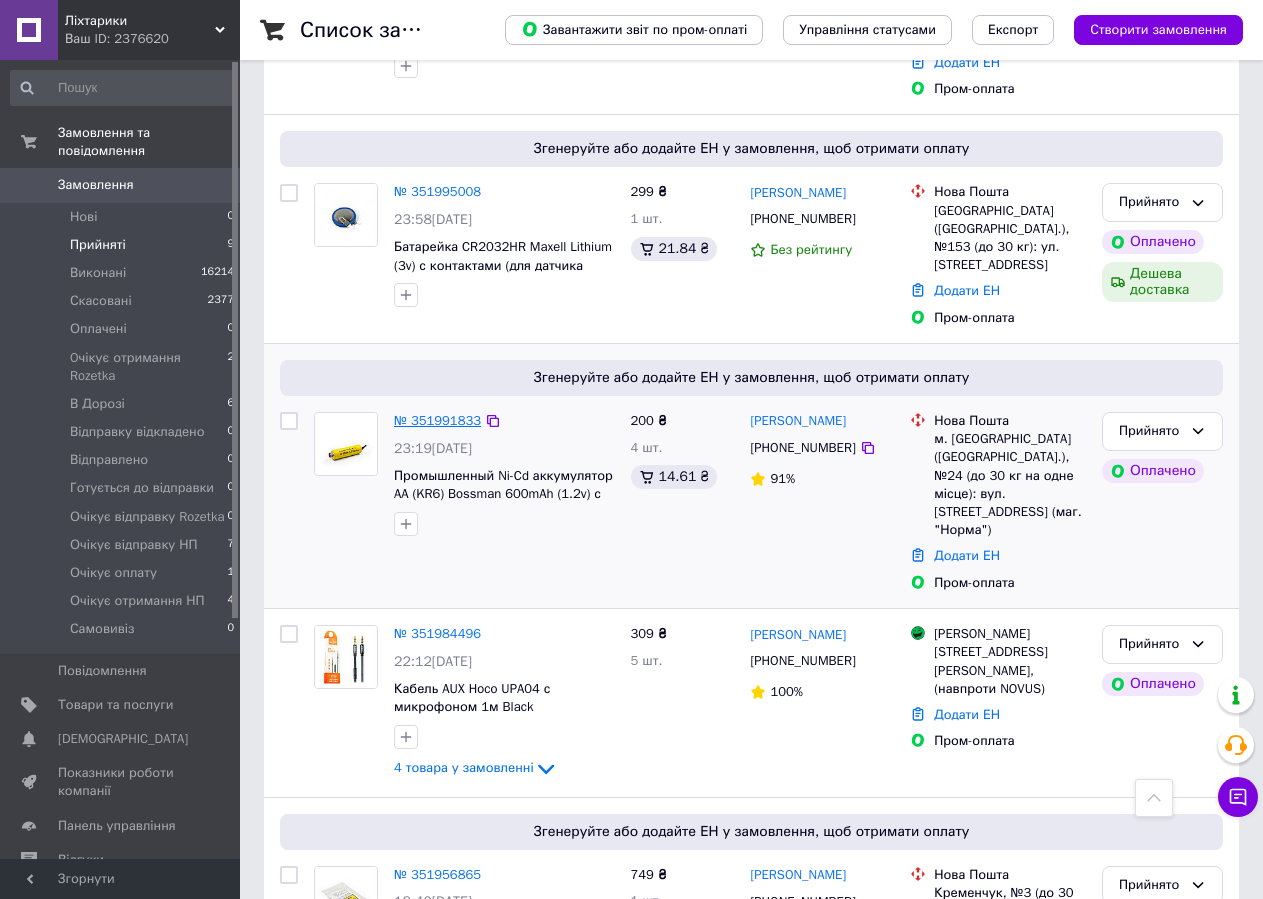 click on "№ 351991833" at bounding box center [437, 420] 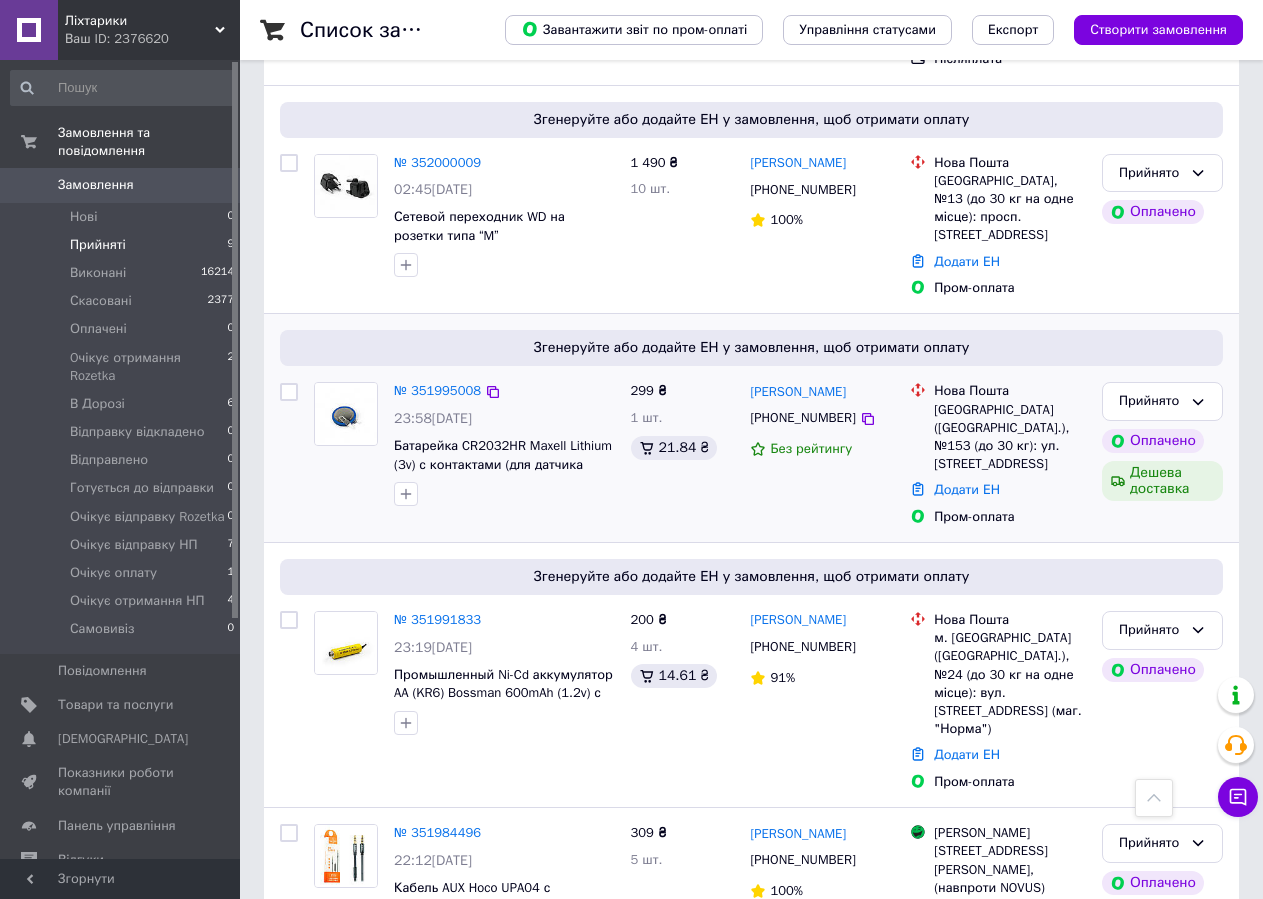 scroll, scrollTop: 831, scrollLeft: 0, axis: vertical 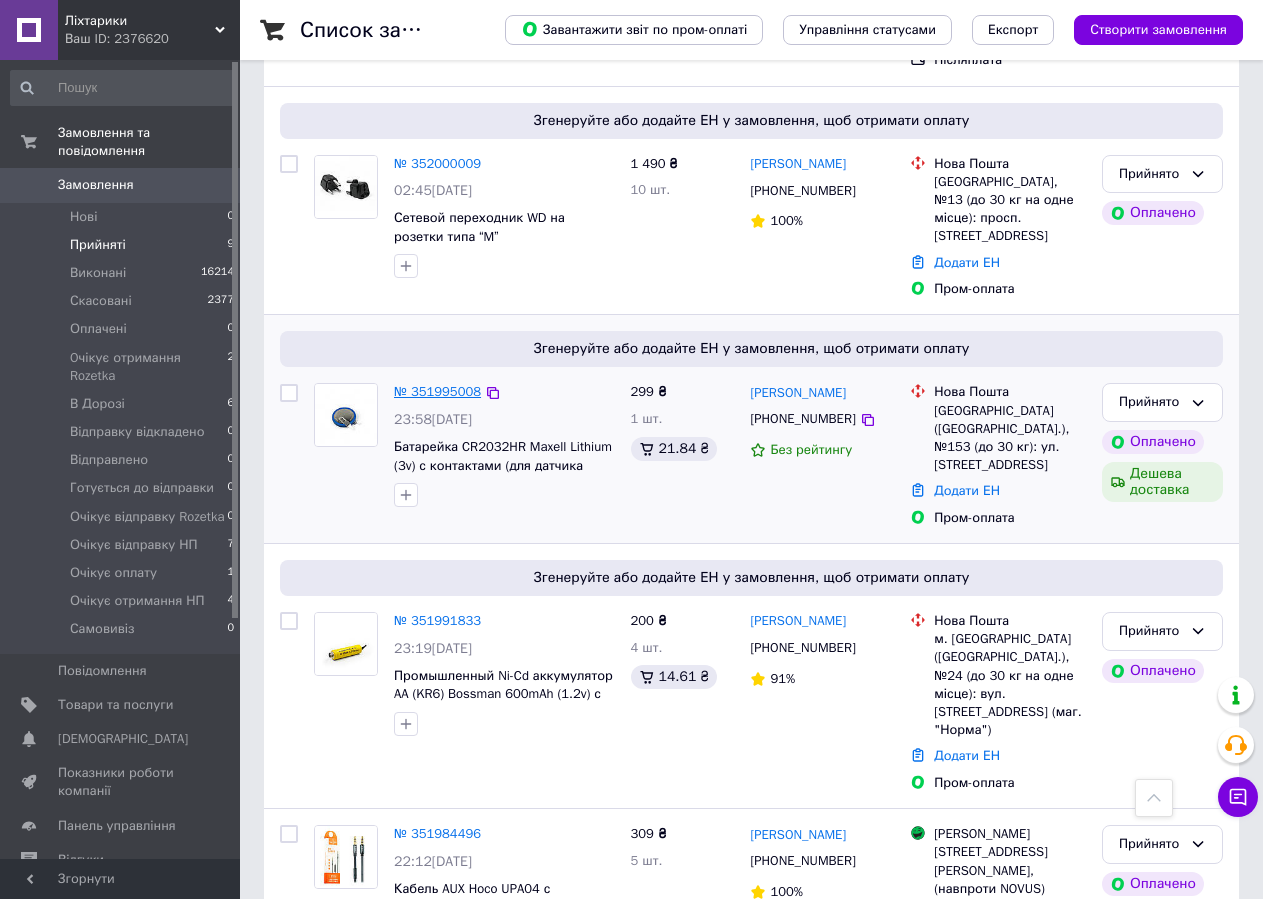click on "№ 351995008" at bounding box center [437, 391] 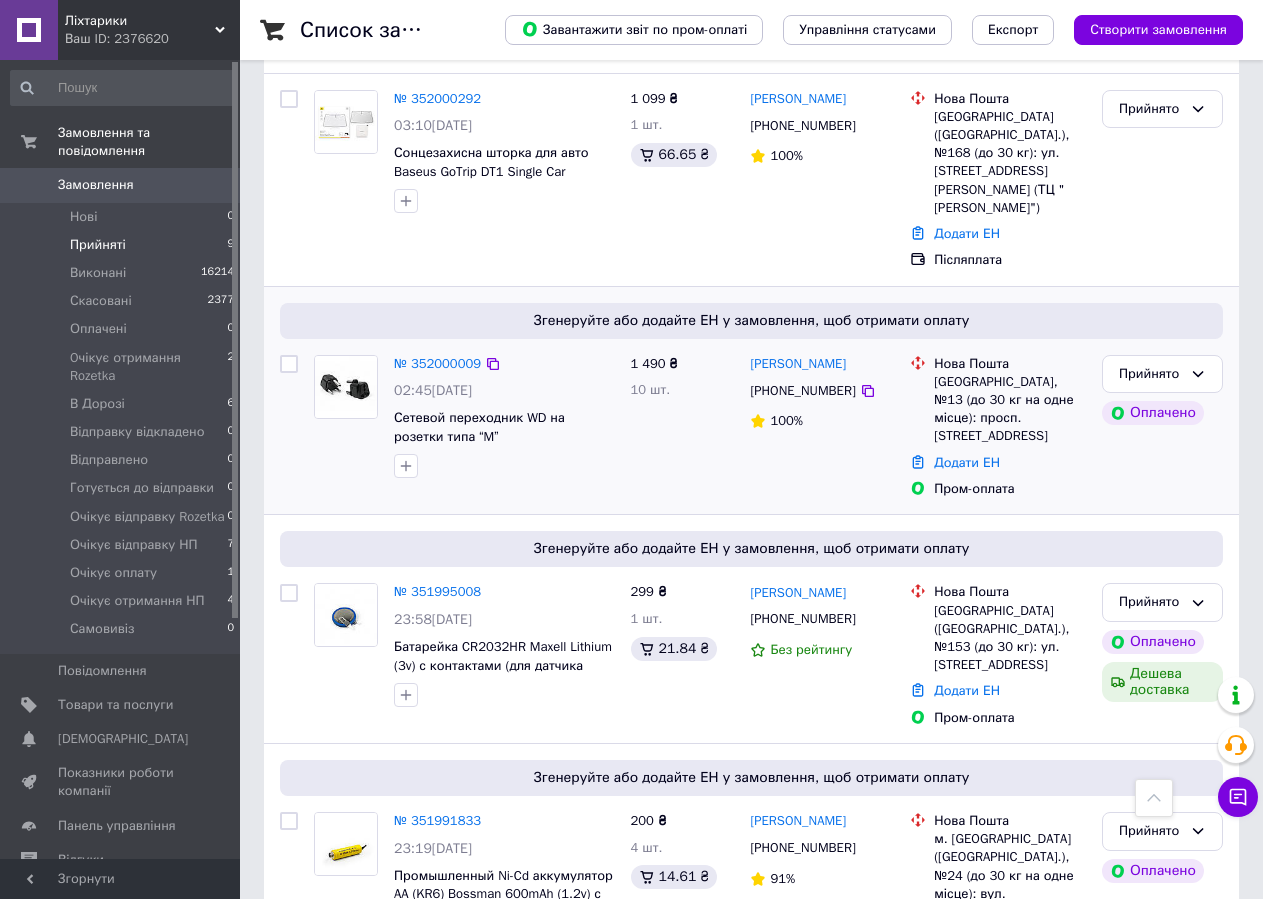 click on "№ 352000009" at bounding box center [437, 363] 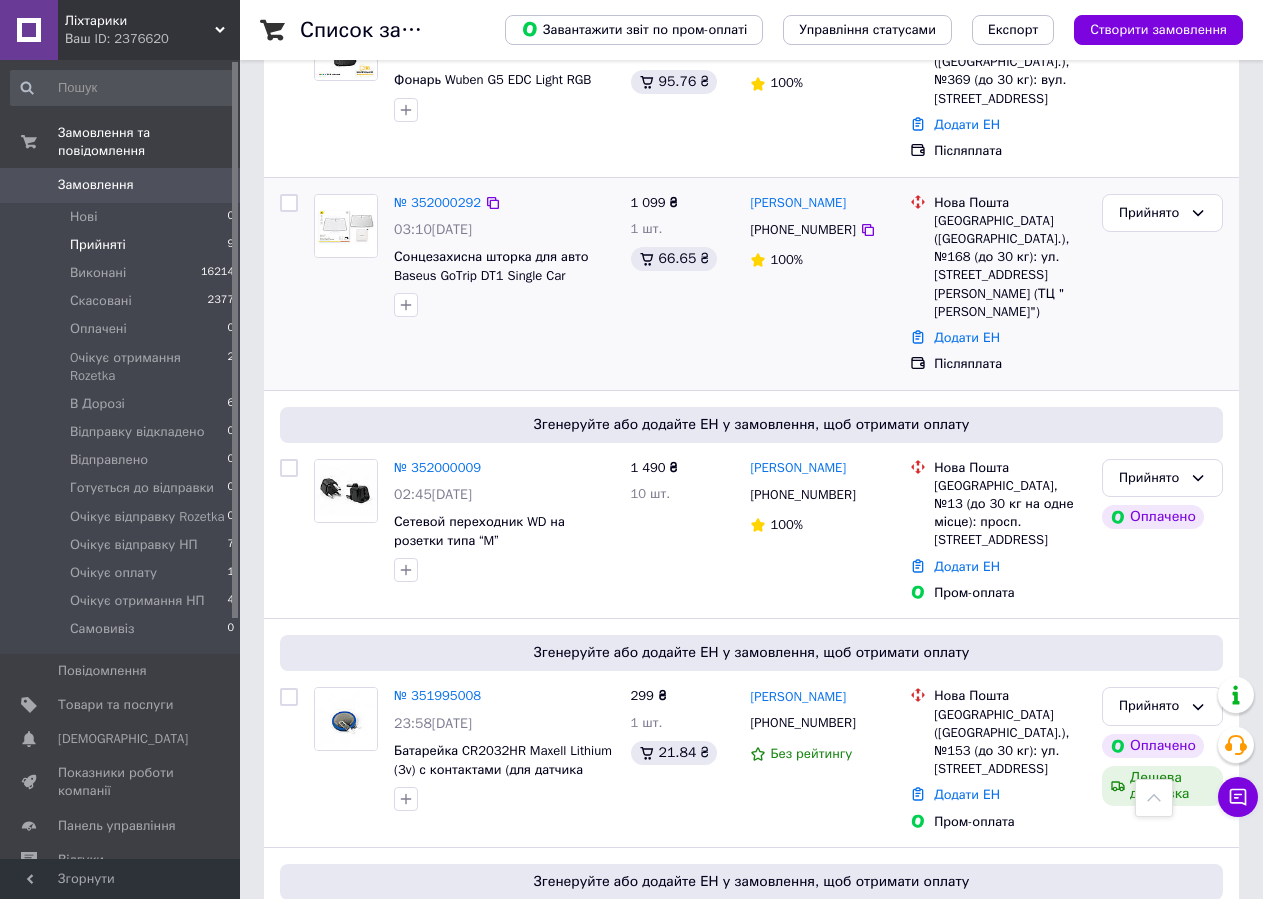 scroll, scrollTop: 431, scrollLeft: 0, axis: vertical 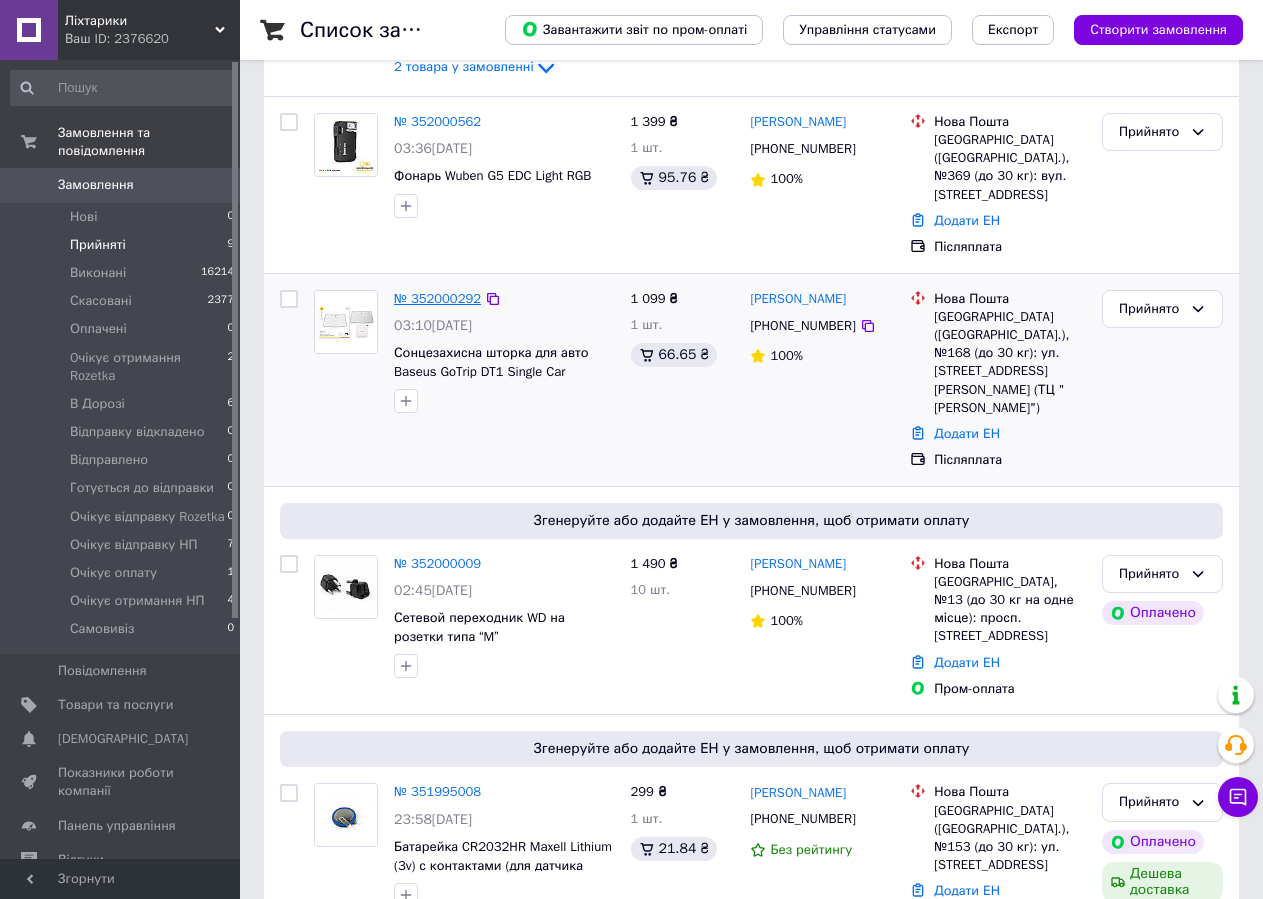 click on "№ 352000292" at bounding box center (437, 298) 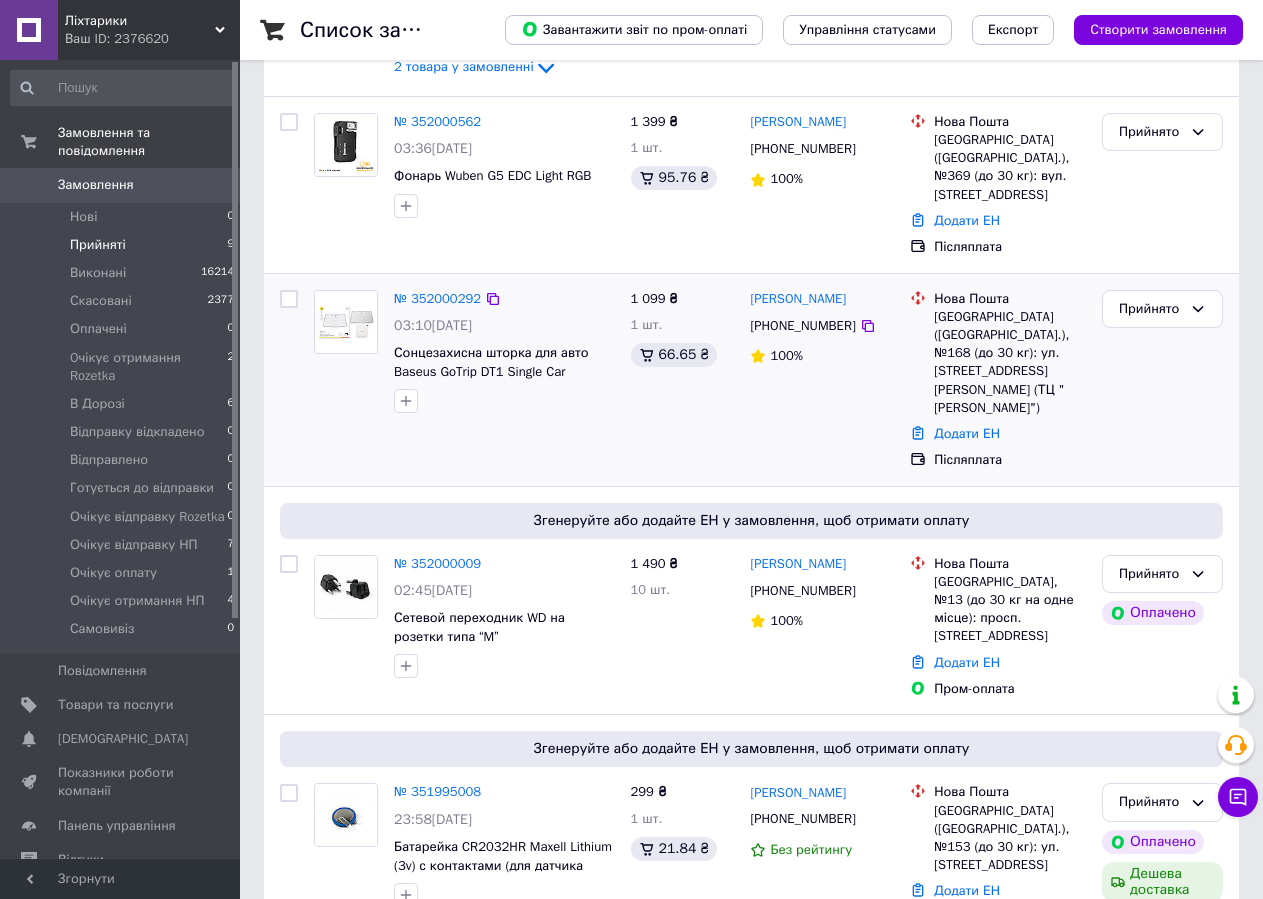 scroll, scrollTop: 231, scrollLeft: 0, axis: vertical 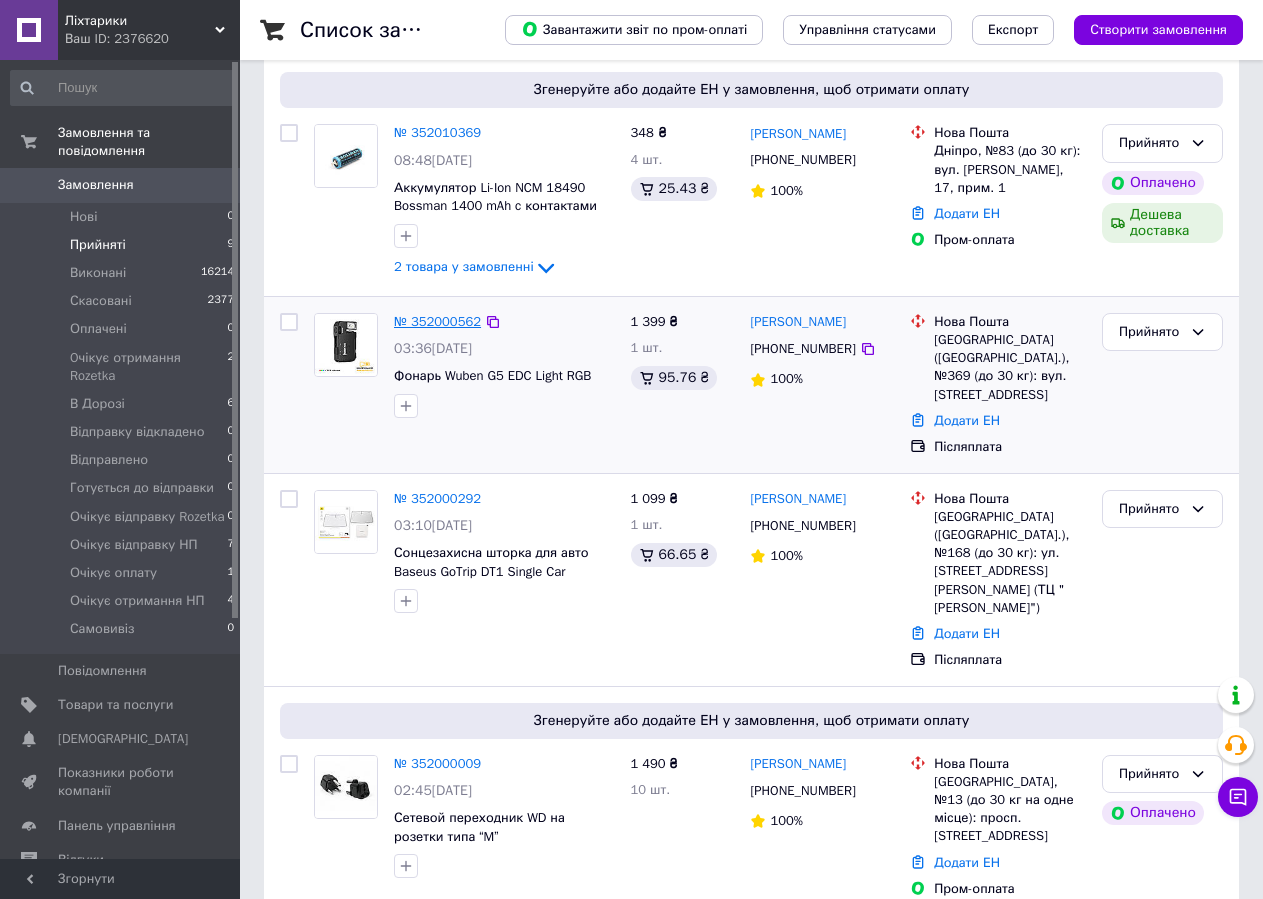 click on "№ 352000562" at bounding box center [437, 321] 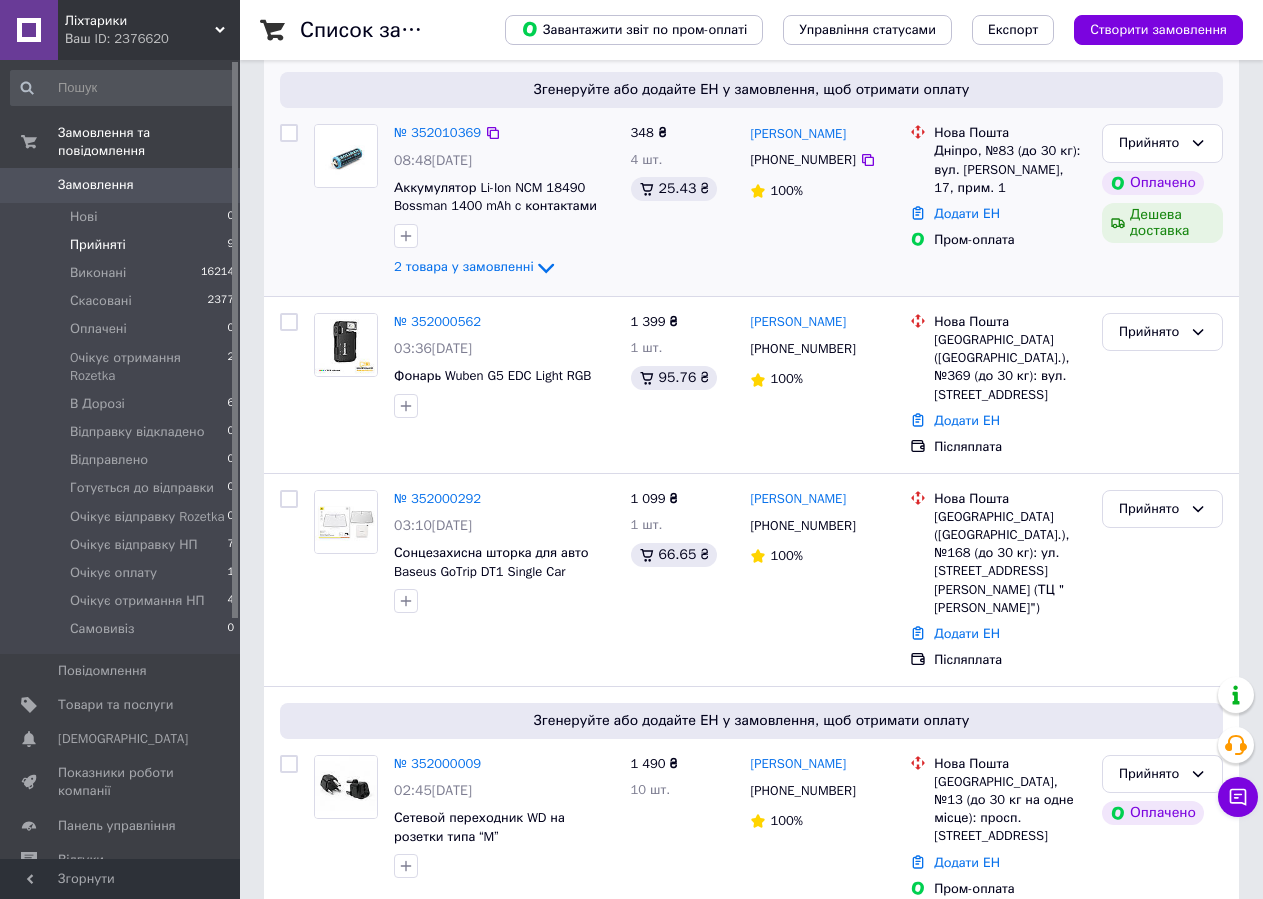 scroll, scrollTop: 0, scrollLeft: 0, axis: both 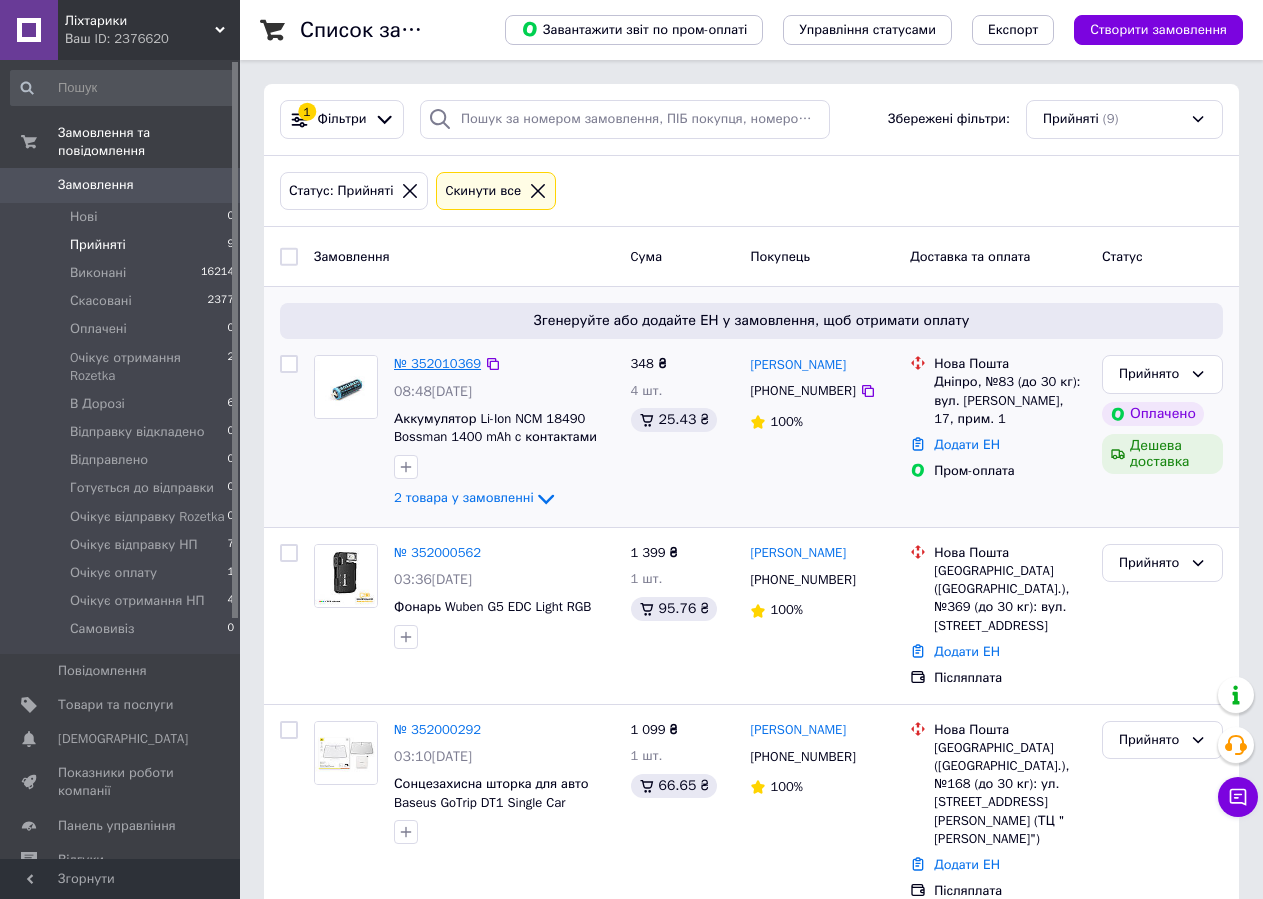 click on "№ 352010369" at bounding box center (437, 363) 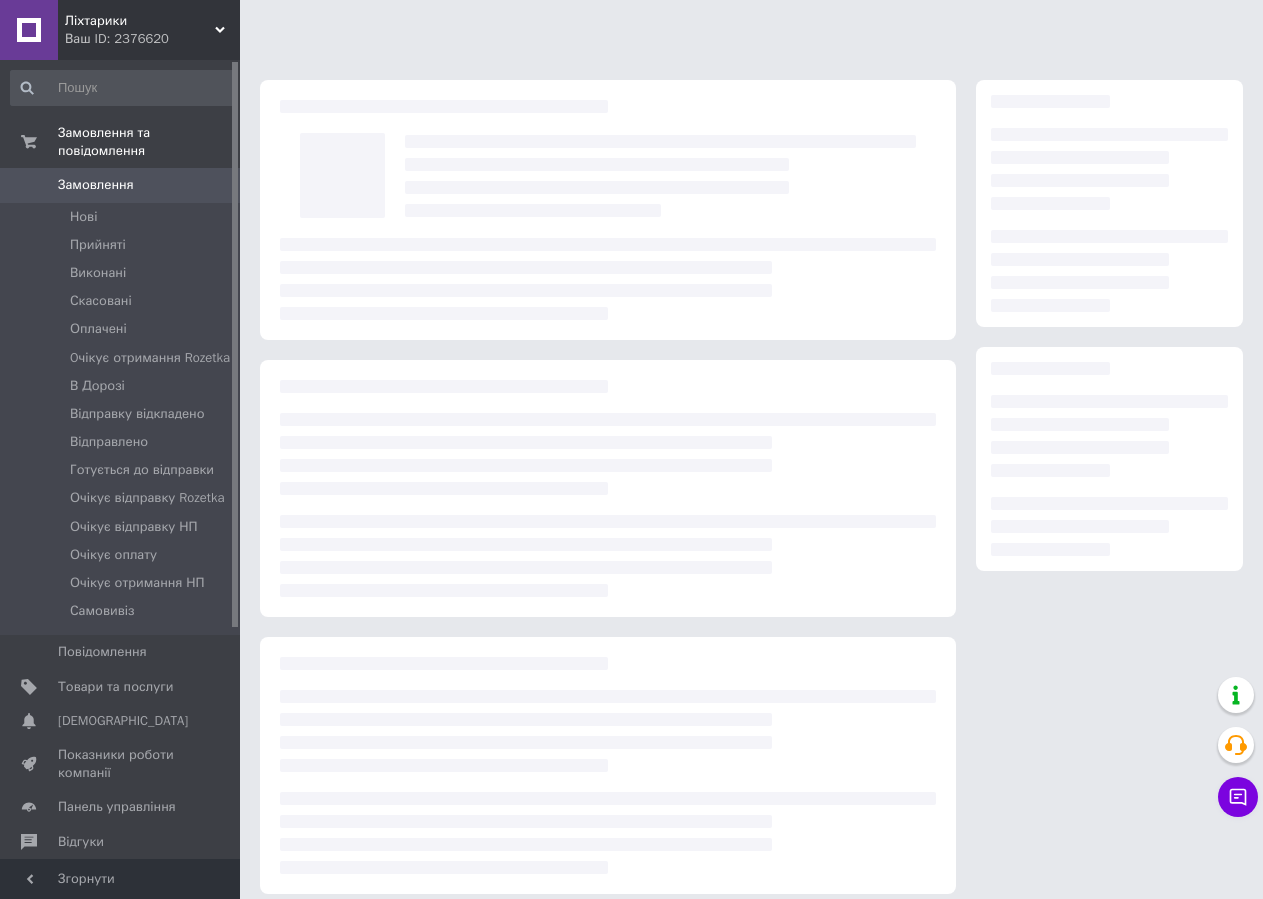 scroll, scrollTop: 0, scrollLeft: 0, axis: both 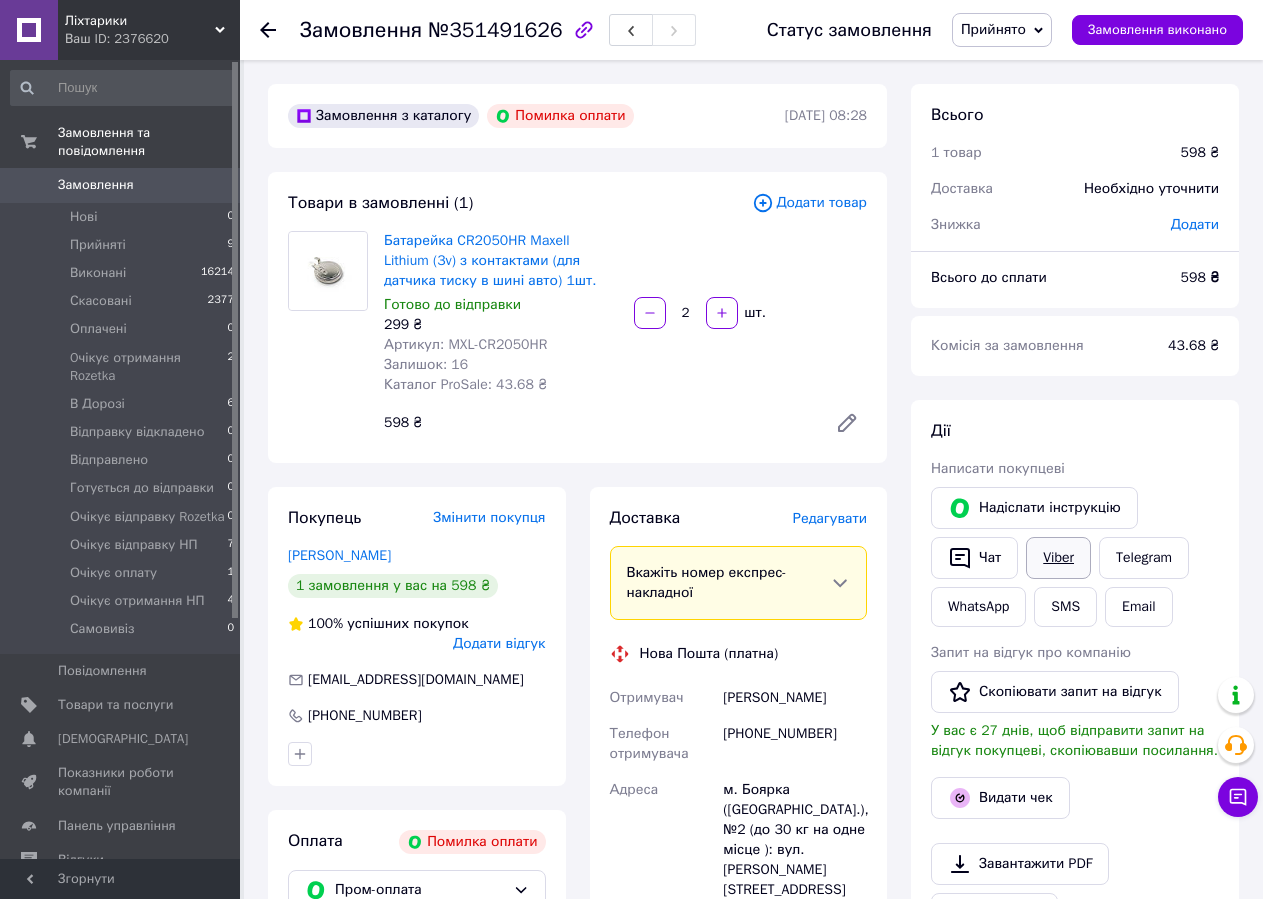click on "Viber" at bounding box center [1058, 558] 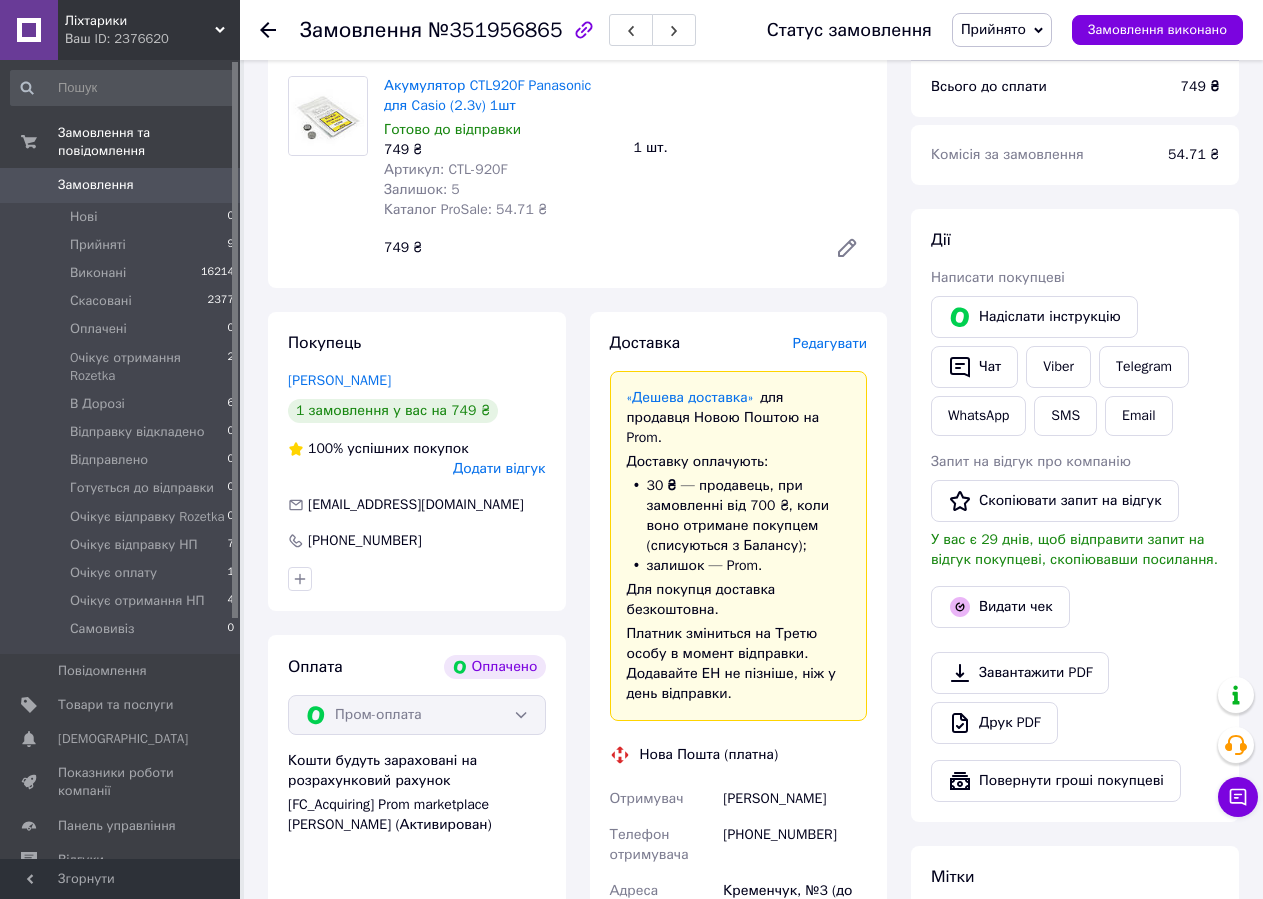 scroll, scrollTop: 0, scrollLeft: 0, axis: both 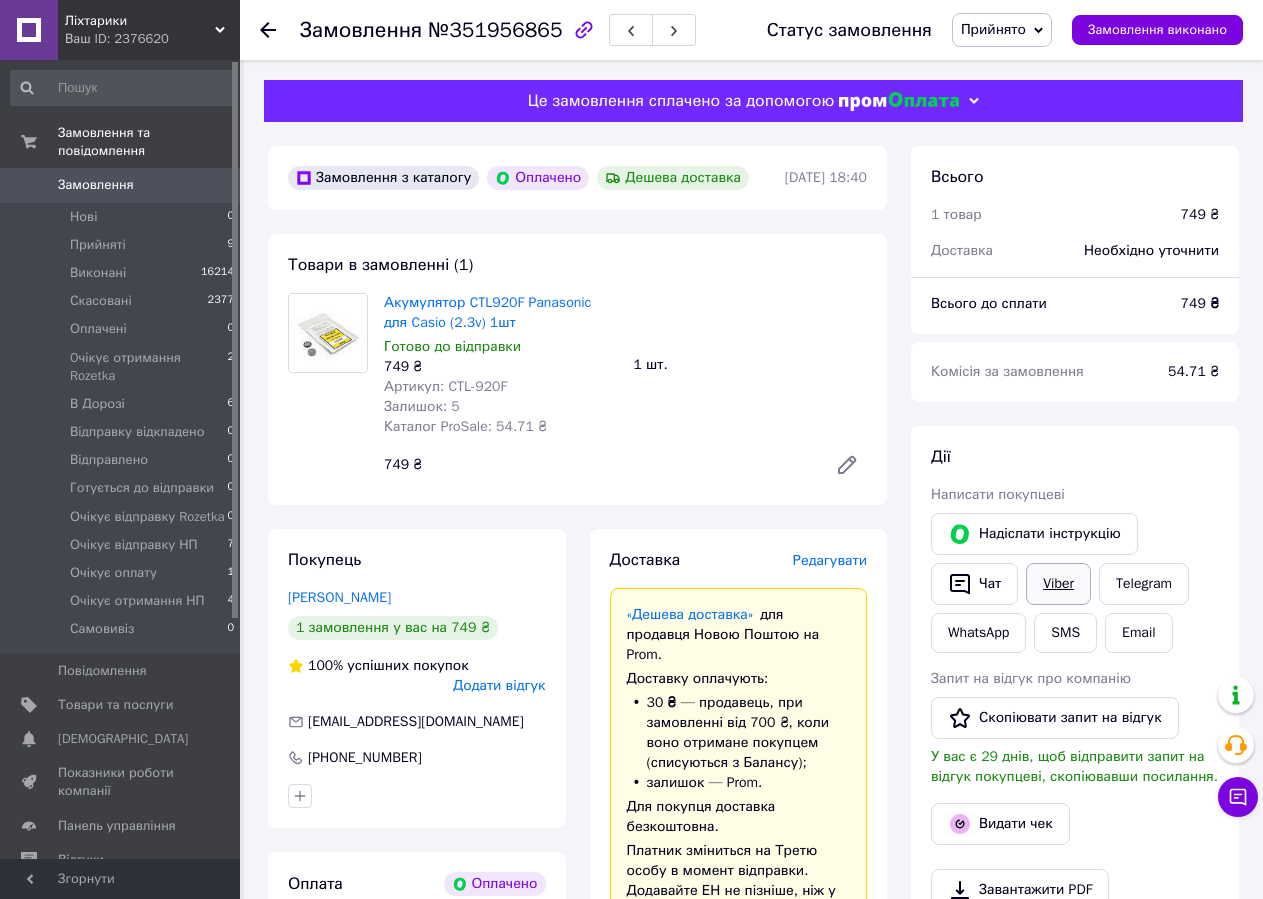 click on "Viber" at bounding box center [1058, 584] 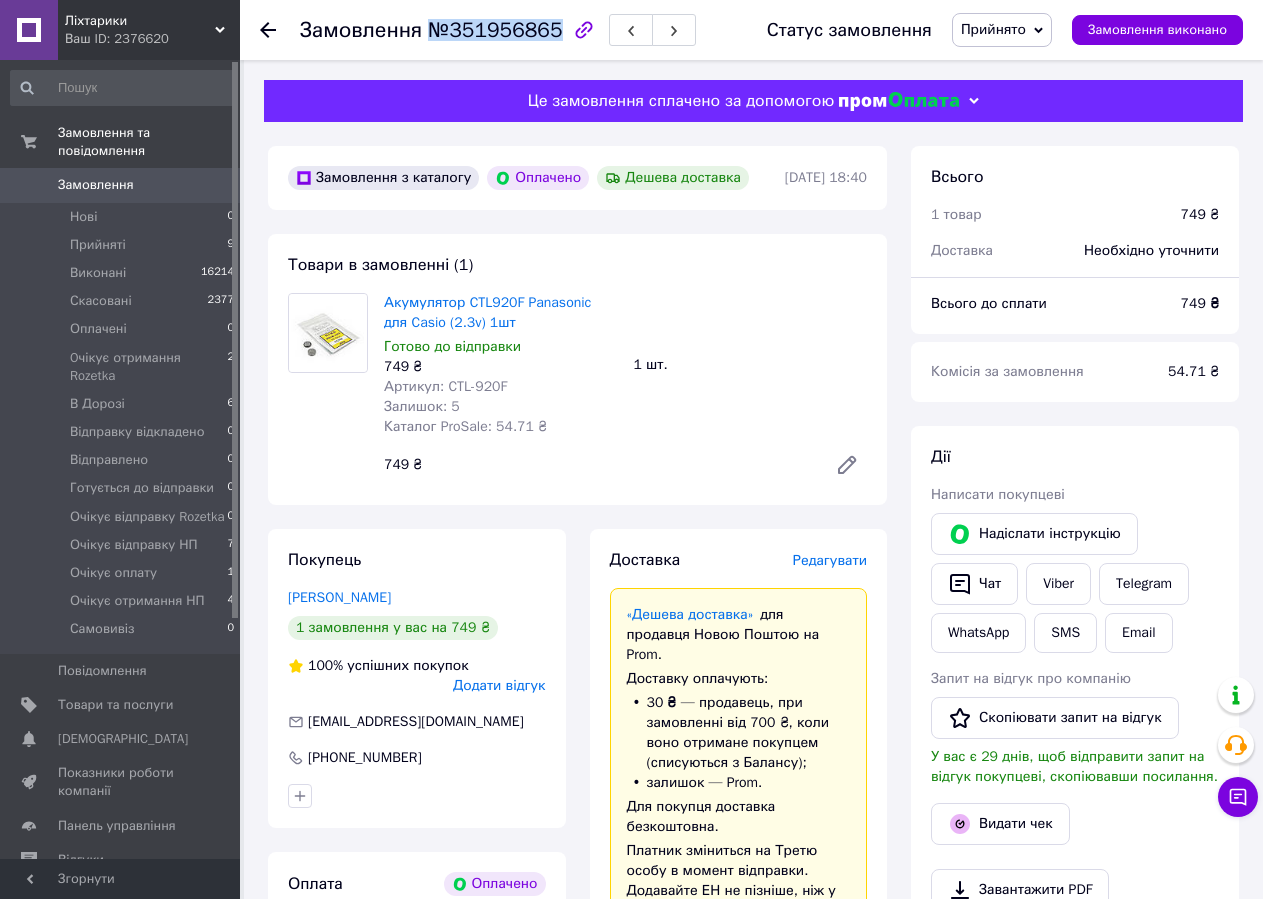 drag, startPoint x: 425, startPoint y: 29, endPoint x: 545, endPoint y: 30, distance: 120.004166 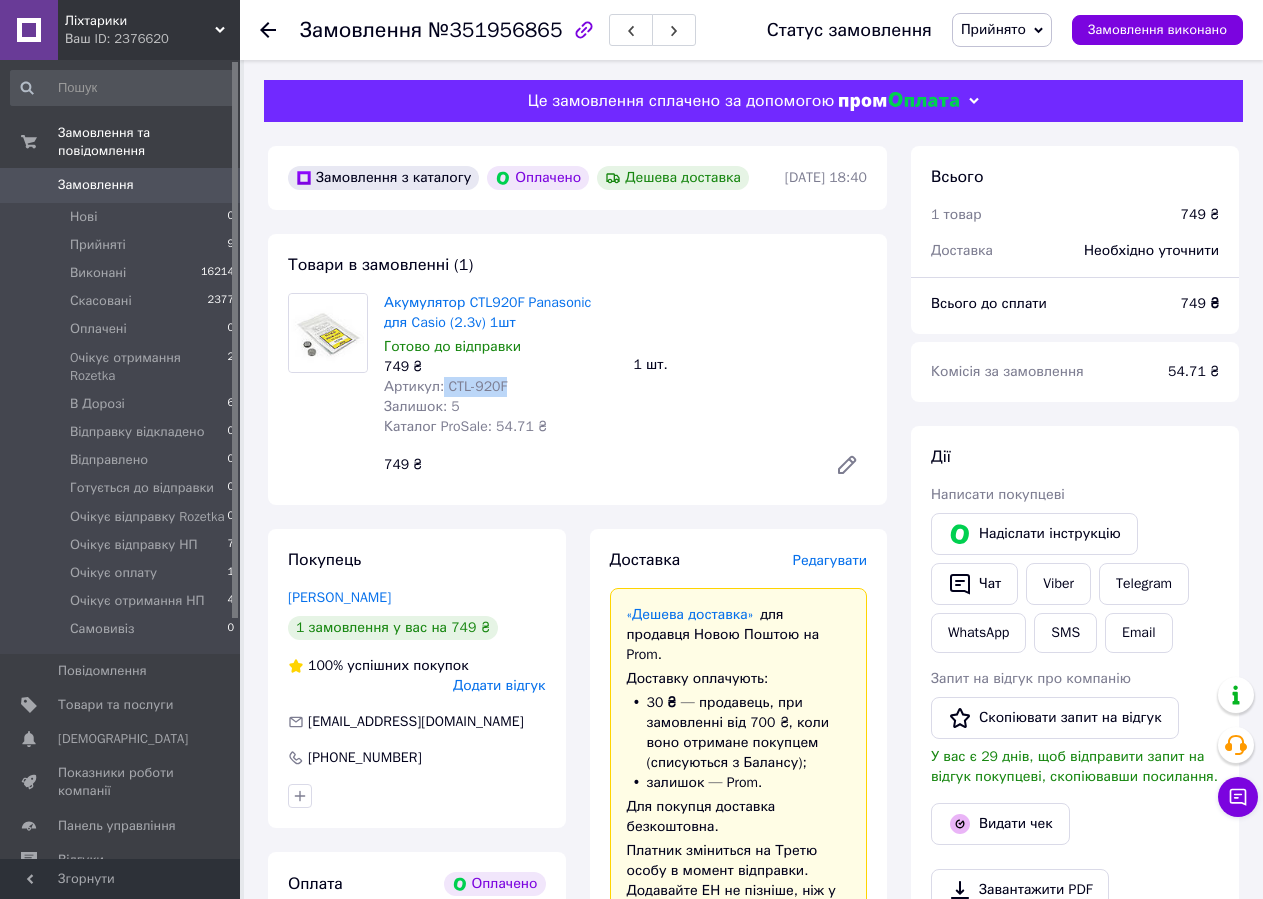 copy on "CTL-920F" 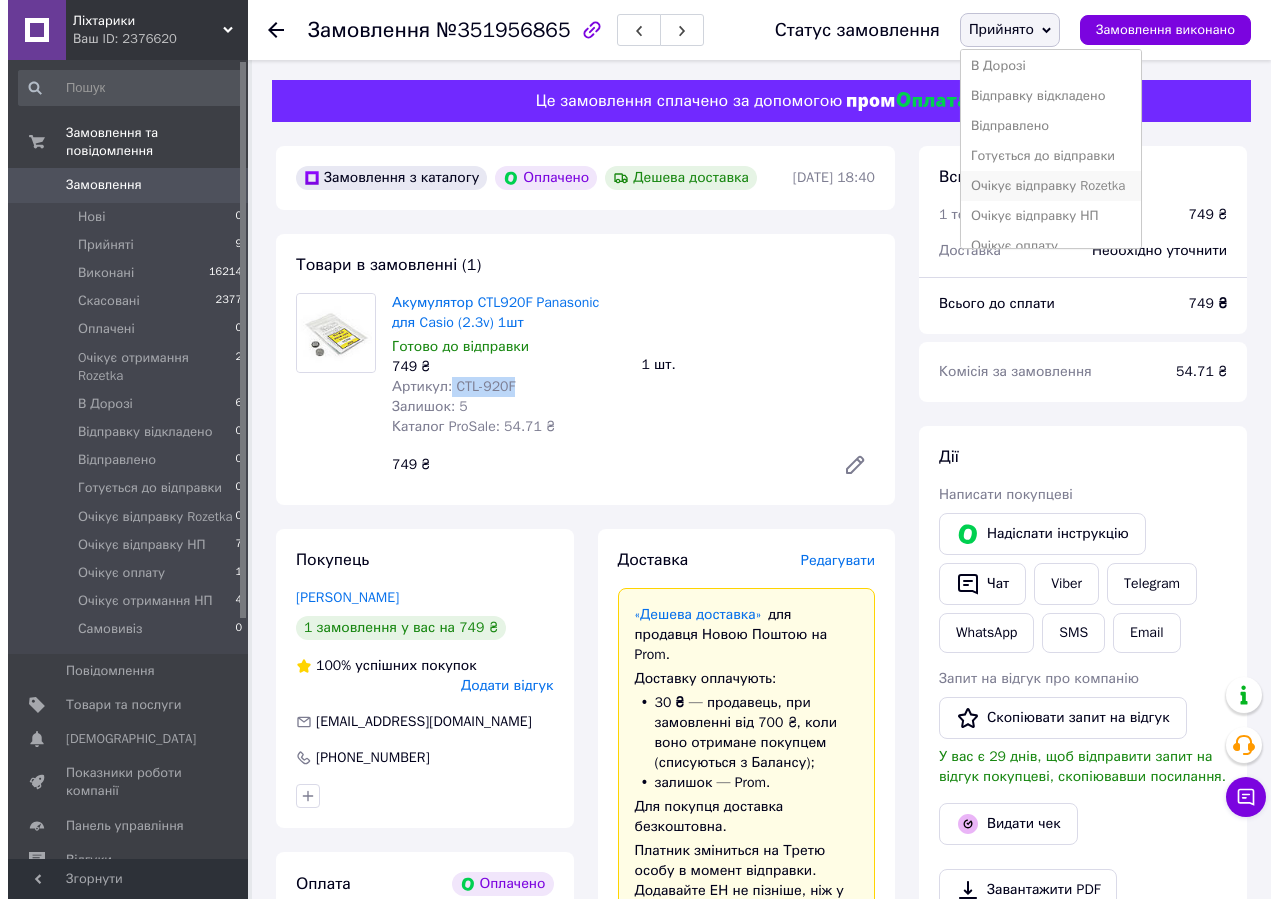 scroll, scrollTop: 202, scrollLeft: 0, axis: vertical 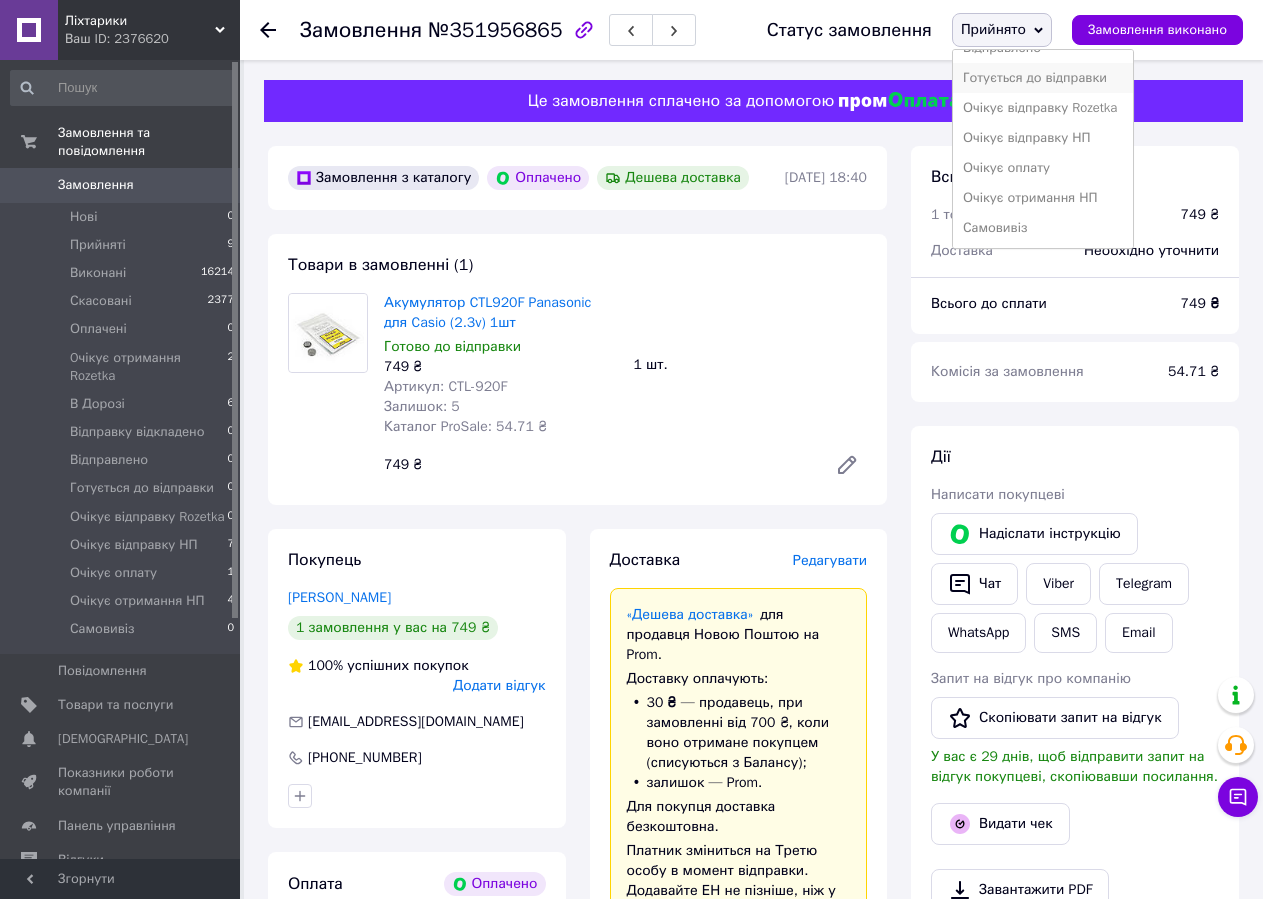 click on "Готується до відправки" at bounding box center [1043, 78] 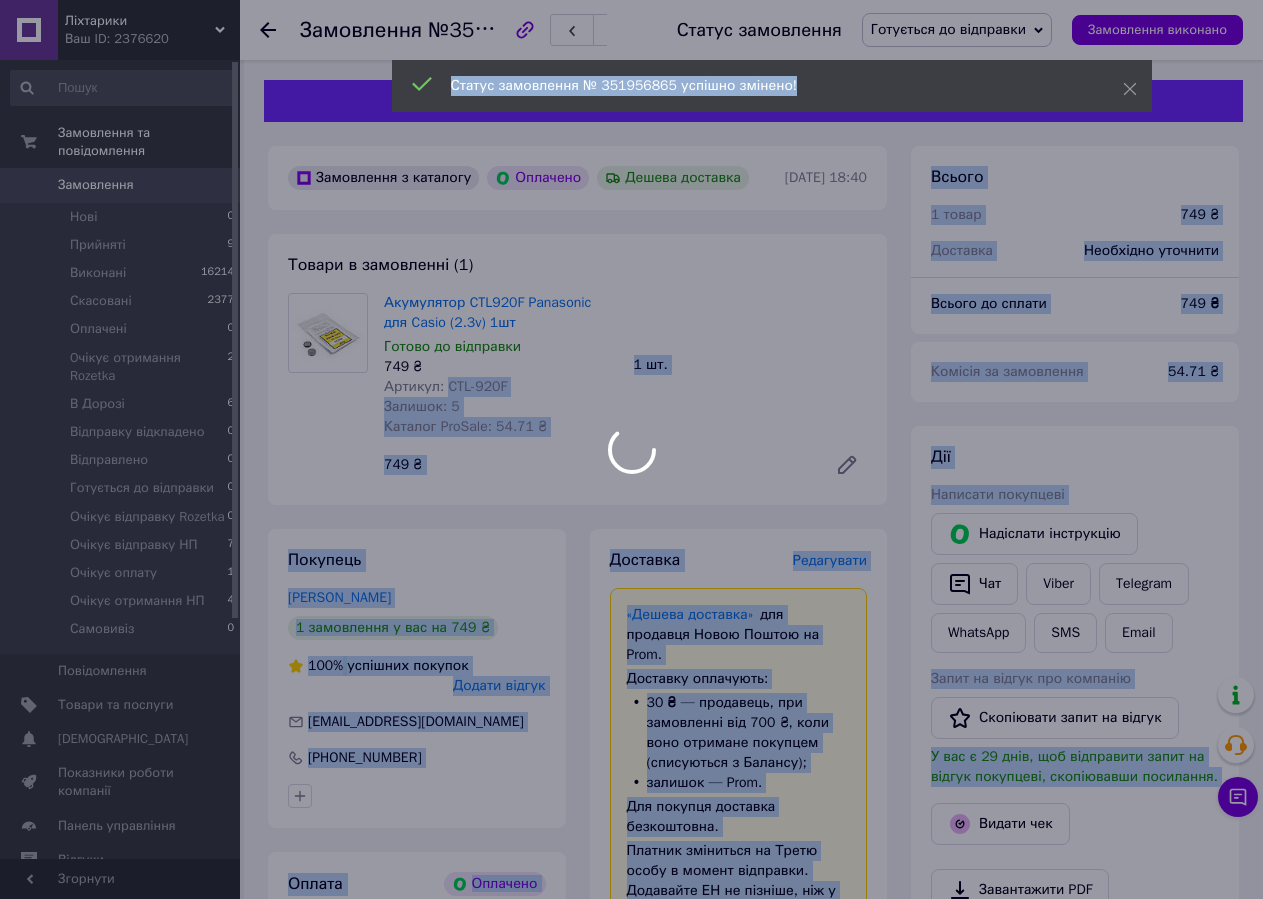 copy on "CTL-920F" 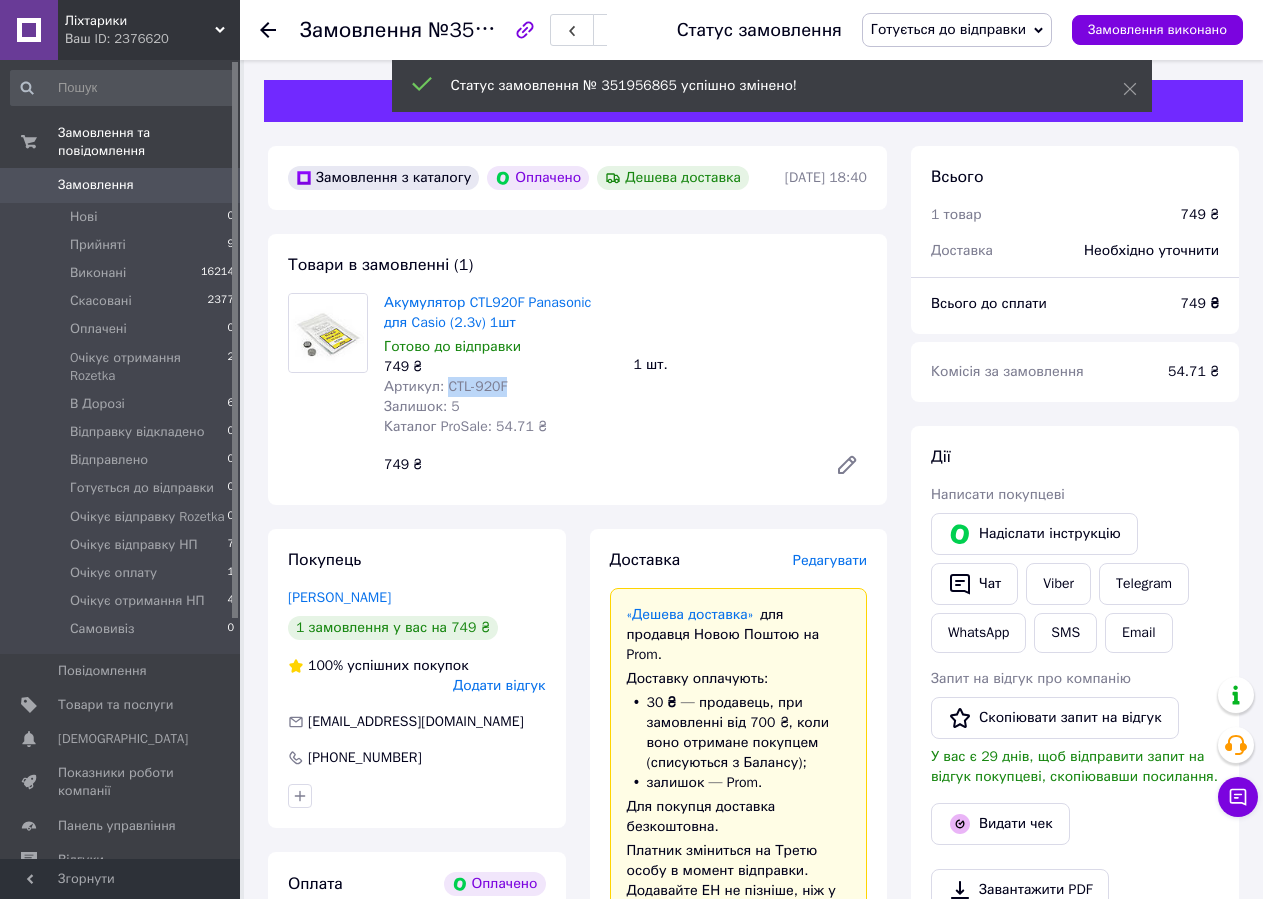 copy on "CTL-920F" 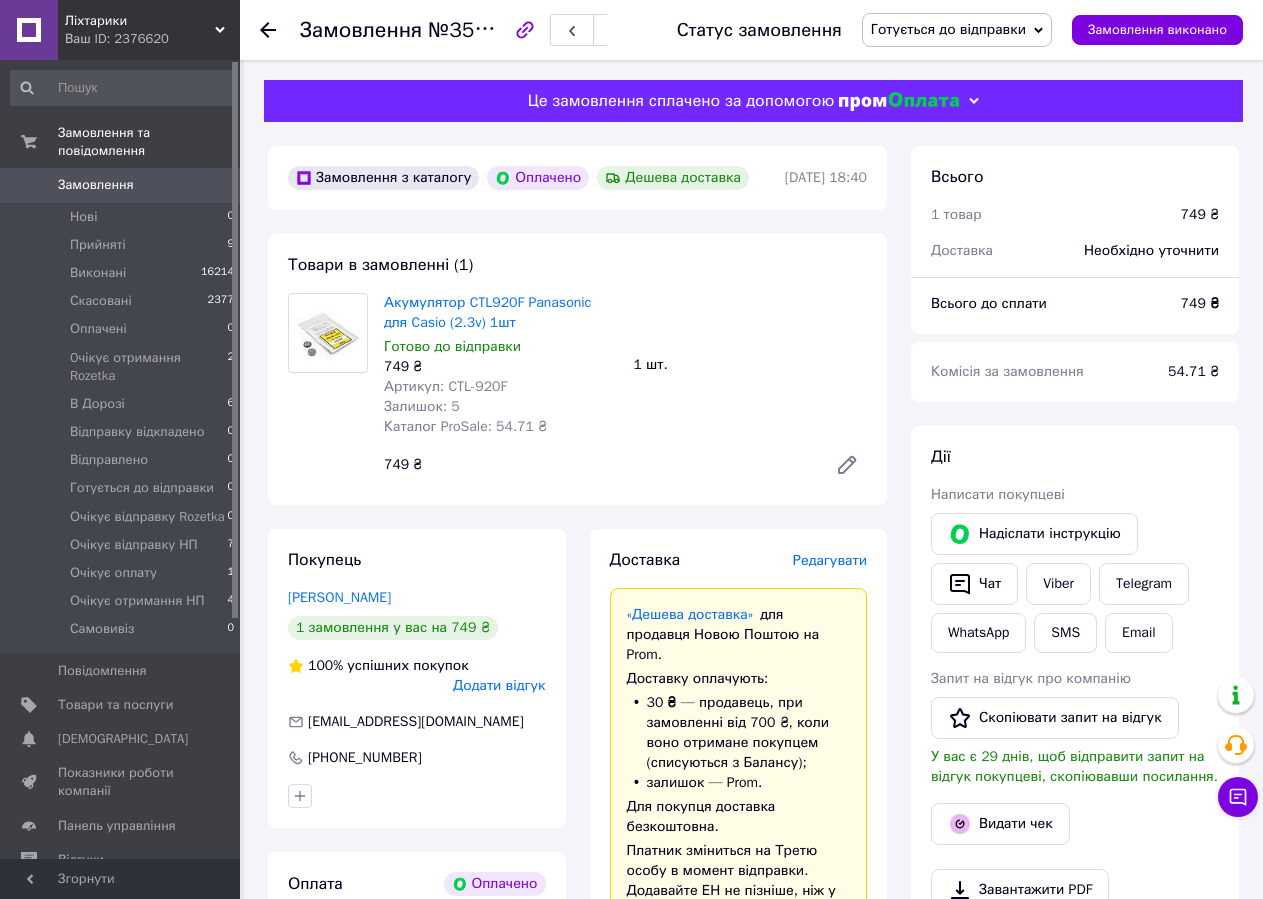 click on "Редагувати" at bounding box center [830, 560] 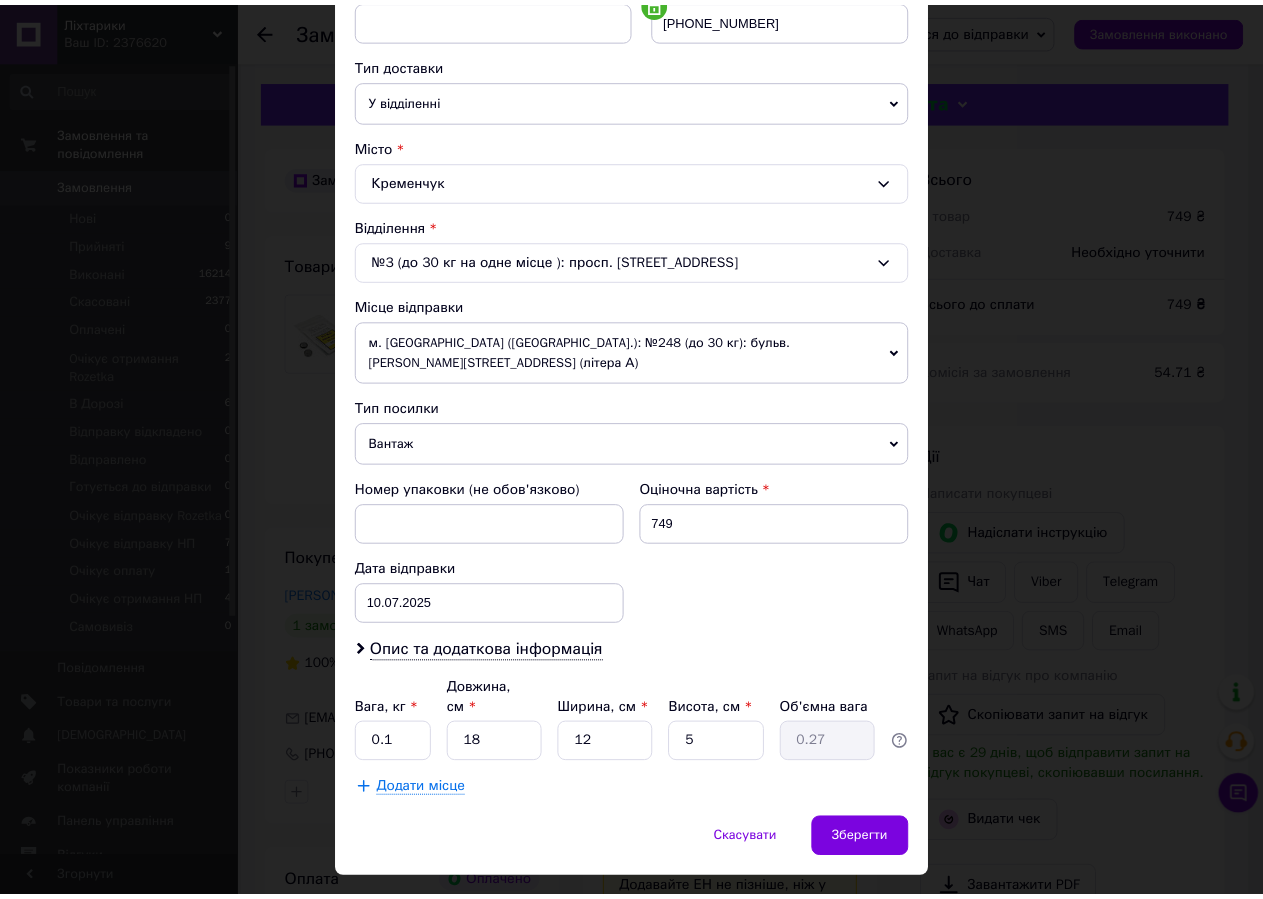 scroll, scrollTop: 429, scrollLeft: 0, axis: vertical 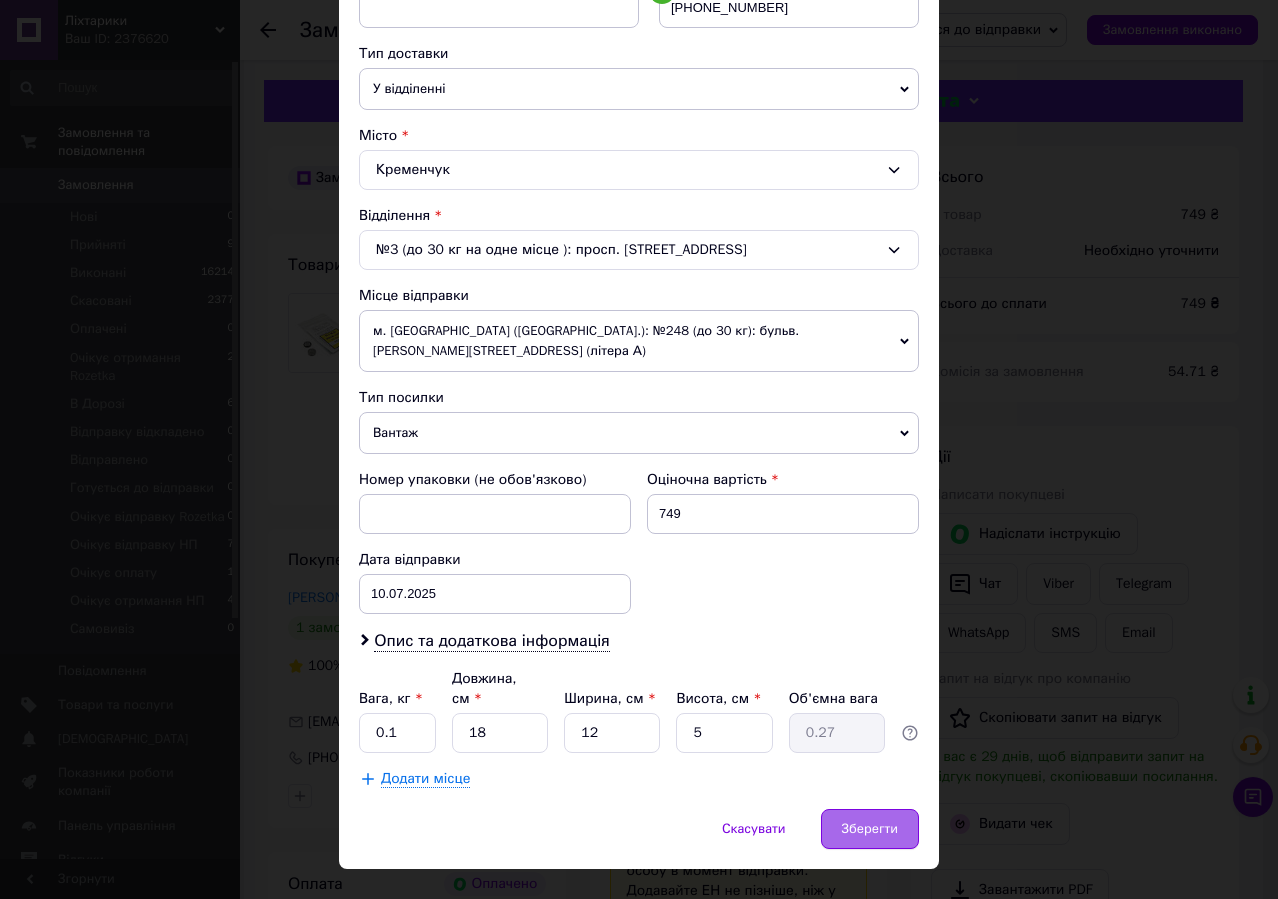 click on "Зберегти" at bounding box center (870, 829) 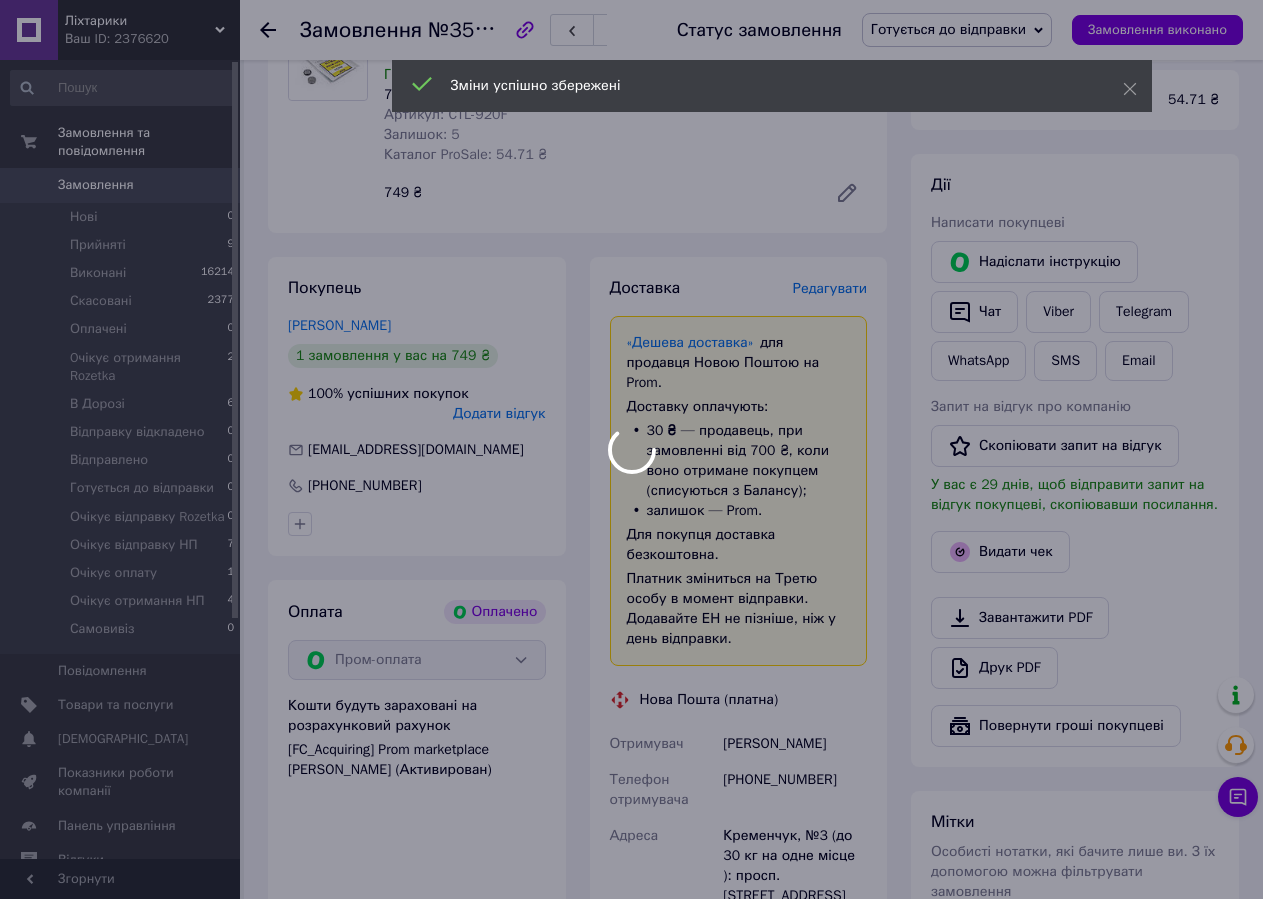 scroll, scrollTop: 700, scrollLeft: 0, axis: vertical 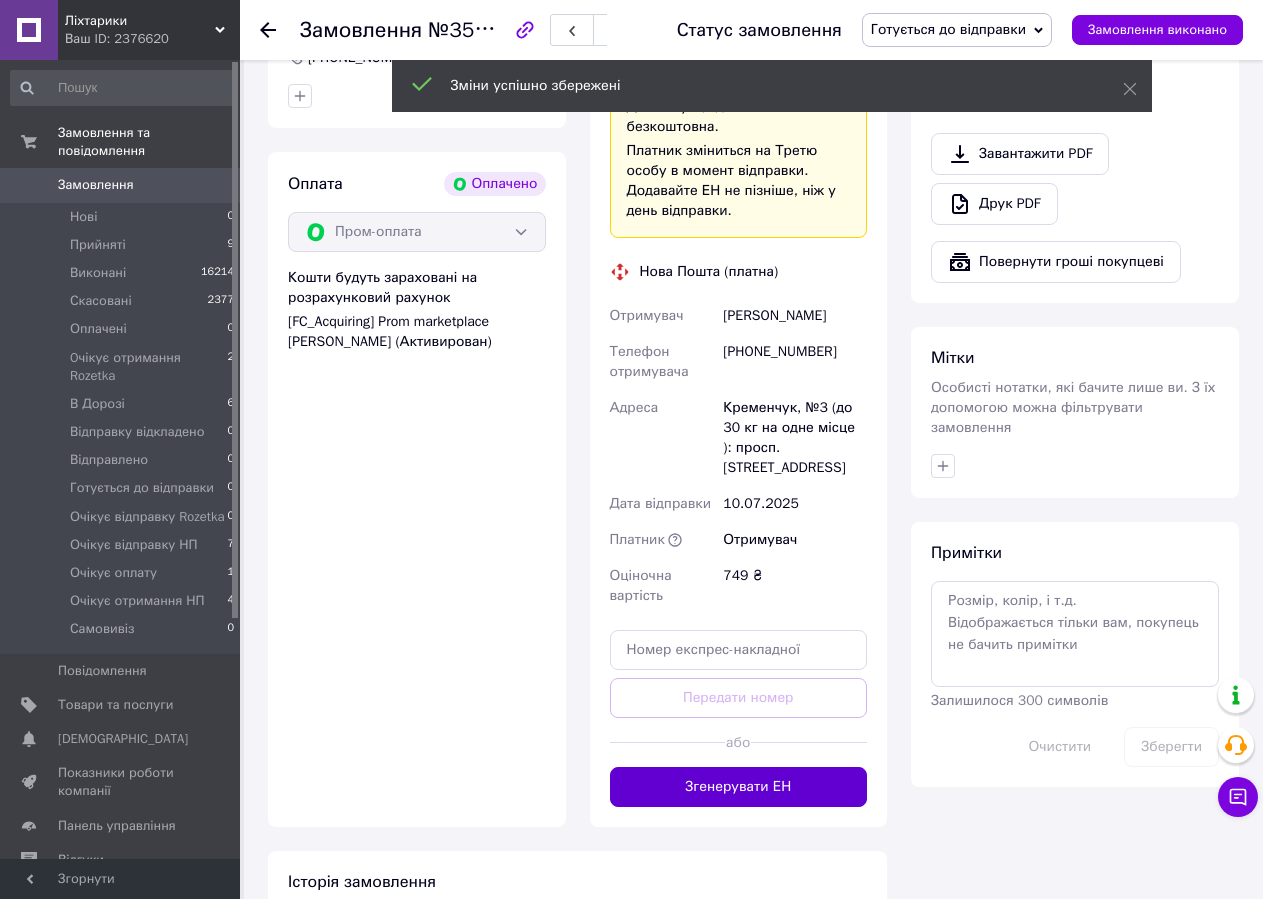 click on "Згенерувати ЕН" at bounding box center [739, 787] 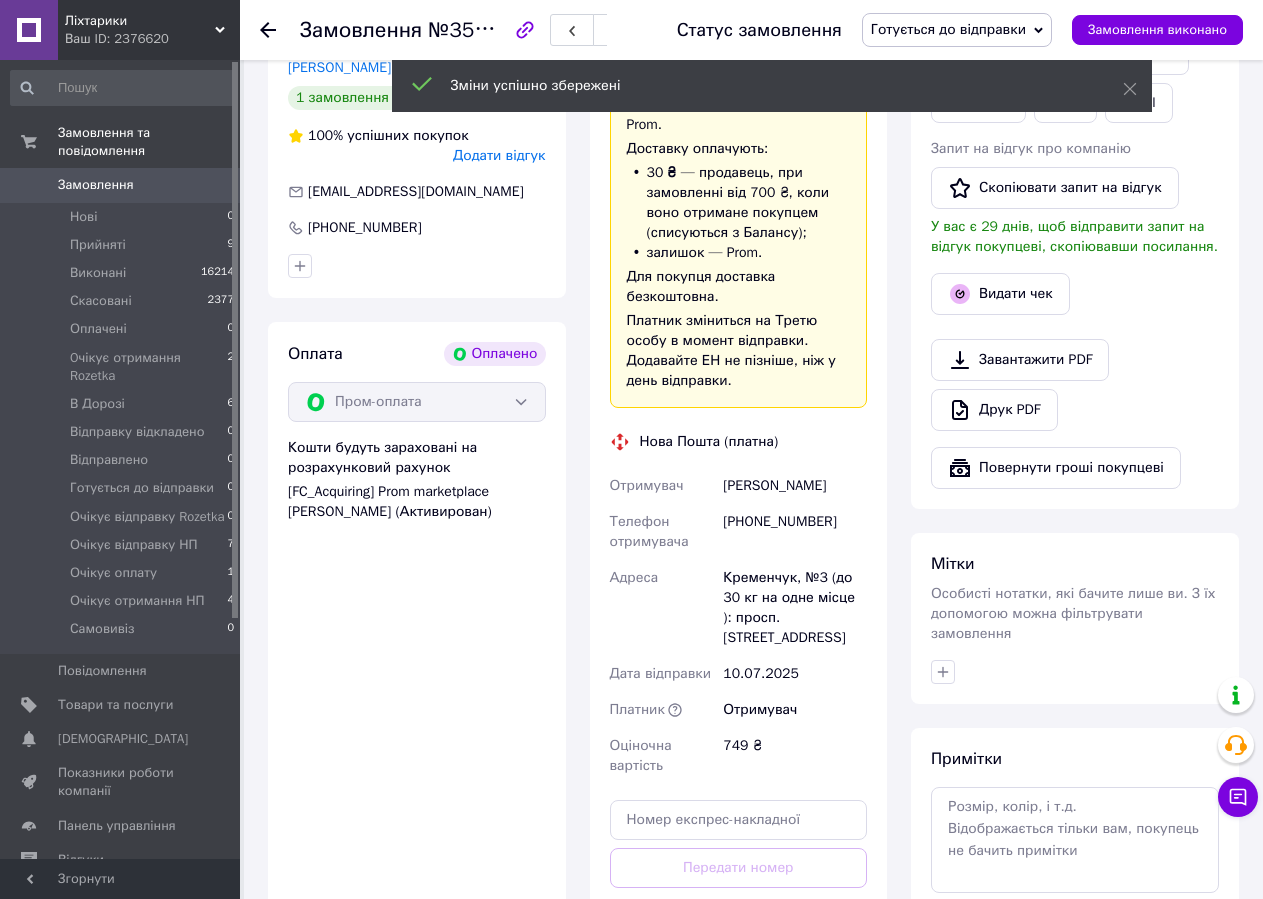 scroll, scrollTop: 300, scrollLeft: 0, axis: vertical 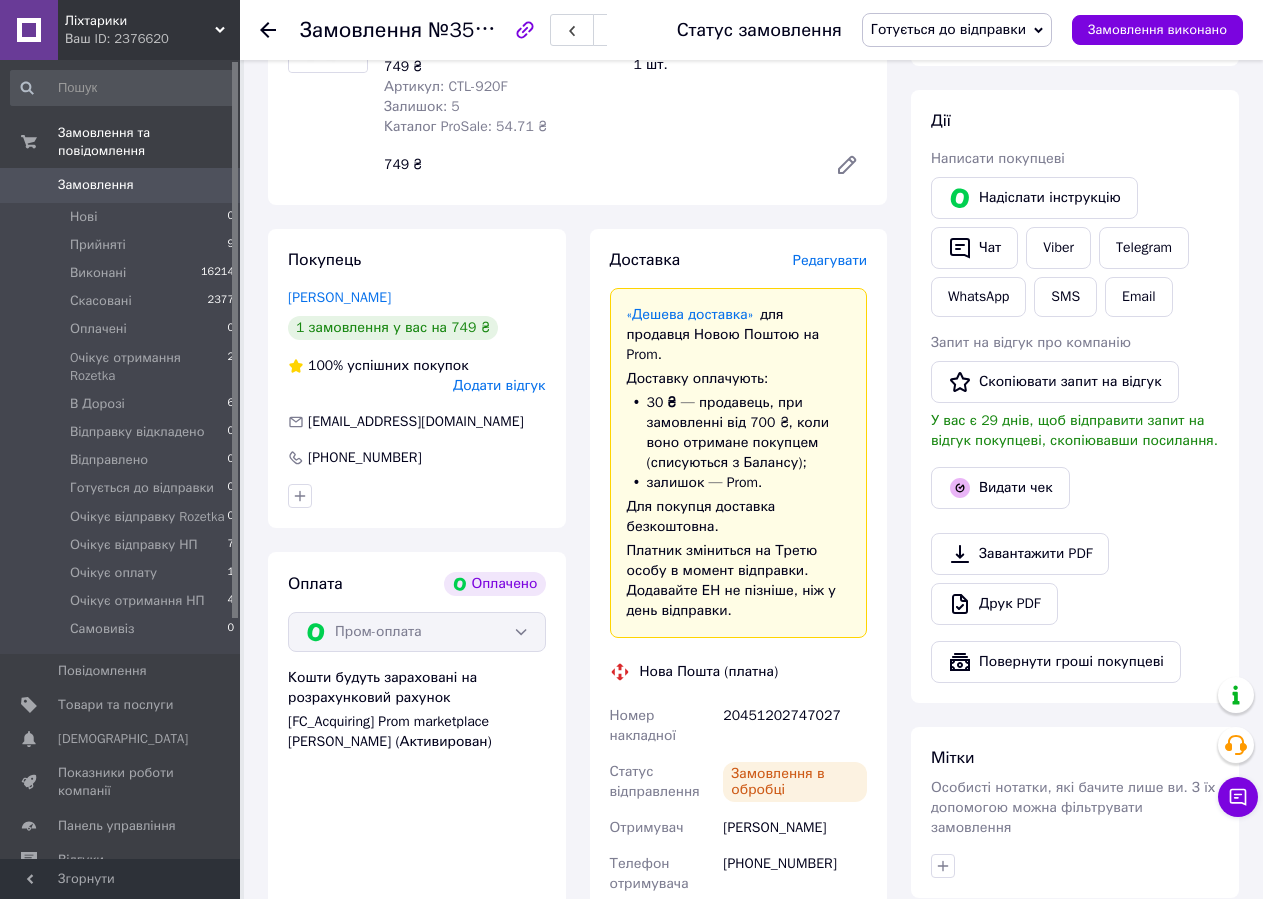 click on "Готується до відправки" at bounding box center [948, 29] 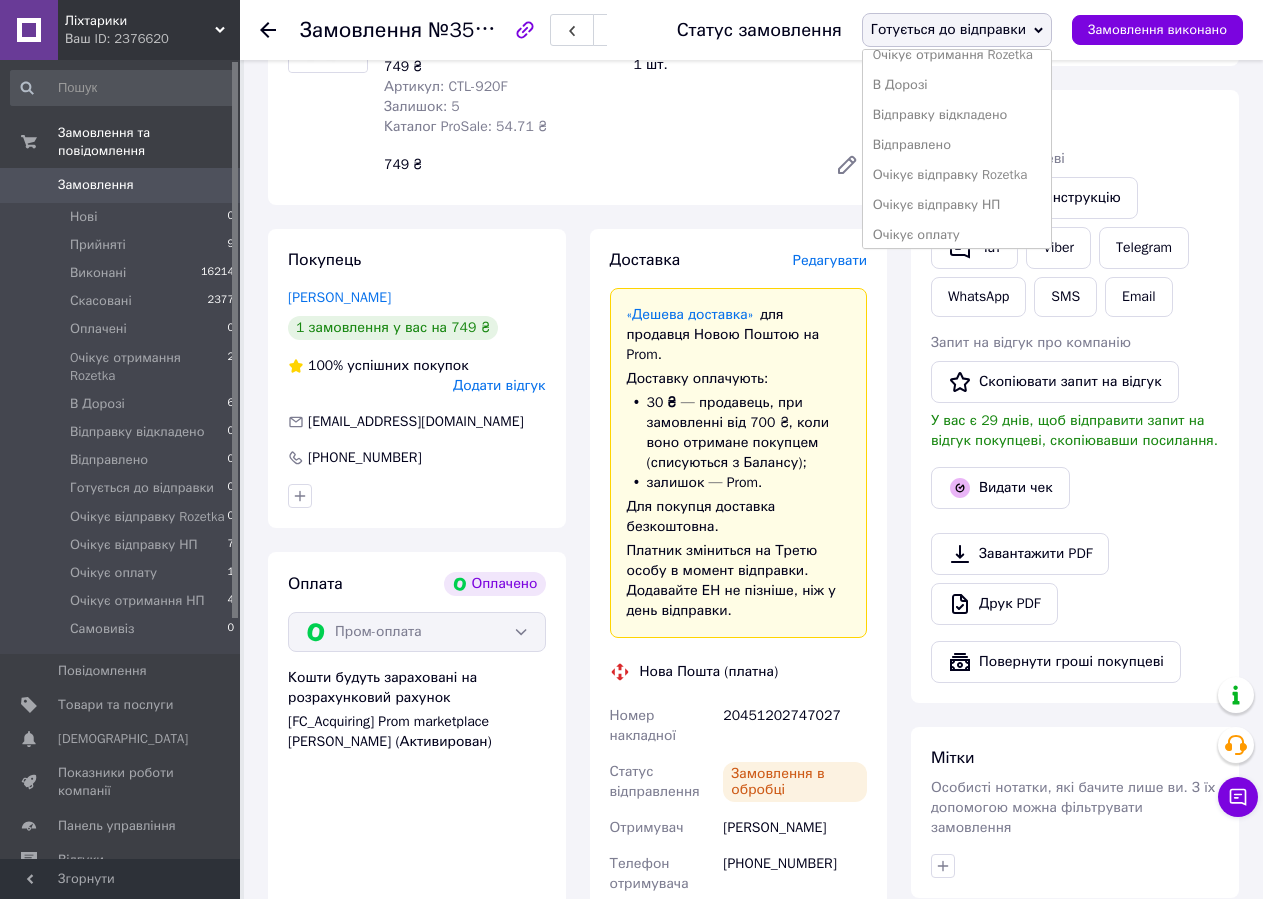 scroll, scrollTop: 202, scrollLeft: 0, axis: vertical 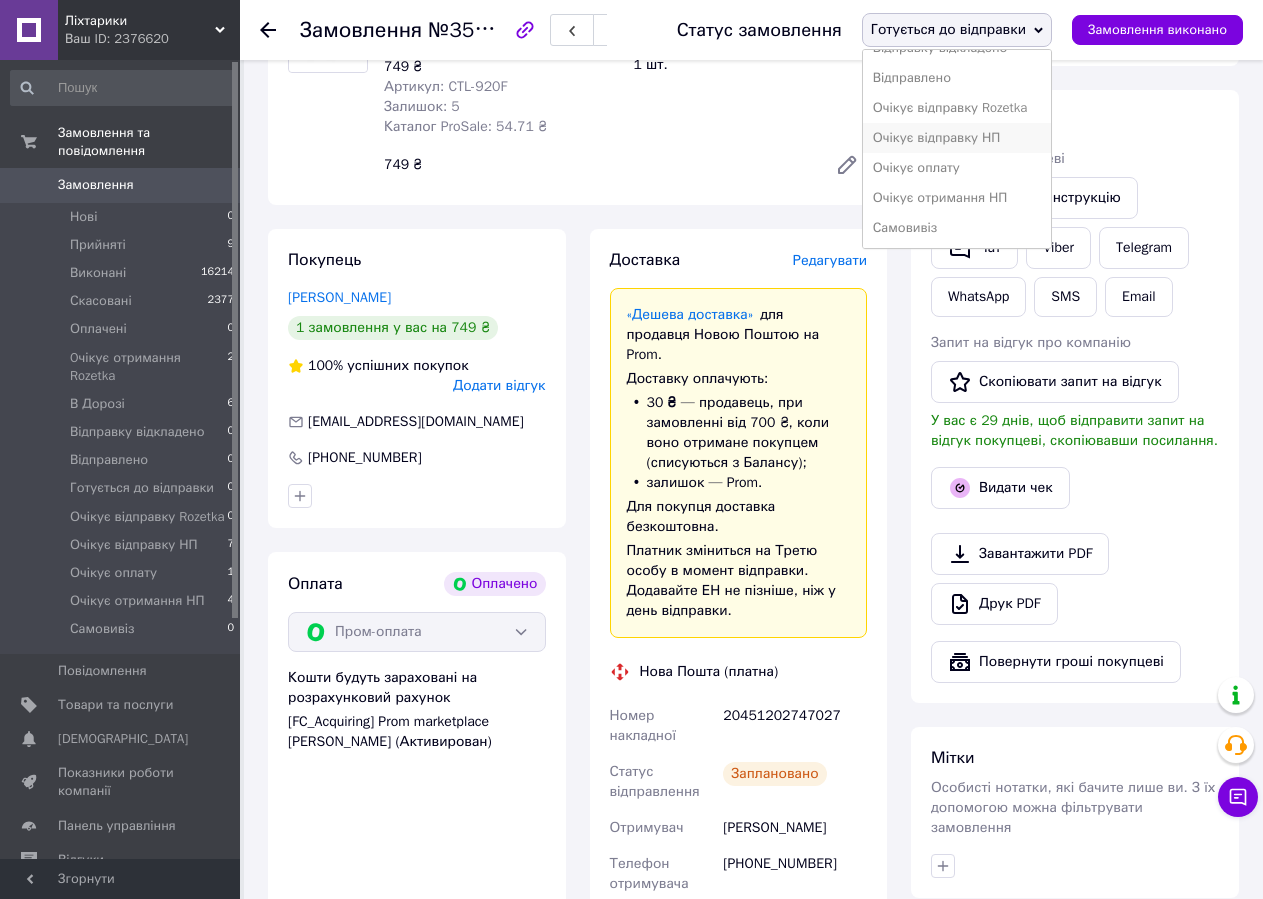 click on "Очікує відправку НП" at bounding box center [957, 138] 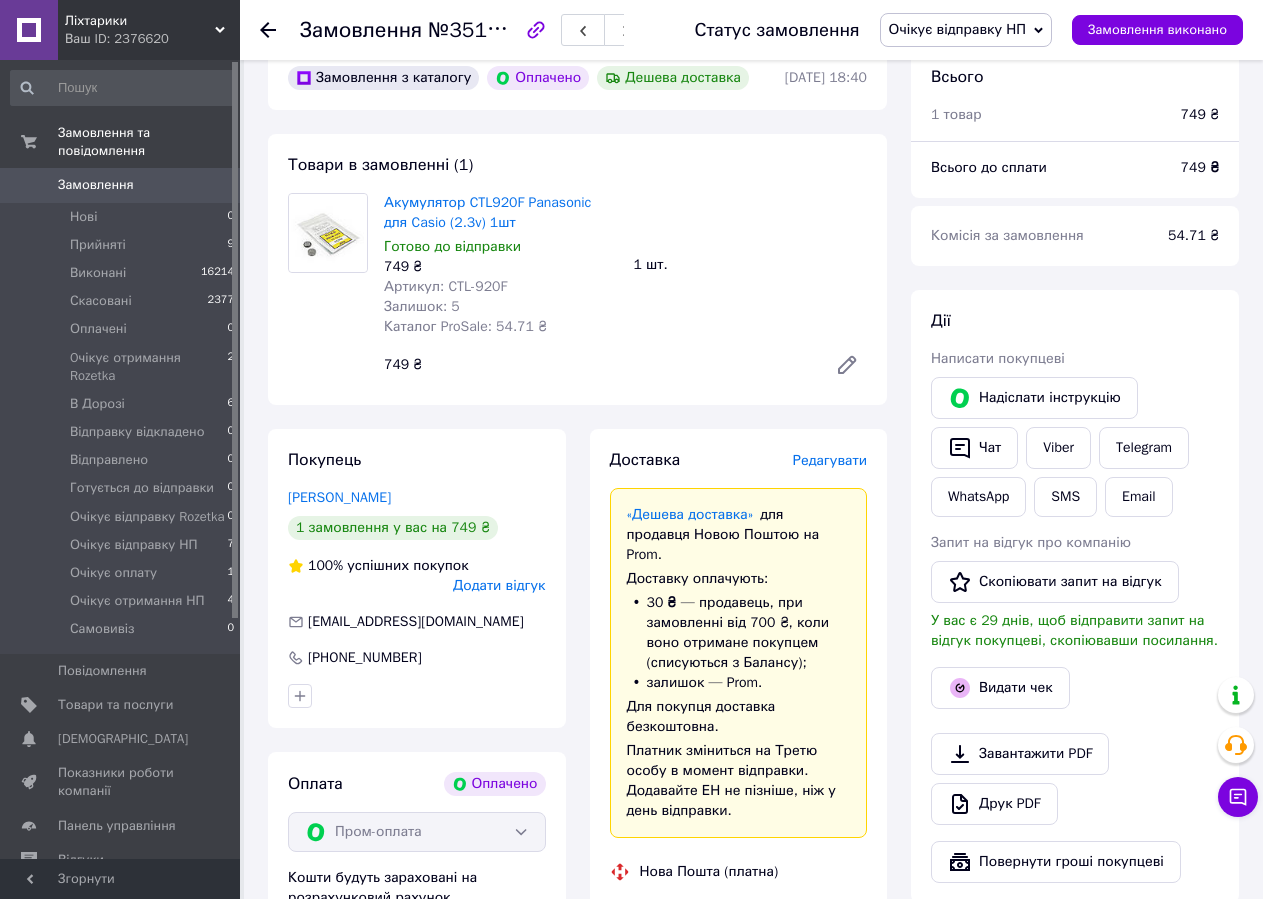 scroll, scrollTop: 300, scrollLeft: 0, axis: vertical 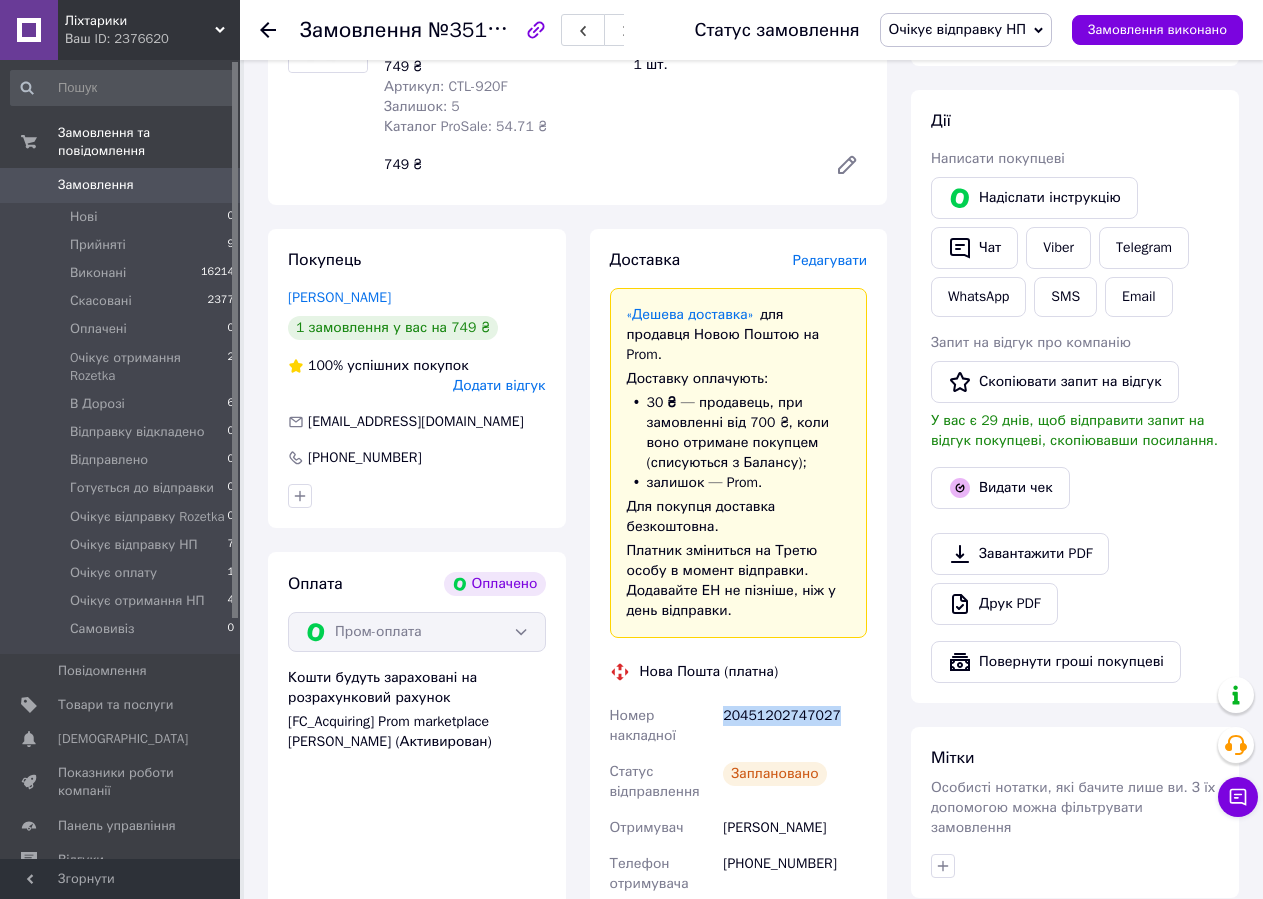 copy on "20451202747027" 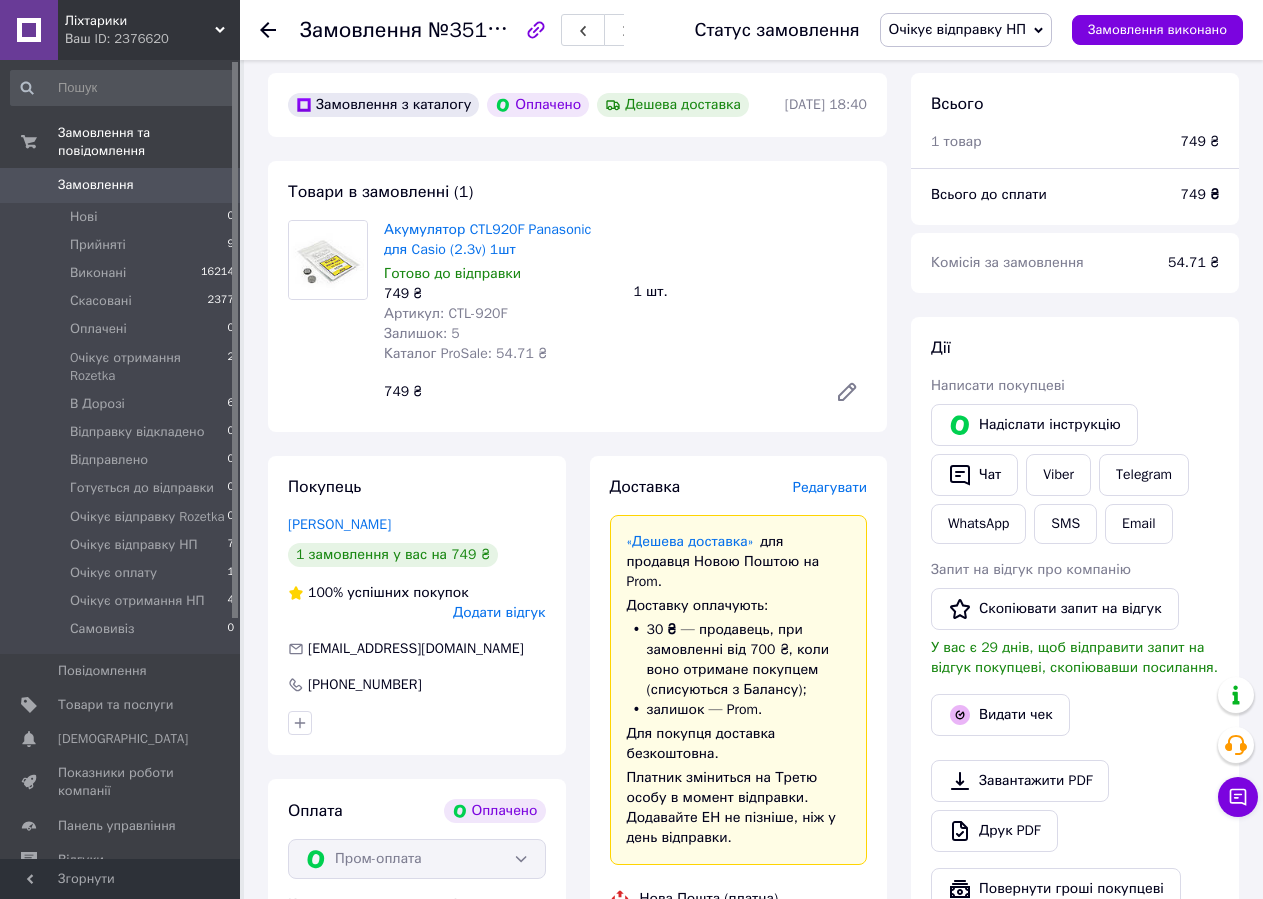 scroll, scrollTop: 0, scrollLeft: 0, axis: both 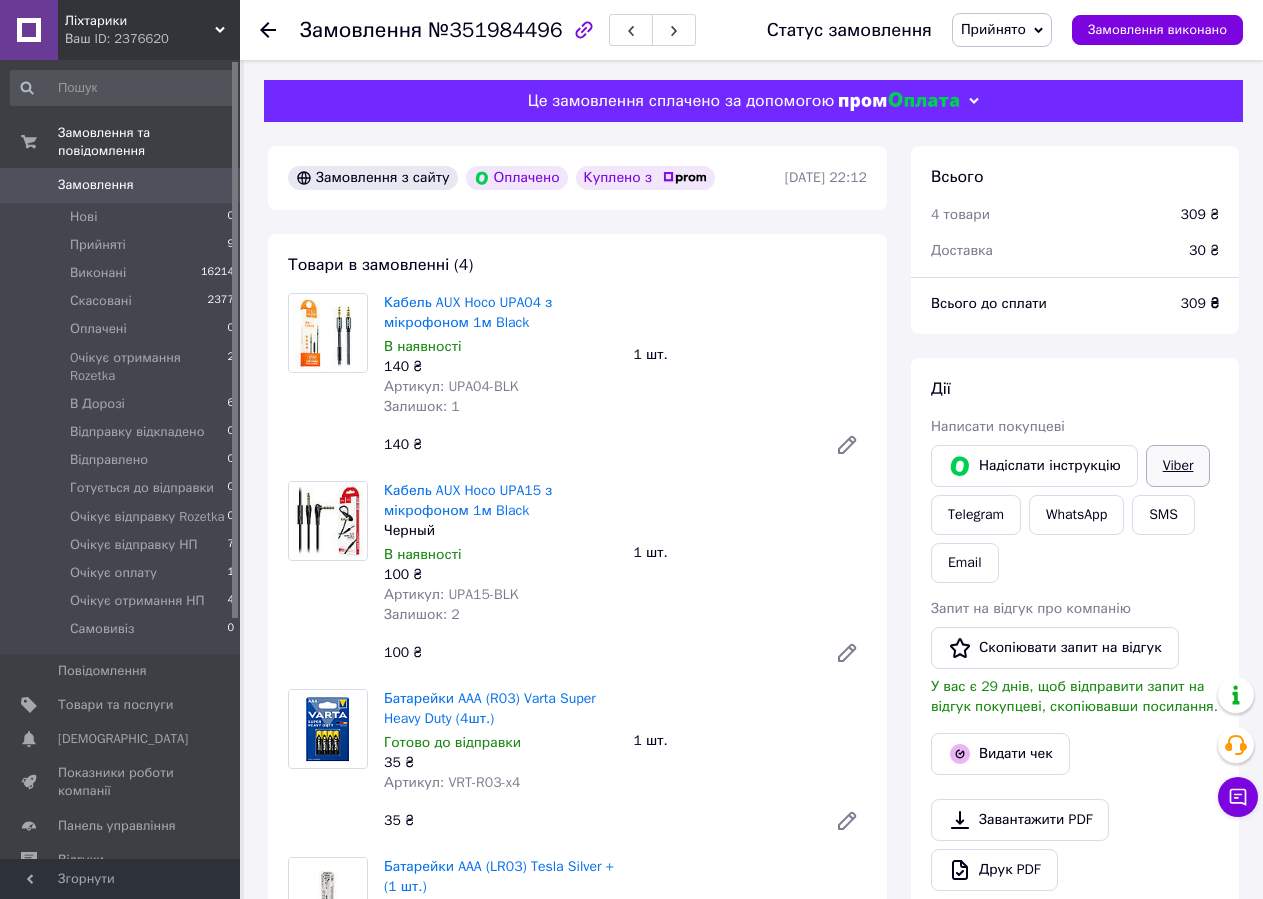 click on "Viber" at bounding box center (1178, 466) 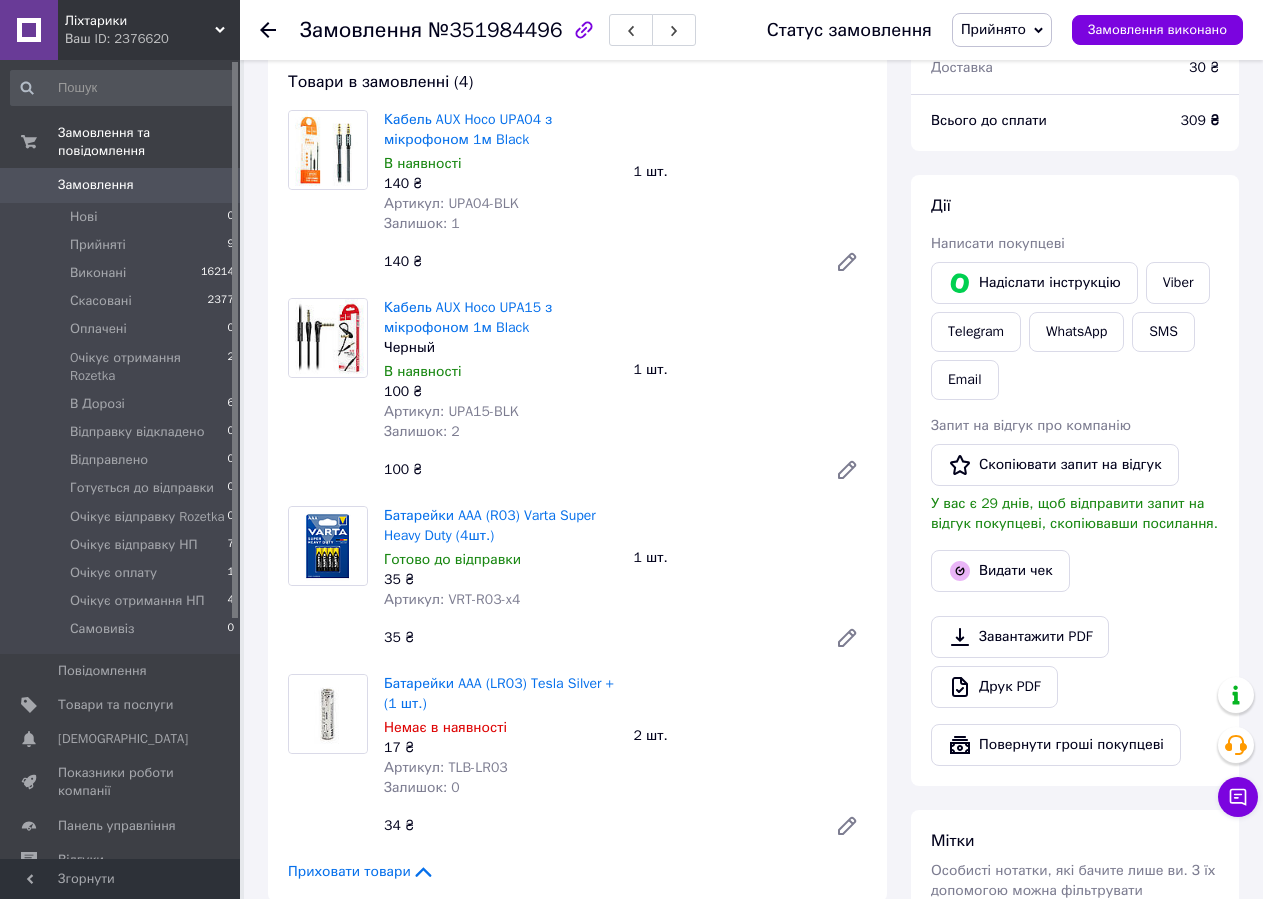 scroll, scrollTop: 0, scrollLeft: 0, axis: both 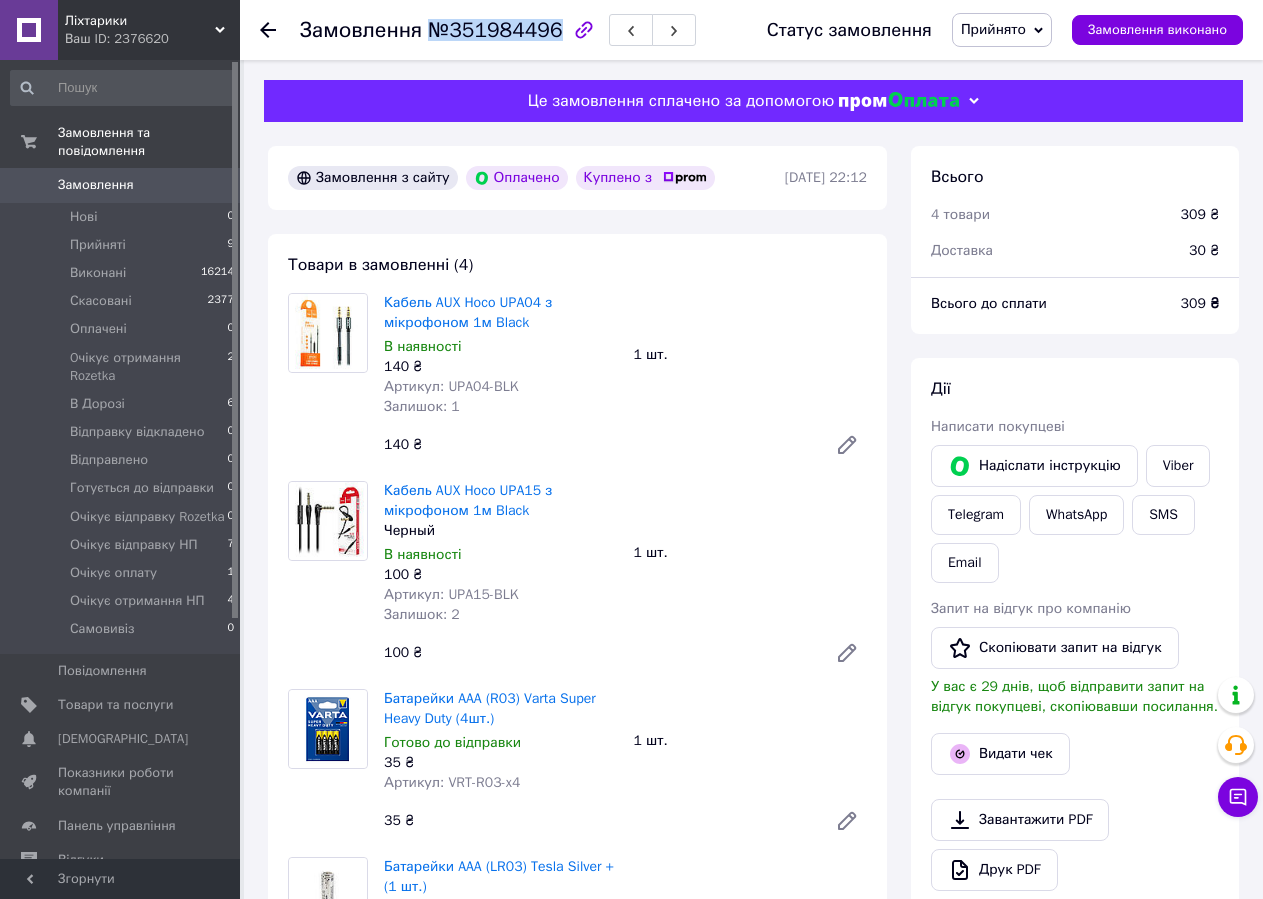 drag, startPoint x: 424, startPoint y: 31, endPoint x: 546, endPoint y: 37, distance: 122.14745 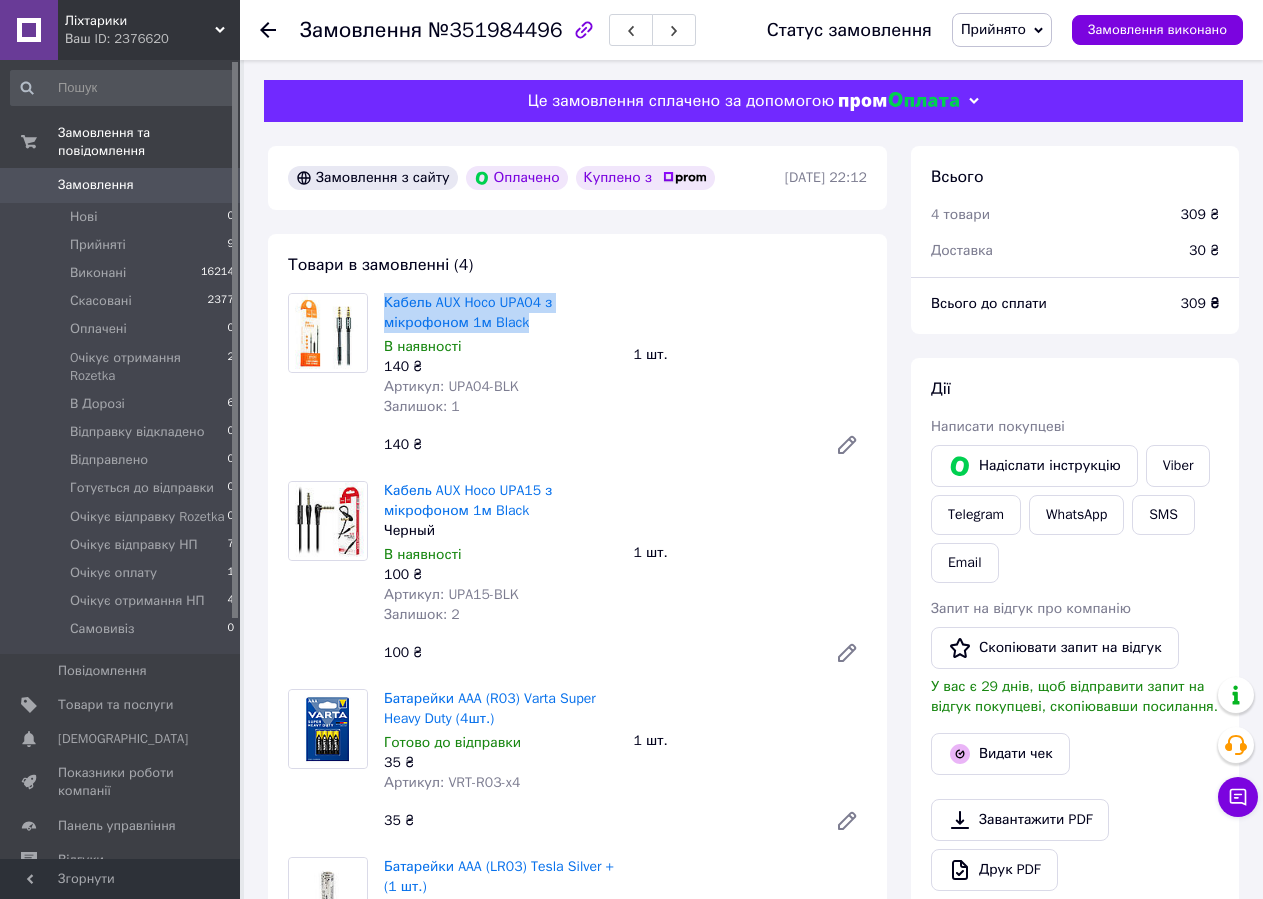 drag, startPoint x: 382, startPoint y: 295, endPoint x: 551, endPoint y: 325, distance: 171.64207 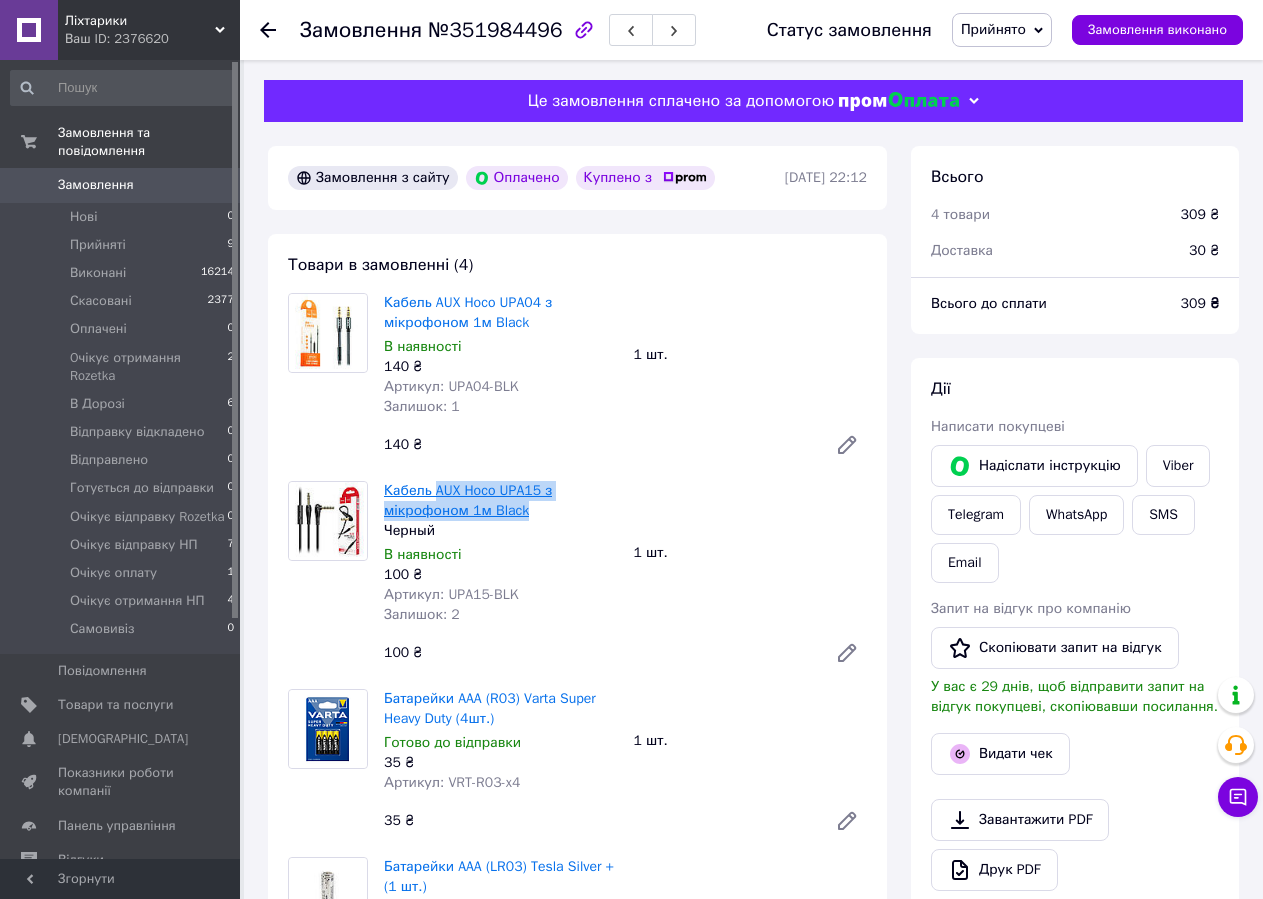 drag, startPoint x: 545, startPoint y: 507, endPoint x: 435, endPoint y: 484, distance: 112.37882 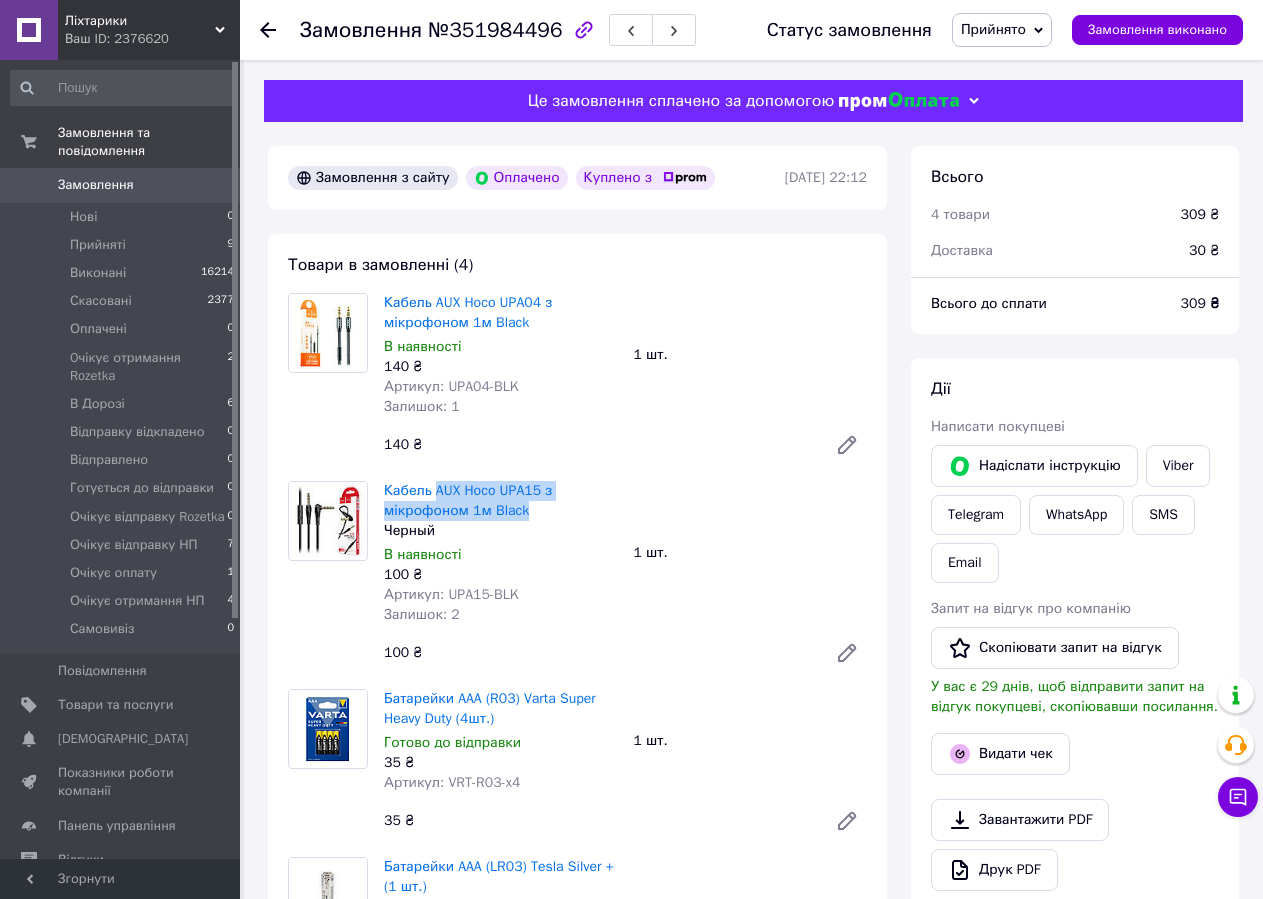 copy on "AUX Hoco UPA15 з мікрофоном 1м Black" 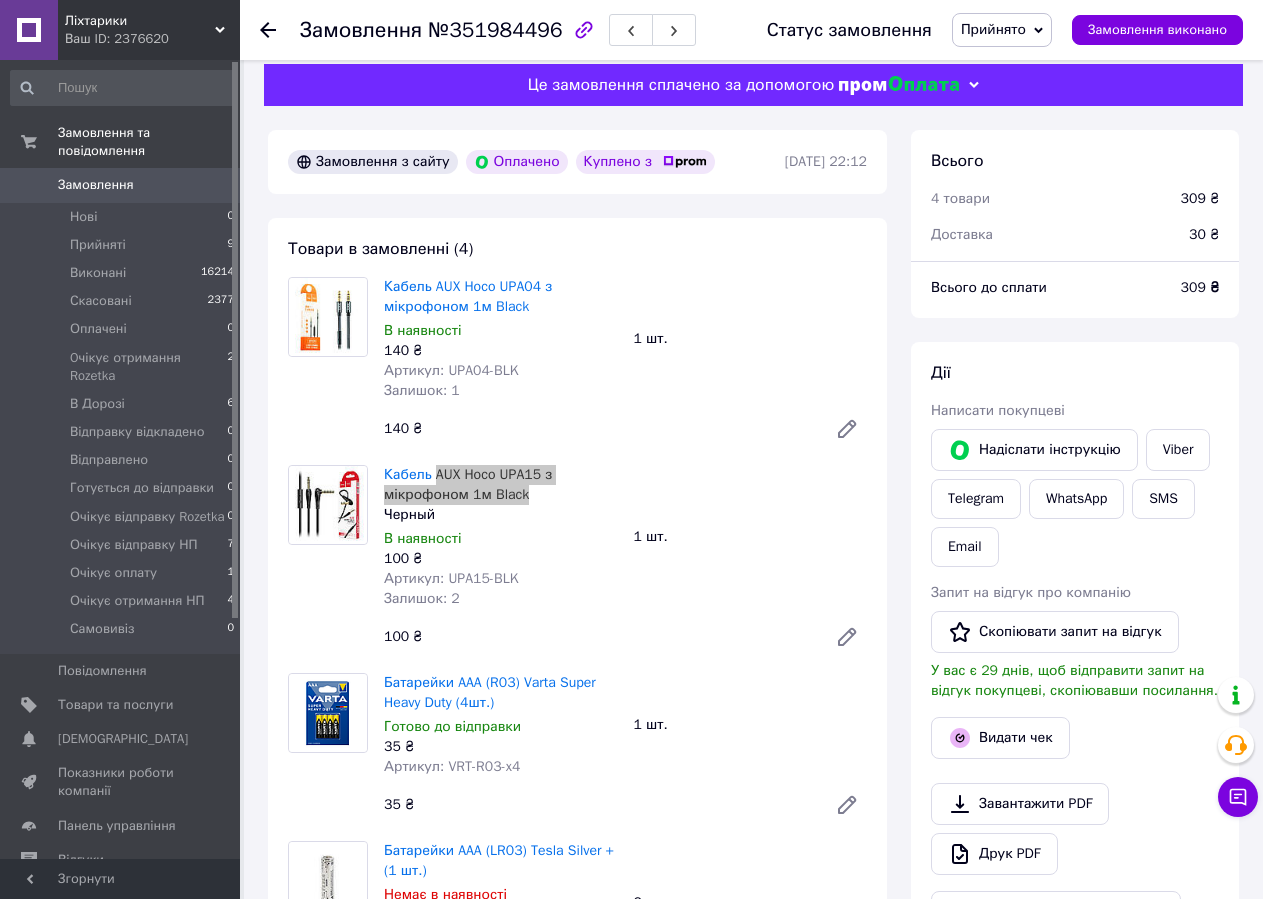 scroll, scrollTop: 200, scrollLeft: 0, axis: vertical 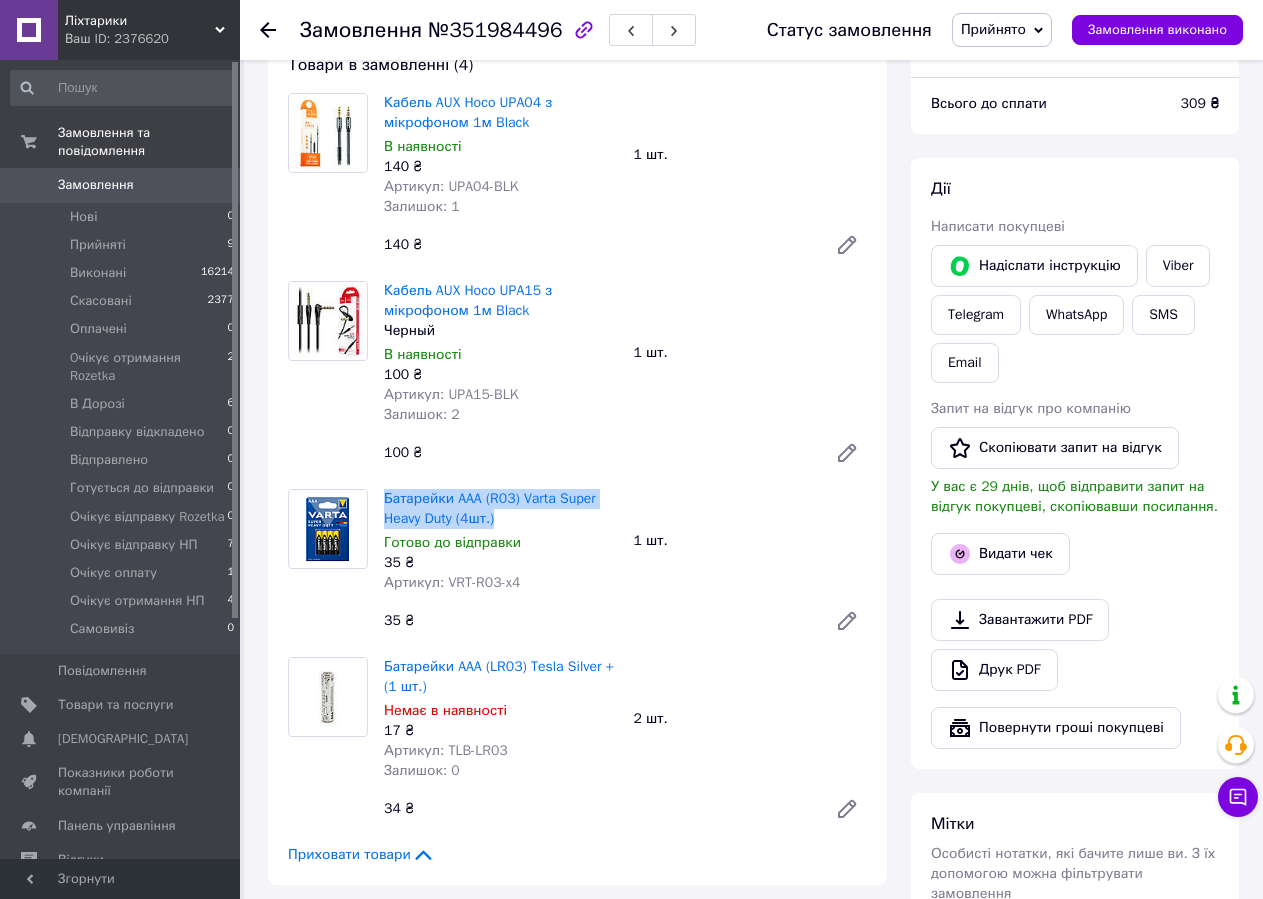 drag, startPoint x: 382, startPoint y: 489, endPoint x: 508, endPoint y: 523, distance: 130.5067 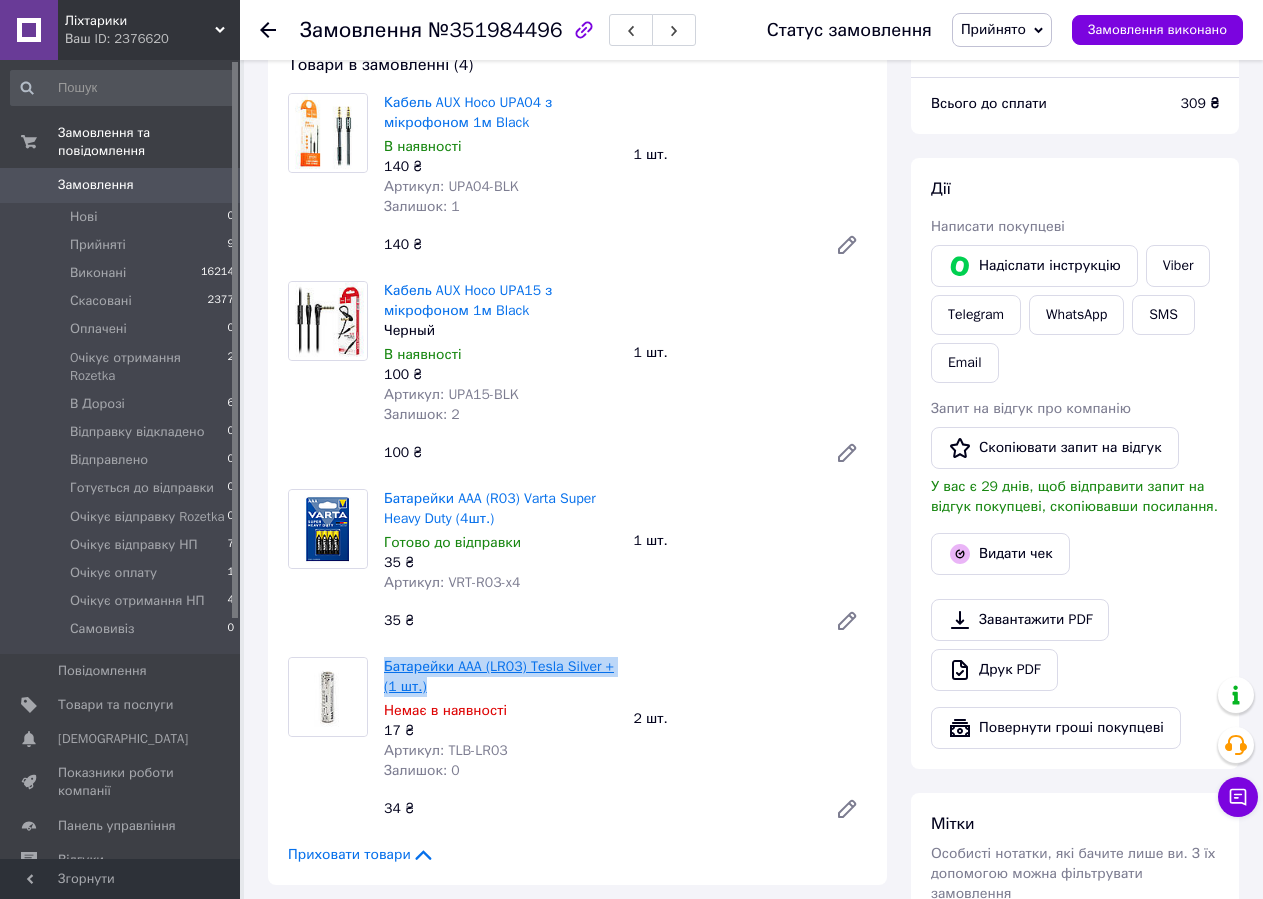 drag, startPoint x: 431, startPoint y: 688, endPoint x: 384, endPoint y: 675, distance: 48.76474 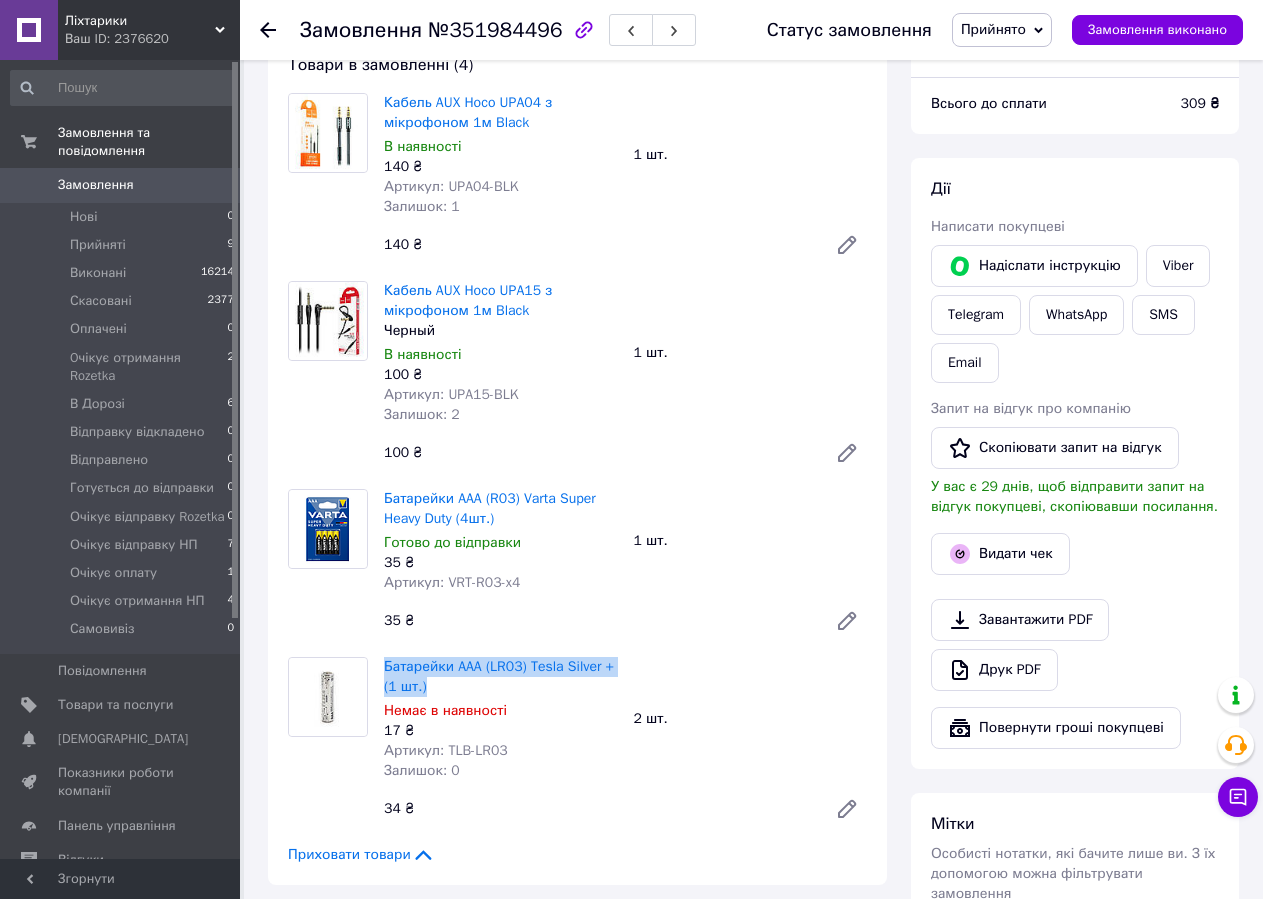 copy on "Батарейки AAA (LR03) Tesla Silver + (1 шт.)" 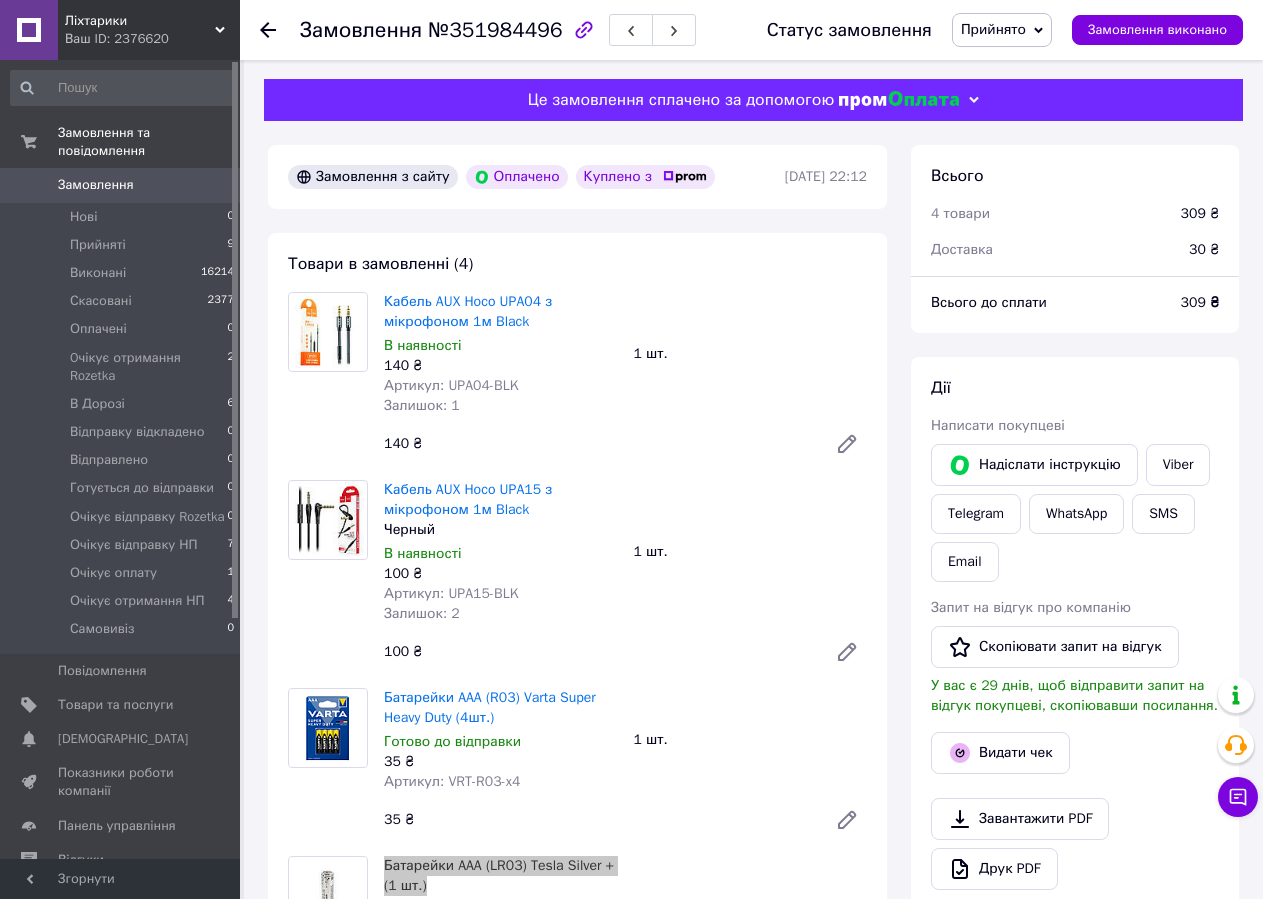 scroll, scrollTop: 0, scrollLeft: 0, axis: both 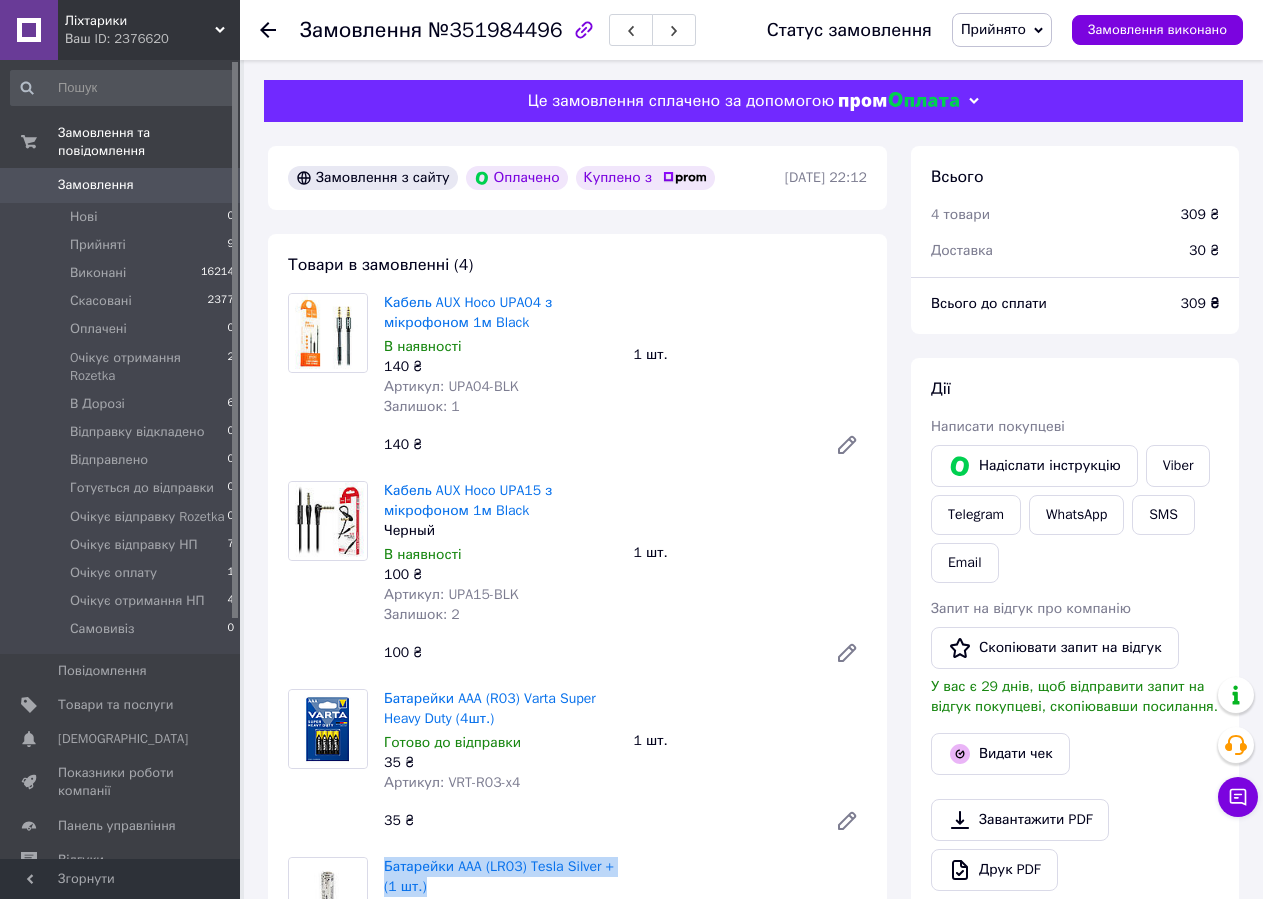 drag, startPoint x: 1049, startPoint y: 45, endPoint x: 1038, endPoint y: 55, distance: 14.866069 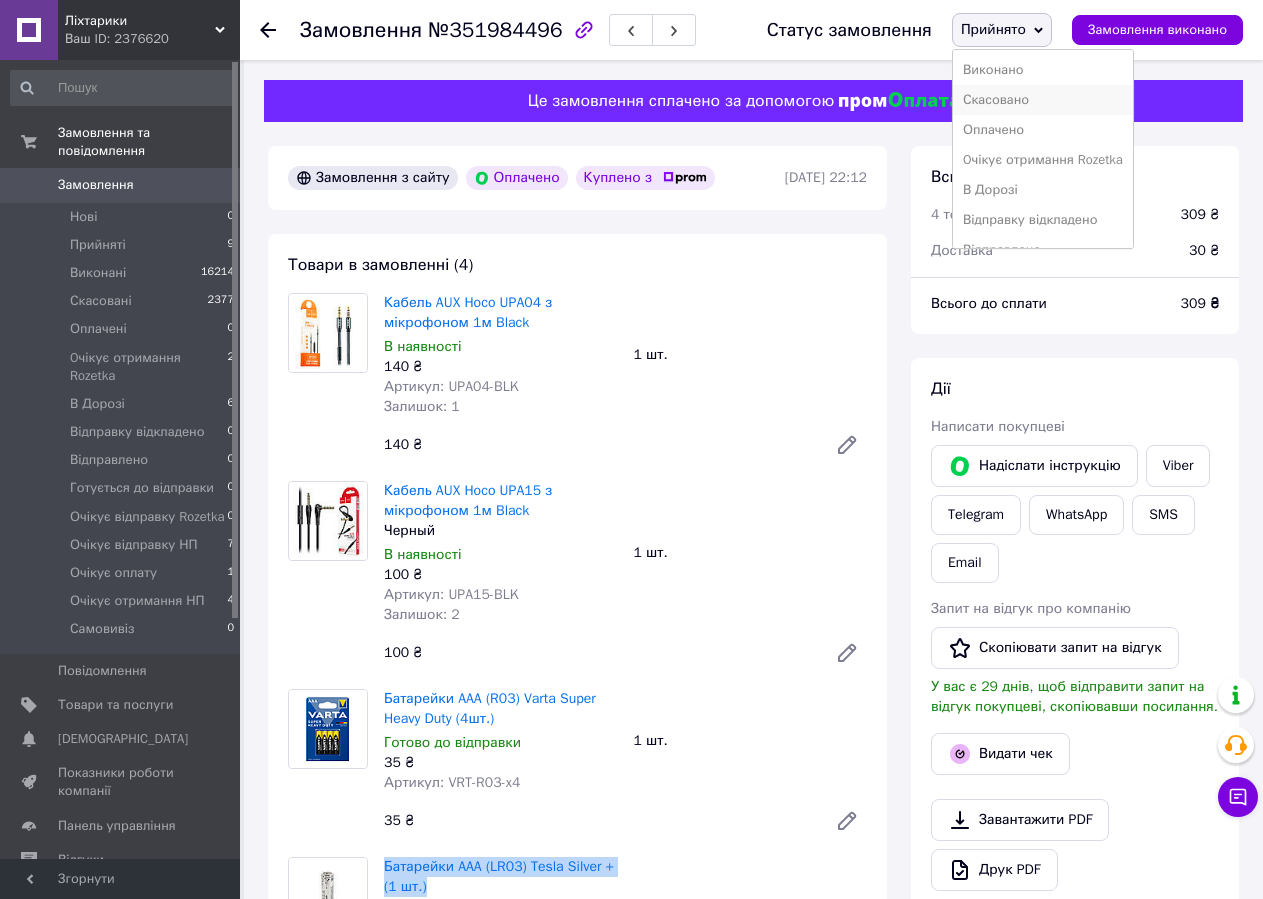scroll, scrollTop: 202, scrollLeft: 0, axis: vertical 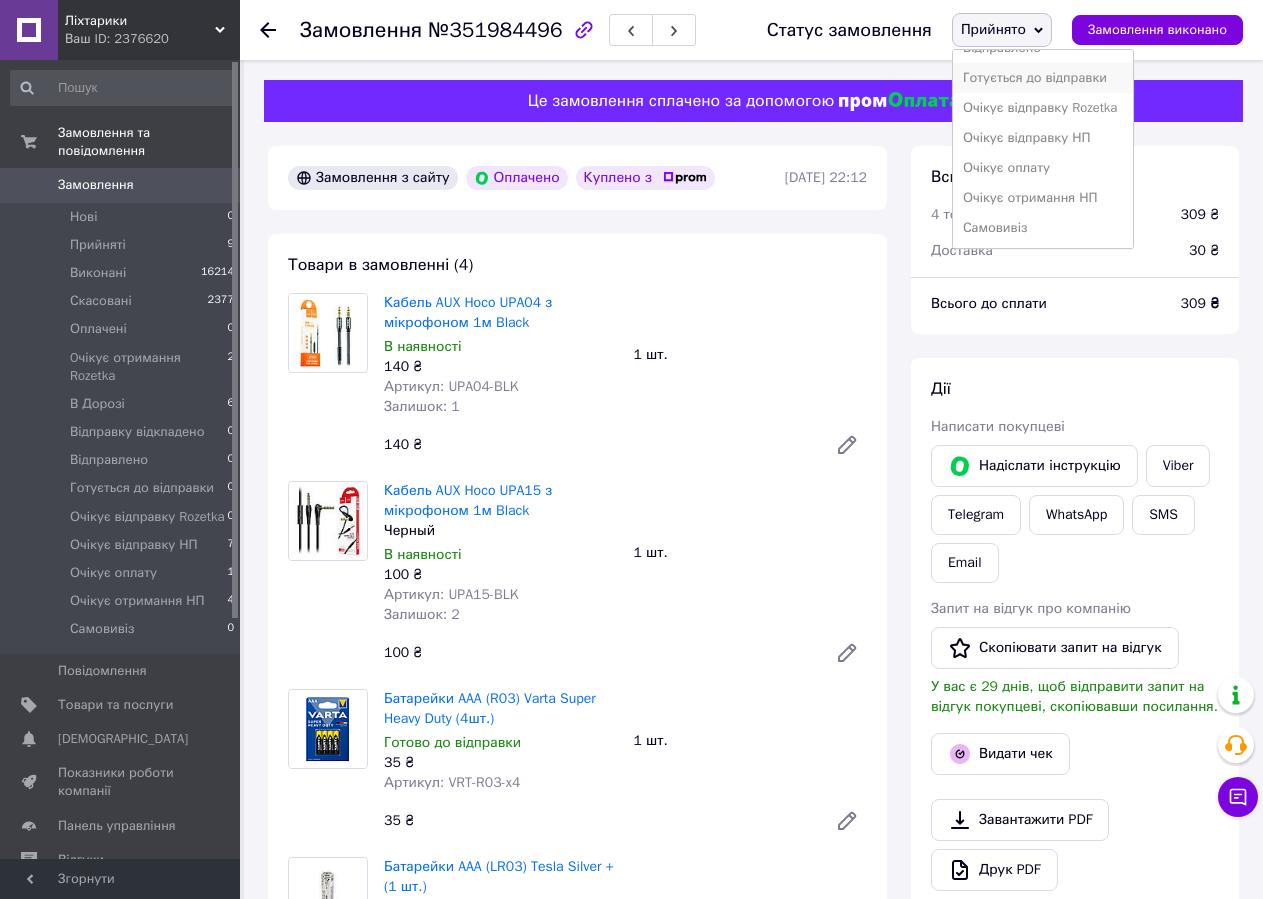 click on "Готується до відправки" at bounding box center [1043, 78] 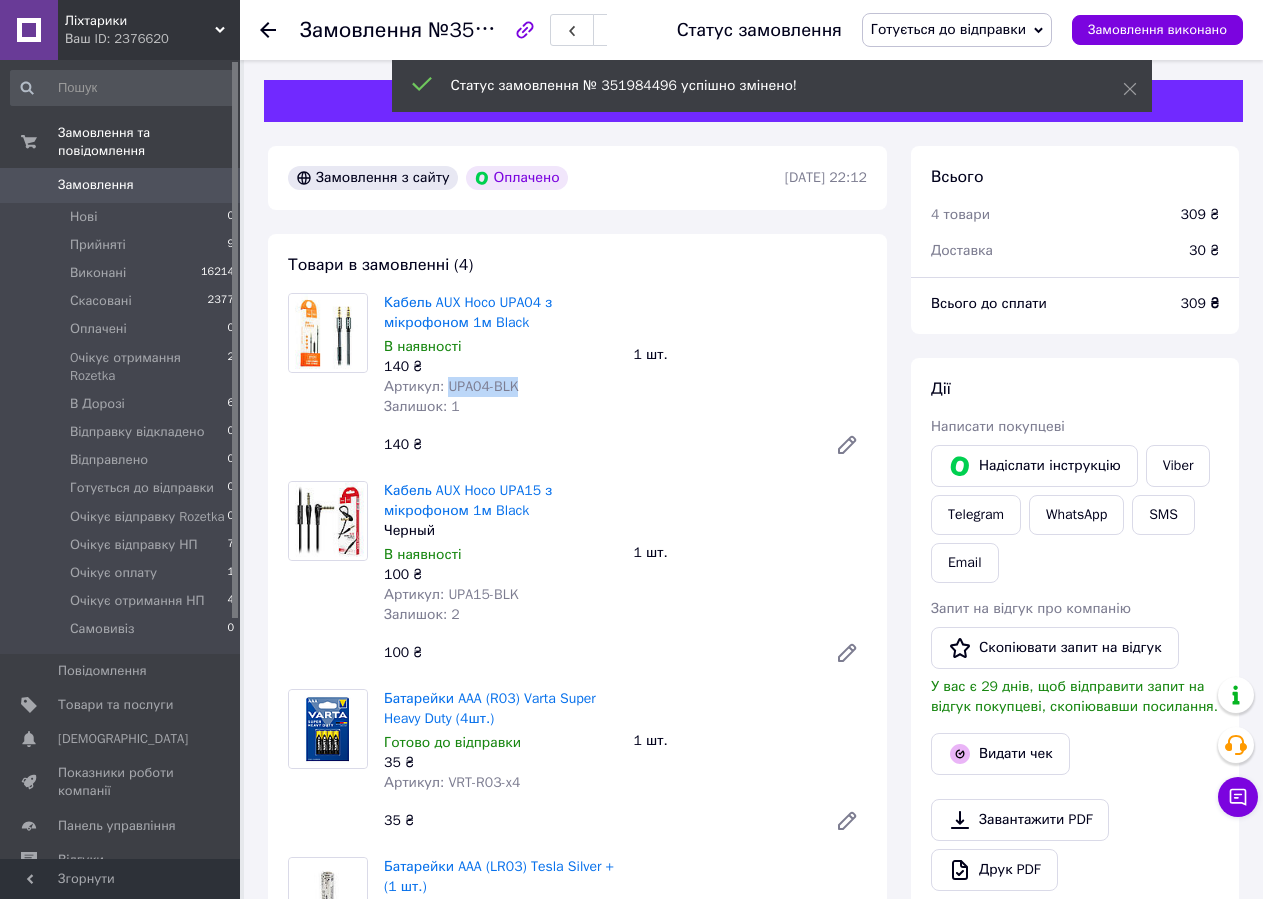 drag, startPoint x: 445, startPoint y: 387, endPoint x: 461, endPoint y: 450, distance: 65 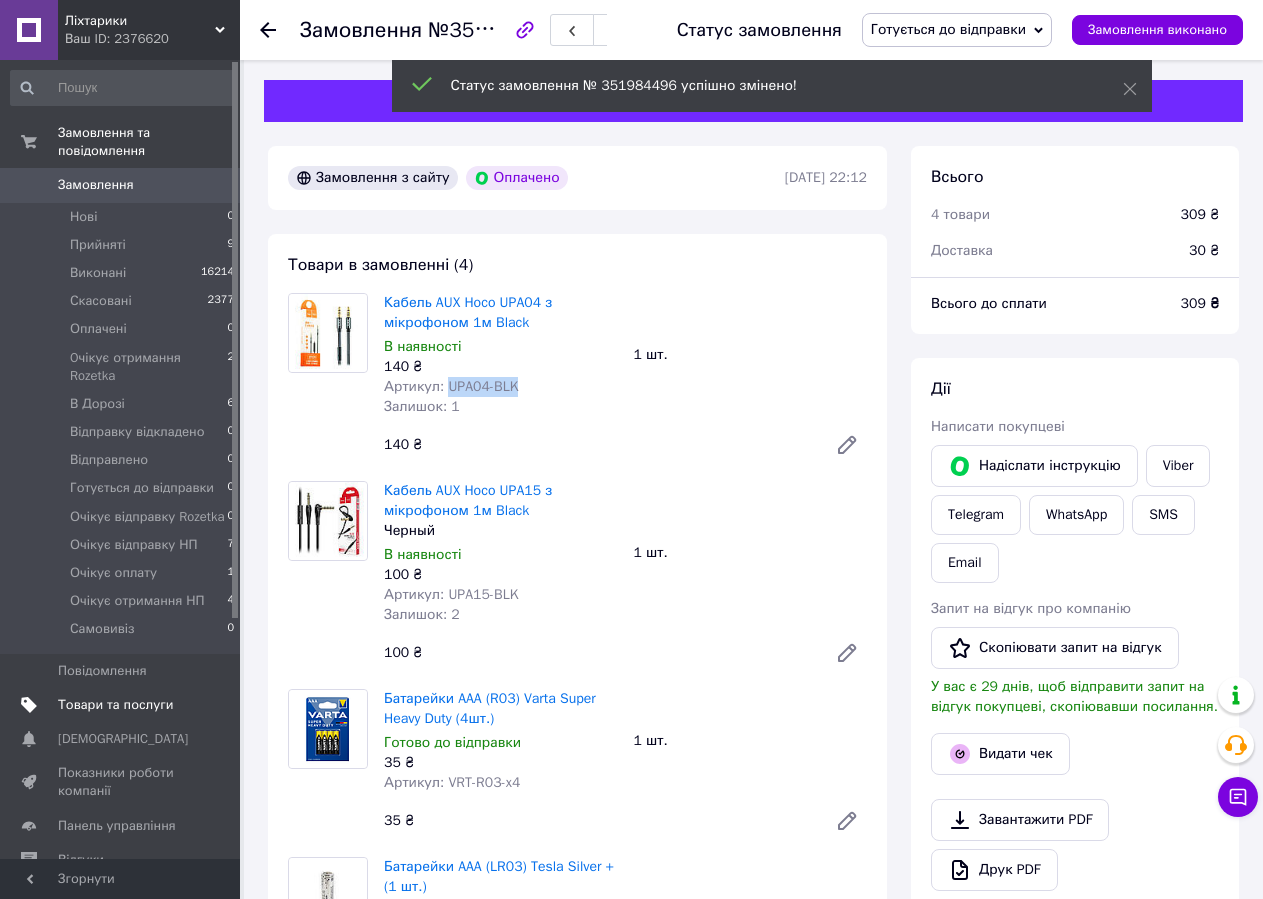 click on "Товари та послуги" at bounding box center (115, 705) 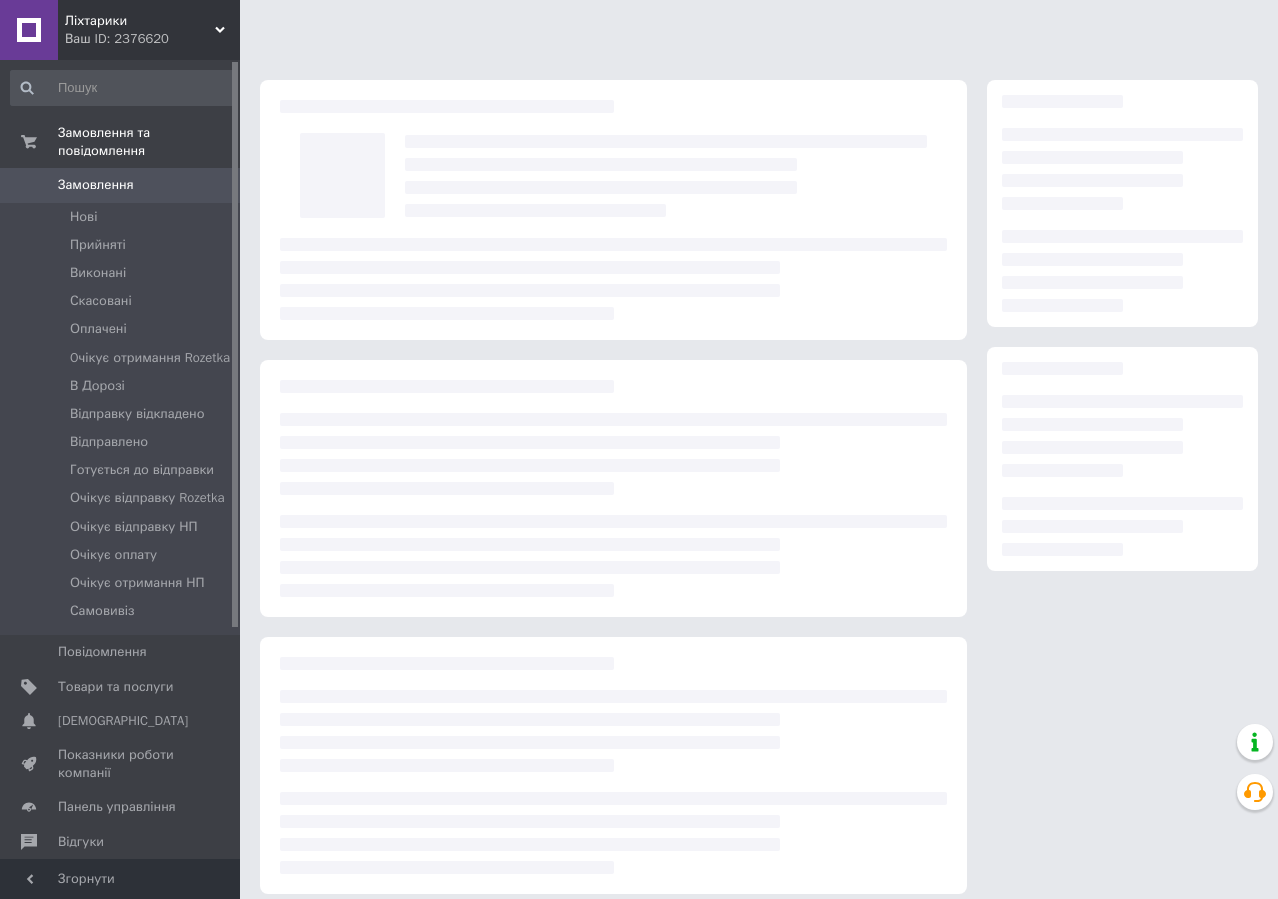 scroll, scrollTop: 0, scrollLeft: 0, axis: both 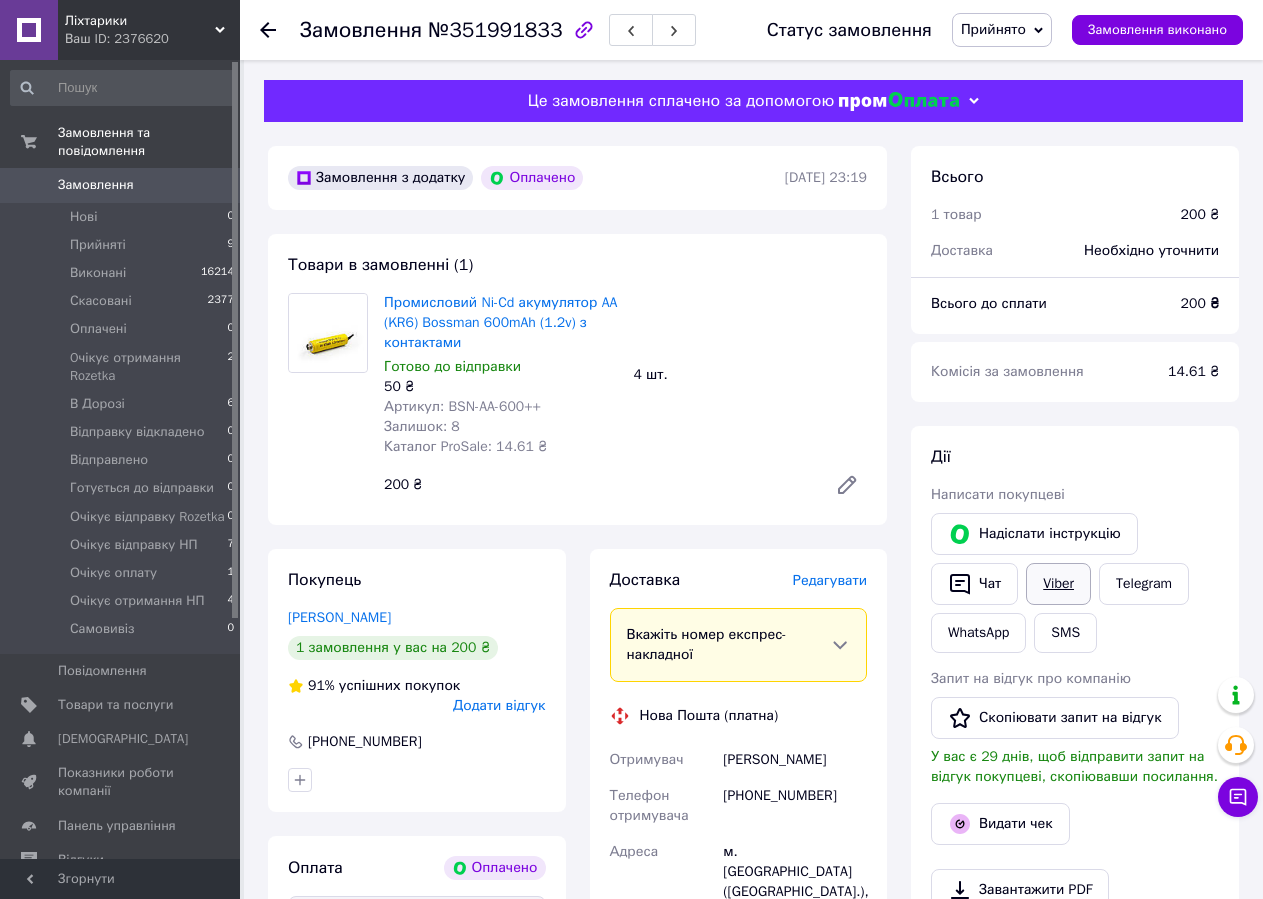 click on "Viber" at bounding box center [1058, 584] 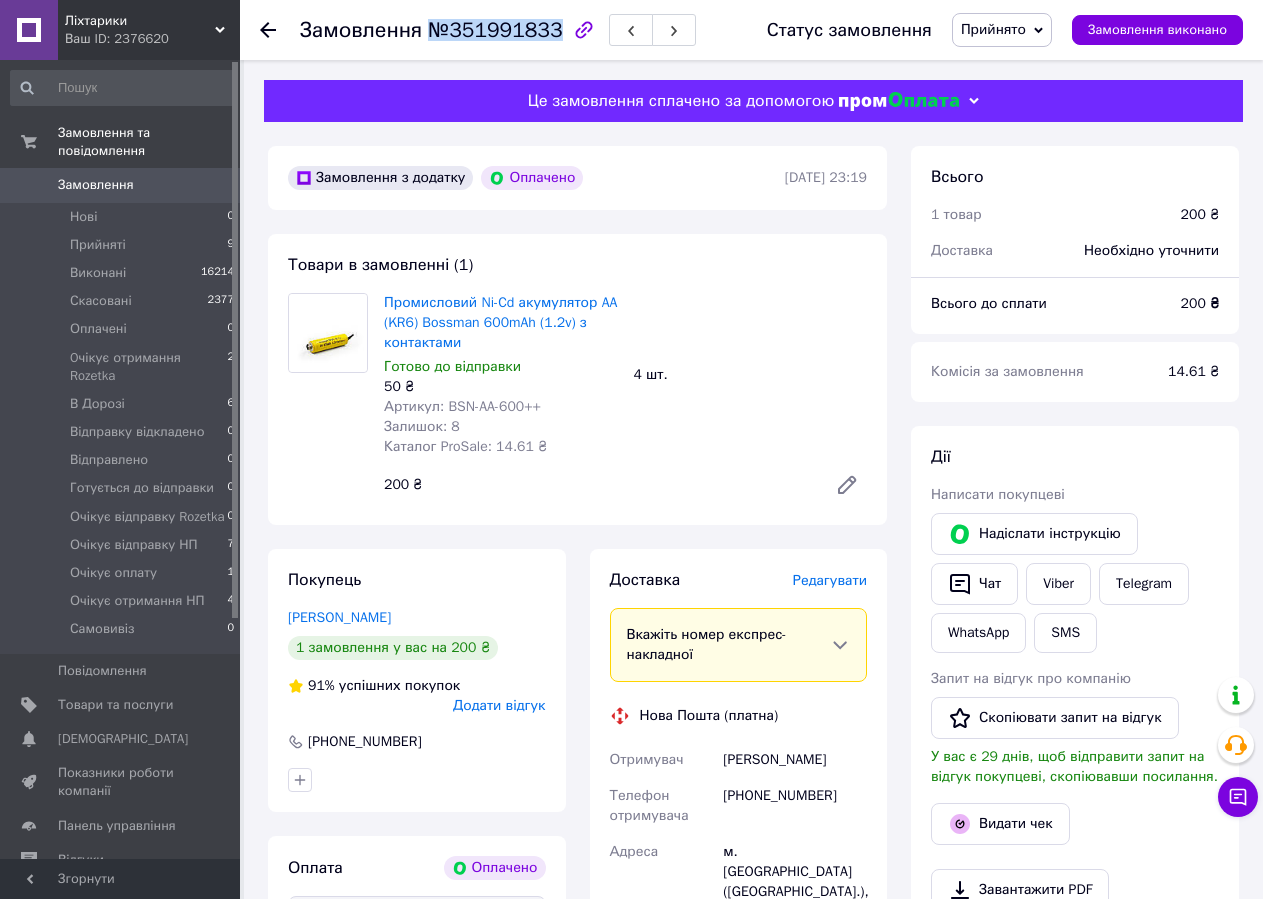 copy on "№351991833" 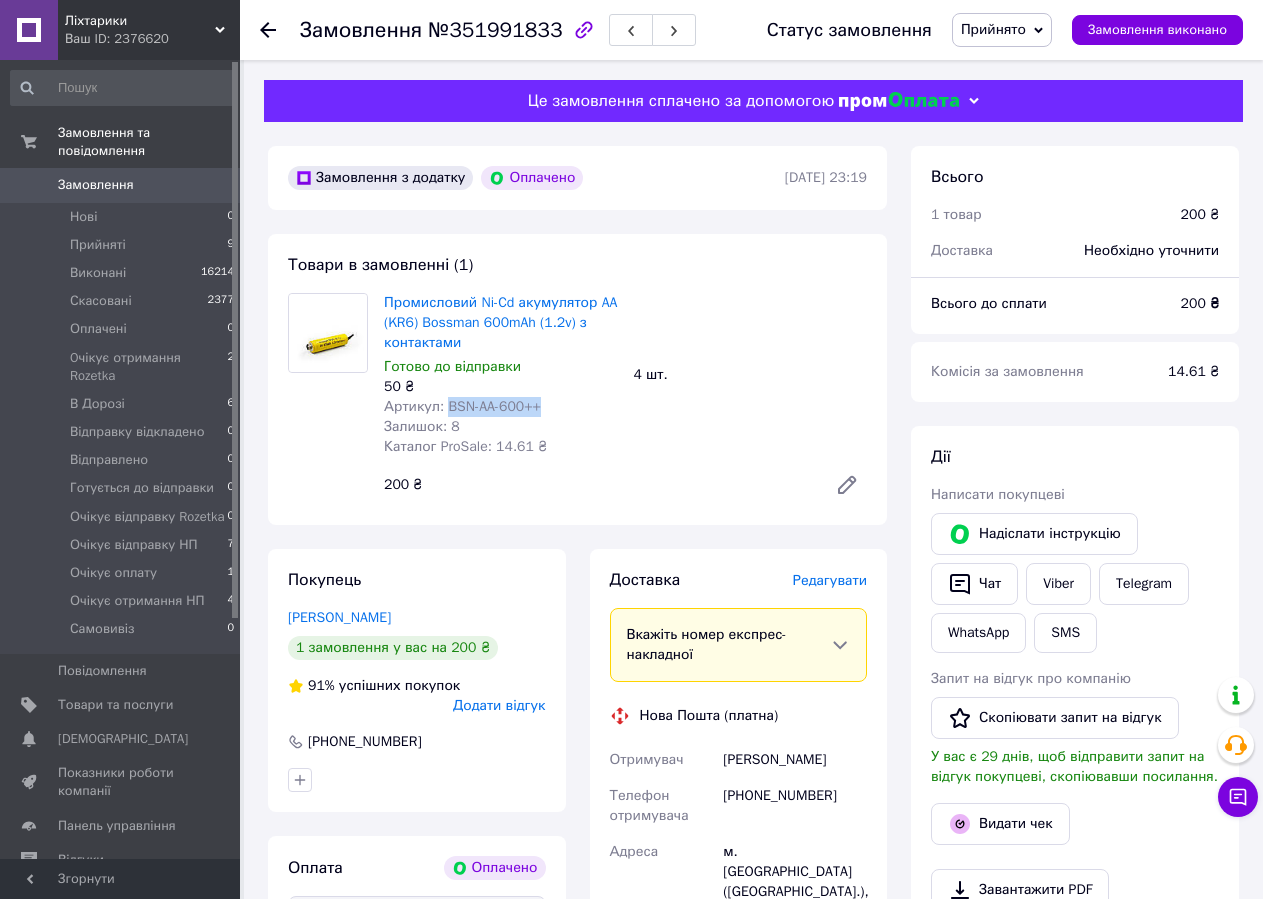 copy on "BSN-AA-600++" 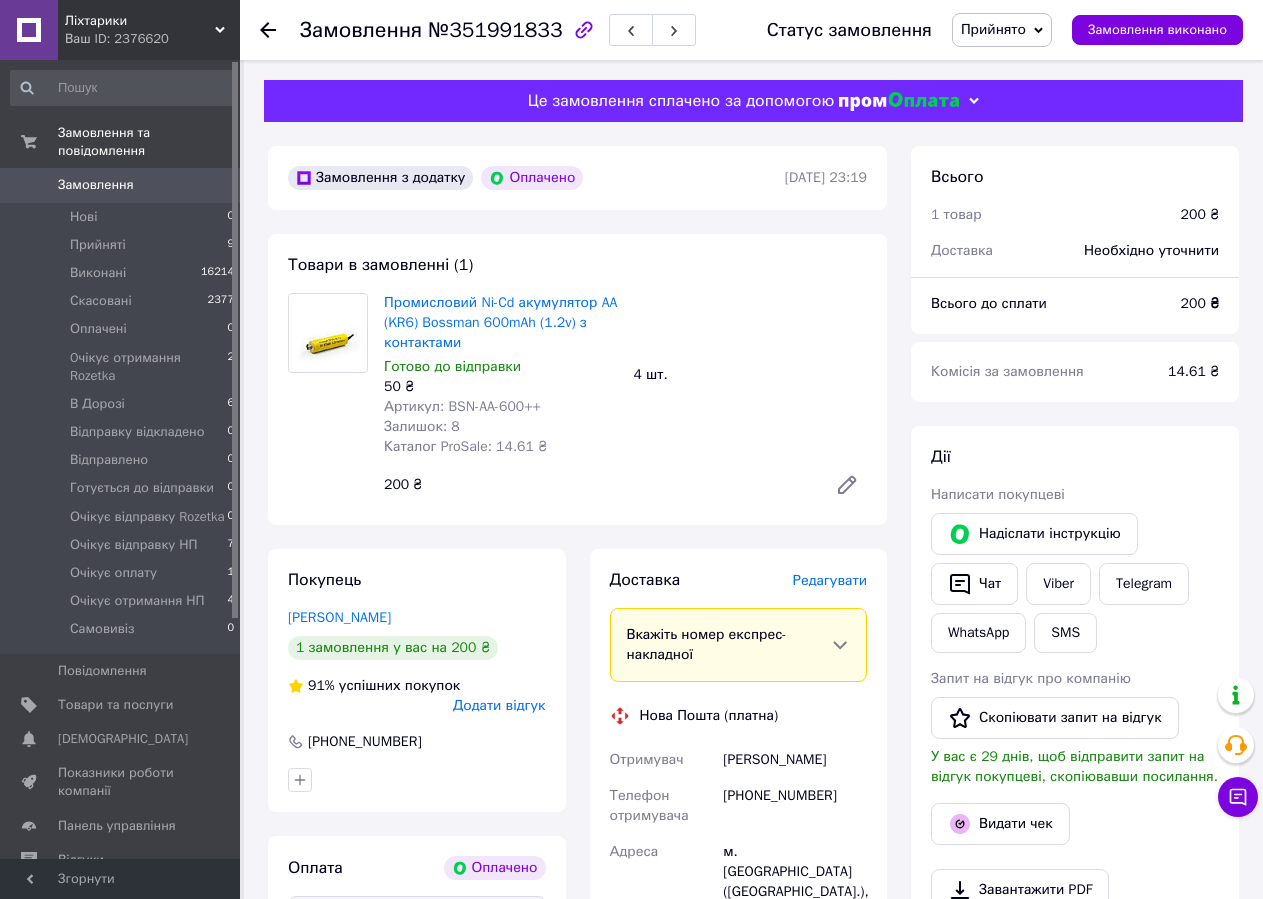 click on "Залишок: 8" at bounding box center (501, 427) 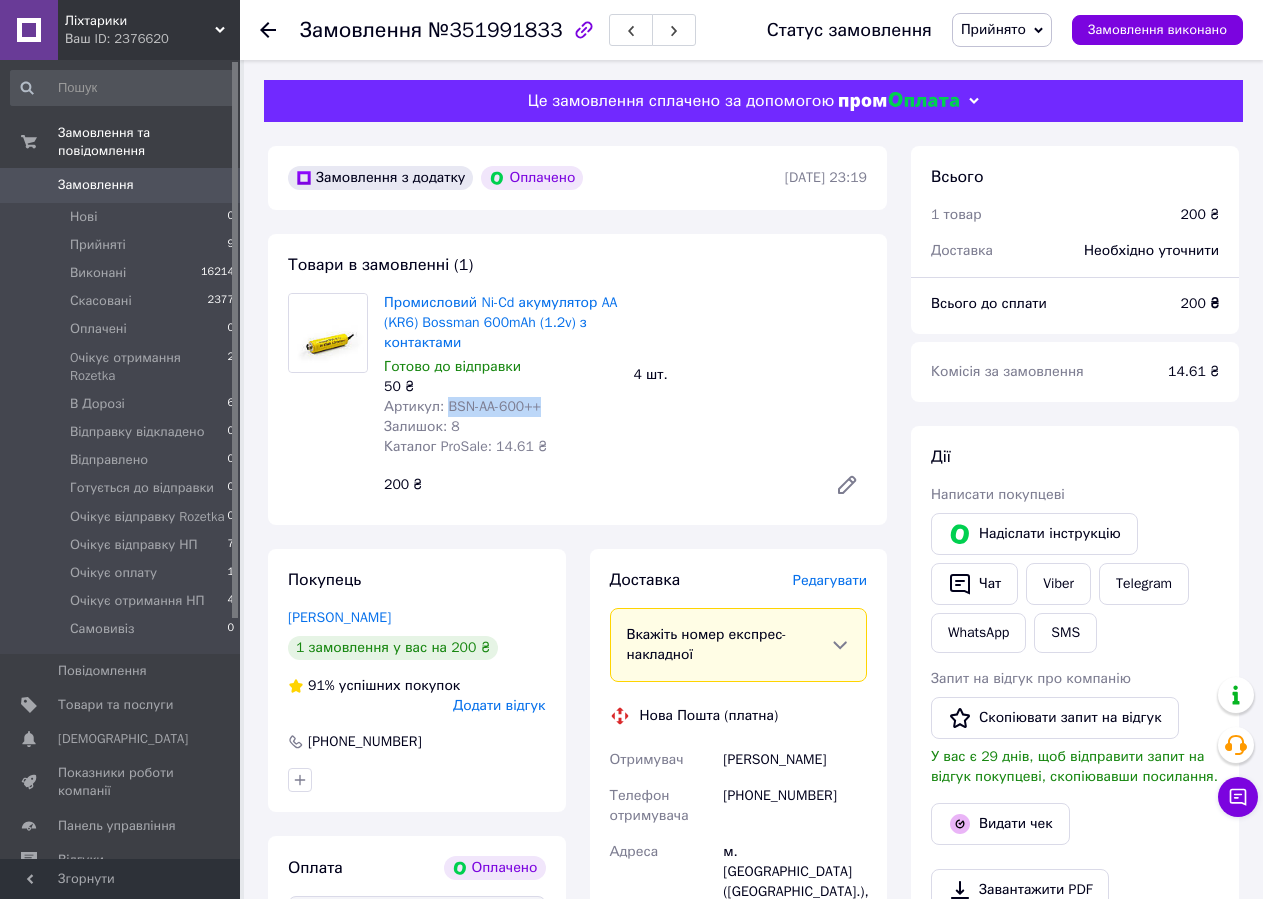 copy on "BSN-AA-600++" 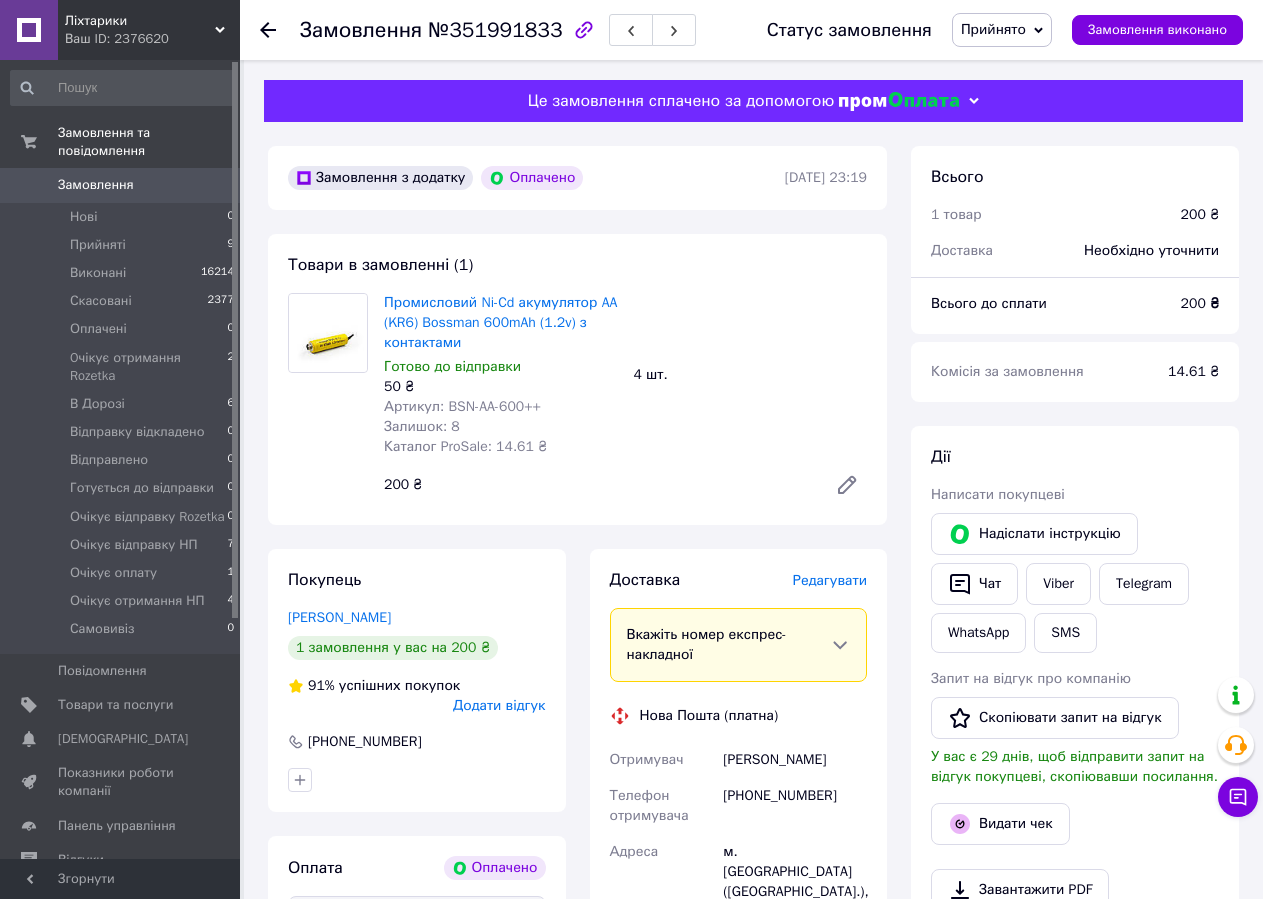 click on "Редагувати" at bounding box center [830, 580] 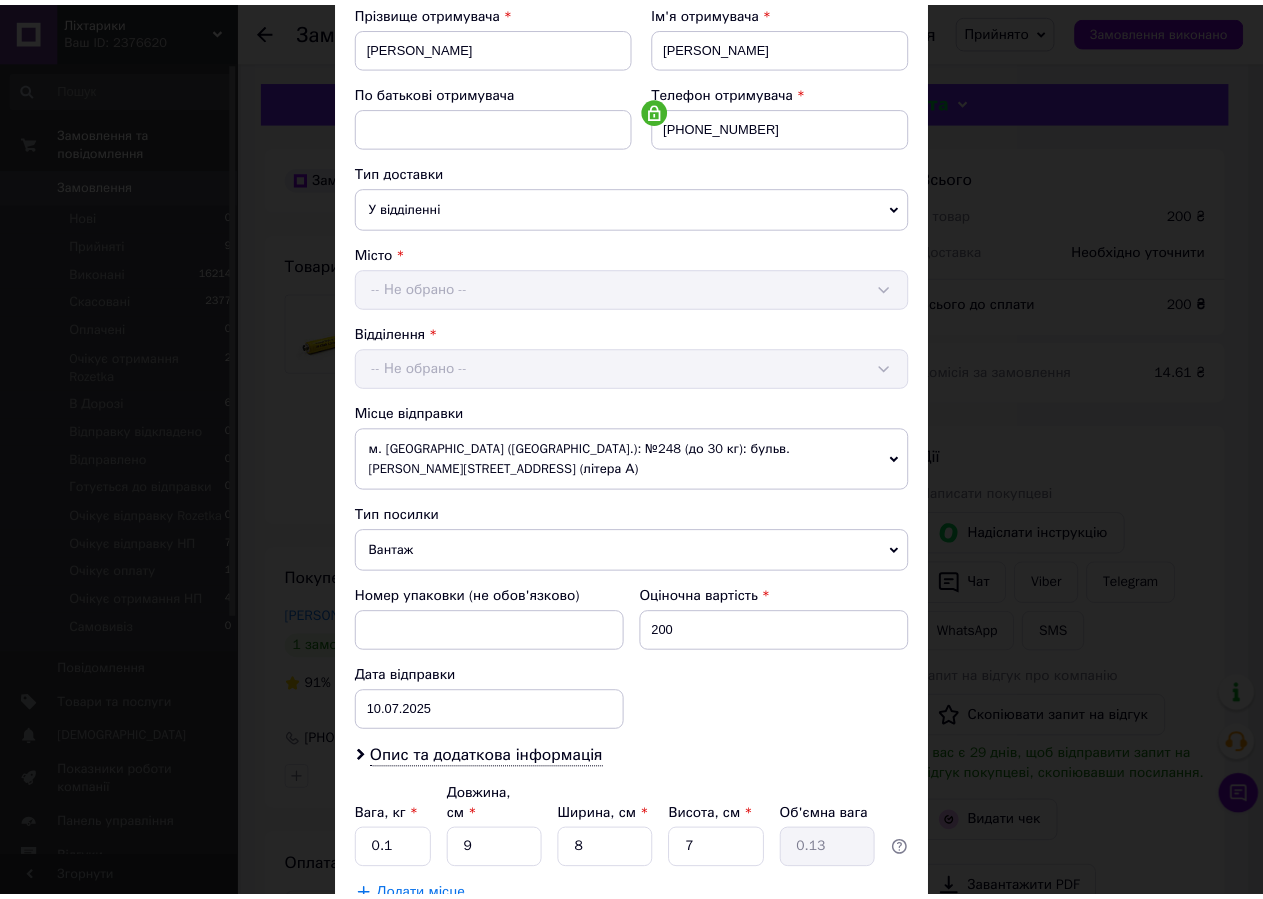 scroll, scrollTop: 429, scrollLeft: 0, axis: vertical 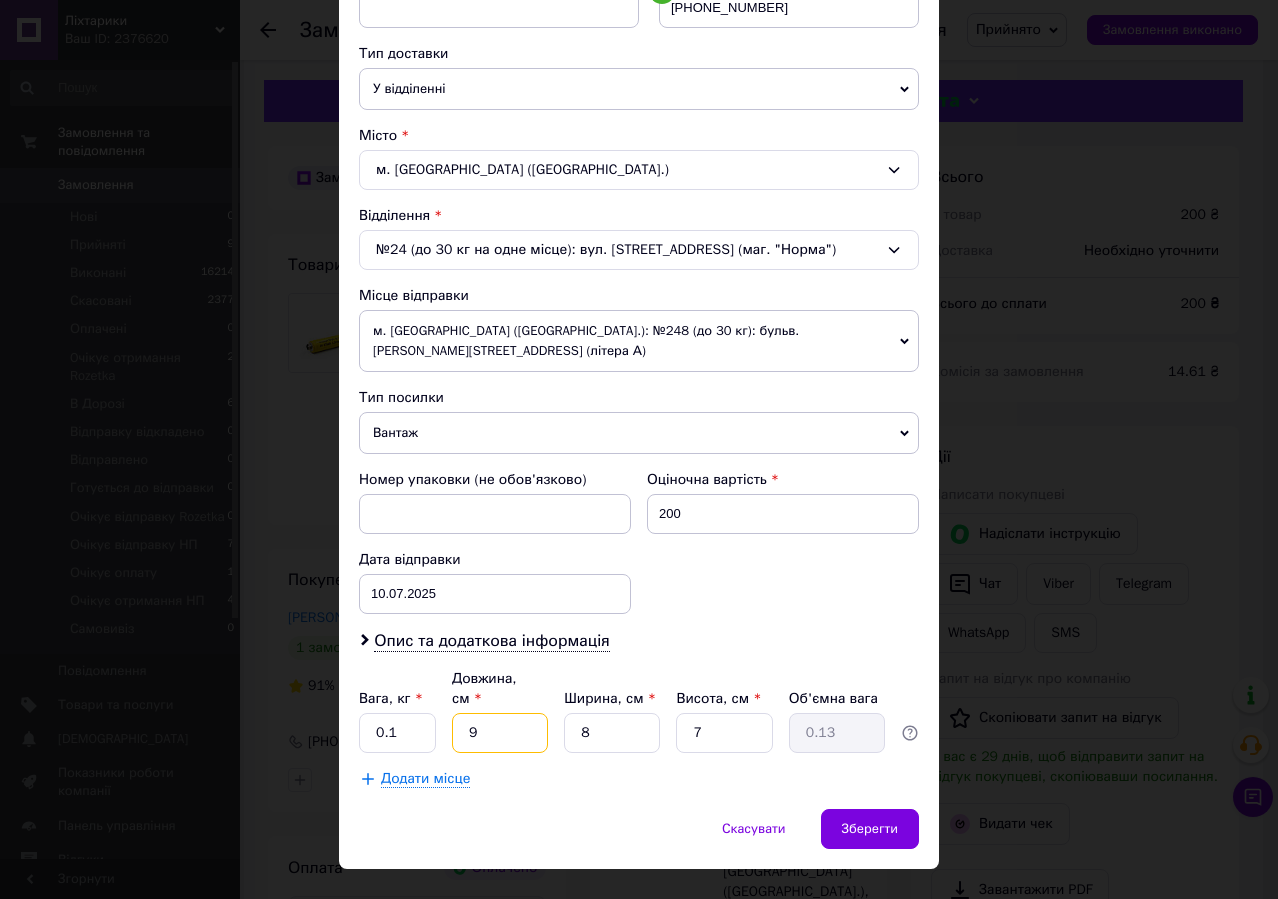 drag, startPoint x: 513, startPoint y: 692, endPoint x: 451, endPoint y: 672, distance: 65.14599 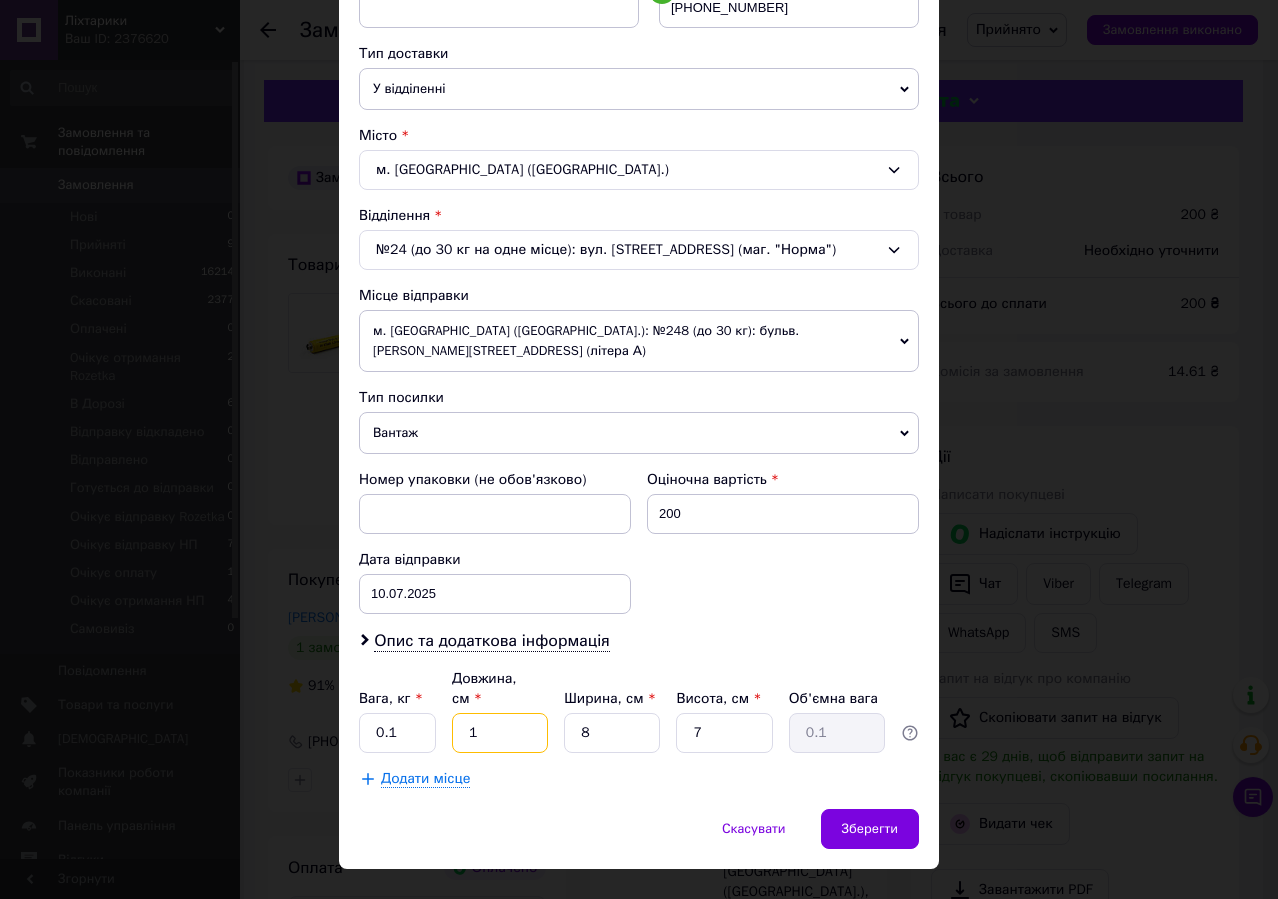 type on "18" 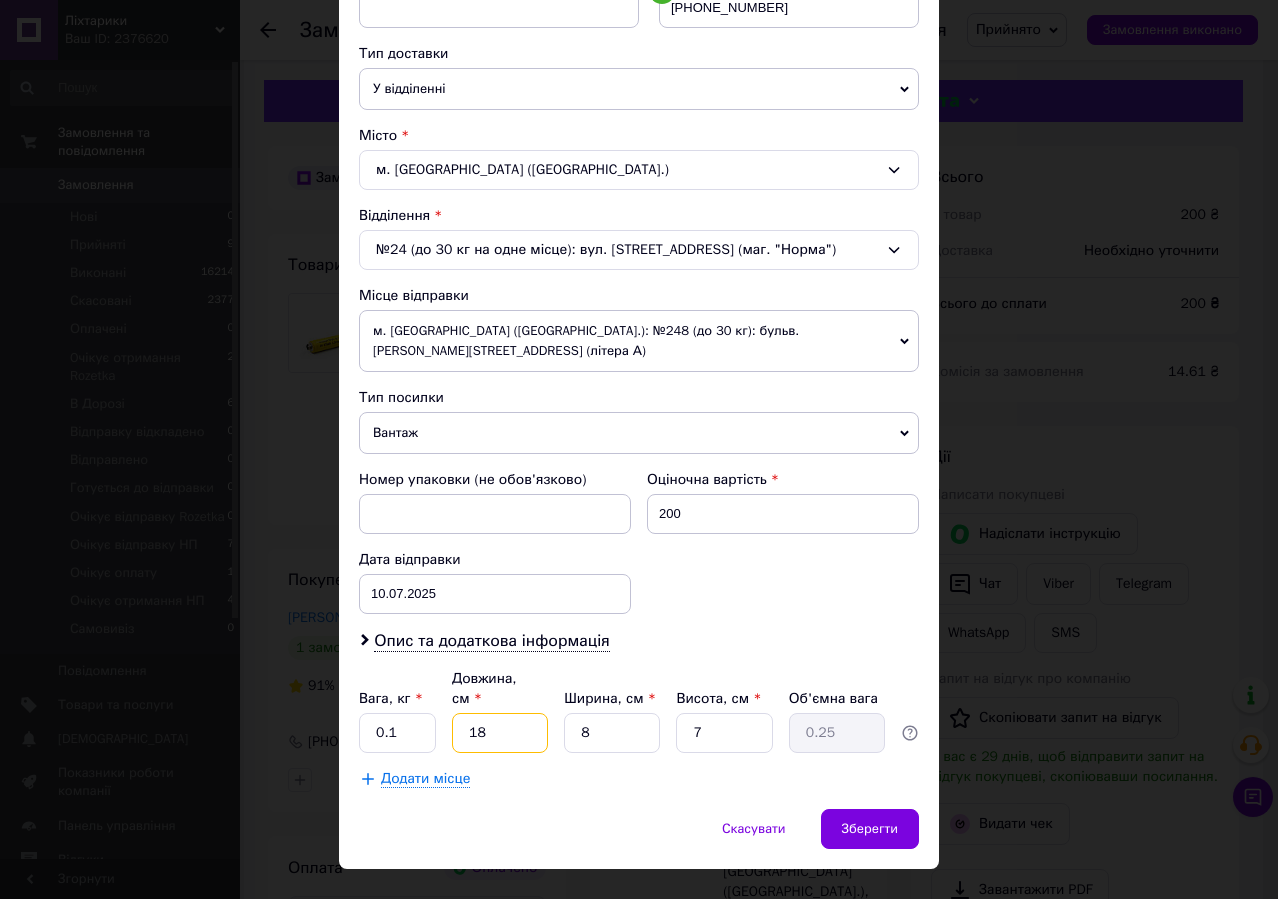 type on "18" 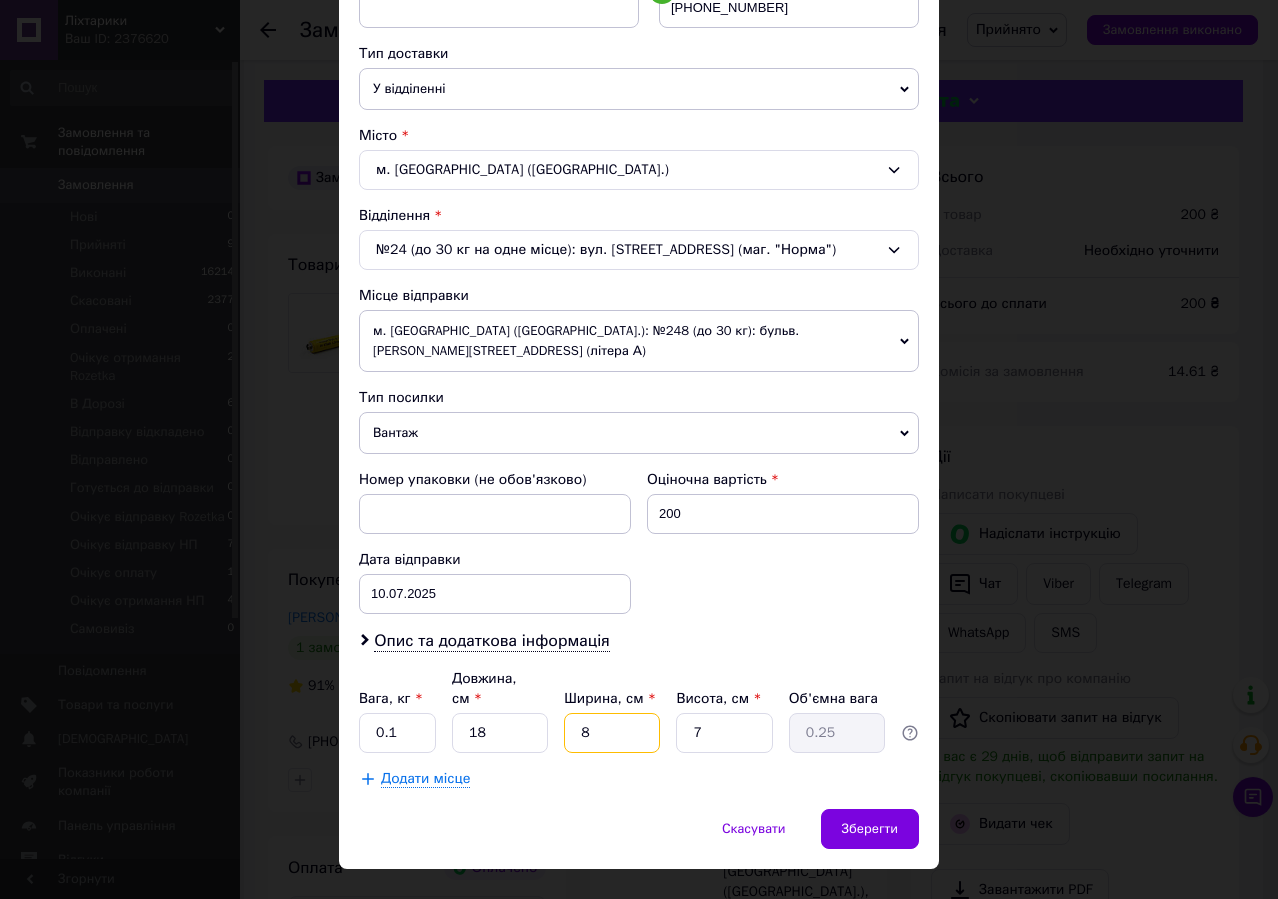 drag, startPoint x: 593, startPoint y: 685, endPoint x: 542, endPoint y: 683, distance: 51.0392 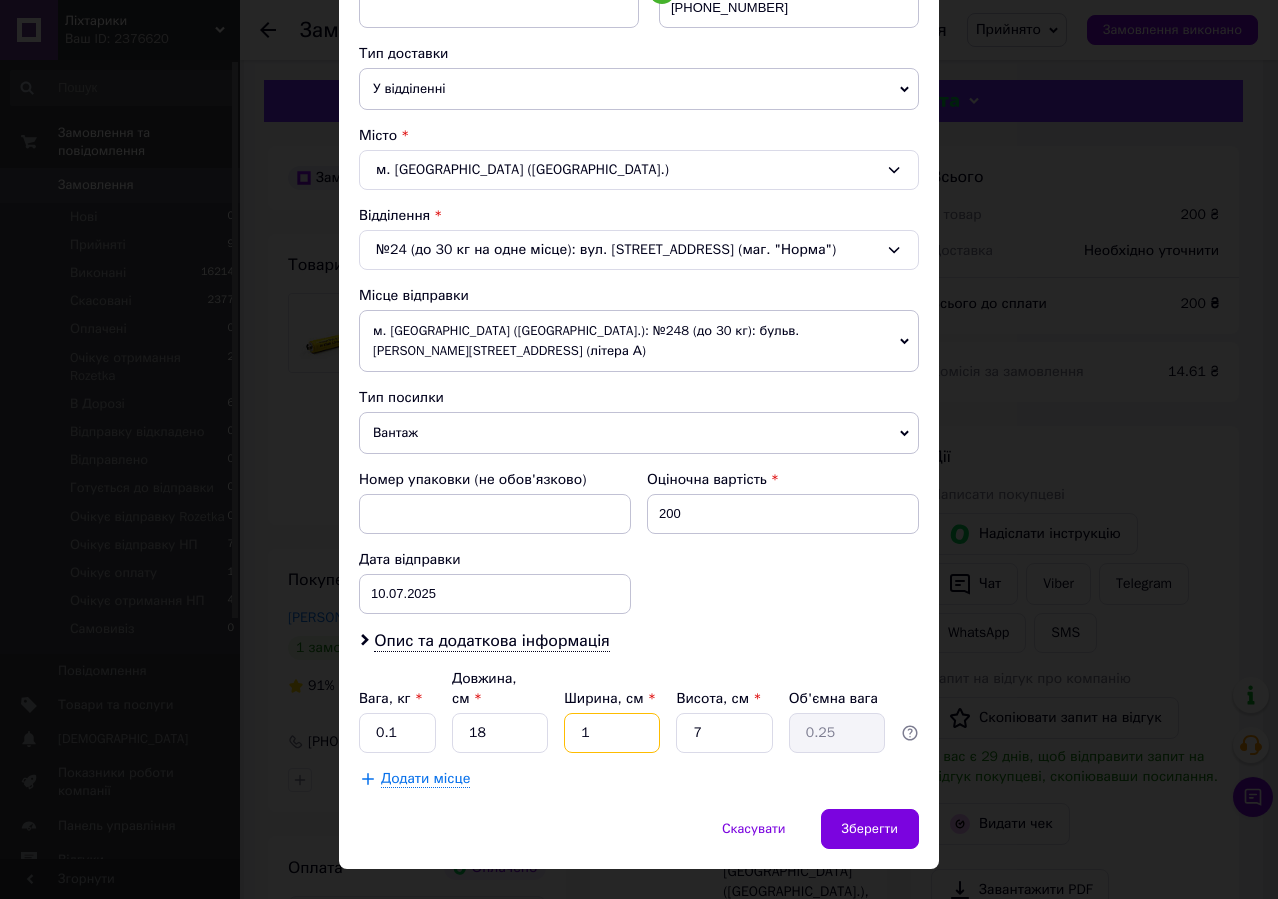 type on "0.1" 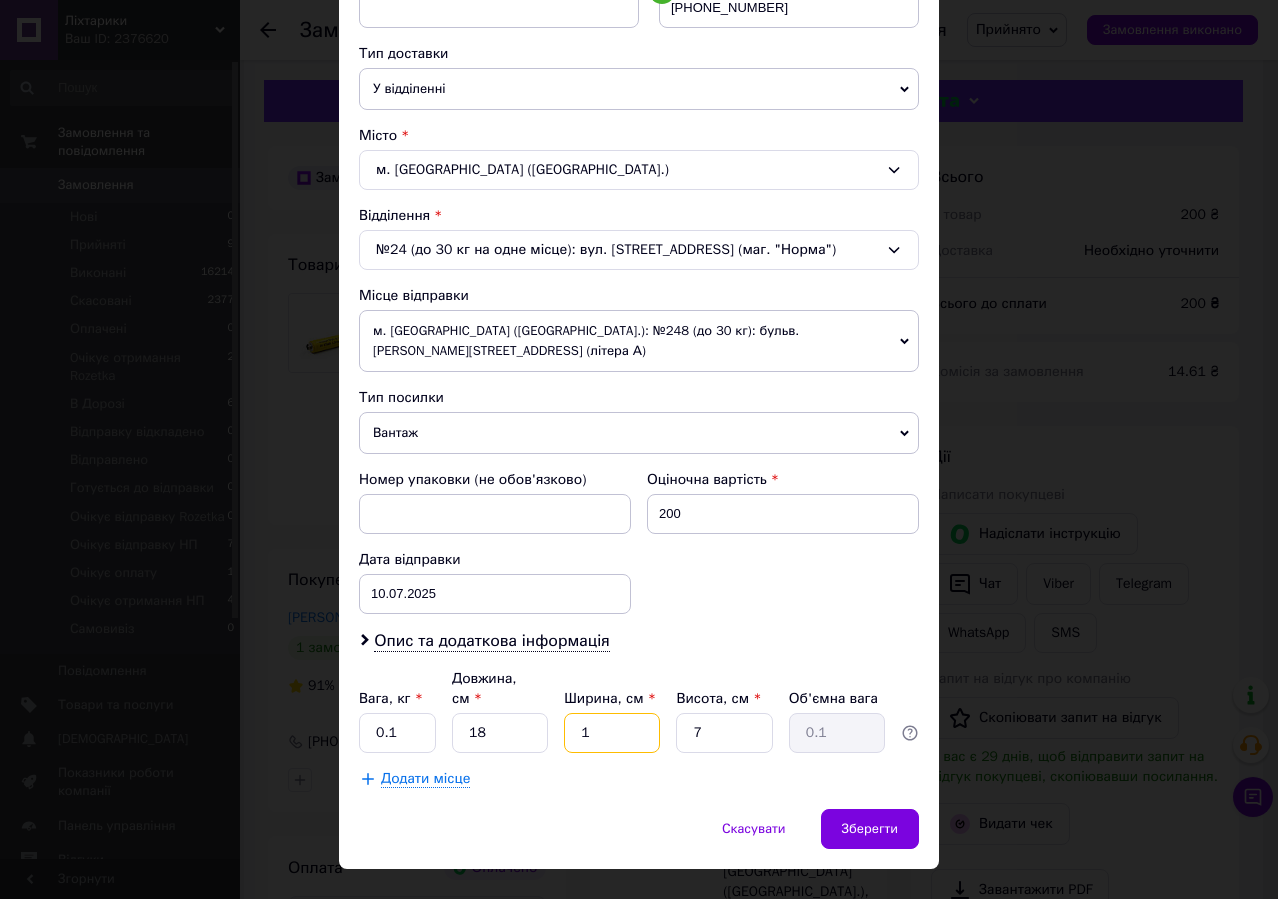 type on "12" 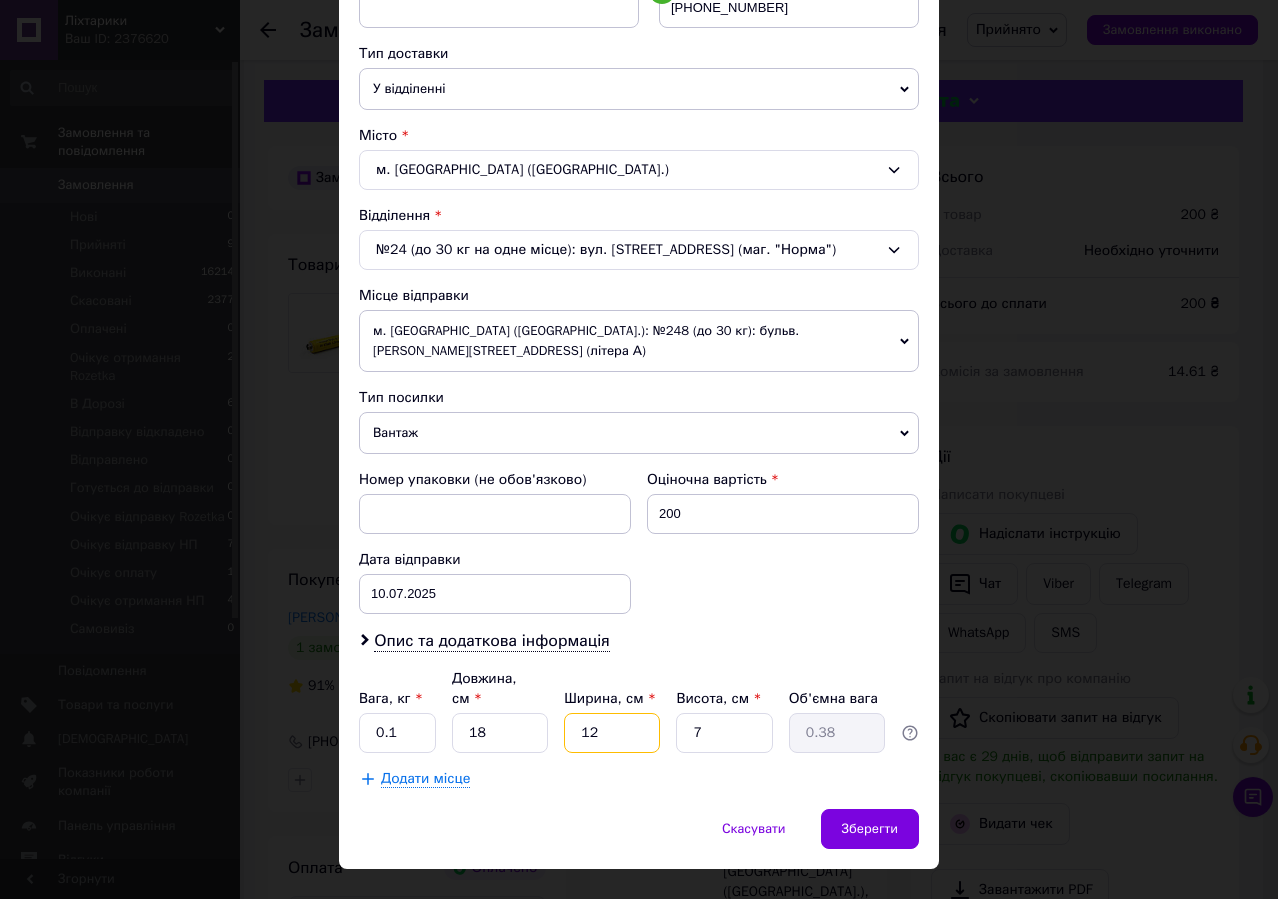 type on "12" 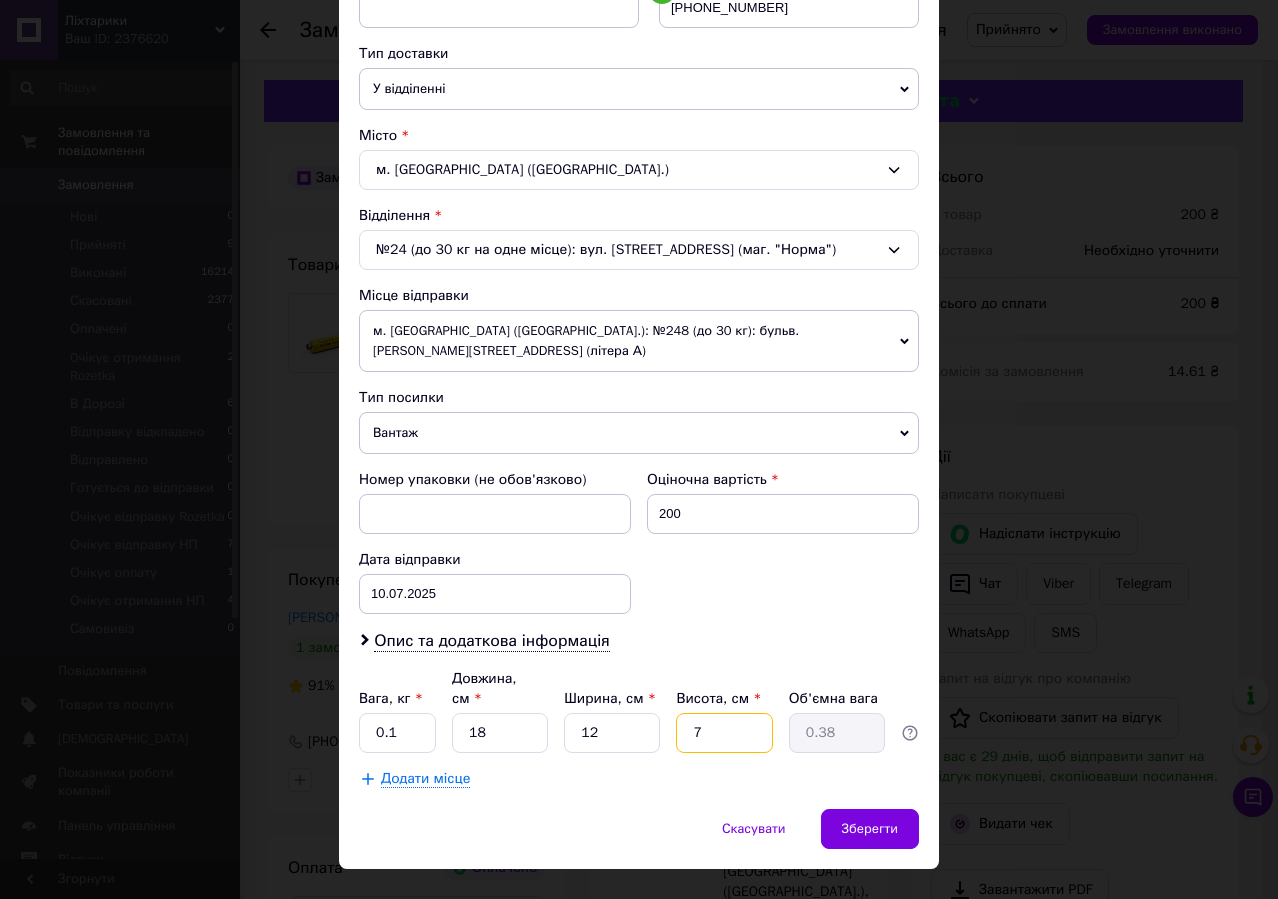 drag, startPoint x: 720, startPoint y: 698, endPoint x: 669, endPoint y: 680, distance: 54.08327 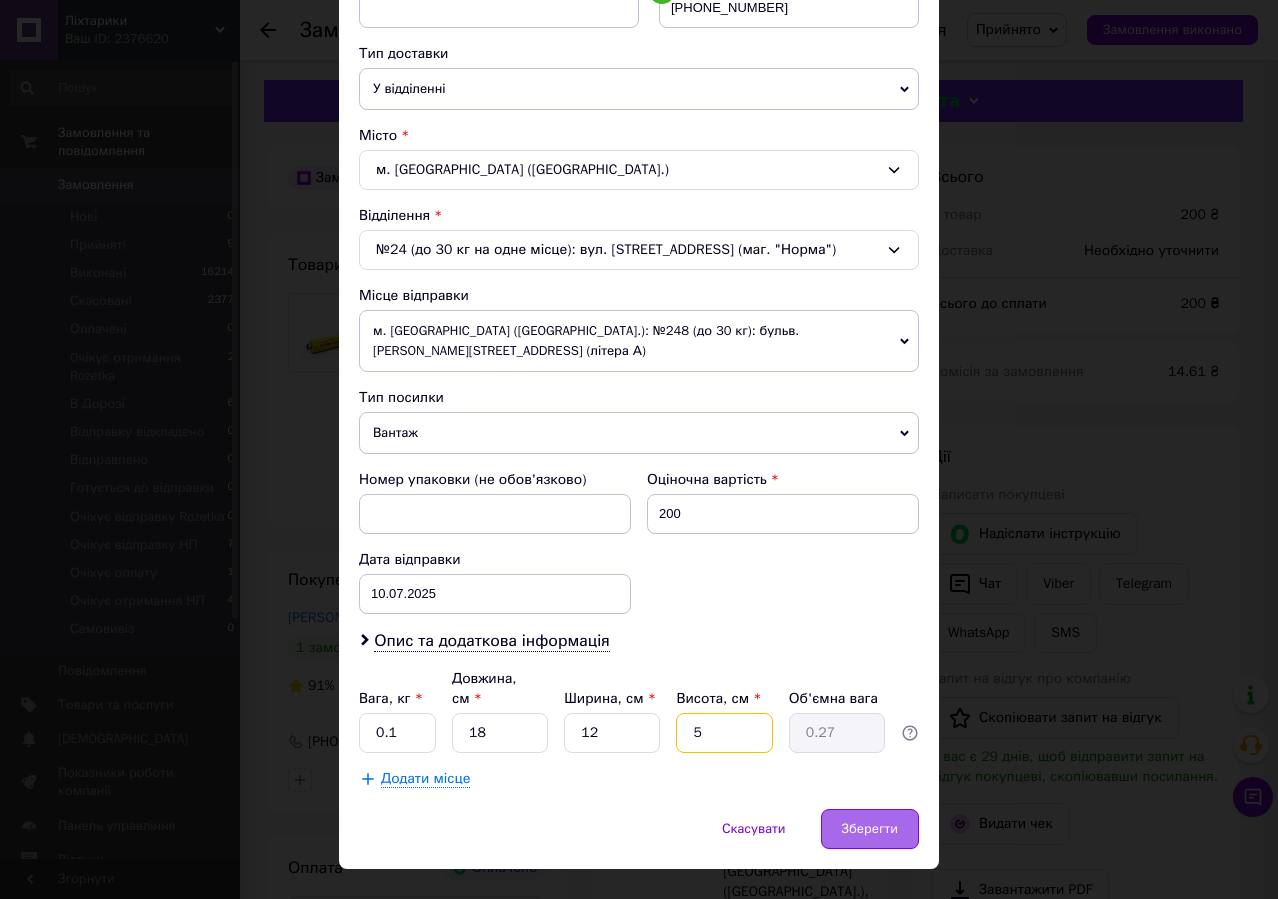 type on "5" 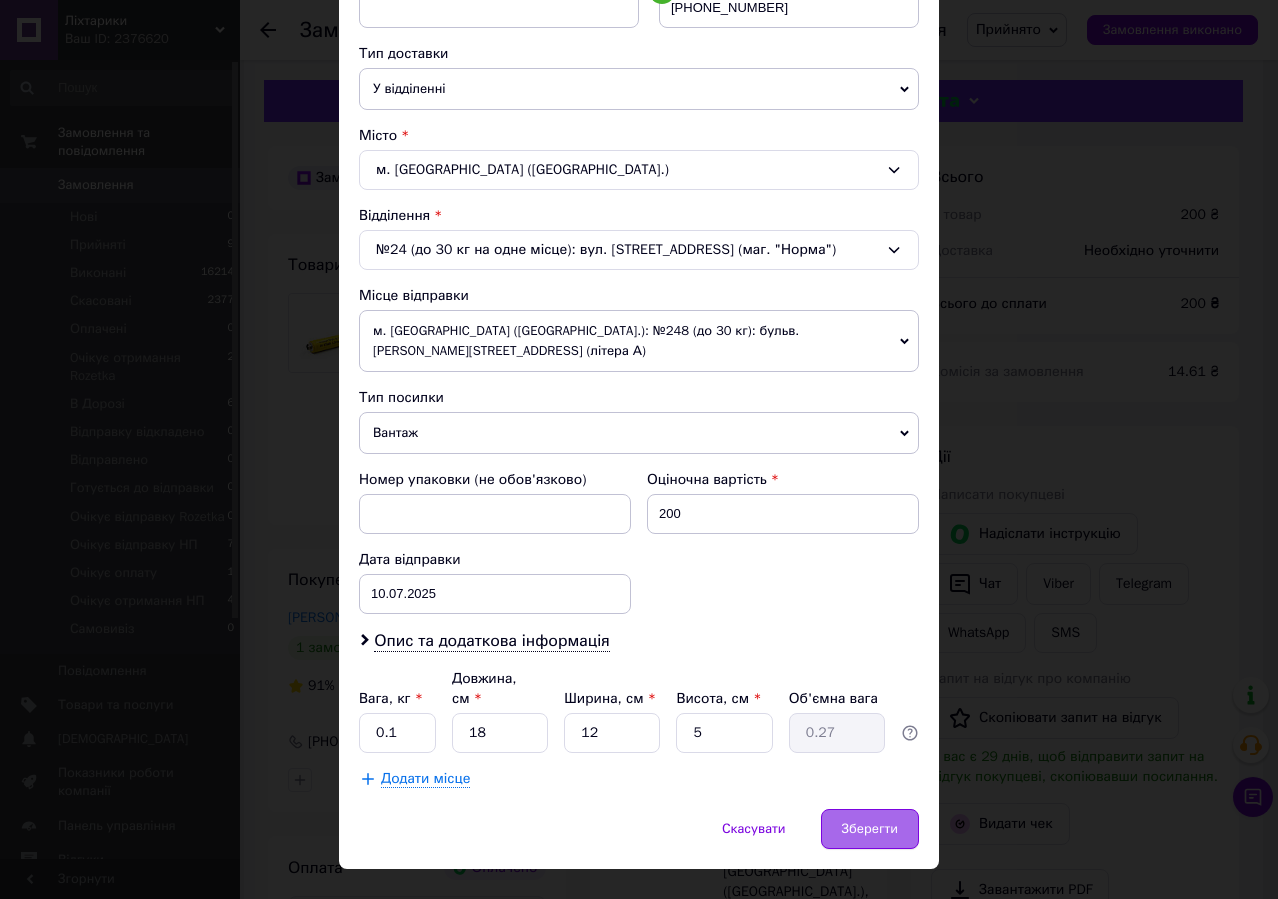 drag, startPoint x: 839, startPoint y: 790, endPoint x: 886, endPoint y: 781, distance: 47.853943 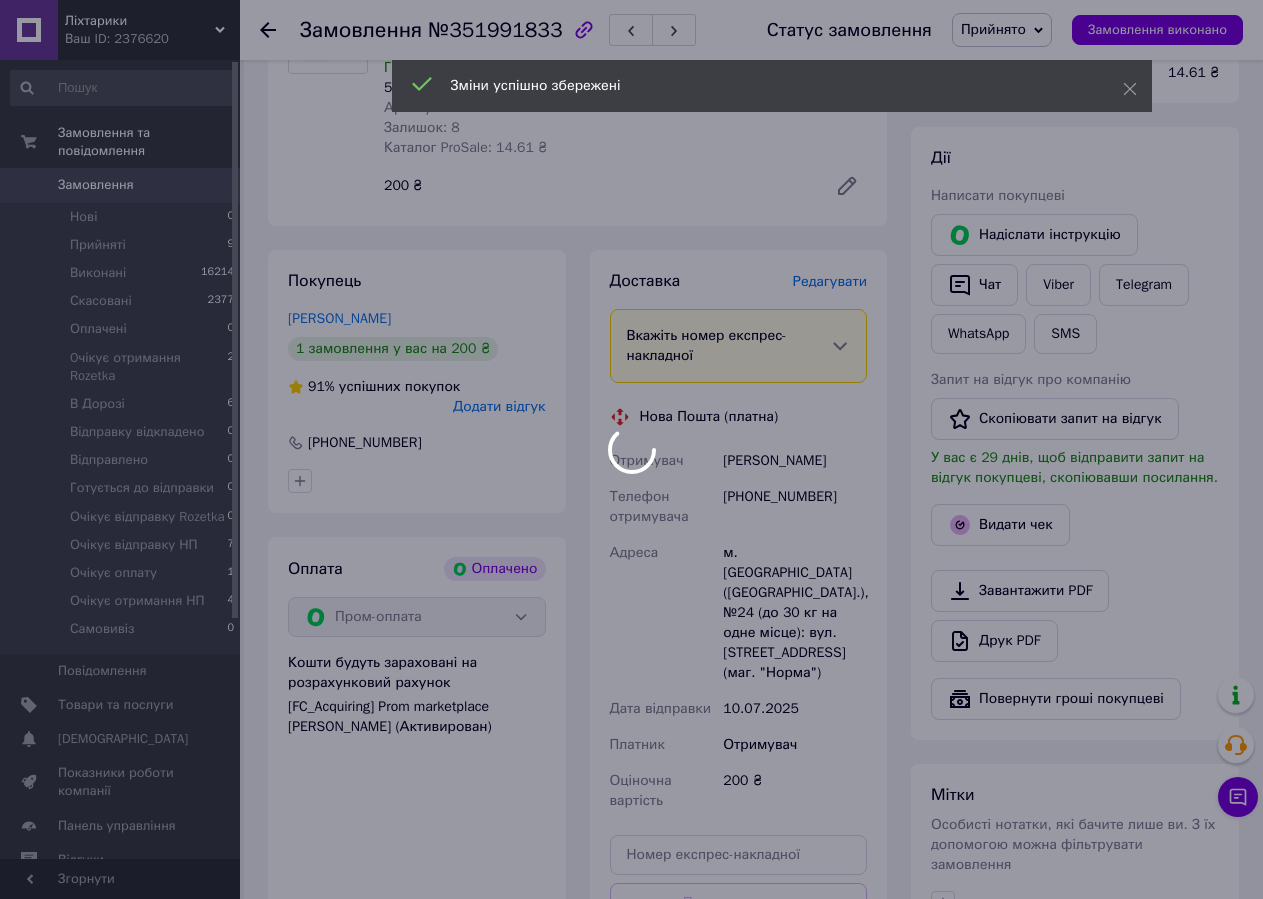 scroll, scrollTop: 400, scrollLeft: 0, axis: vertical 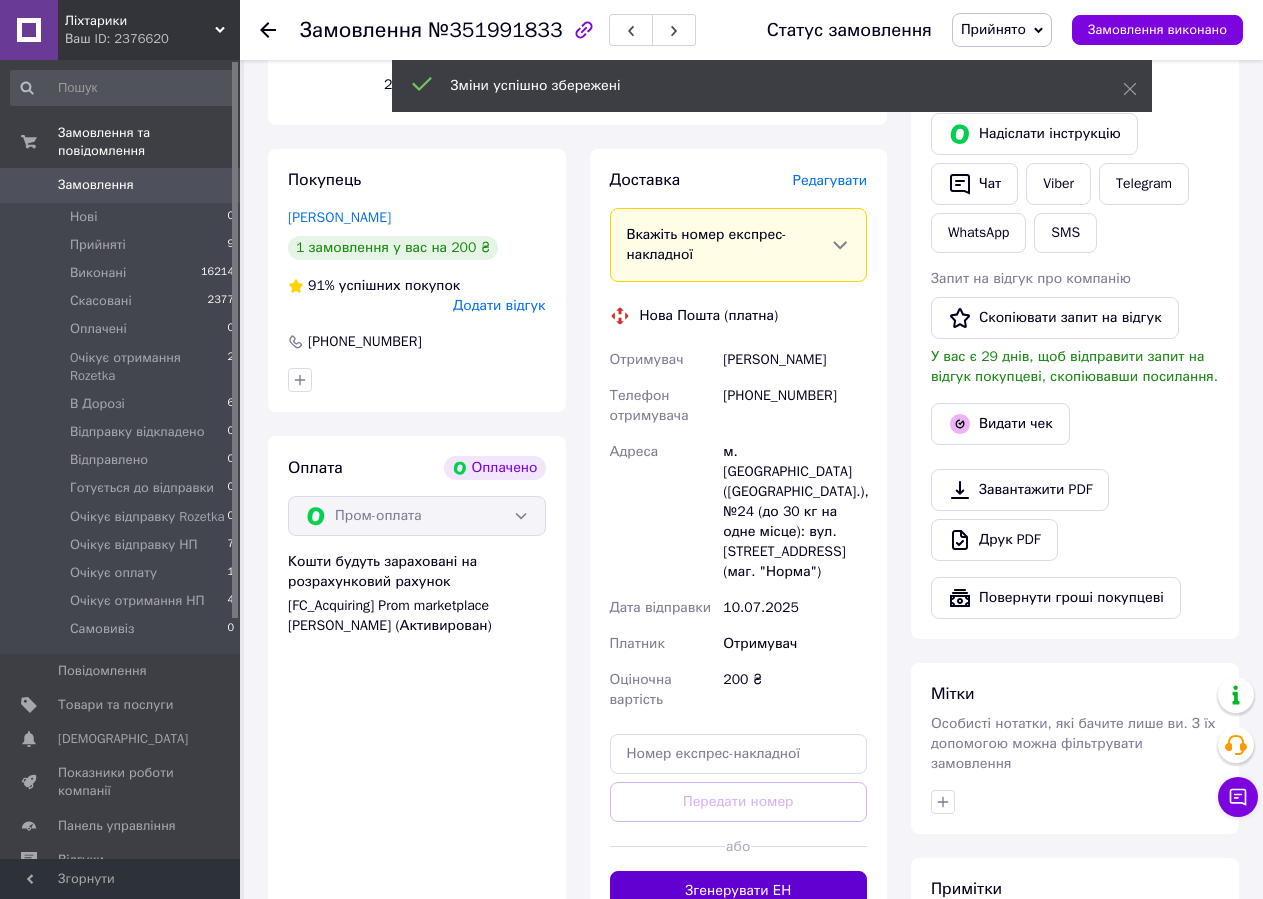 click on "Згенерувати ЕН" at bounding box center [739, 891] 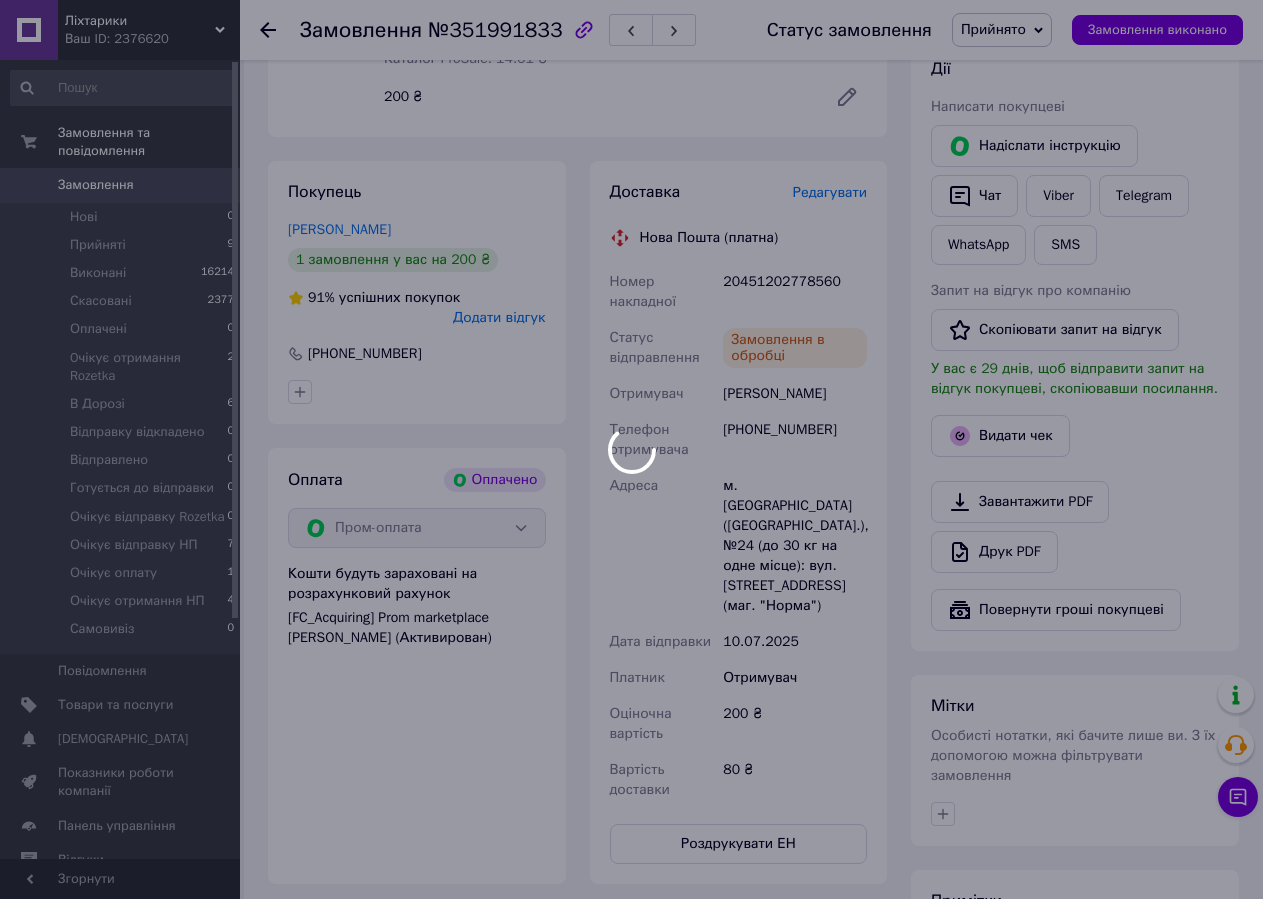 scroll, scrollTop: 300, scrollLeft: 0, axis: vertical 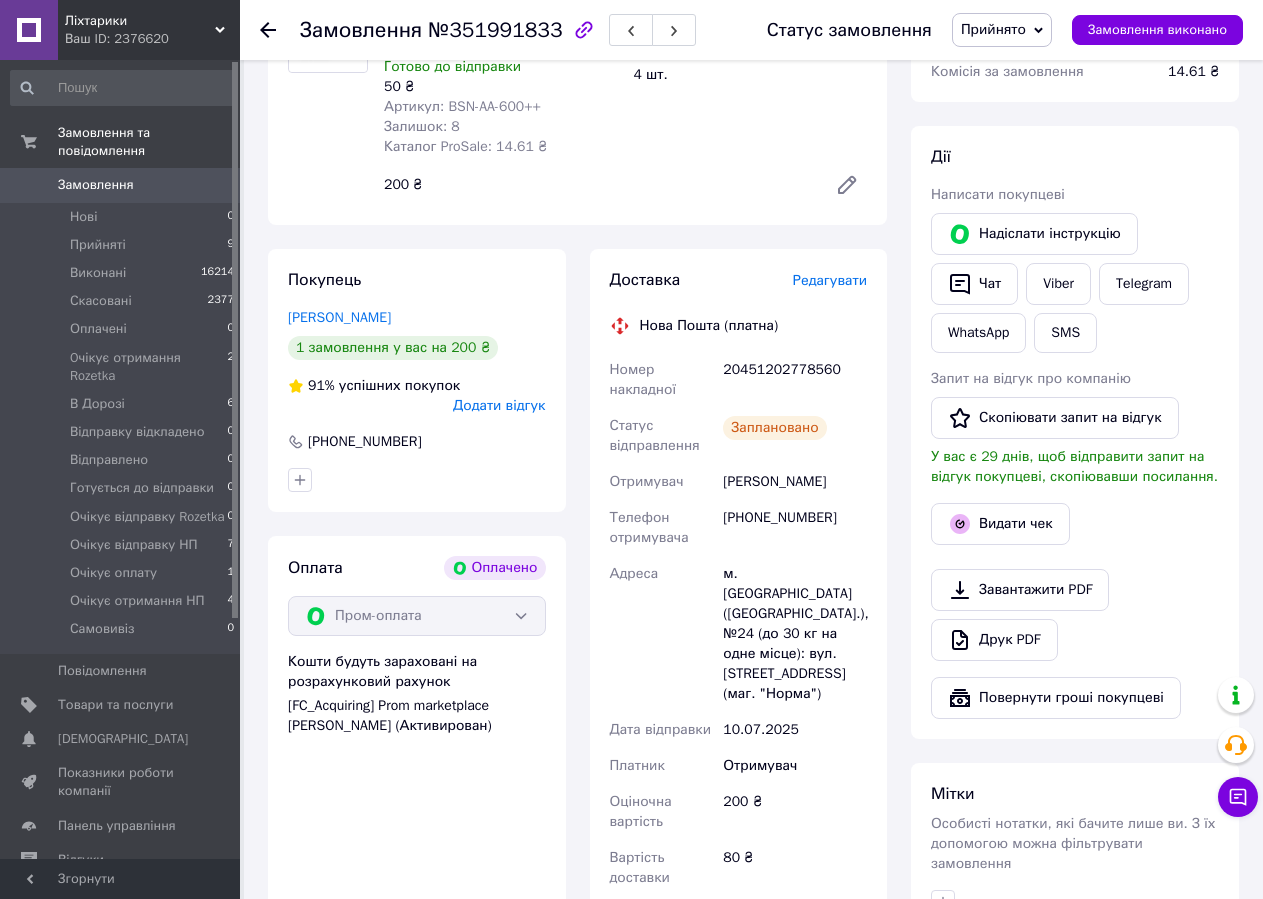 click on "Прийнято" at bounding box center (993, 29) 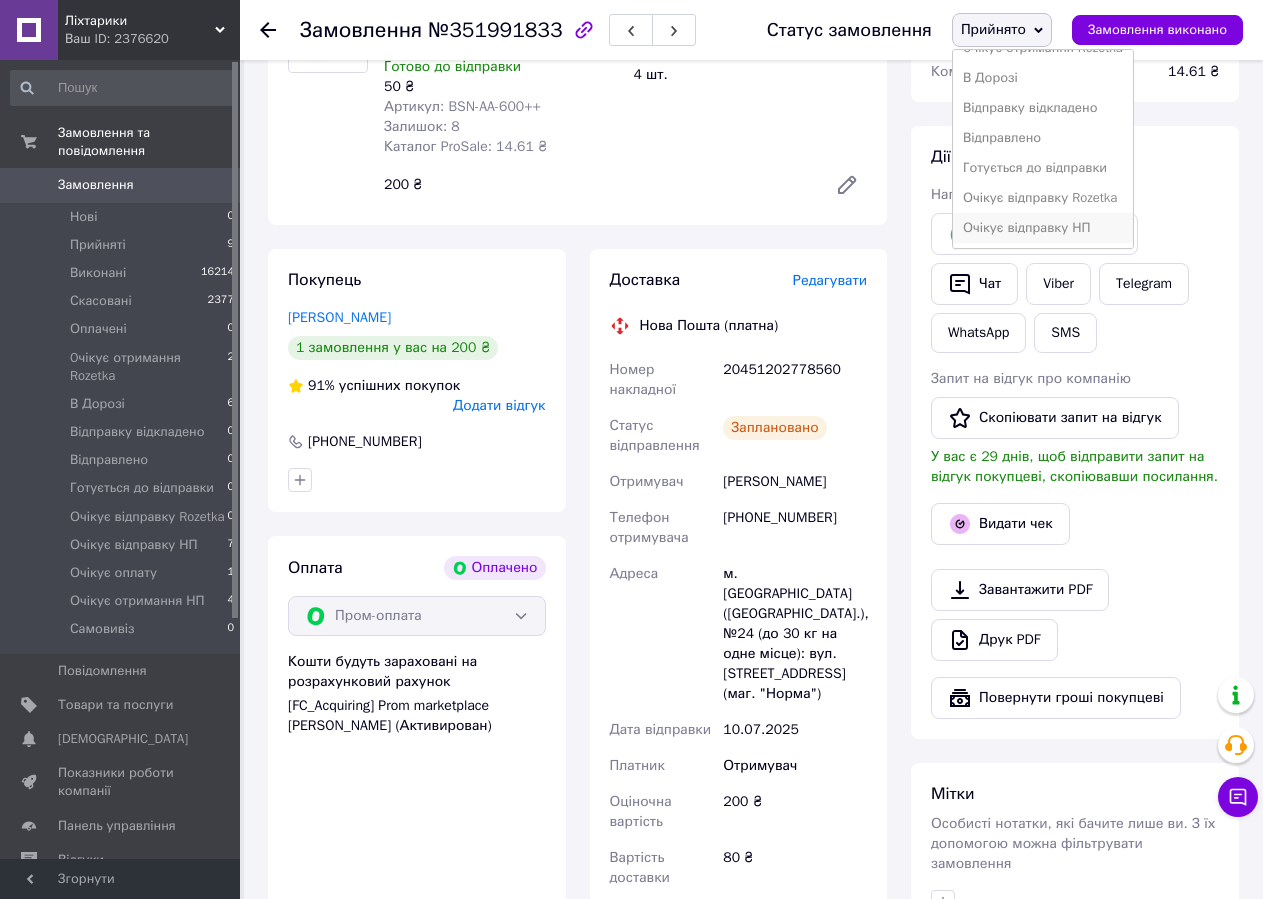 scroll, scrollTop: 202, scrollLeft: 0, axis: vertical 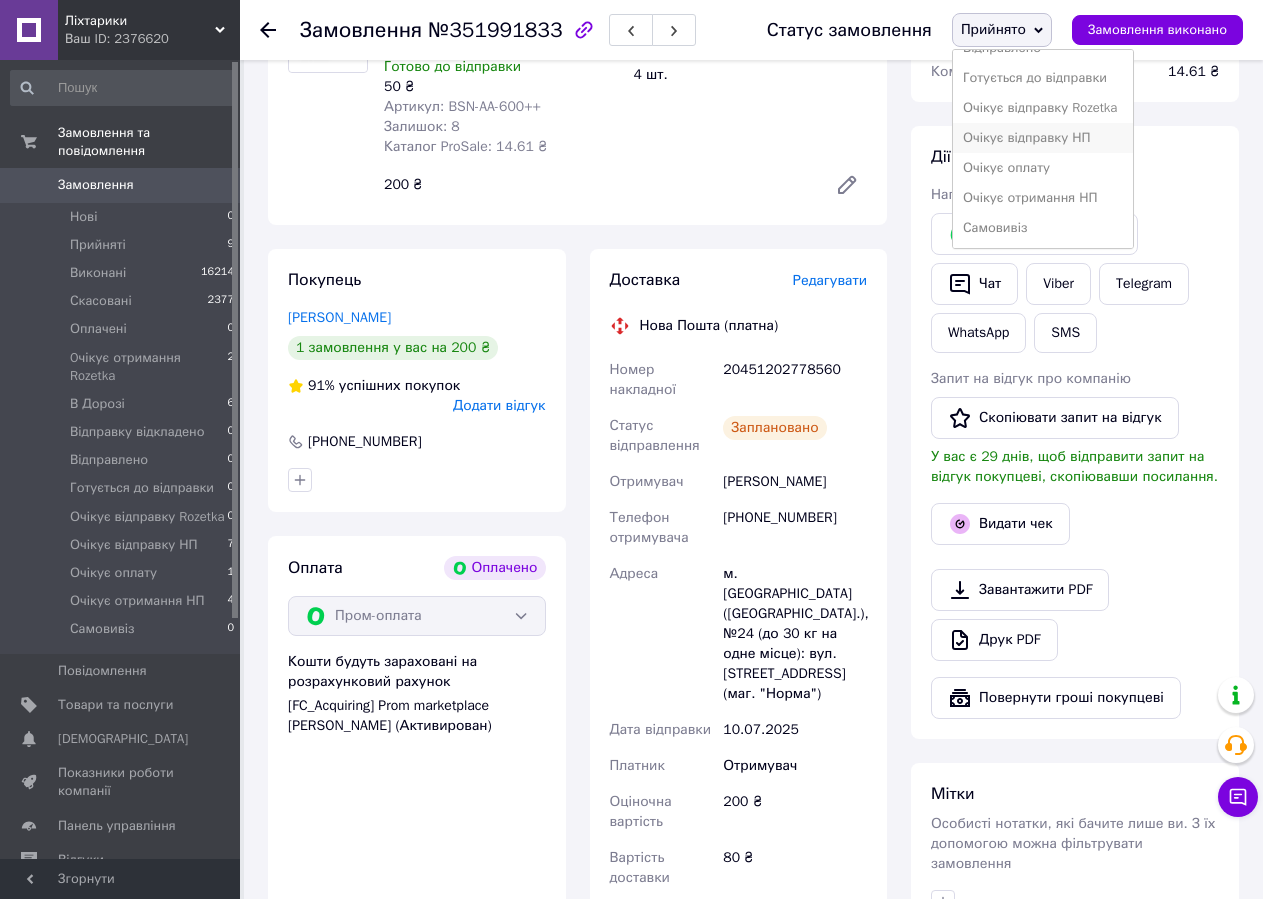 click on "Очікує відправку НП" at bounding box center [1043, 138] 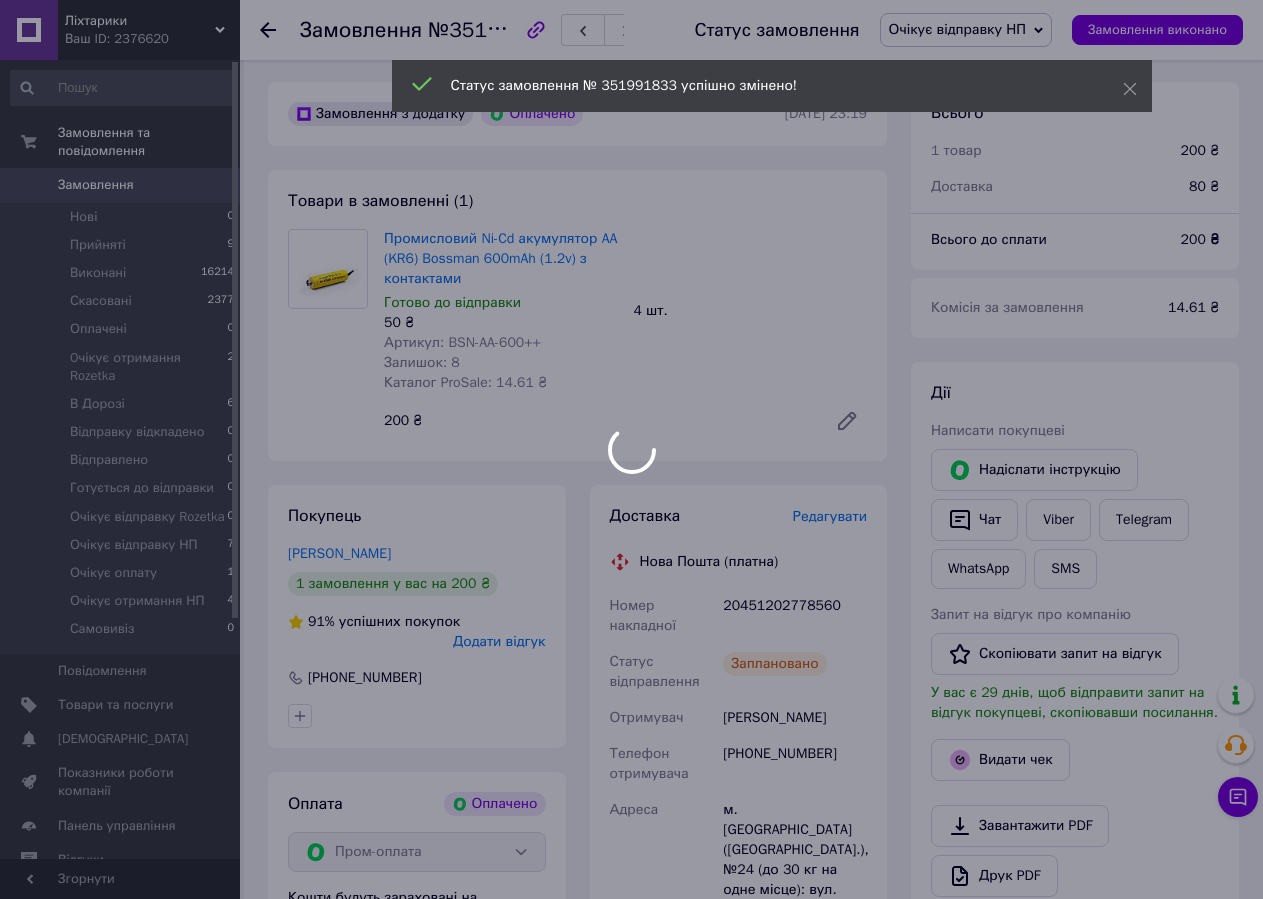 scroll, scrollTop: 0, scrollLeft: 0, axis: both 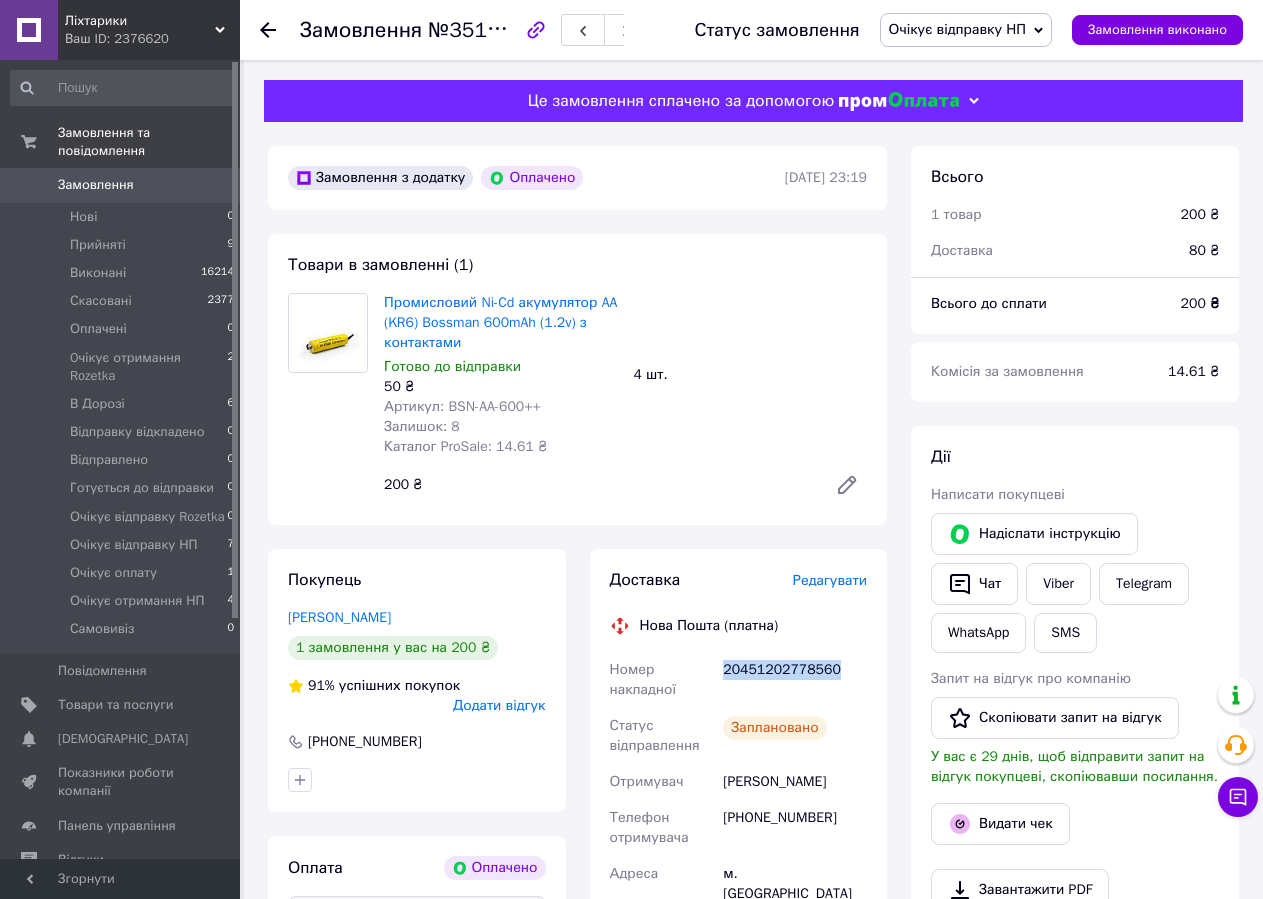 copy on "20451202778560" 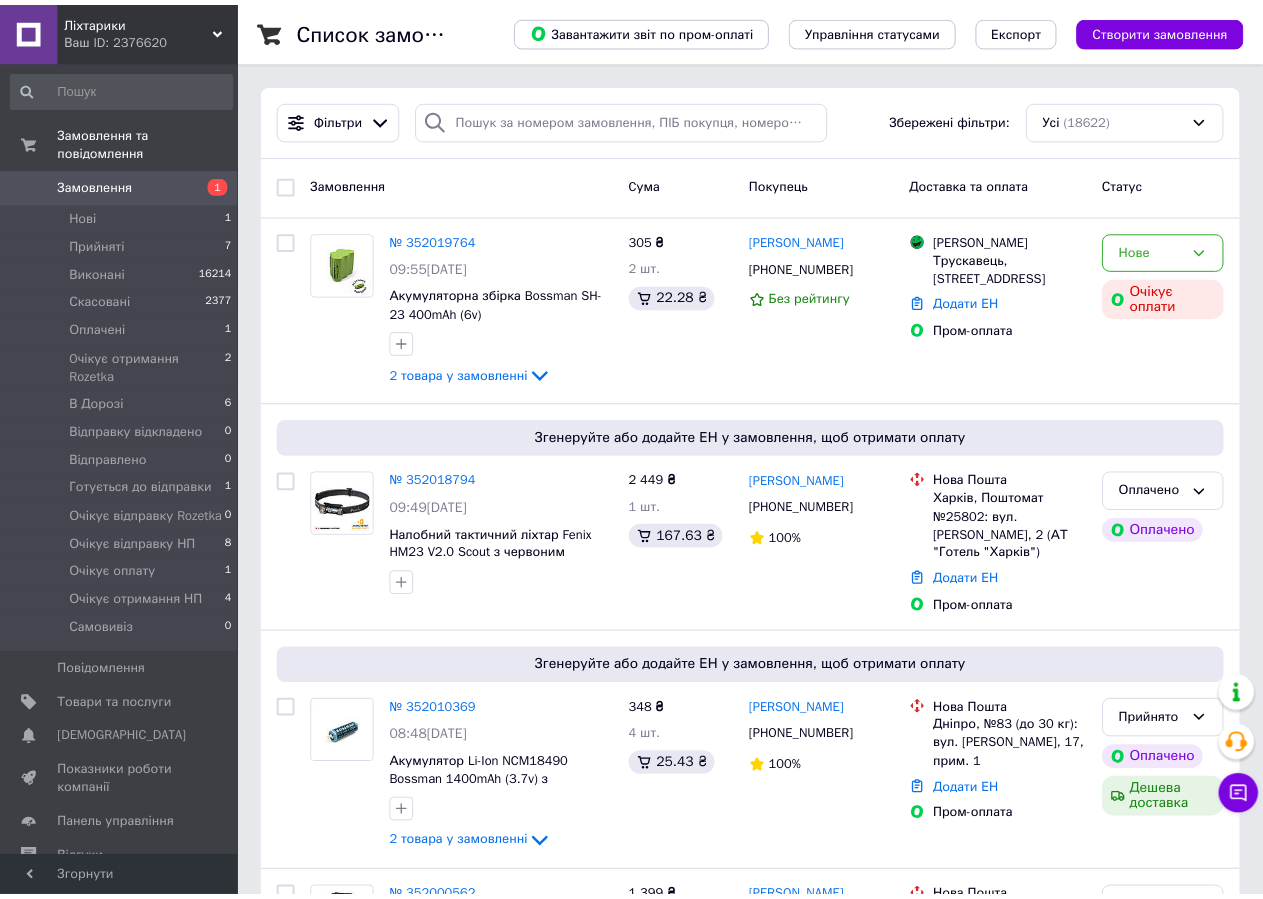 scroll, scrollTop: 0, scrollLeft: 0, axis: both 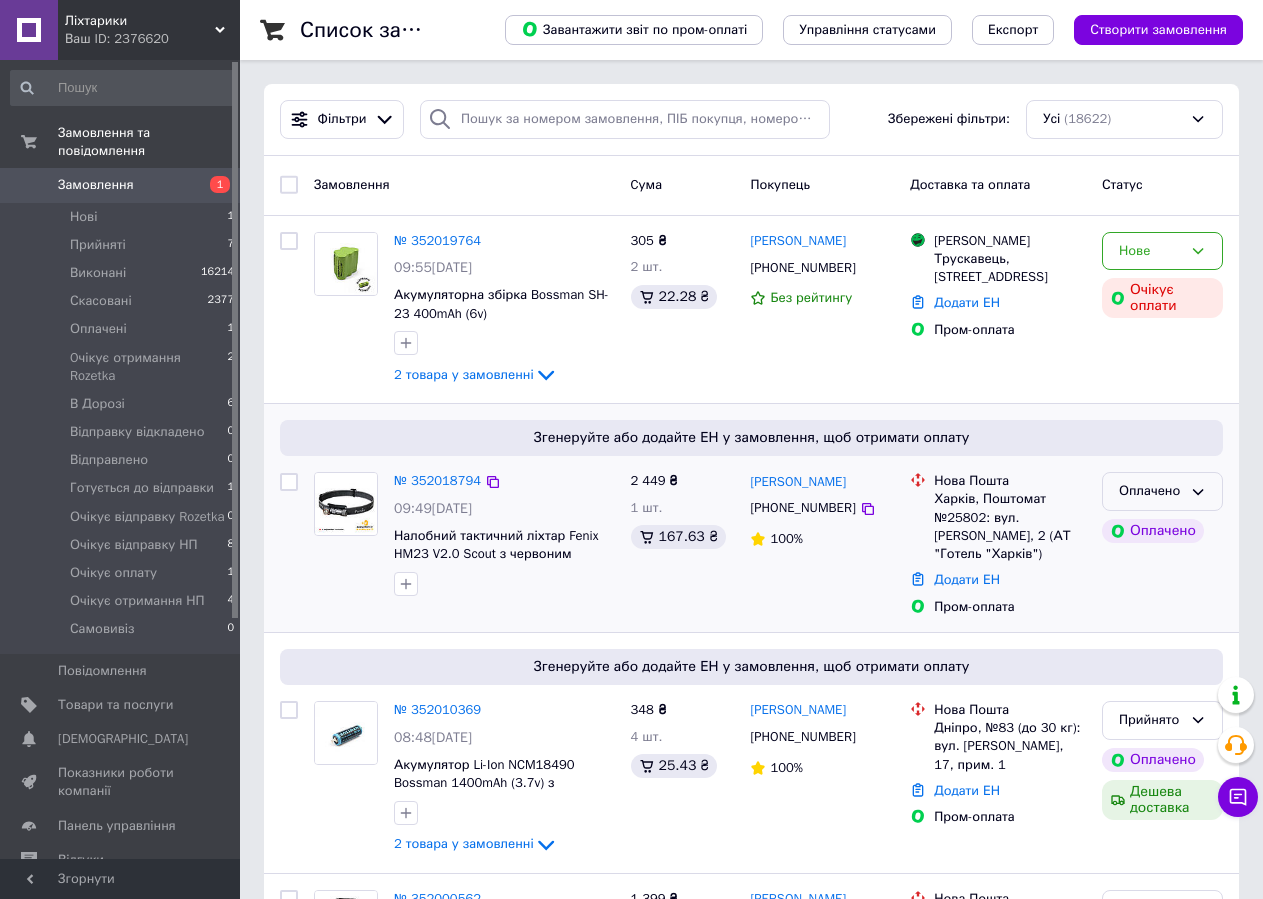 click on "Оплачено" at bounding box center (1150, 491) 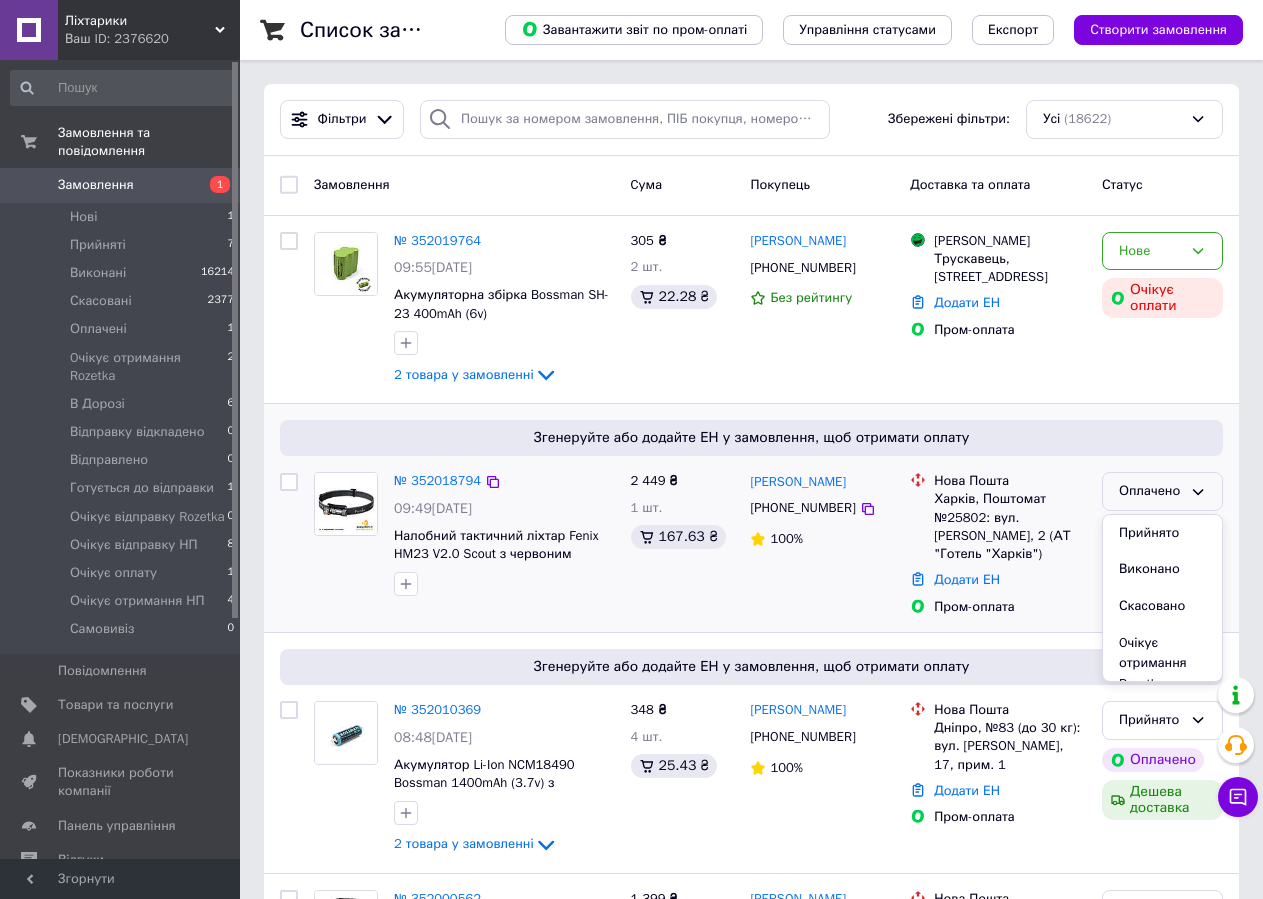 click on "Прийнято" at bounding box center (1162, 533) 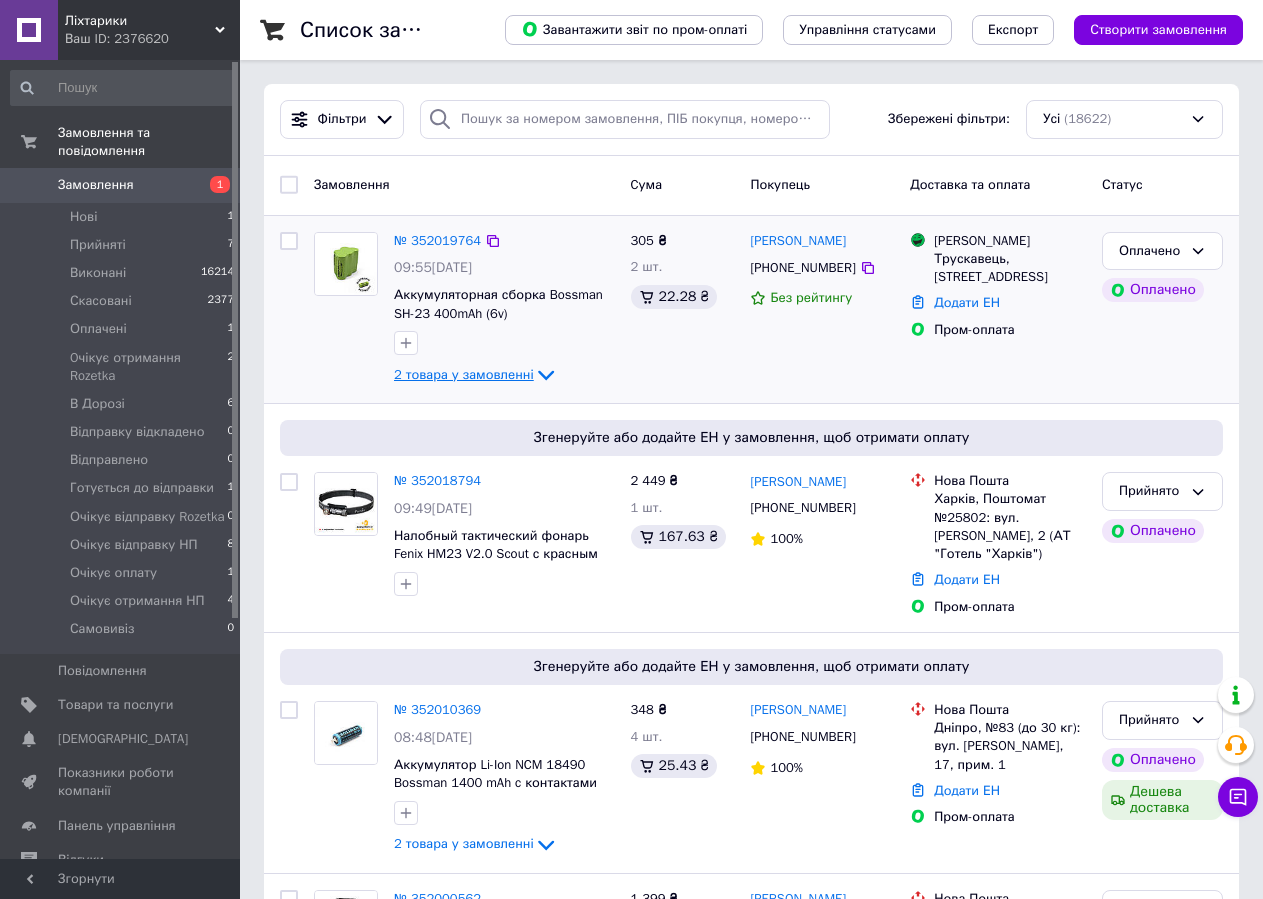 click on "2 товара у замовленні" at bounding box center [464, 374] 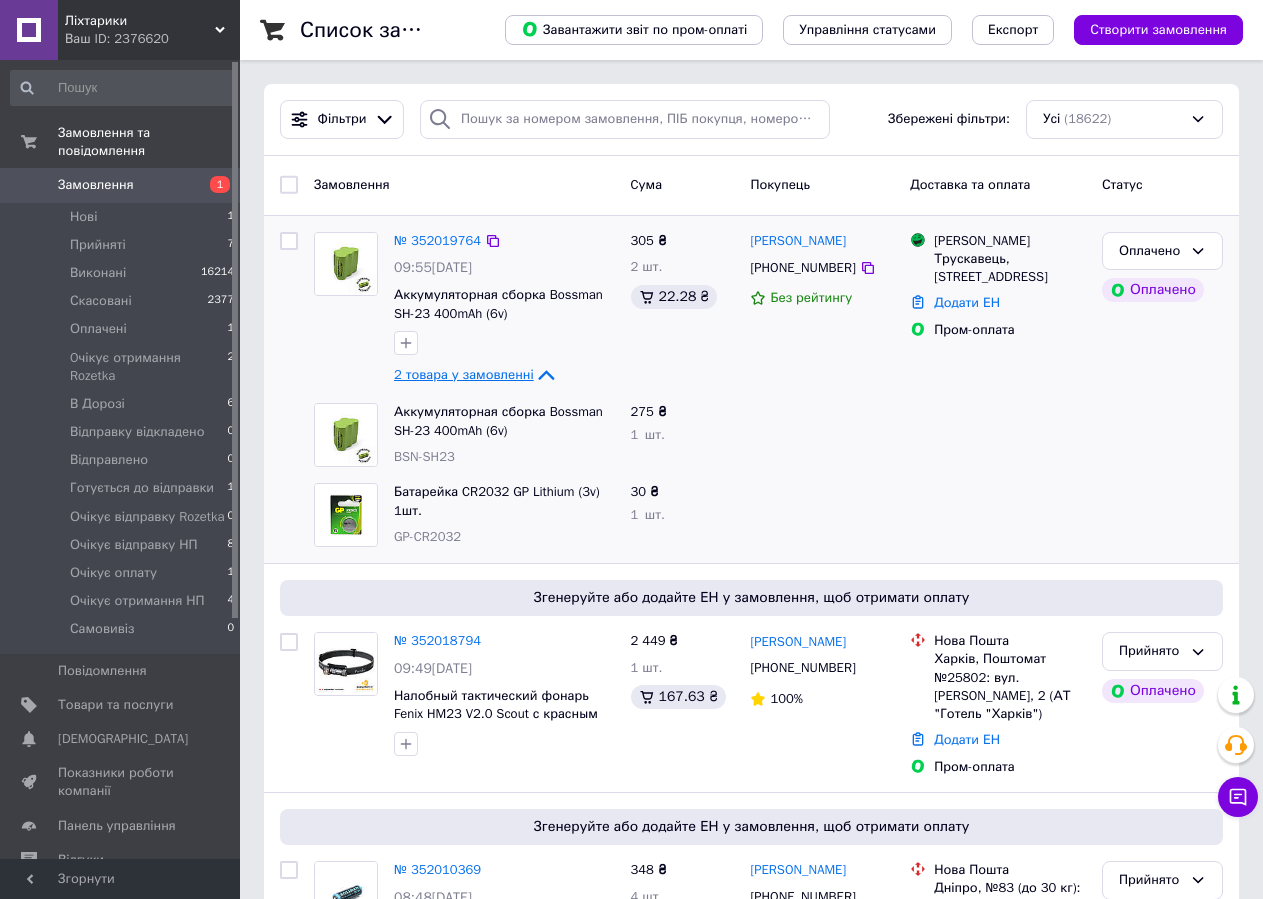 click on "2 товара у замовленні" at bounding box center (464, 374) 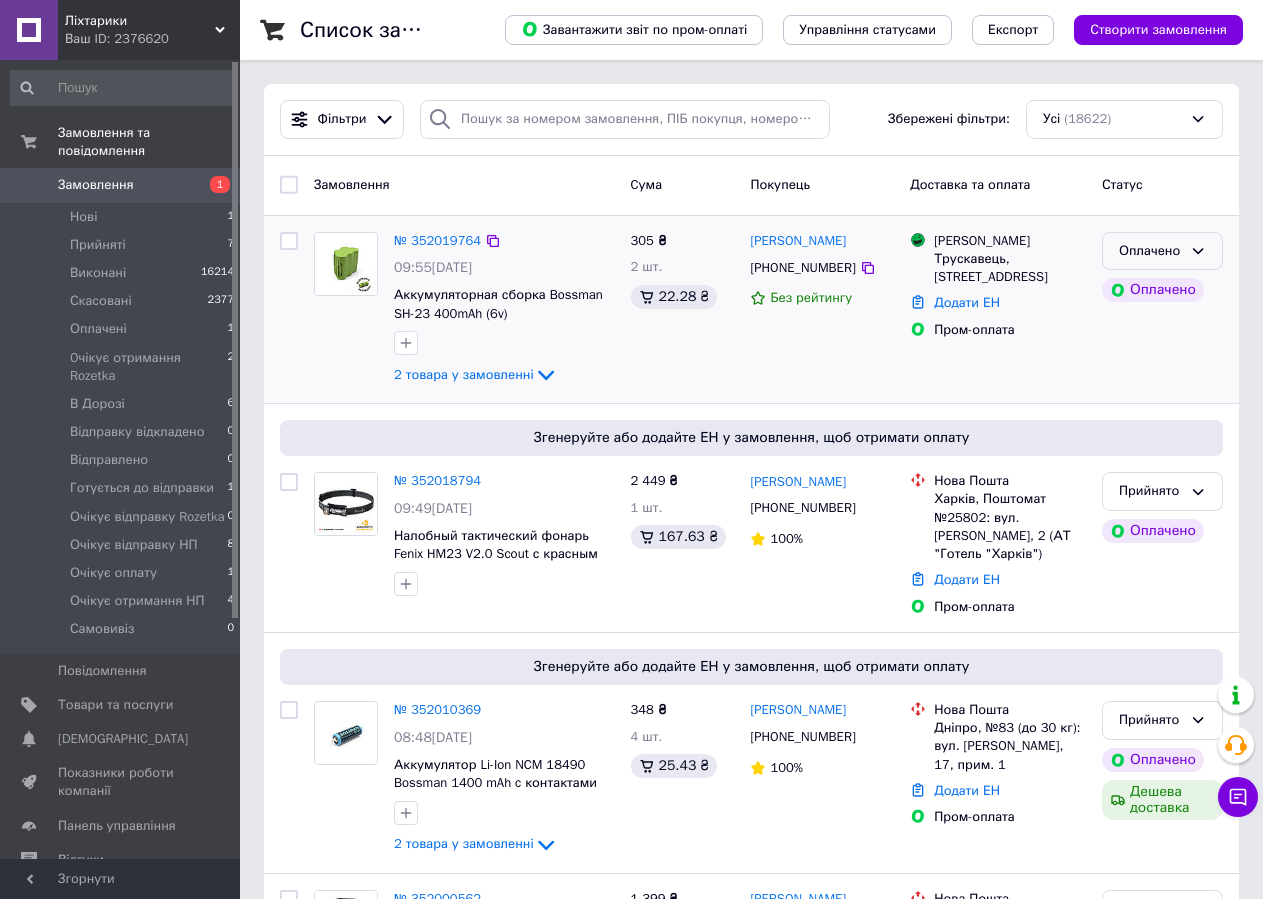 click on "Оплачено" at bounding box center [1150, 251] 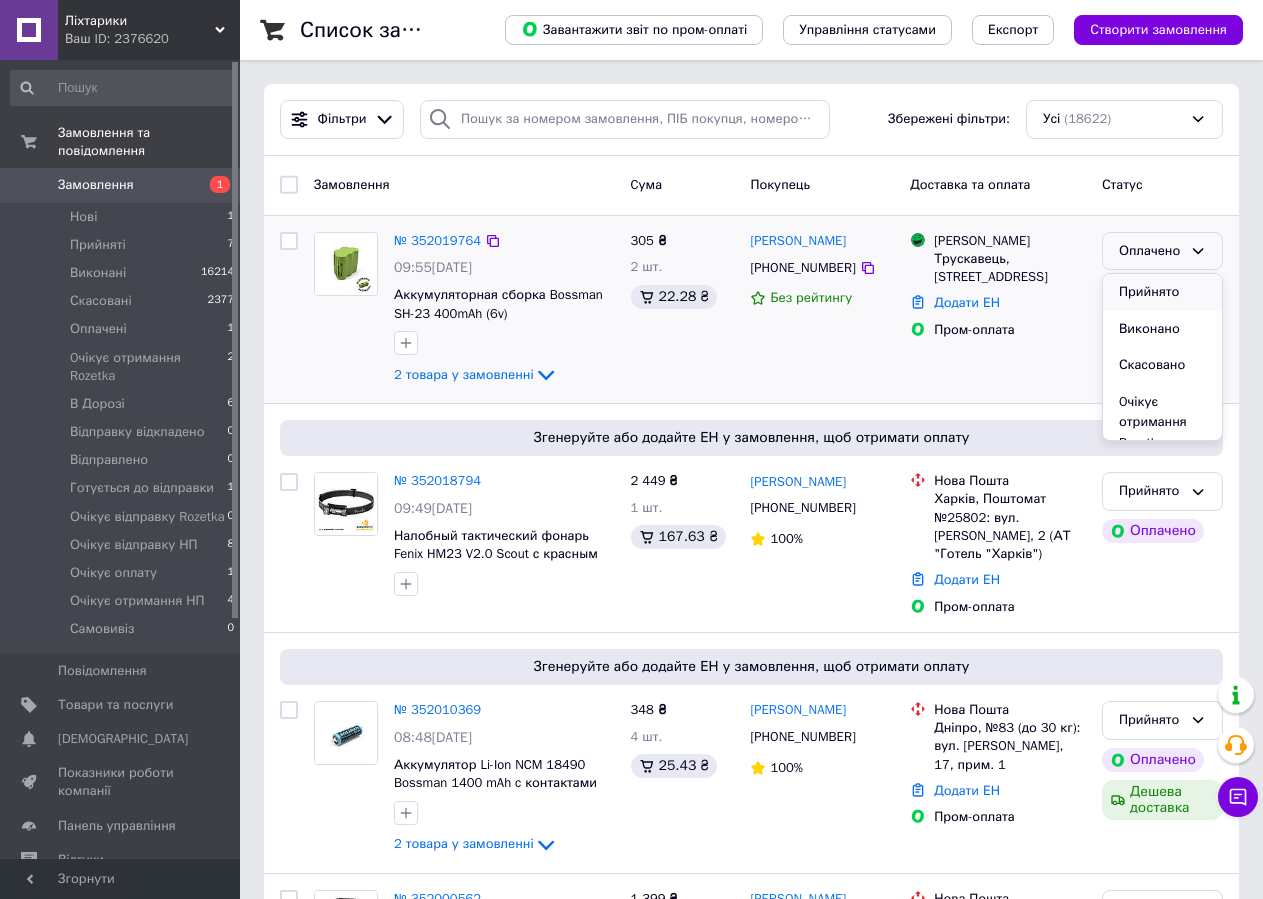 click on "Прийнято" at bounding box center [1162, 292] 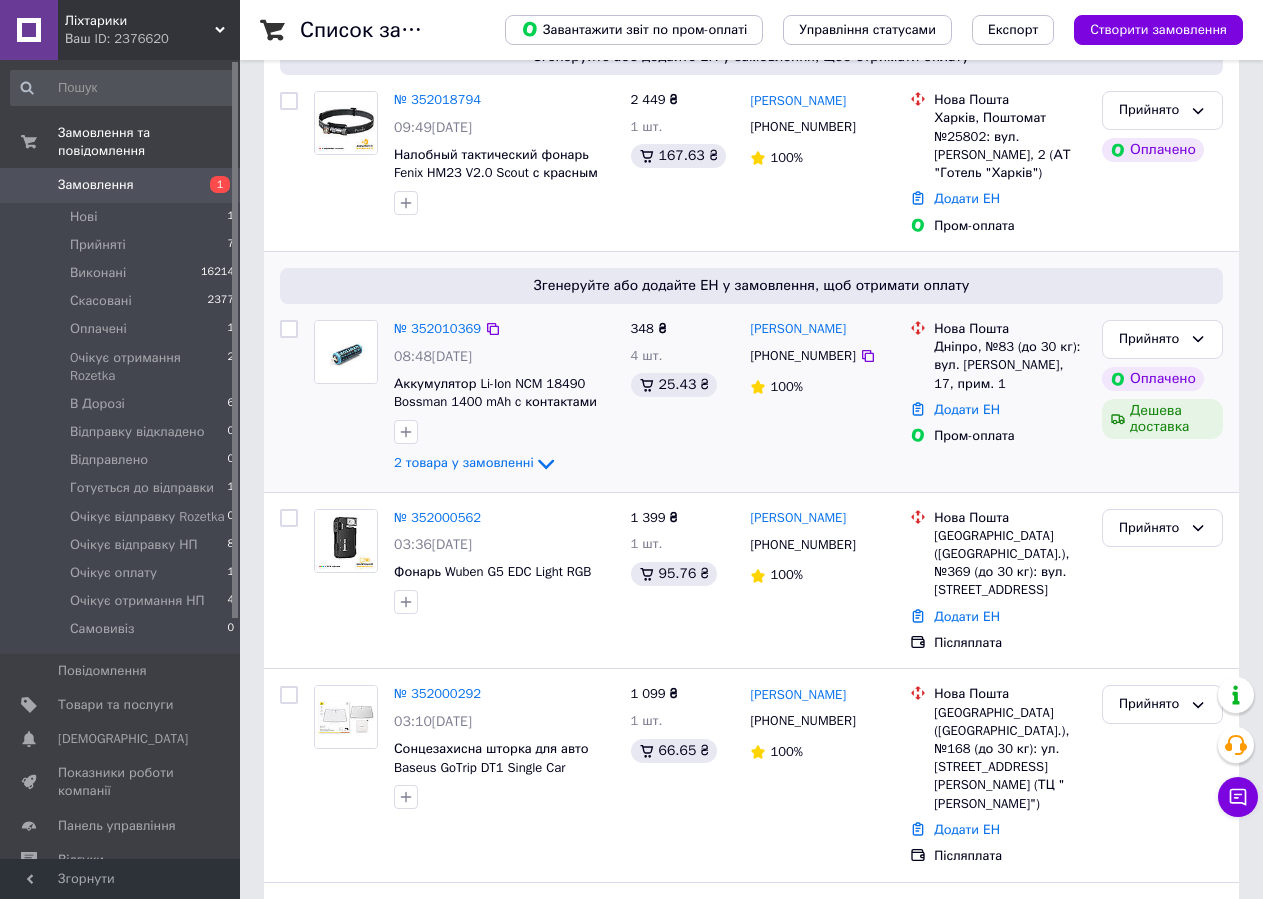 scroll, scrollTop: 400, scrollLeft: 0, axis: vertical 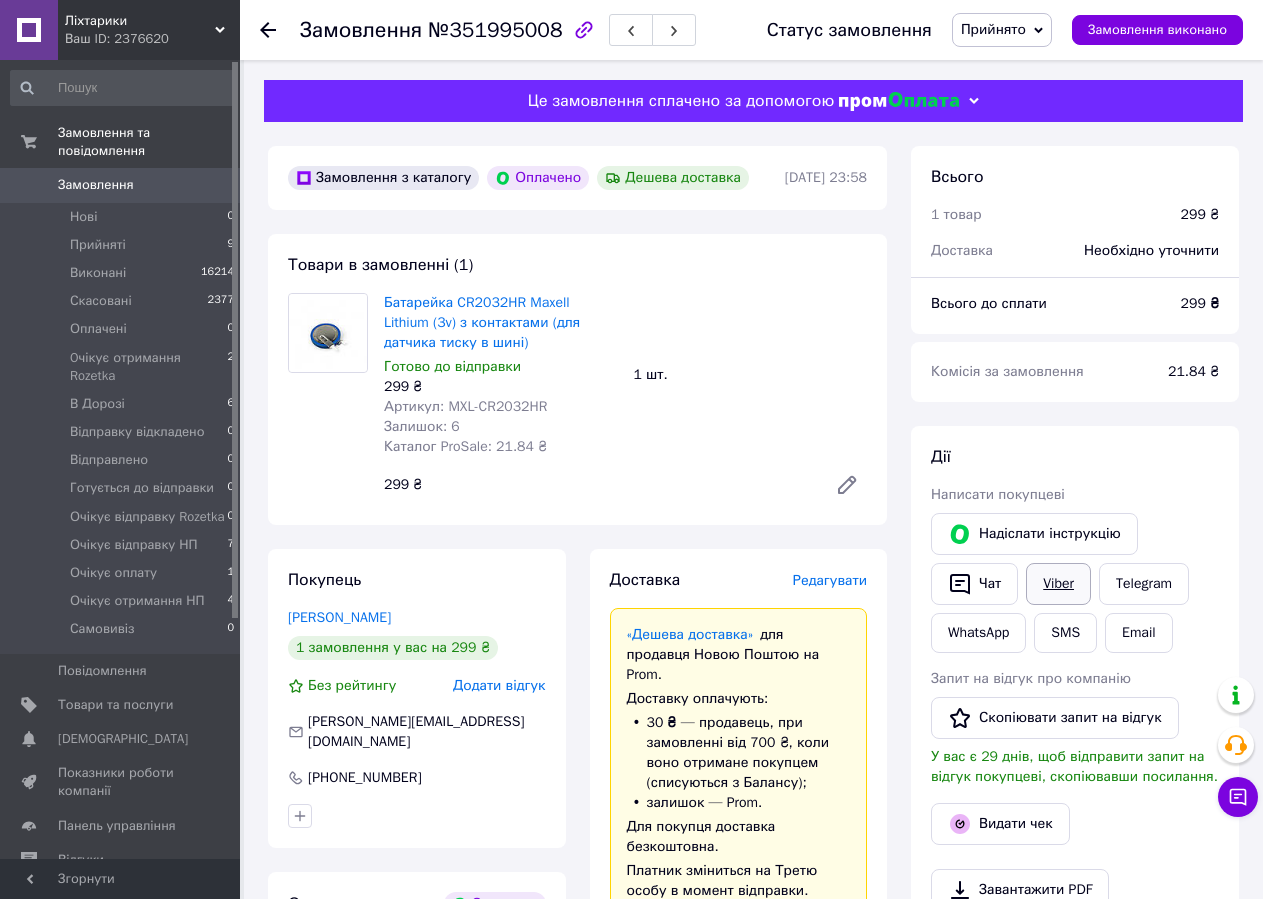 drag, startPoint x: 1074, startPoint y: 580, endPoint x: 876, endPoint y: 577, distance: 198.02272 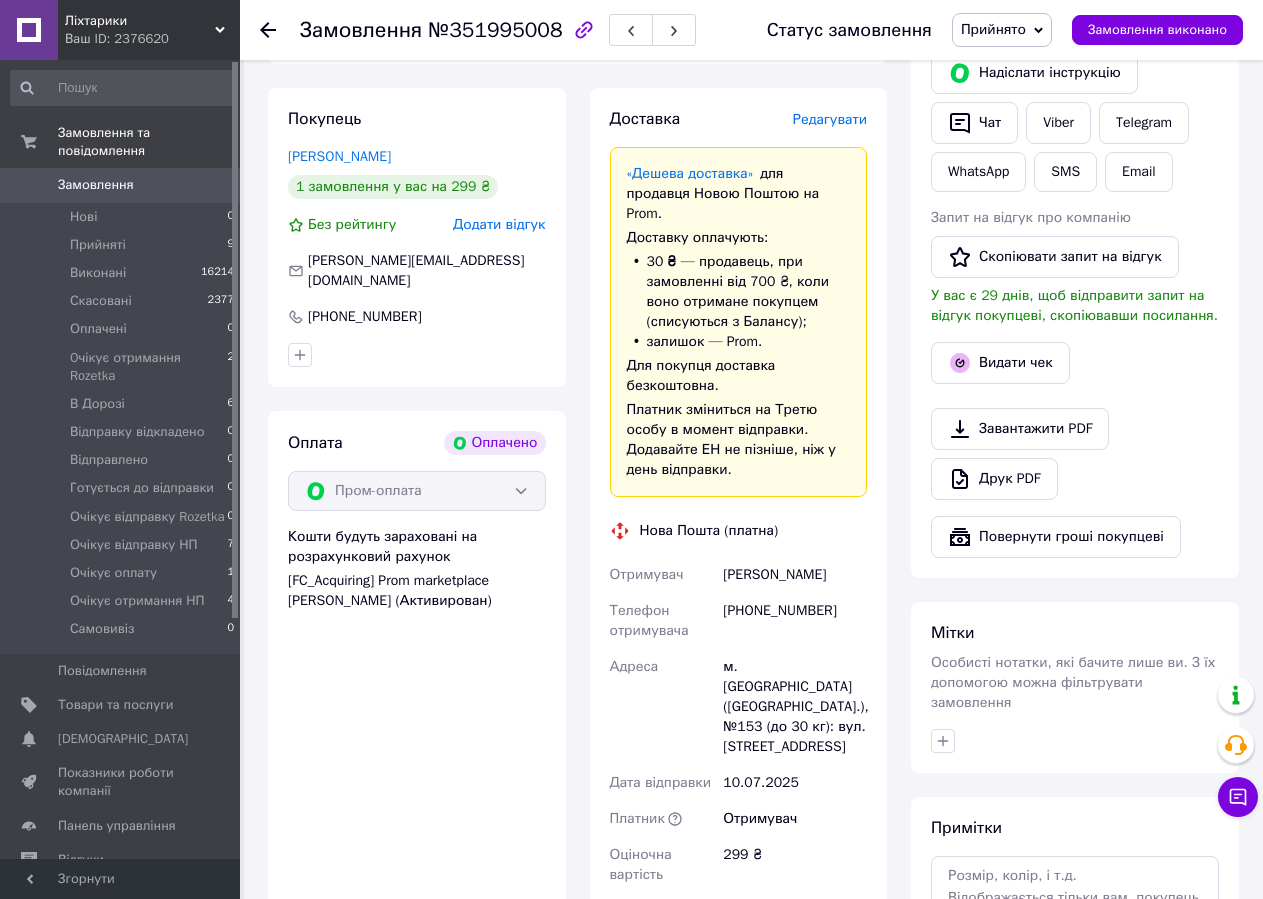 scroll, scrollTop: 500, scrollLeft: 0, axis: vertical 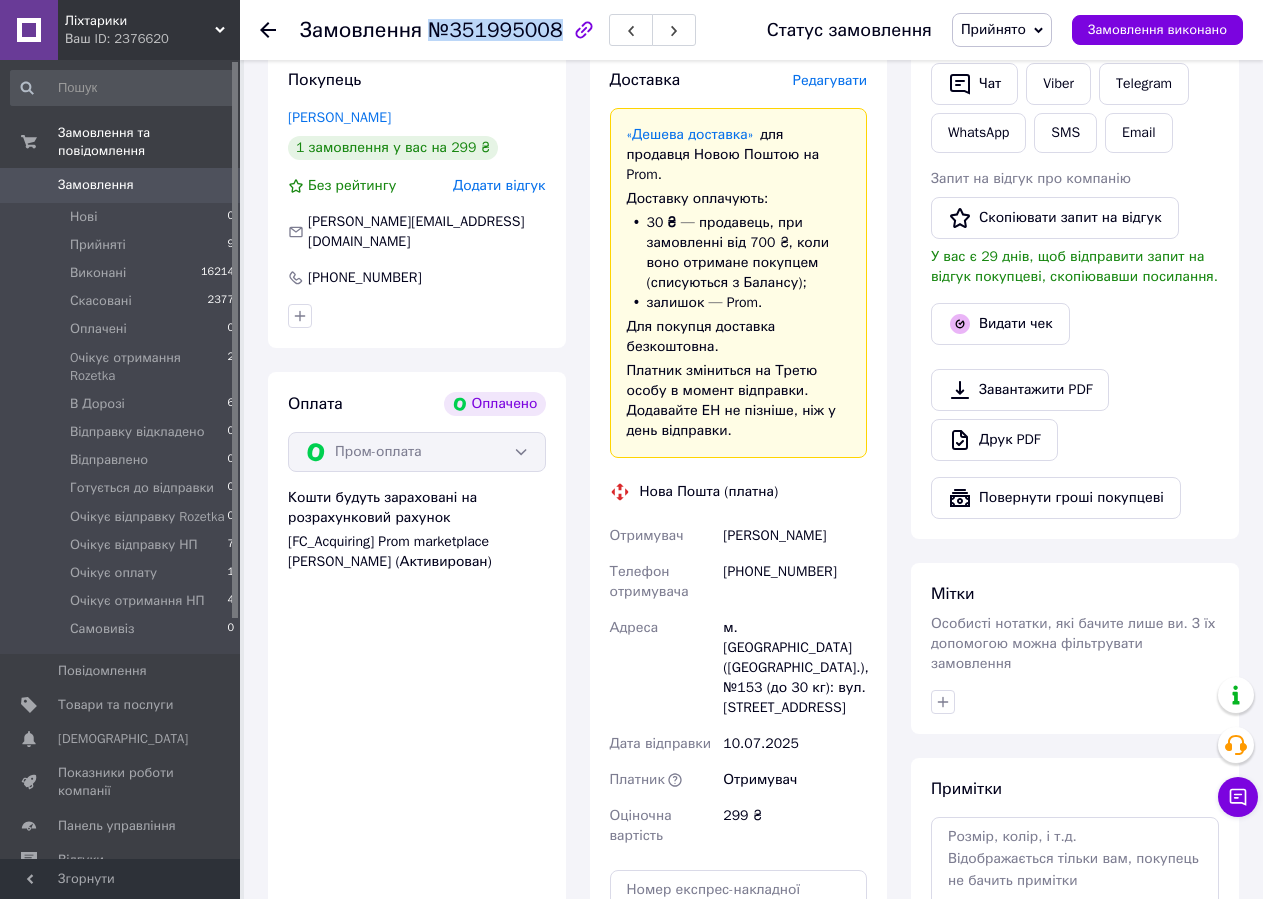 copy on "№351995008" 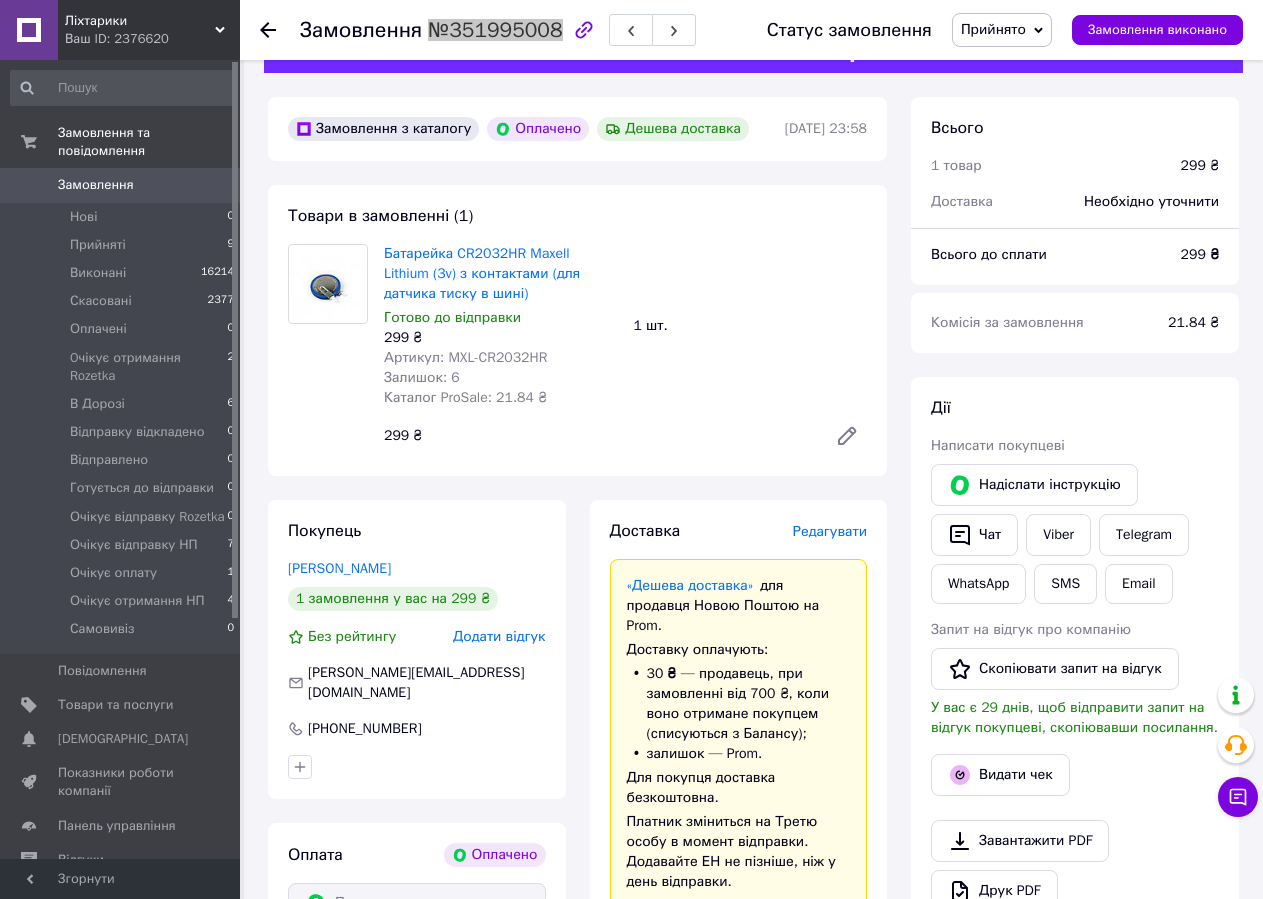 scroll, scrollTop: 0, scrollLeft: 0, axis: both 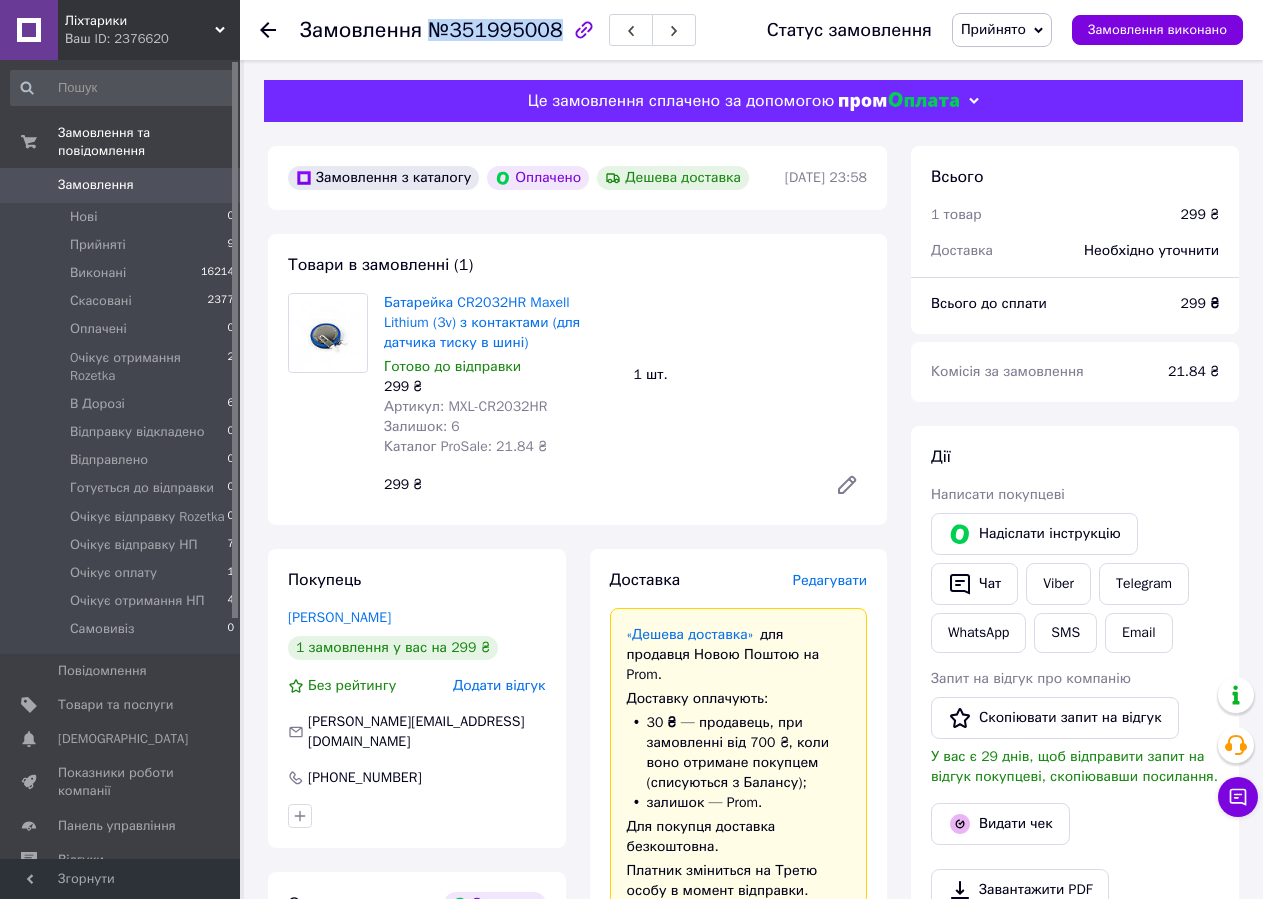 click on "Прийнято" at bounding box center (993, 29) 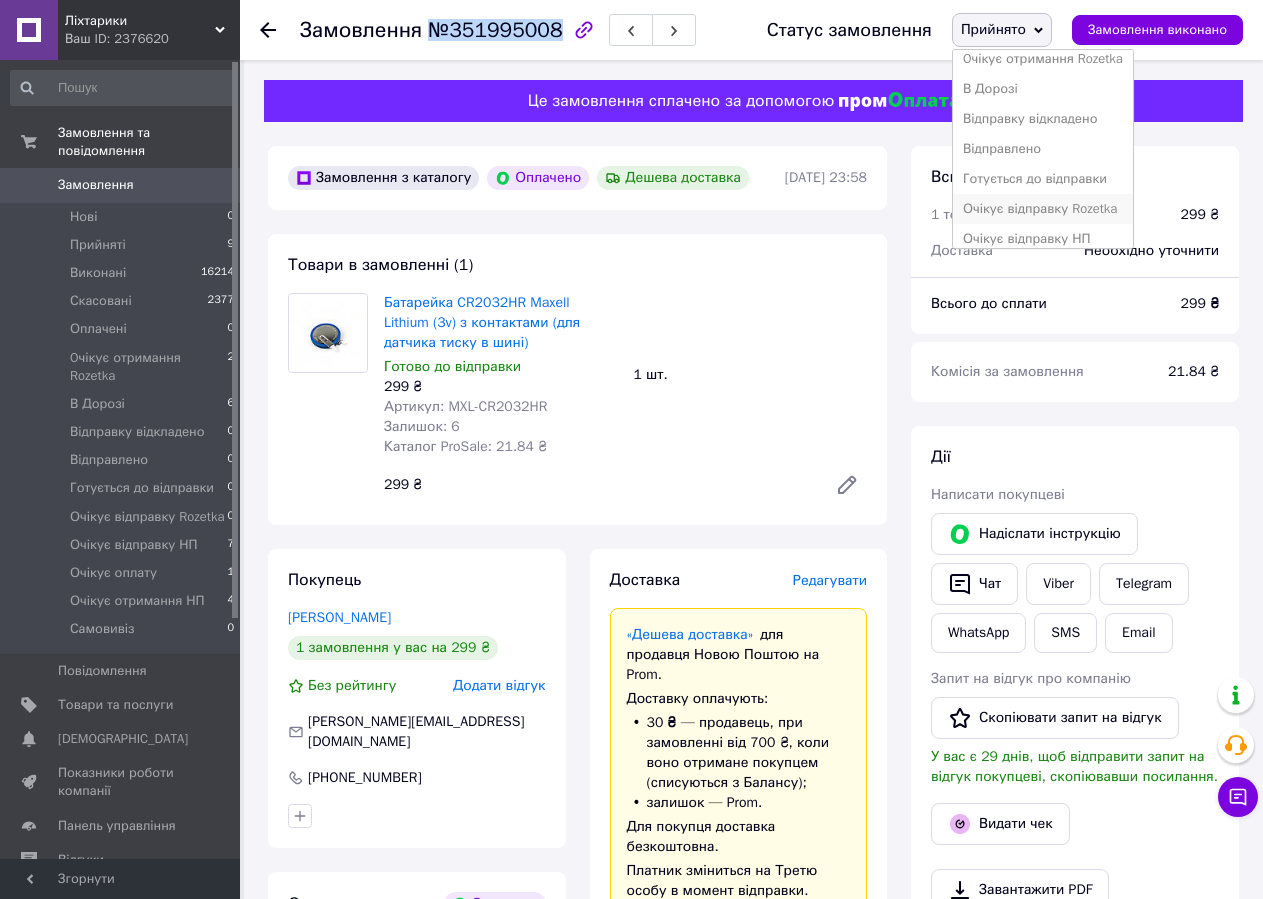 scroll, scrollTop: 202, scrollLeft: 0, axis: vertical 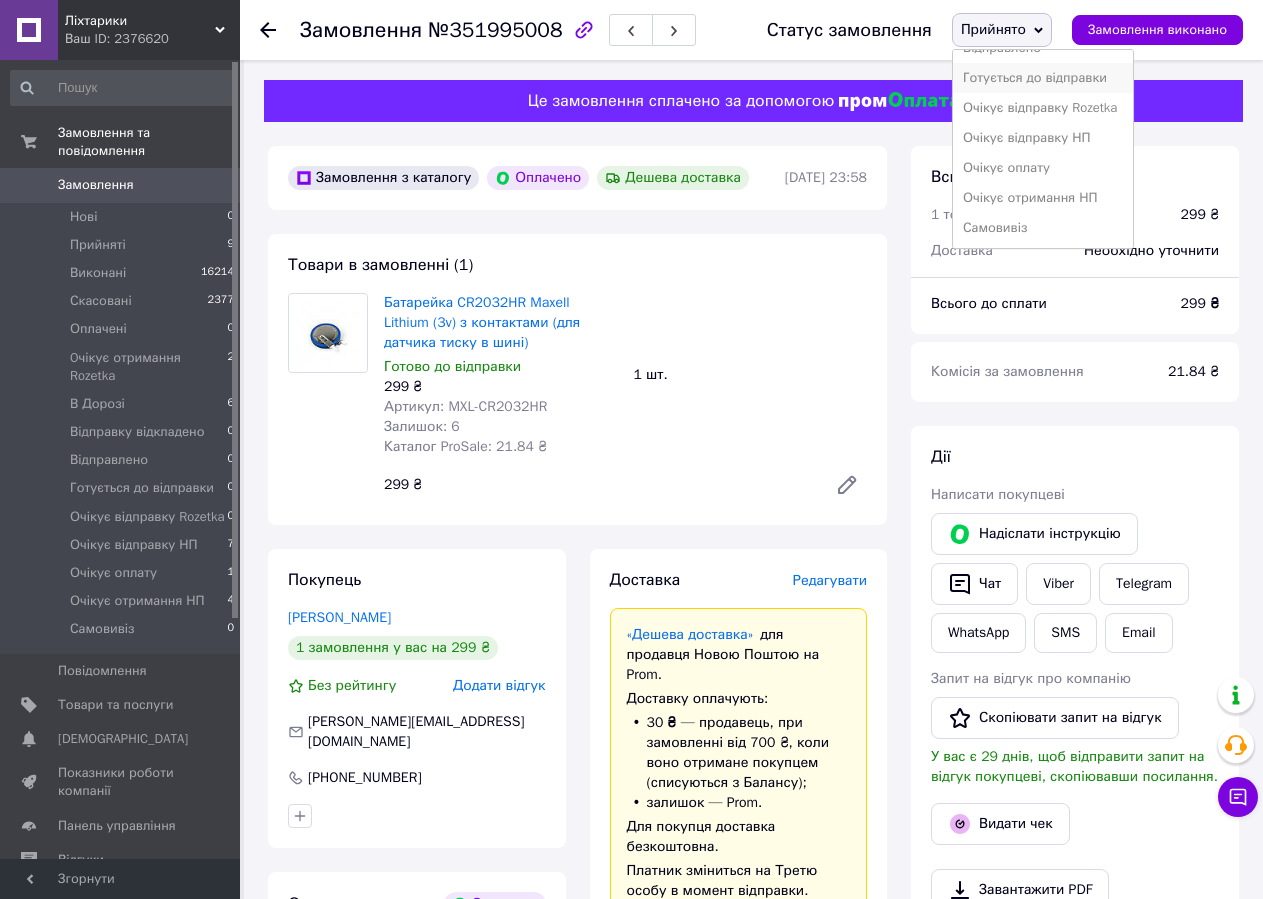 click on "Готується до відправки" at bounding box center [1043, 78] 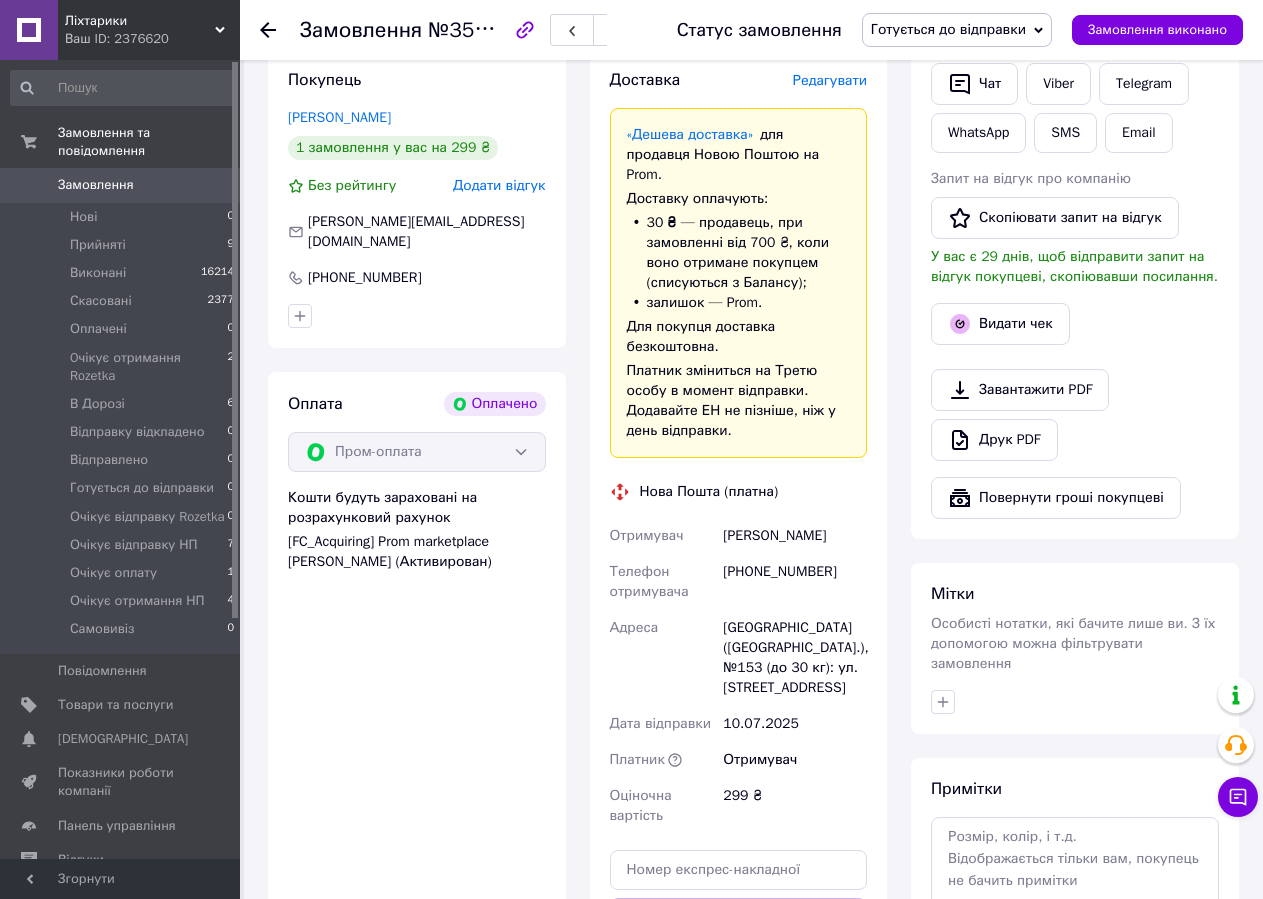 scroll, scrollTop: 100, scrollLeft: 0, axis: vertical 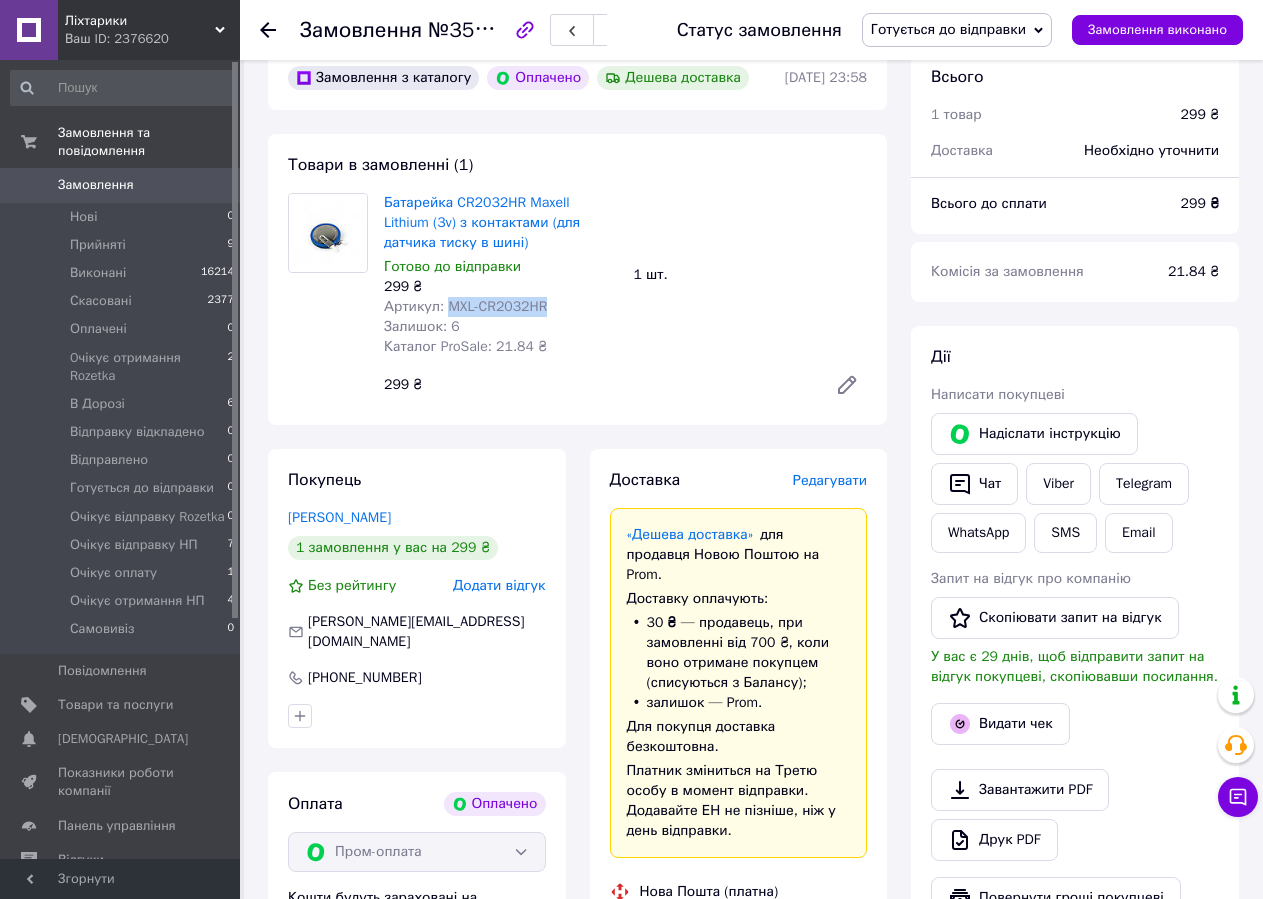 copy on "MXL-CR2032HR" 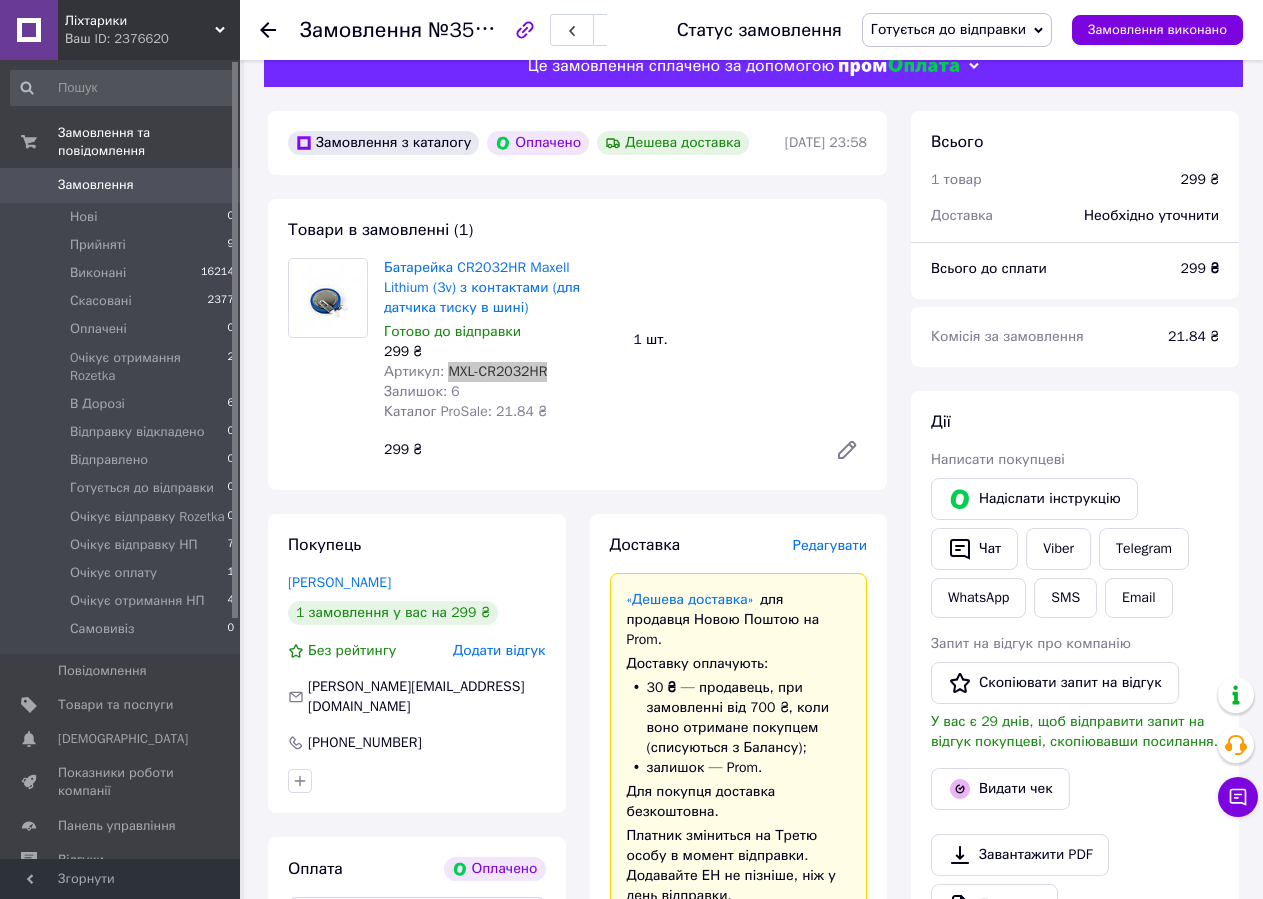 scroll, scrollTop: 0, scrollLeft: 0, axis: both 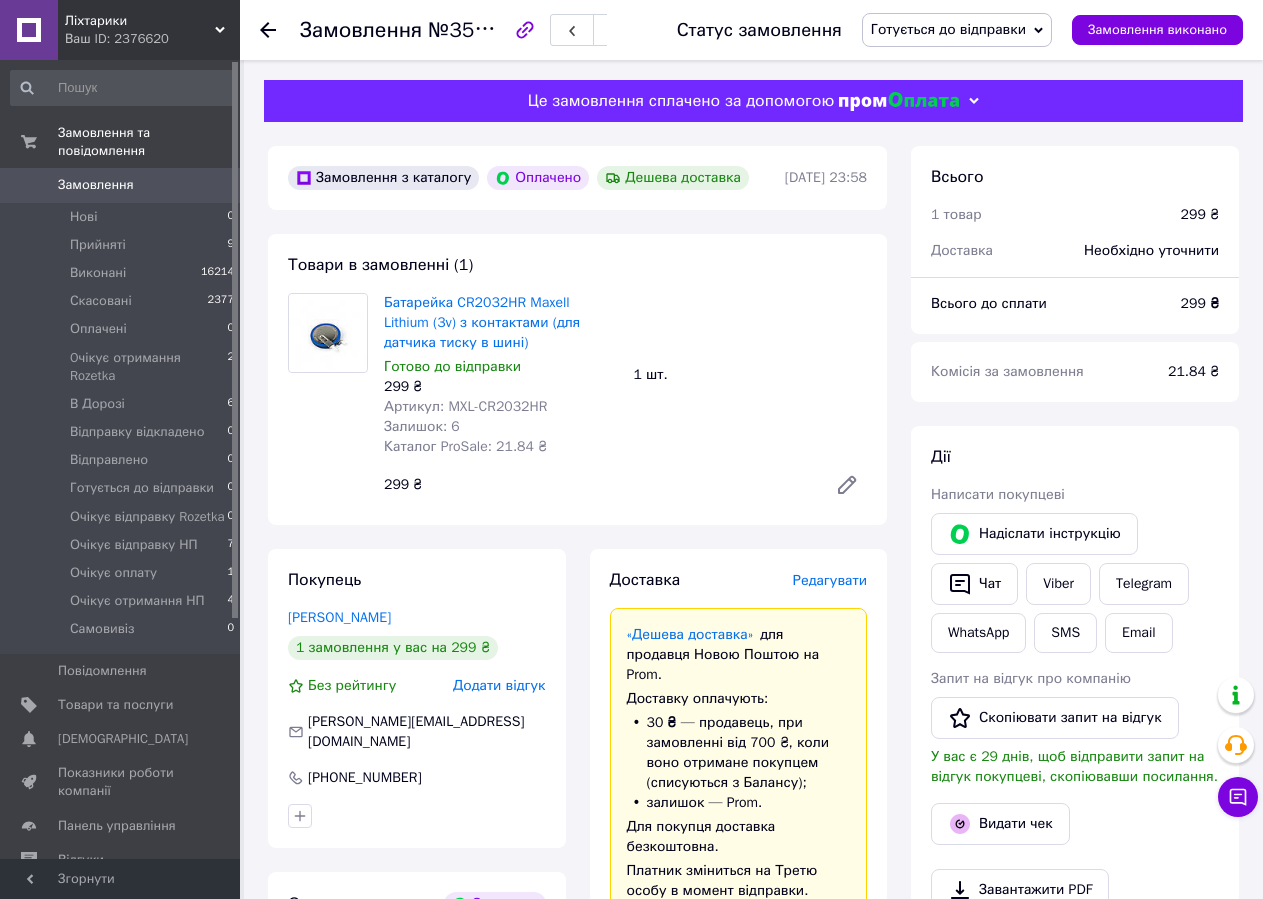 click on "Редагувати" at bounding box center (830, 580) 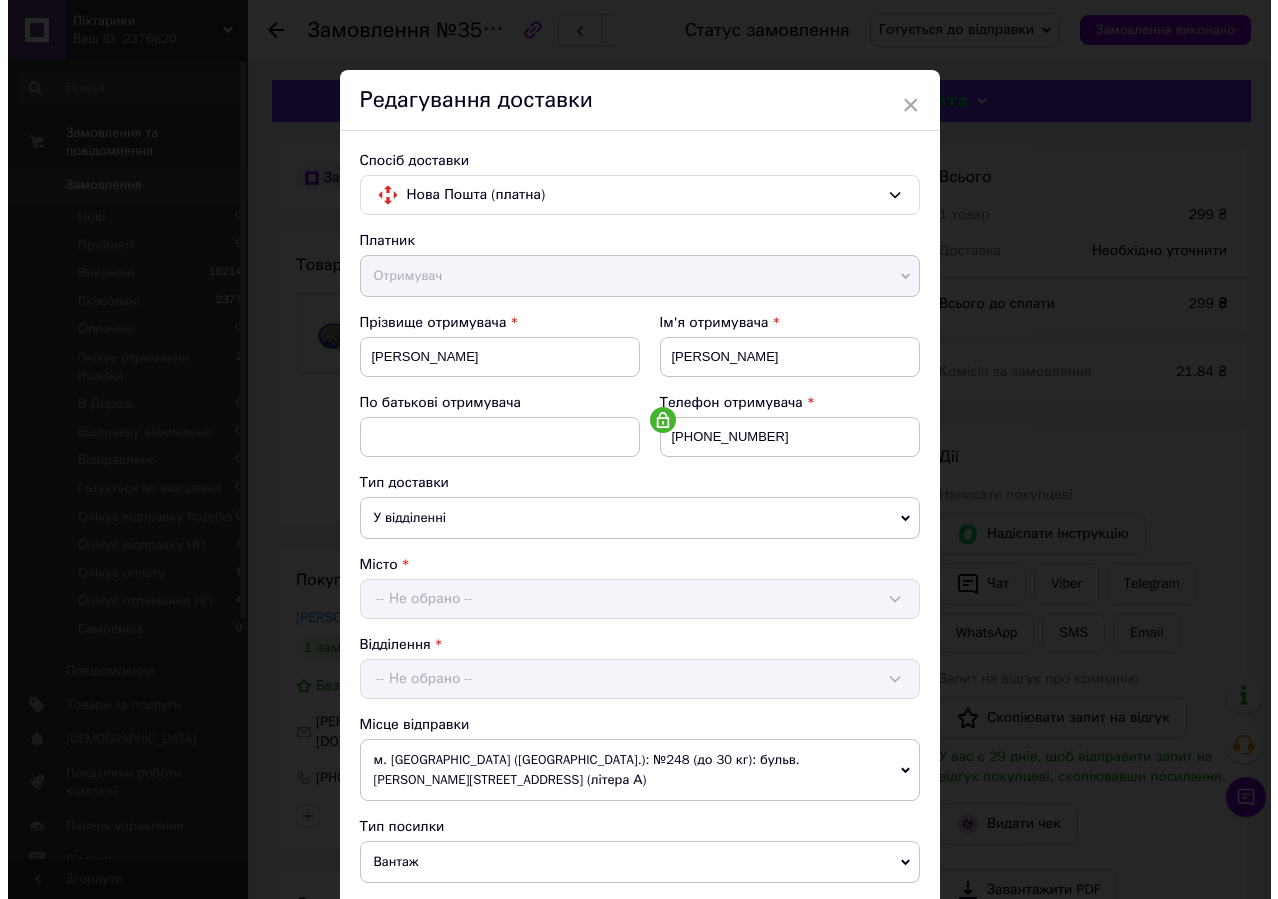 scroll, scrollTop: 300, scrollLeft: 0, axis: vertical 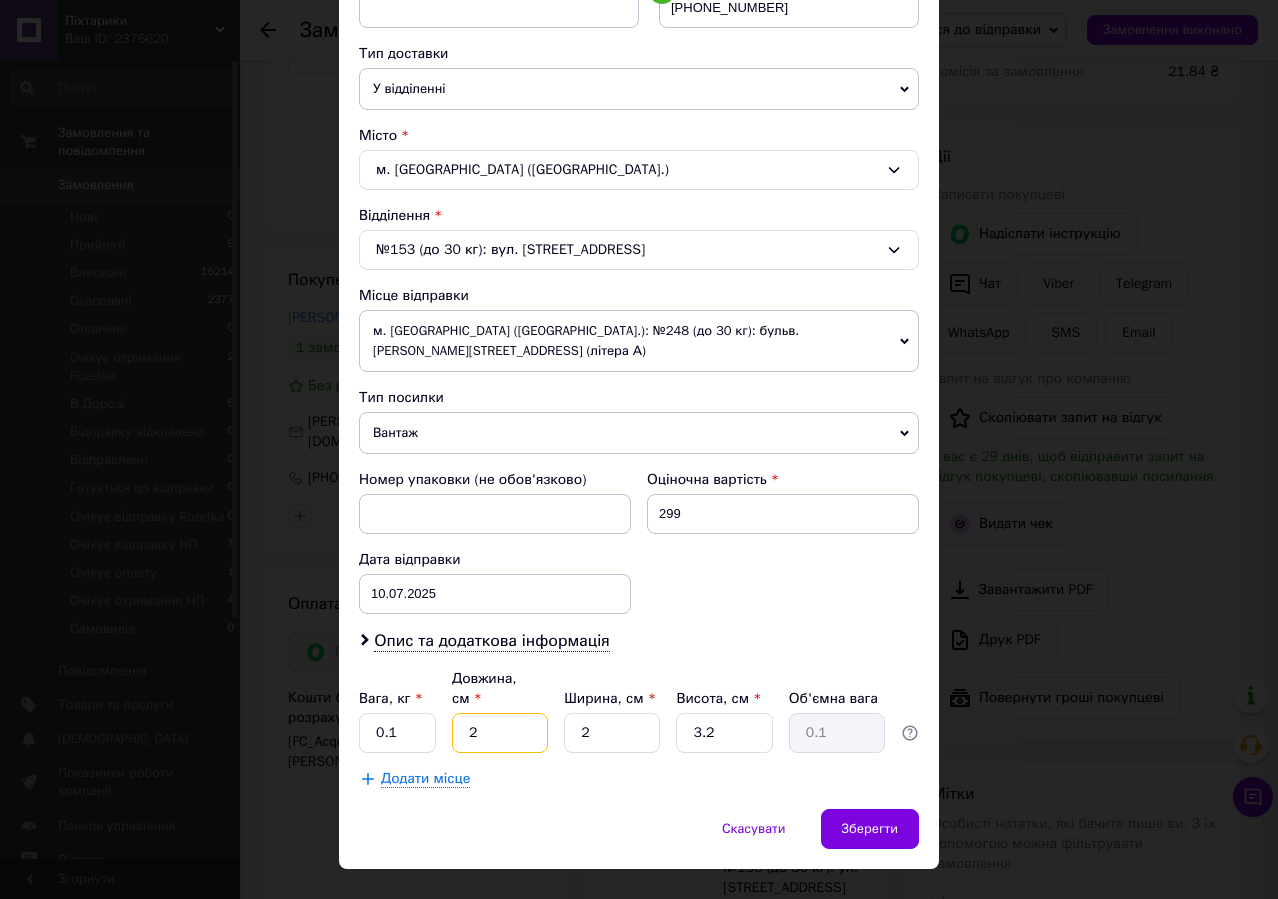 click on "2" at bounding box center [500, 733] 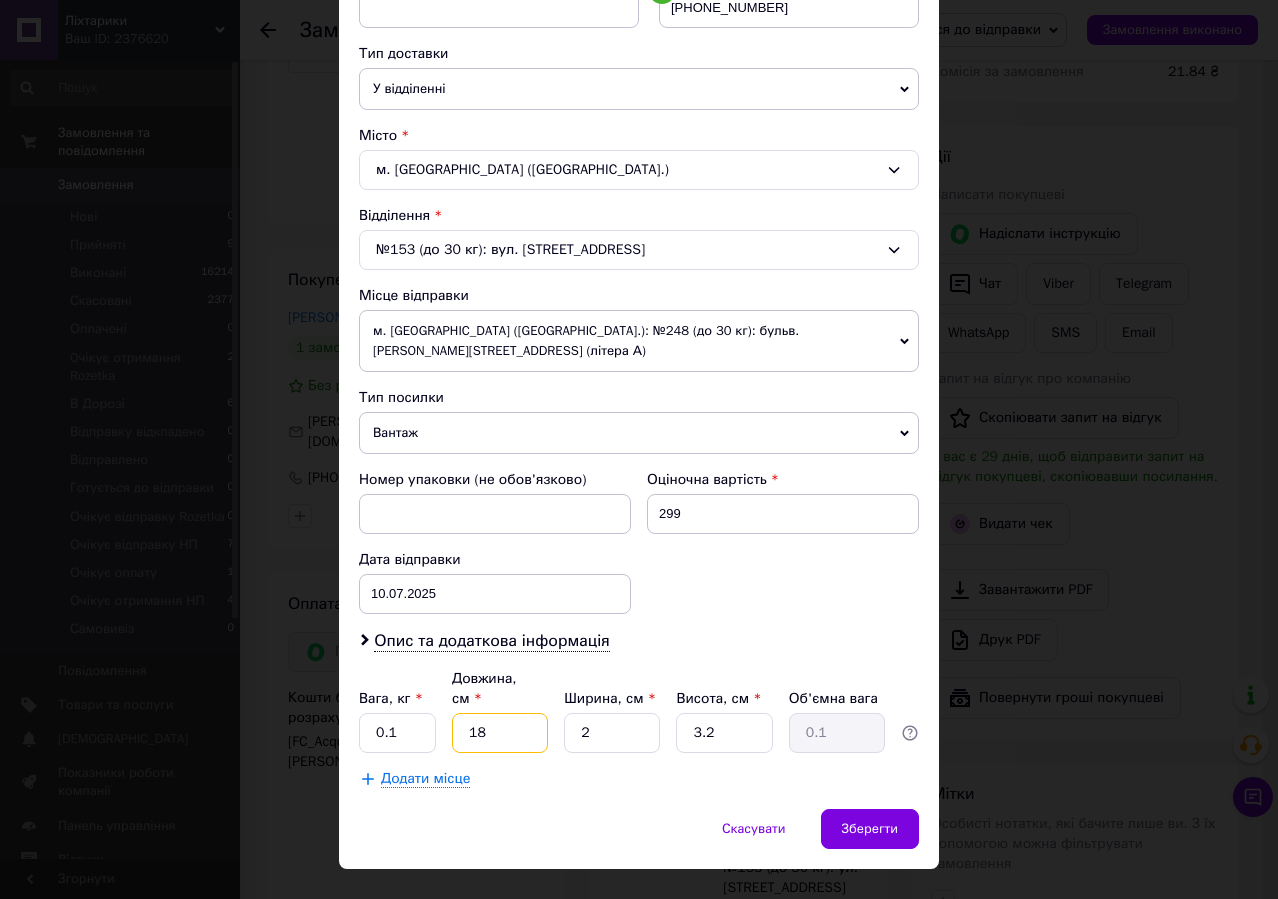 type on "18" 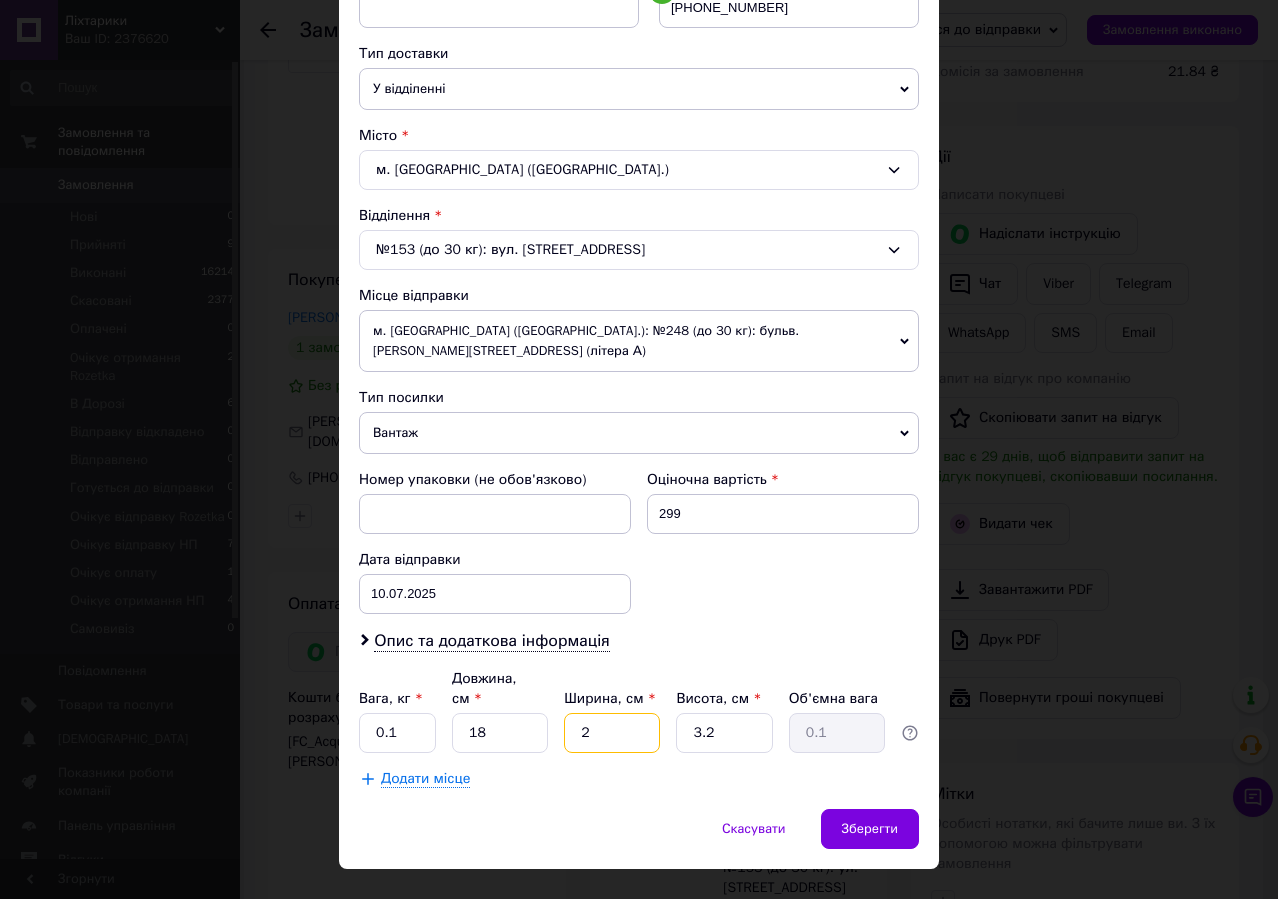 drag, startPoint x: 590, startPoint y: 680, endPoint x: 576, endPoint y: 677, distance: 14.3178215 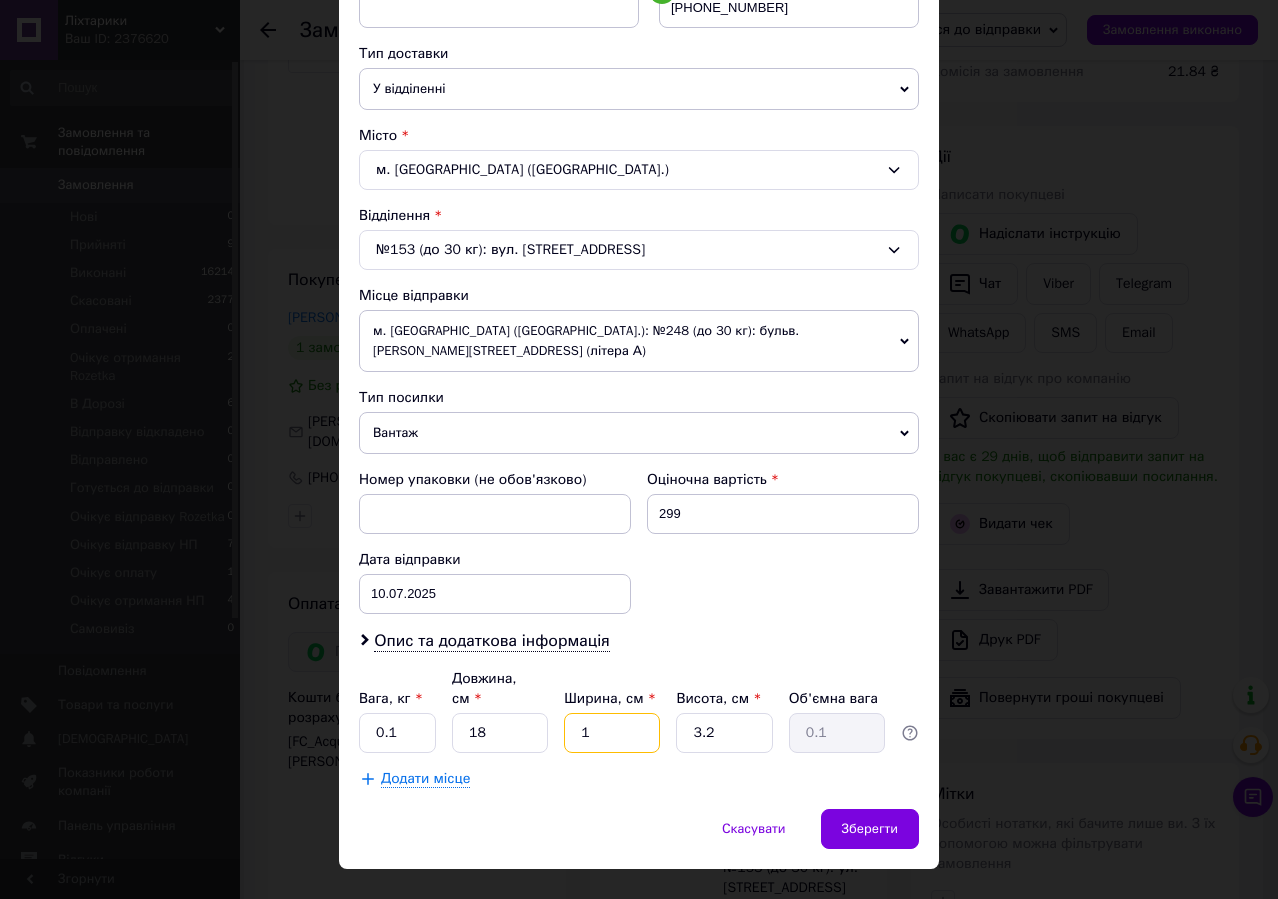 type on "12" 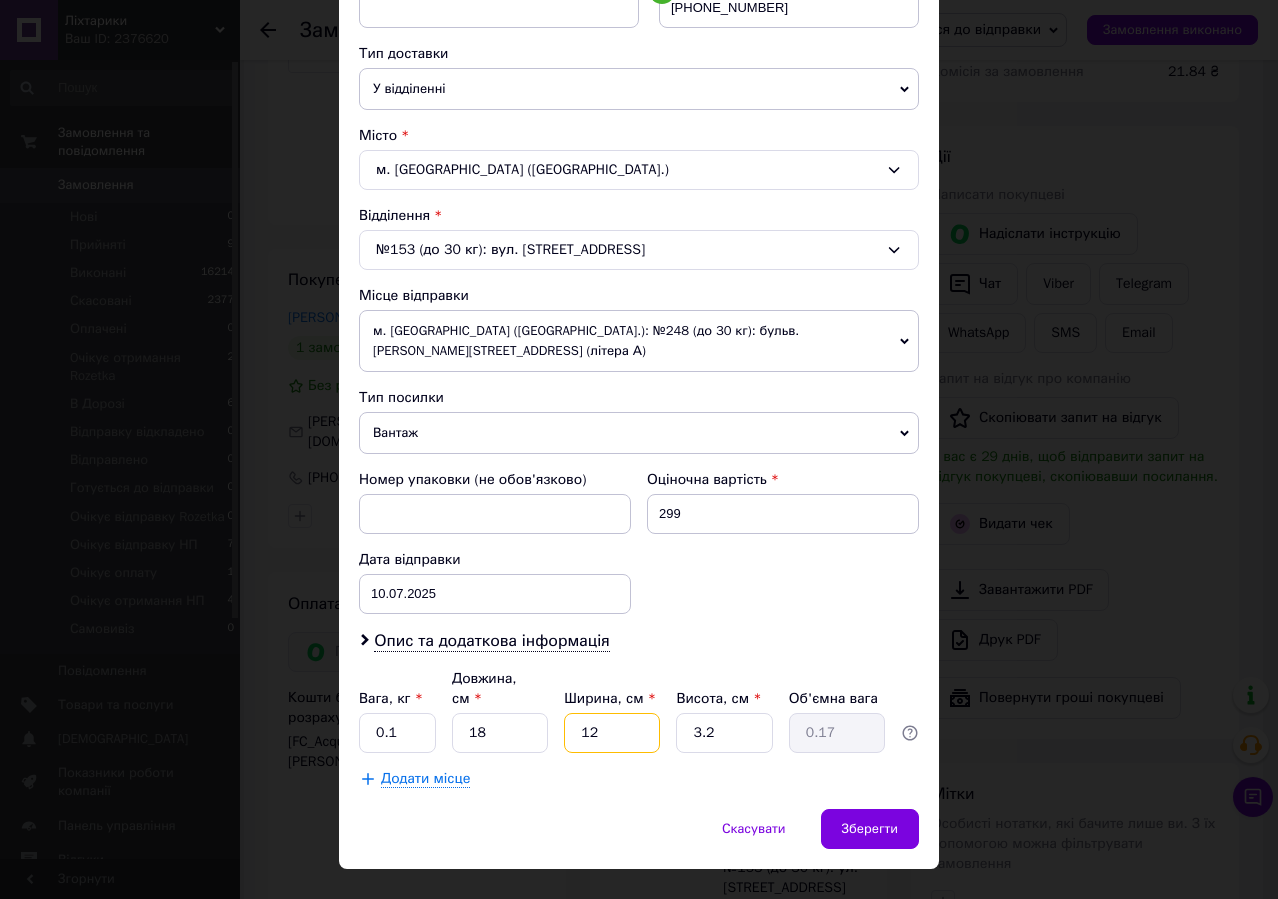 type on "12" 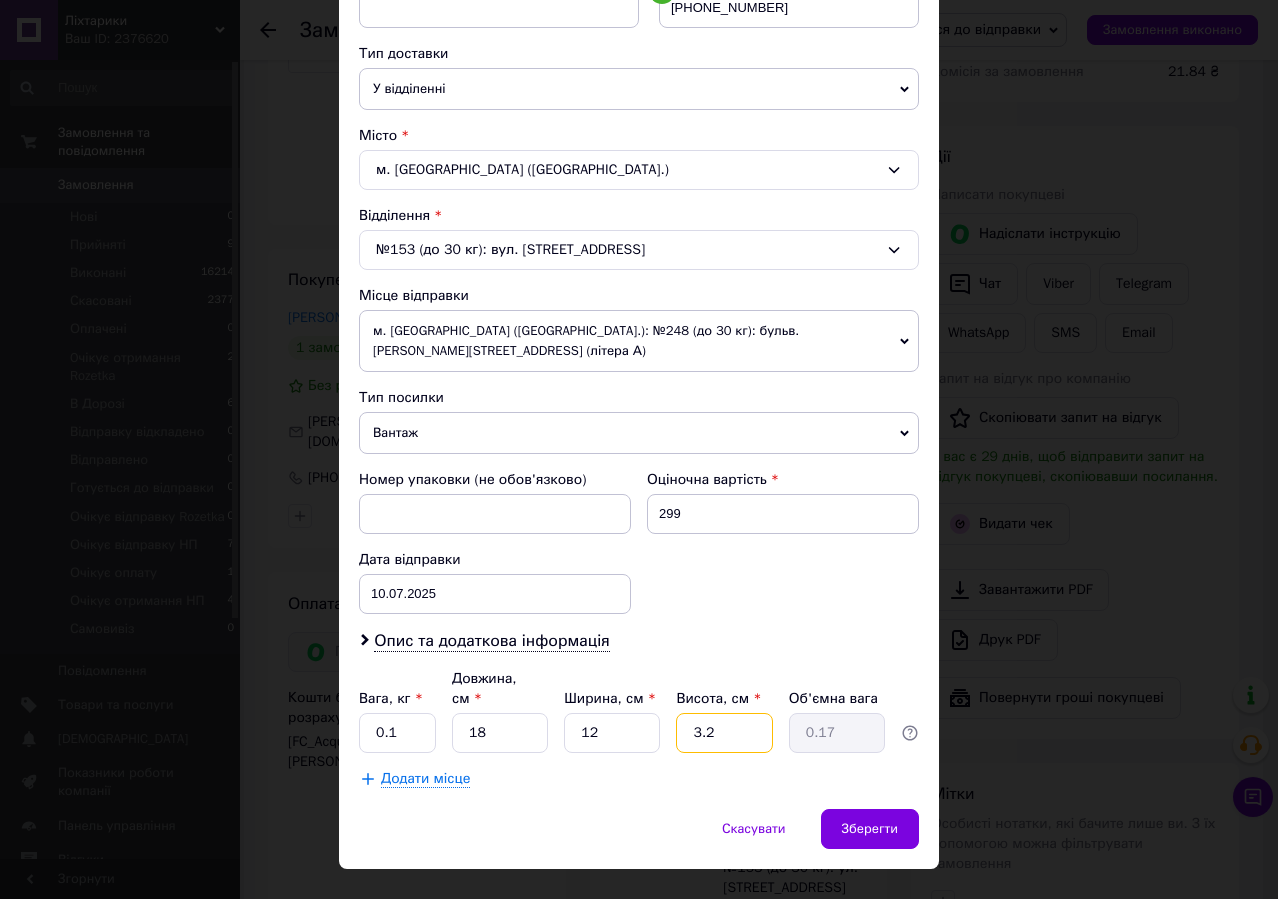 drag, startPoint x: 694, startPoint y: 698, endPoint x: 681, endPoint y: 695, distance: 13.341664 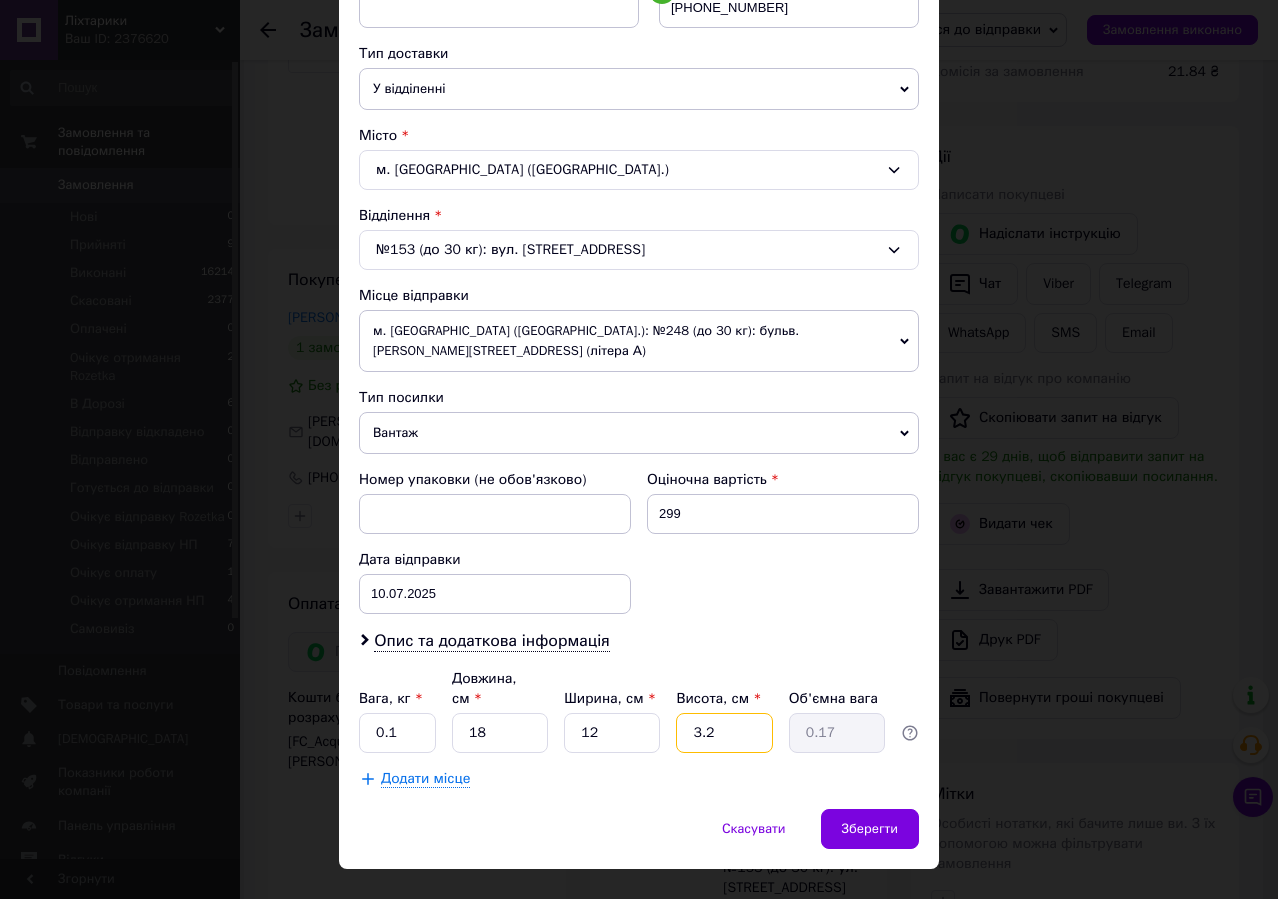 click on "3.2" at bounding box center [724, 733] 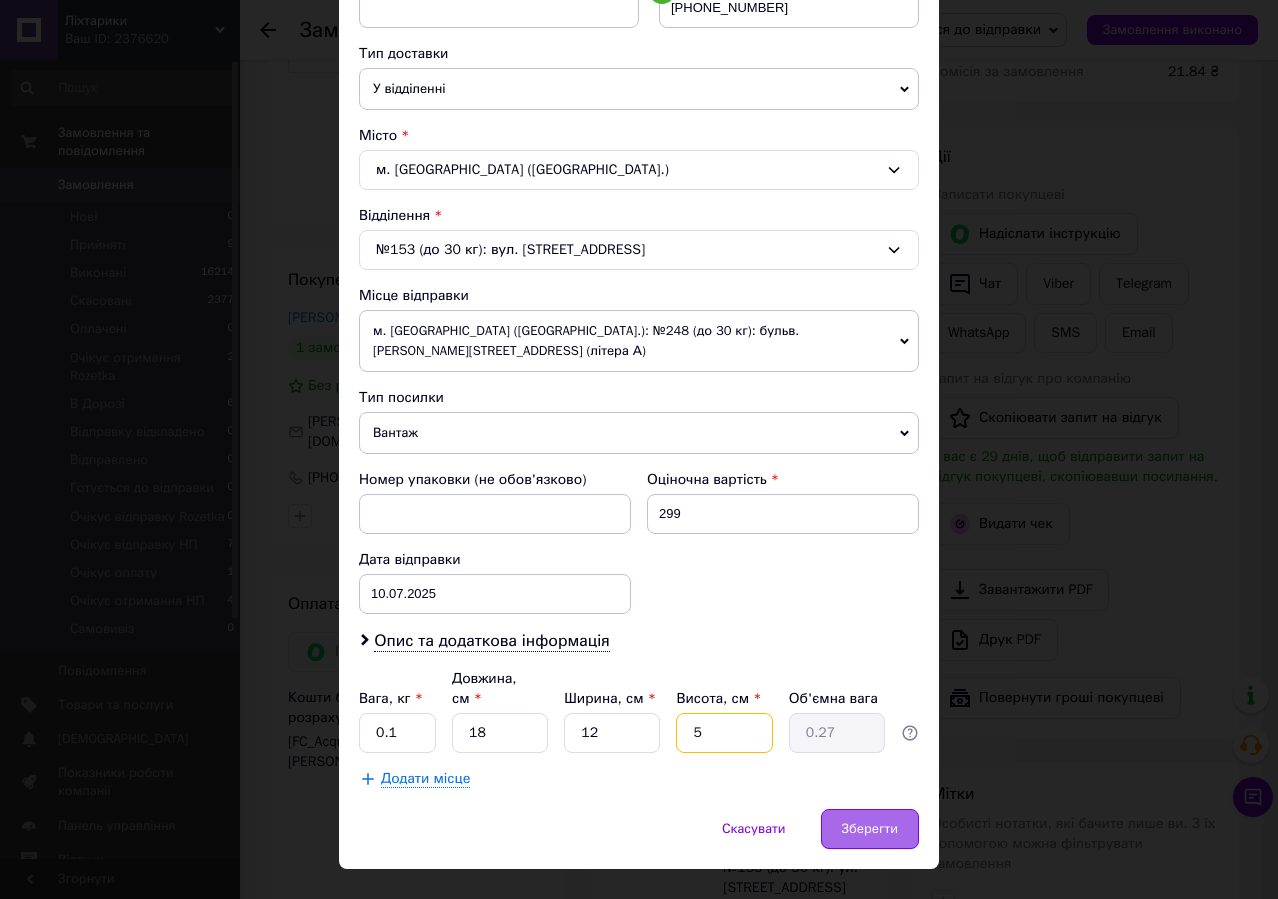 type on "5" 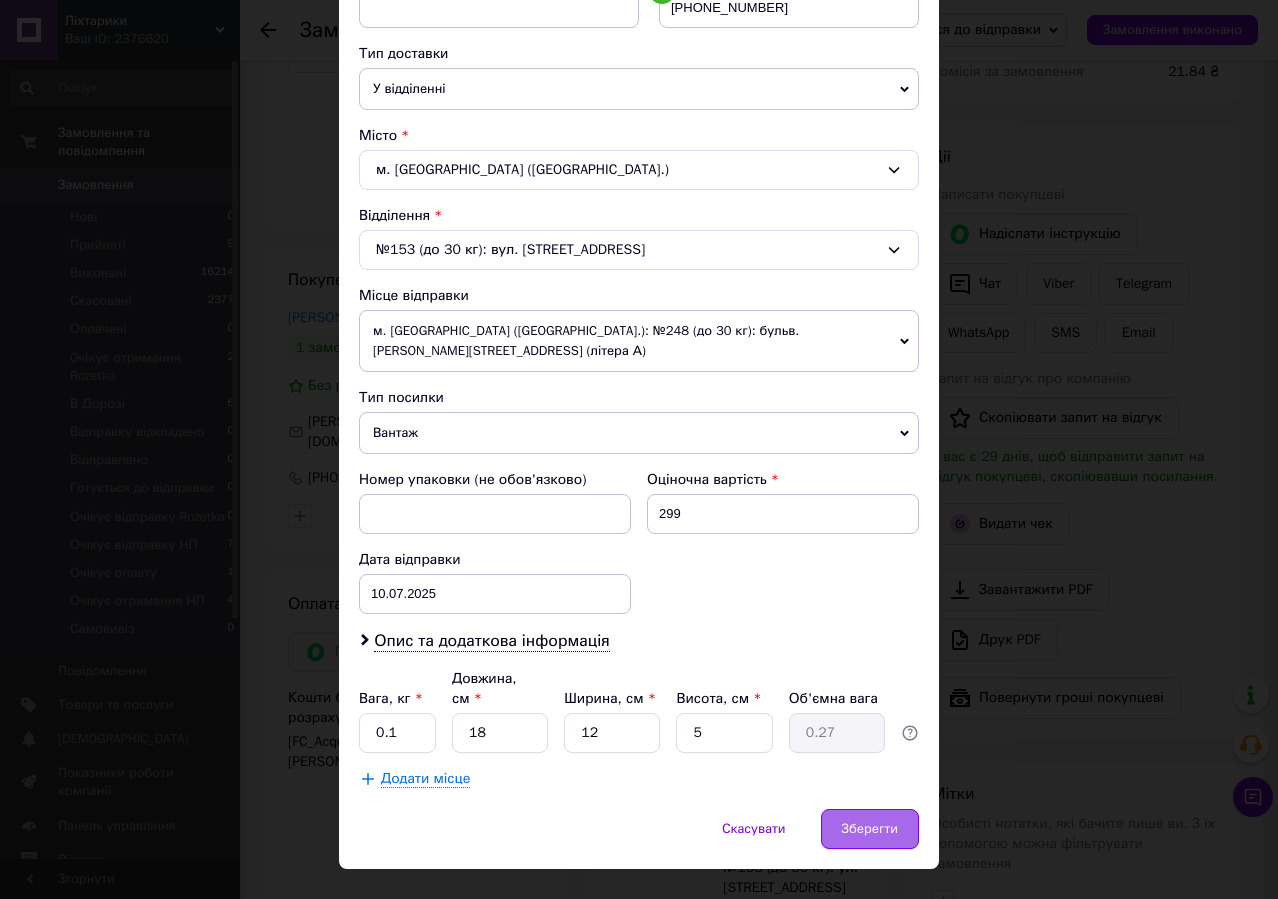 click on "Зберегти" at bounding box center [870, 829] 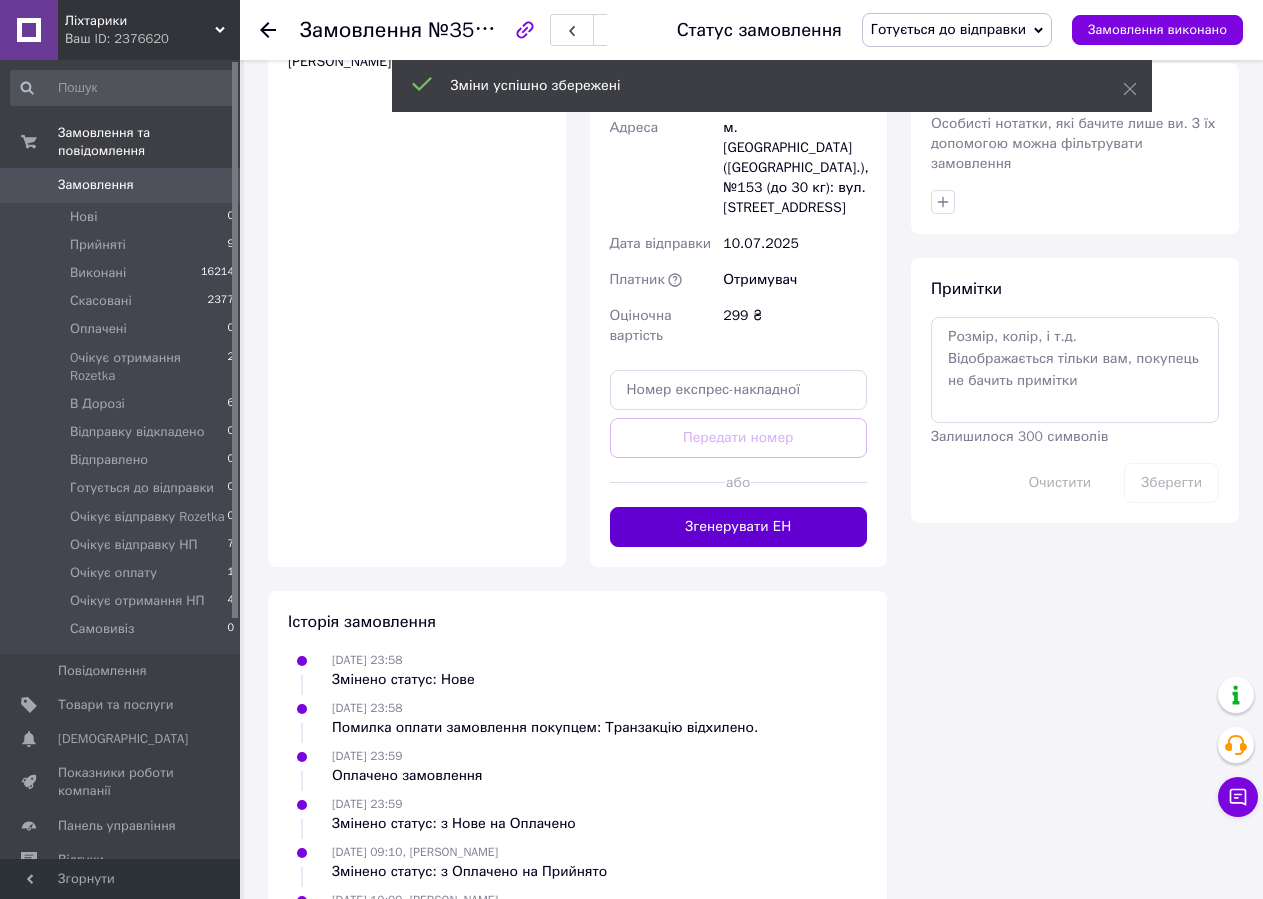 click on "Згенерувати ЕН" at bounding box center [739, 527] 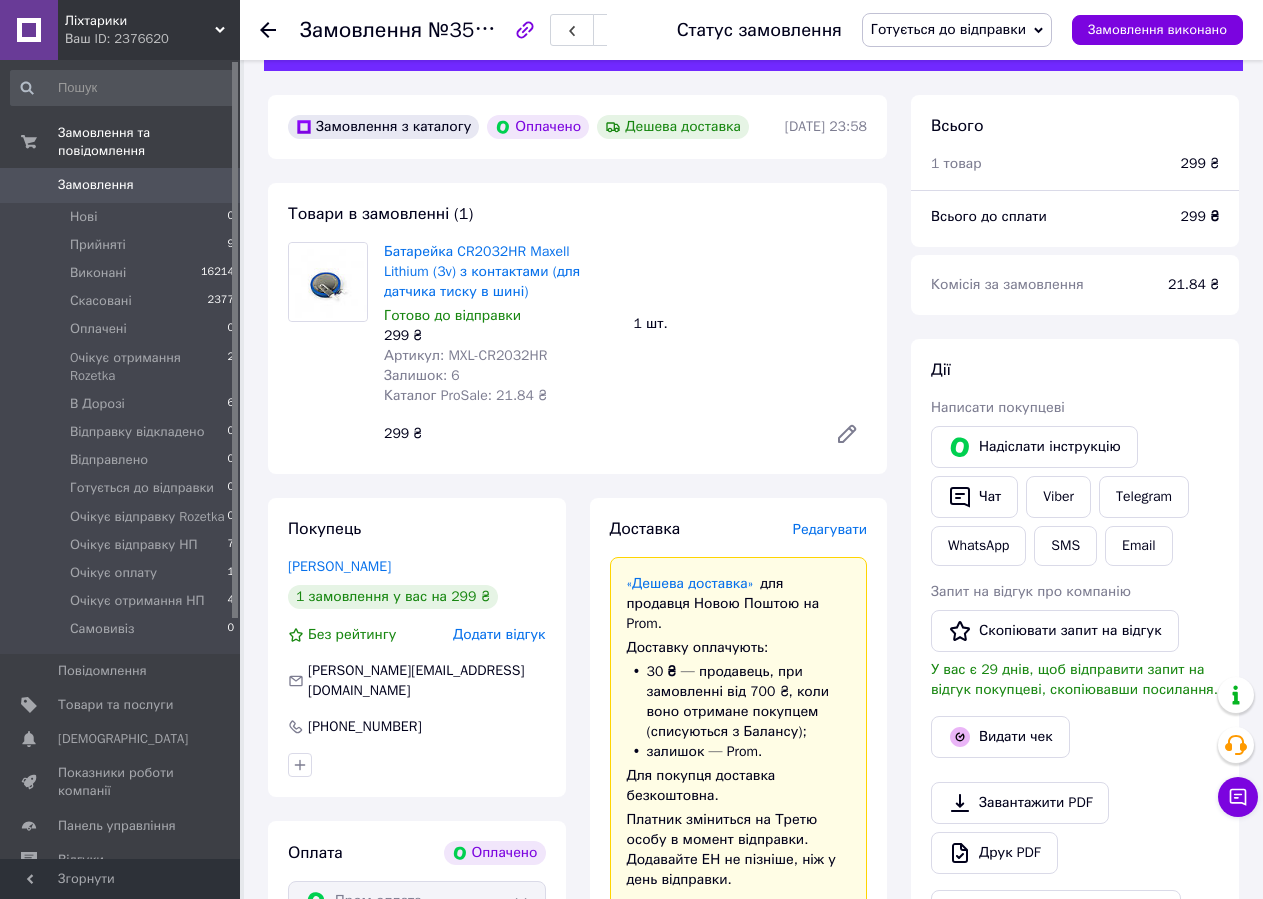 scroll, scrollTop: 700, scrollLeft: 0, axis: vertical 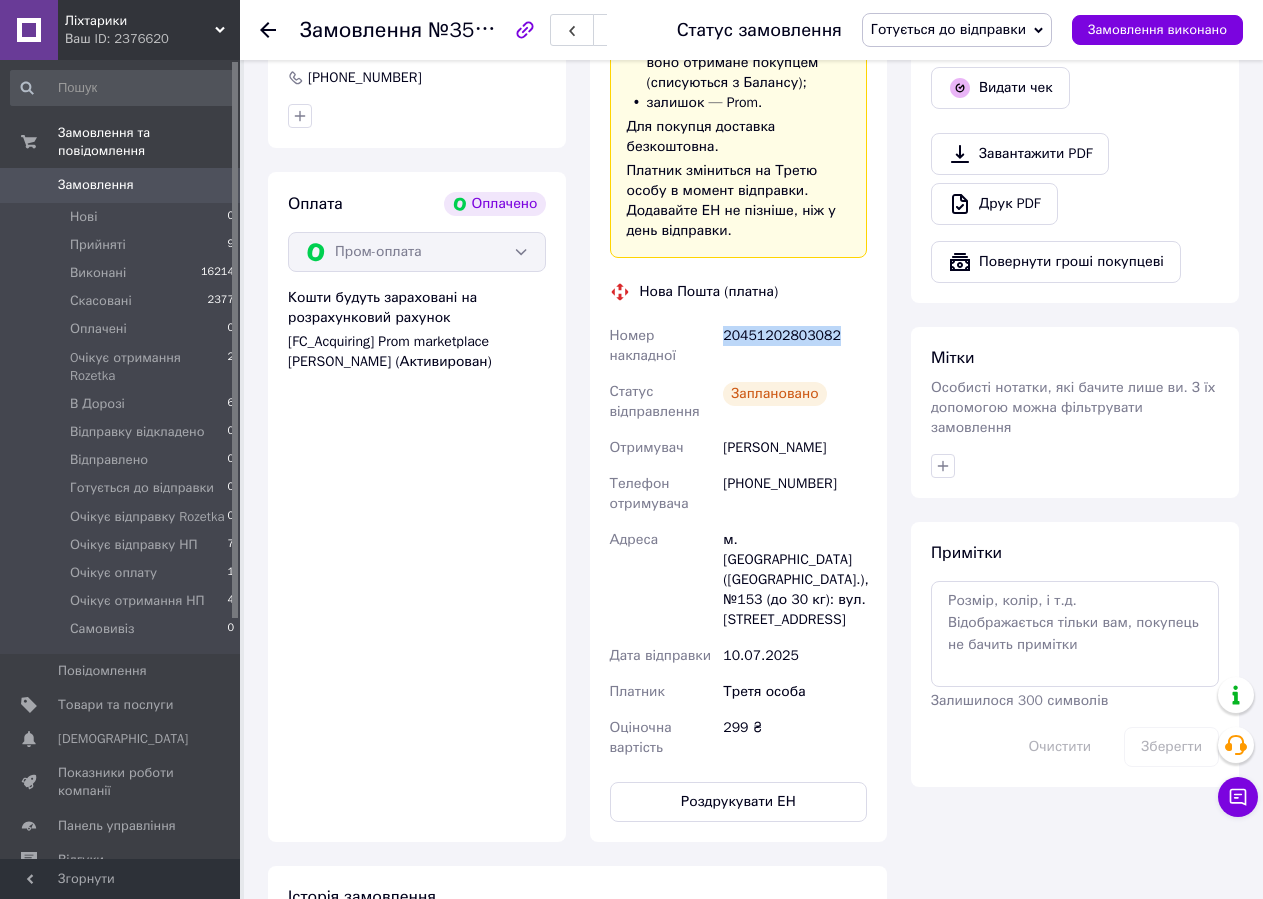 copy on "20451202803082" 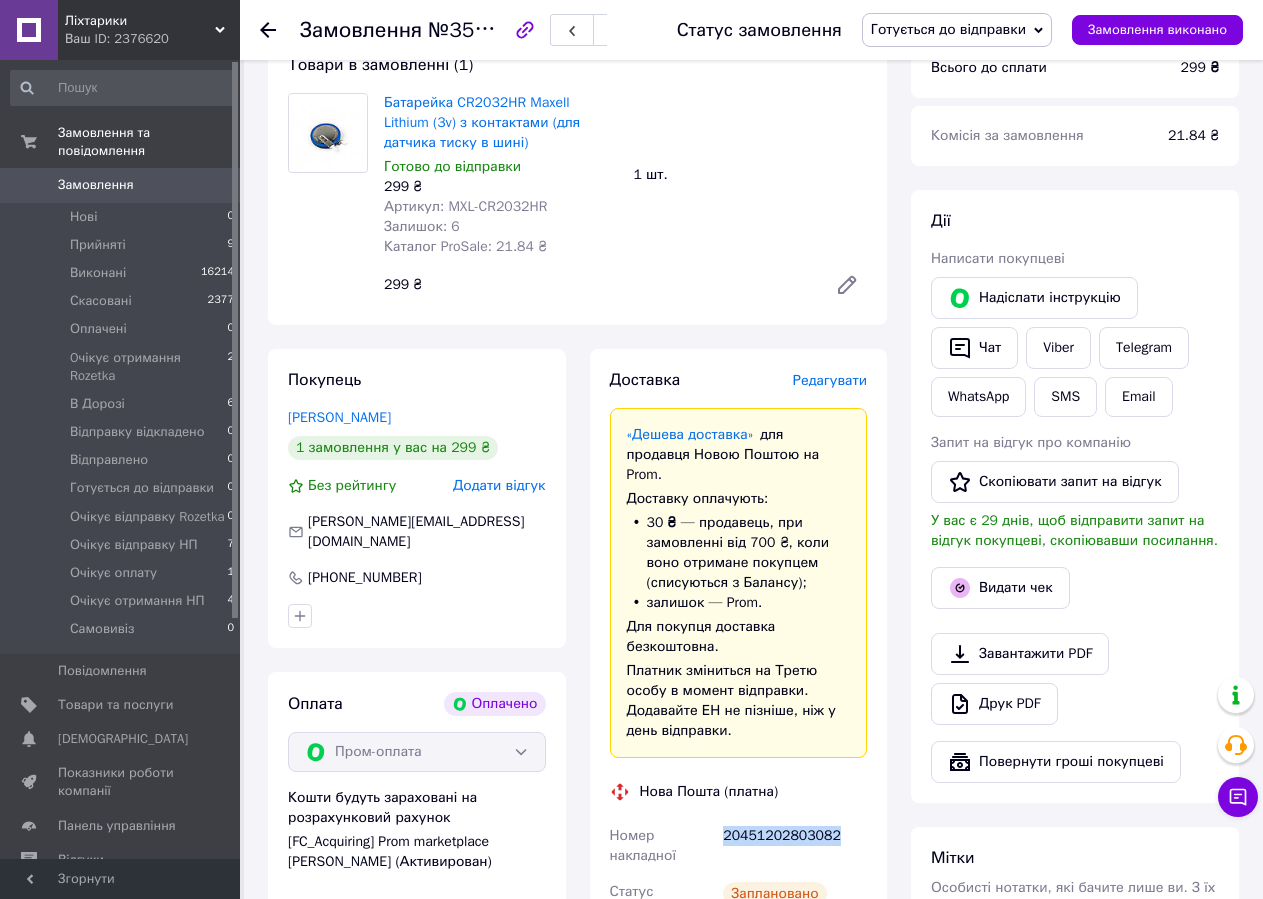 scroll, scrollTop: 0, scrollLeft: 0, axis: both 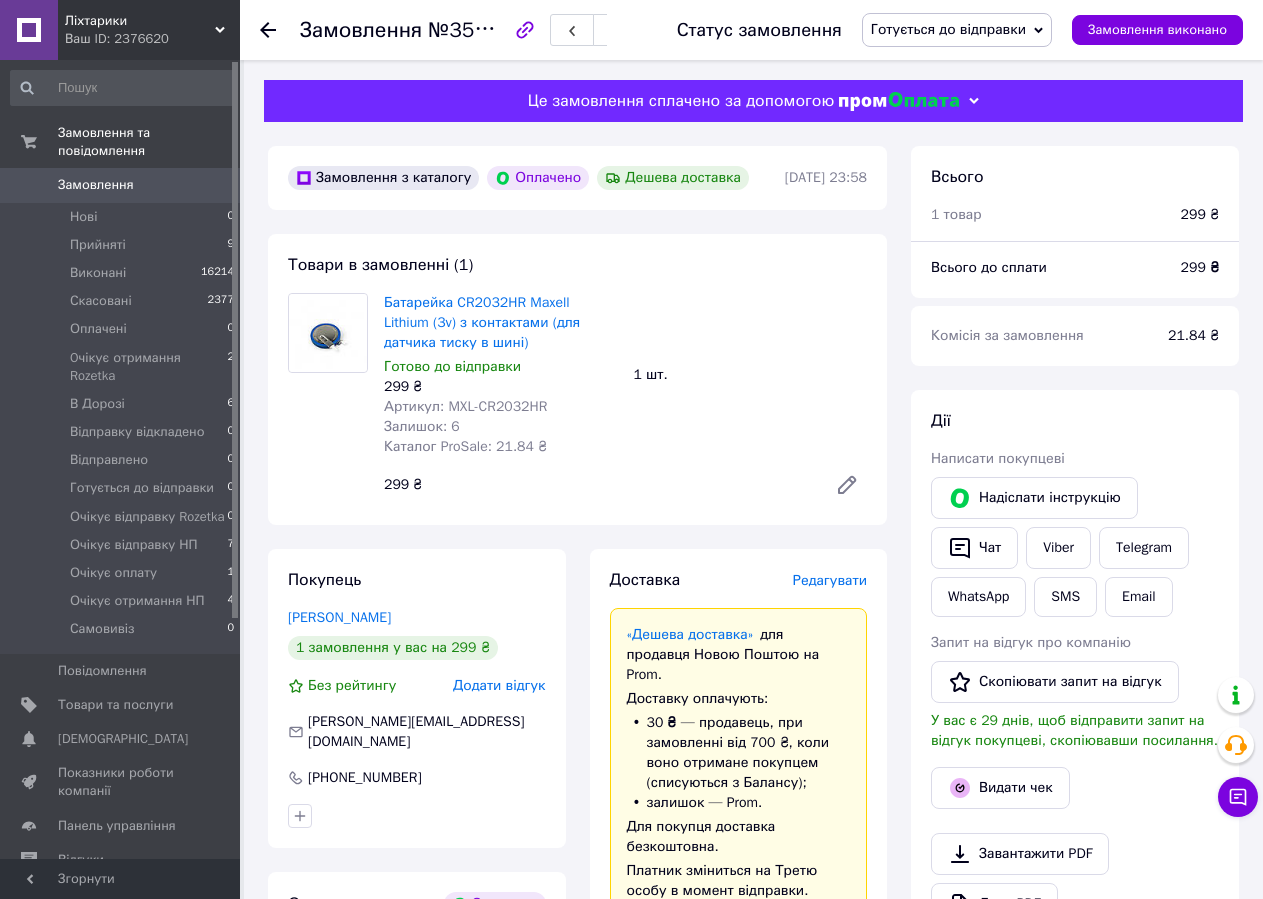 click on "Готується до відправки" at bounding box center (957, 30) 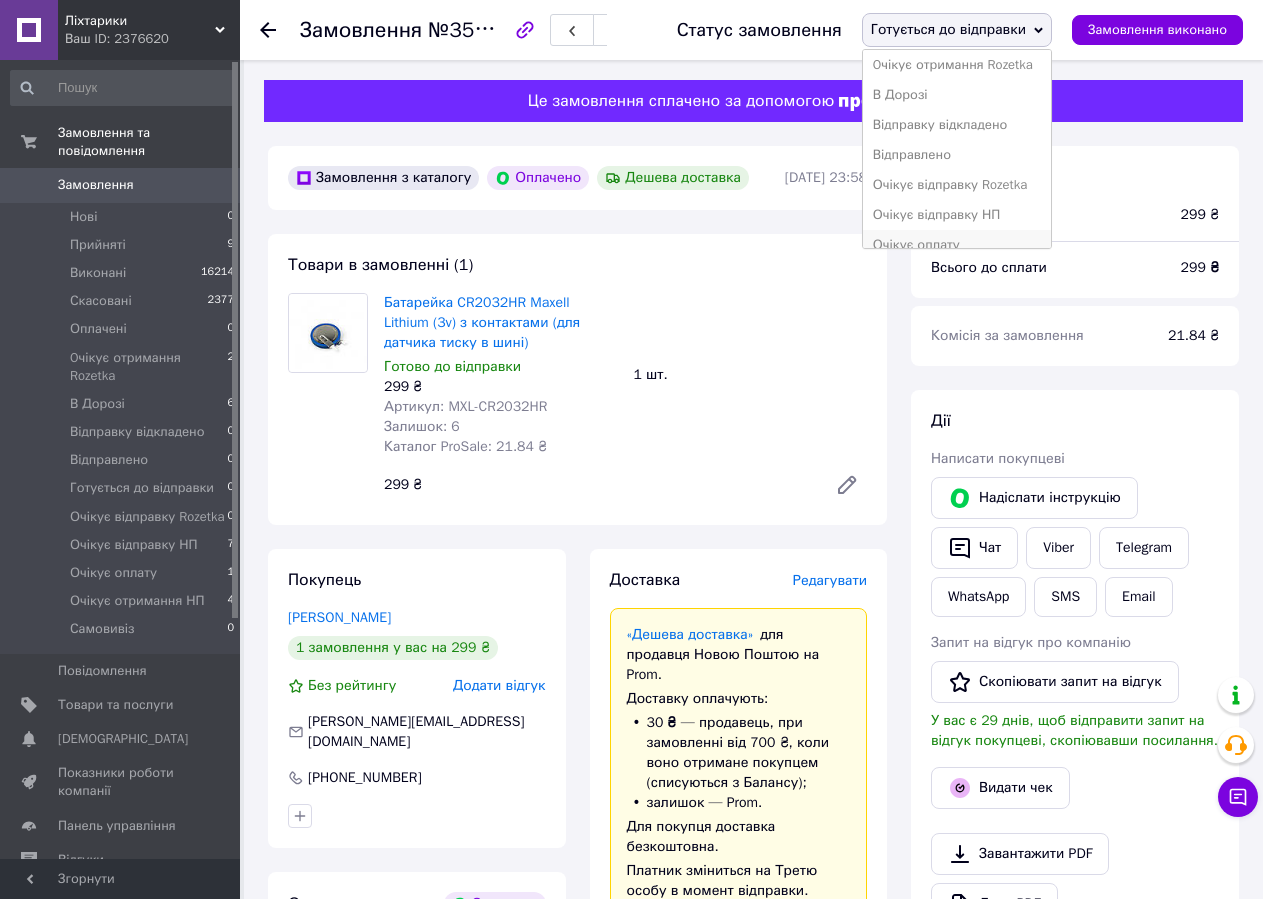 scroll, scrollTop: 202, scrollLeft: 0, axis: vertical 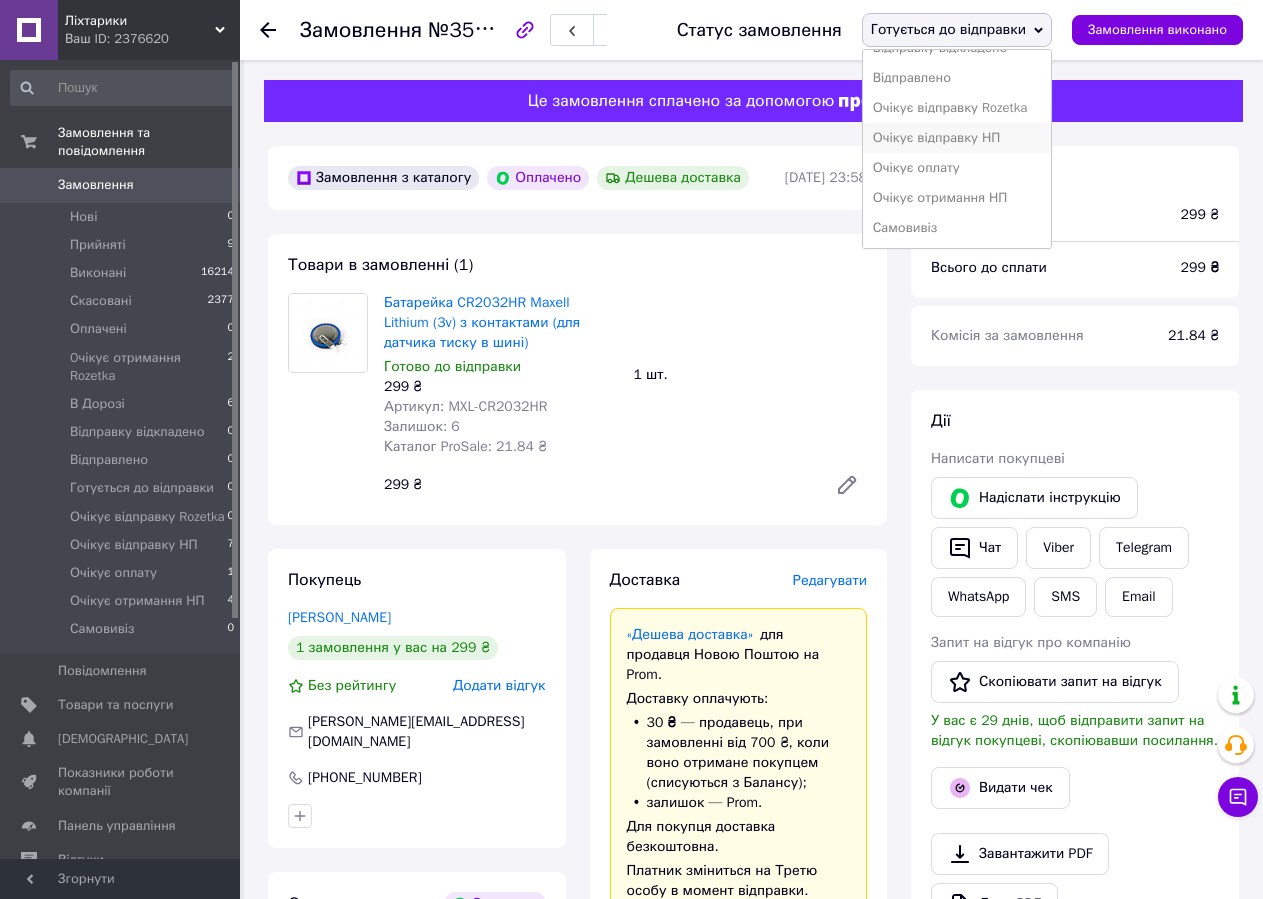 click on "Очікує відправку НП" at bounding box center (957, 138) 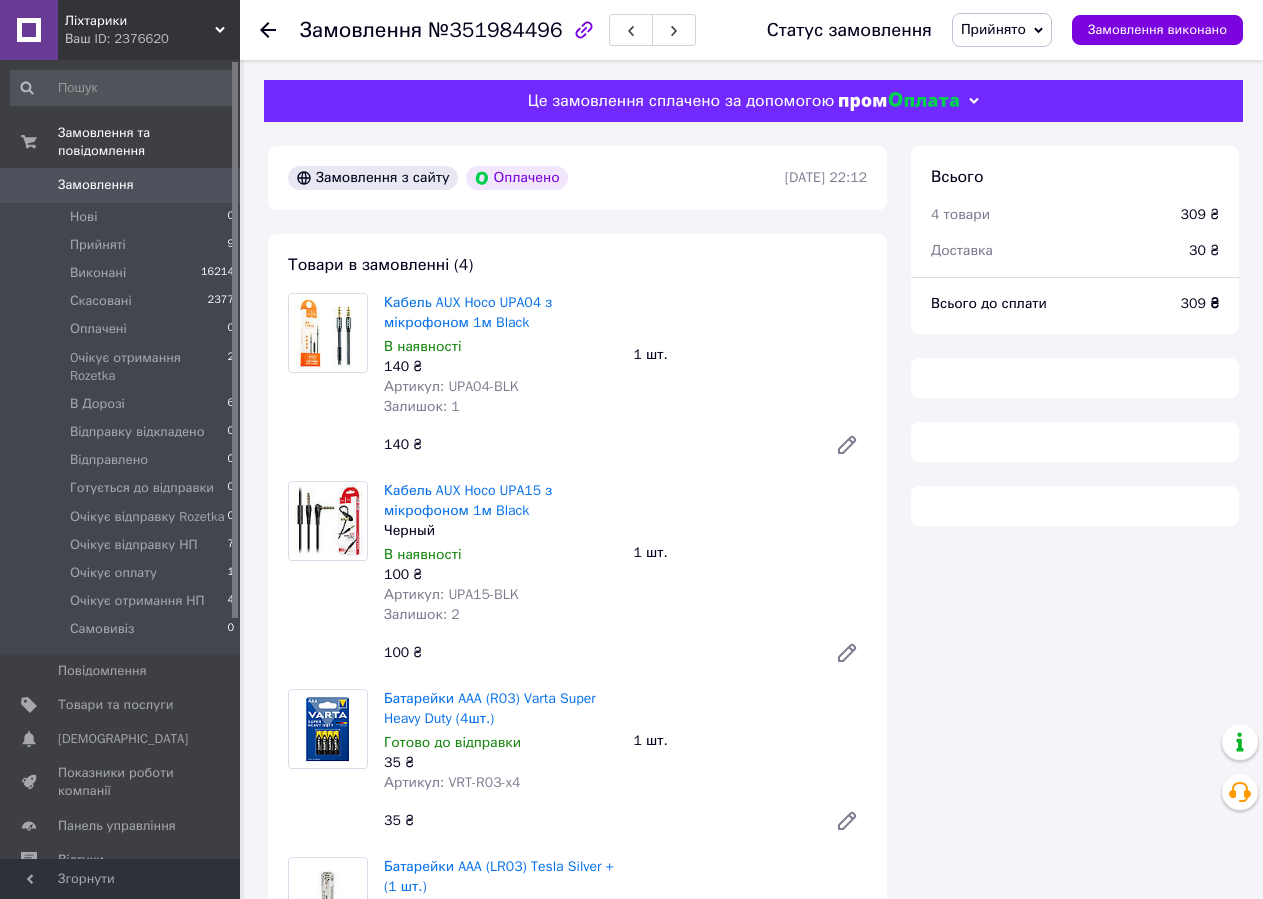 scroll, scrollTop: 0, scrollLeft: 0, axis: both 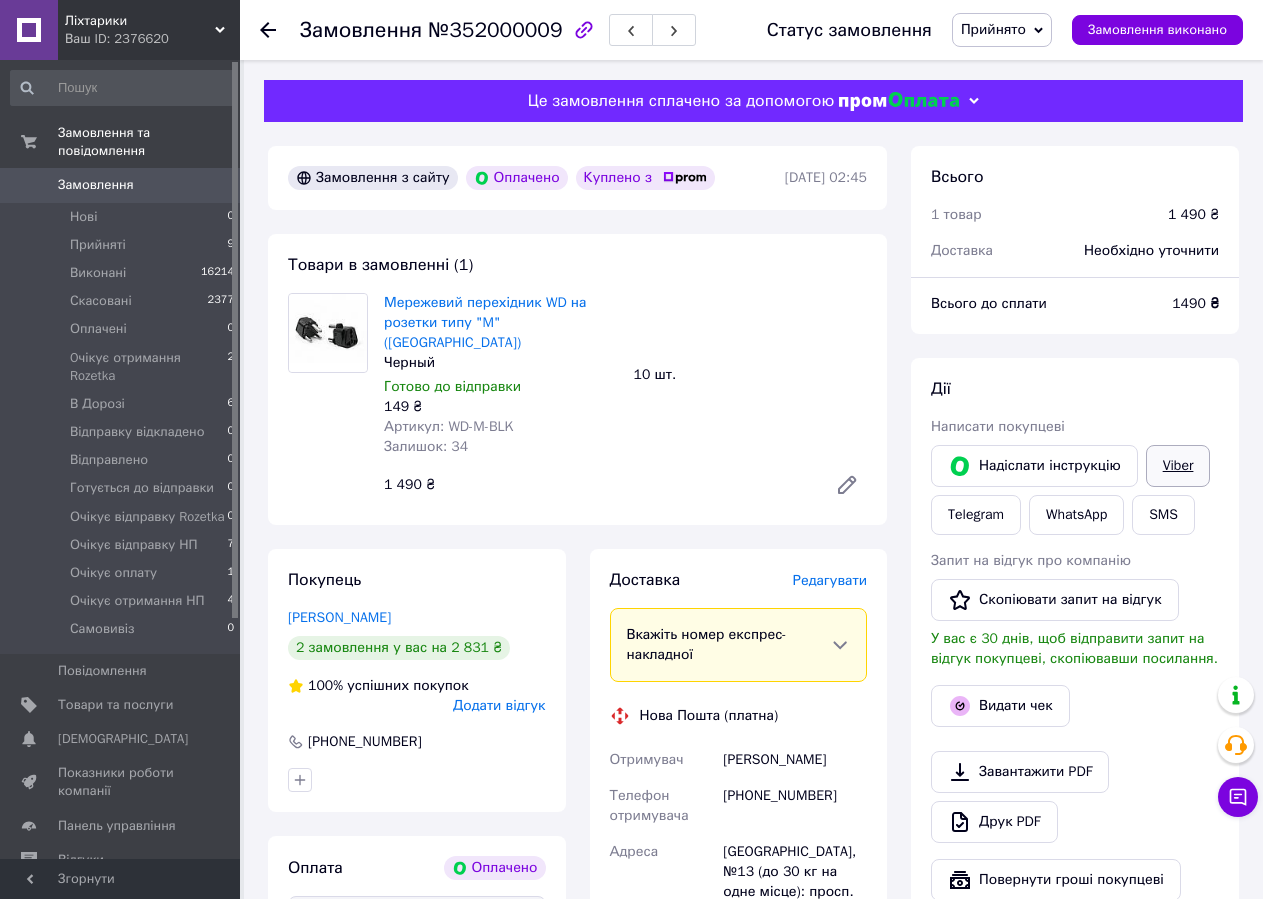 click on "Viber" at bounding box center [1178, 466] 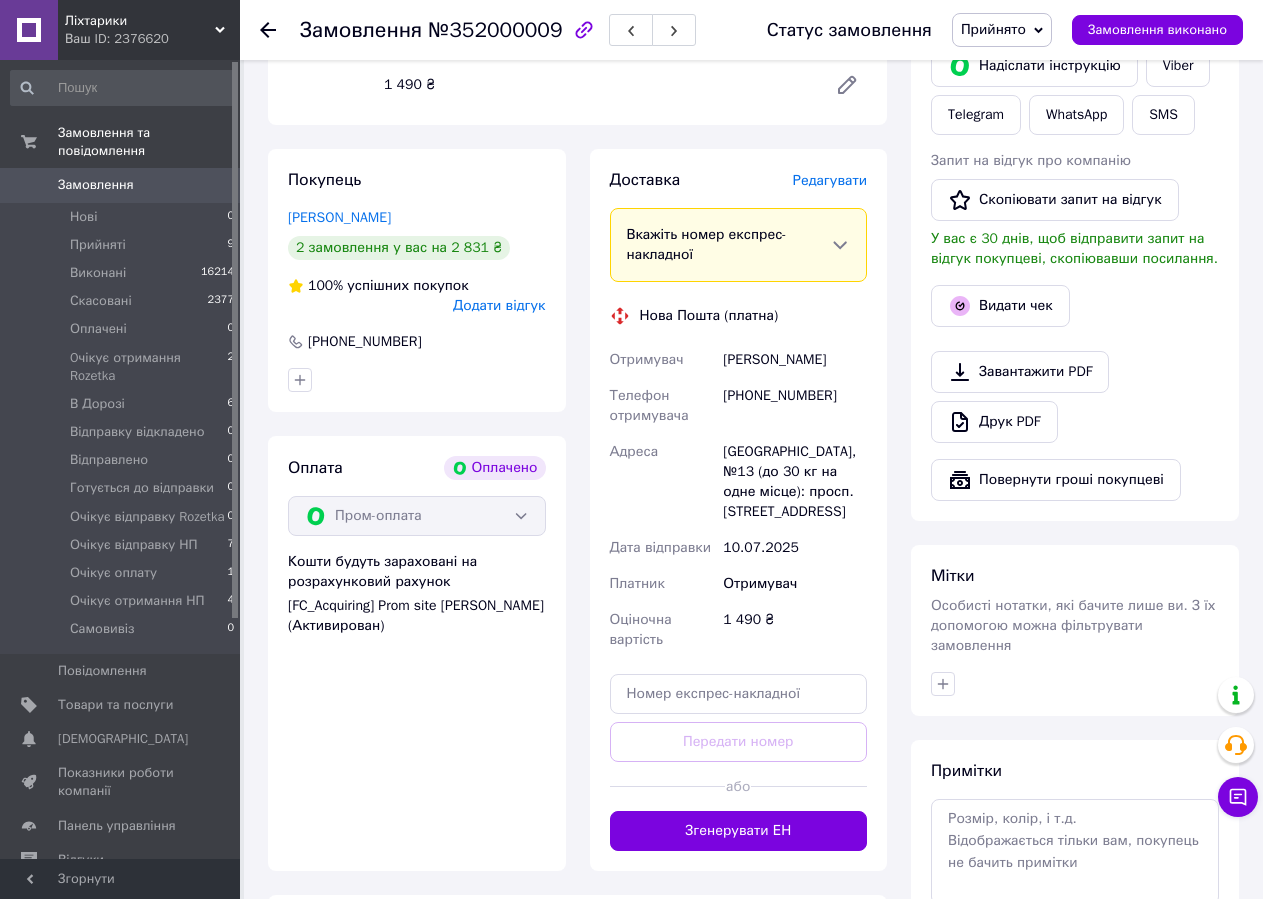 scroll, scrollTop: 0, scrollLeft: 0, axis: both 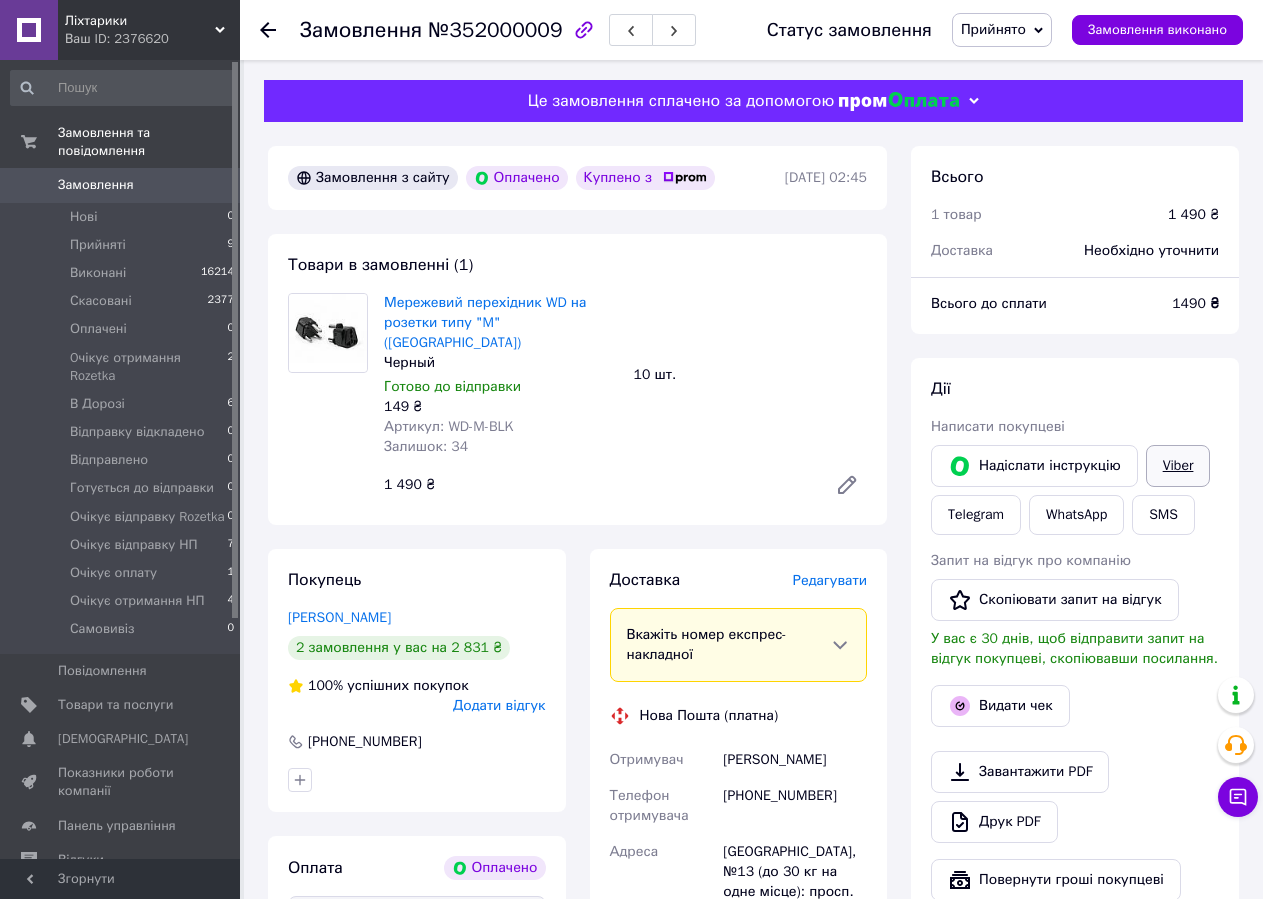 click on "Viber" at bounding box center [1178, 466] 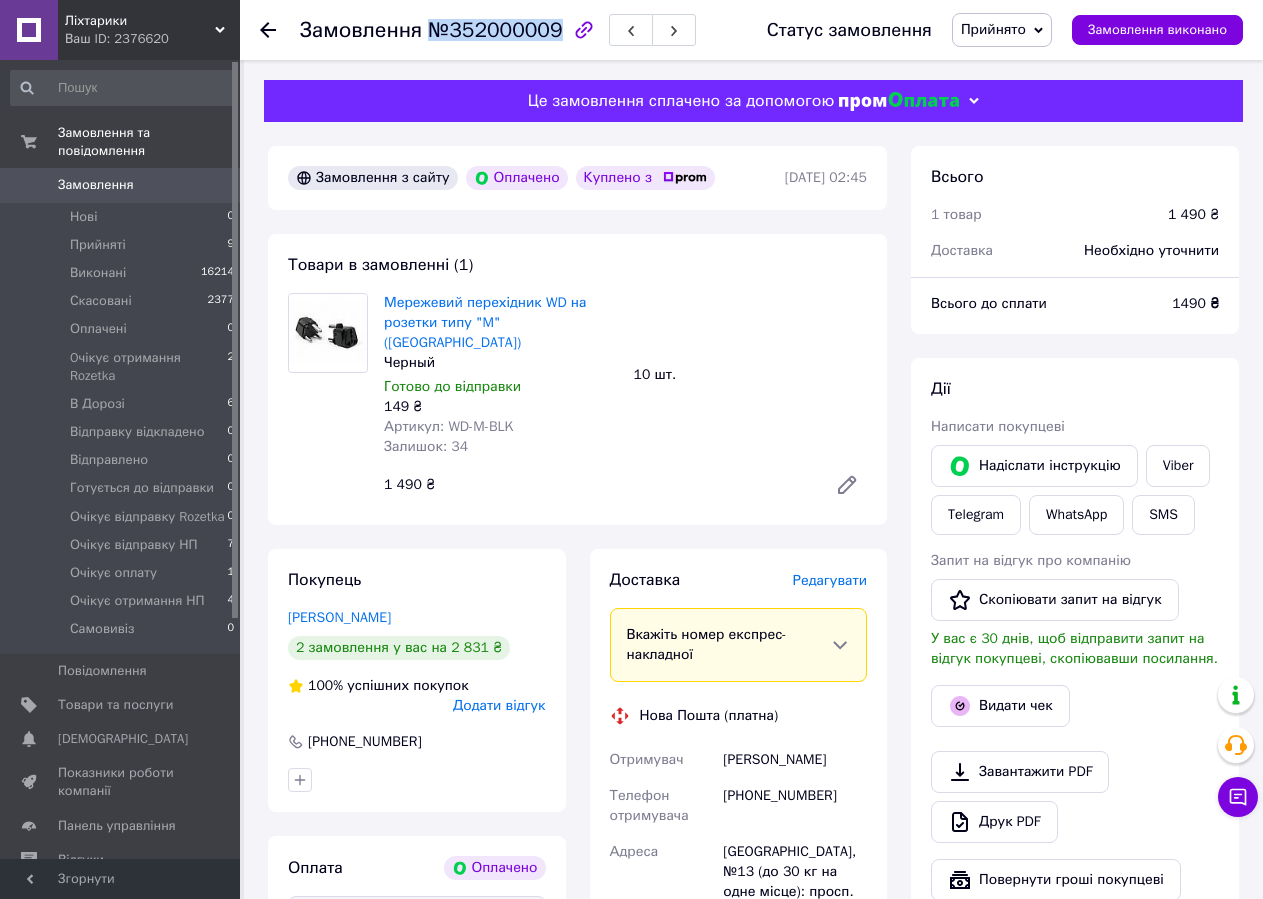 drag, startPoint x: 430, startPoint y: 28, endPoint x: 547, endPoint y: 26, distance: 117.01709 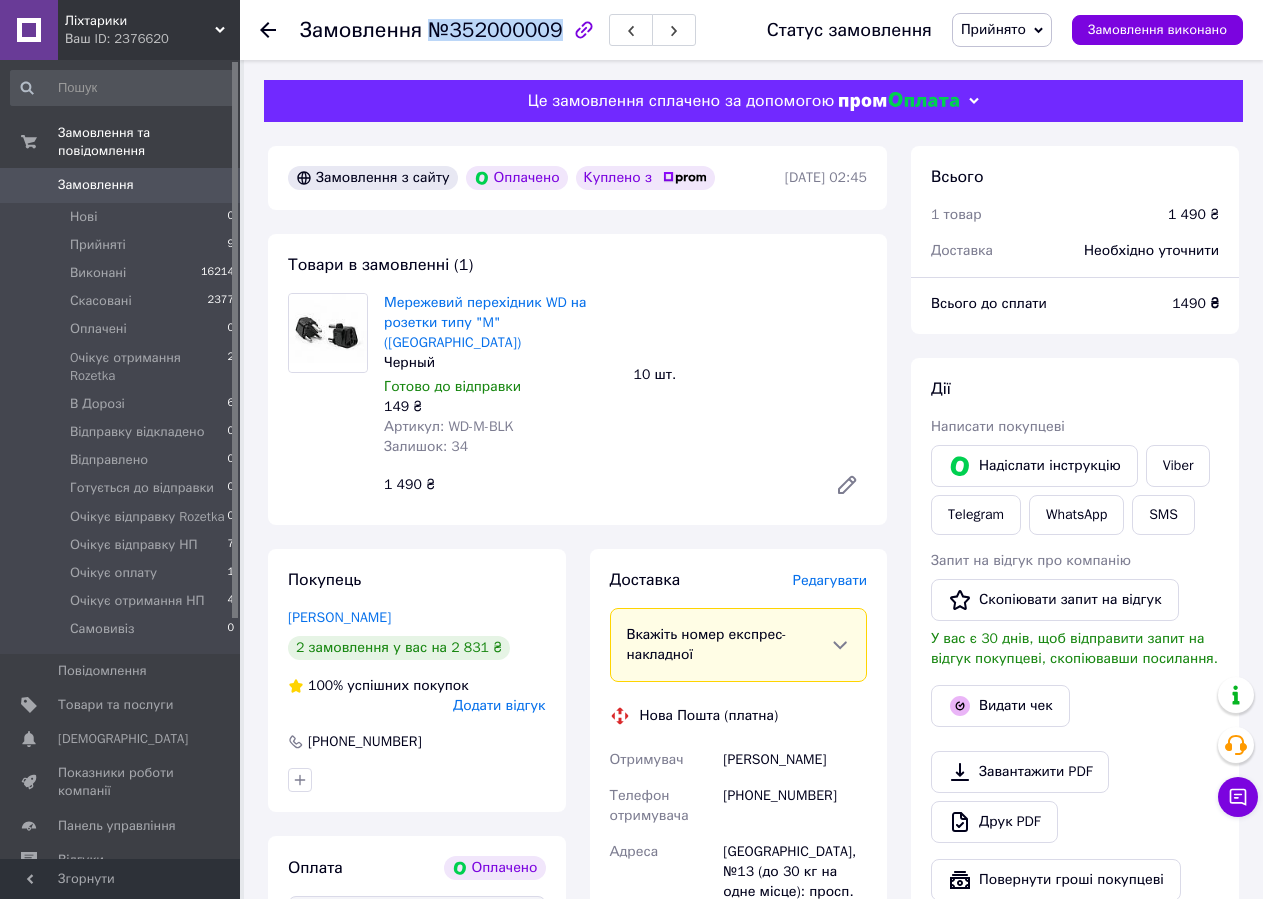 click on "Прийнято" at bounding box center (993, 29) 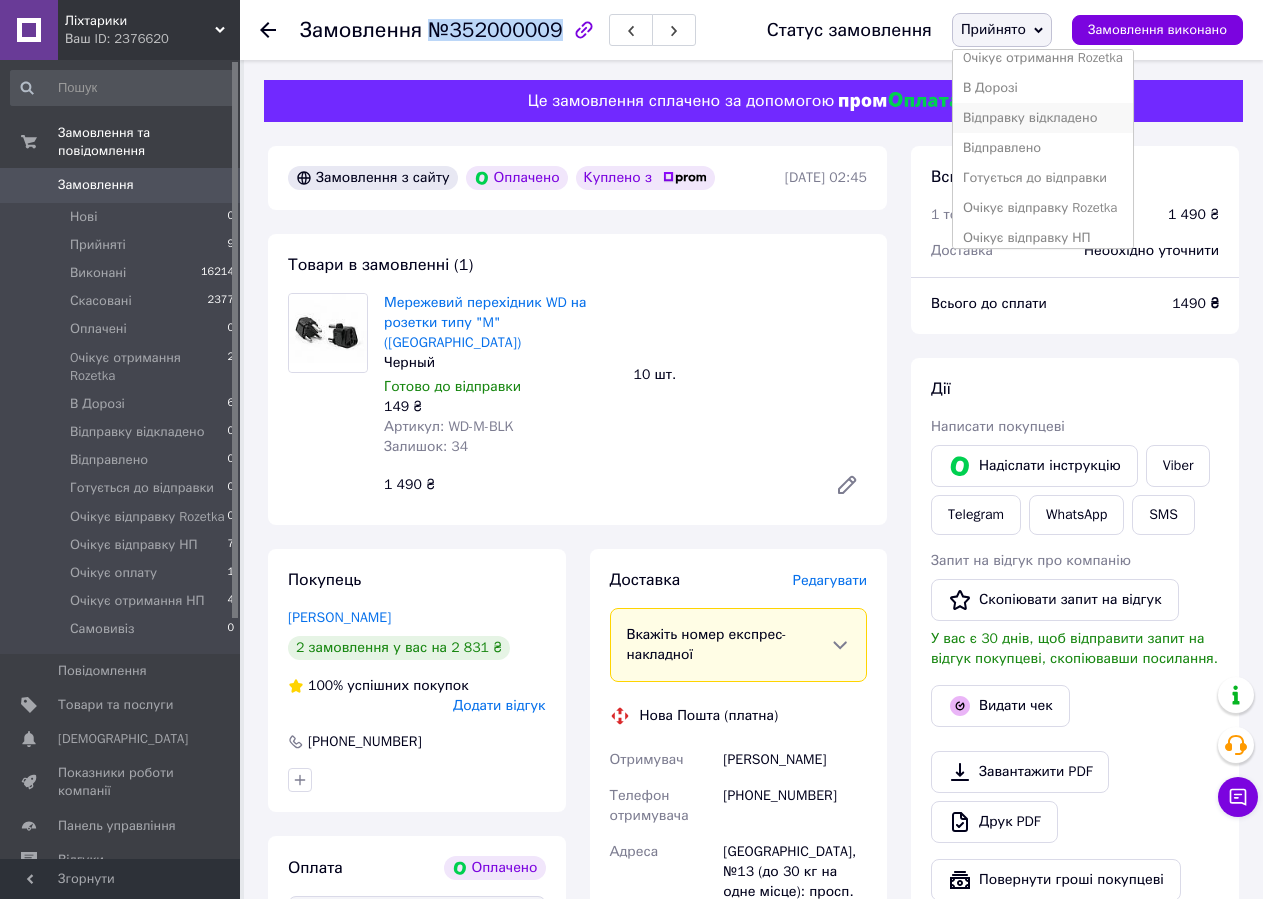 scroll, scrollTop: 202, scrollLeft: 0, axis: vertical 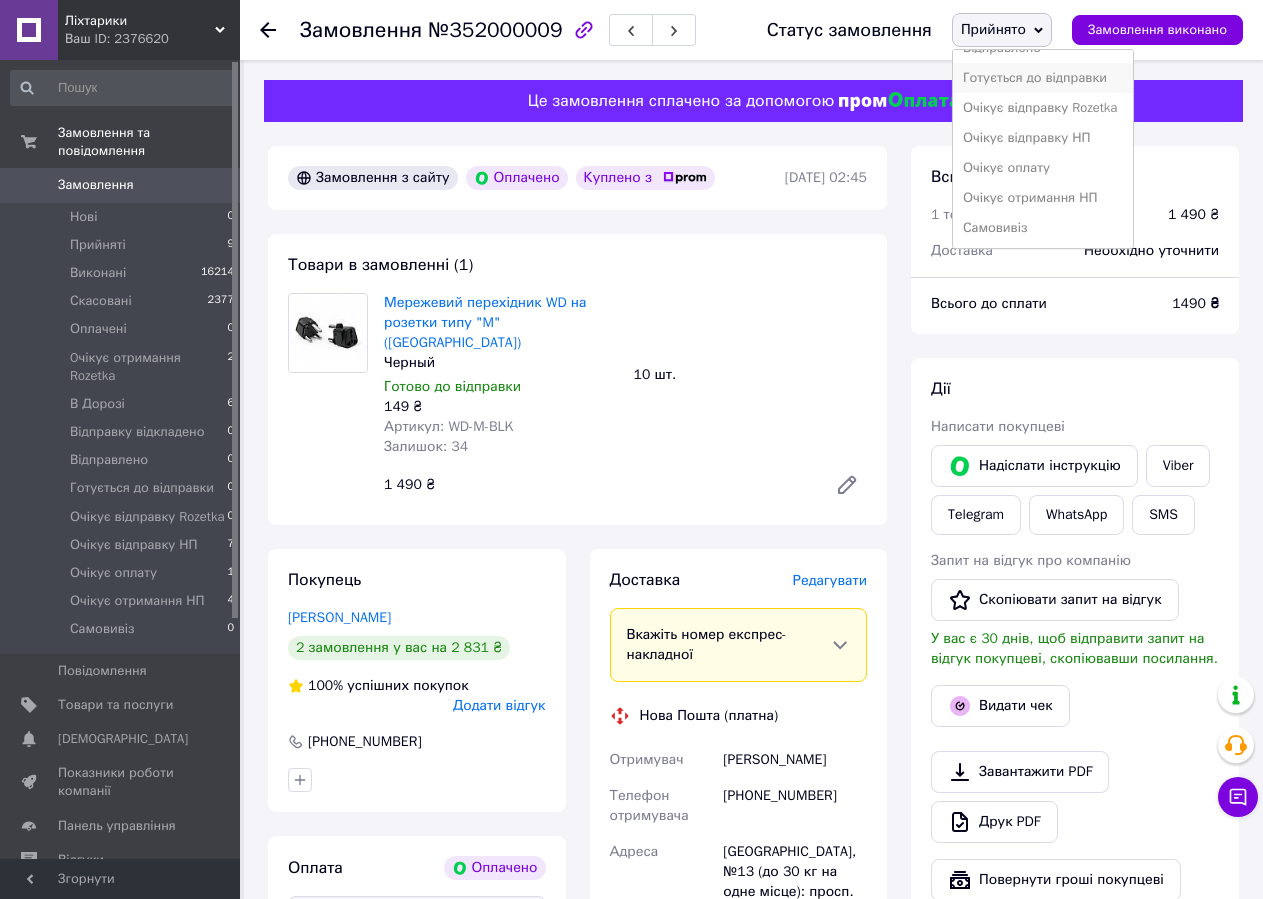 click on "Готується до відправки" at bounding box center [1043, 78] 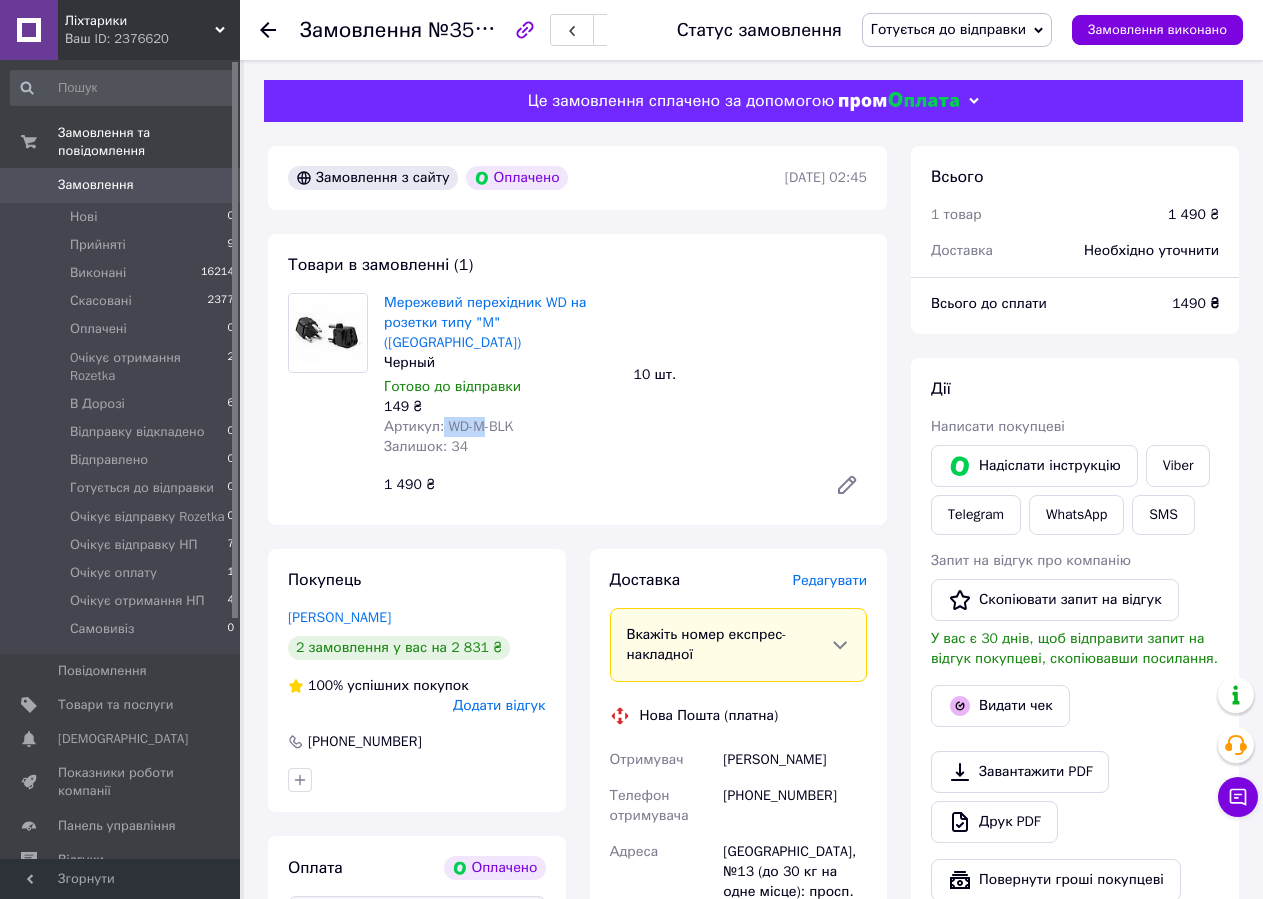 copy on "WD-M" 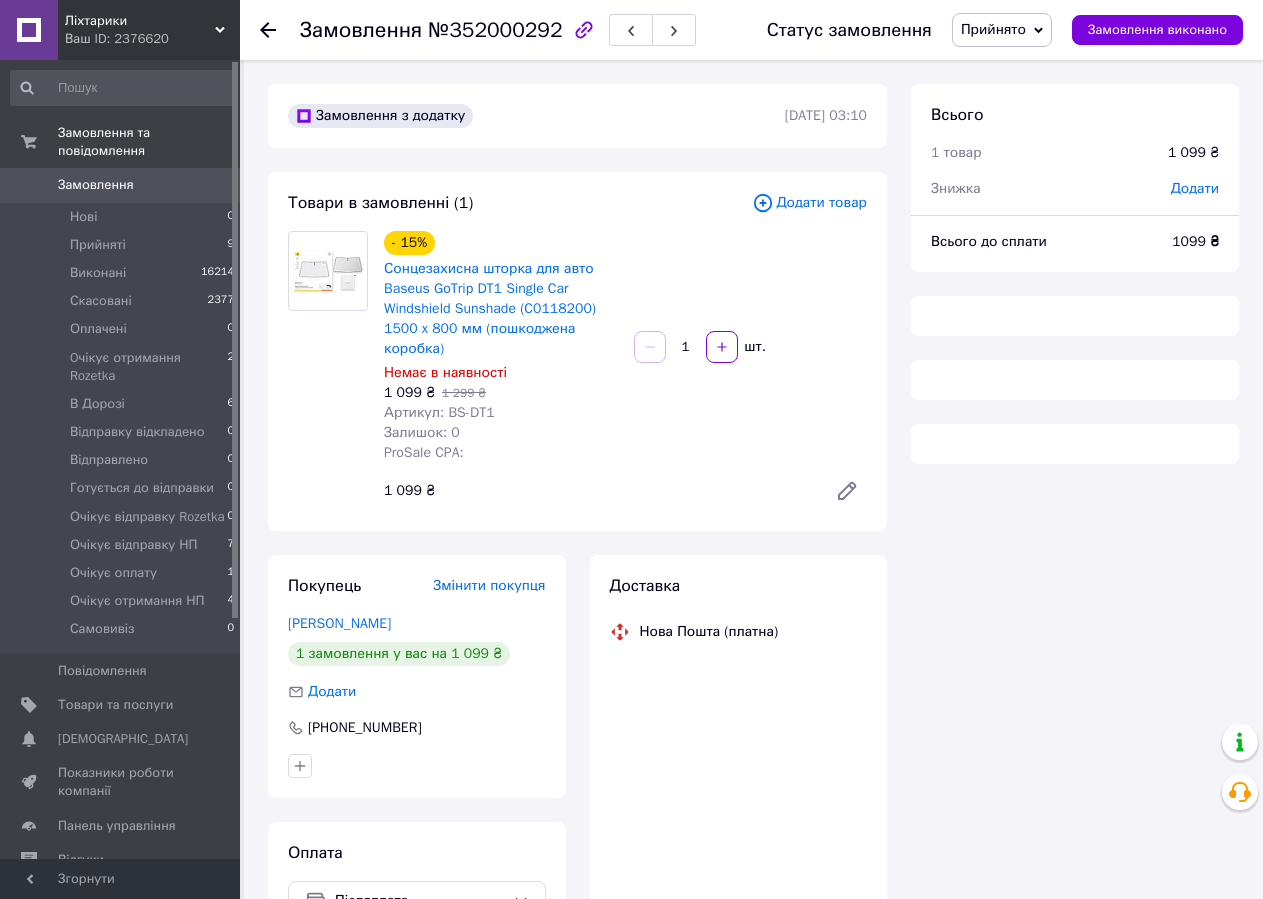 scroll, scrollTop: 0, scrollLeft: 0, axis: both 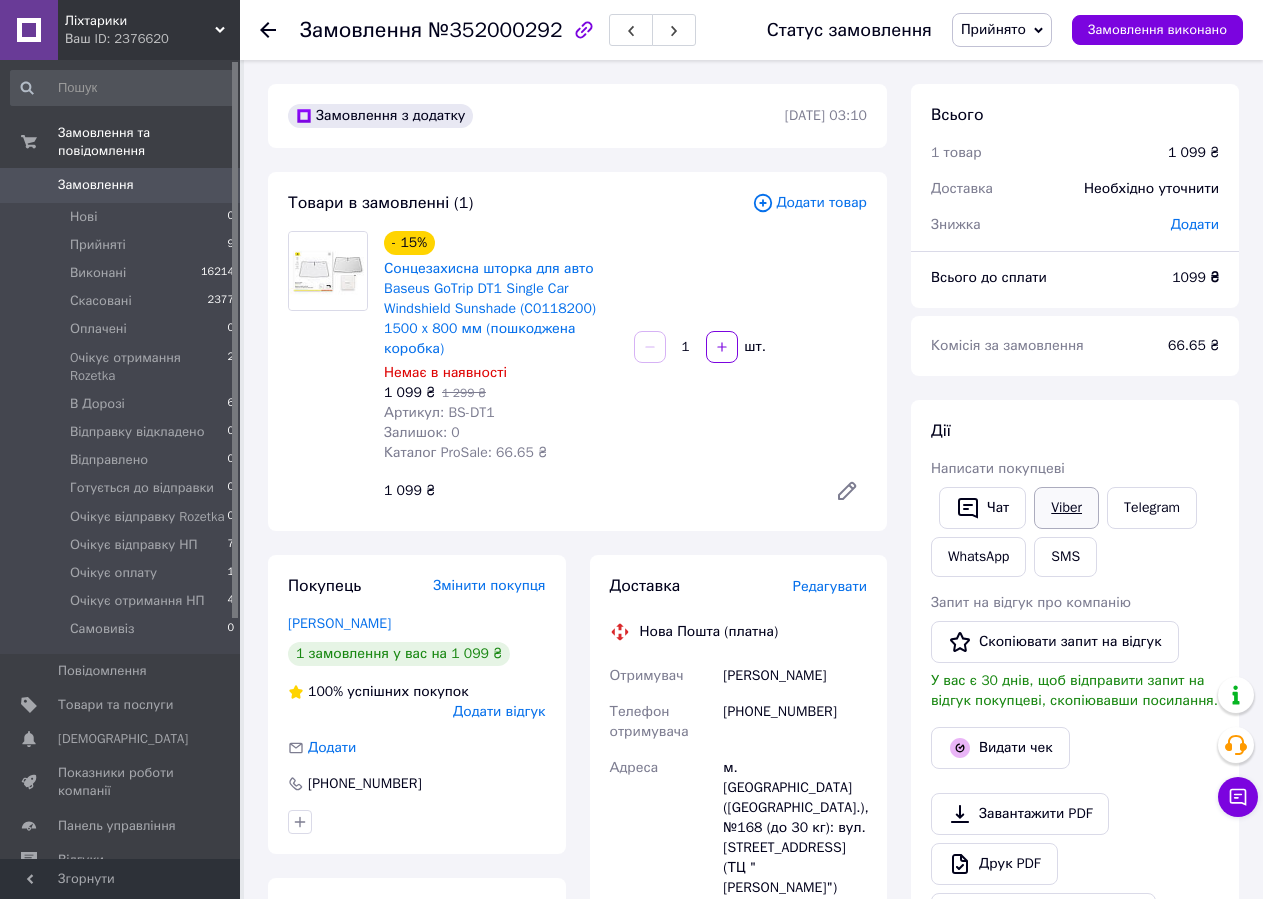 click on "Viber" at bounding box center [1066, 508] 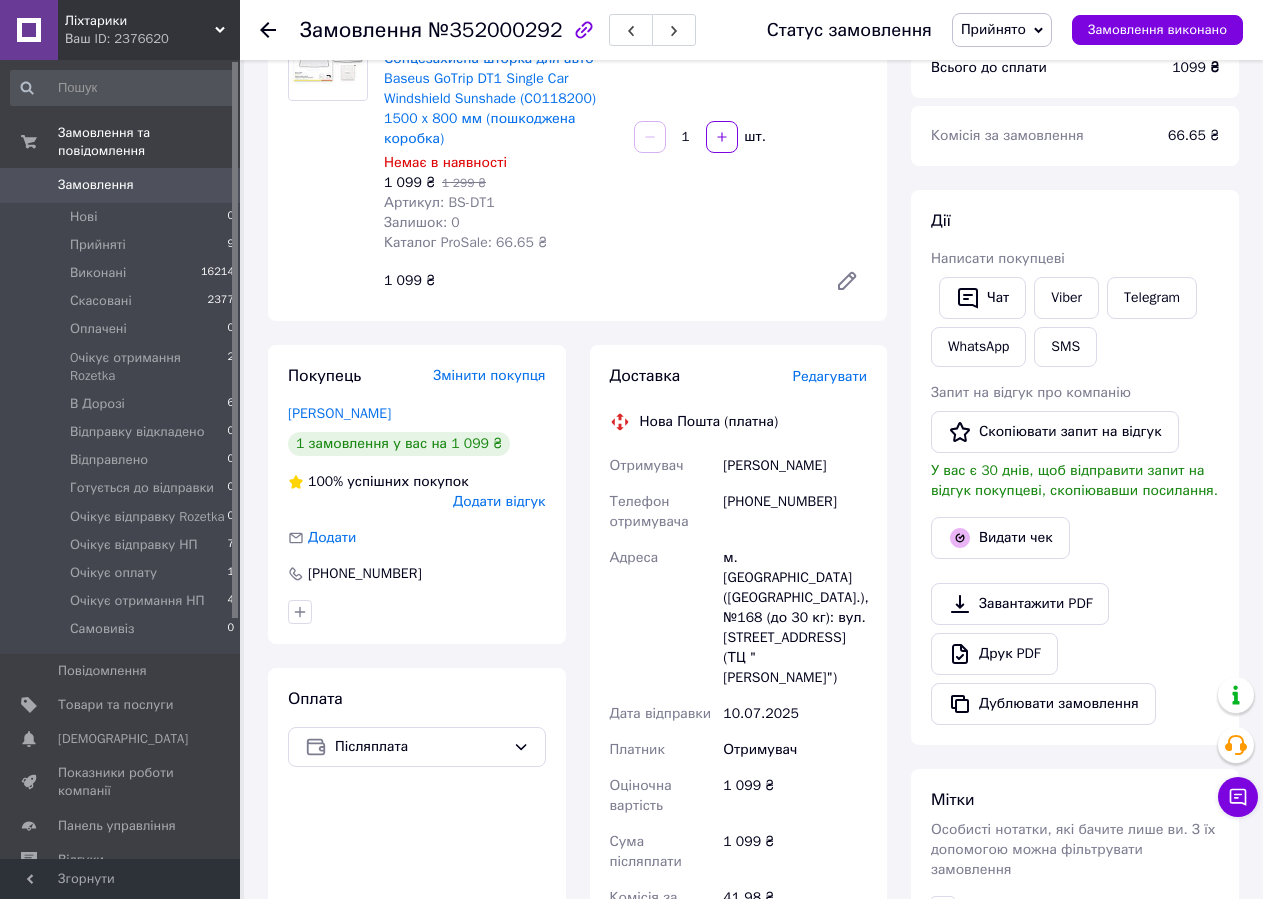 scroll, scrollTop: 400, scrollLeft: 0, axis: vertical 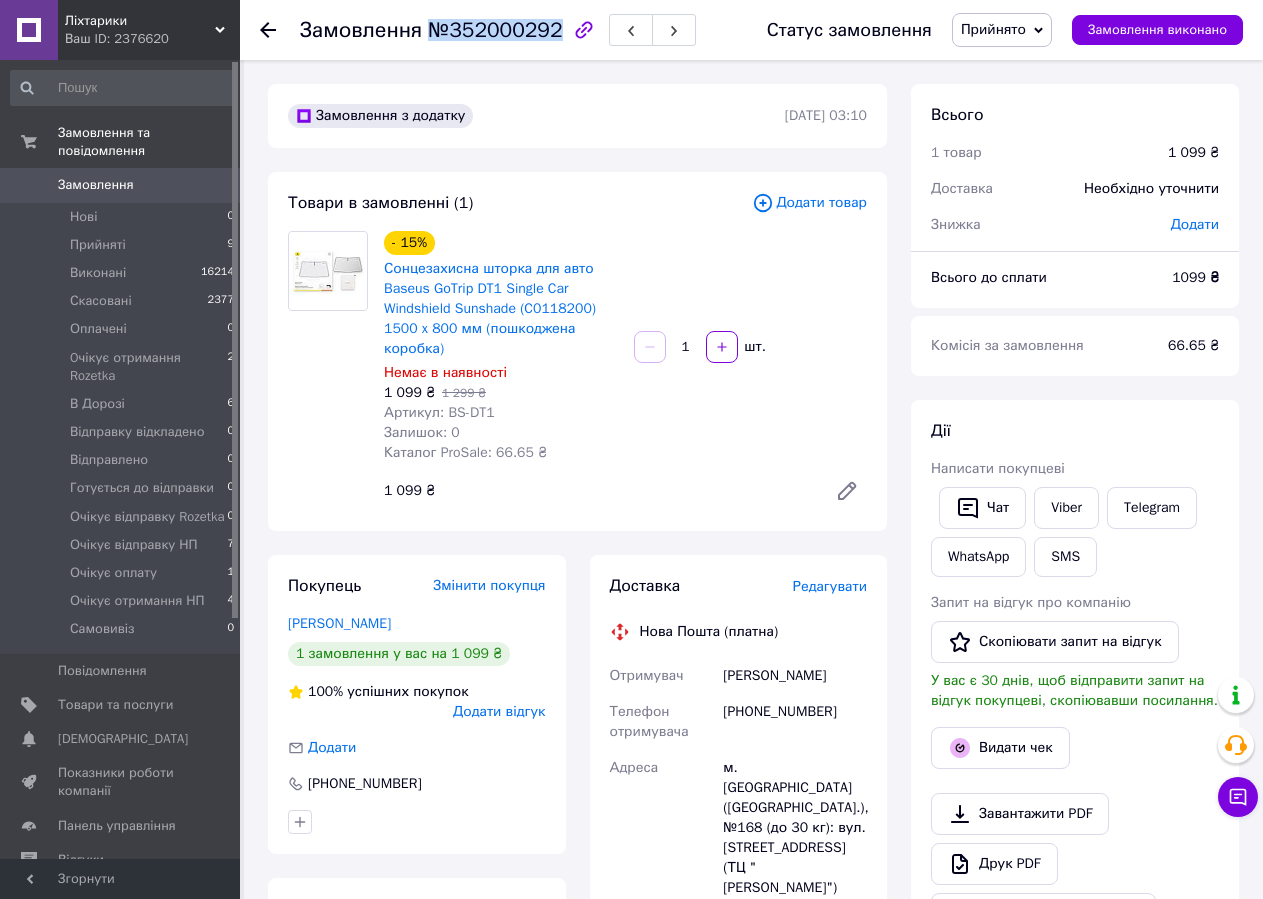 copy on "№352000292" 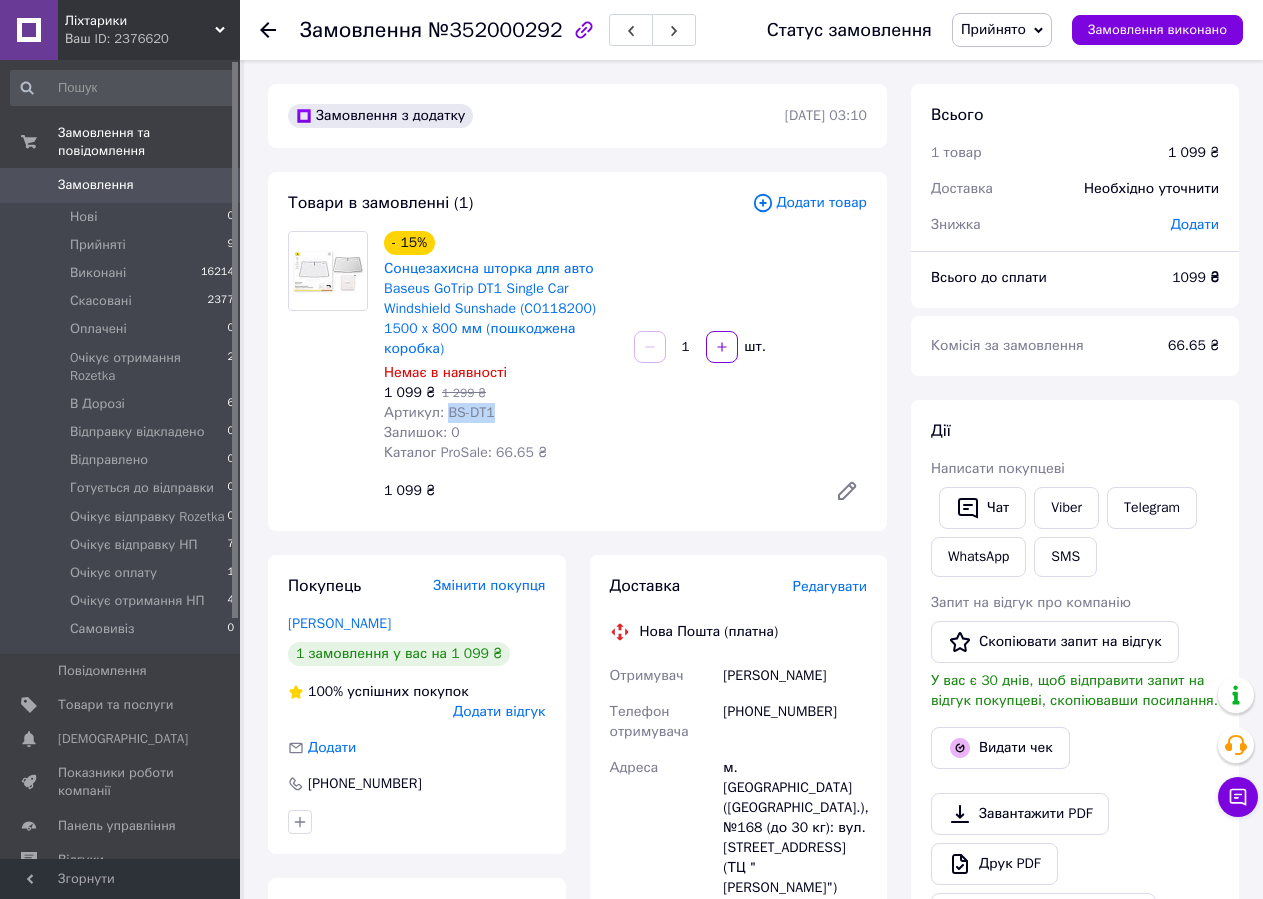 copy on "BS-DT1" 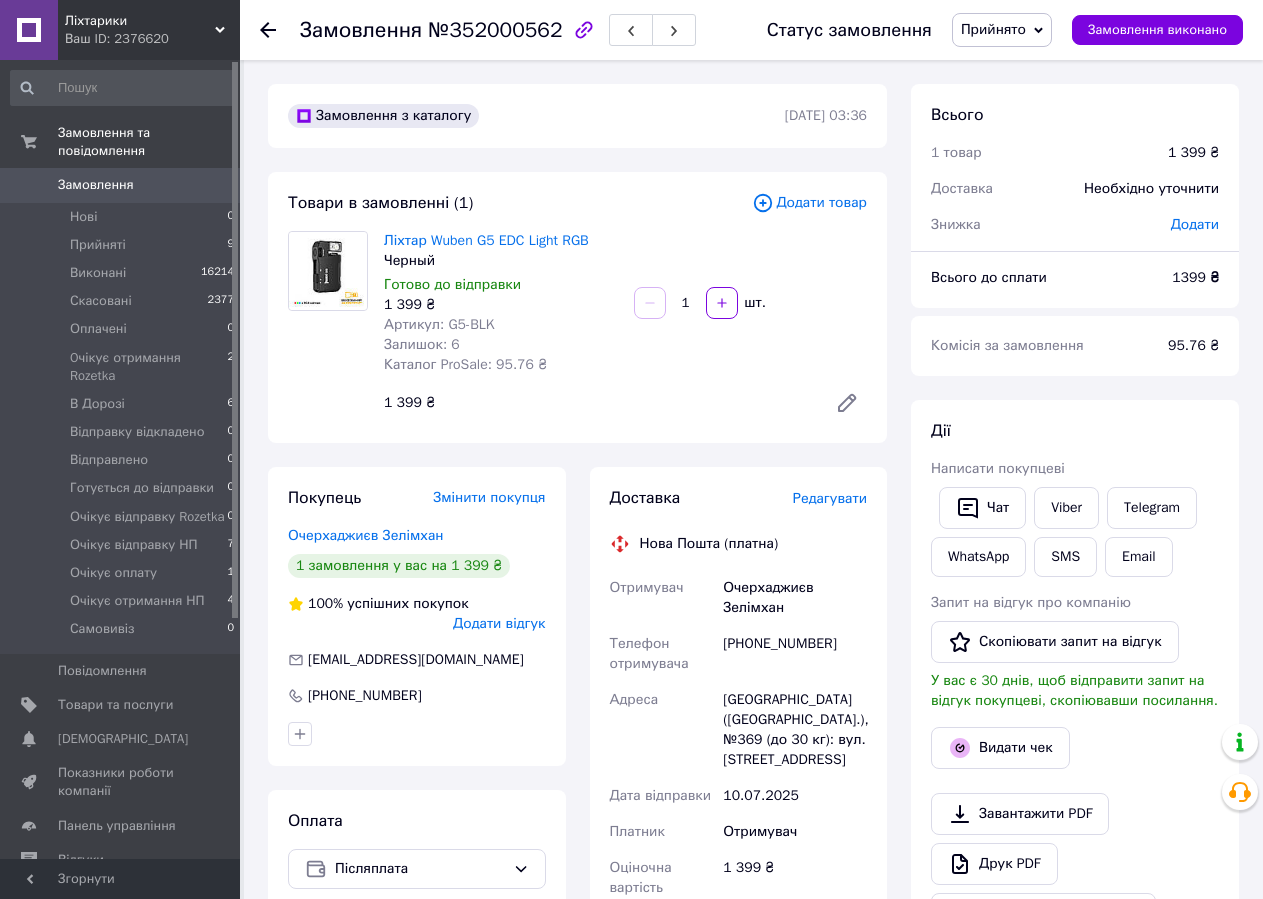 scroll, scrollTop: 0, scrollLeft: 0, axis: both 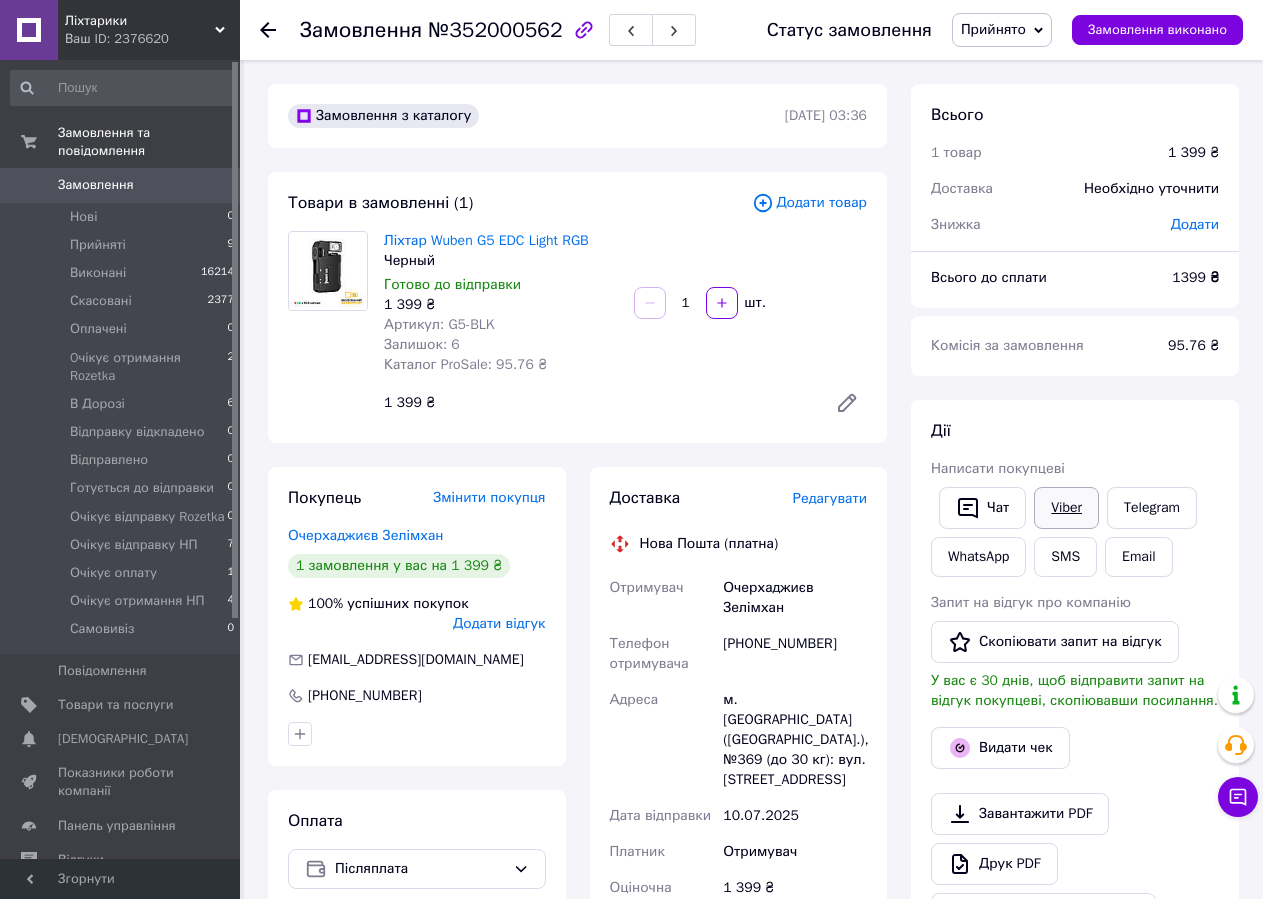 click on "Viber" at bounding box center [1066, 508] 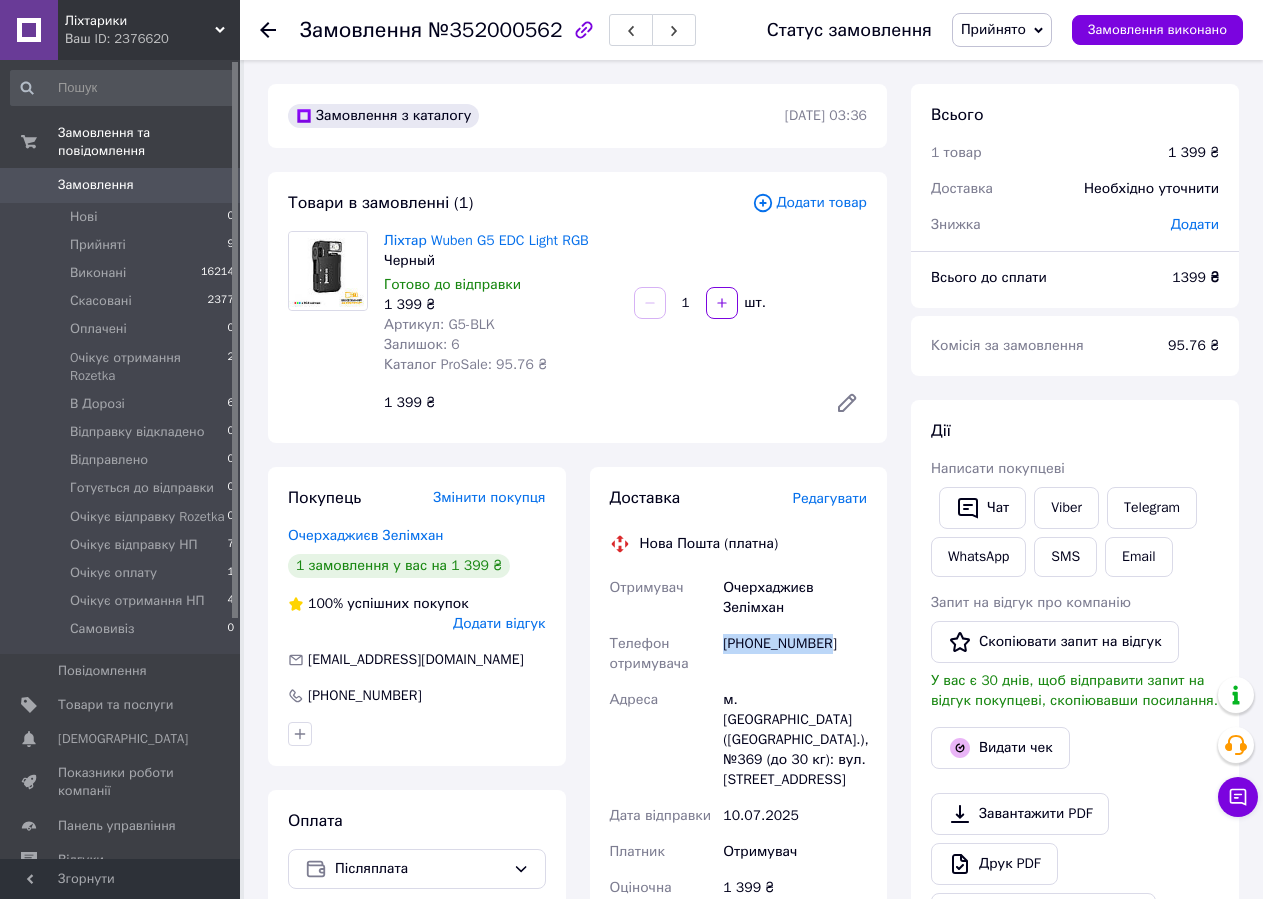 drag, startPoint x: 721, startPoint y: 640, endPoint x: 874, endPoint y: 657, distance: 153.94154 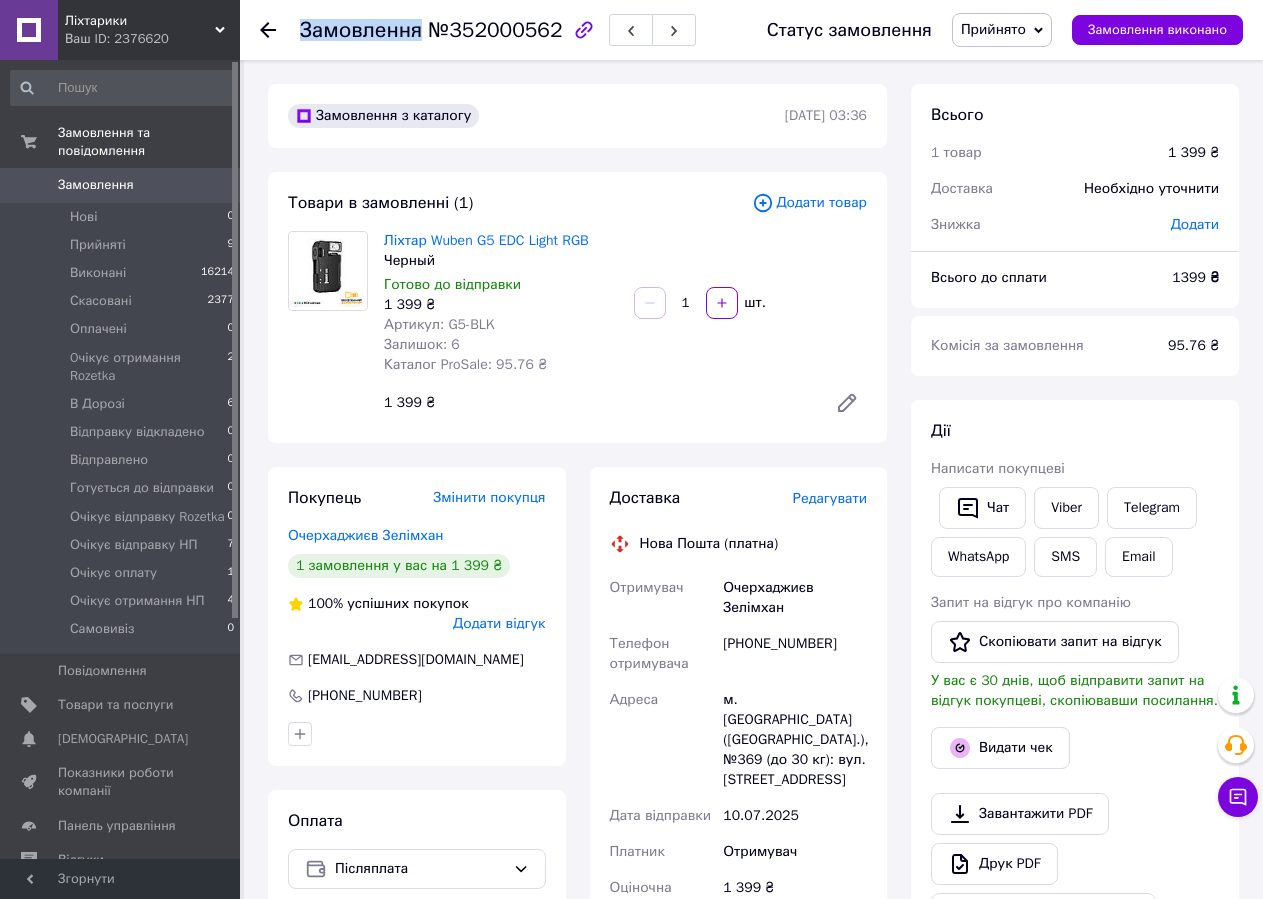 copy on "Замовлення" 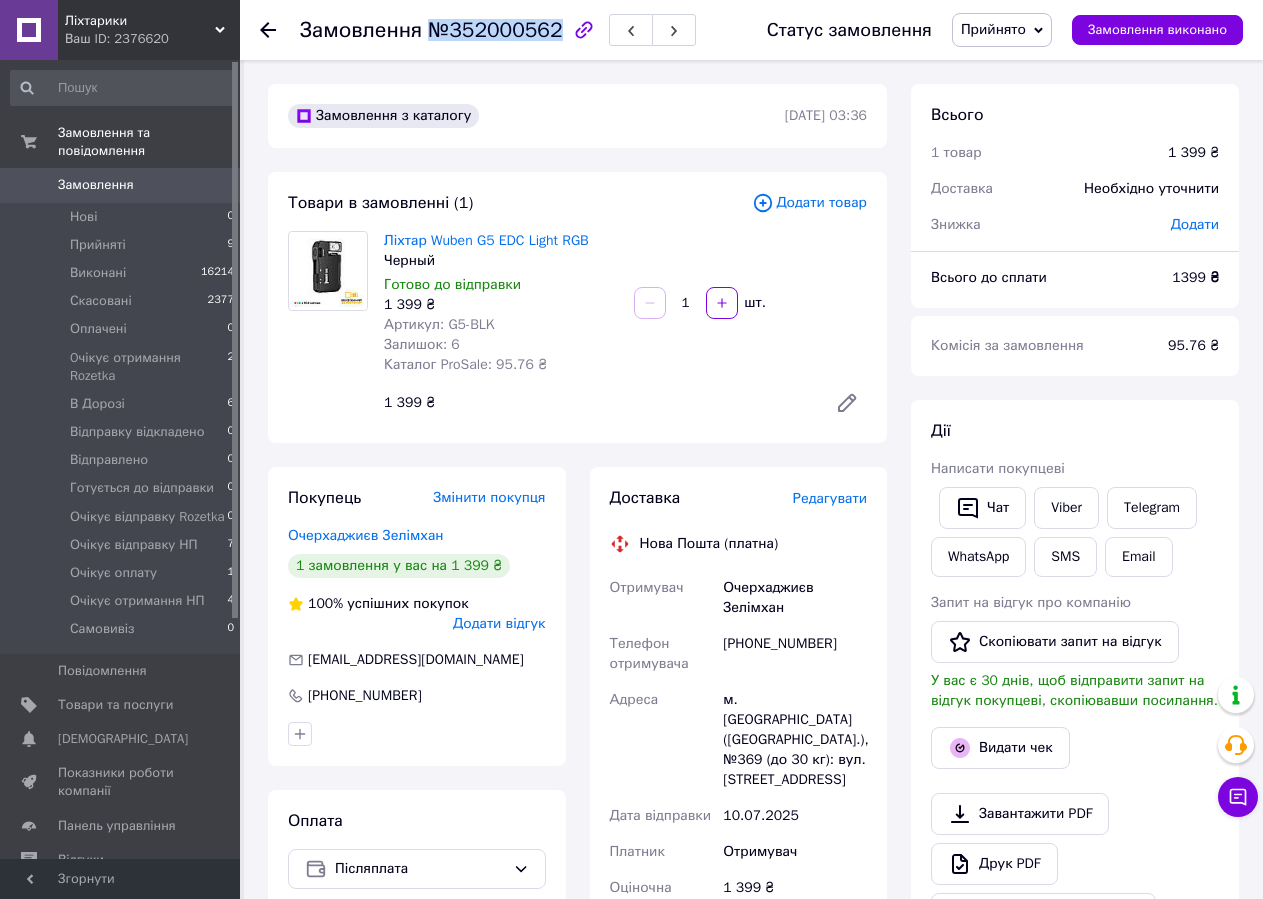 drag, startPoint x: 427, startPoint y: 31, endPoint x: 545, endPoint y: 31, distance: 118 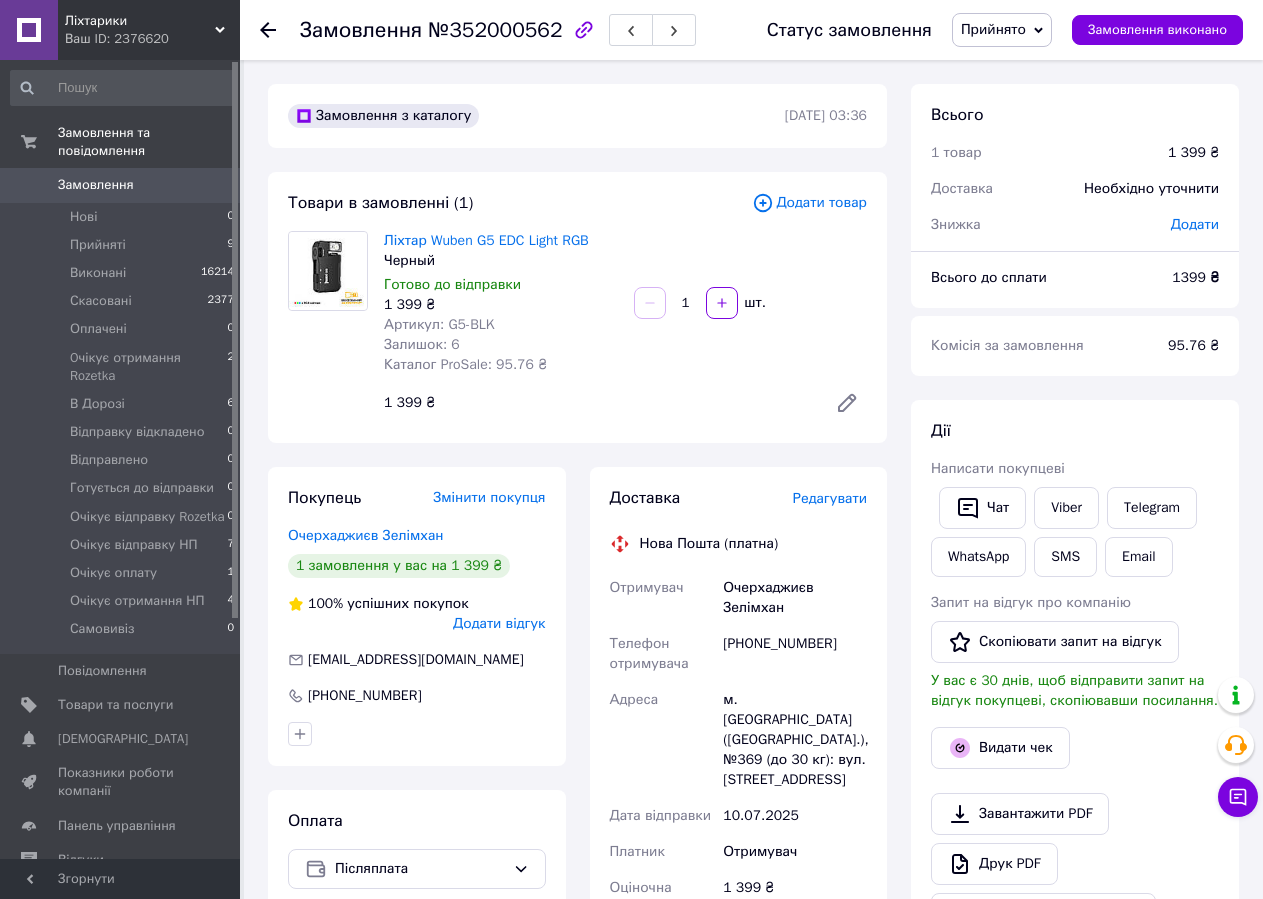 click on "Замовлення з каталогу" at bounding box center [534, 116] 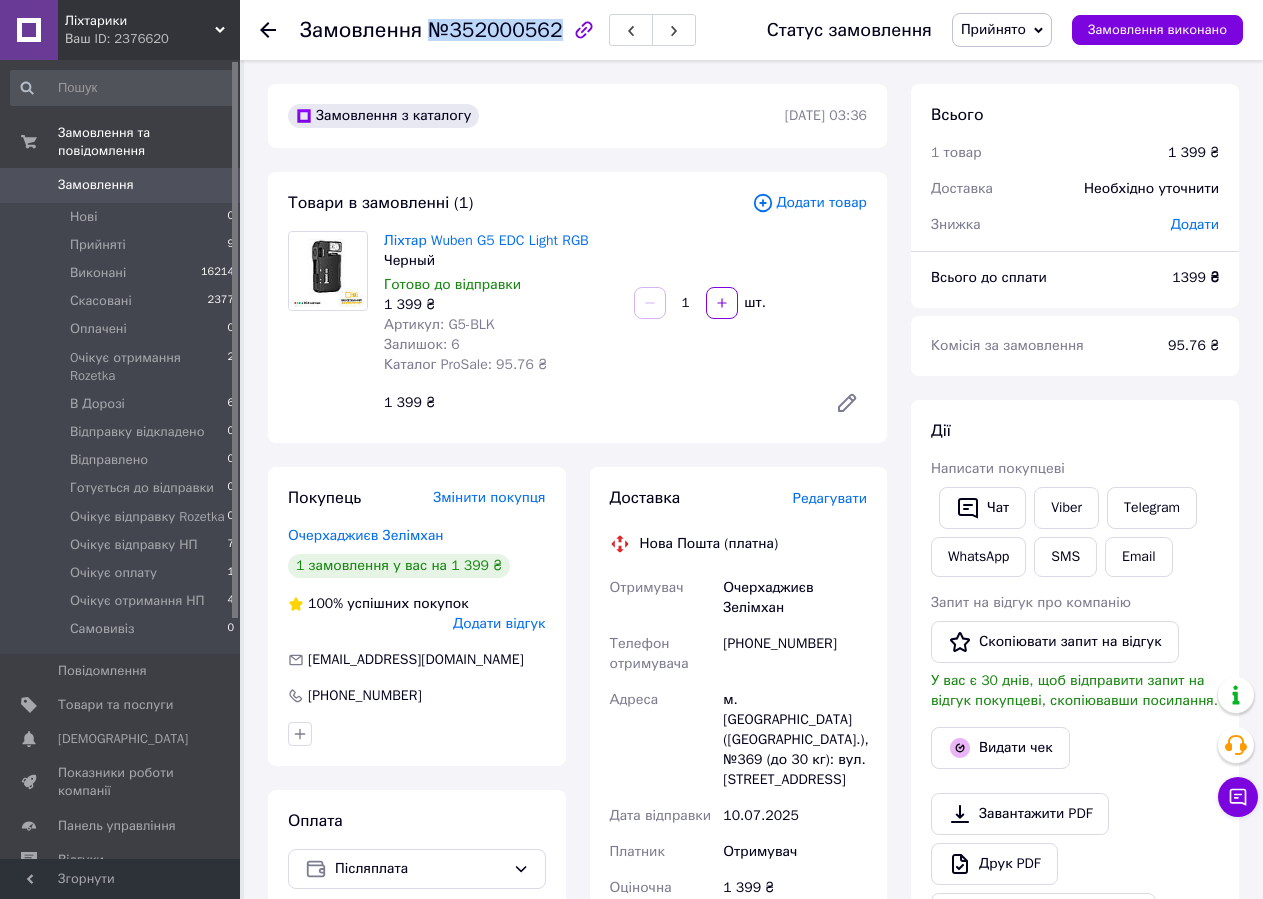 copy on "№352000562" 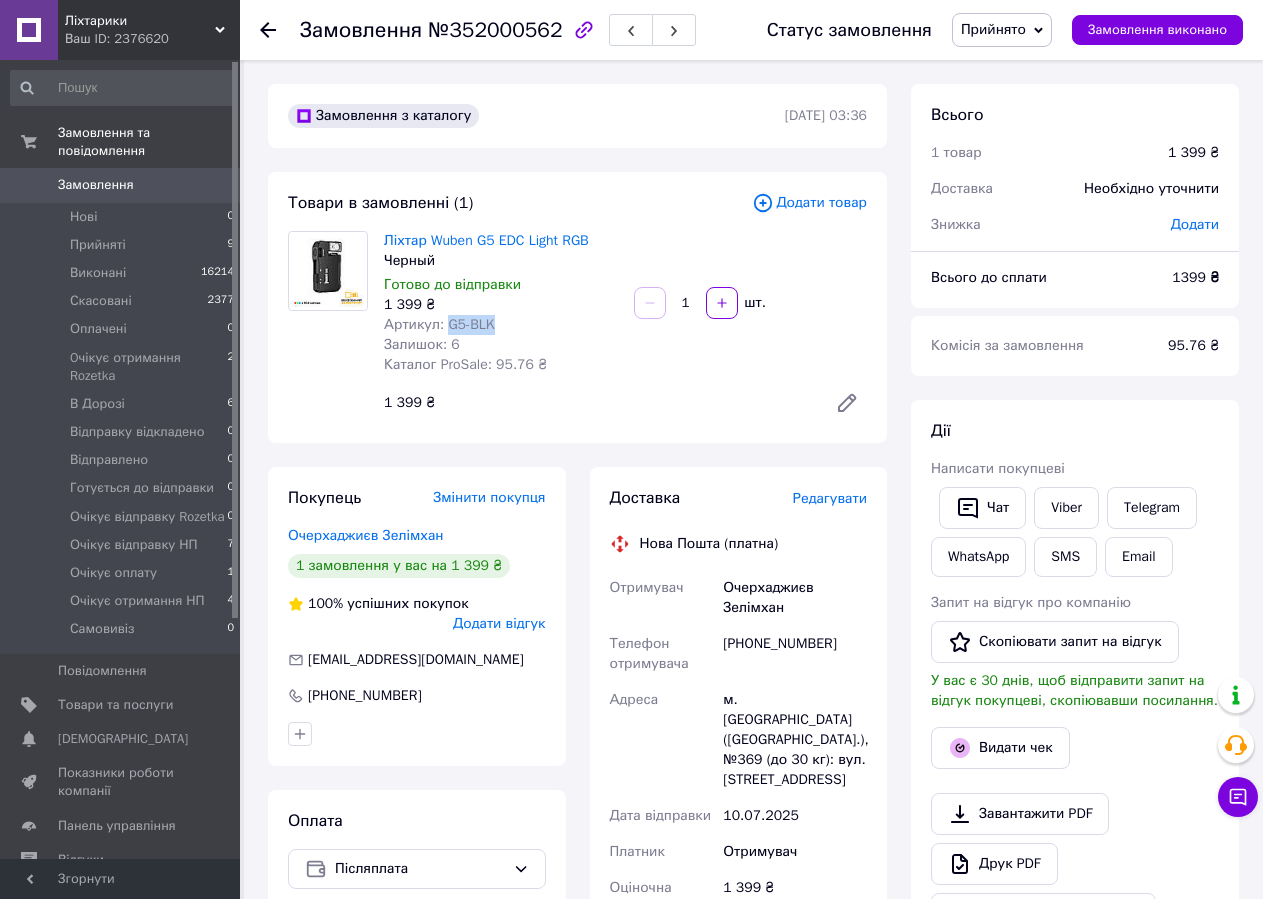 drag, startPoint x: 443, startPoint y: 323, endPoint x: 523, endPoint y: 320, distance: 80.05623 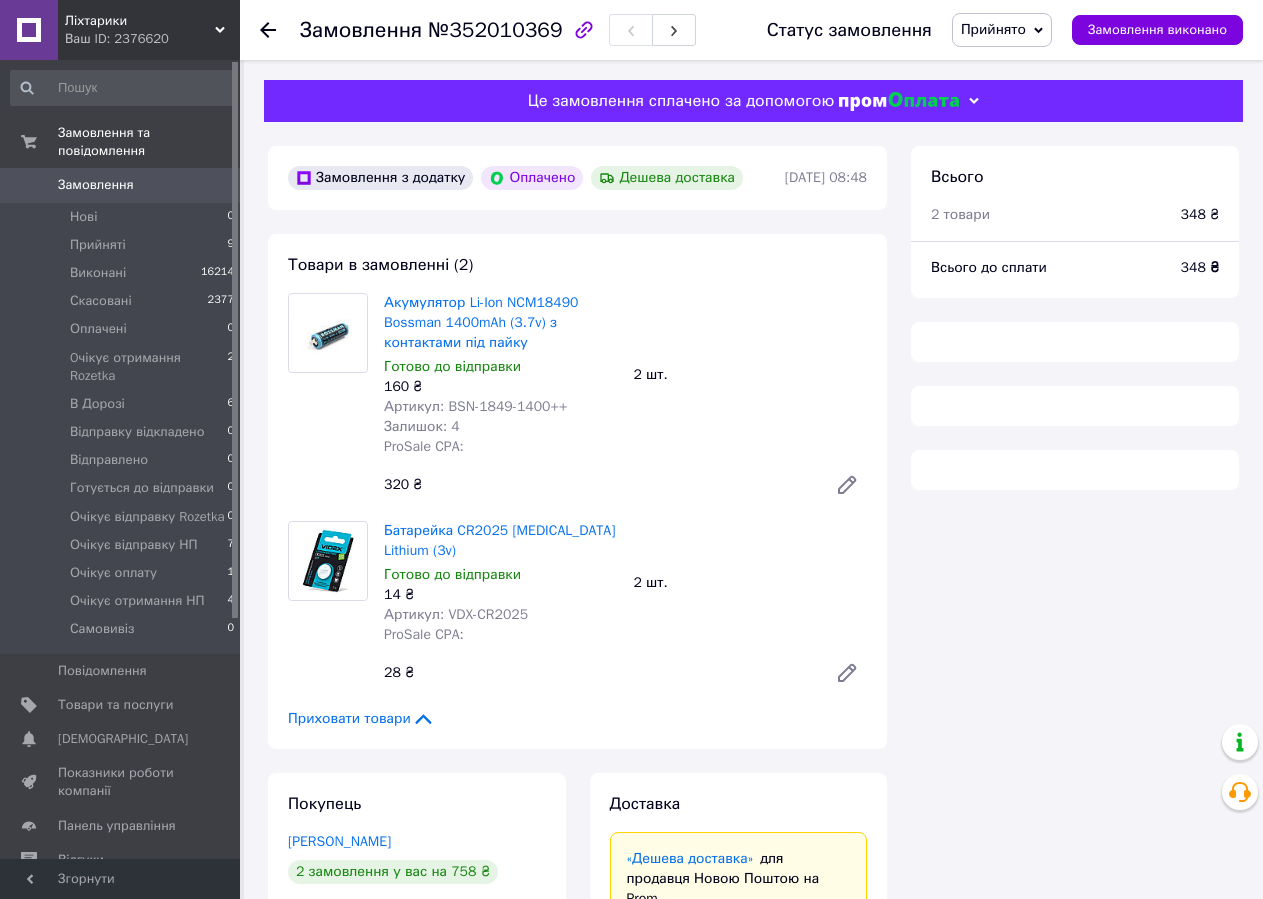 scroll, scrollTop: 0, scrollLeft: 0, axis: both 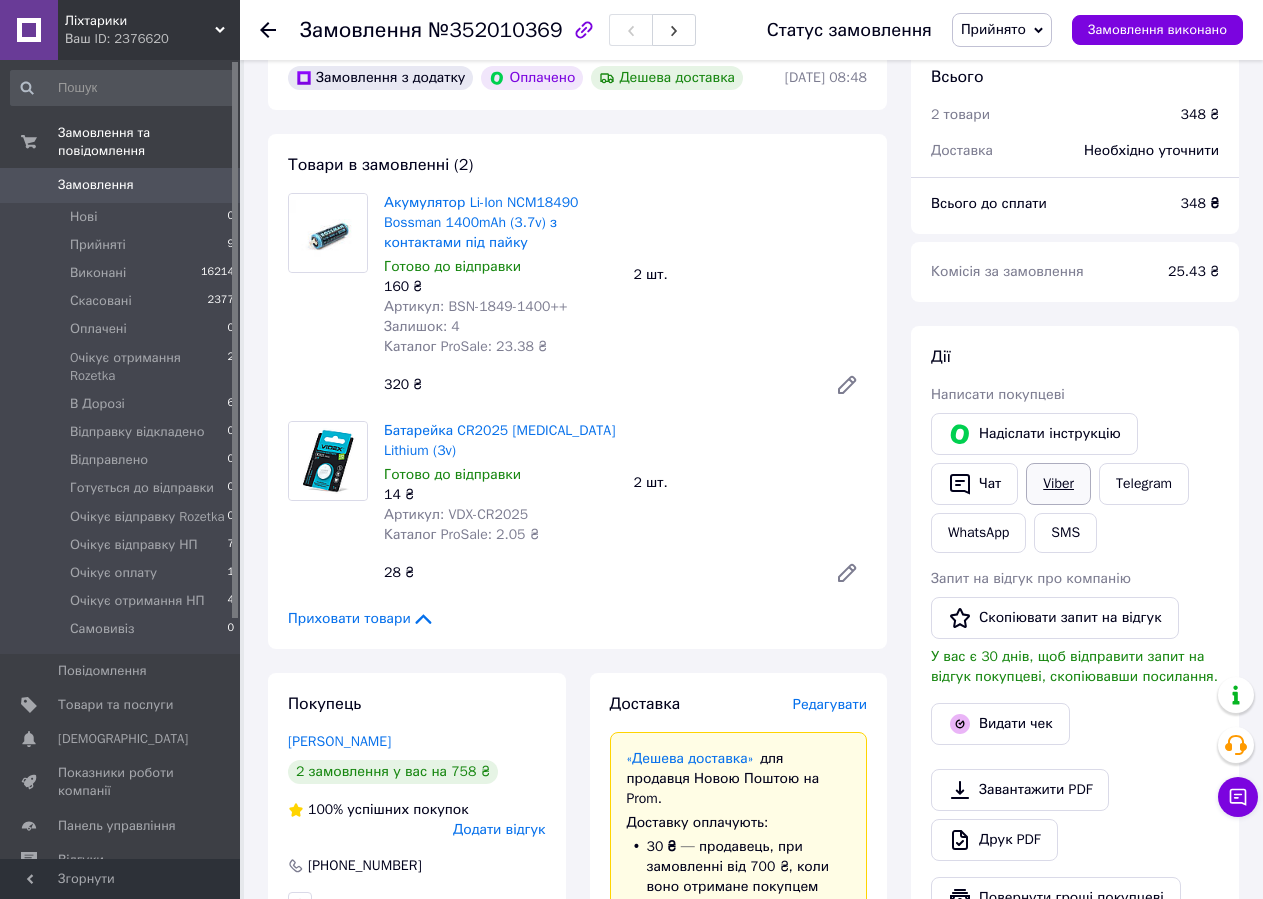 click on "Viber" at bounding box center [1058, 484] 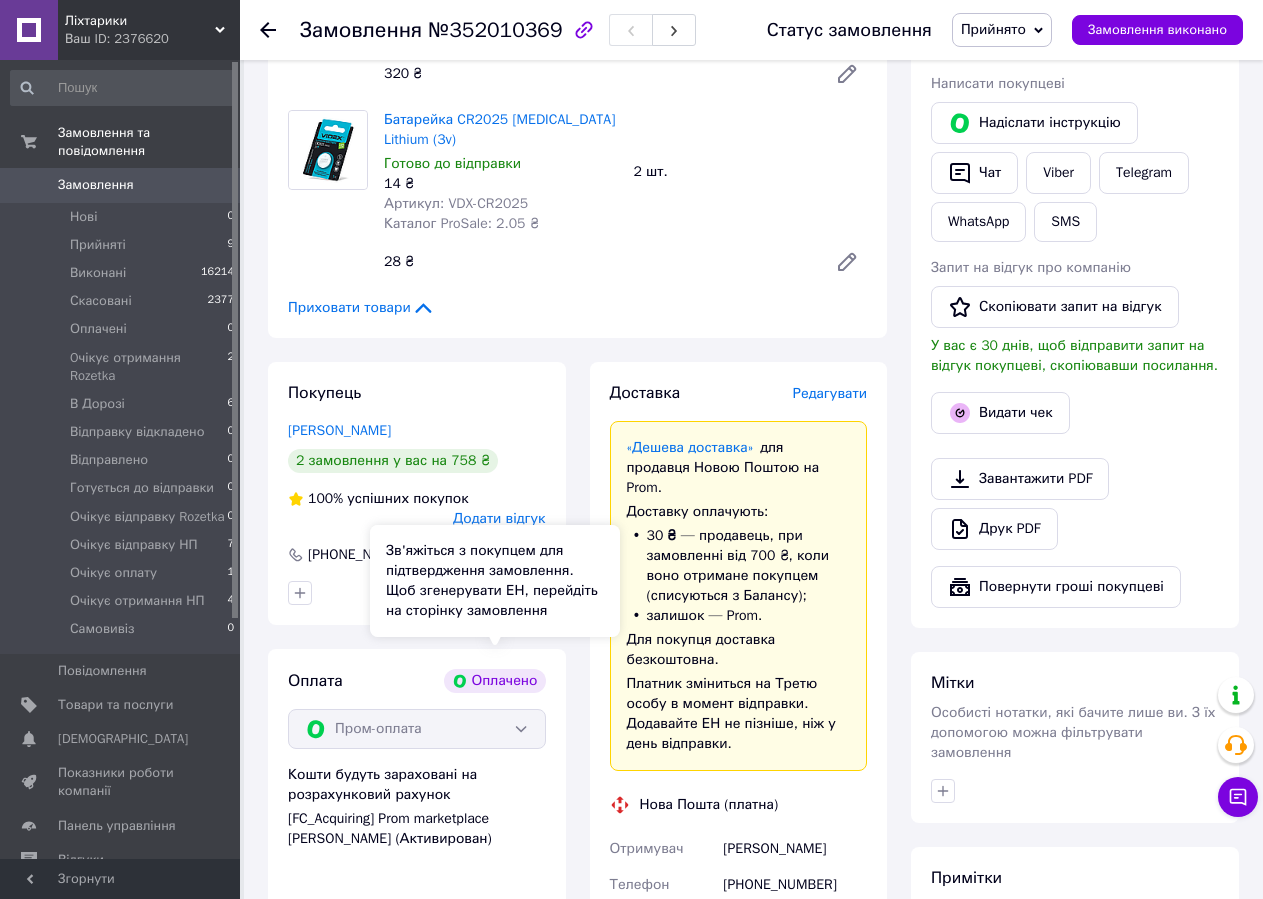 scroll, scrollTop: 600, scrollLeft: 0, axis: vertical 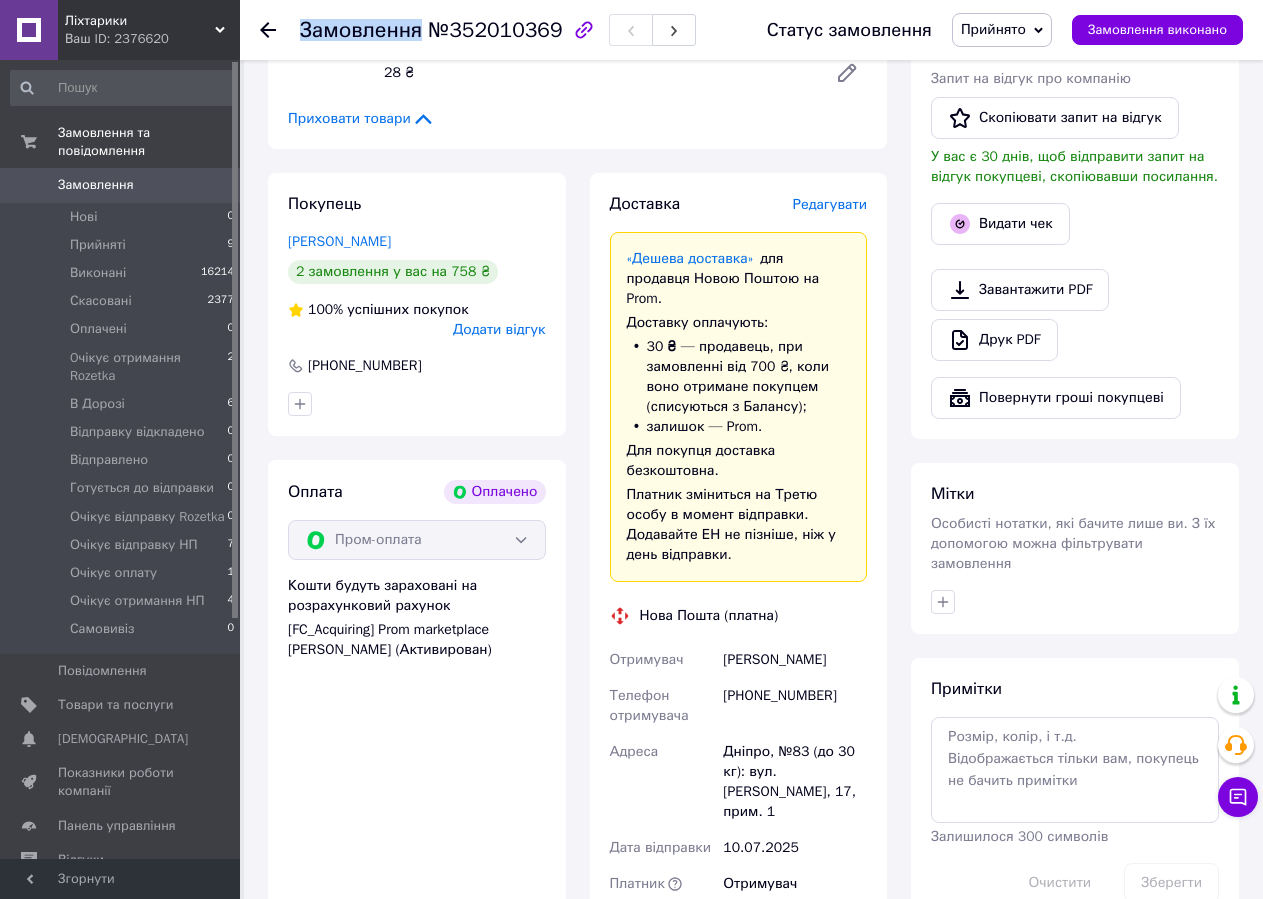 copy on "Замовлення" 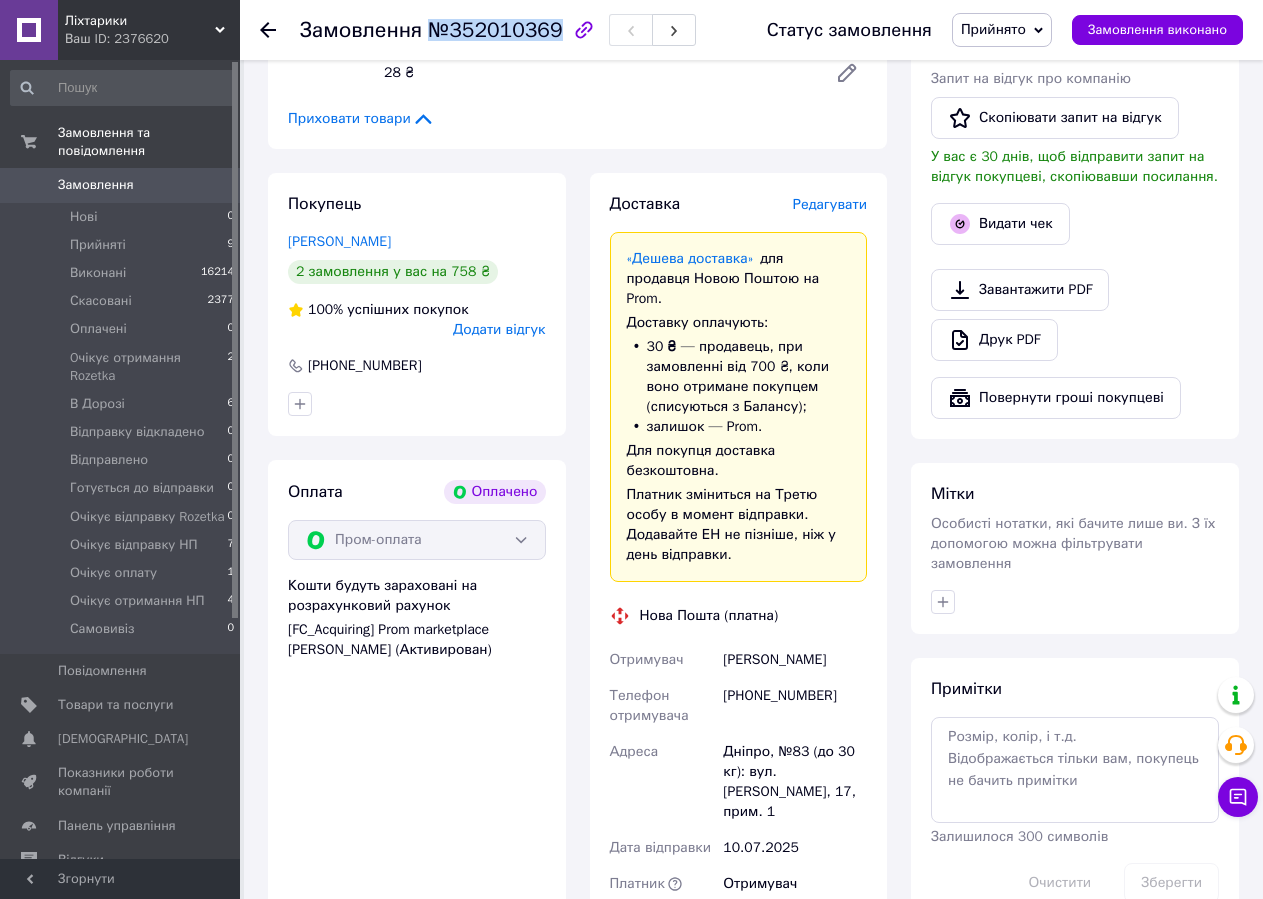 drag, startPoint x: 423, startPoint y: 28, endPoint x: 548, endPoint y: 33, distance: 125.09996 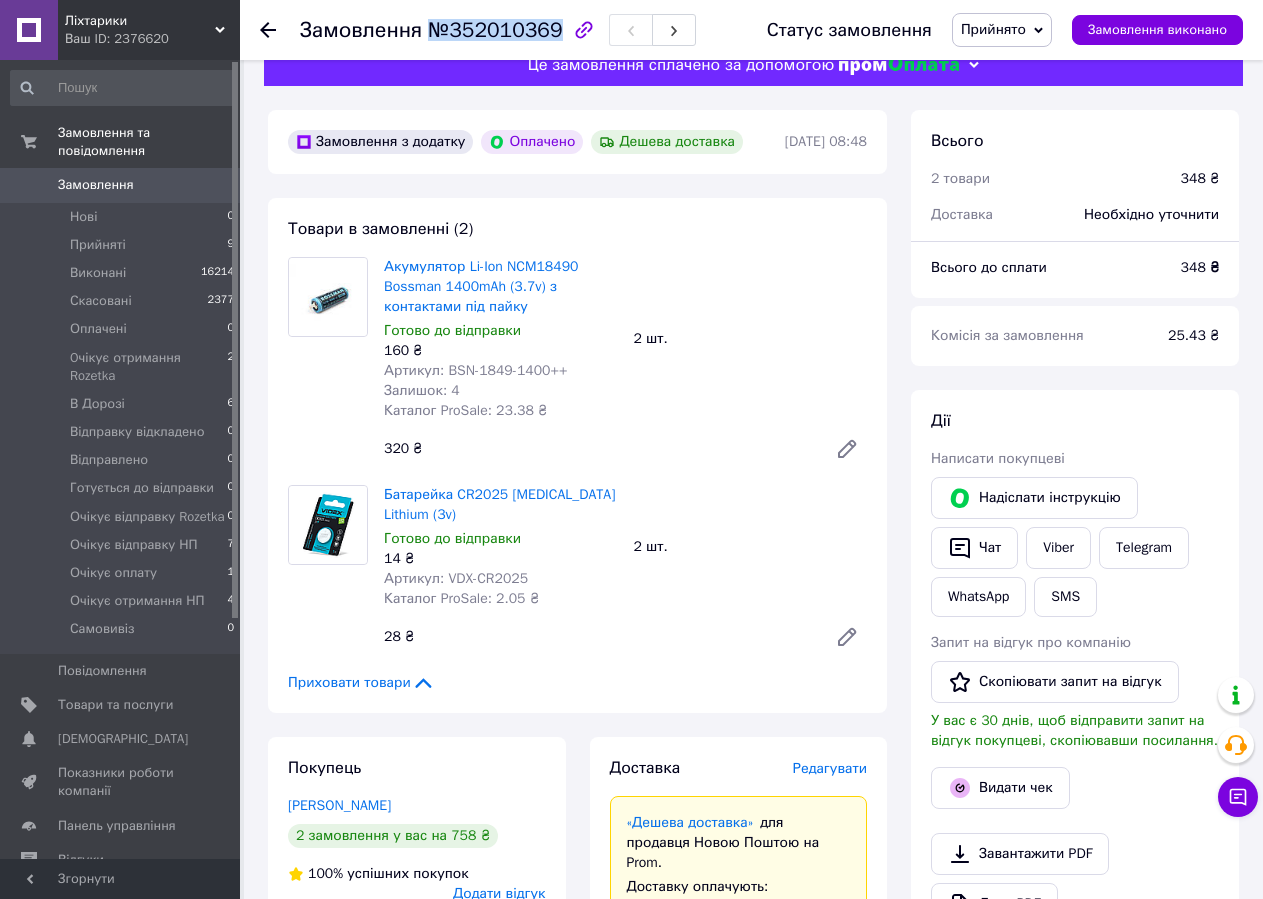 scroll, scrollTop: 0, scrollLeft: 0, axis: both 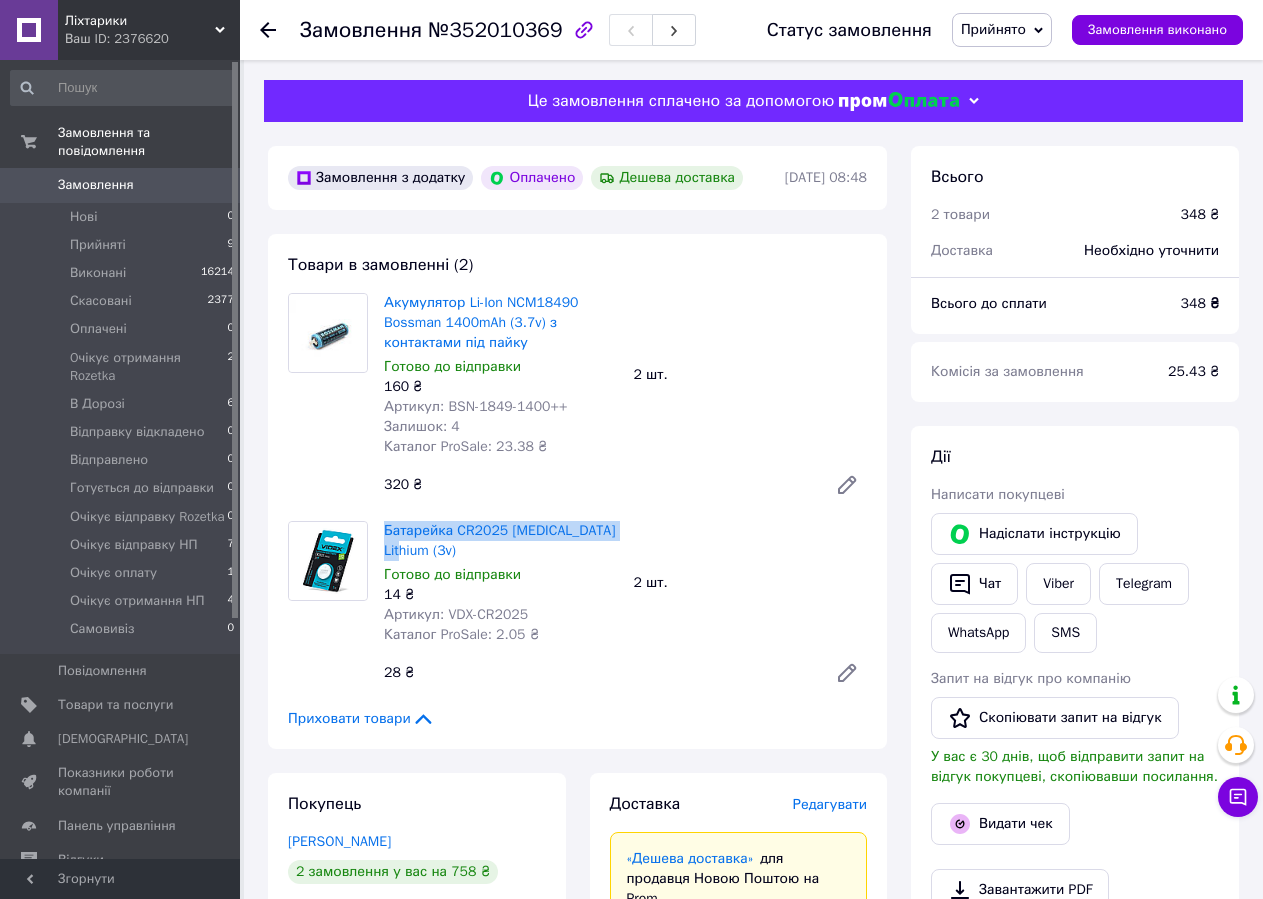 drag, startPoint x: 386, startPoint y: 526, endPoint x: 629, endPoint y: 511, distance: 243.46252 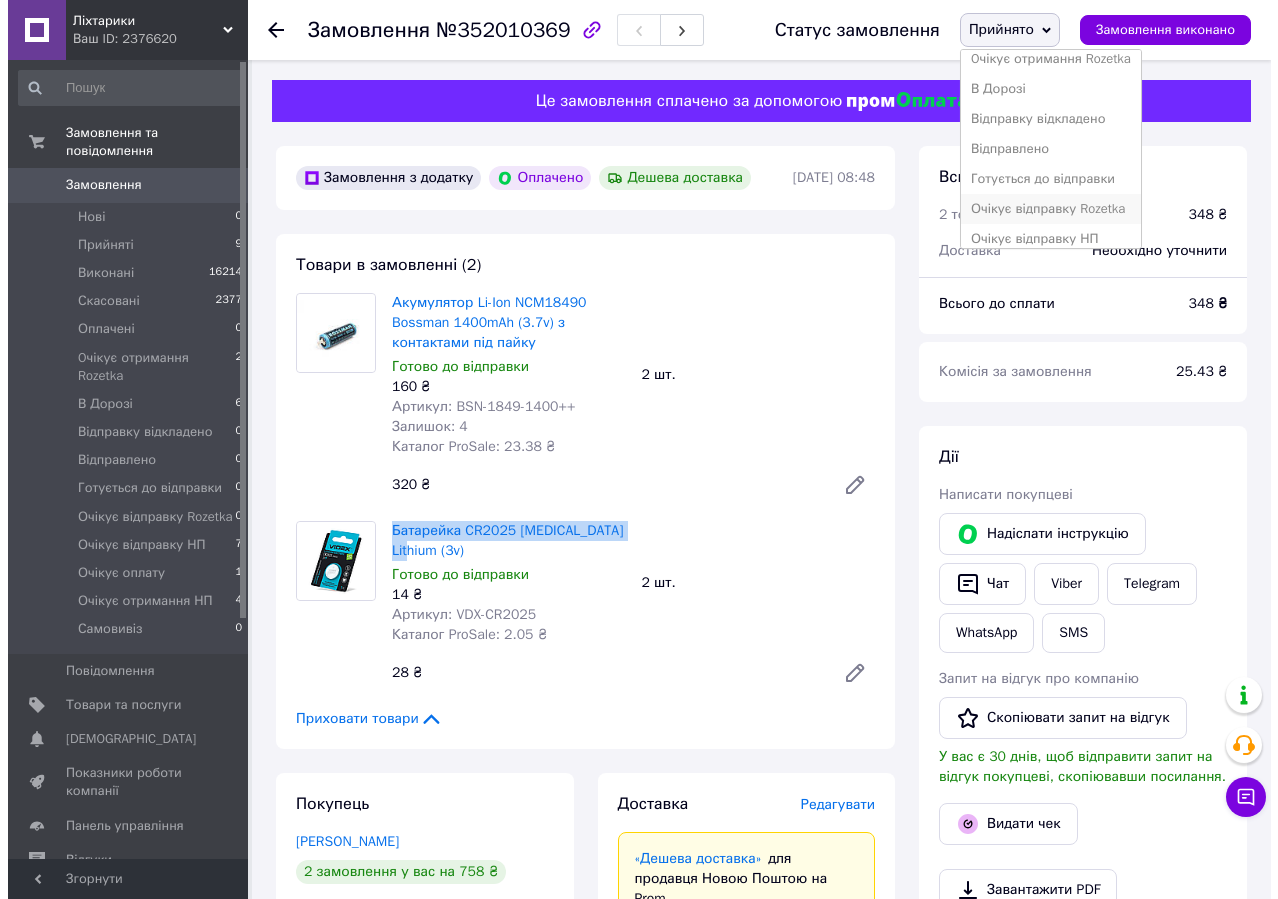 scroll, scrollTop: 202, scrollLeft: 0, axis: vertical 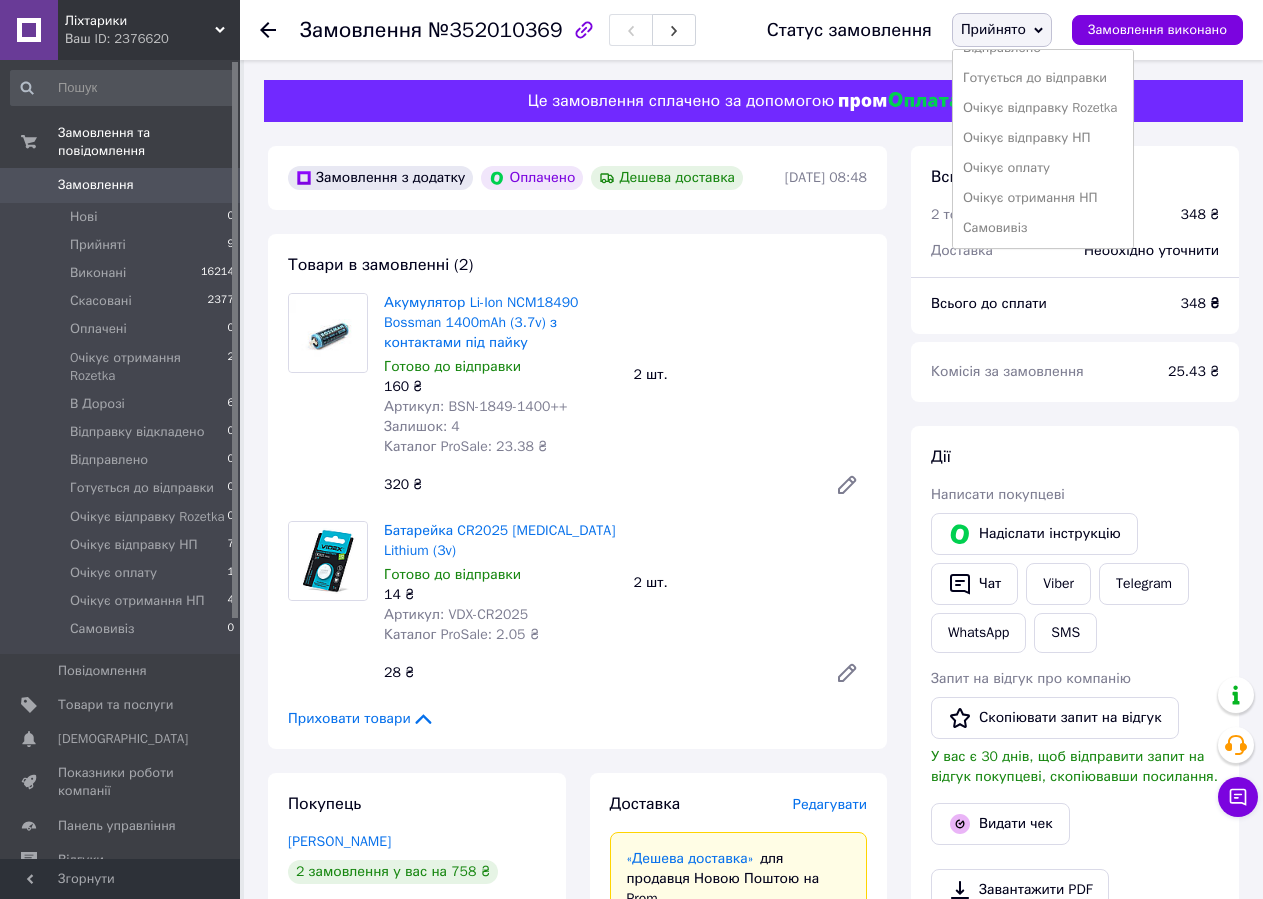 click on "Готується до відправки" at bounding box center (1043, 78) 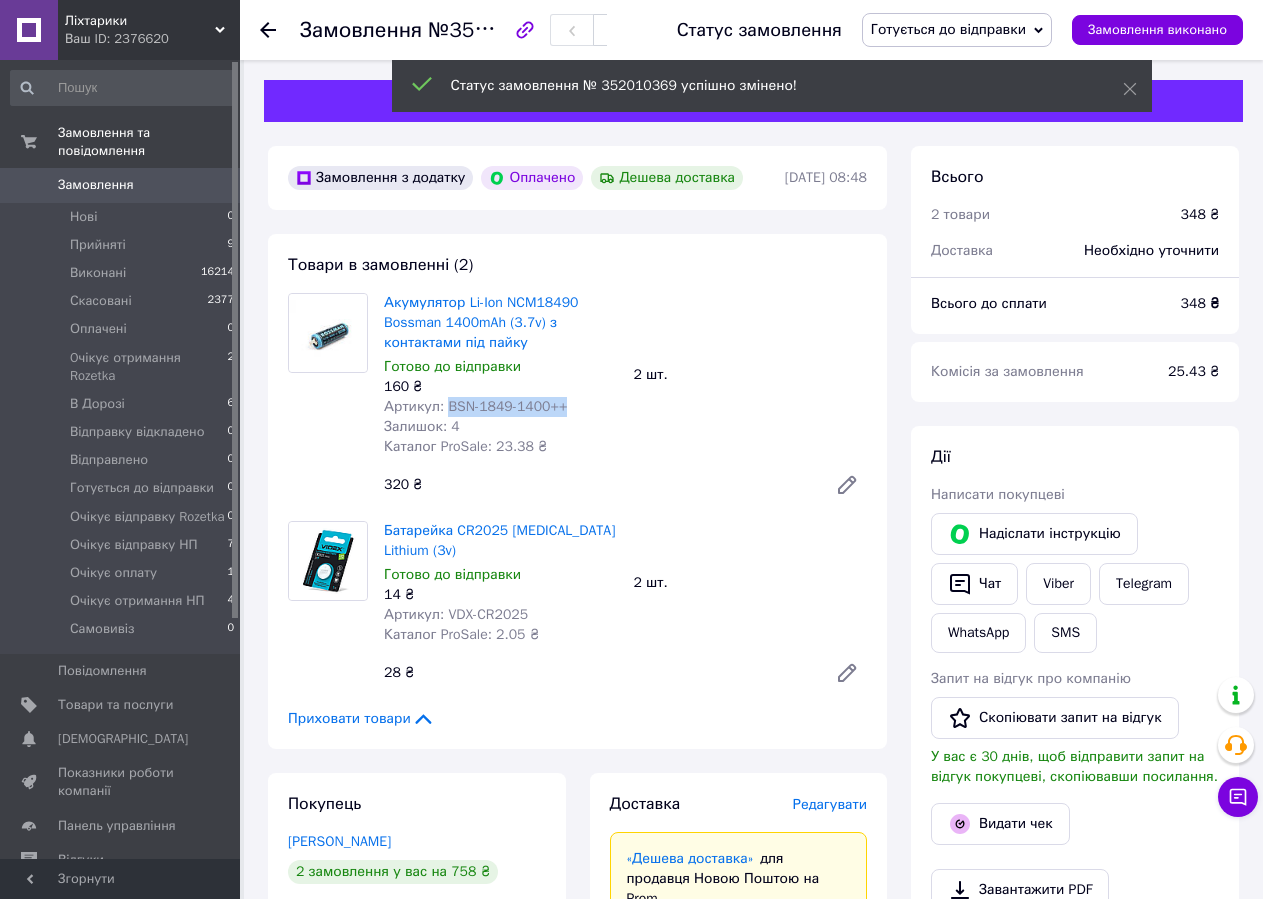 copy on "BSN-1849-1400++" 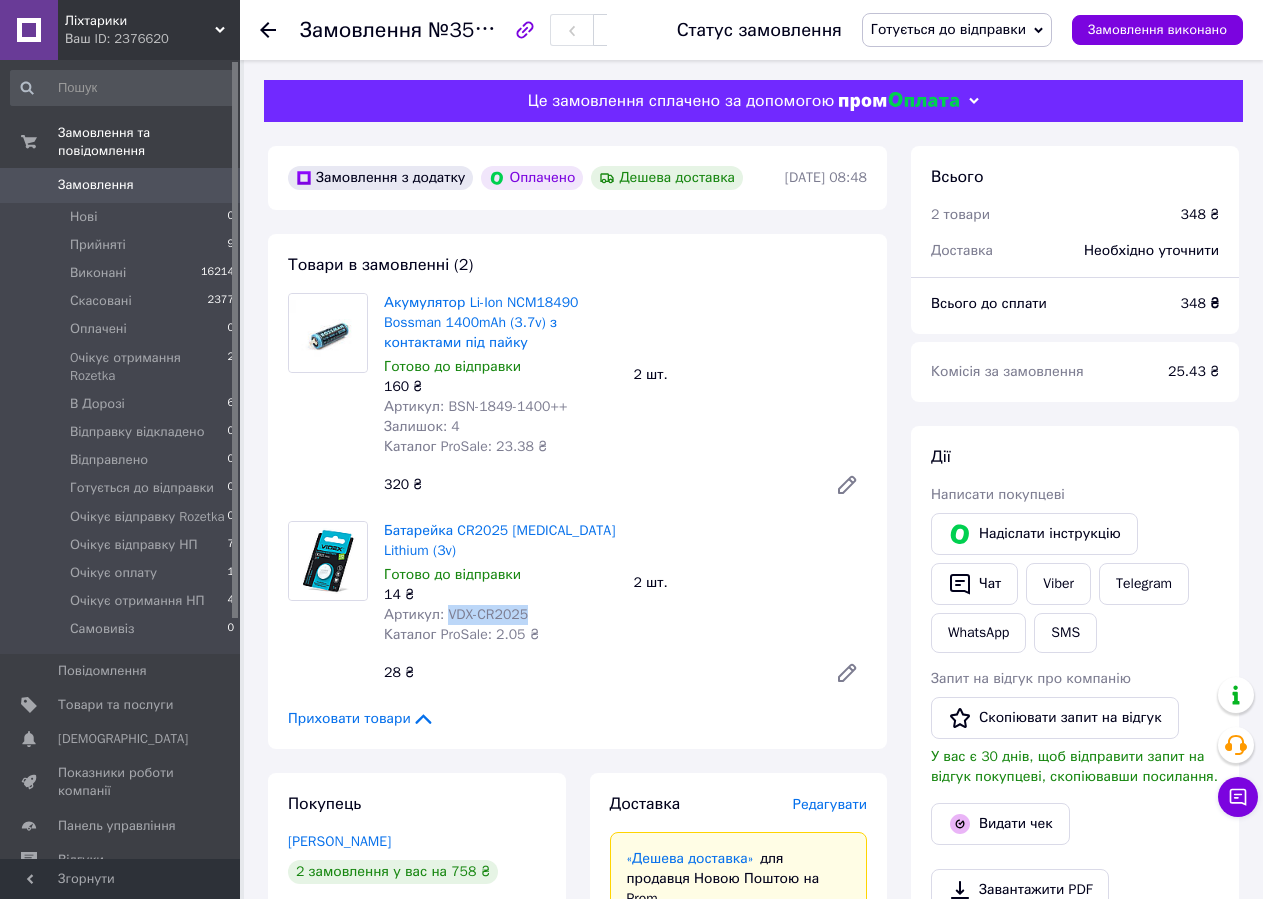 drag, startPoint x: 443, startPoint y: 599, endPoint x: 571, endPoint y: 589, distance: 128.39003 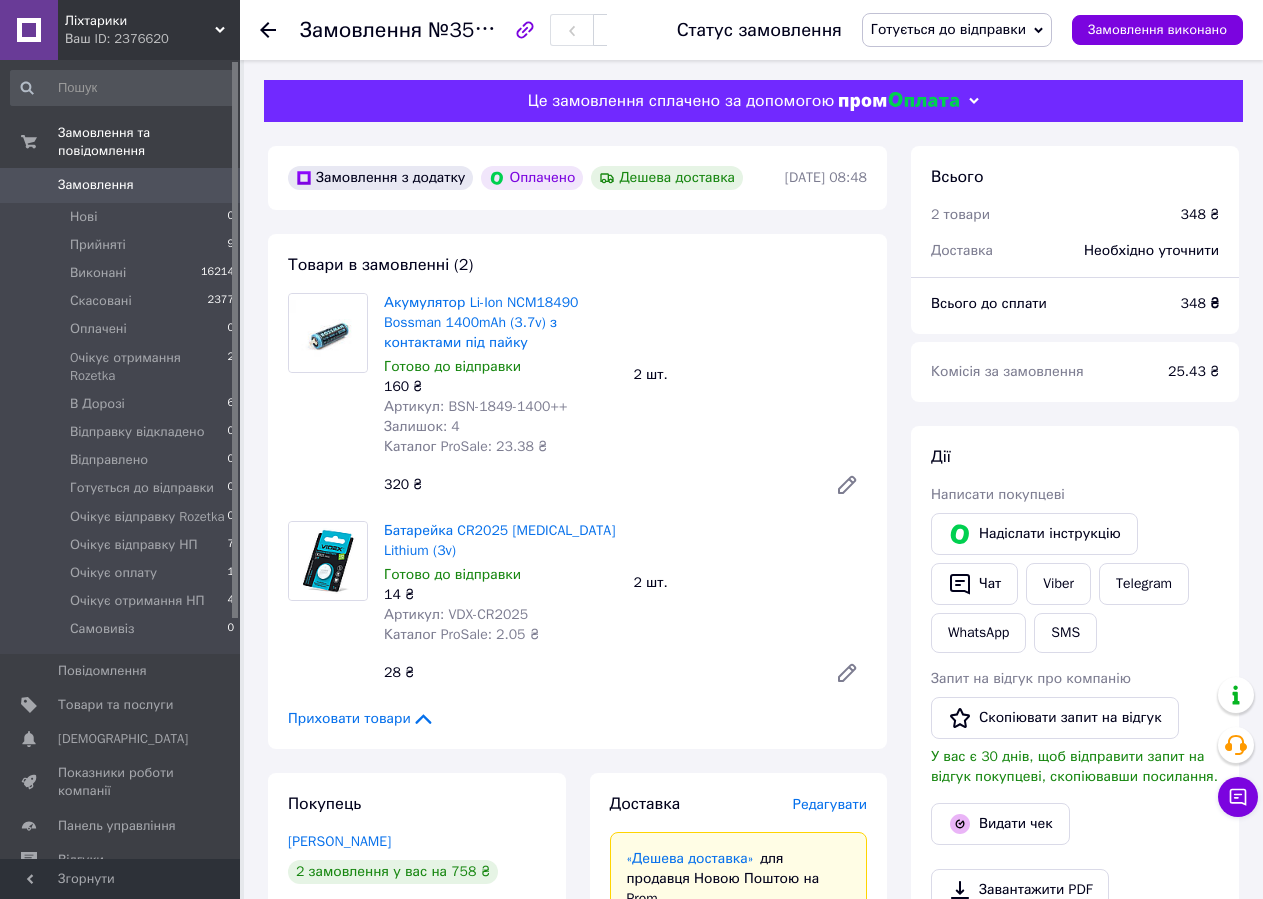 click on "Редагувати" at bounding box center (830, 804) 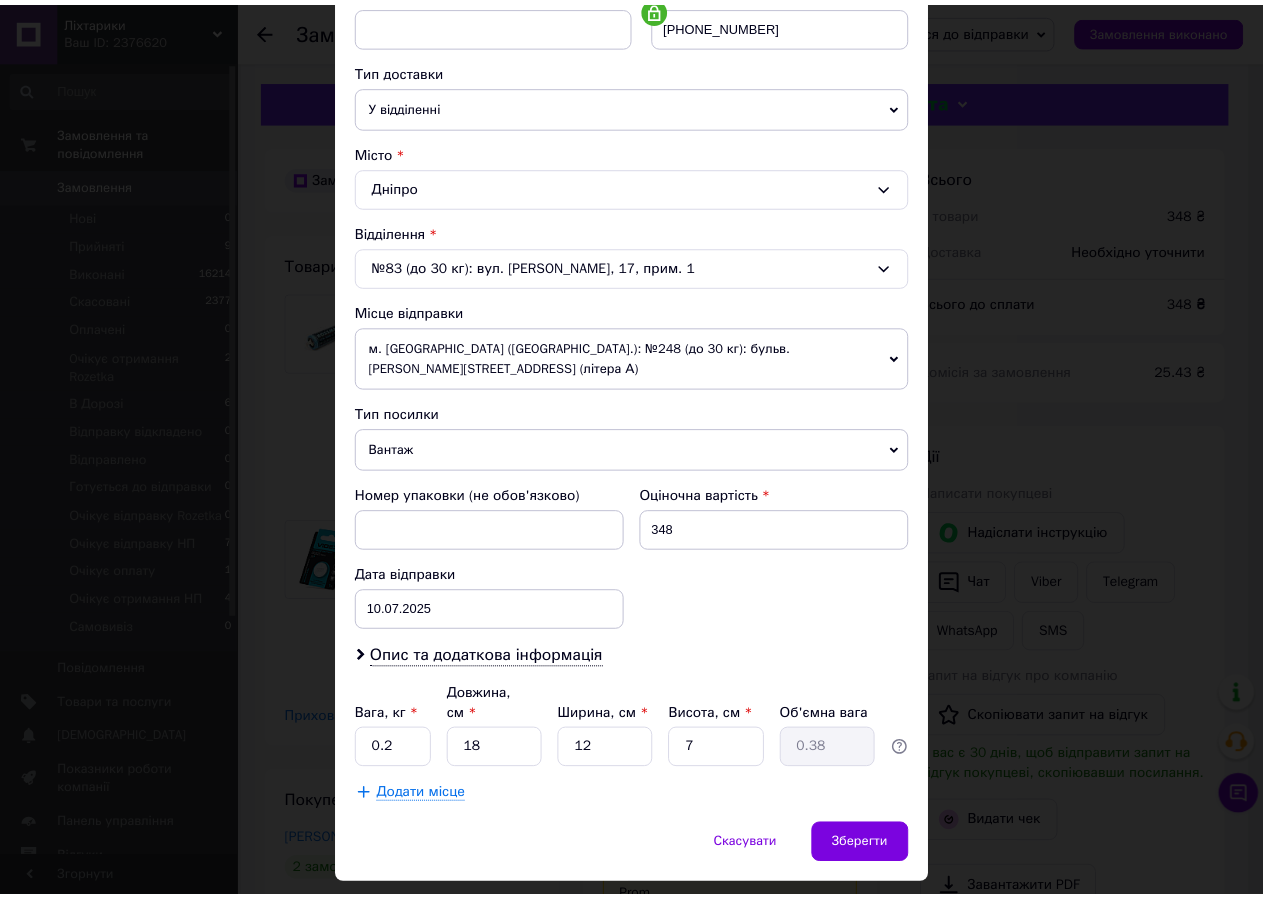 scroll, scrollTop: 429, scrollLeft: 0, axis: vertical 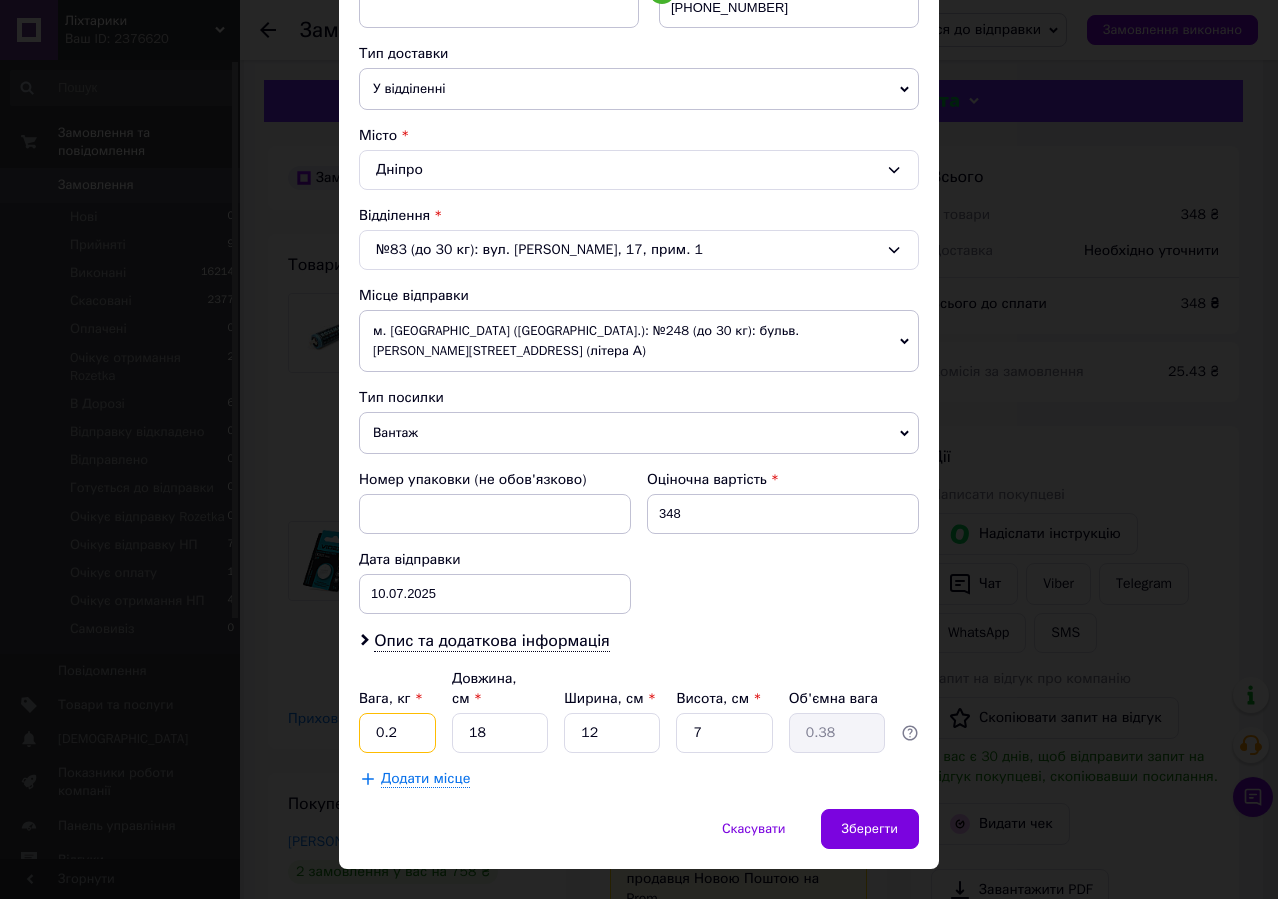 click on "0.2" at bounding box center [397, 733] 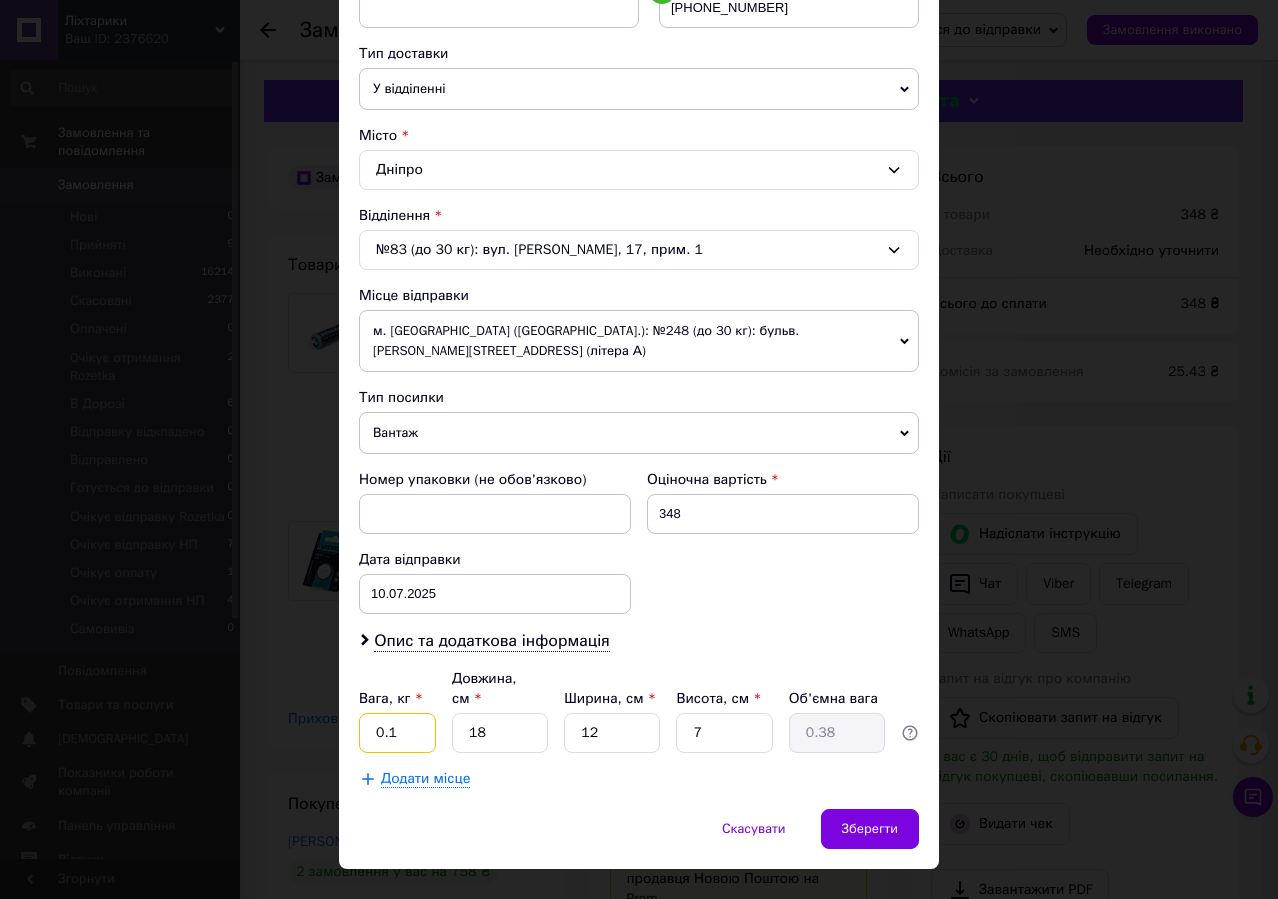 type on "0.1" 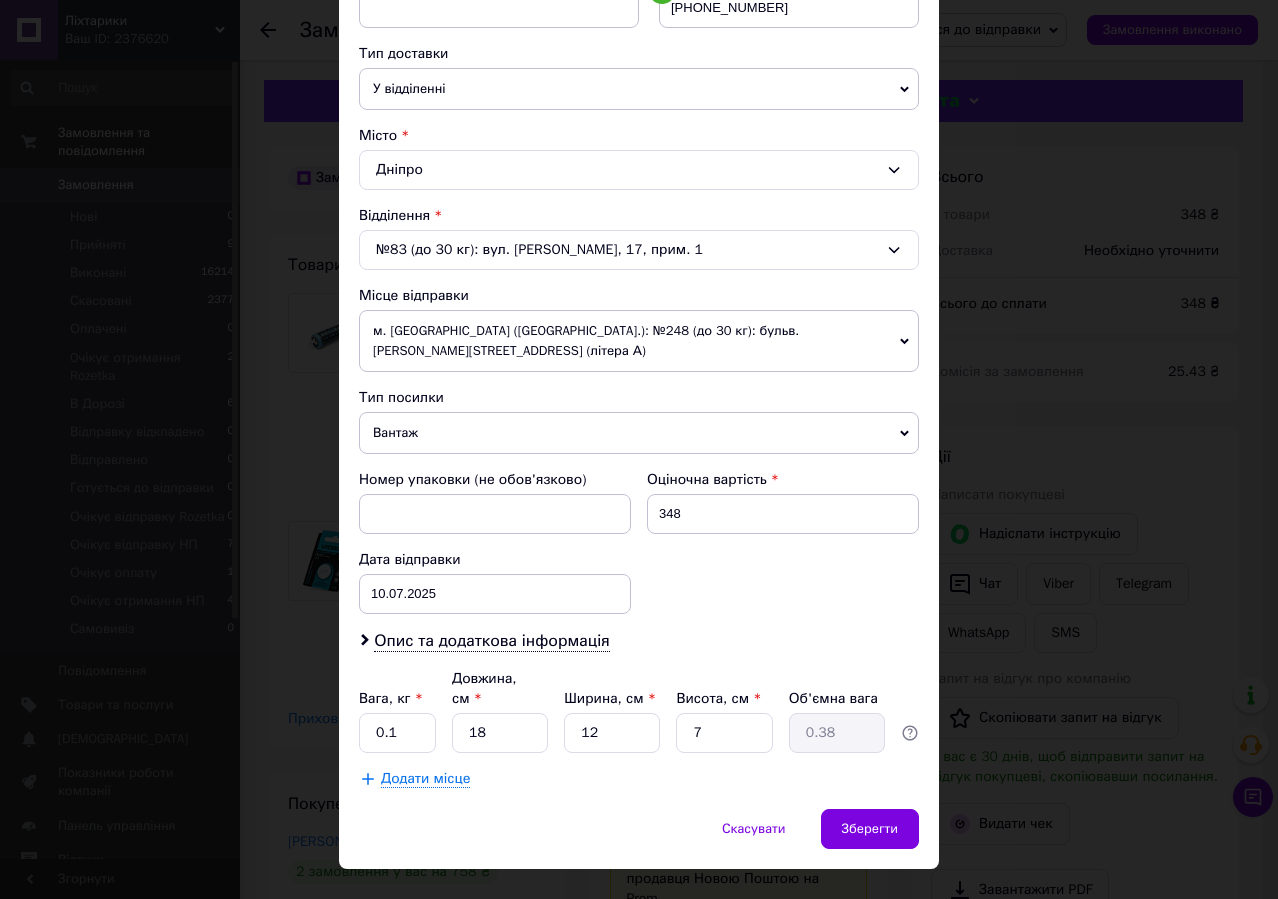 drag, startPoint x: 513, startPoint y: 759, endPoint x: 580, endPoint y: 784, distance: 71.51224 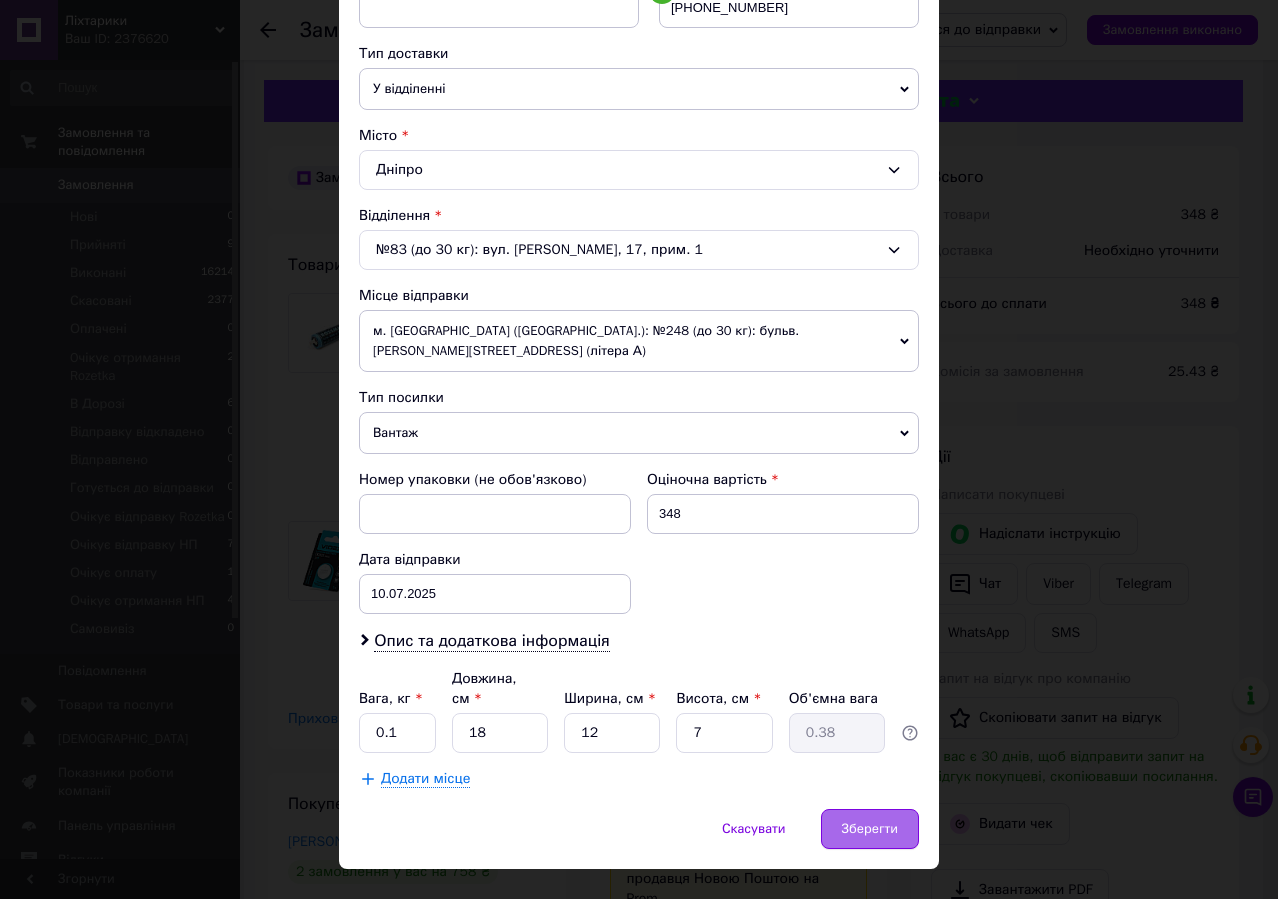 click on "Зберегти" at bounding box center (870, 829) 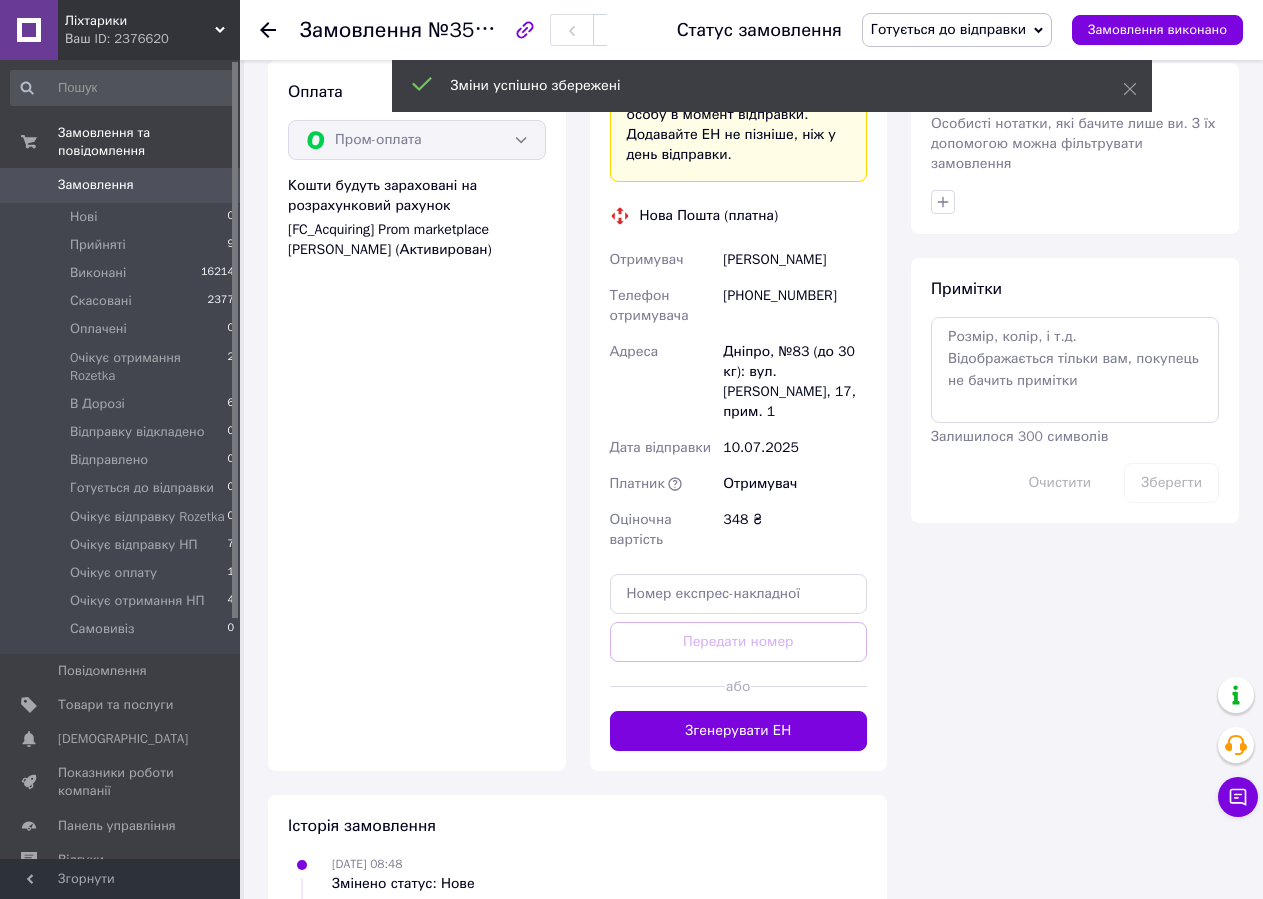 drag, startPoint x: 761, startPoint y: 675, endPoint x: 480, endPoint y: 717, distance: 284.12146 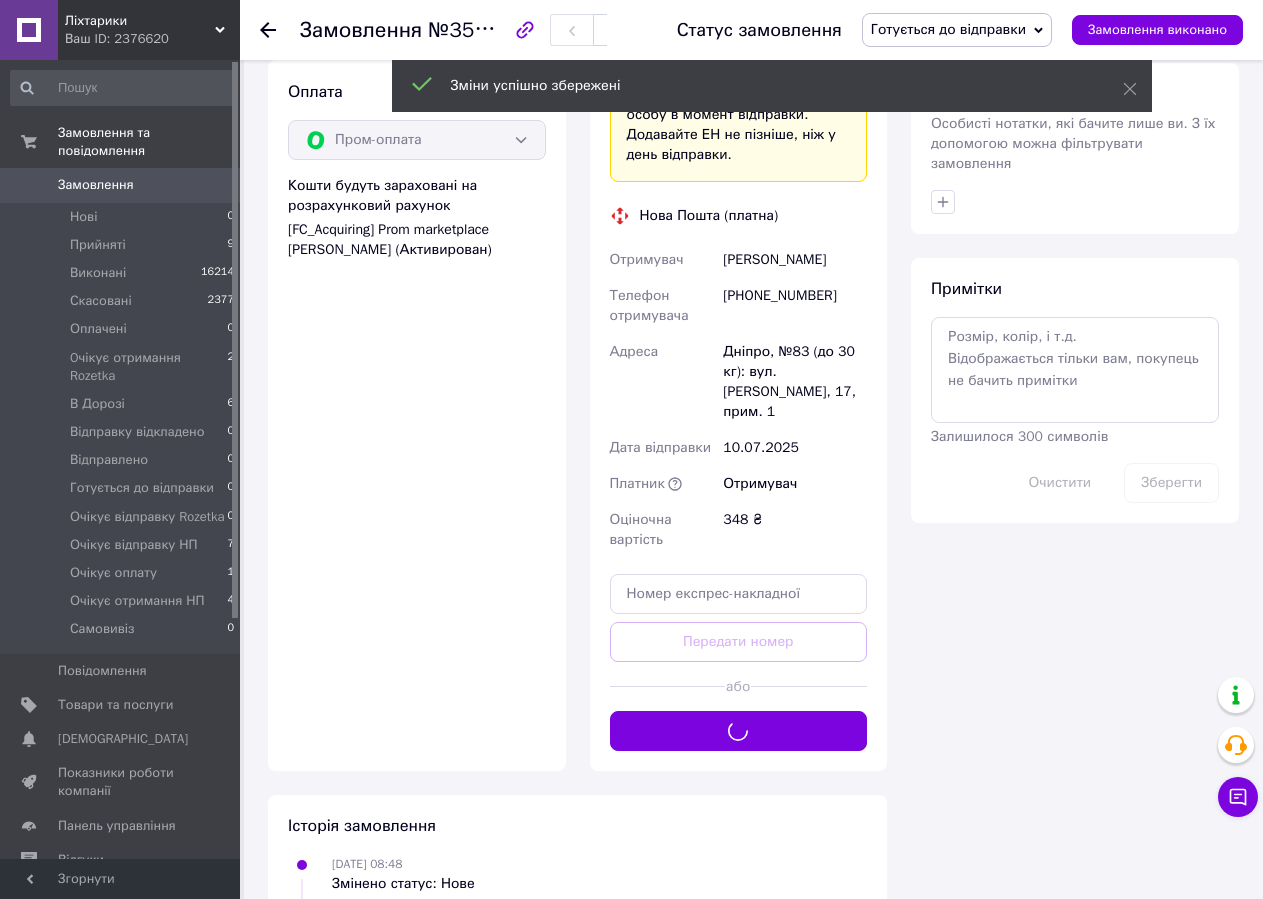 scroll, scrollTop: 700, scrollLeft: 0, axis: vertical 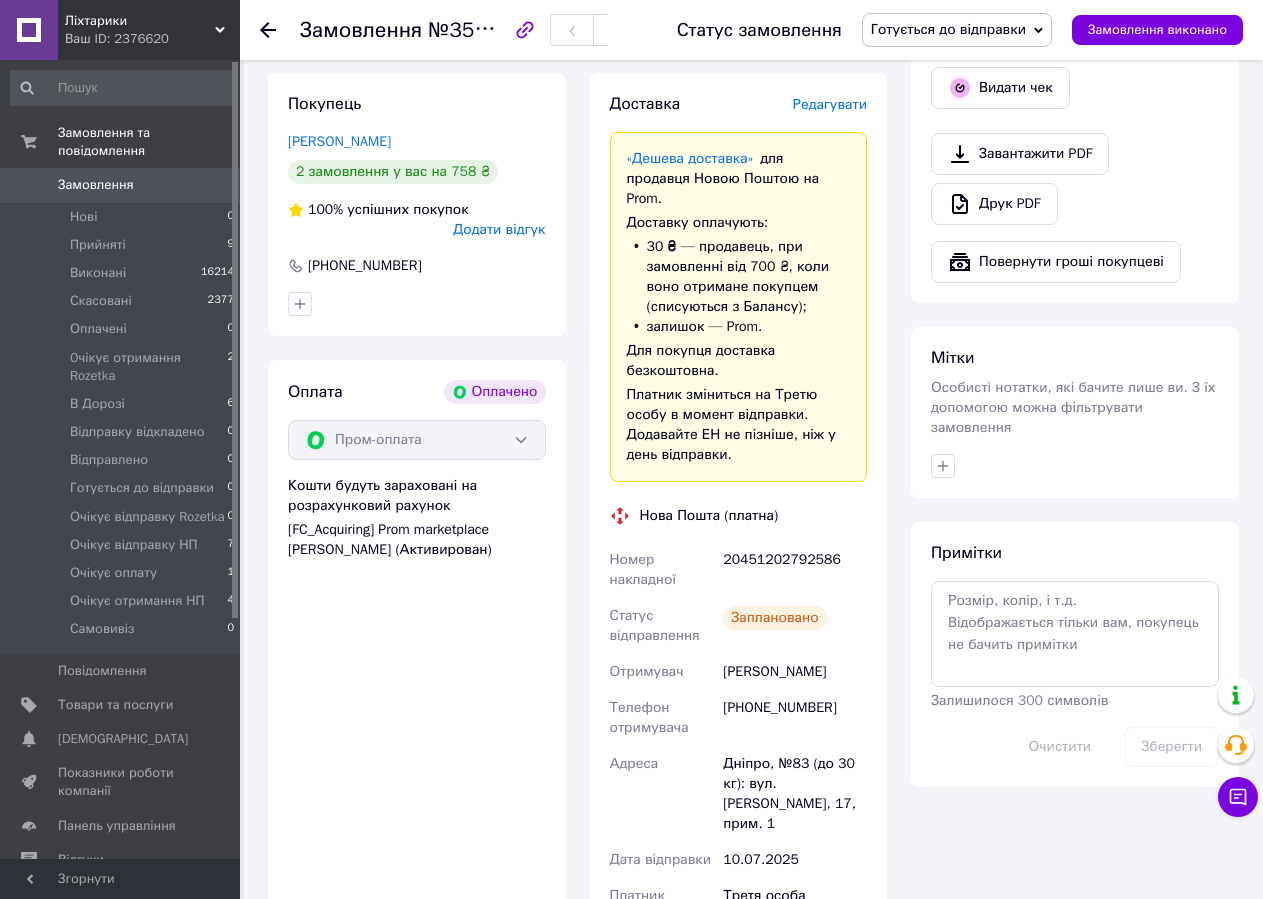 click on "Готується до відправки" at bounding box center [948, 29] 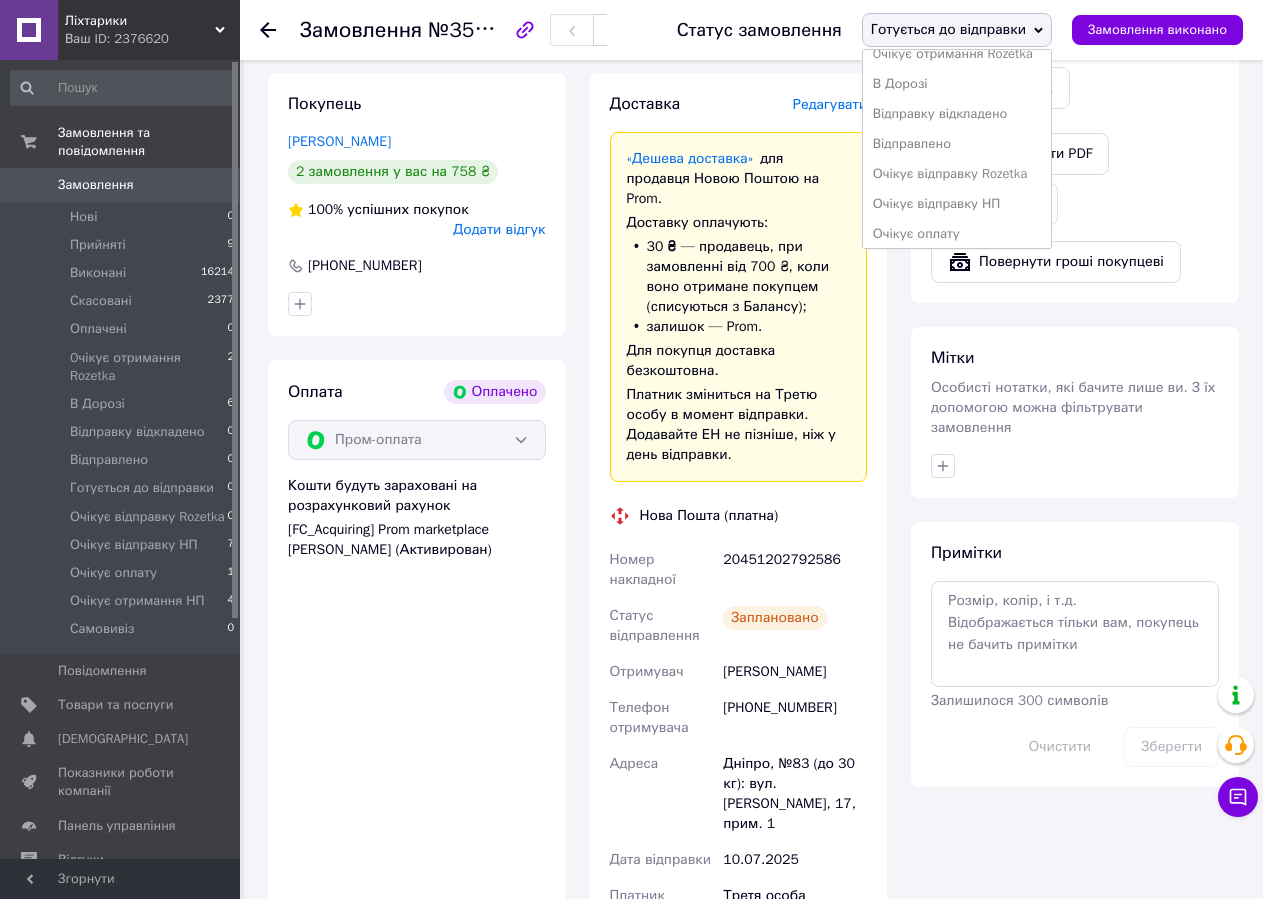 scroll, scrollTop: 202, scrollLeft: 0, axis: vertical 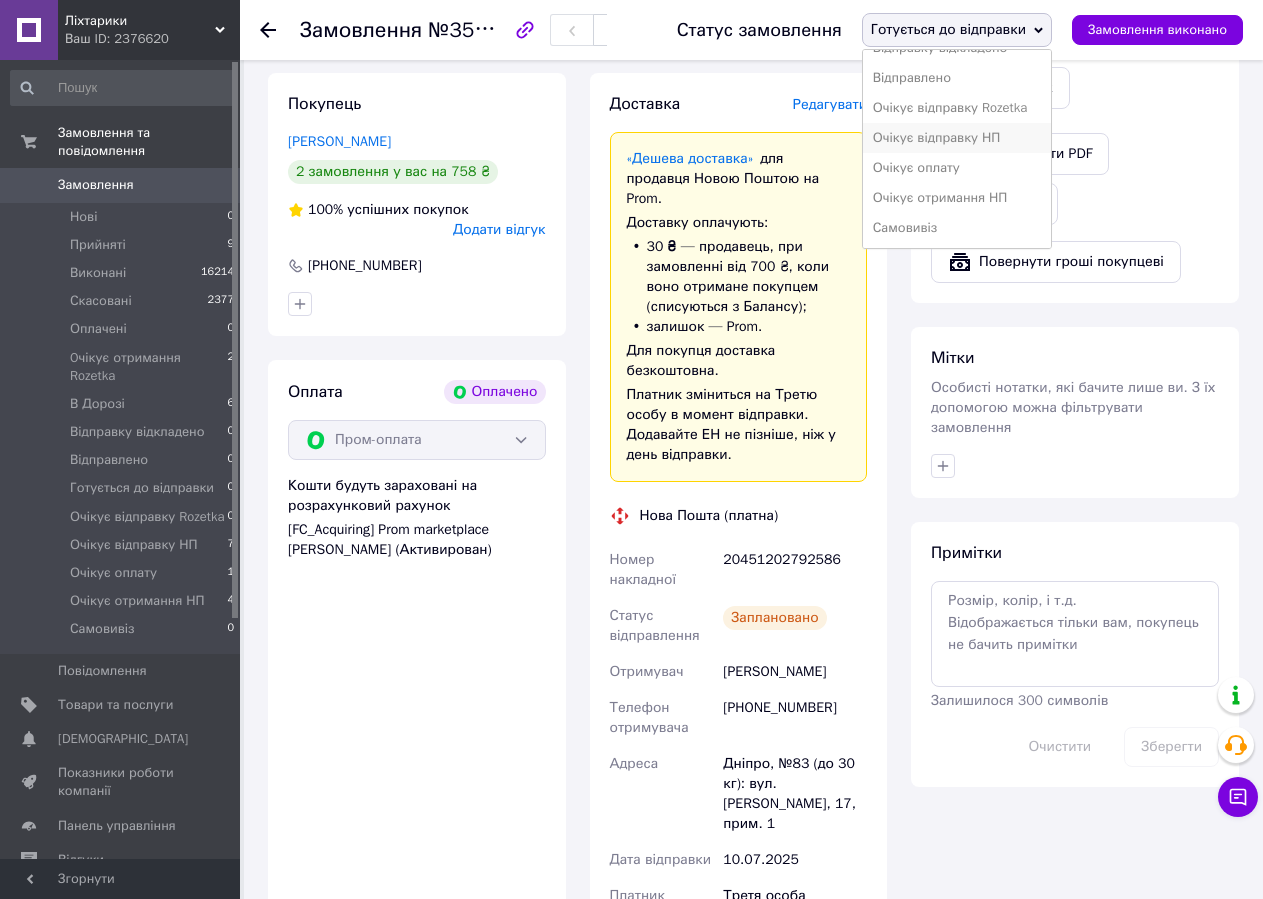 click on "Очікує відправку НП" at bounding box center (957, 138) 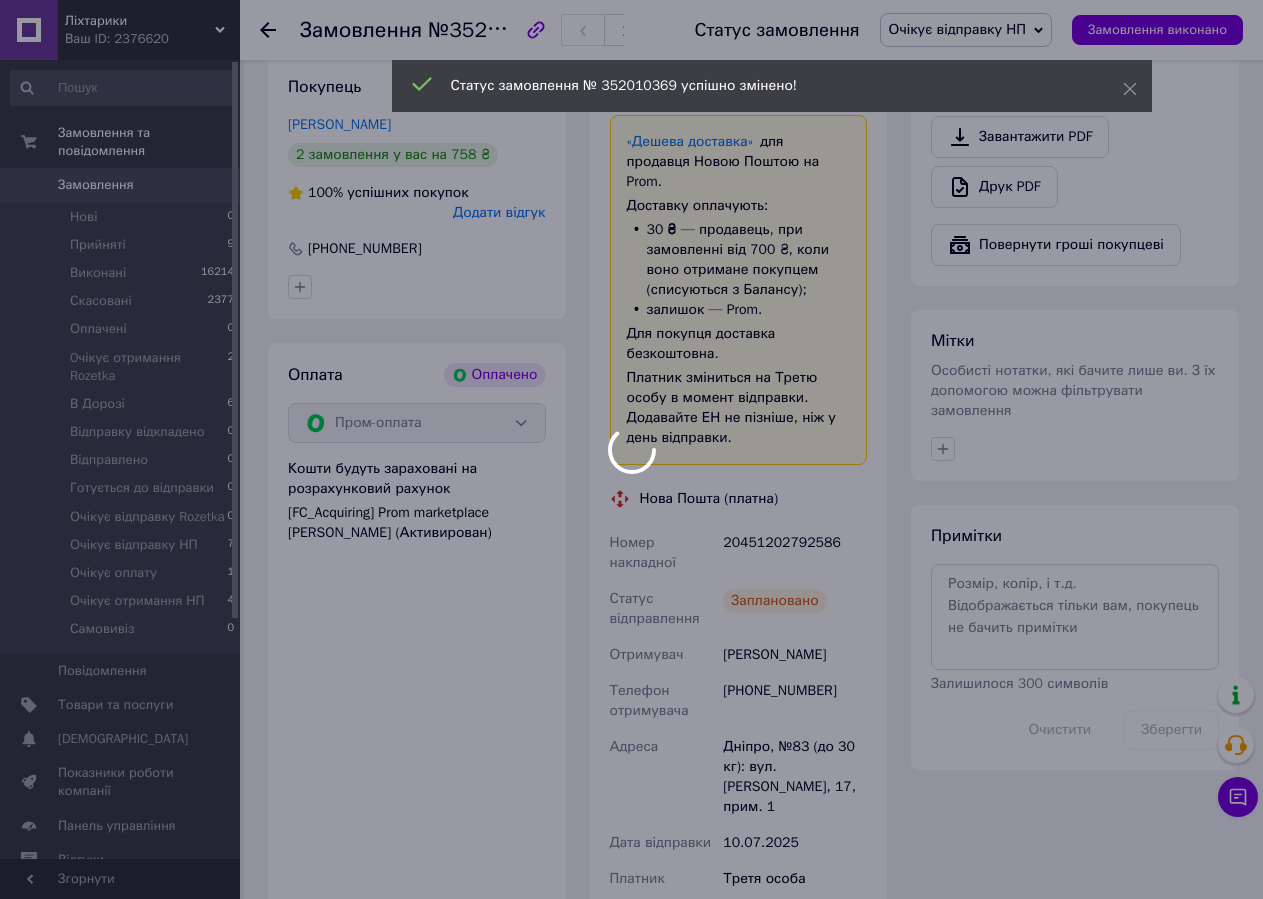 scroll, scrollTop: 800, scrollLeft: 0, axis: vertical 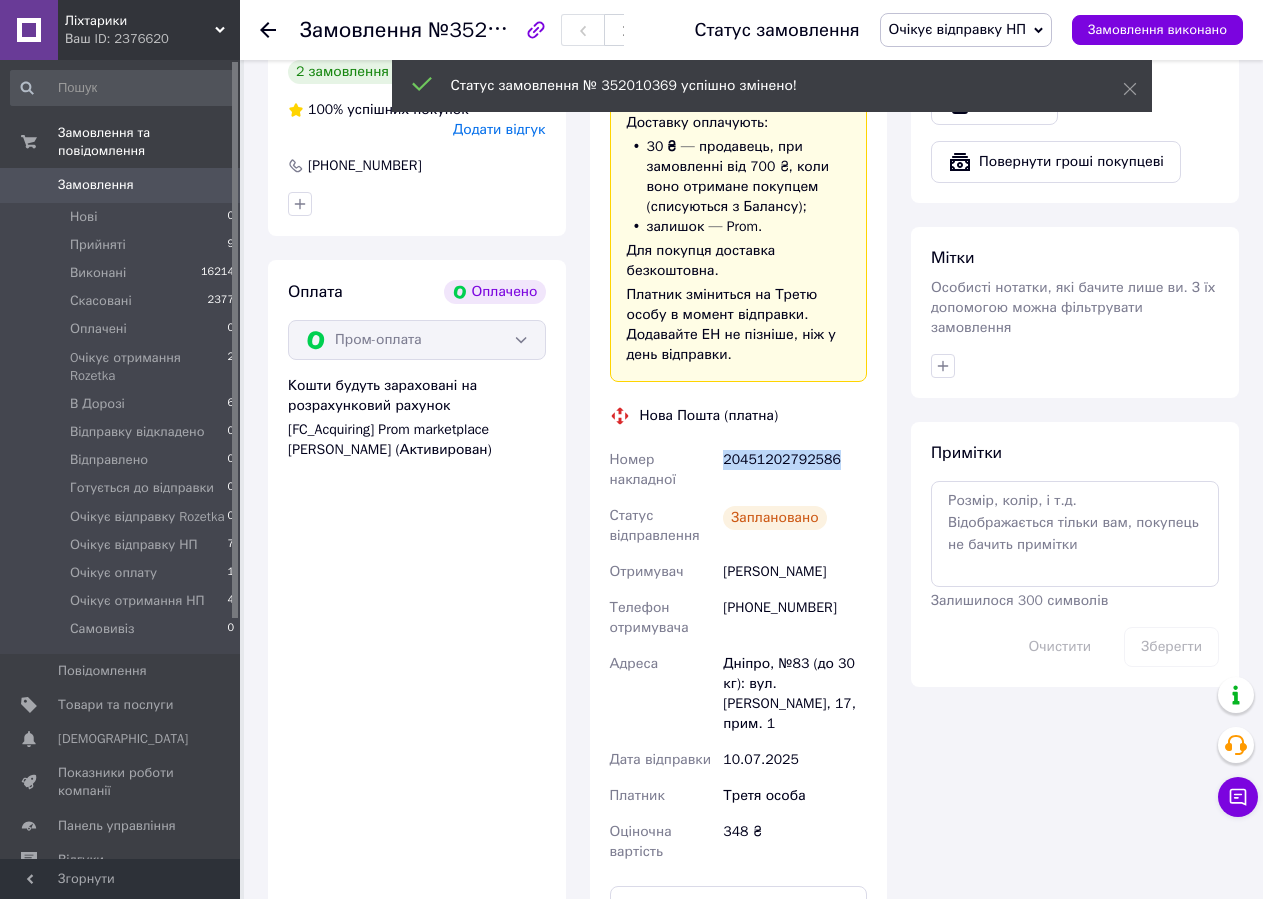 copy on "20451202792586" 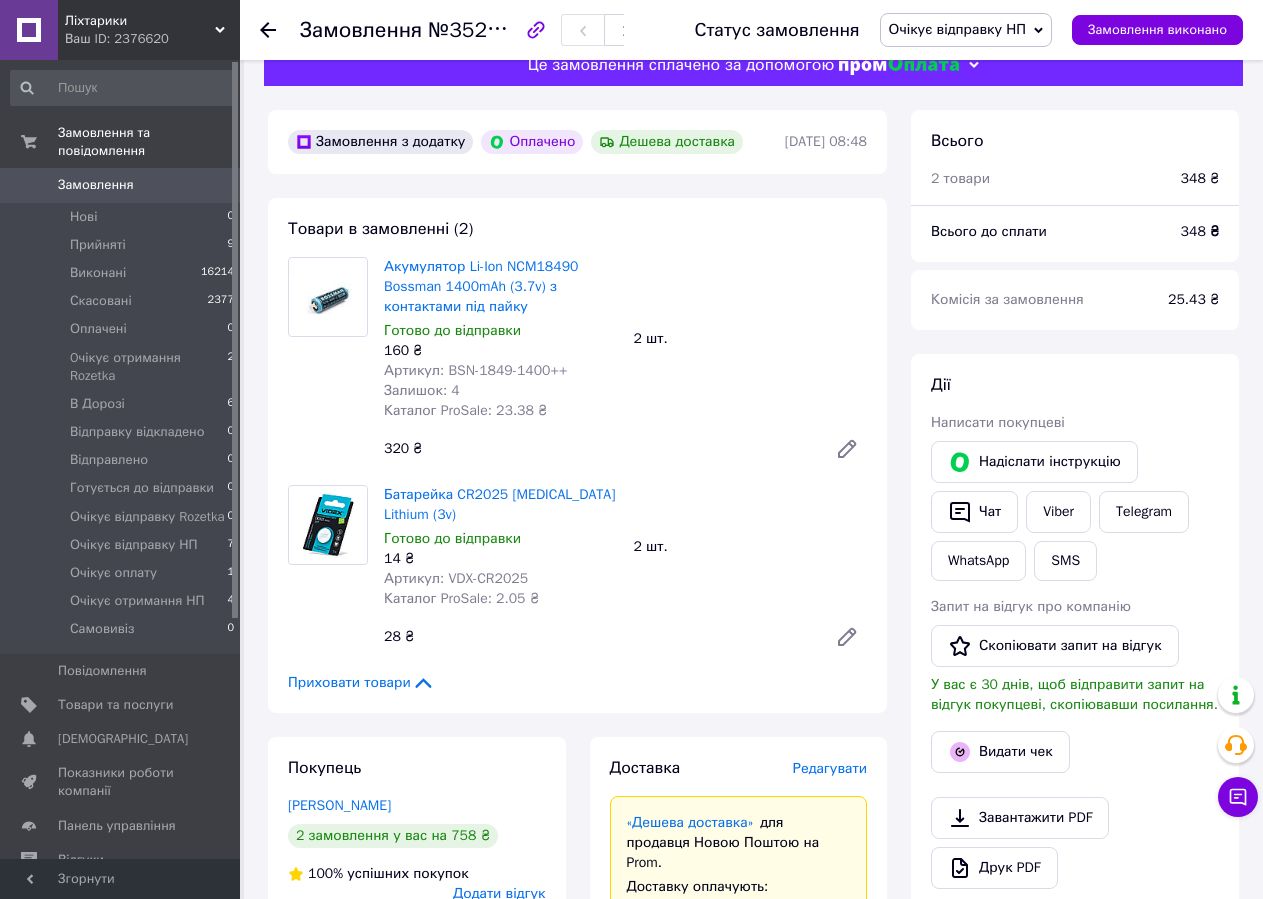 scroll, scrollTop: 0, scrollLeft: 0, axis: both 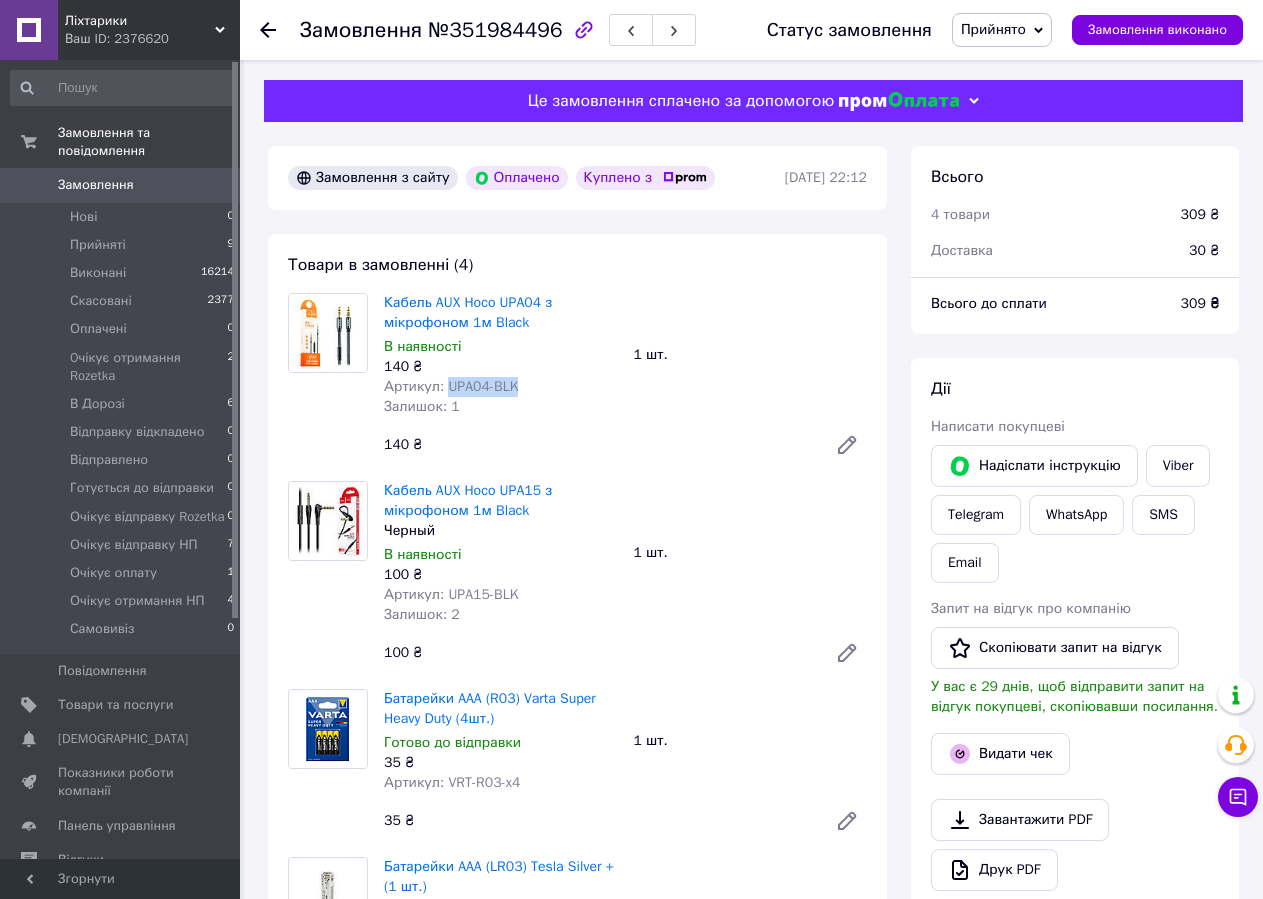drag, startPoint x: 444, startPoint y: 383, endPoint x: 533, endPoint y: 388, distance: 89.140335 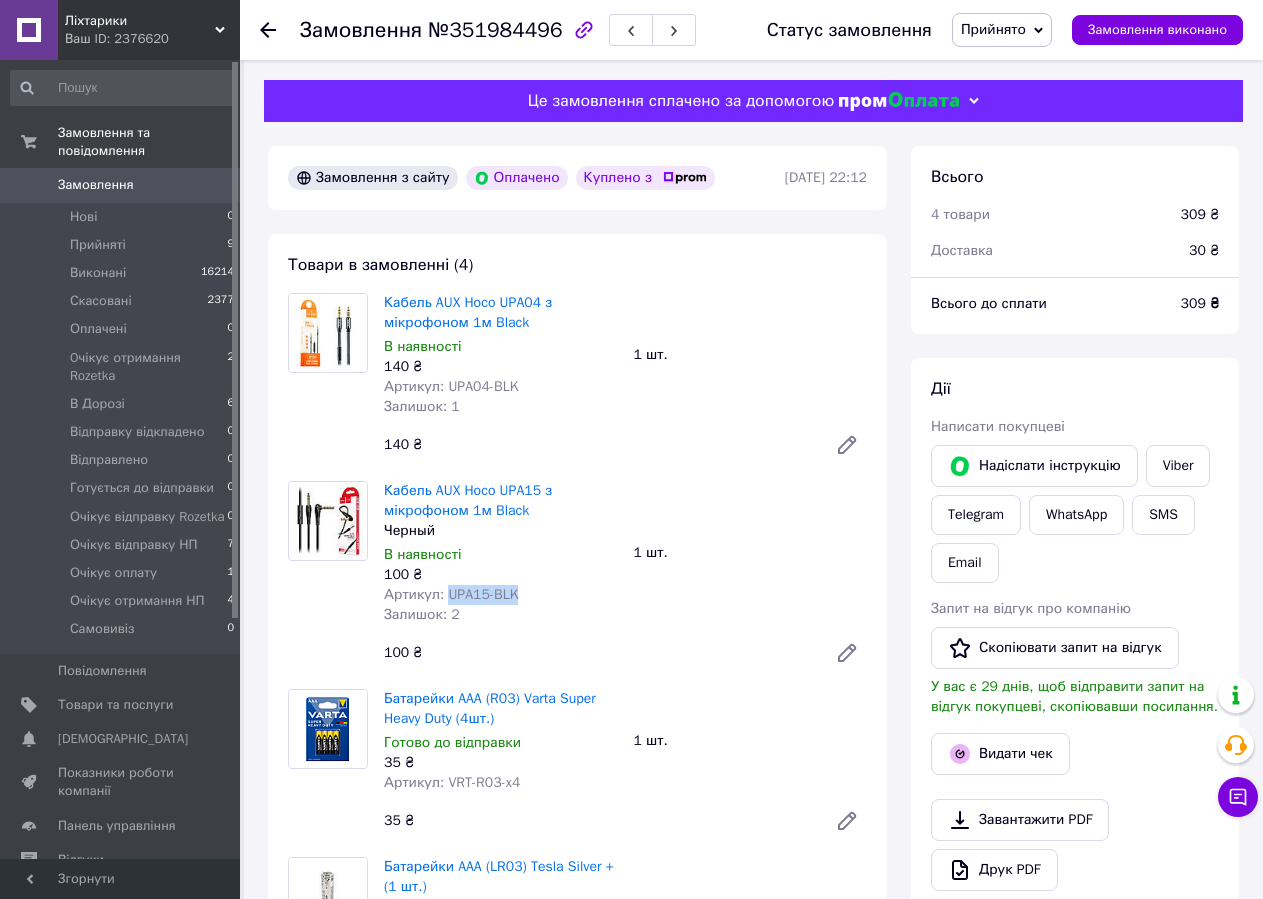 drag, startPoint x: 445, startPoint y: 596, endPoint x: 539, endPoint y: 597, distance: 94.00532 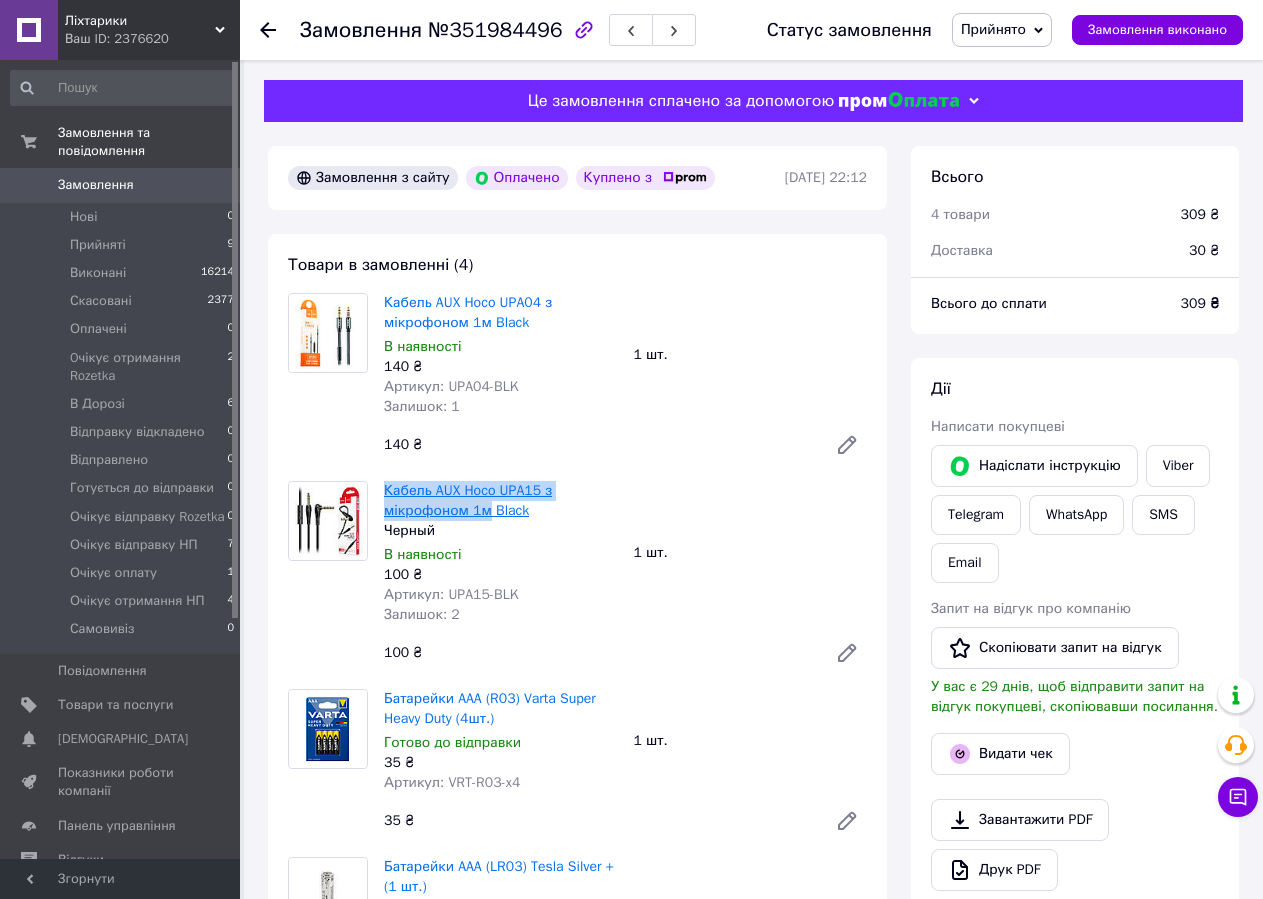 drag, startPoint x: 382, startPoint y: 485, endPoint x: 485, endPoint y: 514, distance: 107.00467 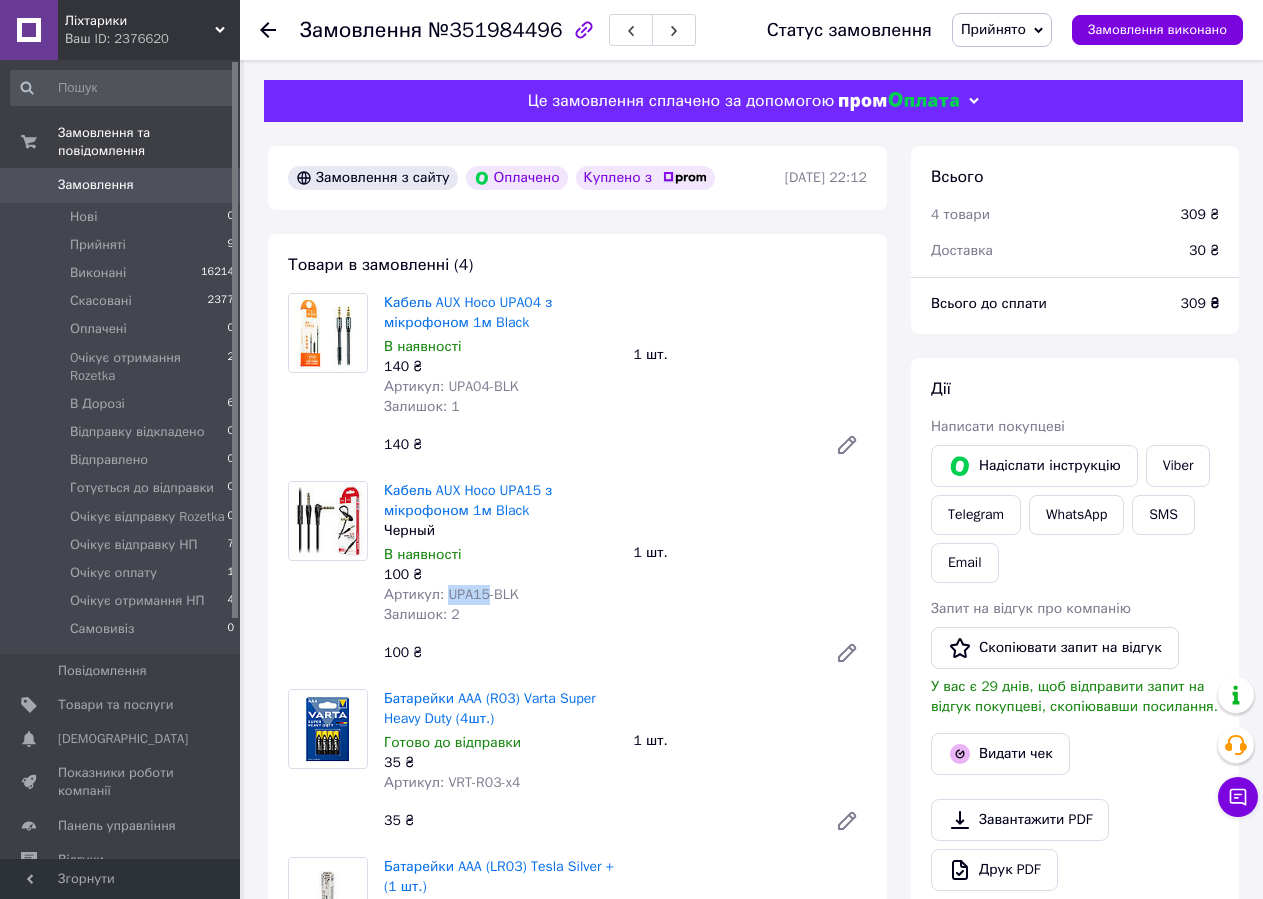 copy on "UPA15" 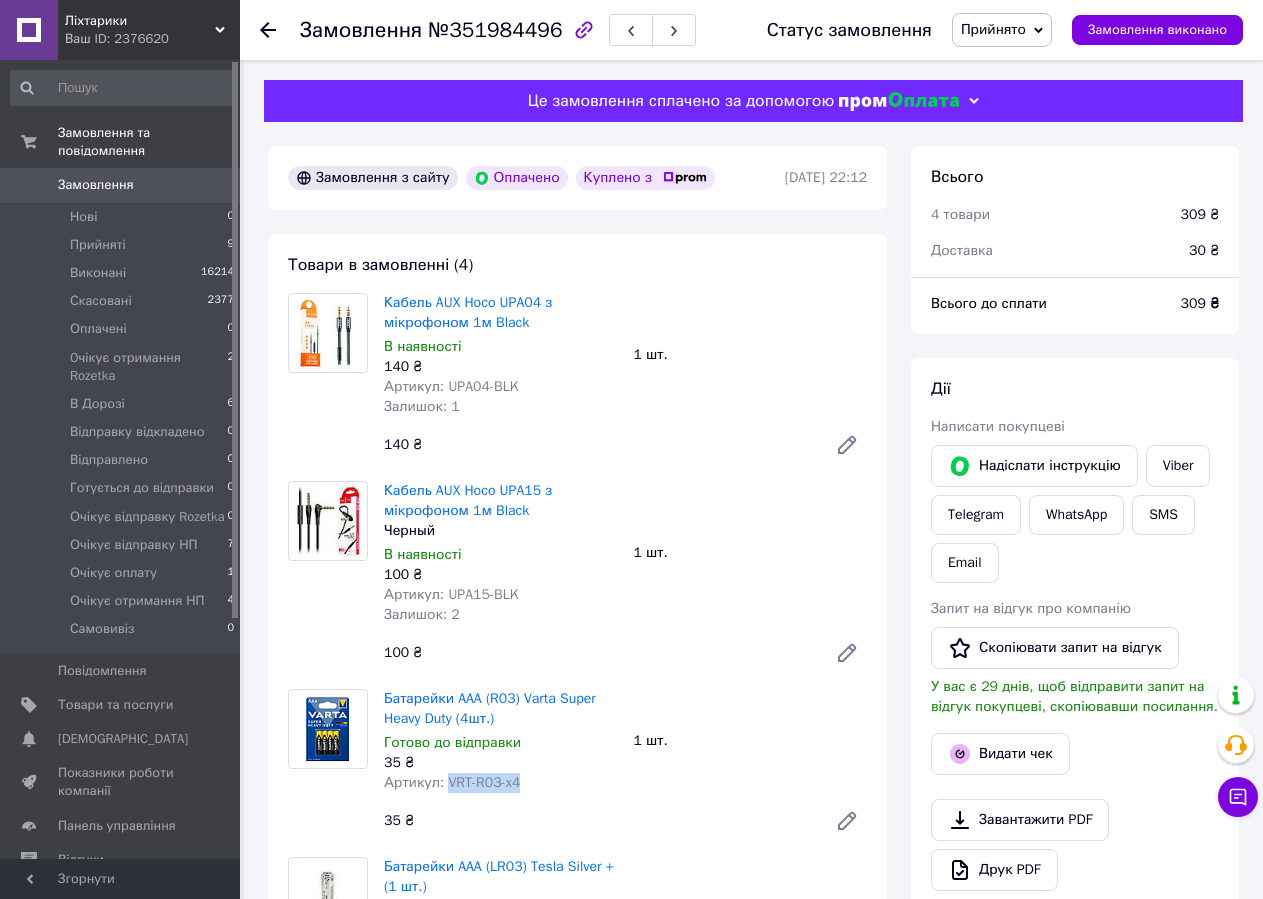 drag, startPoint x: 444, startPoint y: 782, endPoint x: 524, endPoint y: 789, distance: 80.305664 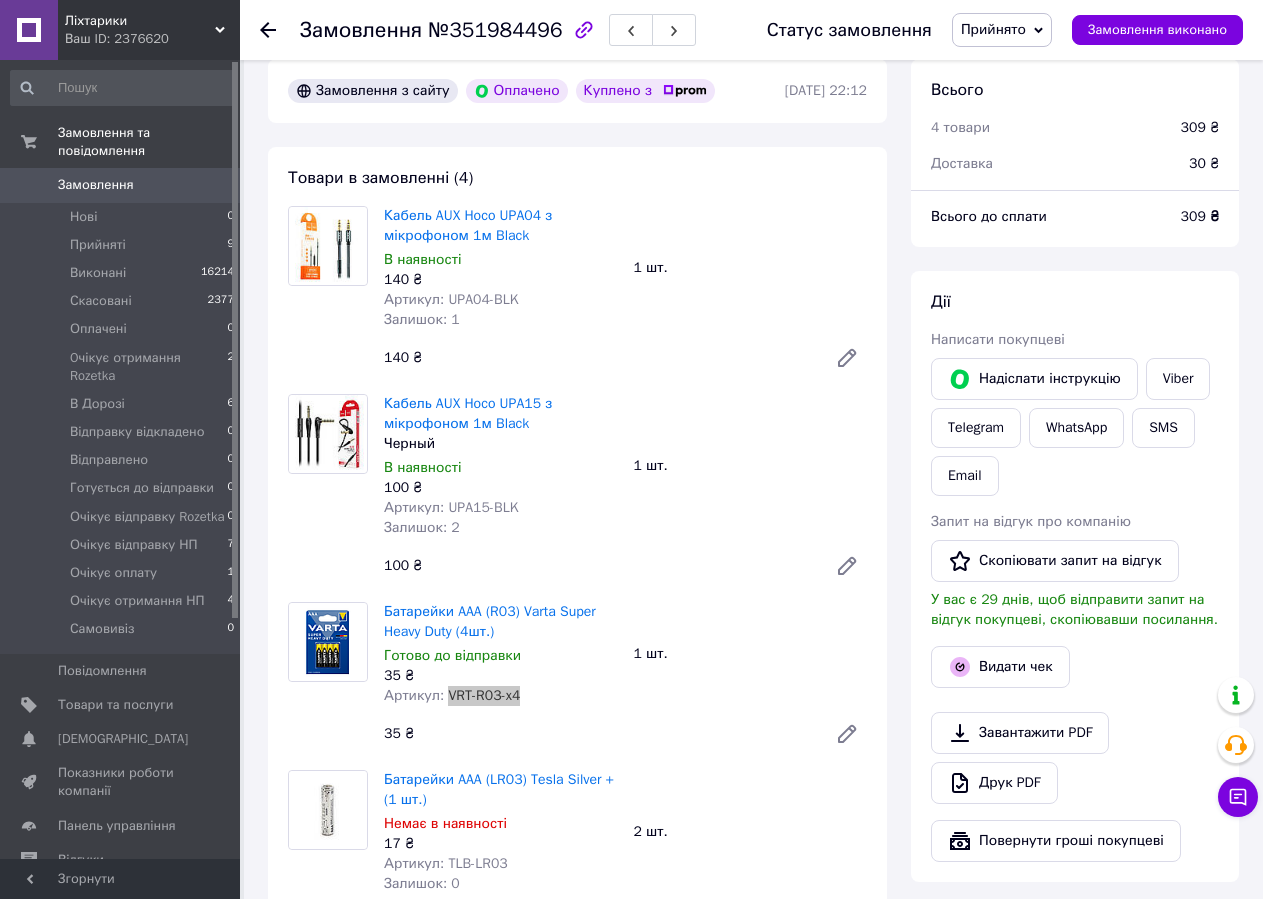 scroll, scrollTop: 200, scrollLeft: 0, axis: vertical 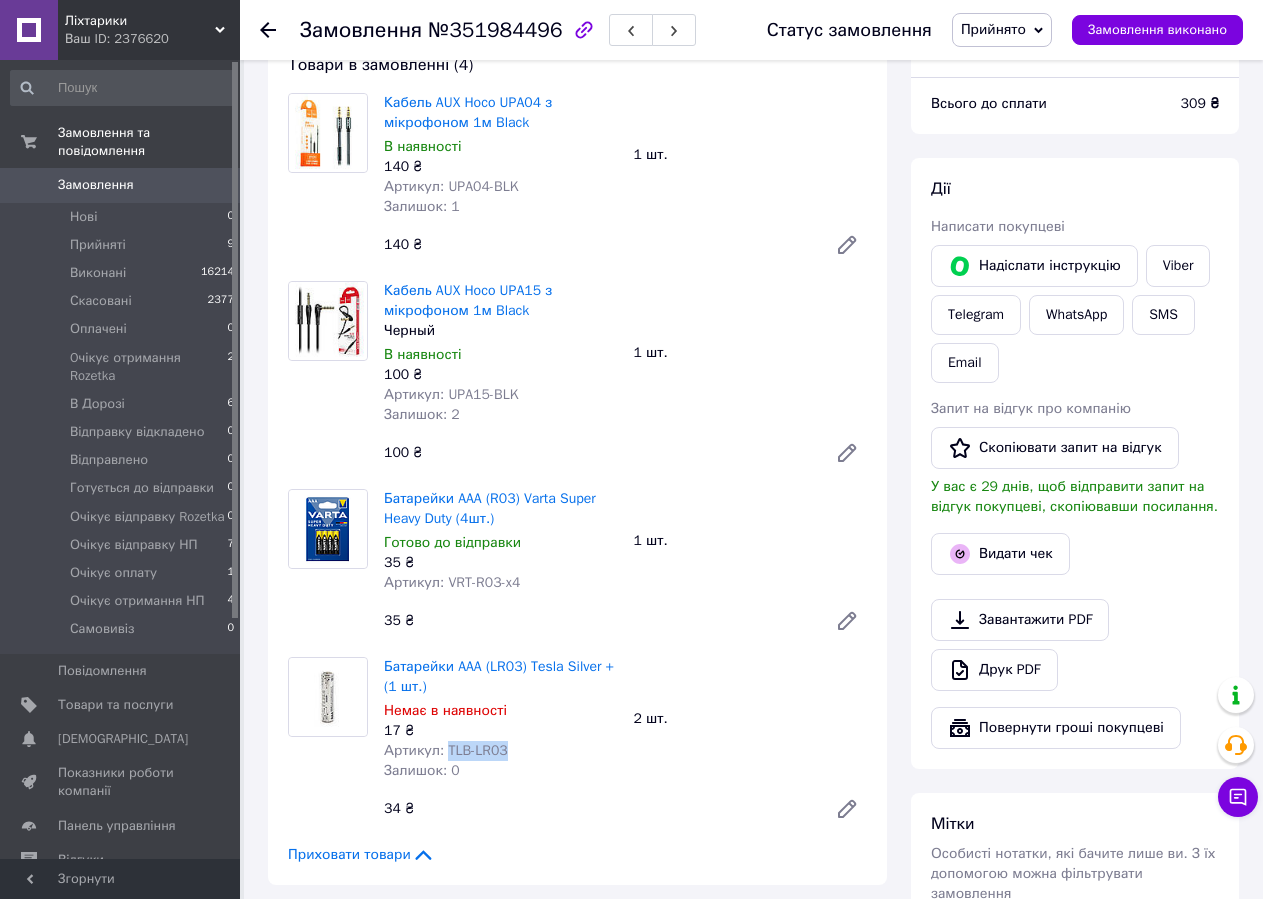 drag, startPoint x: 443, startPoint y: 748, endPoint x: 571, endPoint y: 731, distance: 129.12398 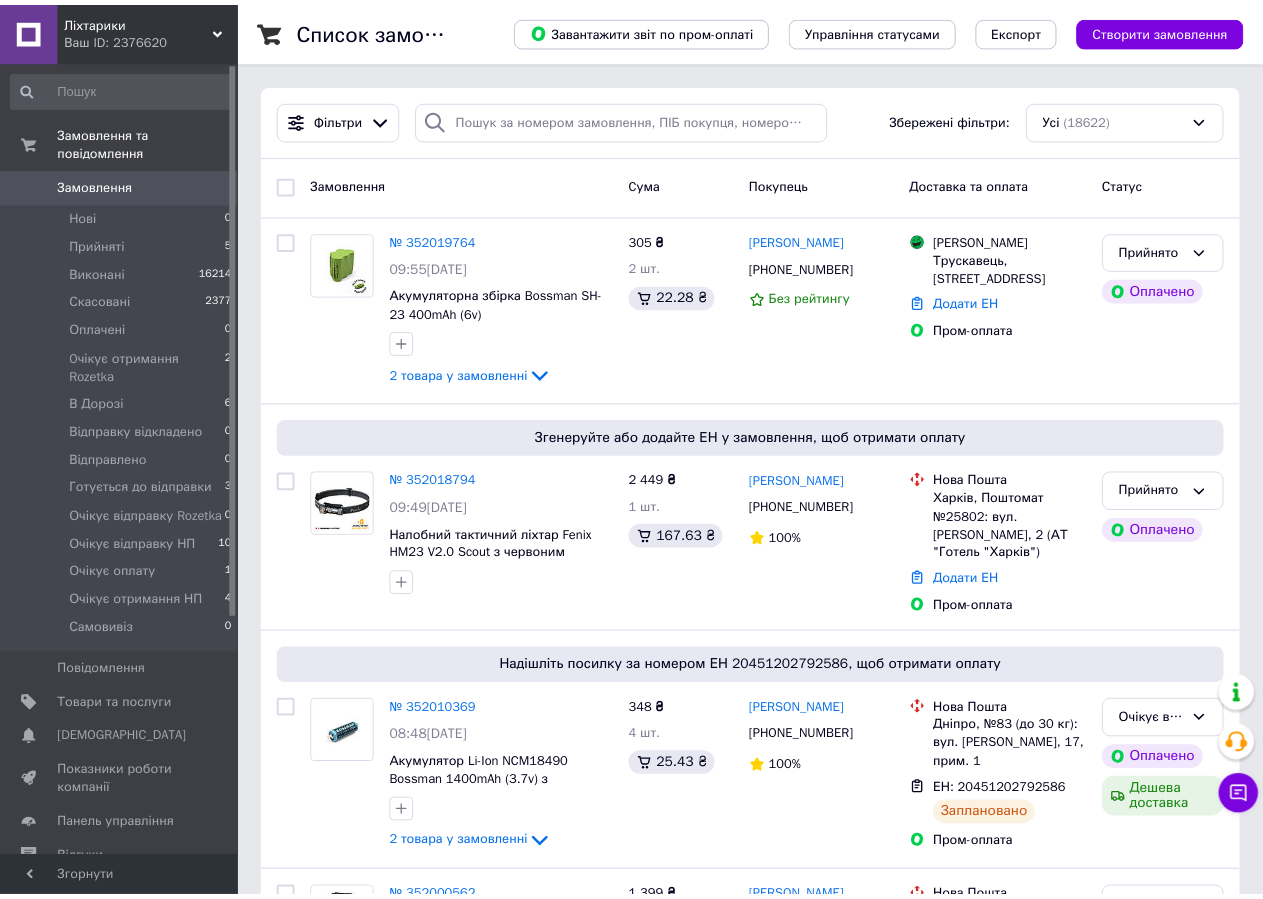 scroll, scrollTop: 0, scrollLeft: 0, axis: both 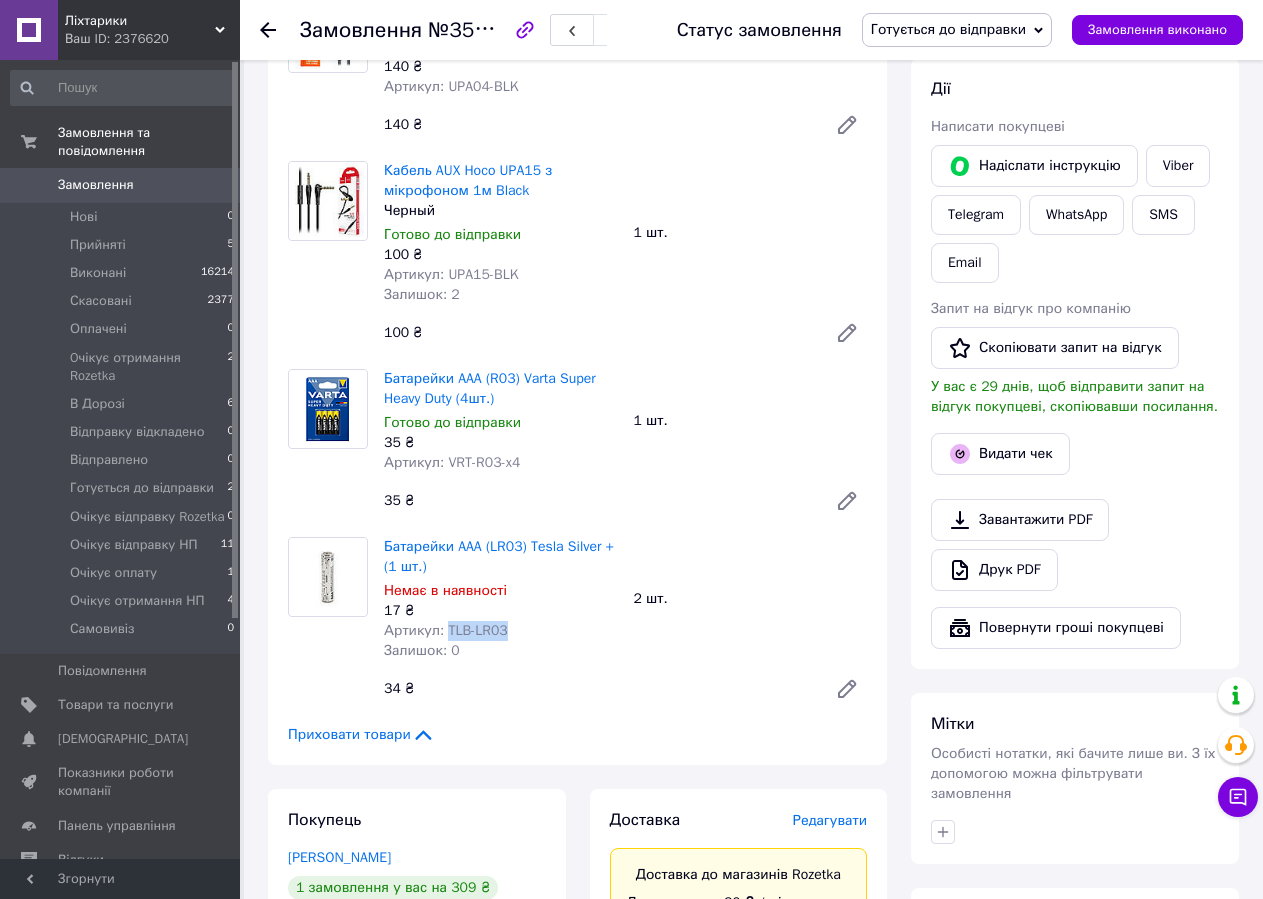 drag, startPoint x: 444, startPoint y: 631, endPoint x: 505, endPoint y: 632, distance: 61.008198 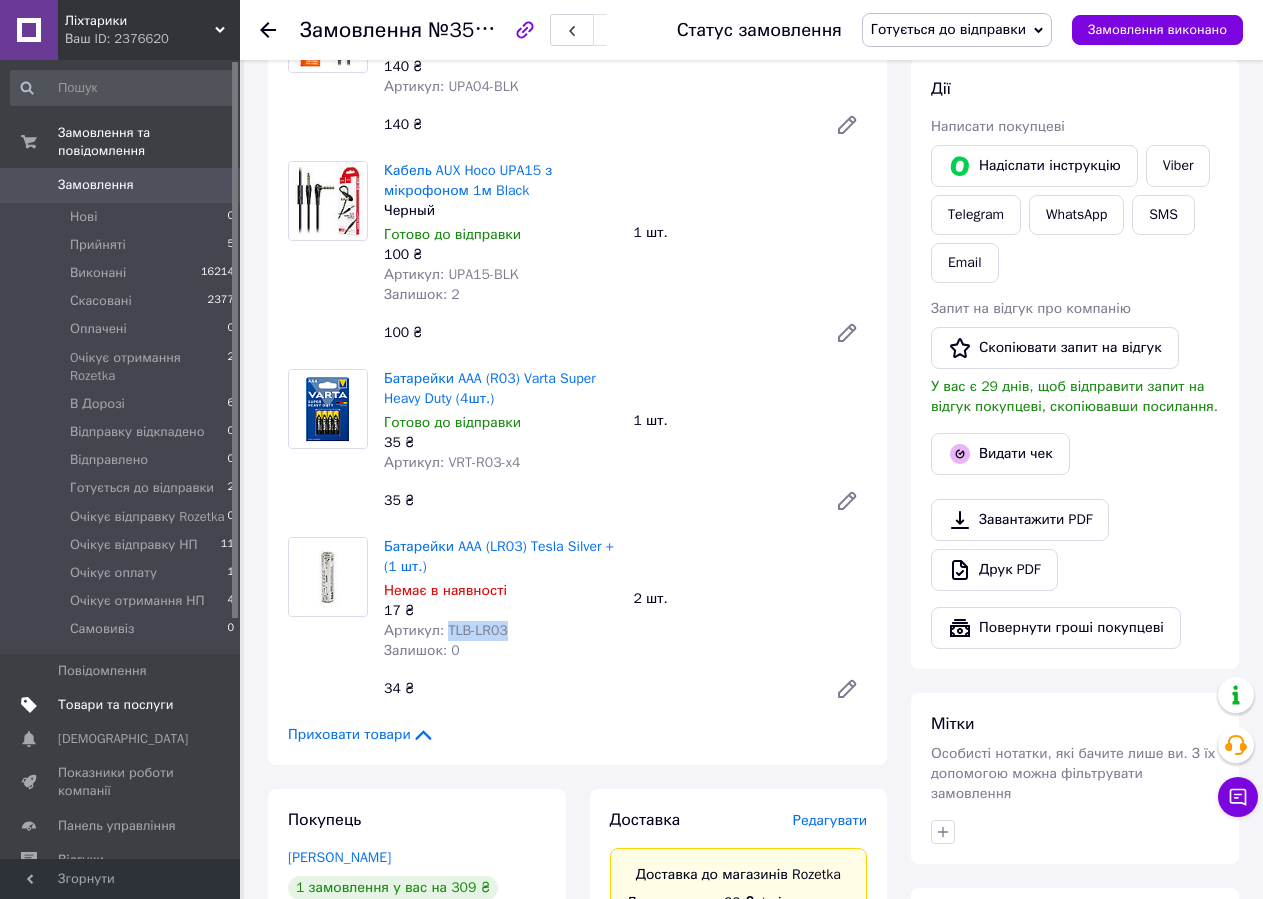 click on "Товари та послуги" at bounding box center (115, 705) 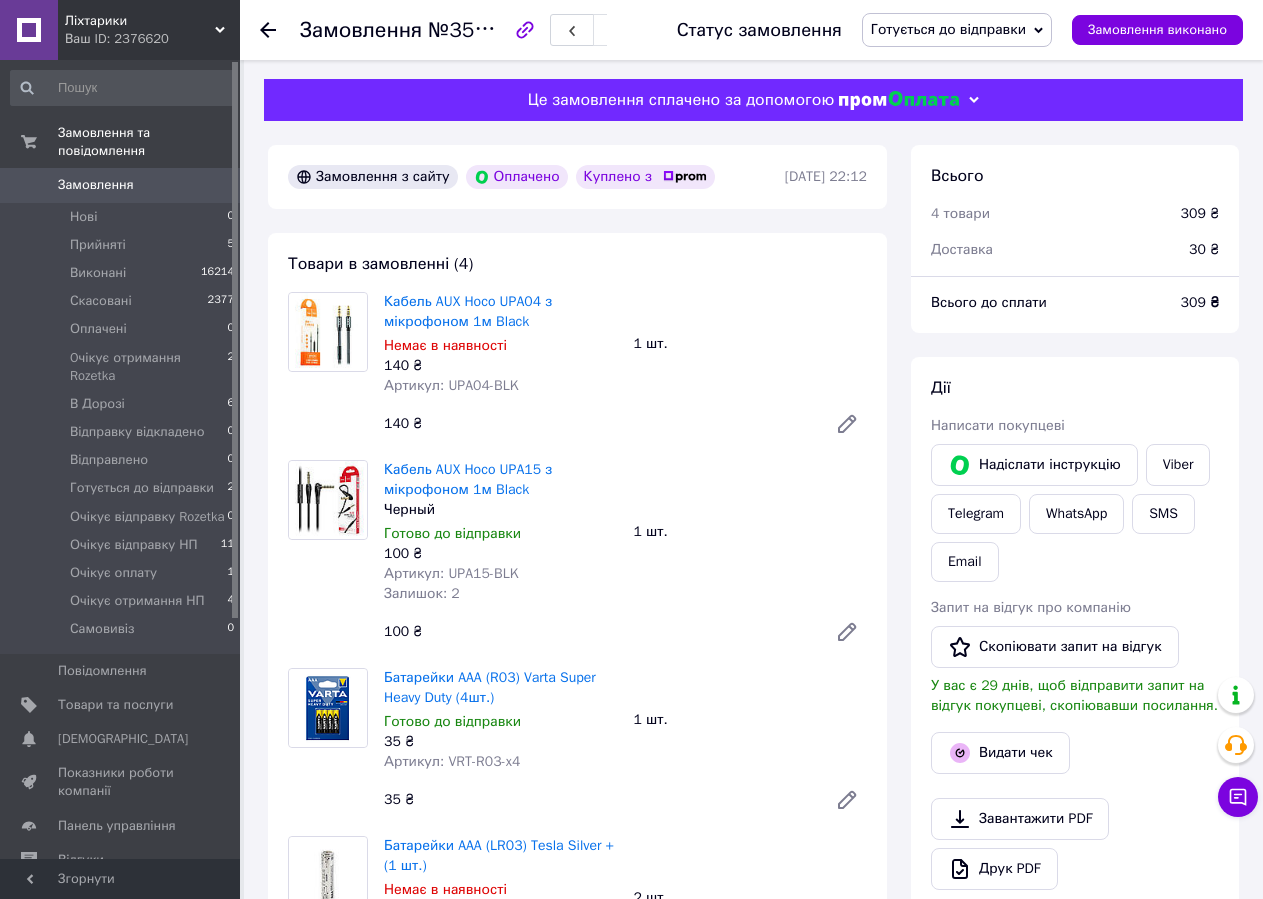 scroll, scrollTop: 0, scrollLeft: 0, axis: both 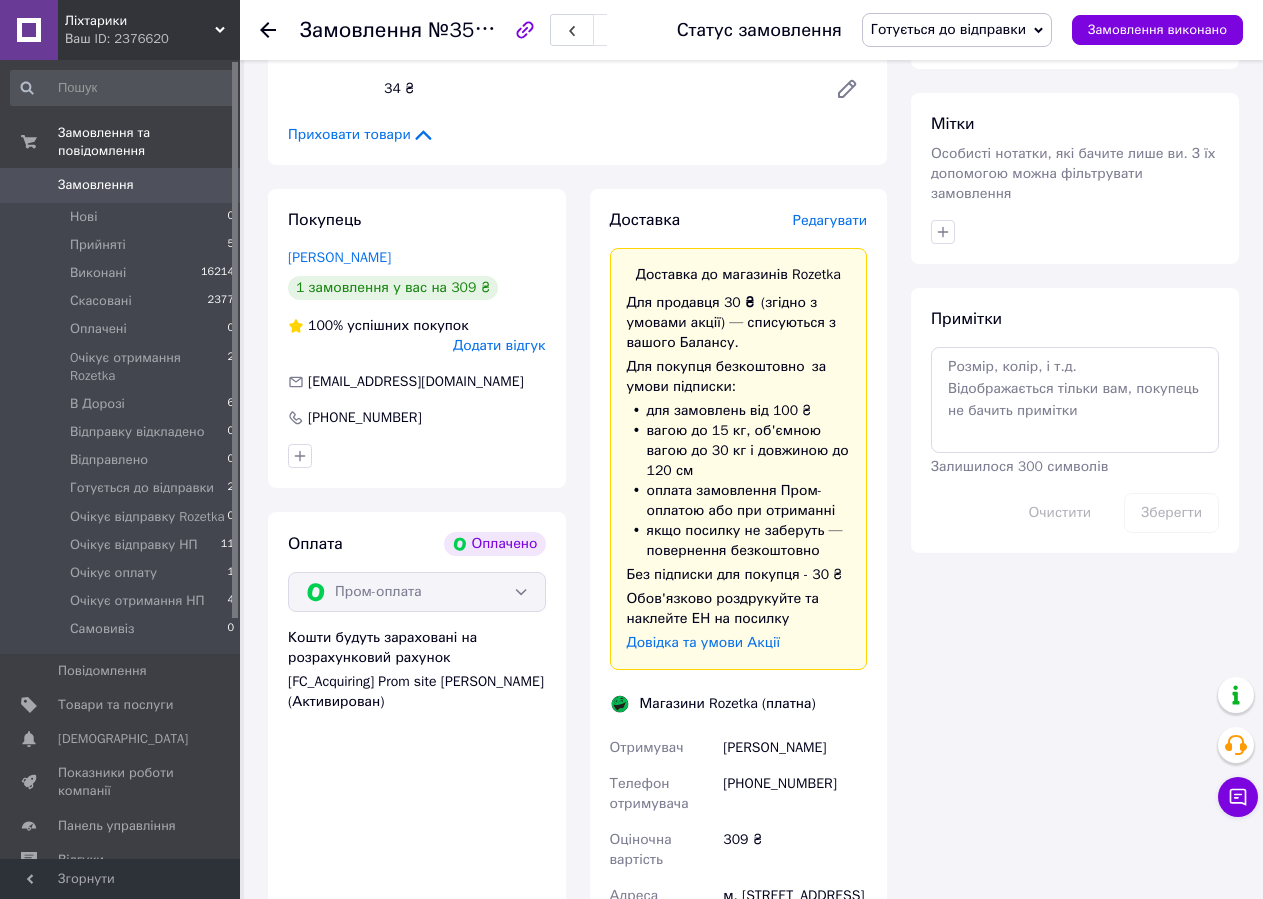 click on "Редагувати" at bounding box center [830, 220] 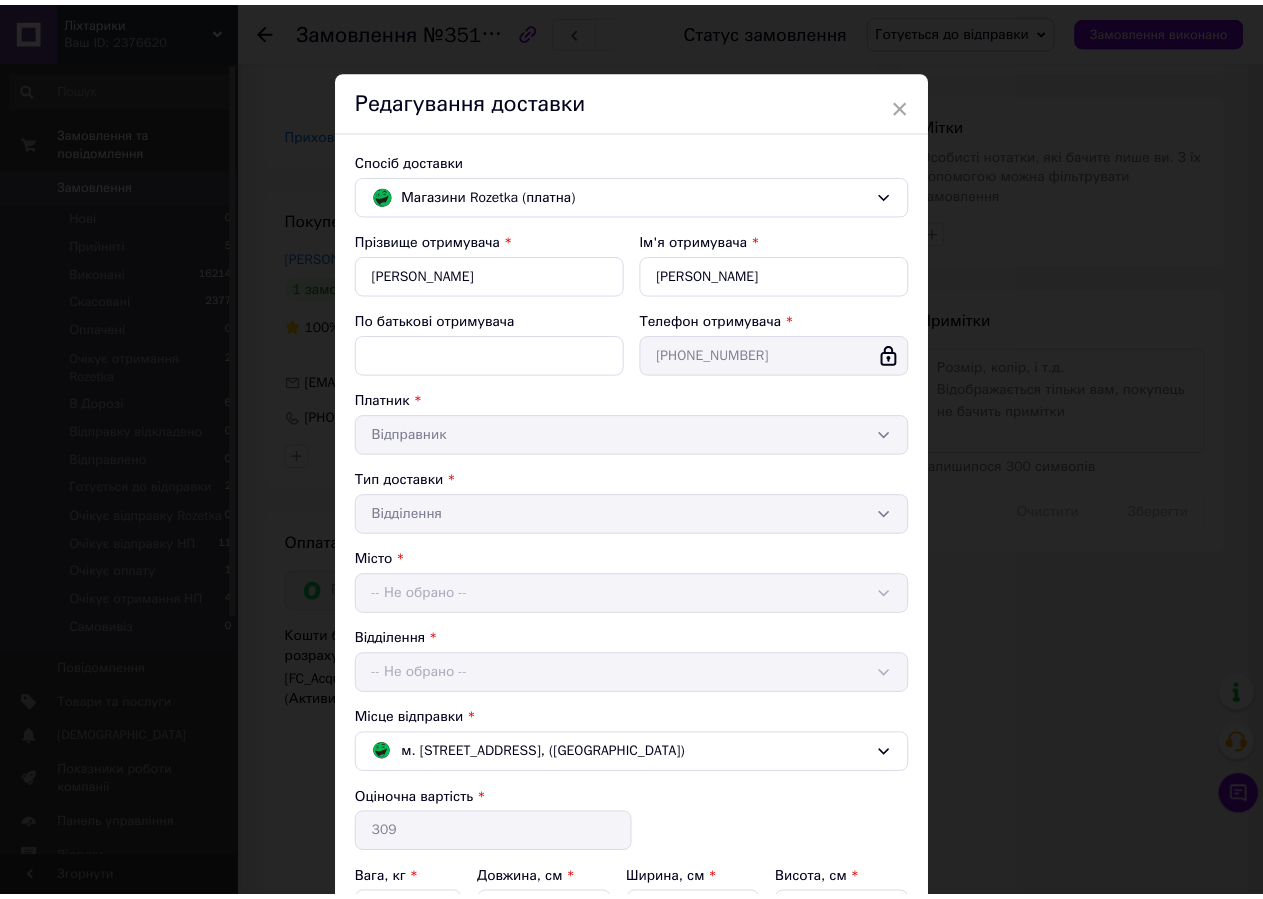 scroll, scrollTop: 225, scrollLeft: 0, axis: vertical 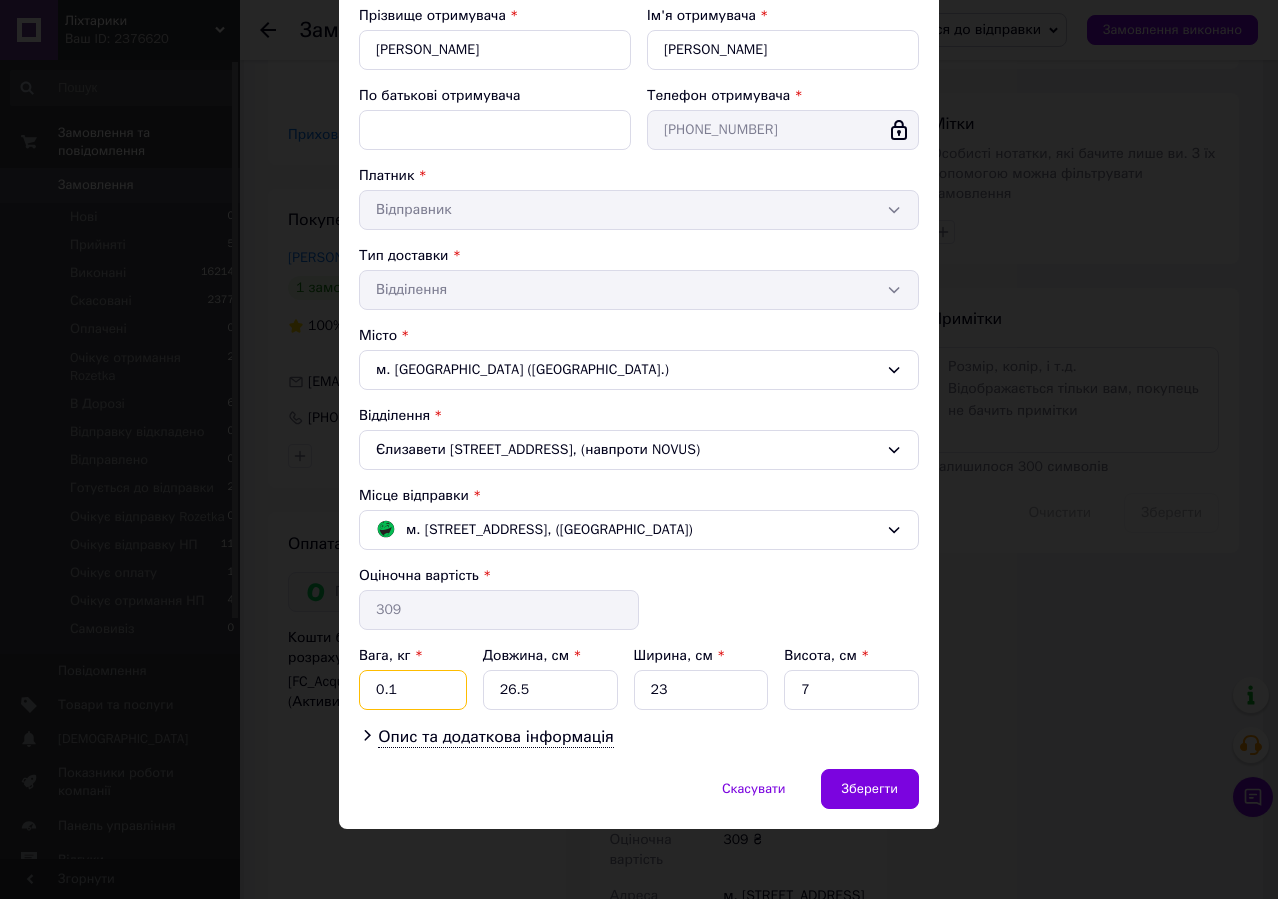 click on "0.1" at bounding box center [413, 690] 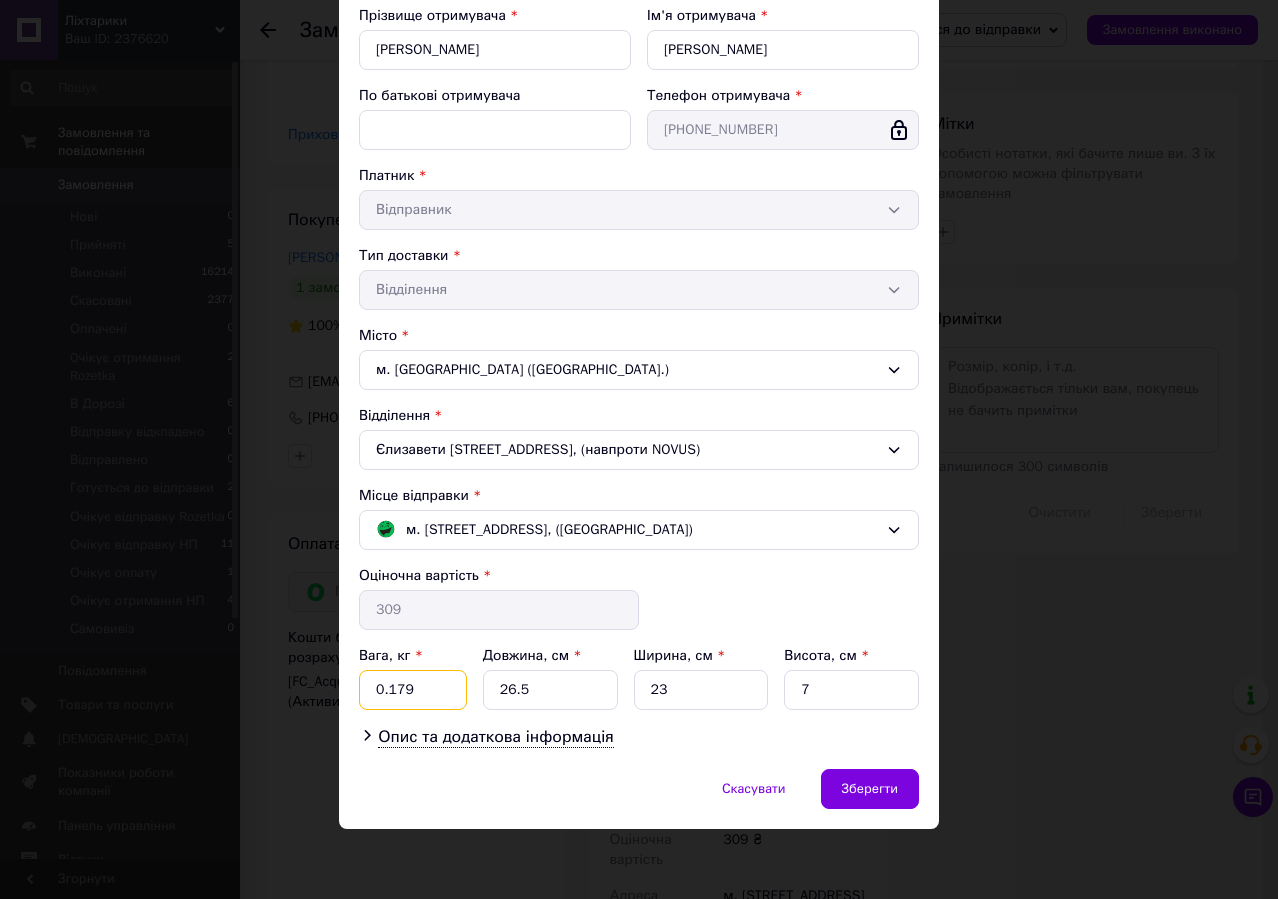 type on "0.179" 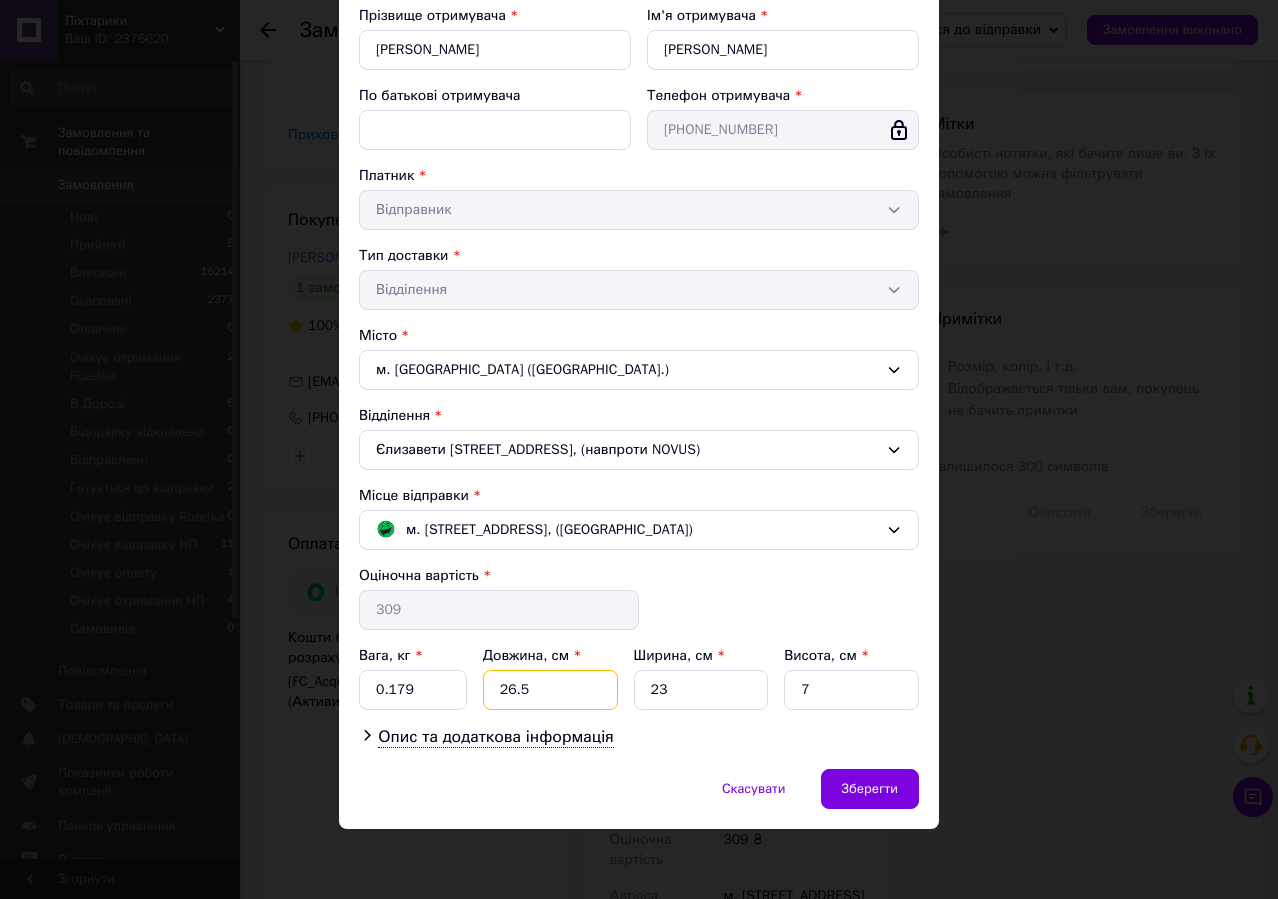 drag, startPoint x: 557, startPoint y: 689, endPoint x: 484, endPoint y: 666, distance: 76.537575 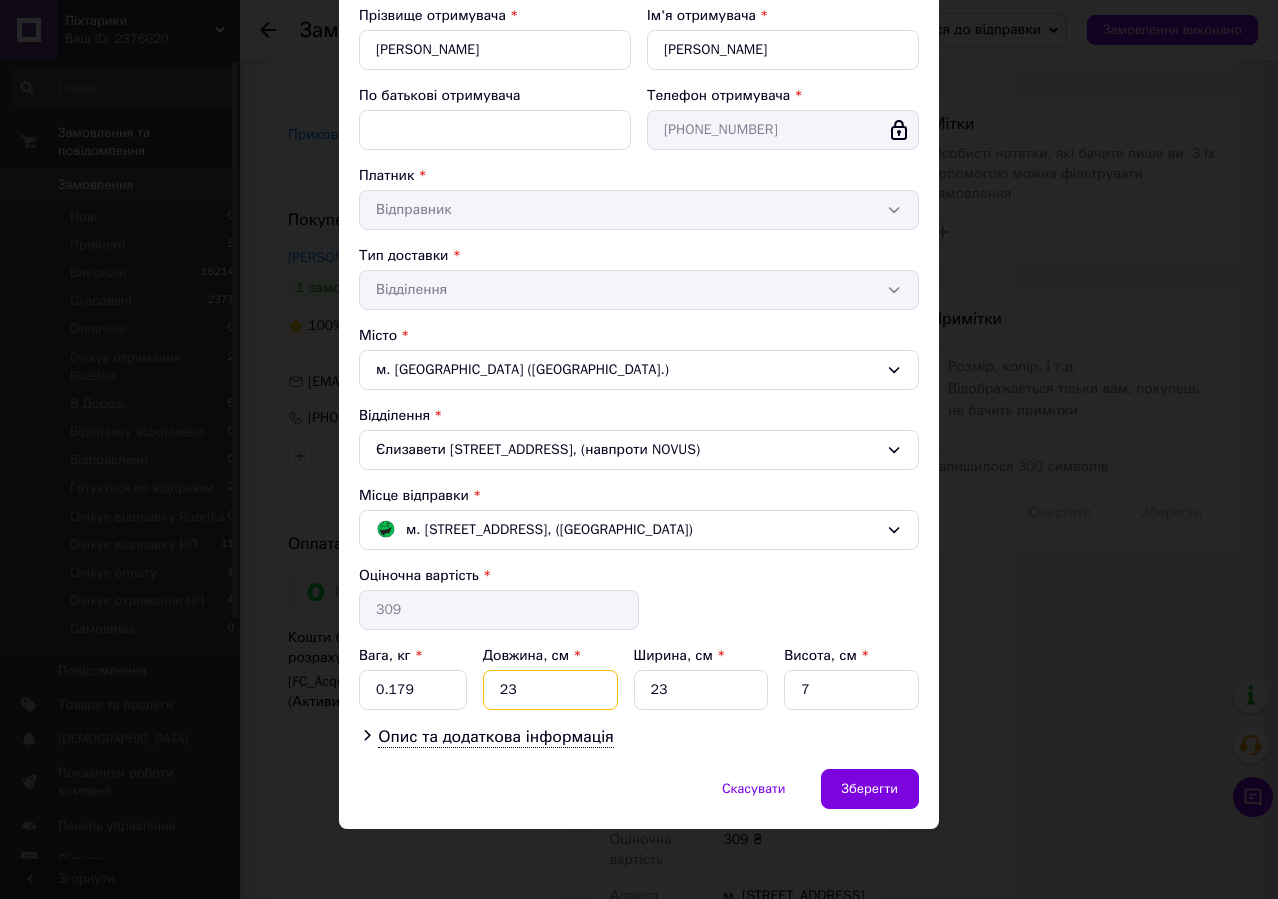 type on "23" 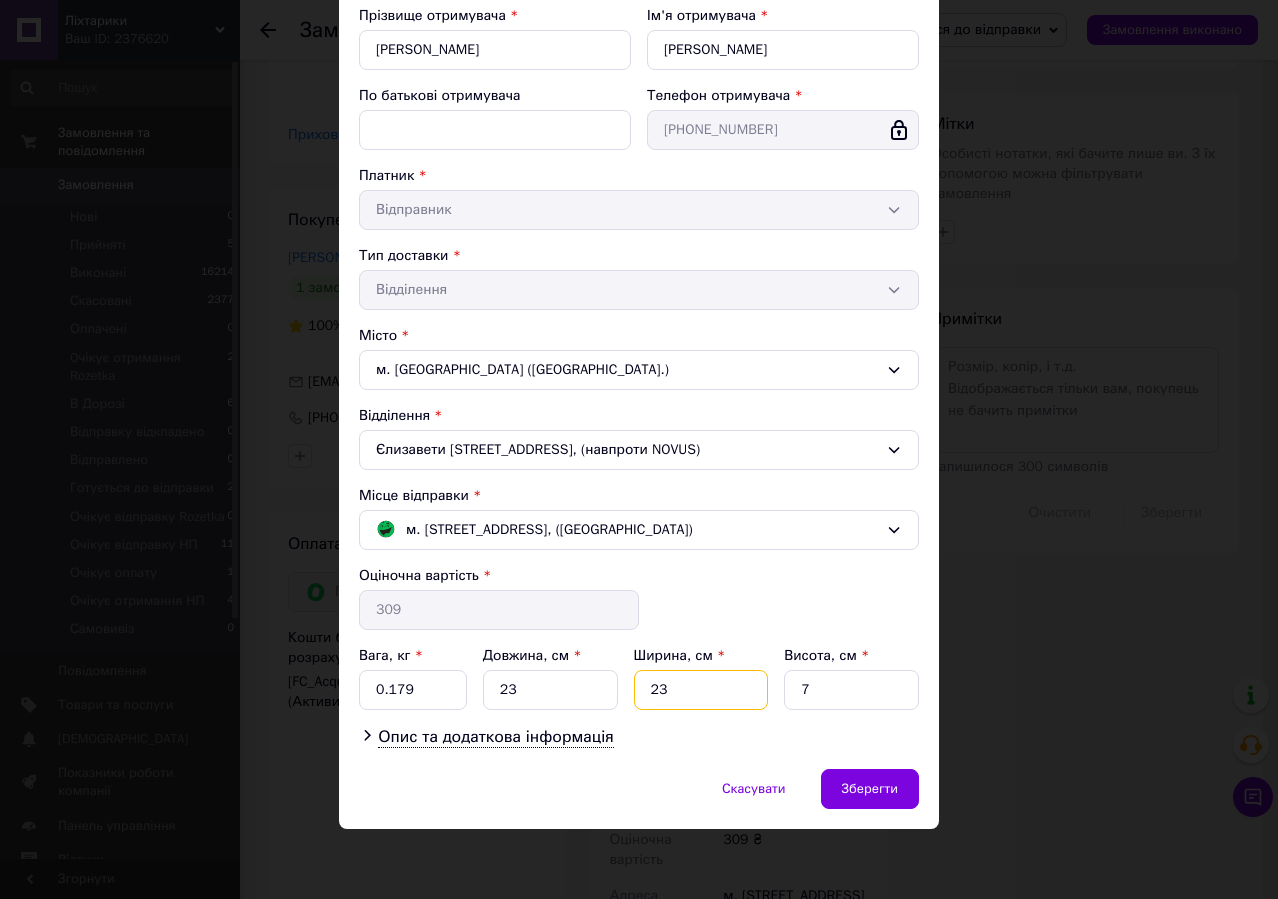 drag, startPoint x: 682, startPoint y: 688, endPoint x: 575, endPoint y: 658, distance: 111.12605 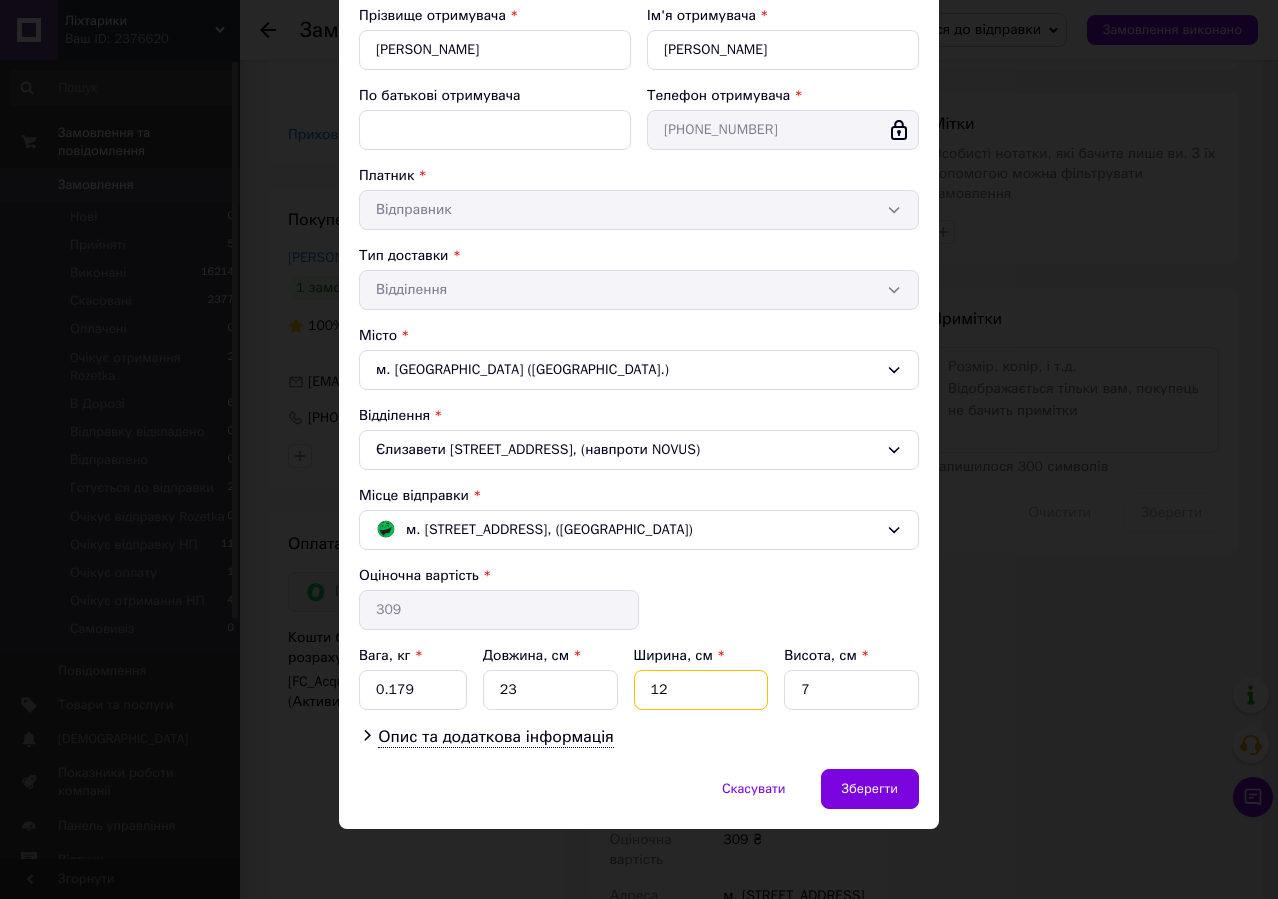 type on "12" 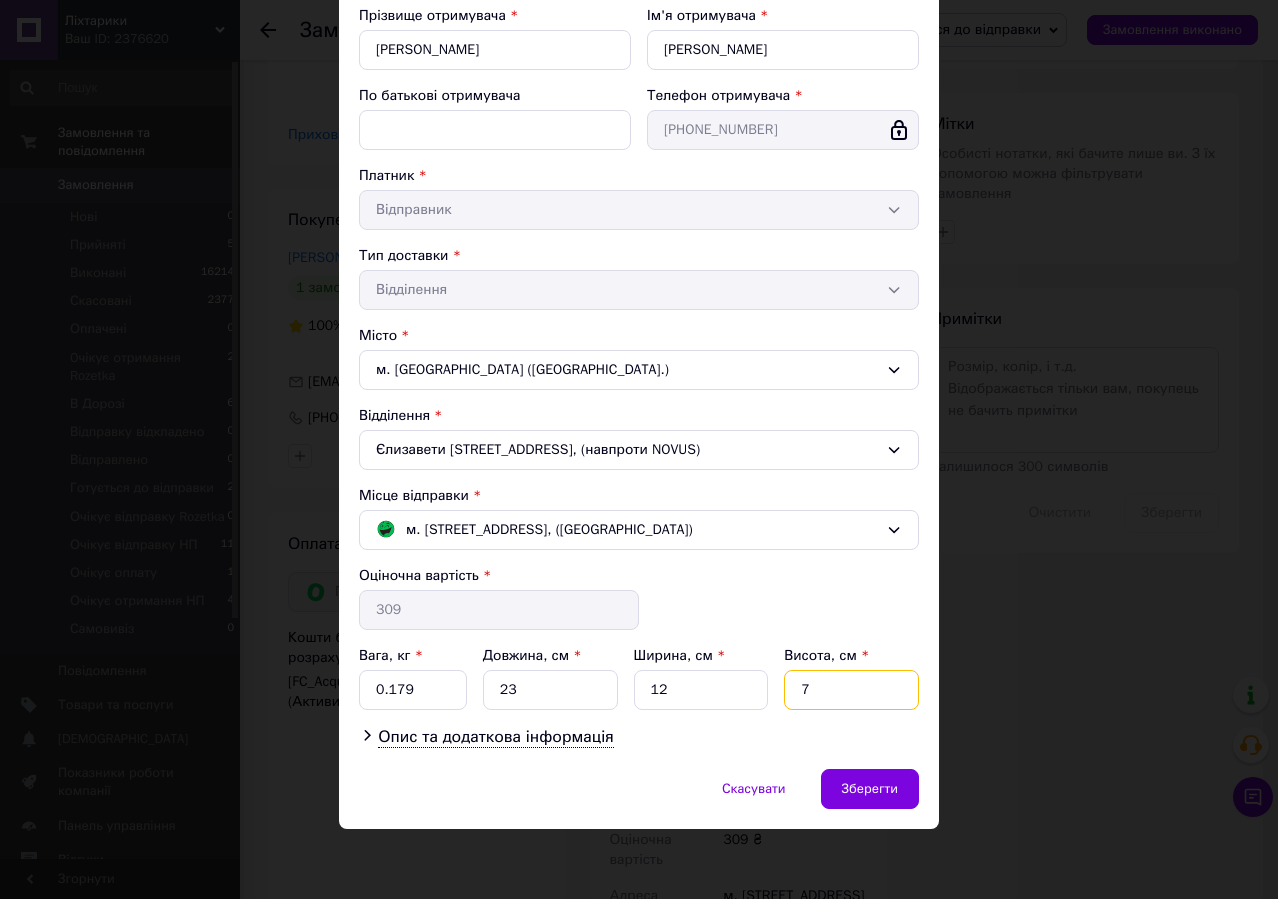 drag, startPoint x: 828, startPoint y: 689, endPoint x: 770, endPoint y: 678, distance: 59.03389 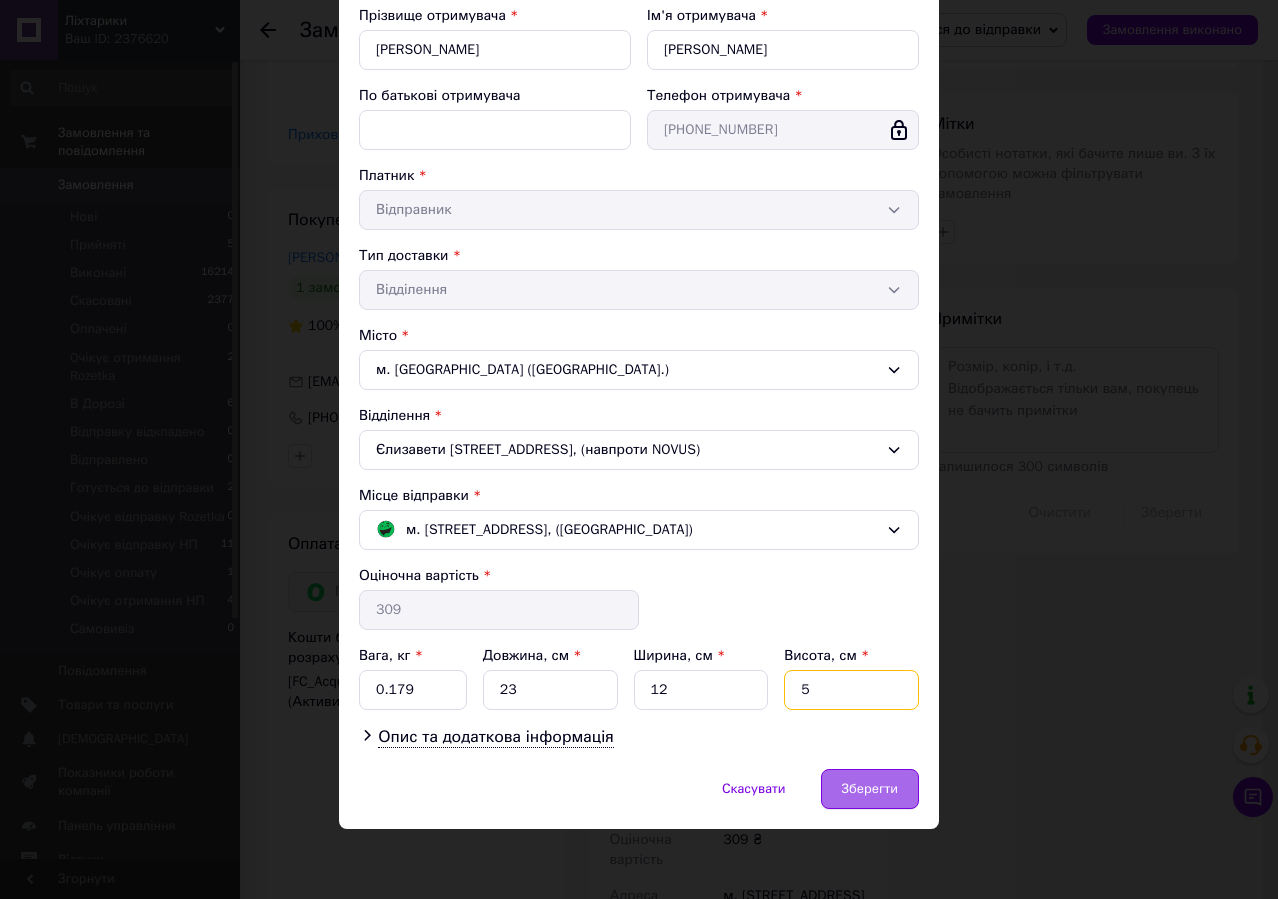 type on "5" 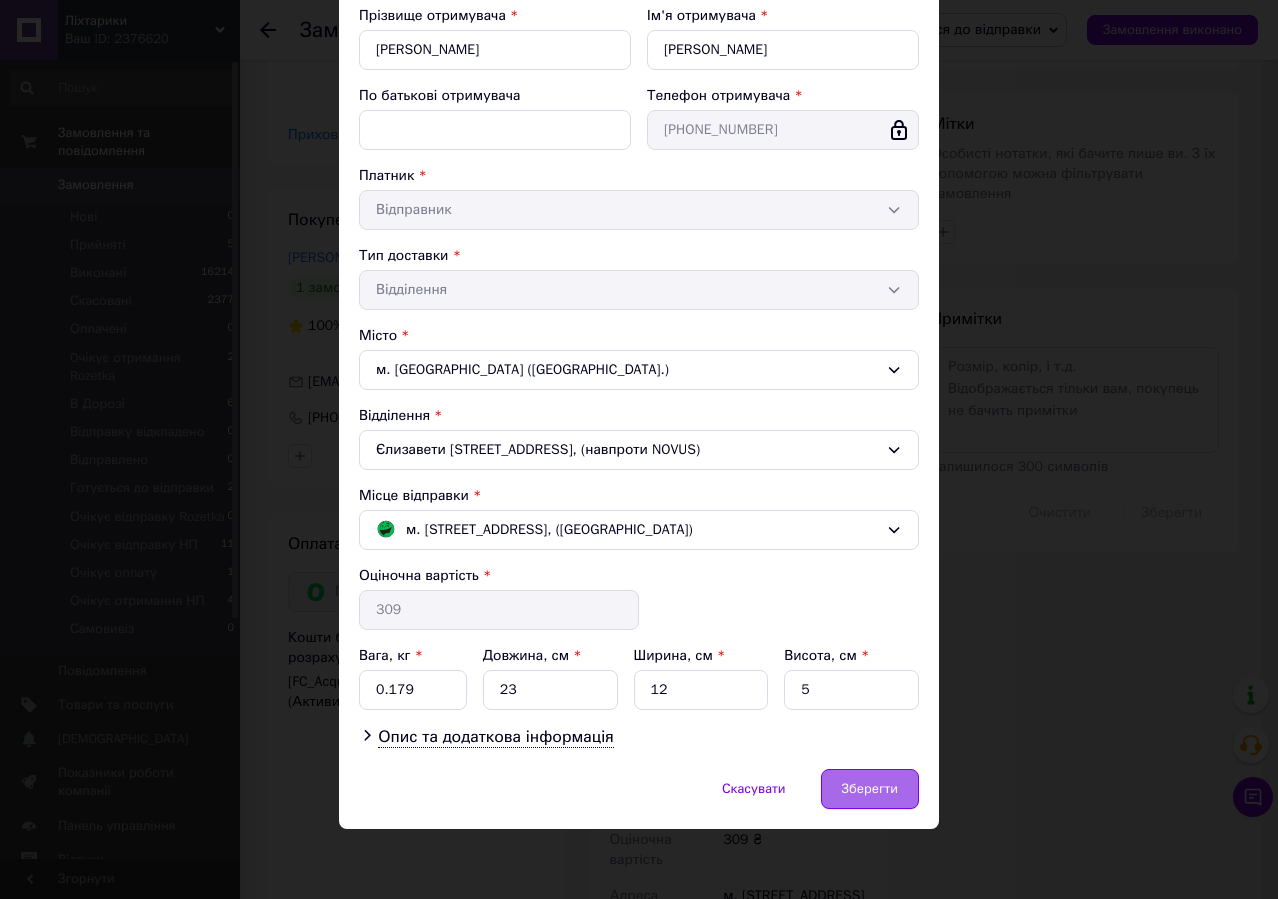 click on "Зберегти" at bounding box center (870, 789) 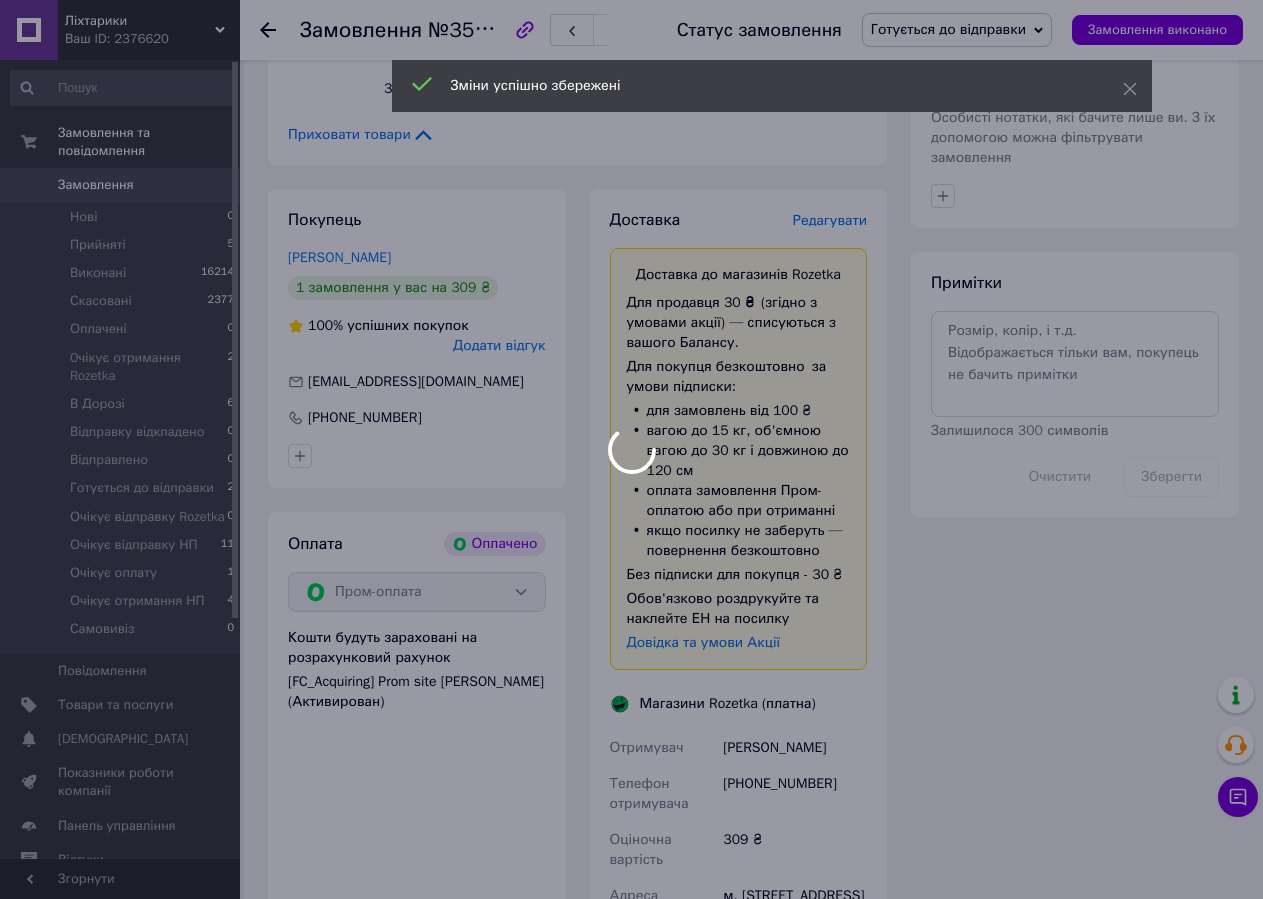 scroll, scrollTop: 1500, scrollLeft: 0, axis: vertical 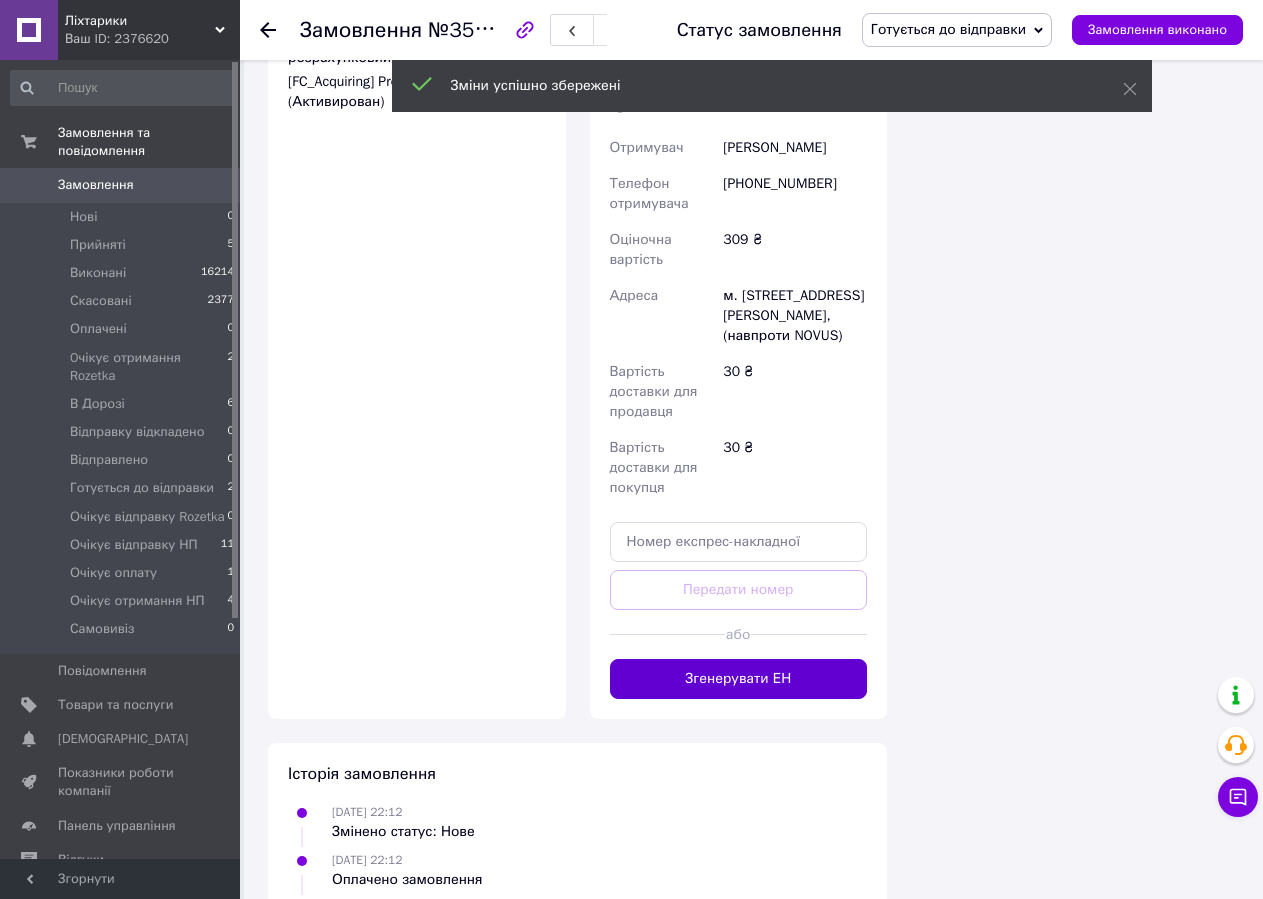 drag, startPoint x: 723, startPoint y: 705, endPoint x: 681, endPoint y: 693, distance: 43.68066 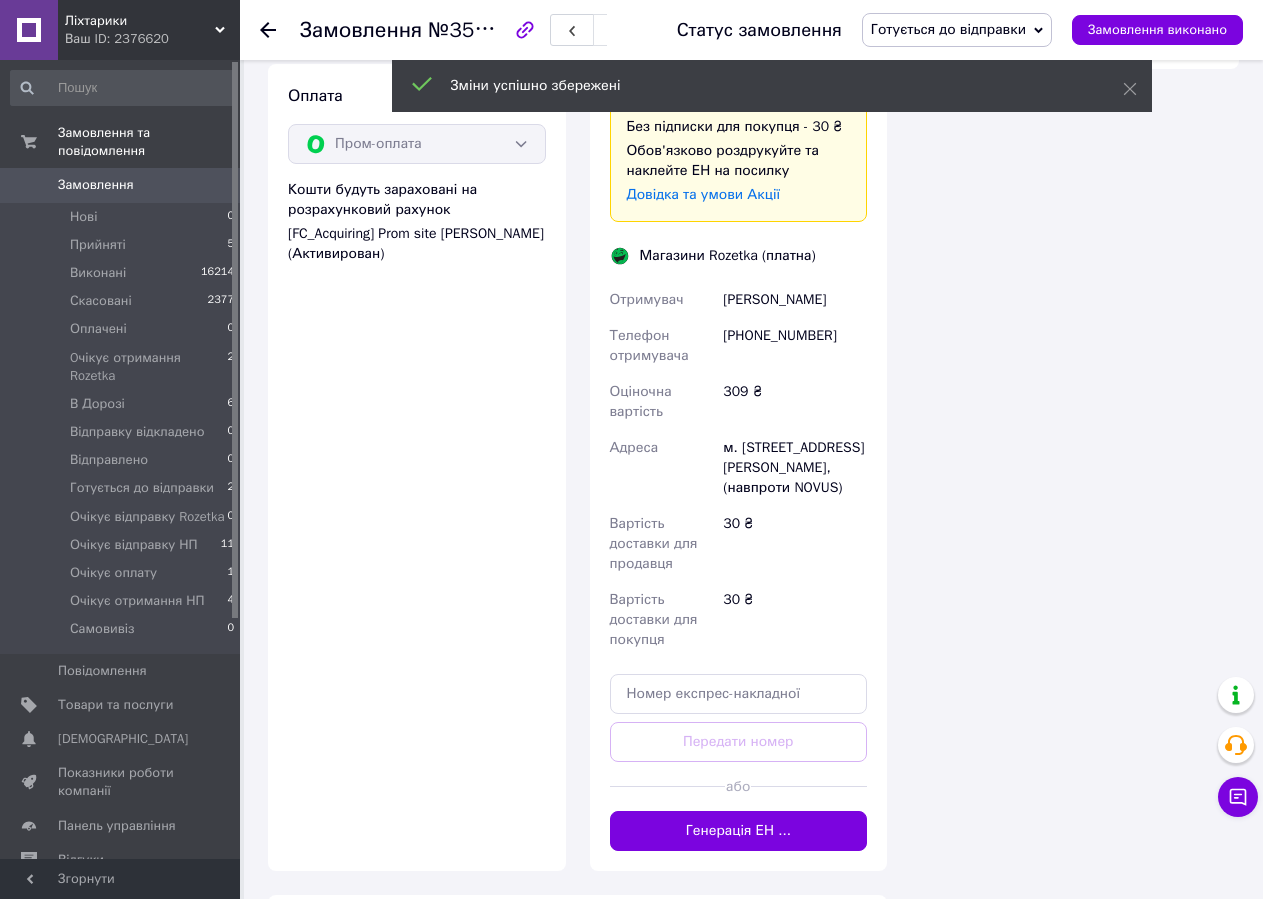 scroll, scrollTop: 1200, scrollLeft: 0, axis: vertical 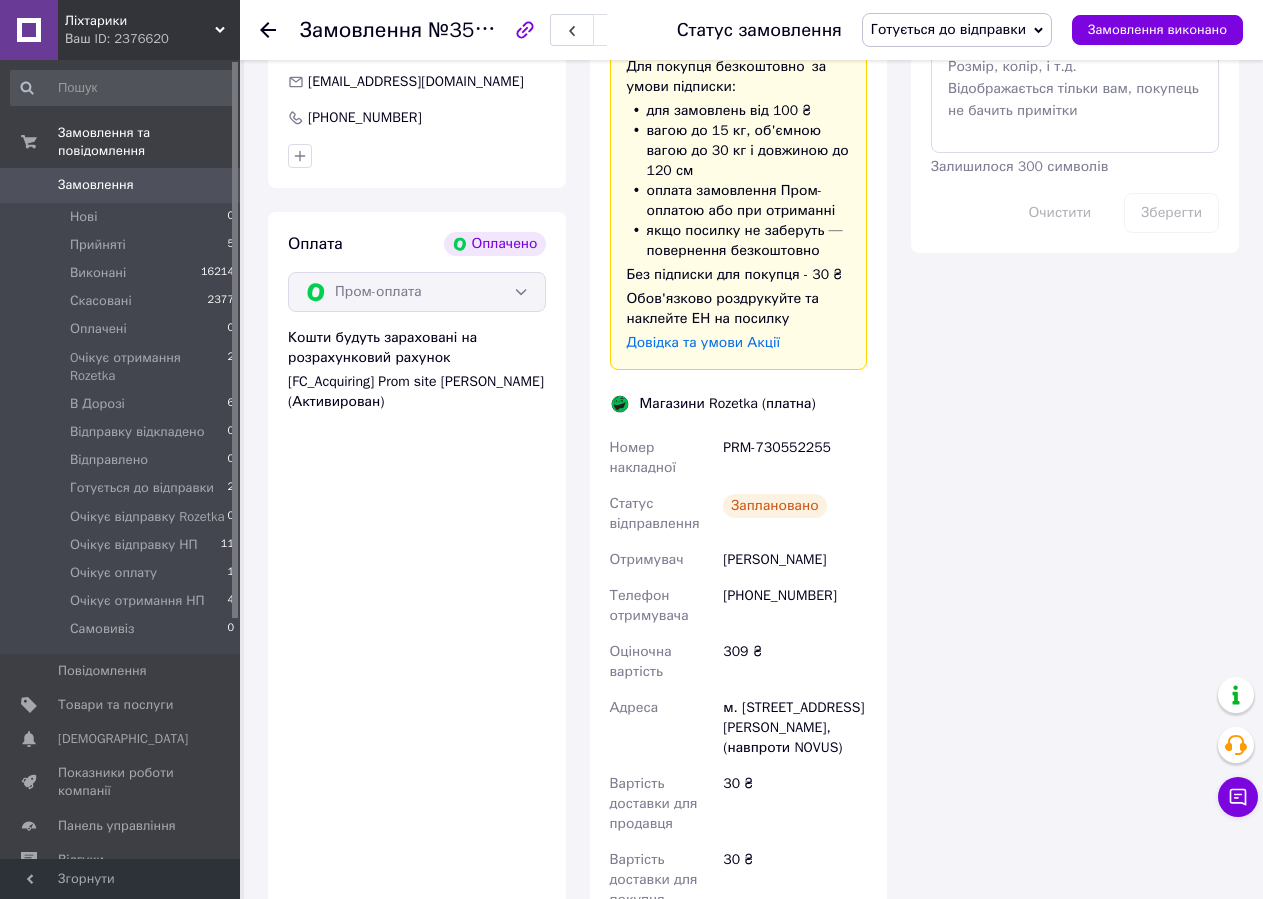 click on "Готується до відправки" at bounding box center [948, 29] 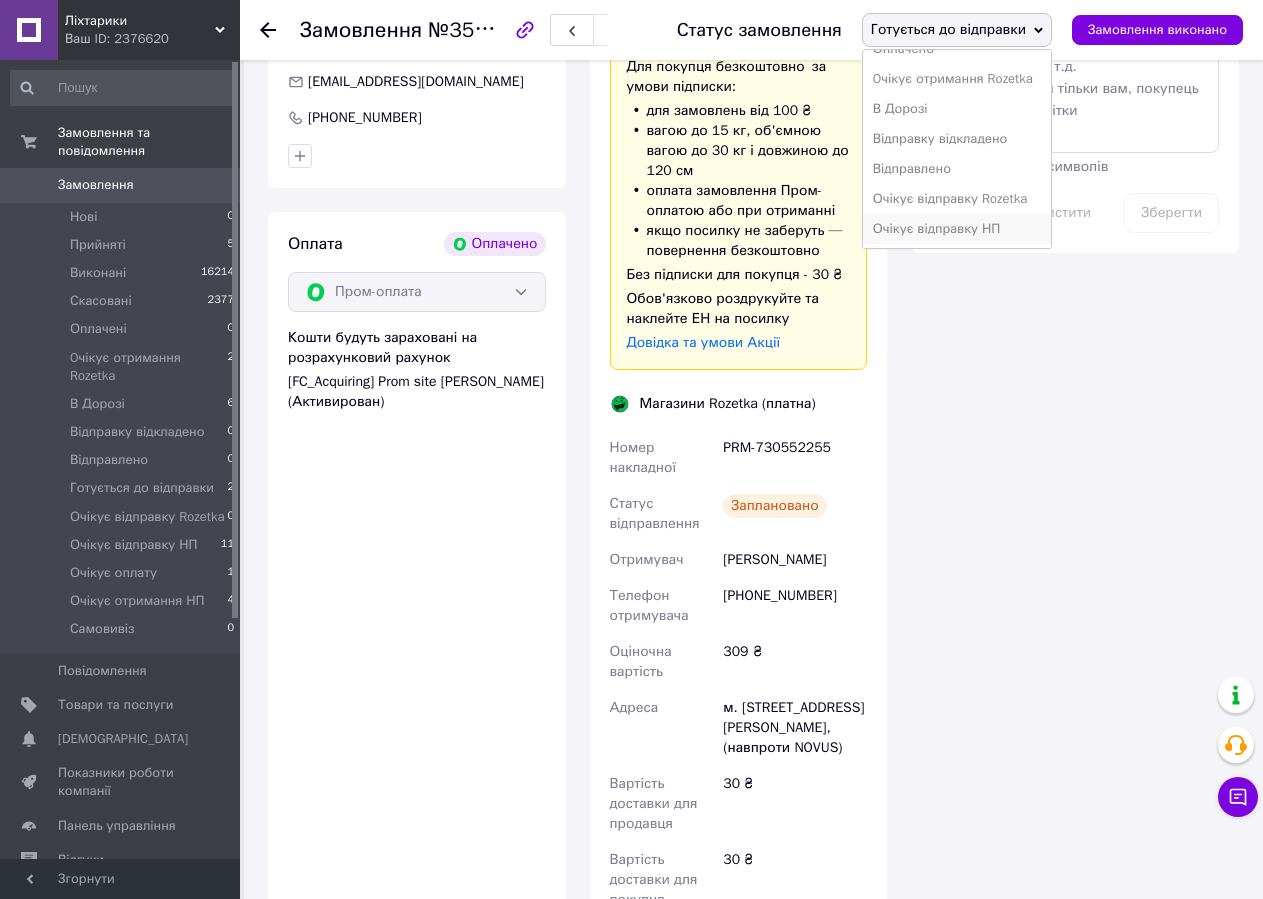 scroll, scrollTop: 202, scrollLeft: 0, axis: vertical 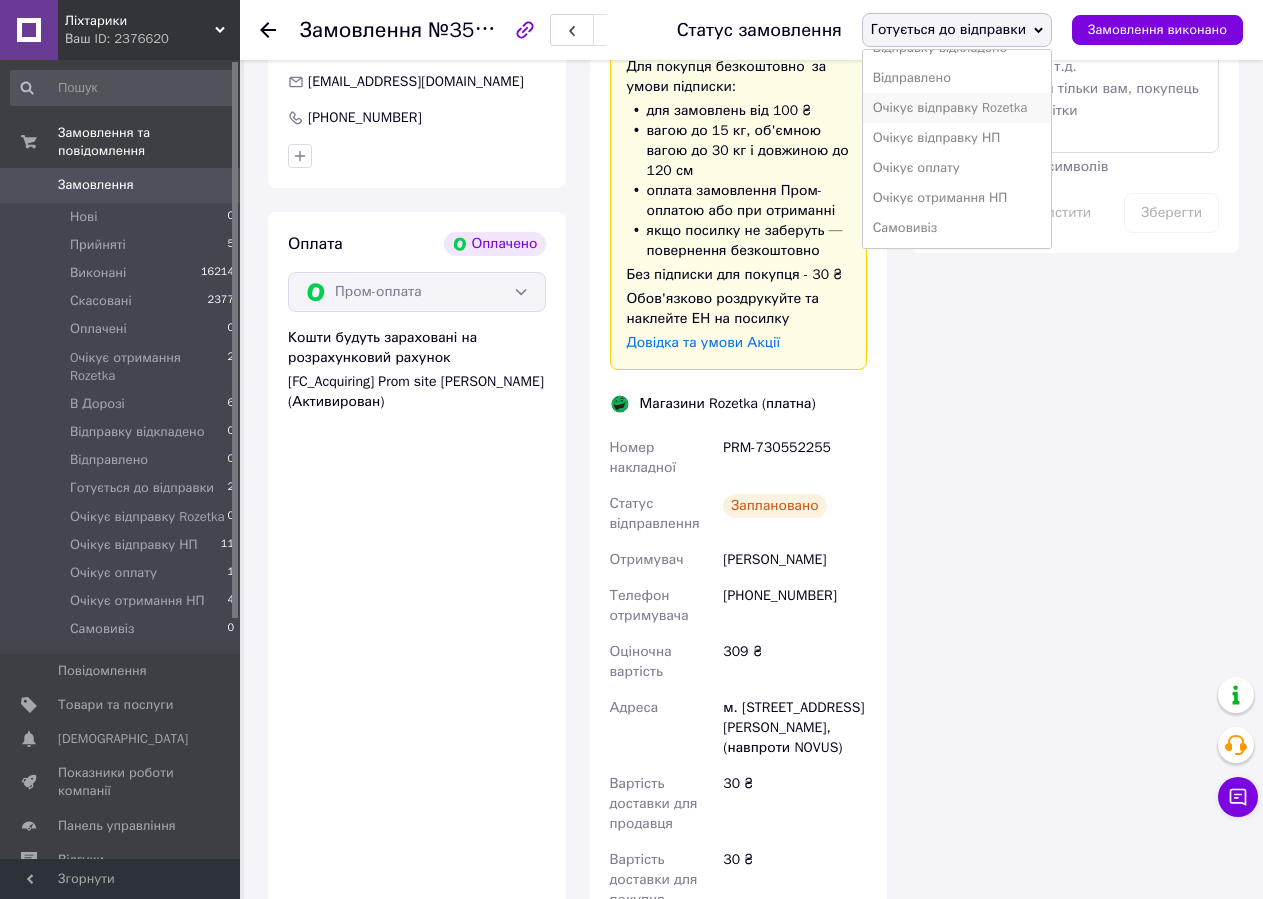 click on "Очікує відправку Rozetka" at bounding box center [957, 108] 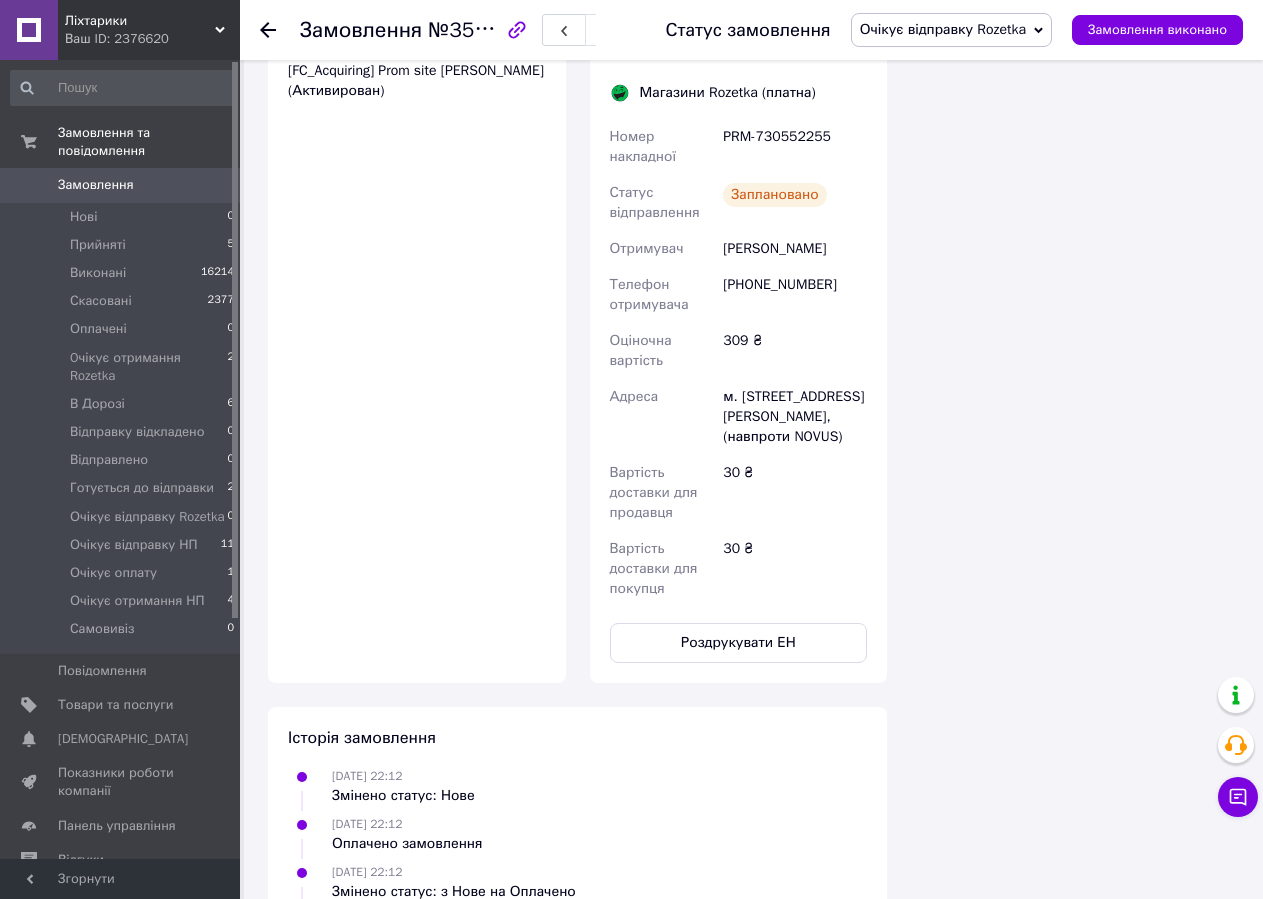 scroll, scrollTop: 1700, scrollLeft: 0, axis: vertical 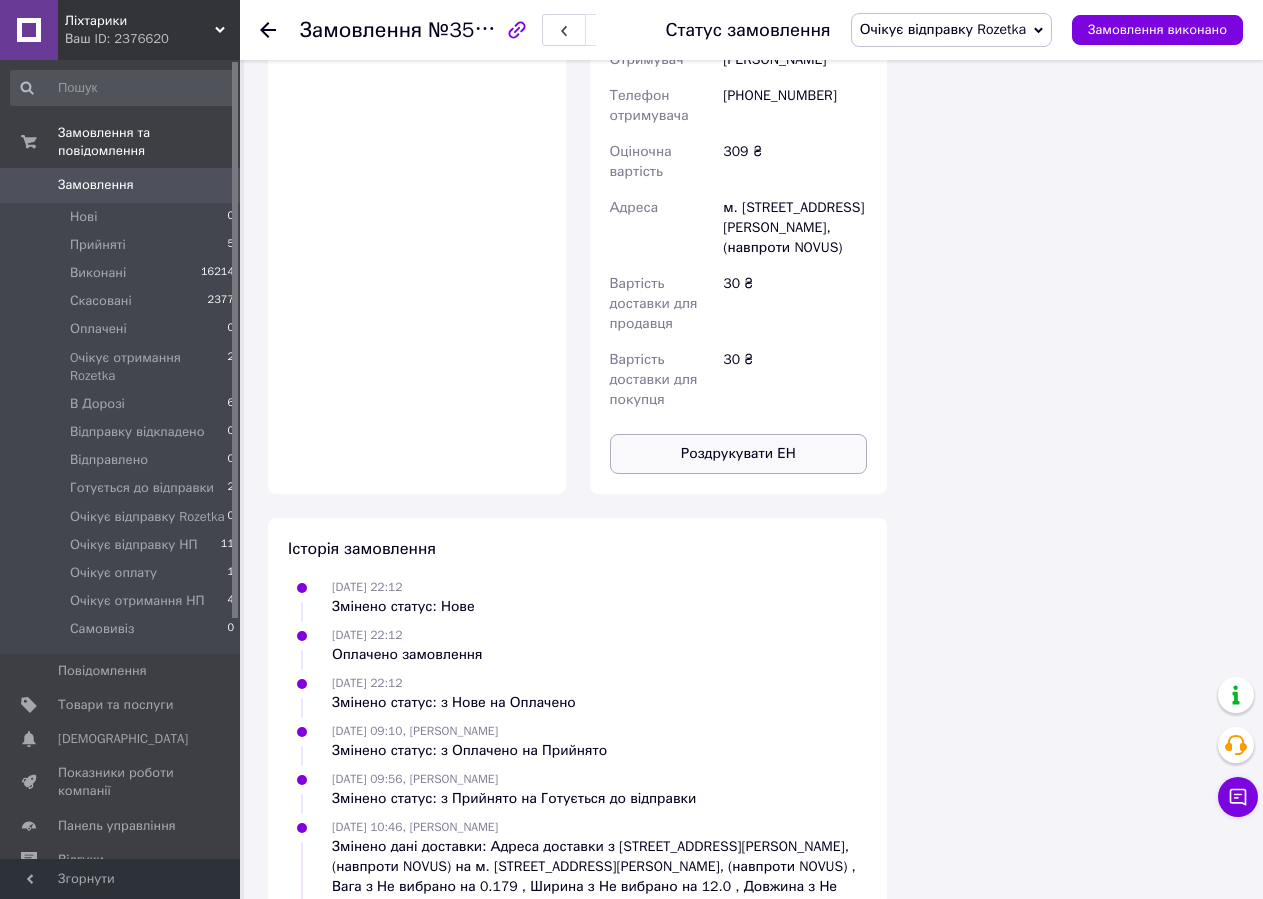 click on "Роздрукувати ЕН" at bounding box center (739, 454) 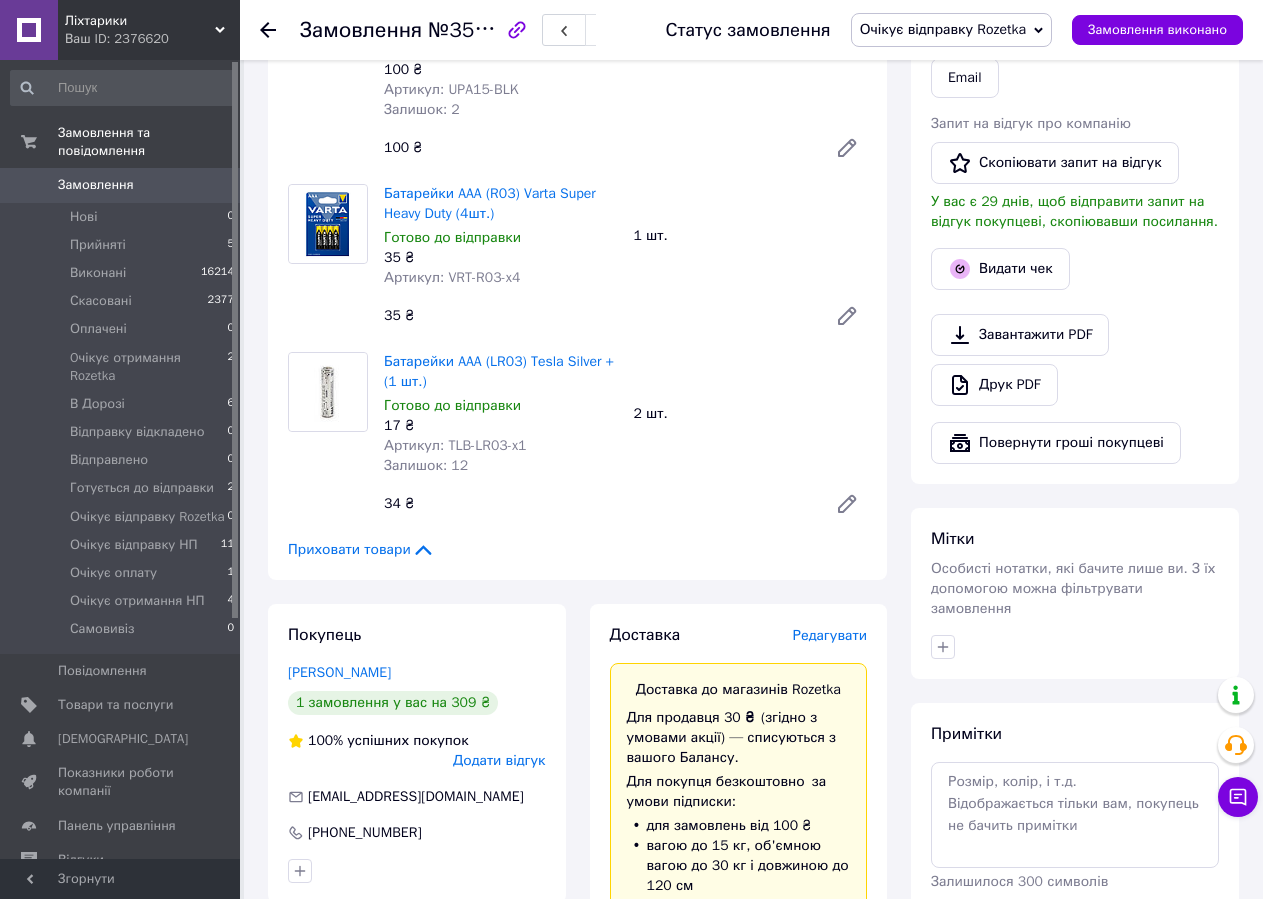 scroll, scrollTop: 200, scrollLeft: 0, axis: vertical 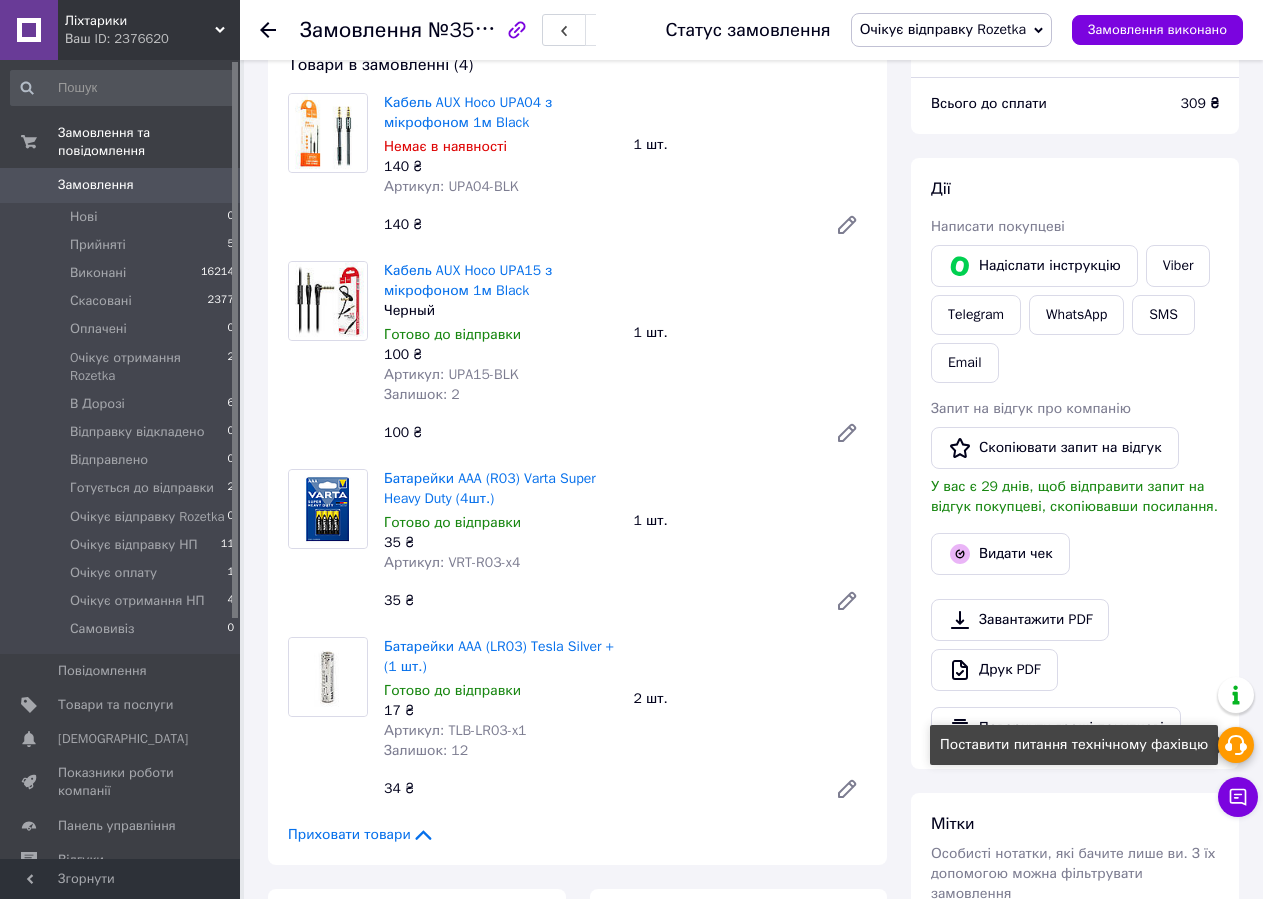 click 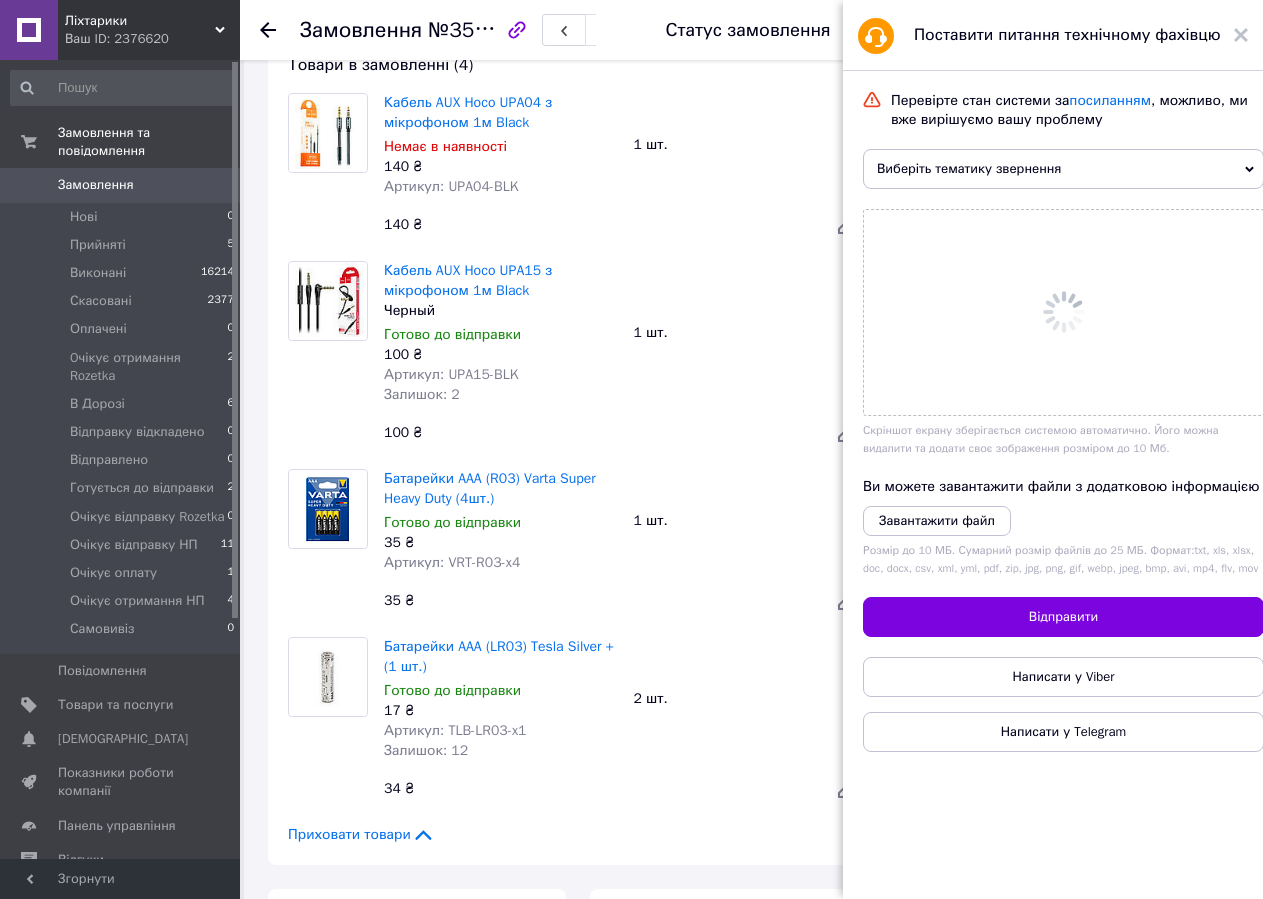 click on "Ліхтарики Ваш ID: 2376620 Сайт Ліхтарики Кабінет покупця Перевірити стан системи Сторінка на порталі Довідка Вийти Замовлення та повідомлення Замовлення 0 Нові 0 Прийняті 5 Виконані 16214 Скасовані 2377 Оплачені 0 Oчікує отримання Rozetka 2 В Дорозі 6 Відправку відкладено 0 Відправлено 0 Готується до відправки 2 Очікує відправку Rozetka 0 Очікує відправку НП 11 Очікує оплату 1 Очікує отримання НП 4 Самовивіз 0 Повідомлення 0 Товари та послуги Сповіщення 0 0 Показники роботи компанії Панель управління Відгуки Клієнти Каталог ProSale" at bounding box center (631, 1188) 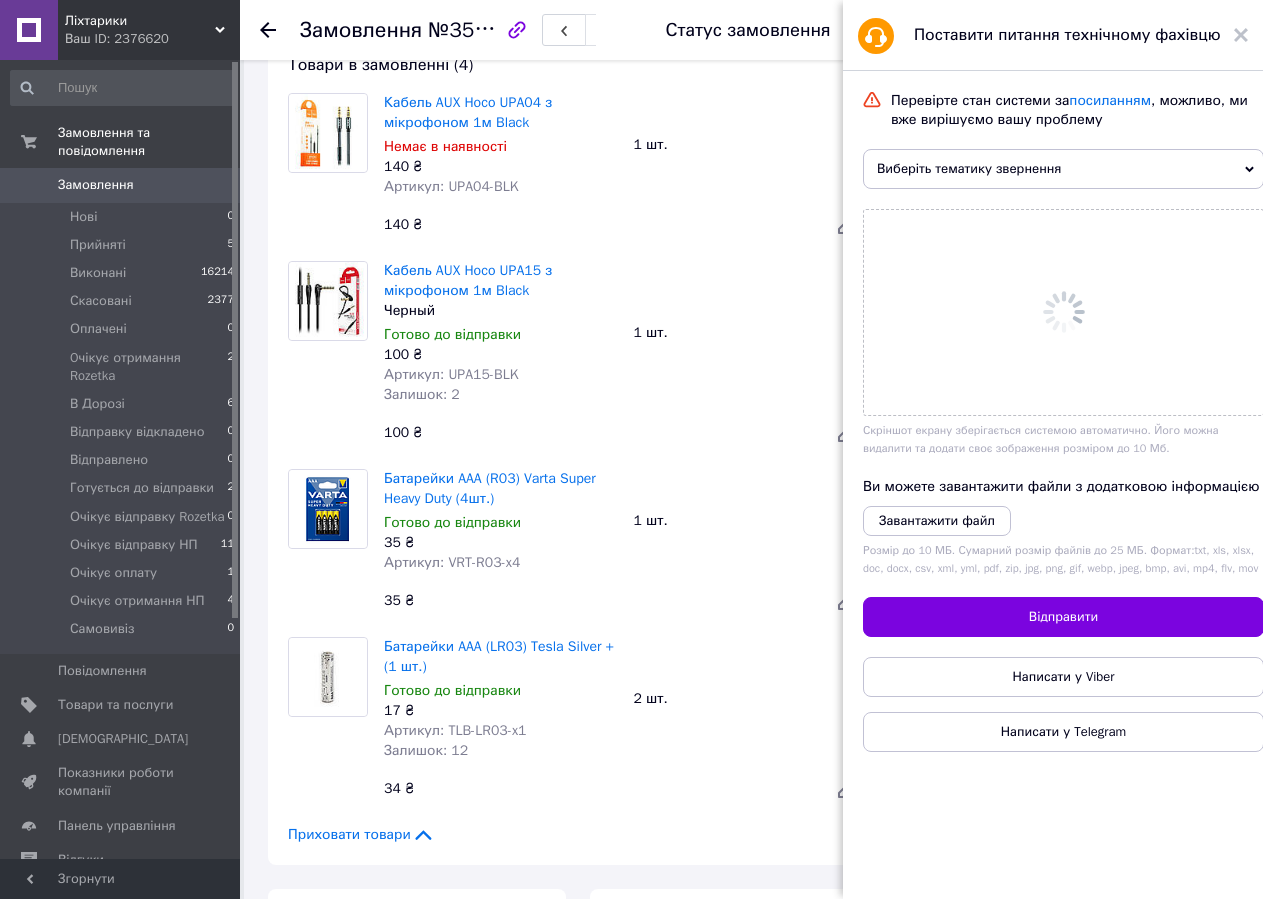click on "Виберіть тематику звернення" at bounding box center (1063, 169) 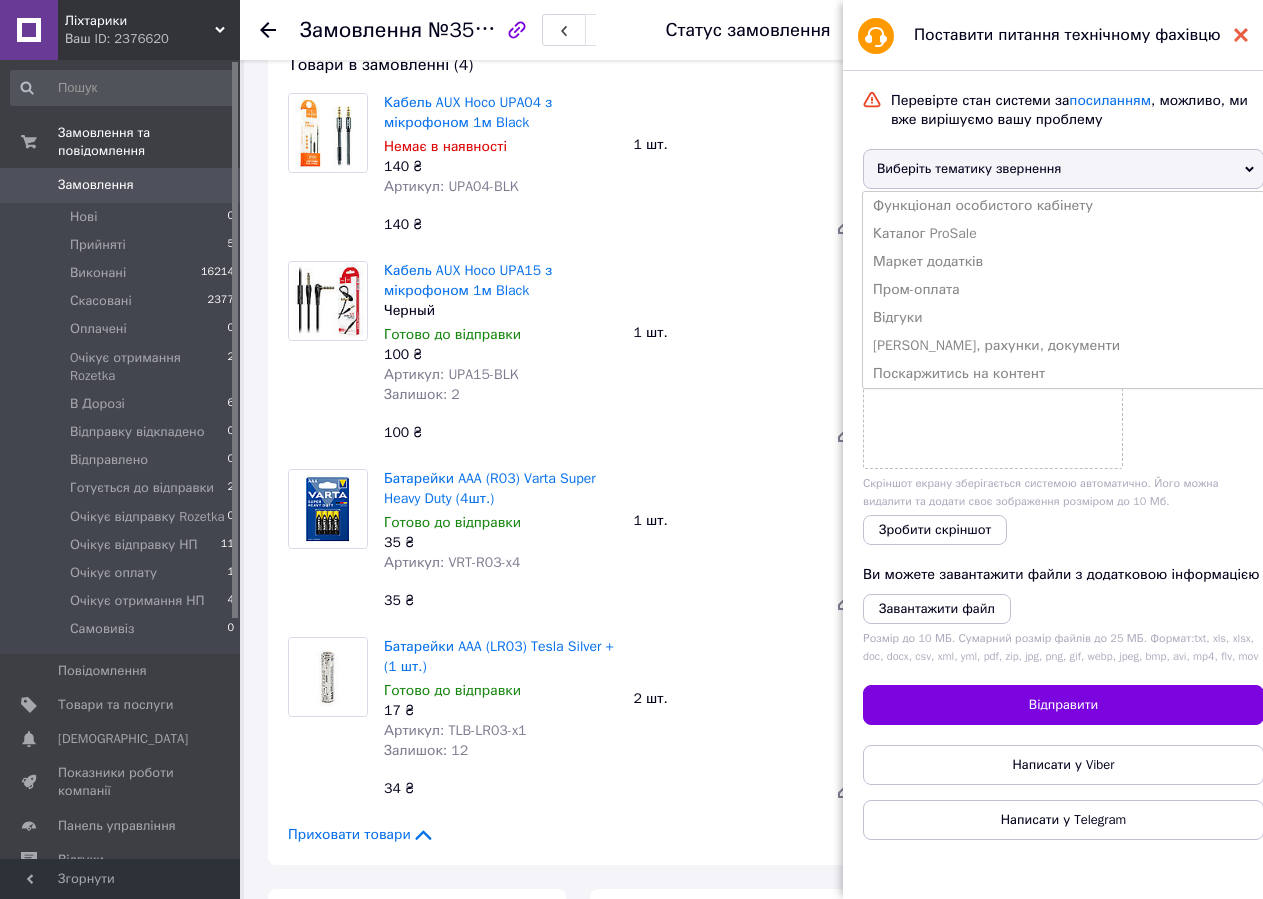 click at bounding box center [1241, 35] 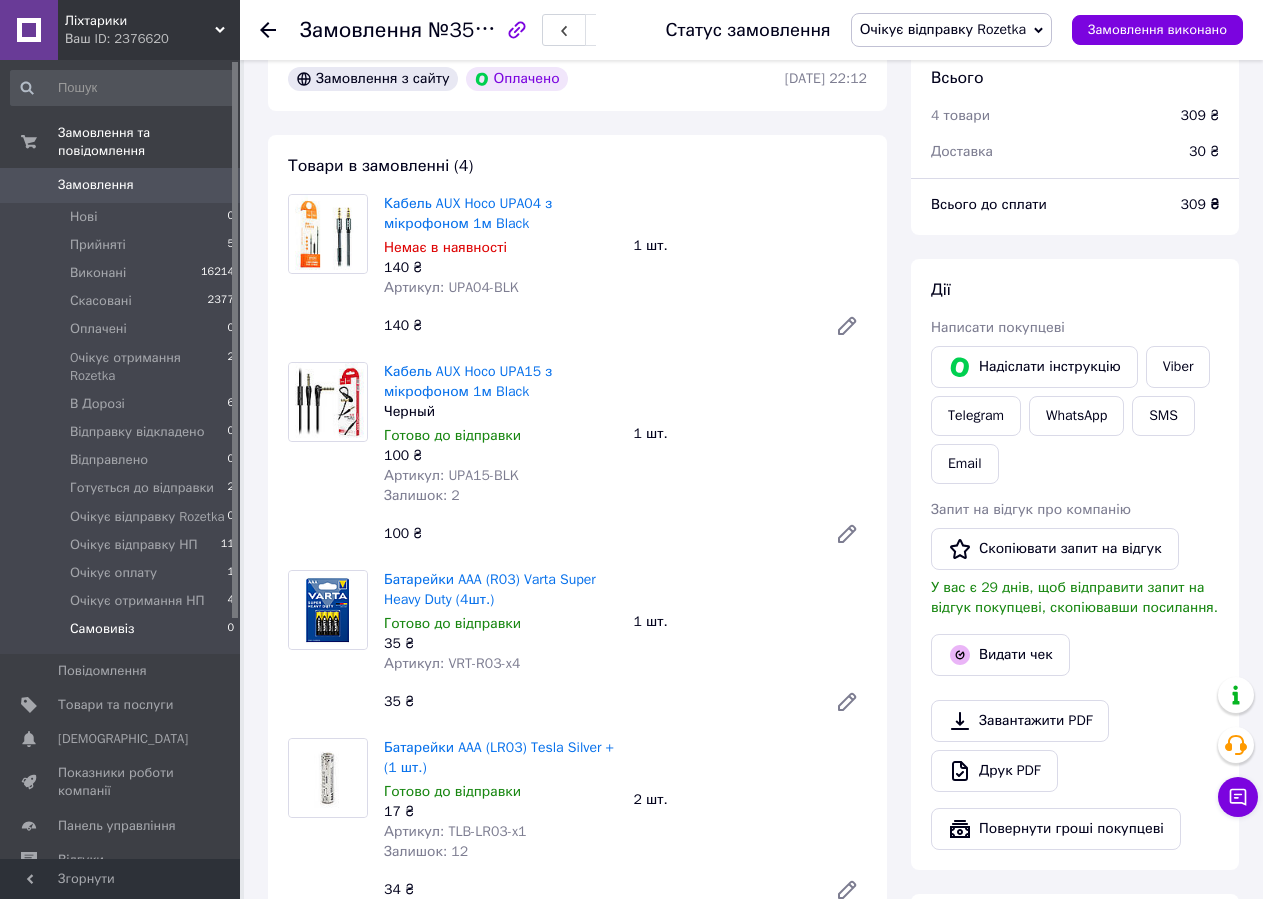 scroll, scrollTop: 0, scrollLeft: 0, axis: both 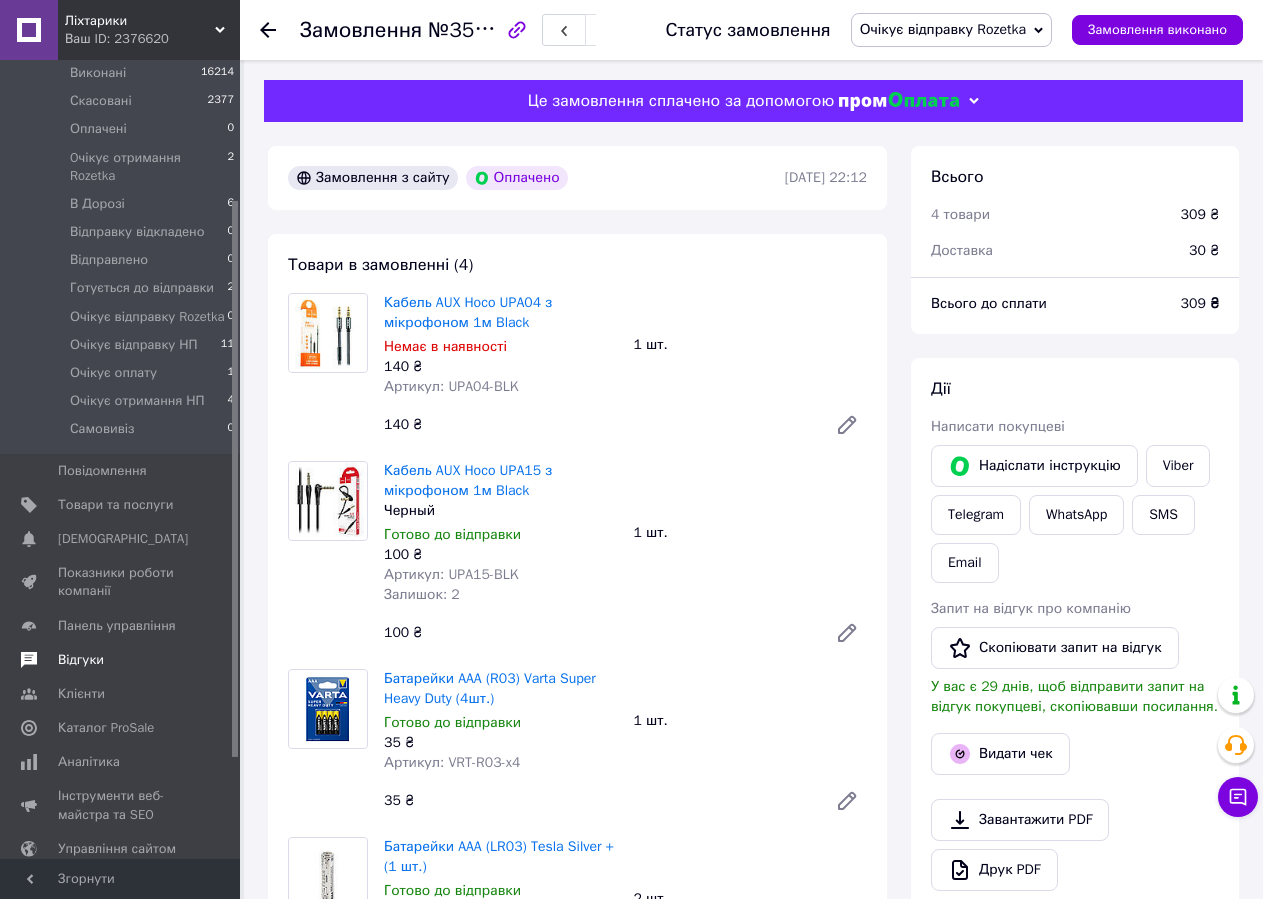click on "Відгуки" at bounding box center [81, 660] 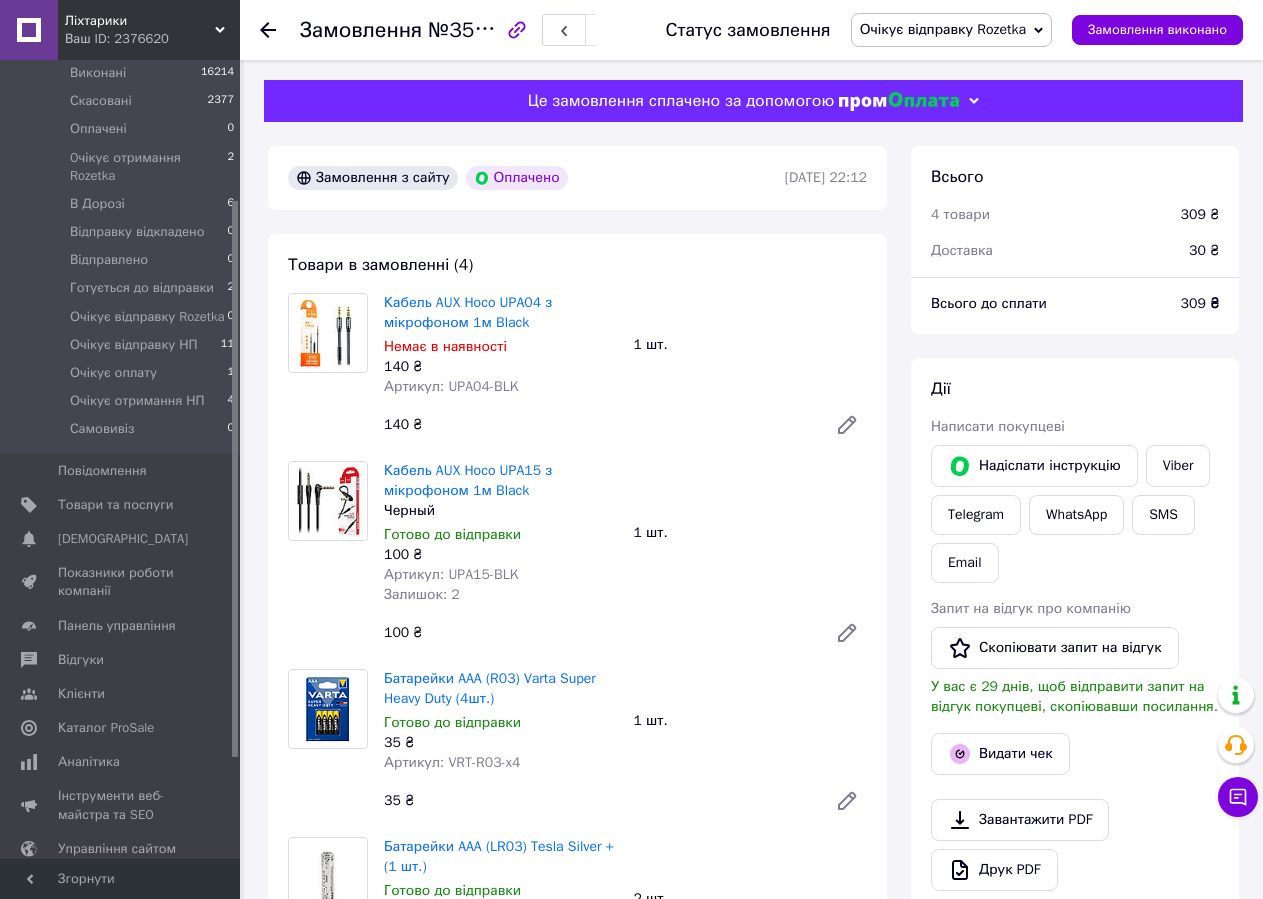 scroll, scrollTop: 18, scrollLeft: 0, axis: vertical 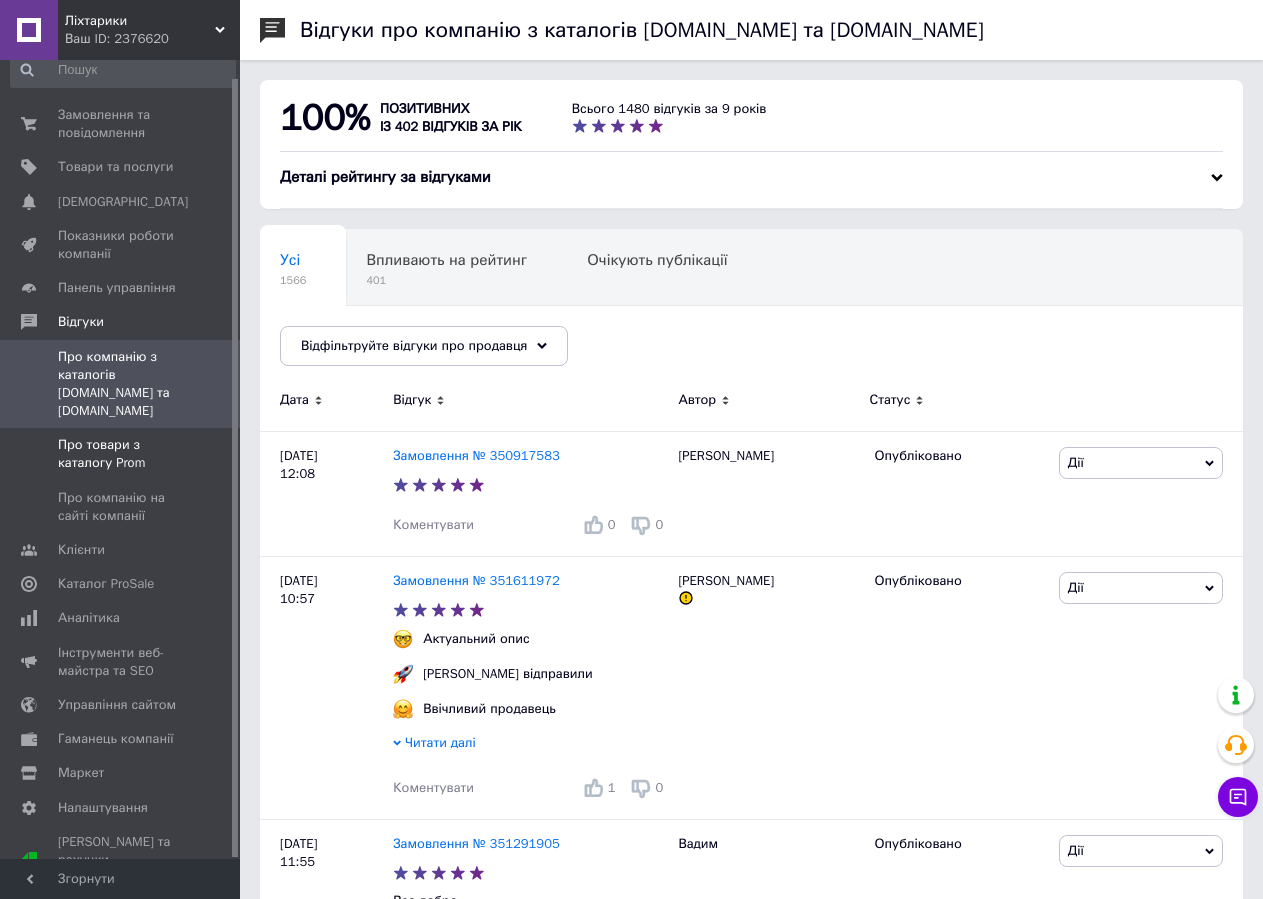 click on "Про товари з каталогу Prom" at bounding box center (121, 454) 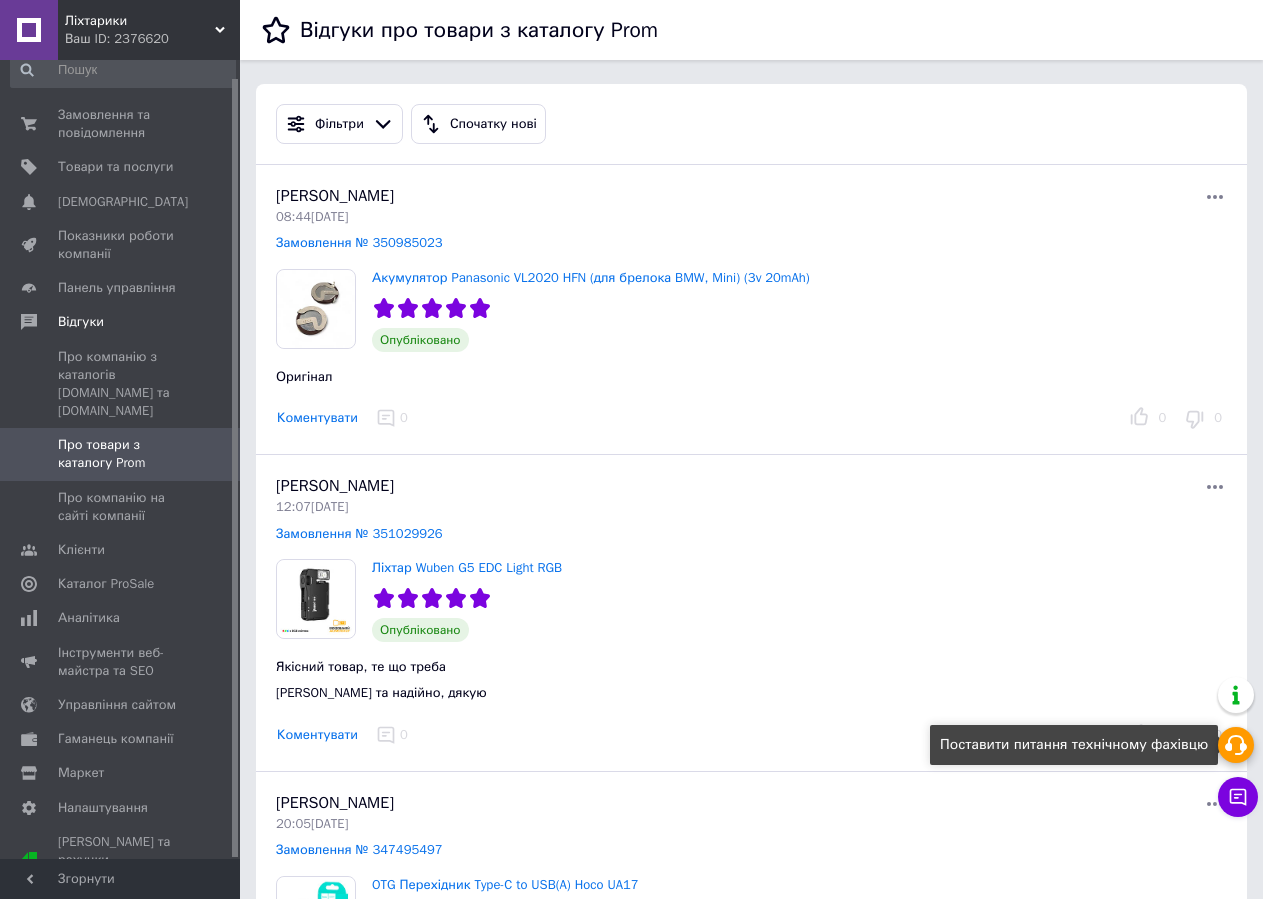 click 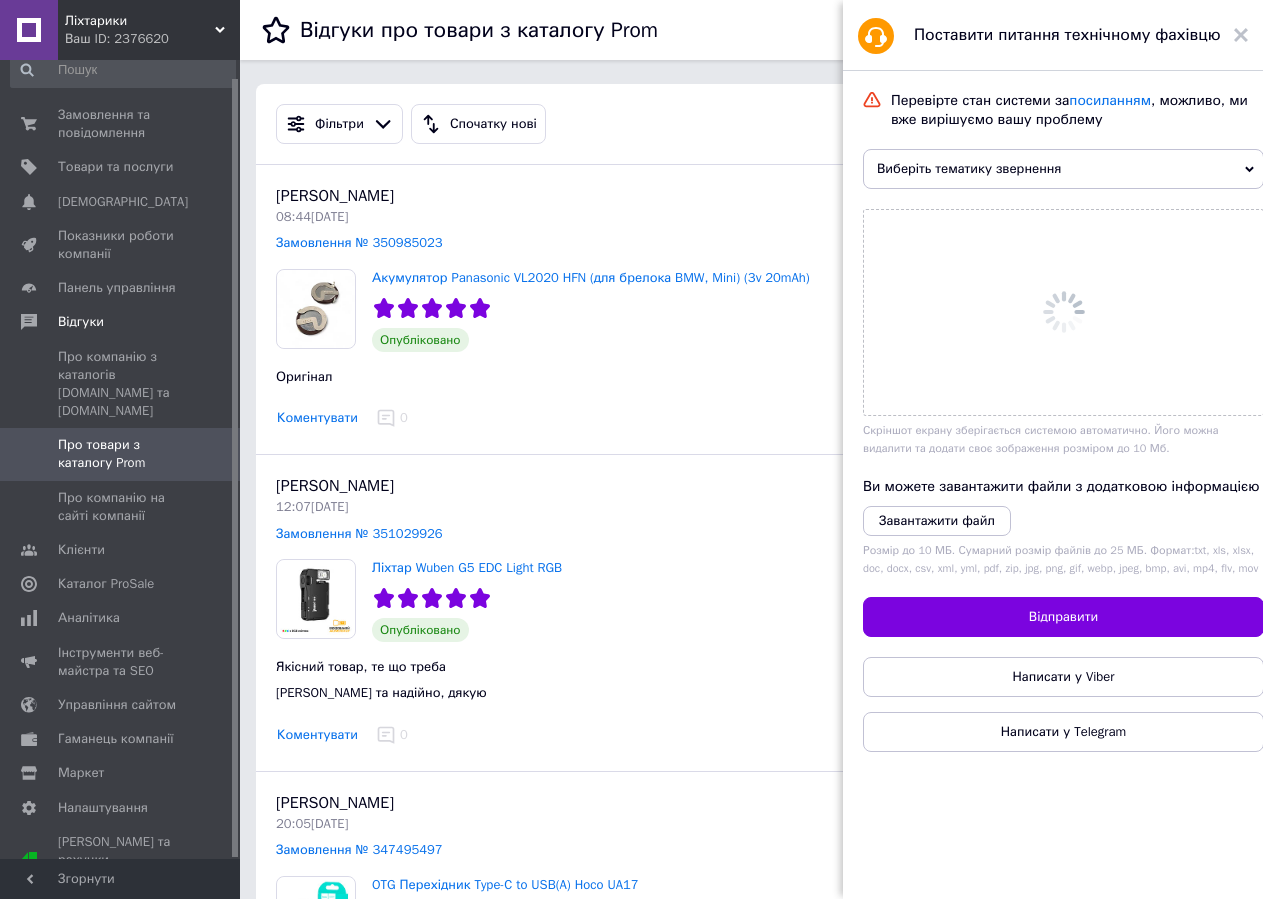 click on "Виберіть тематику звернення" at bounding box center [1063, 169] 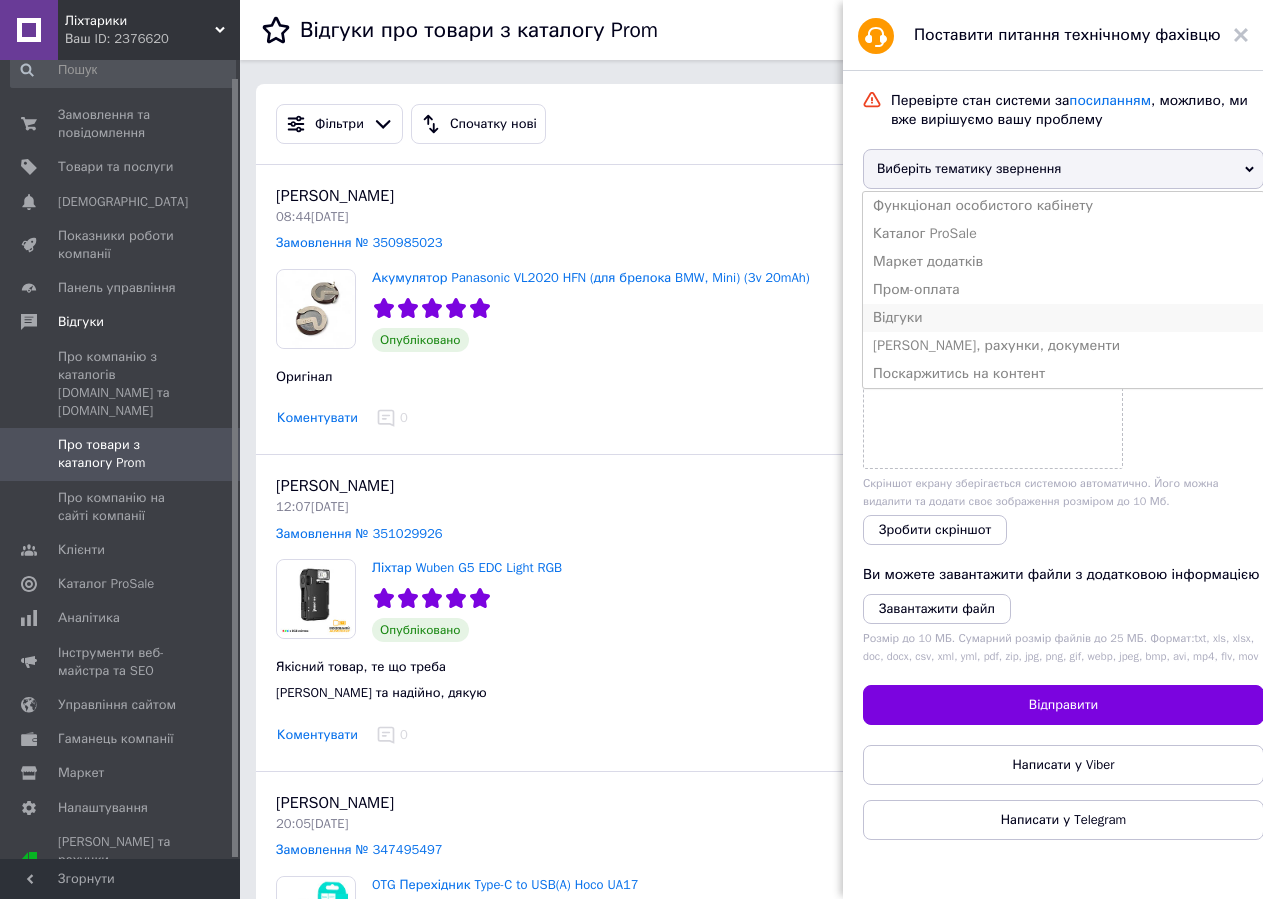 click on "Відгуки" at bounding box center (1063, 318) 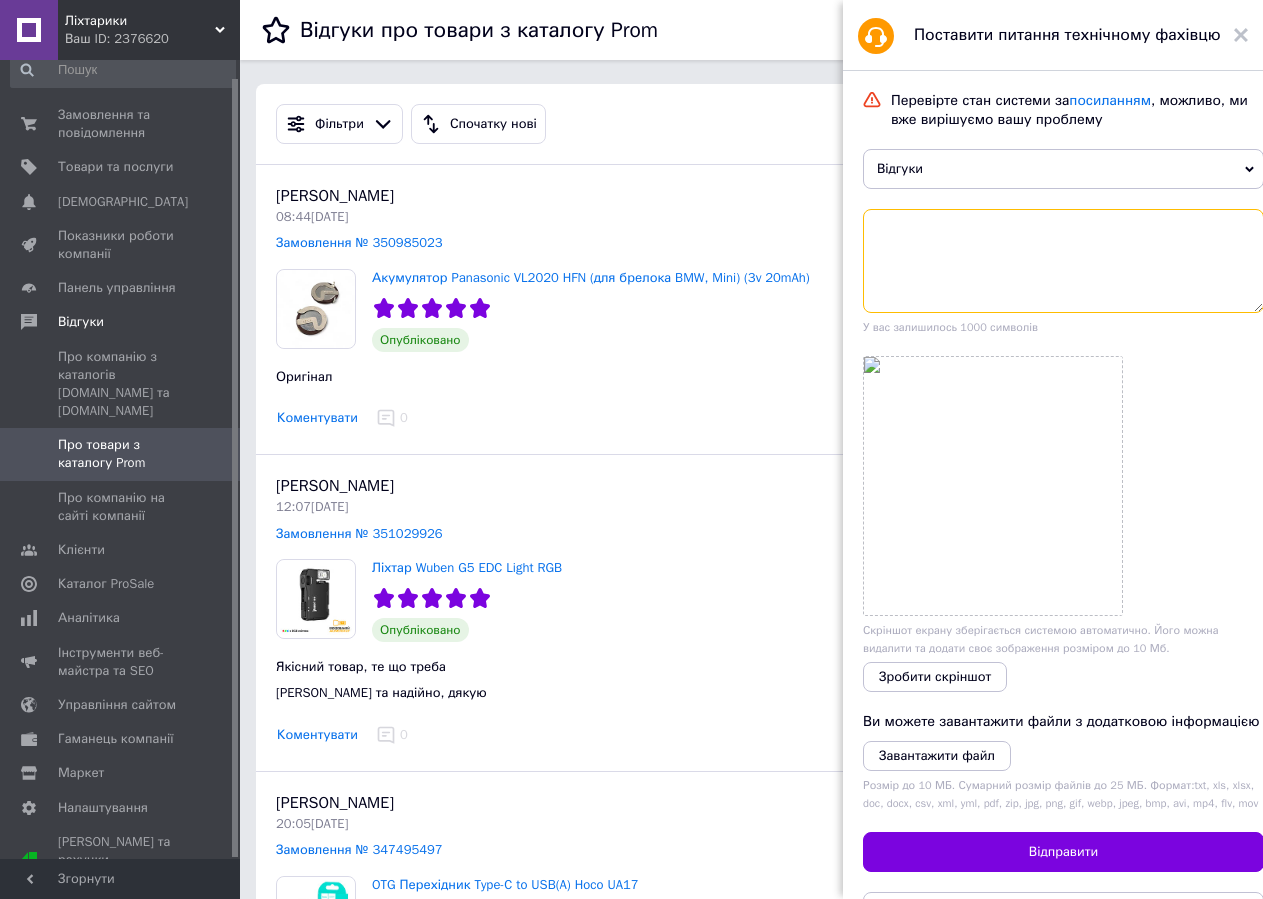 click at bounding box center (1063, 261) 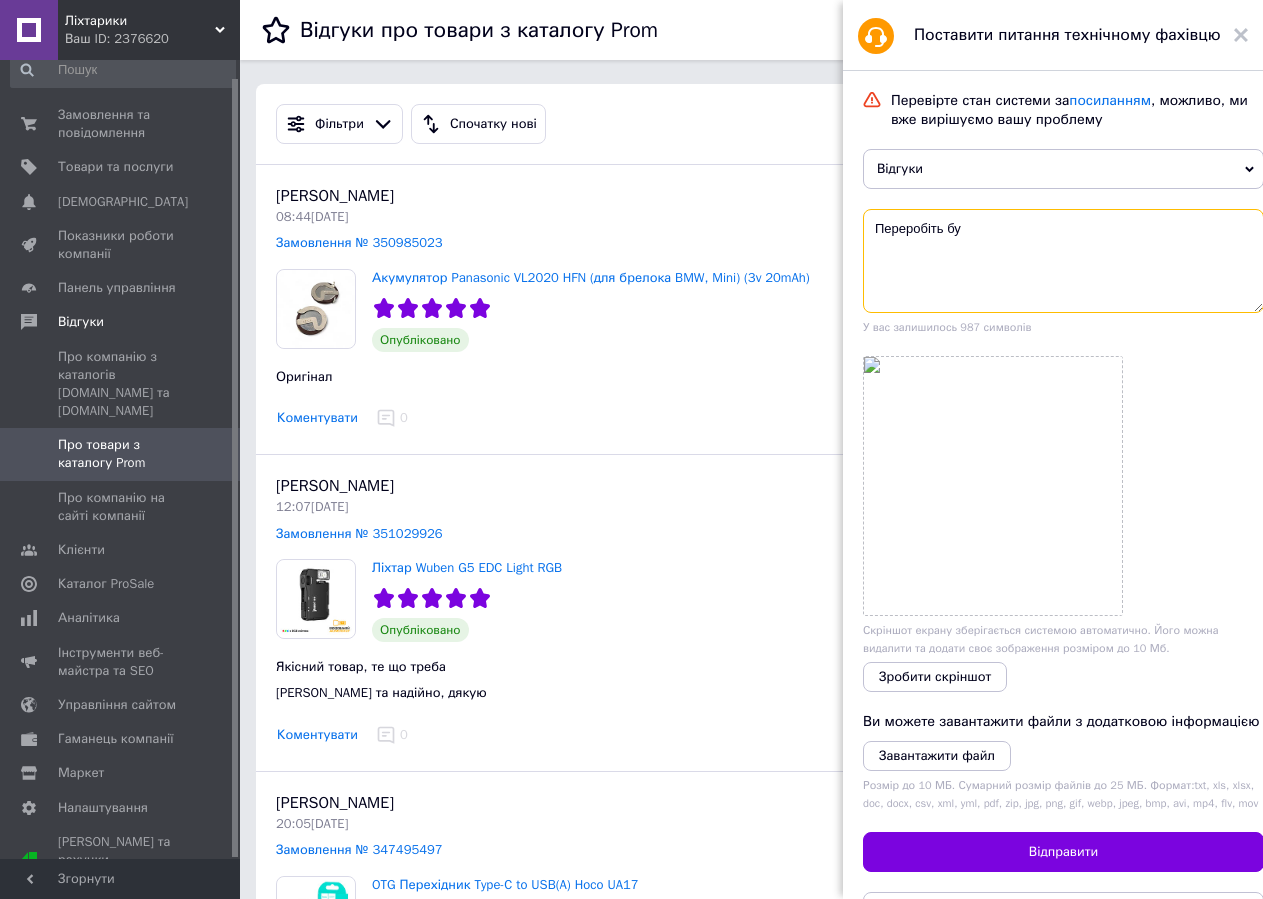 type on "Переробіть буд" 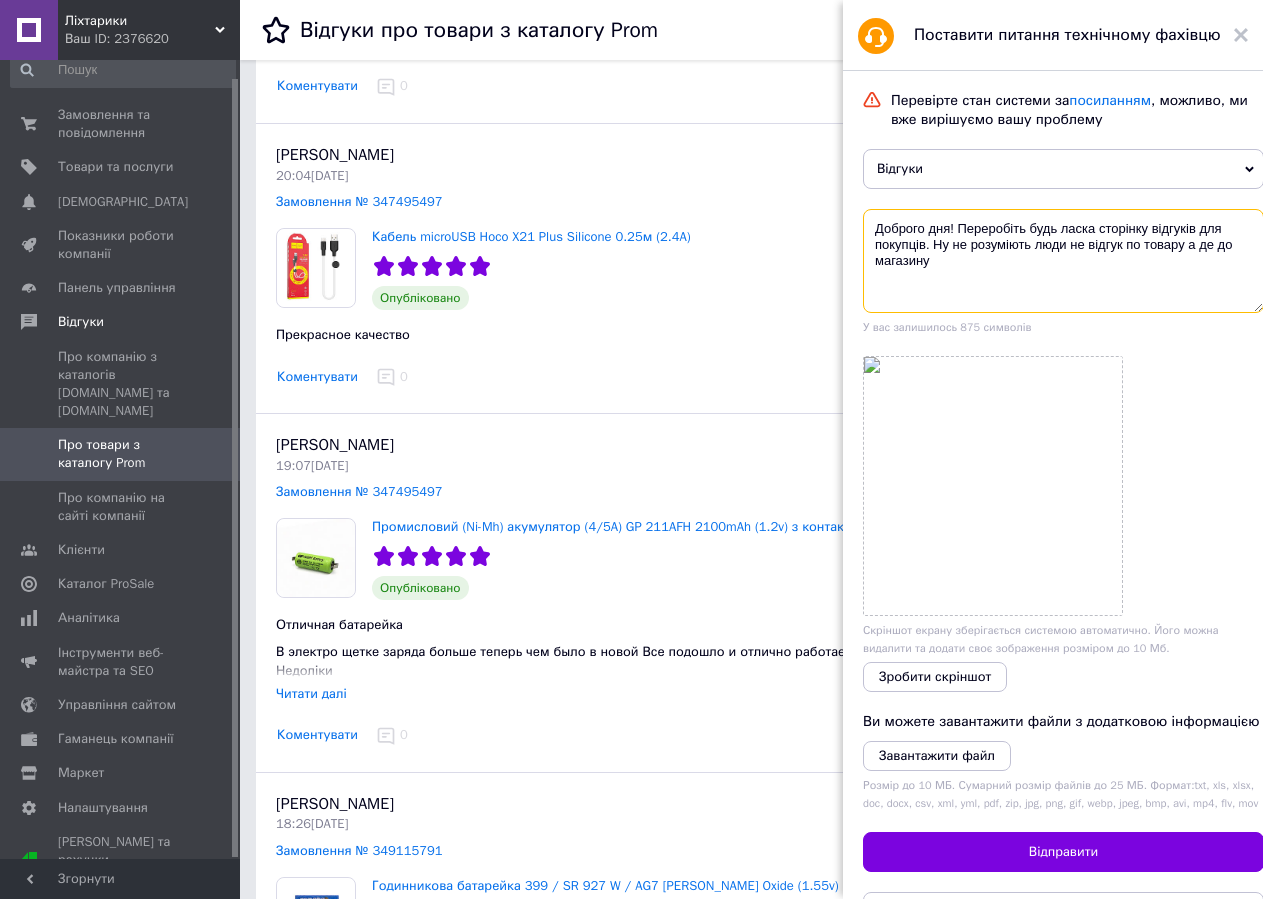 scroll, scrollTop: 1000, scrollLeft: 0, axis: vertical 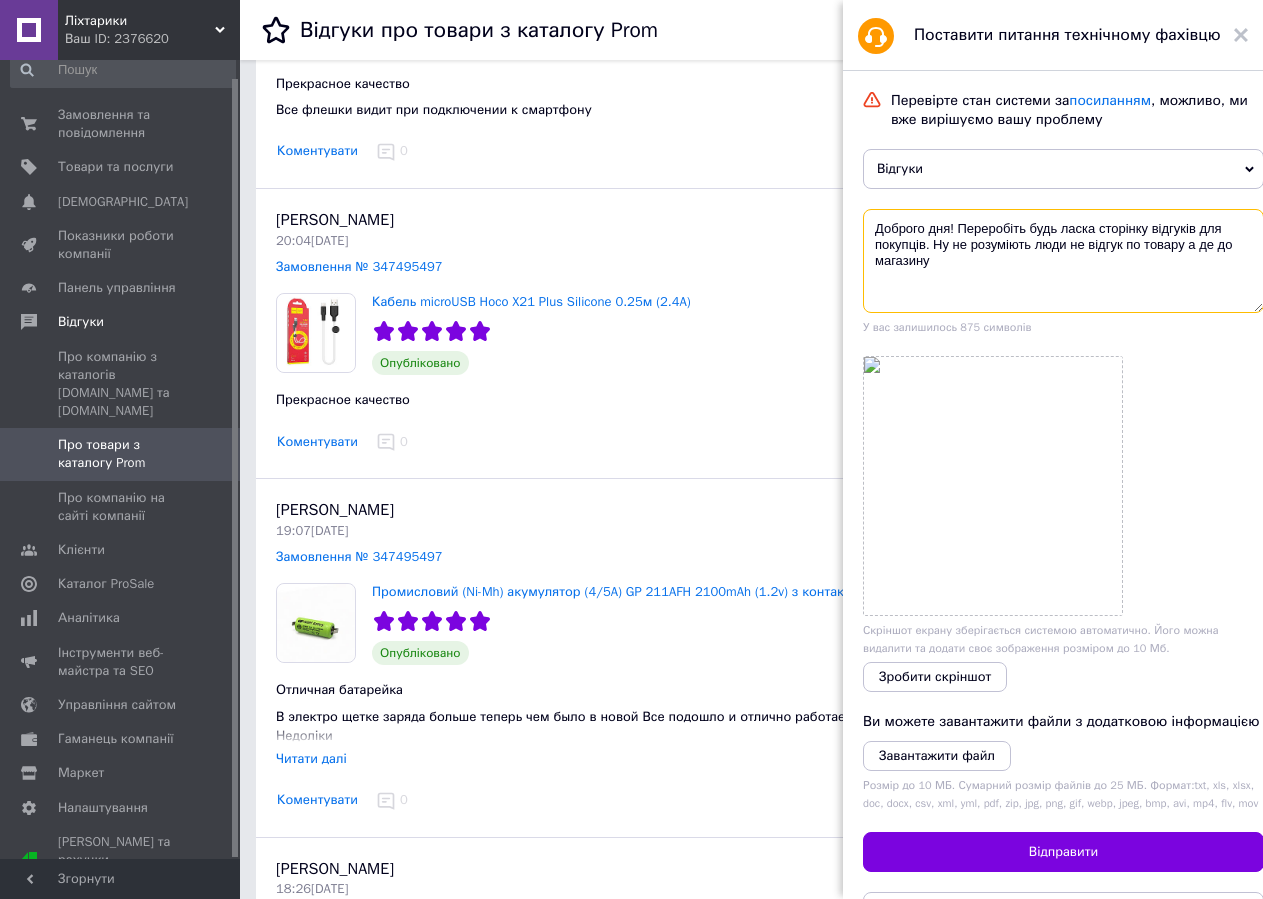 drag, startPoint x: 967, startPoint y: 225, endPoint x: 1025, endPoint y: 222, distance: 58.077534 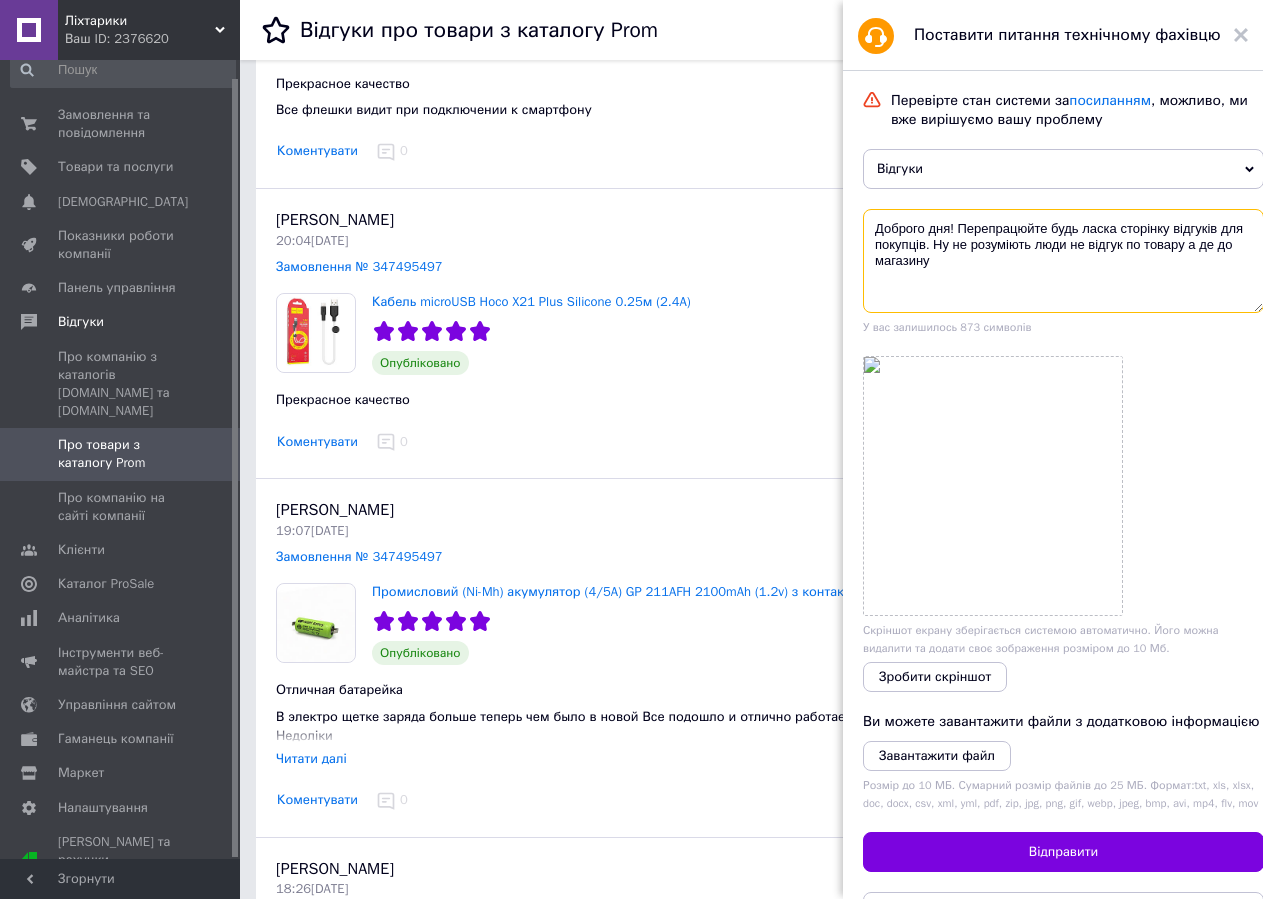 click on "Доброго дня! Перепрацюйте будь ласка сторінку відгуків для покупців. Ну не розуміють люди не відгук по товару а де до магазину" at bounding box center [1063, 261] 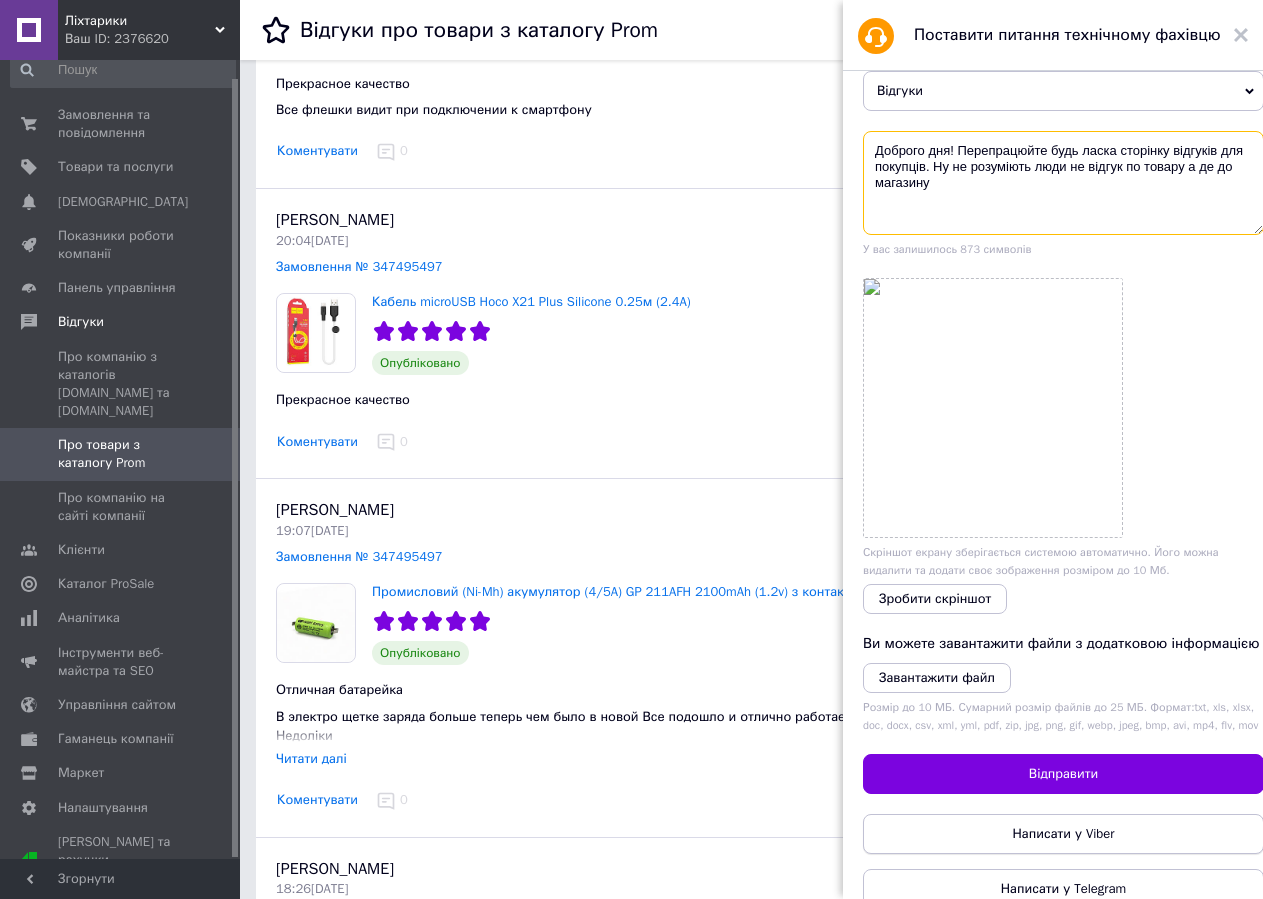 scroll, scrollTop: 152, scrollLeft: 0, axis: vertical 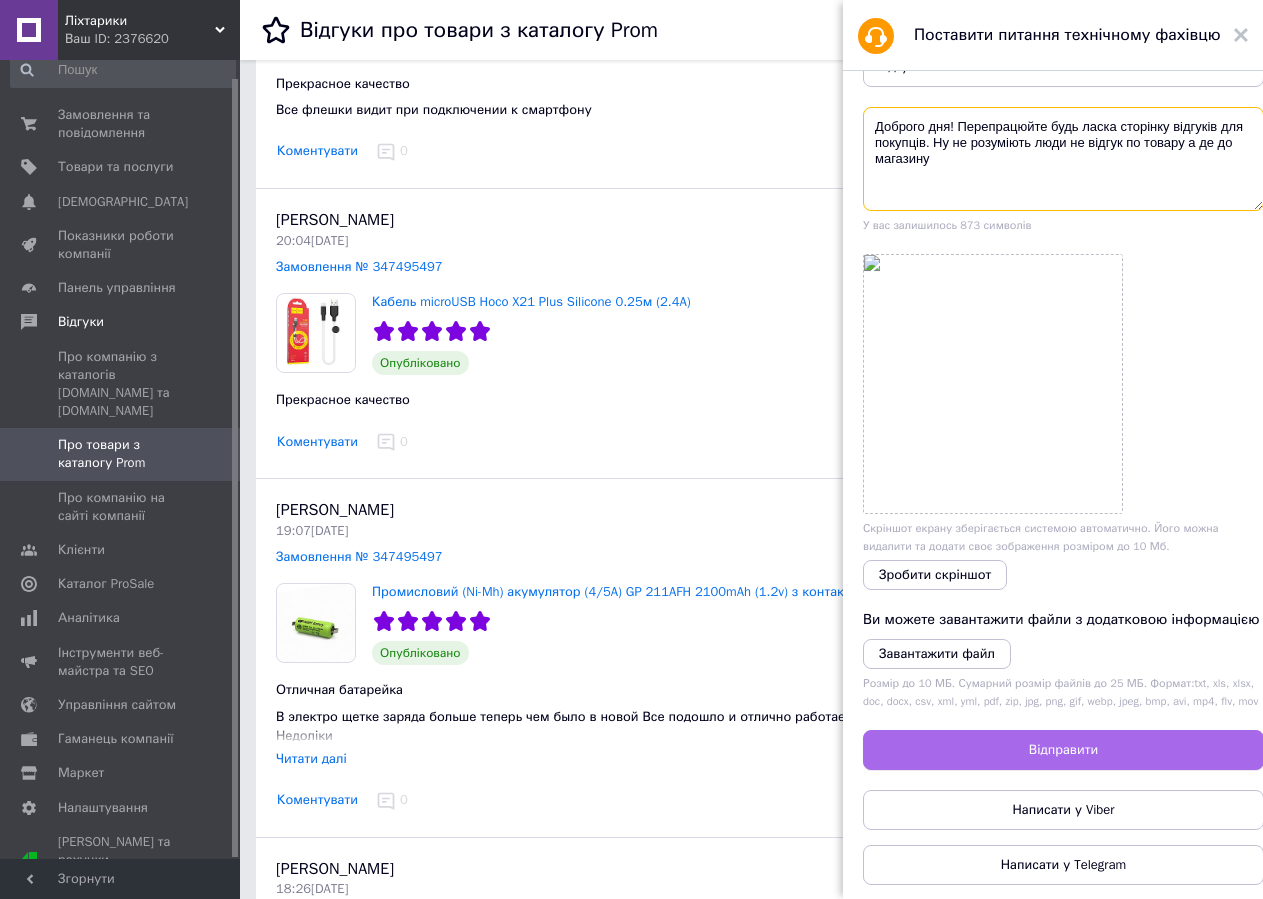 type on "Доброго дня! Перепрацюйте будь ласка сторінку відгуків для покупців. Ну не розуміють люди не відгук по товару а де до магазину" 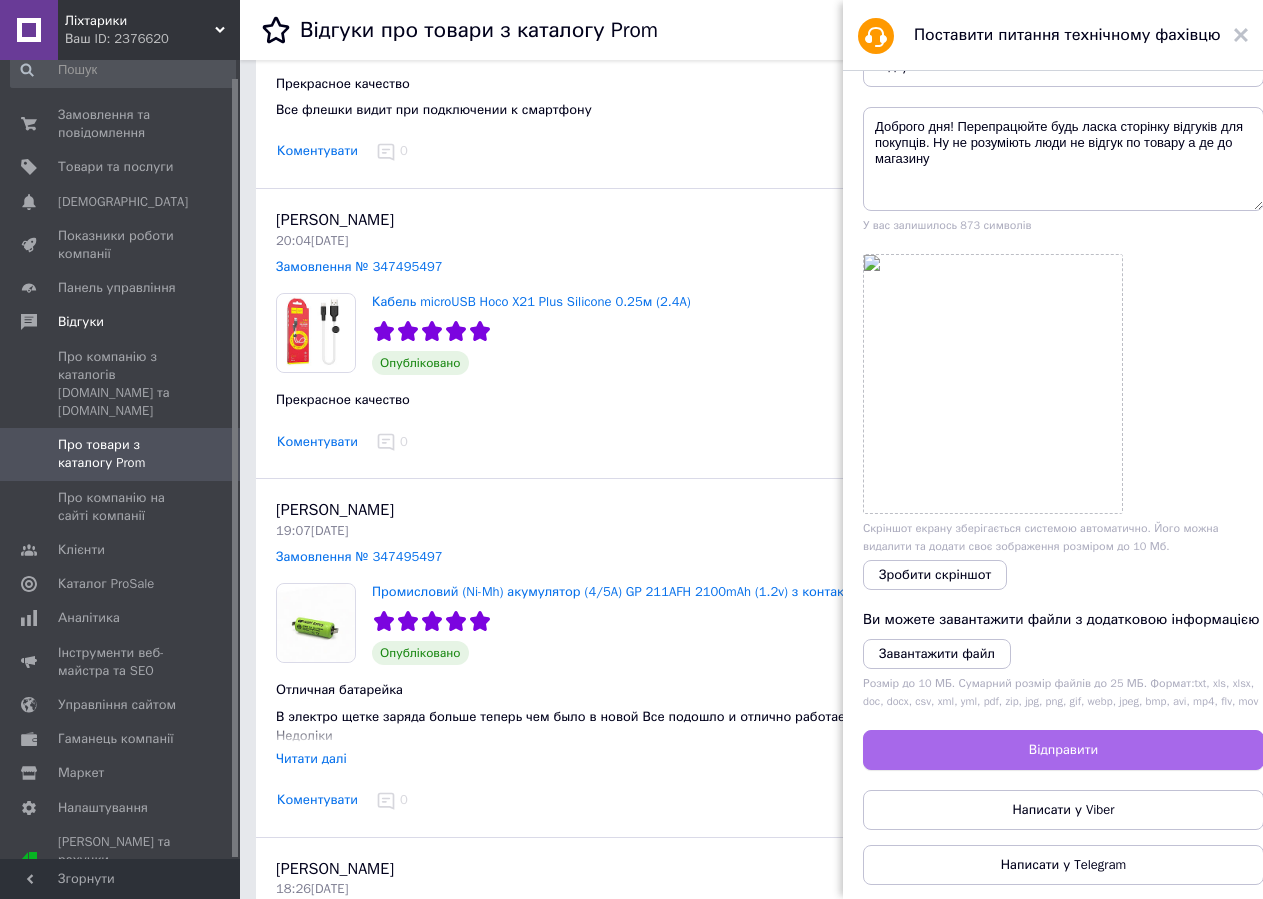 click on "Відправити" at bounding box center (1063, 750) 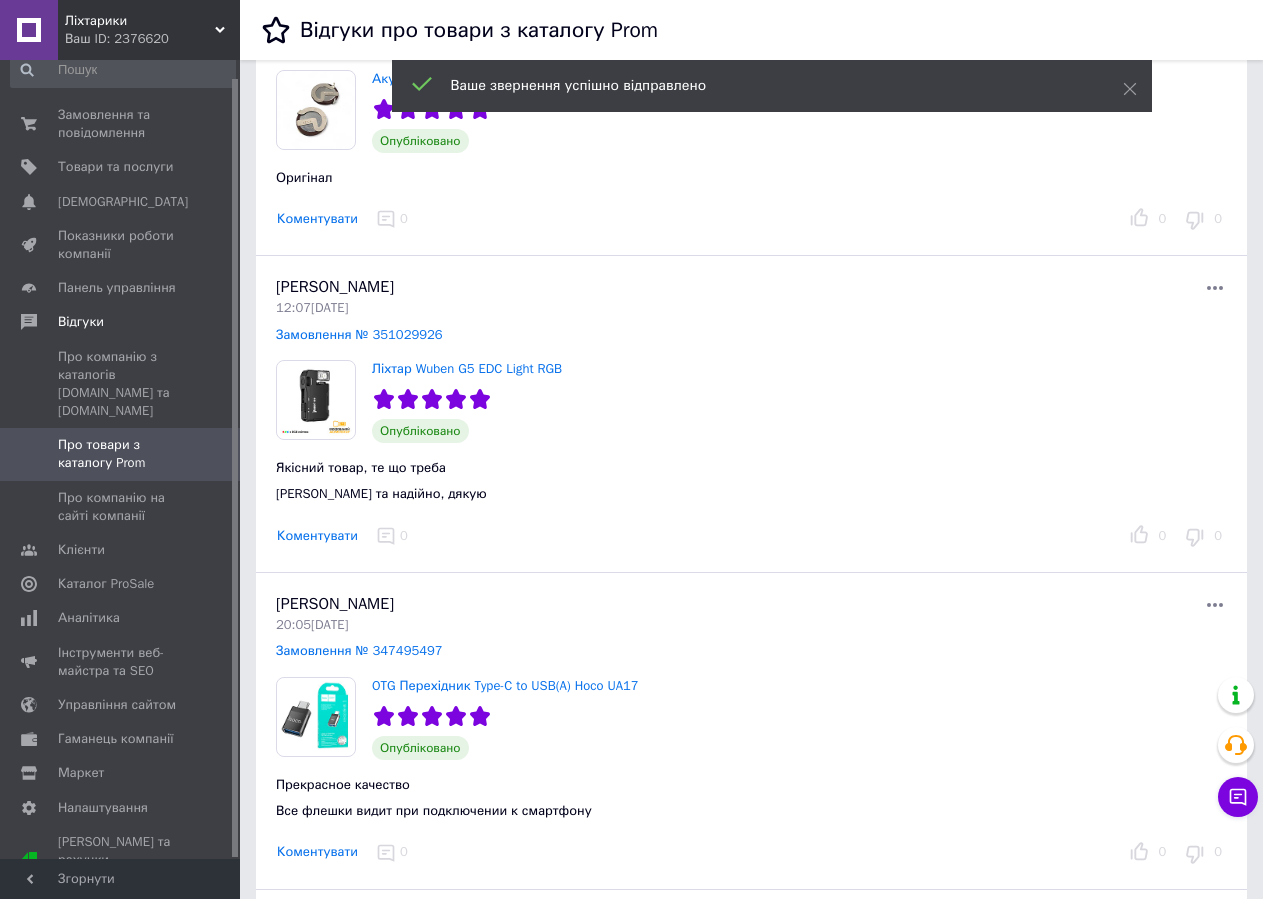 scroll, scrollTop: 0, scrollLeft: 0, axis: both 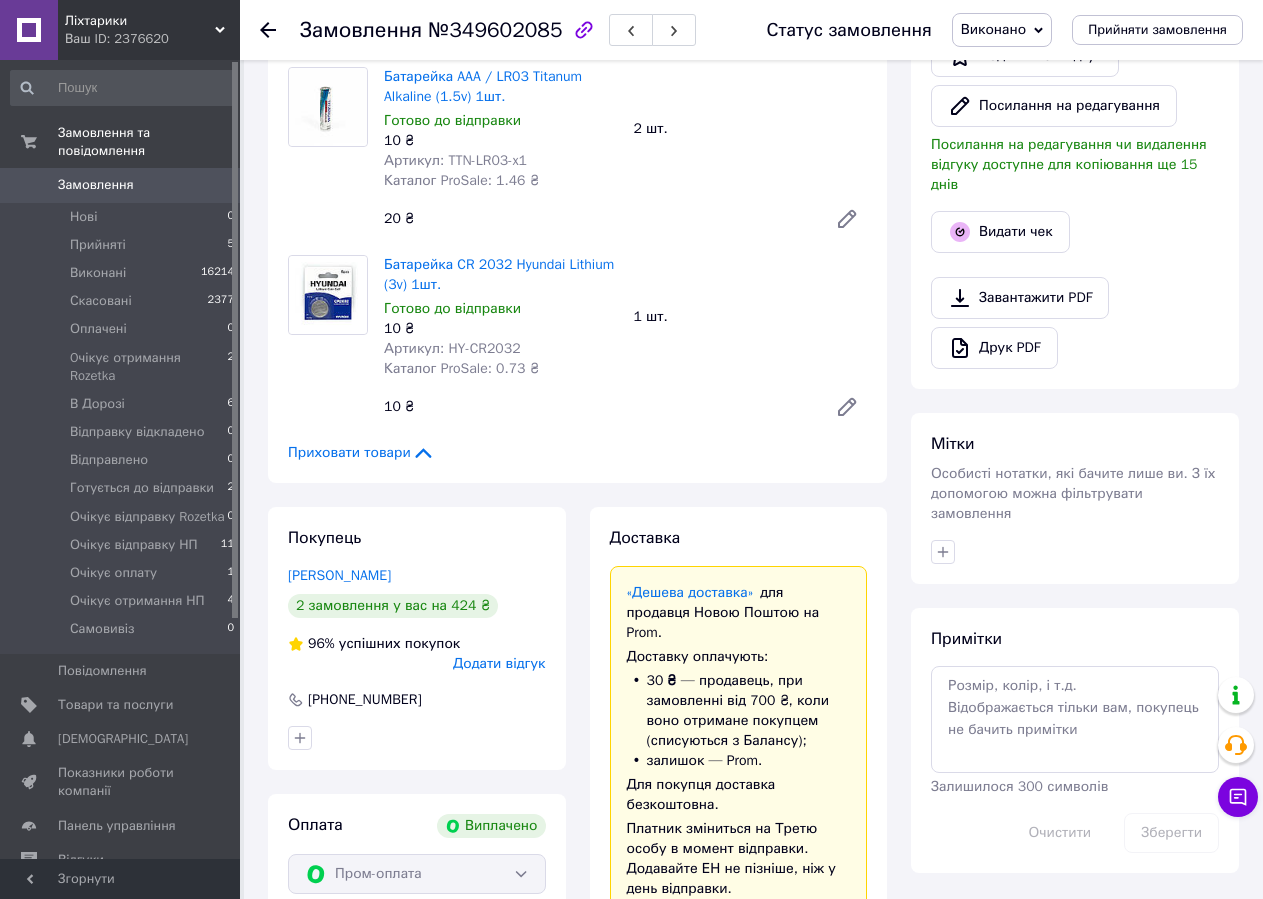 click on "Додати відгук" at bounding box center (499, 663) 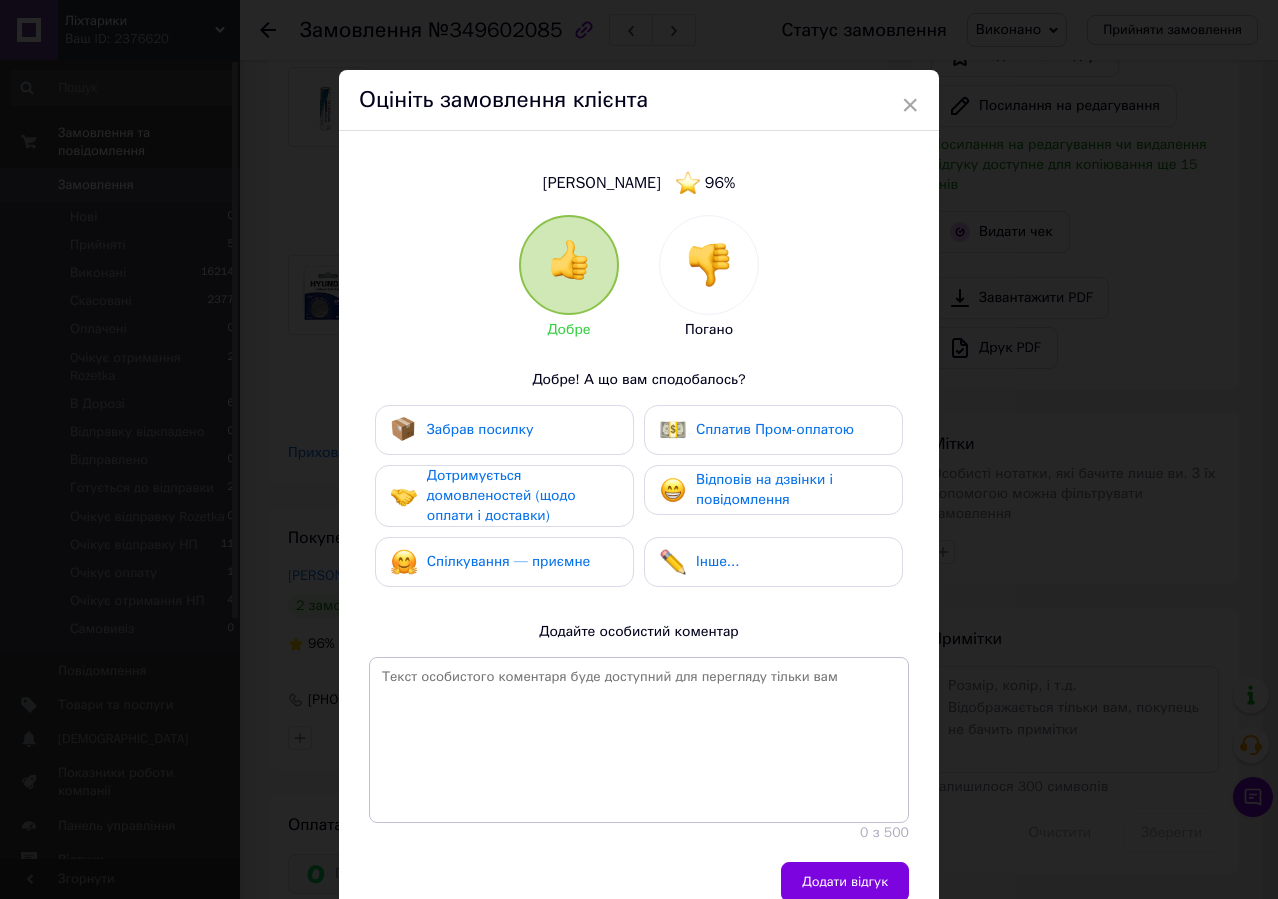 click at bounding box center (709, 265) 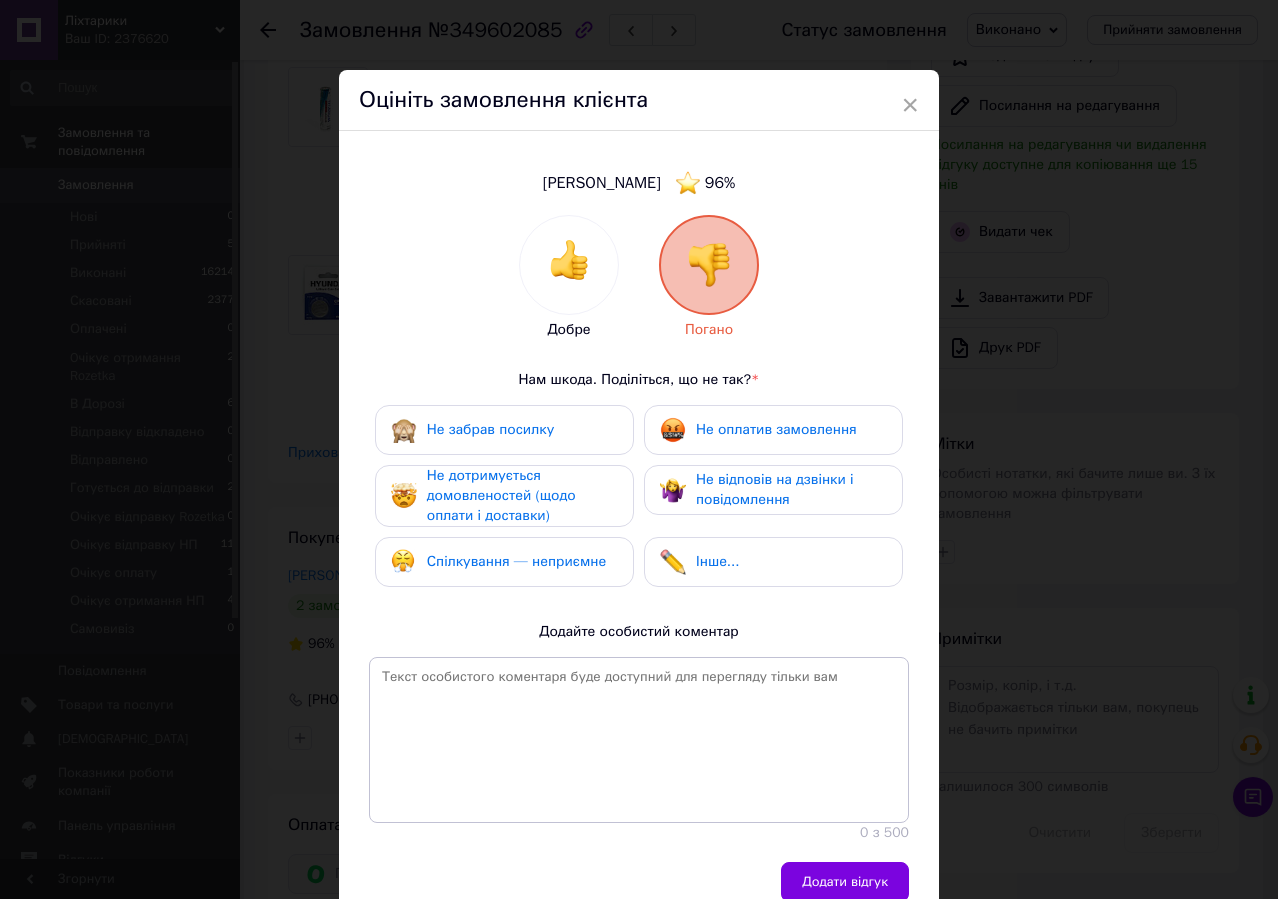 click on "Спілкування — неприємне" at bounding box center (516, 561) 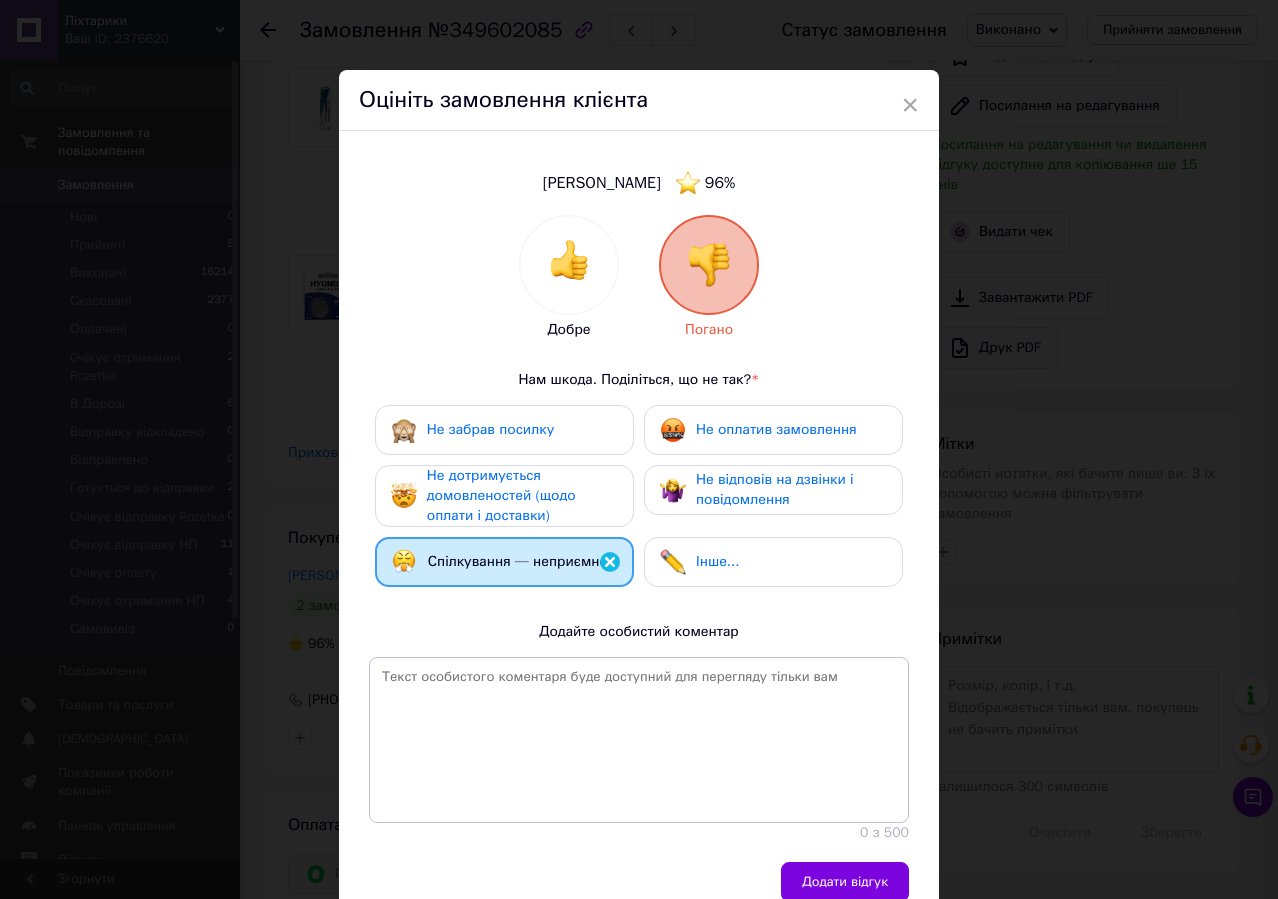 click on "Інше..." at bounding box center (717, 561) 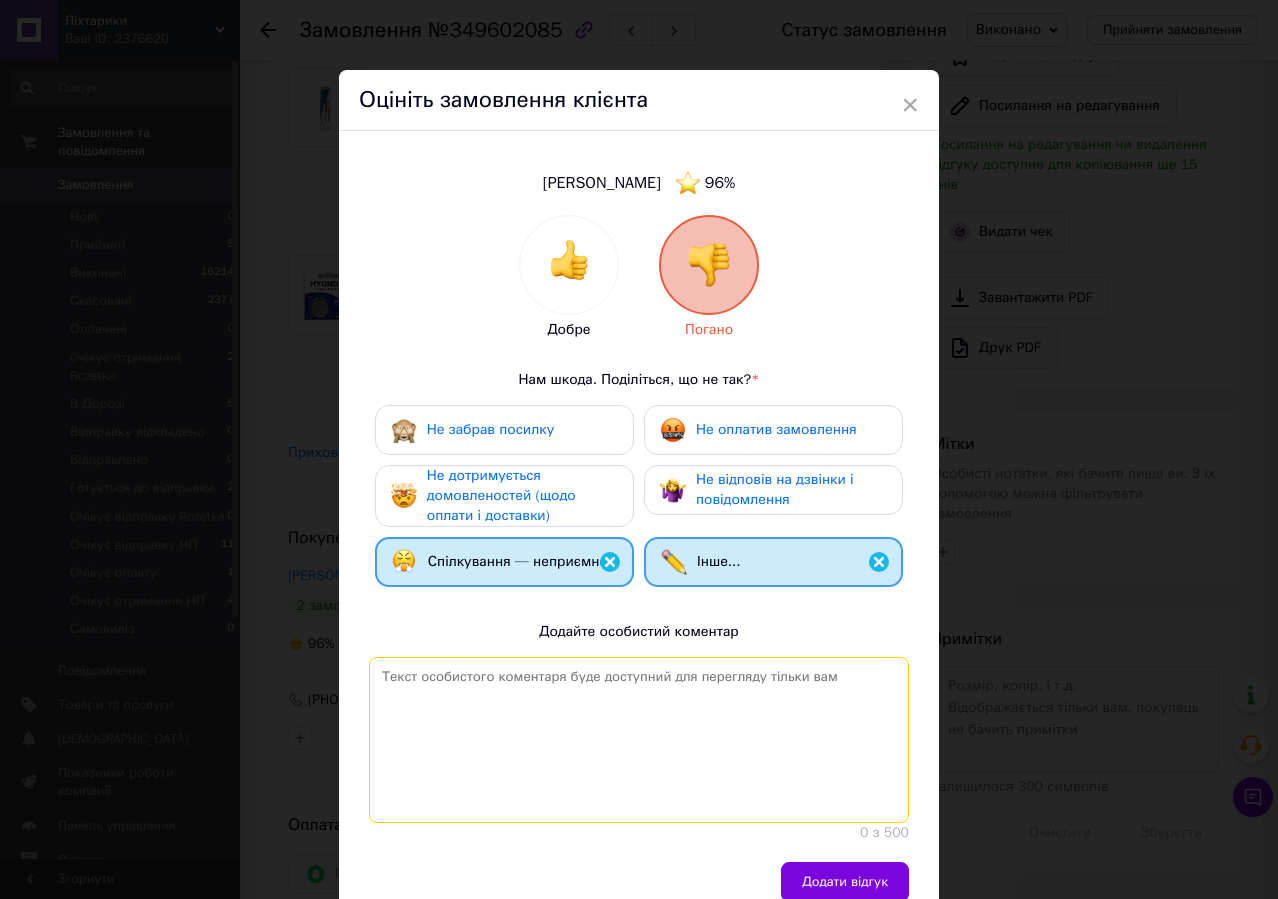 click at bounding box center [639, 740] 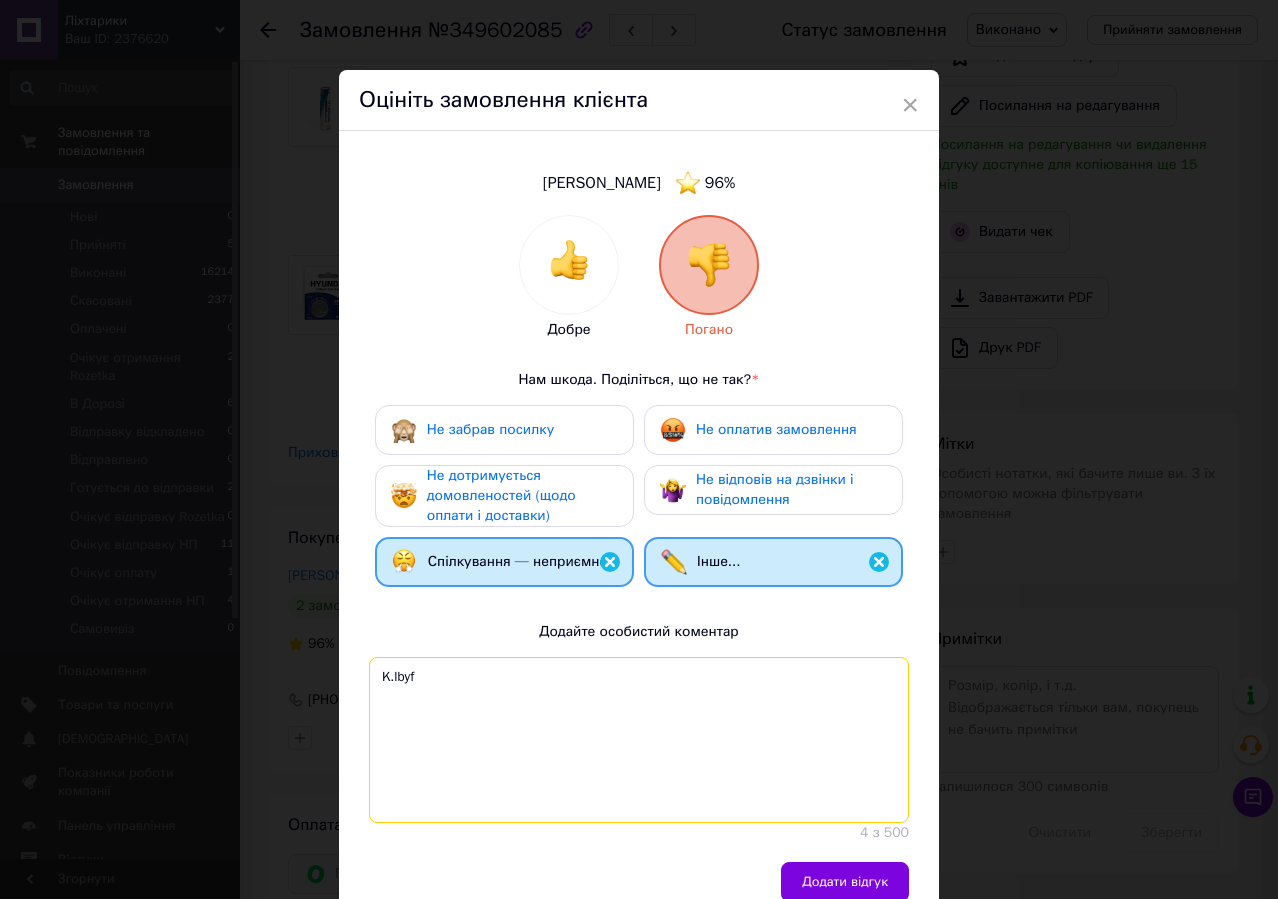type on "K.lbyf" 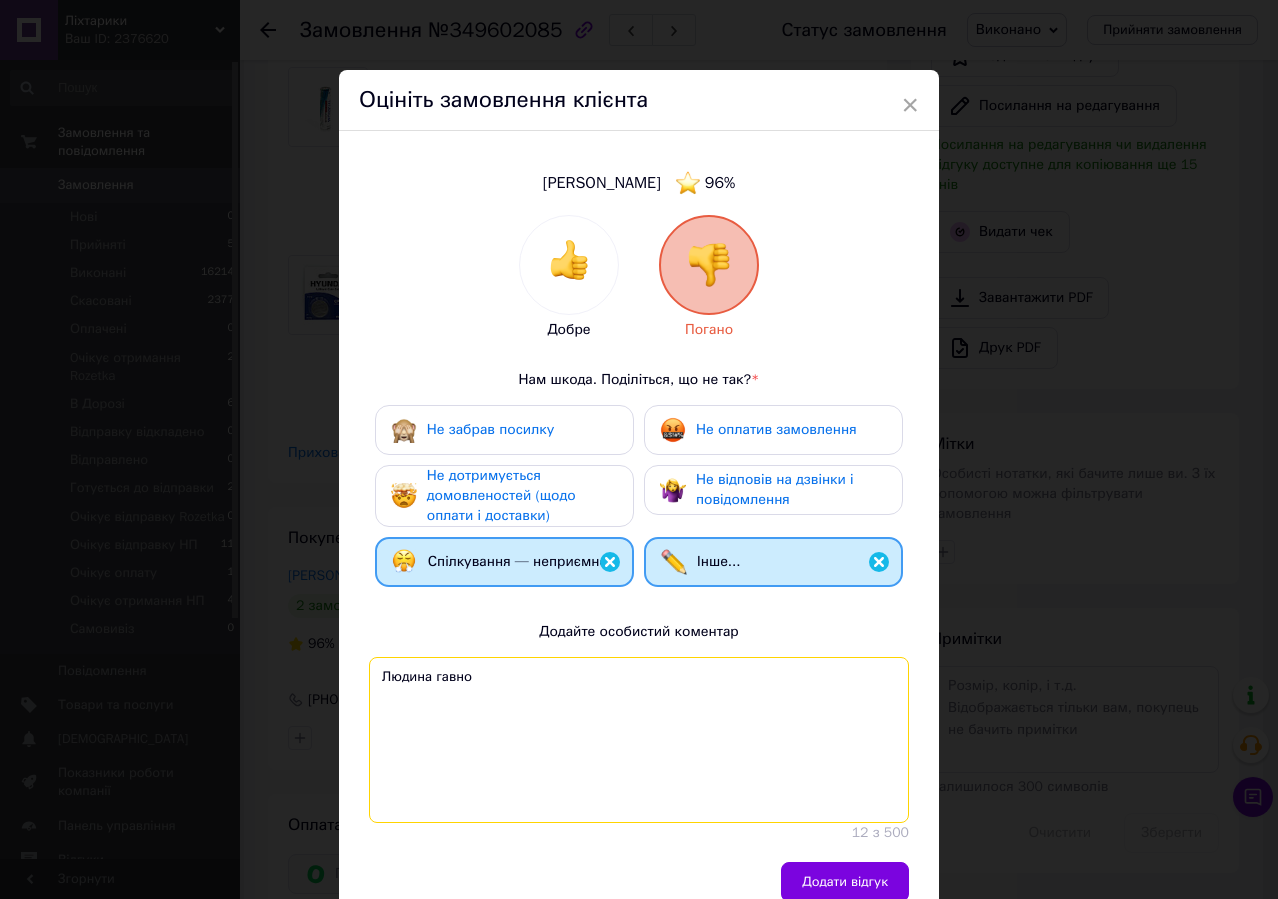 click on "Людина гавно" at bounding box center (639, 740) 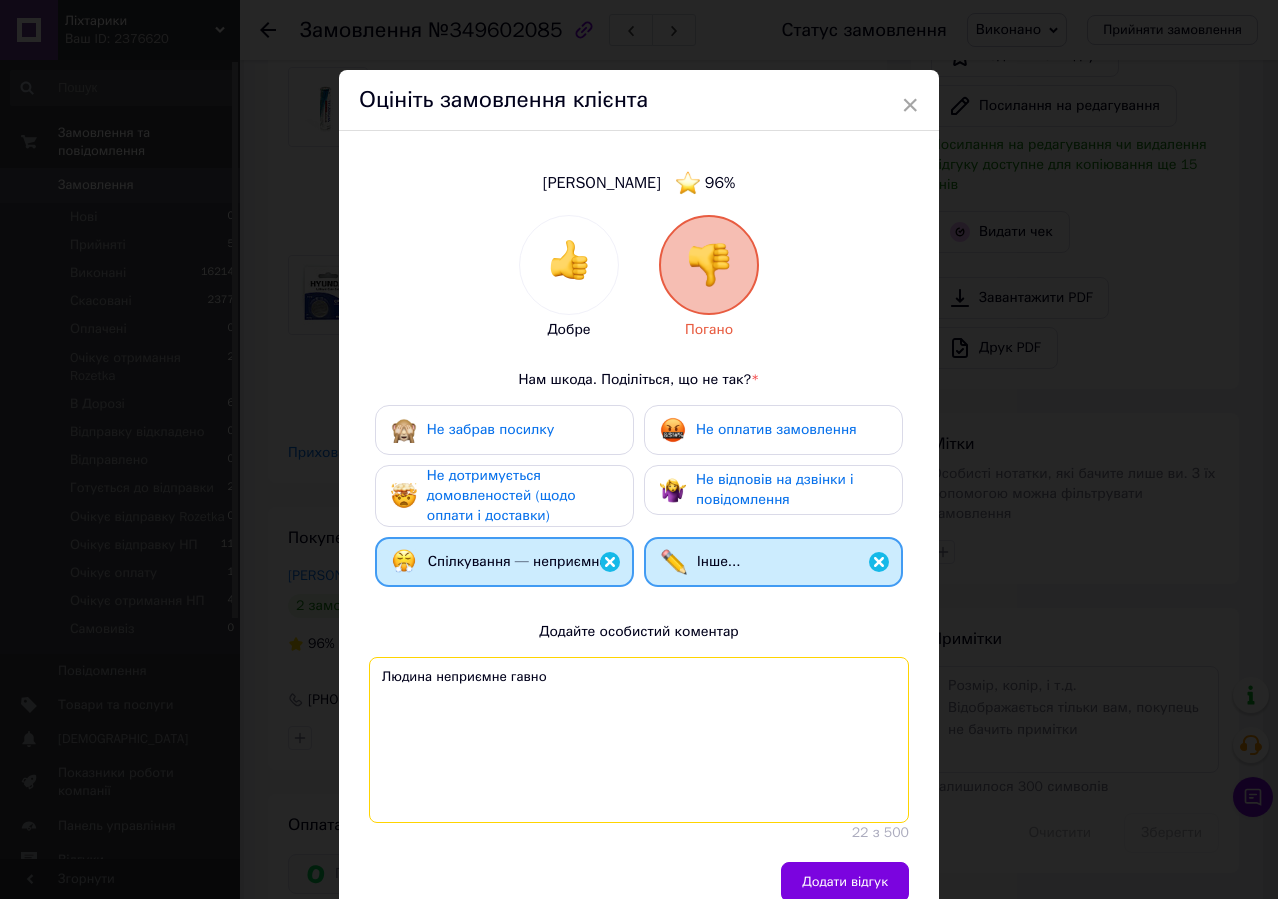 click on "Людина неприємне гавно" at bounding box center [639, 740] 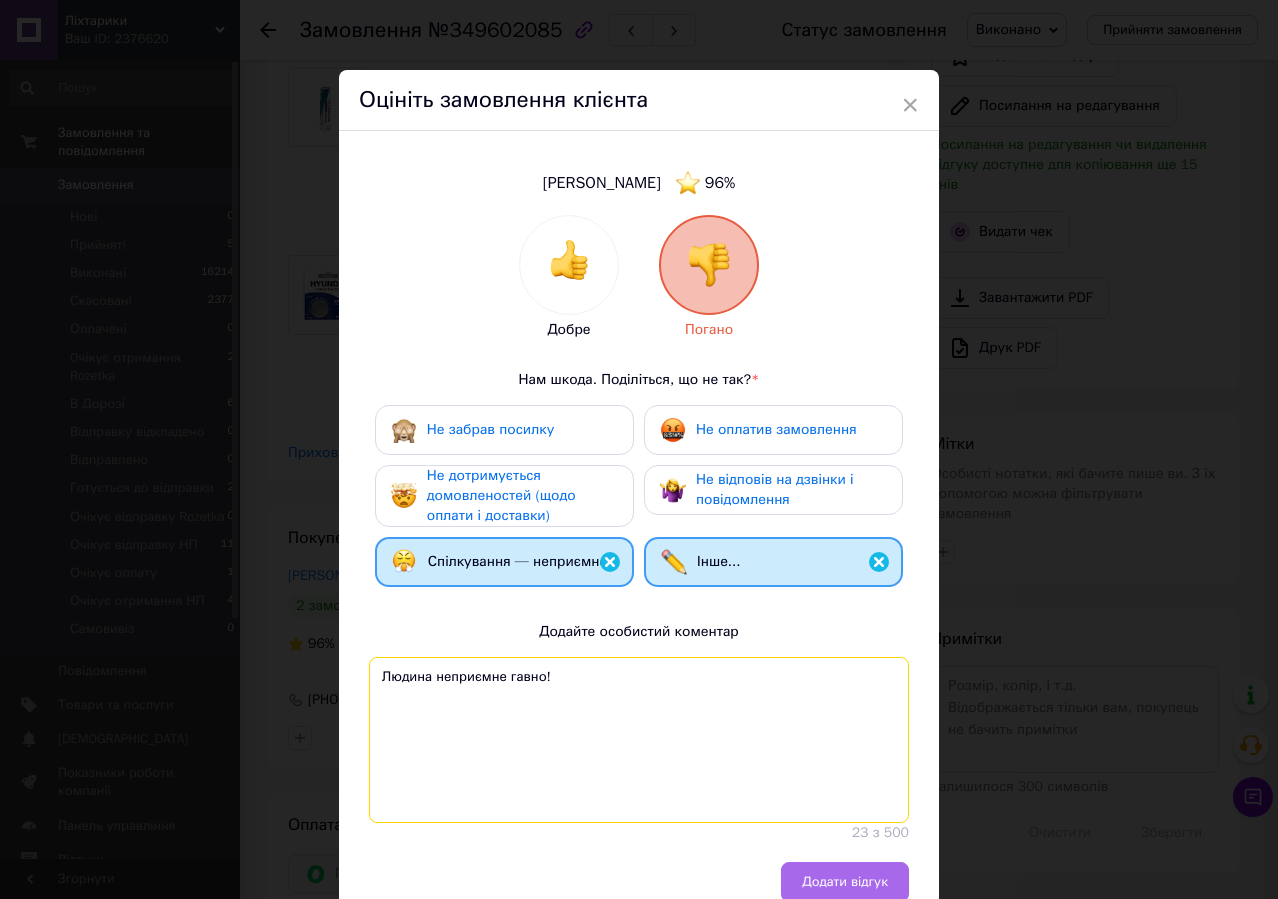 type on "Людина неприємне гавно!" 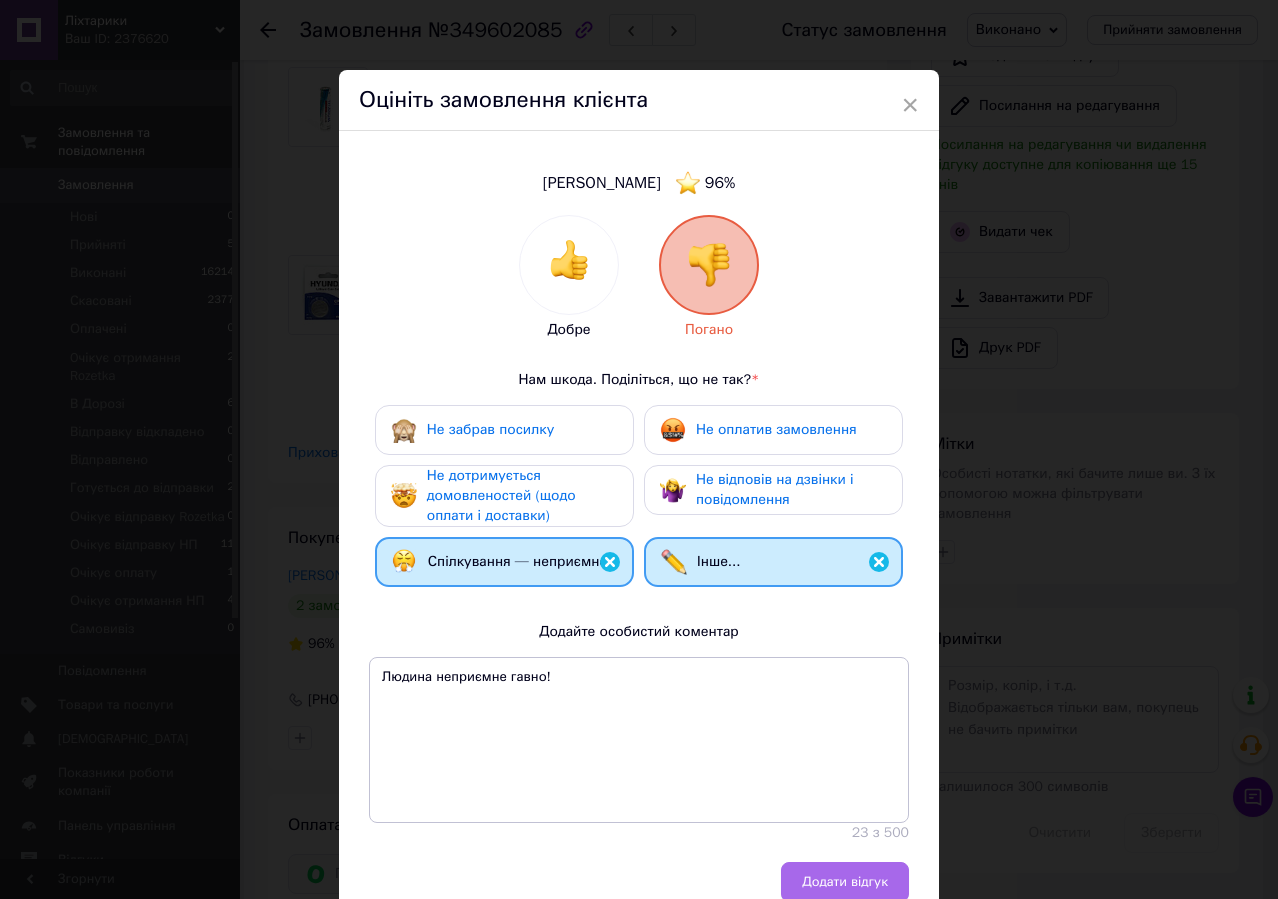 click on "Додати відгук" at bounding box center [845, 882] 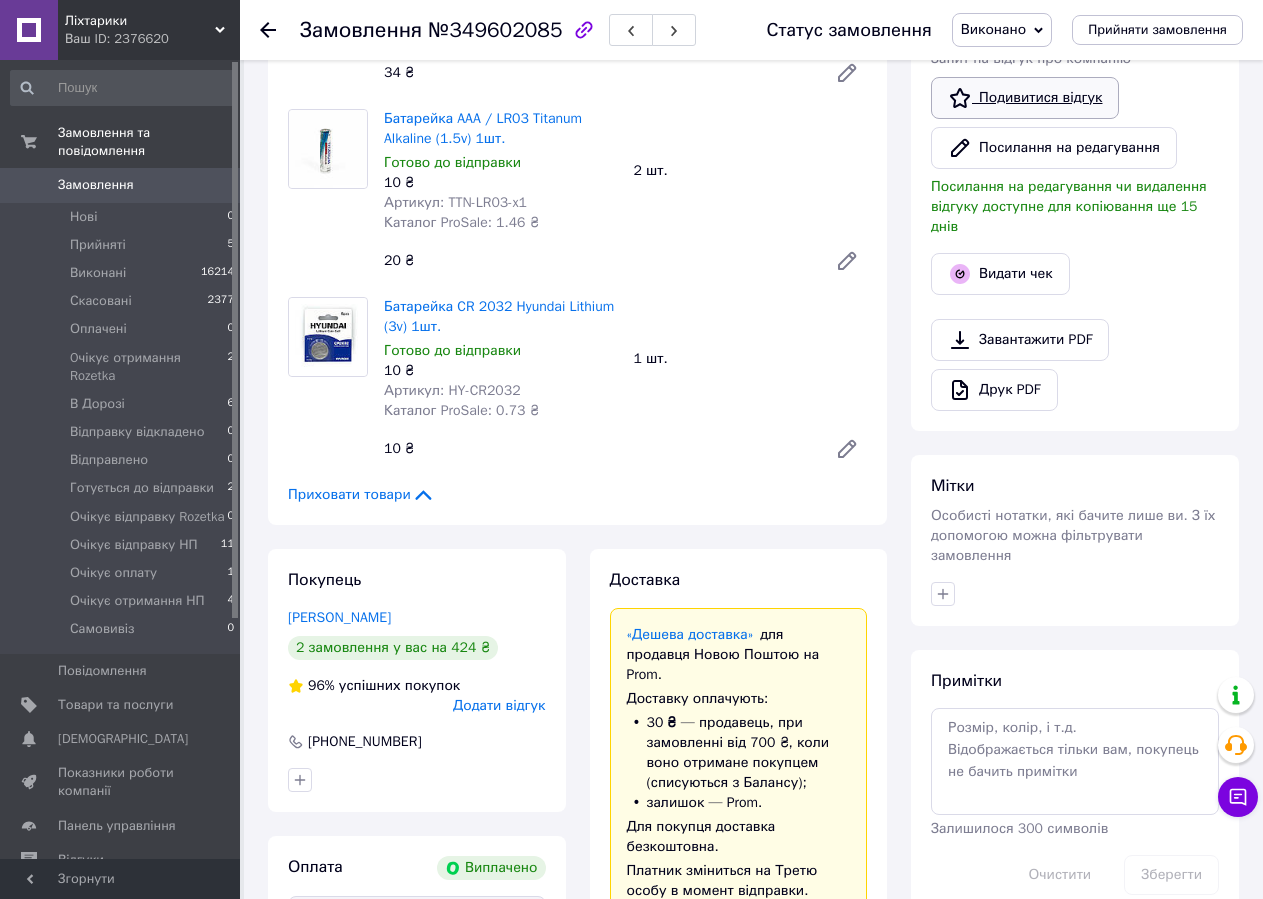 scroll, scrollTop: 300, scrollLeft: 0, axis: vertical 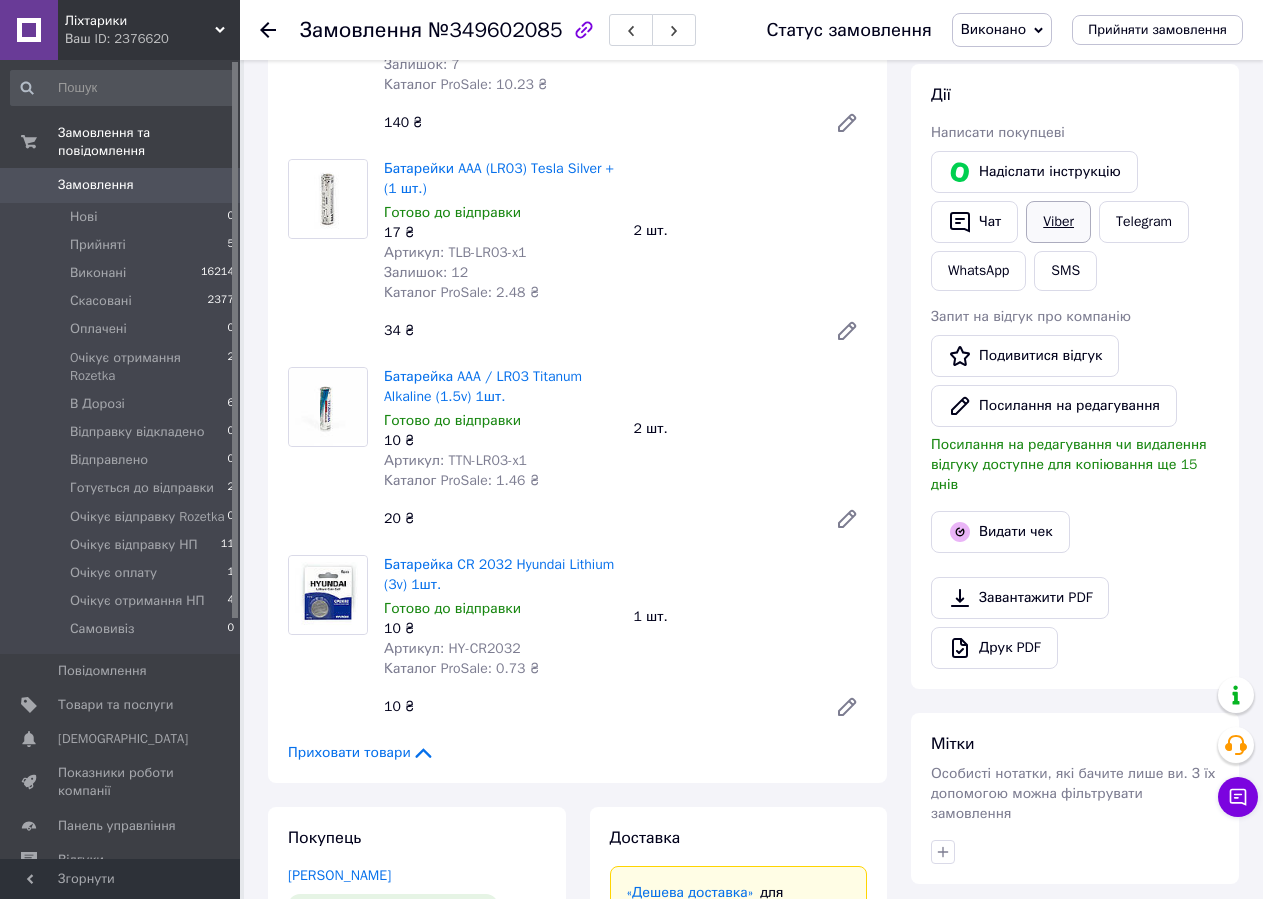 click on "Viber" at bounding box center (1058, 222) 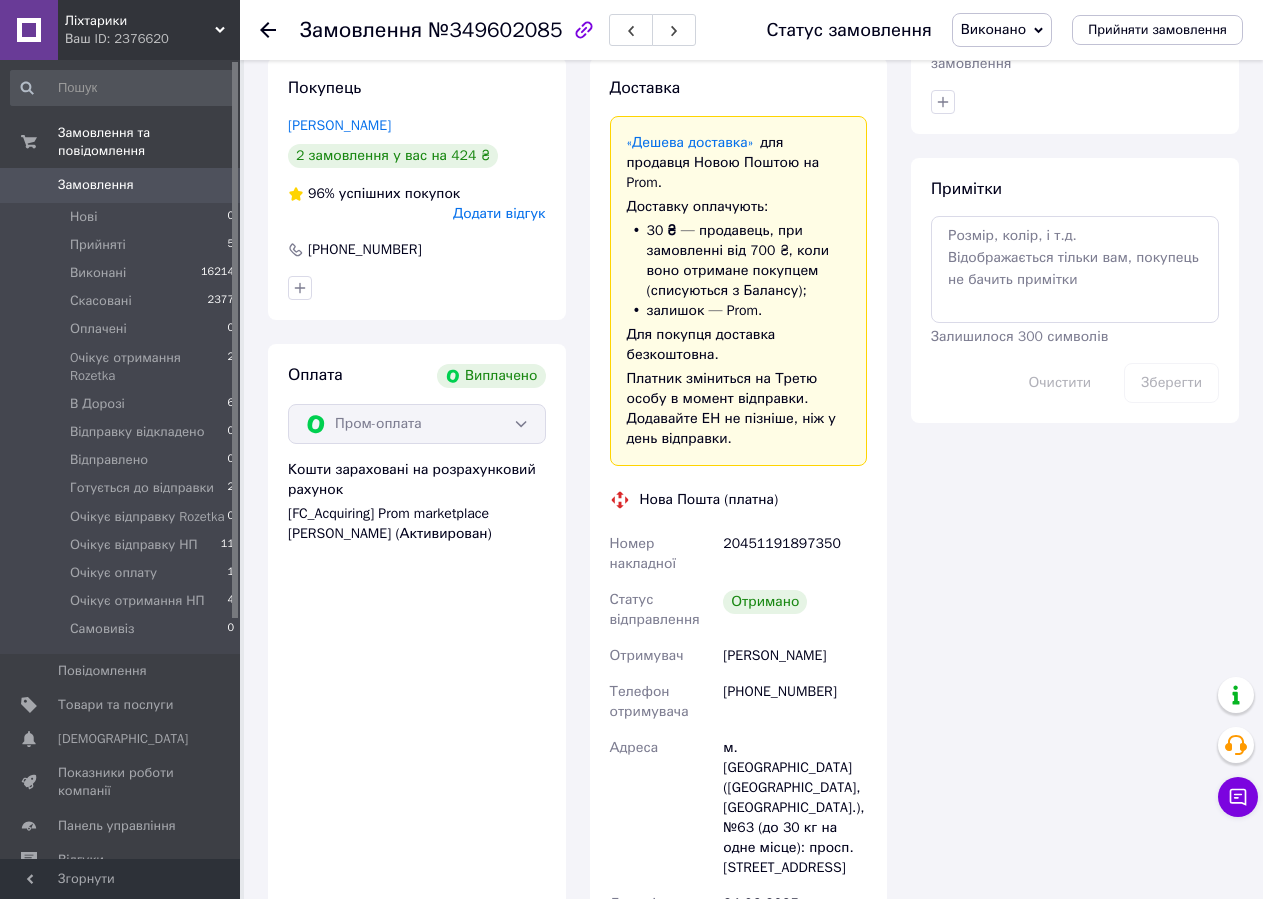 scroll, scrollTop: 900, scrollLeft: 0, axis: vertical 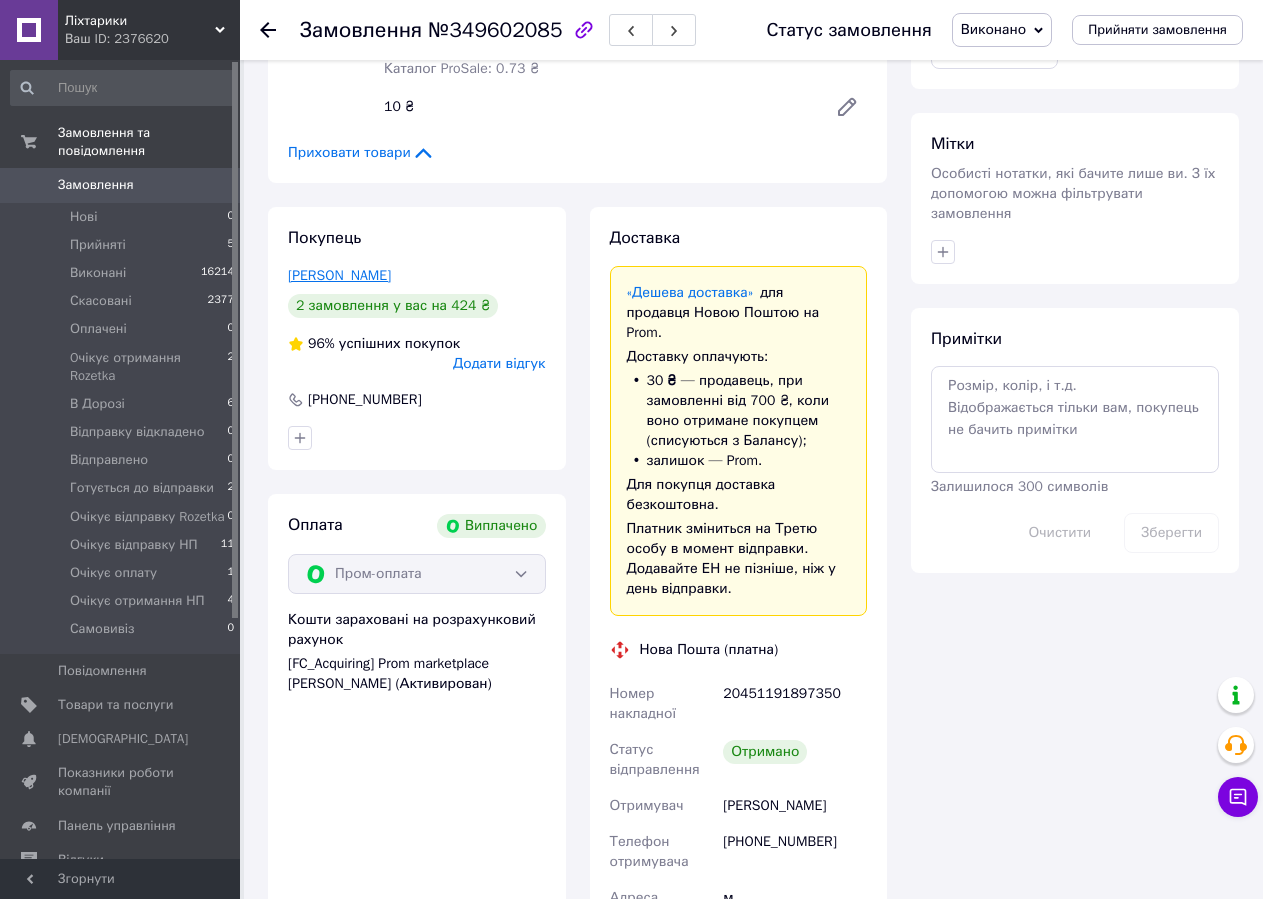 click on "Бунов Виктор" at bounding box center [339, 275] 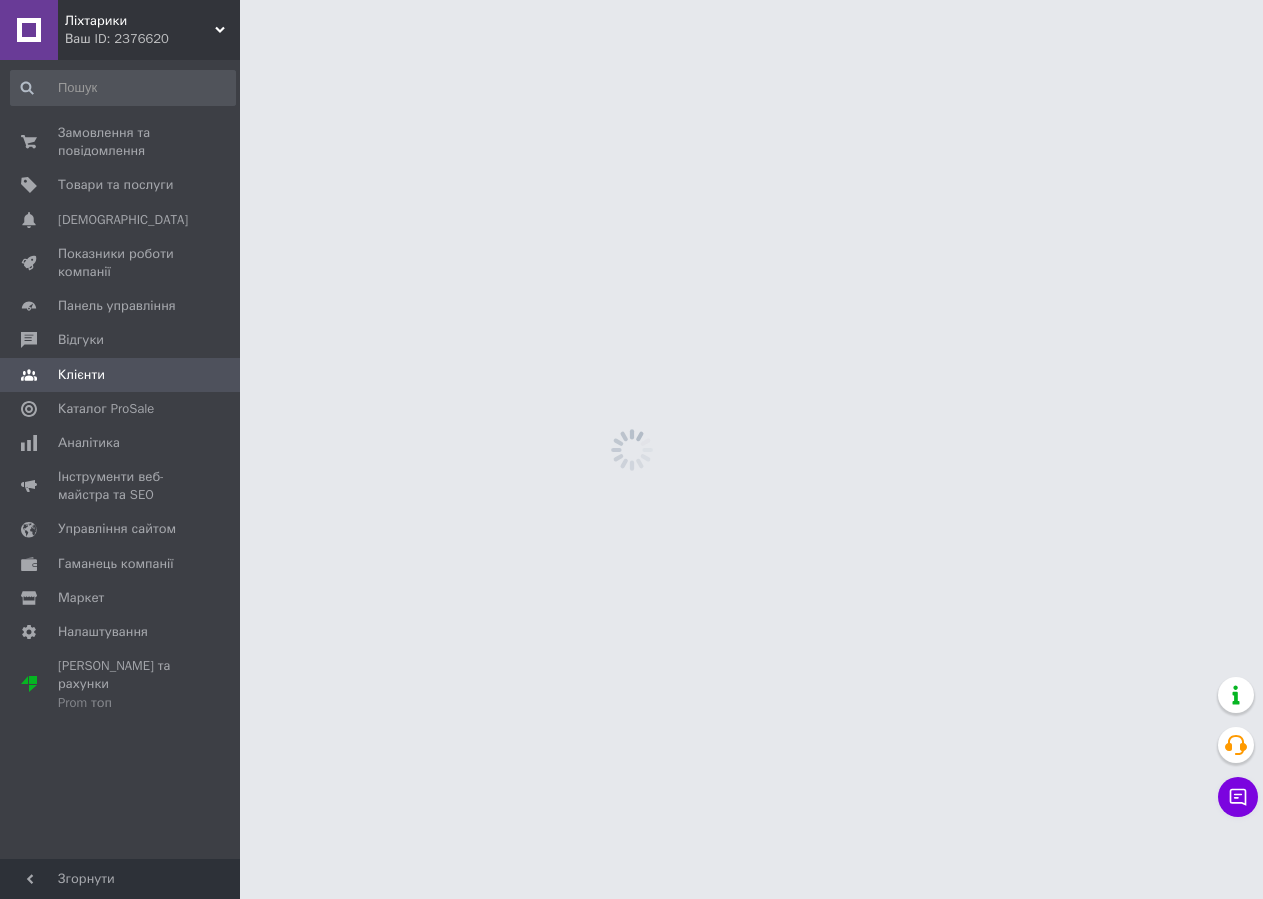 scroll, scrollTop: 0, scrollLeft: 0, axis: both 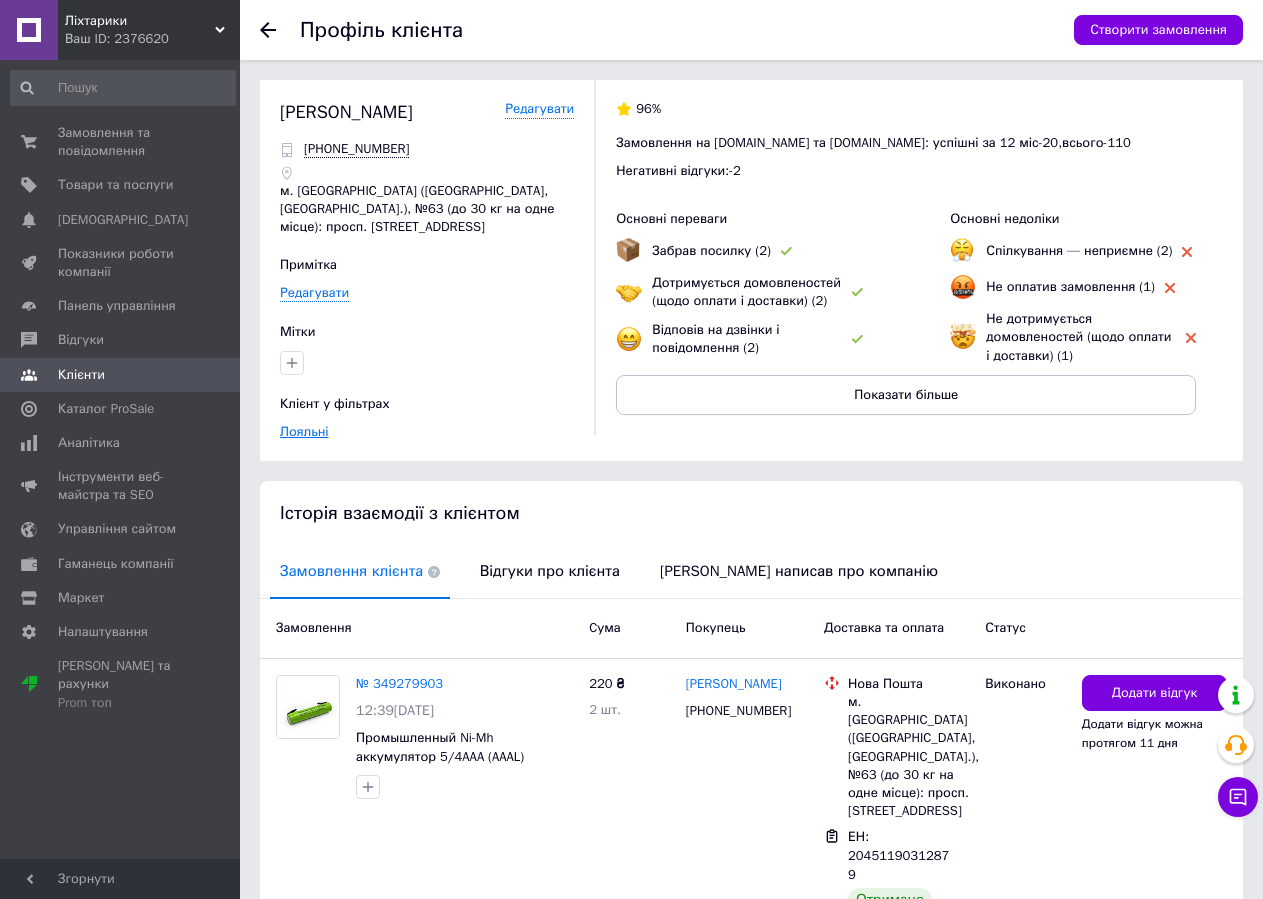 click on "Лояльні" at bounding box center (304, 431) 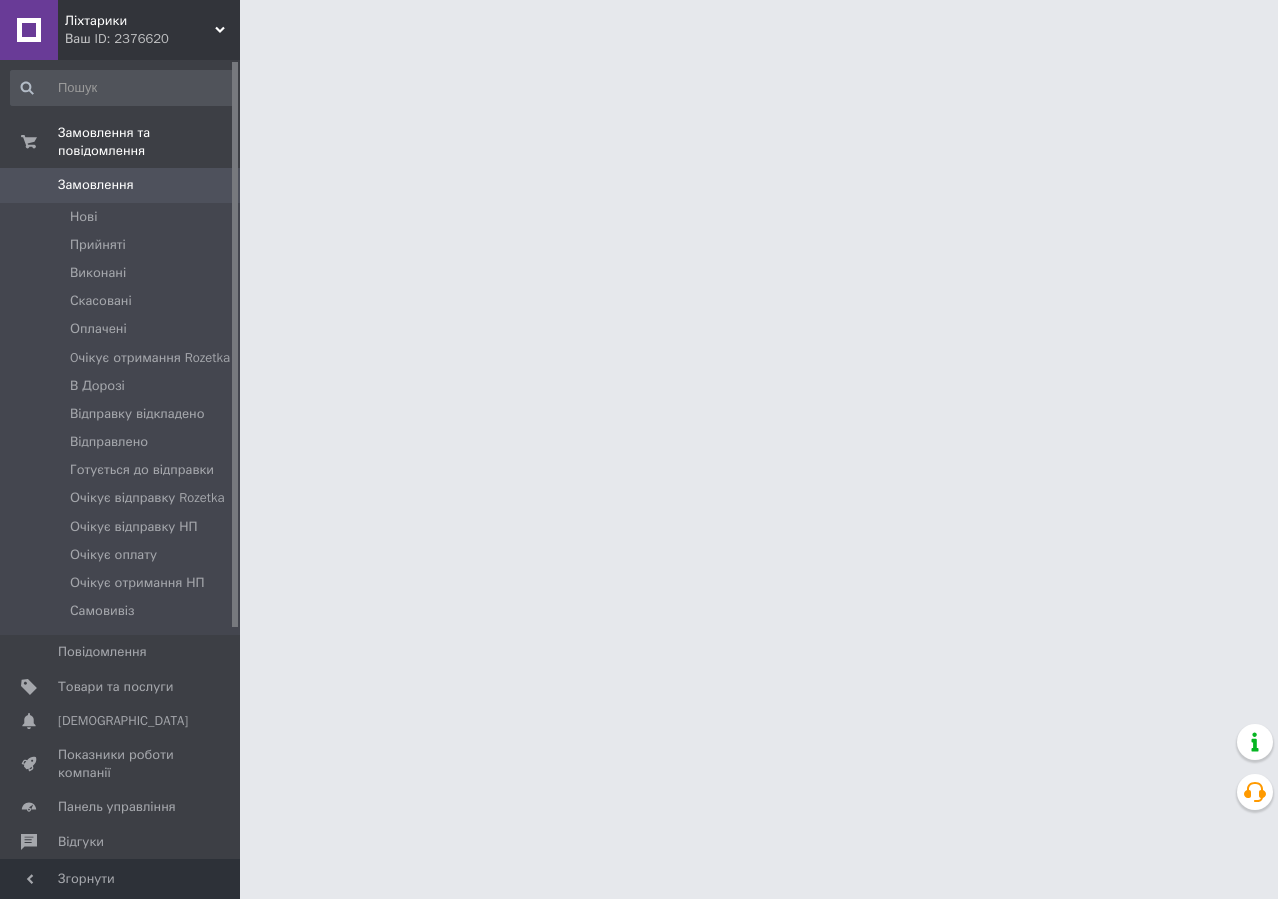 scroll, scrollTop: 0, scrollLeft: 0, axis: both 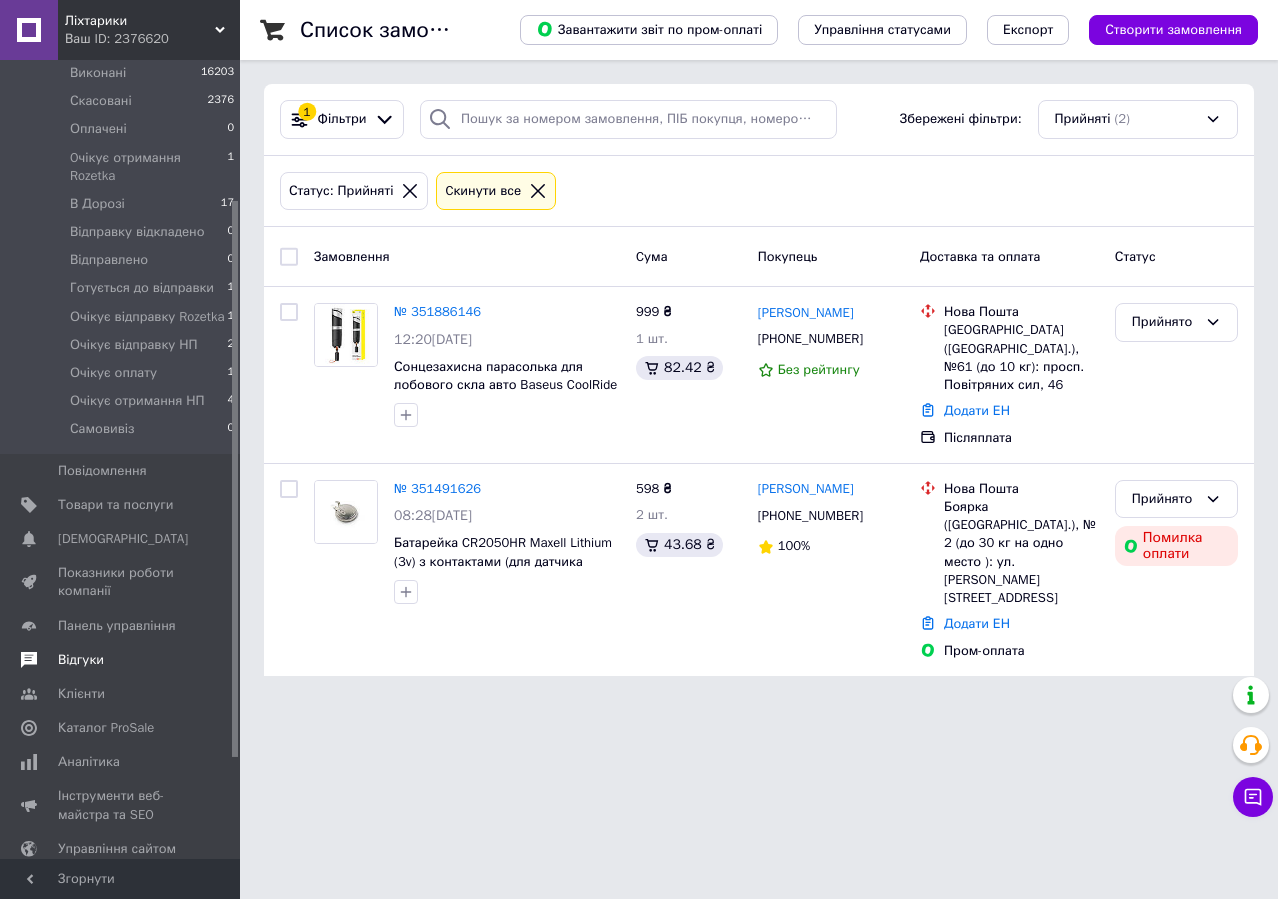 click on "Відгуки" at bounding box center (81, 660) 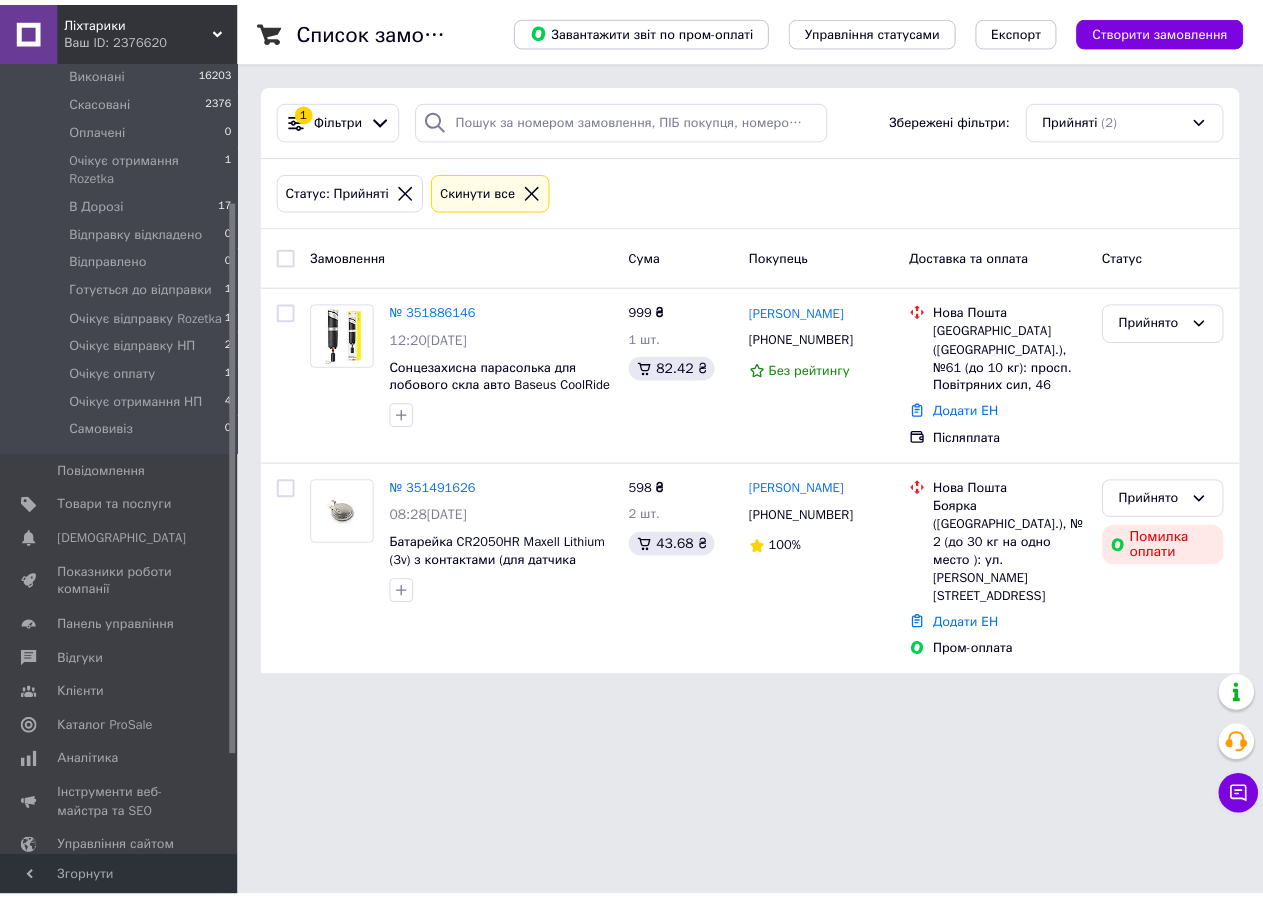 scroll, scrollTop: 18, scrollLeft: 0, axis: vertical 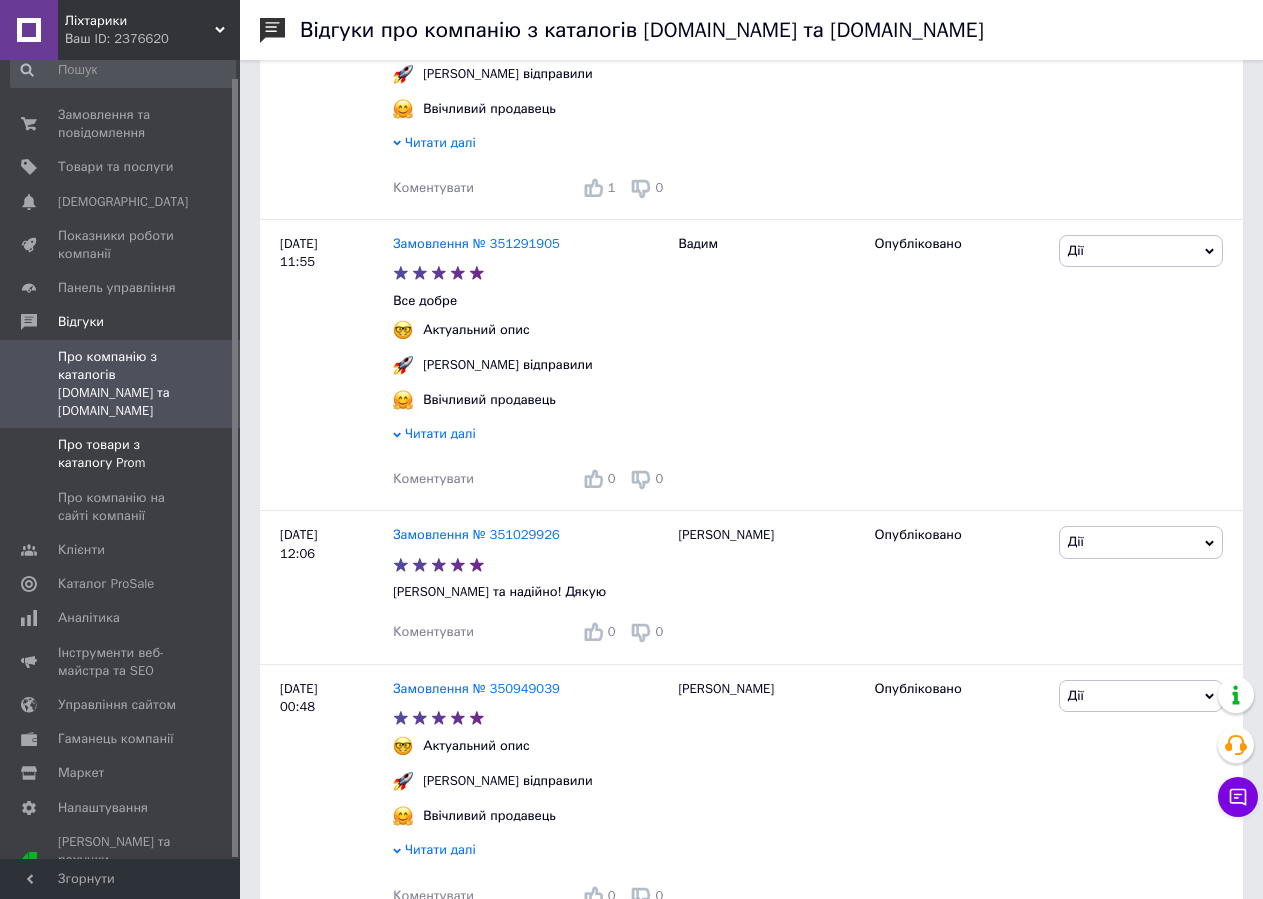 click on "Про товари з каталогу Prom" at bounding box center (121, 454) 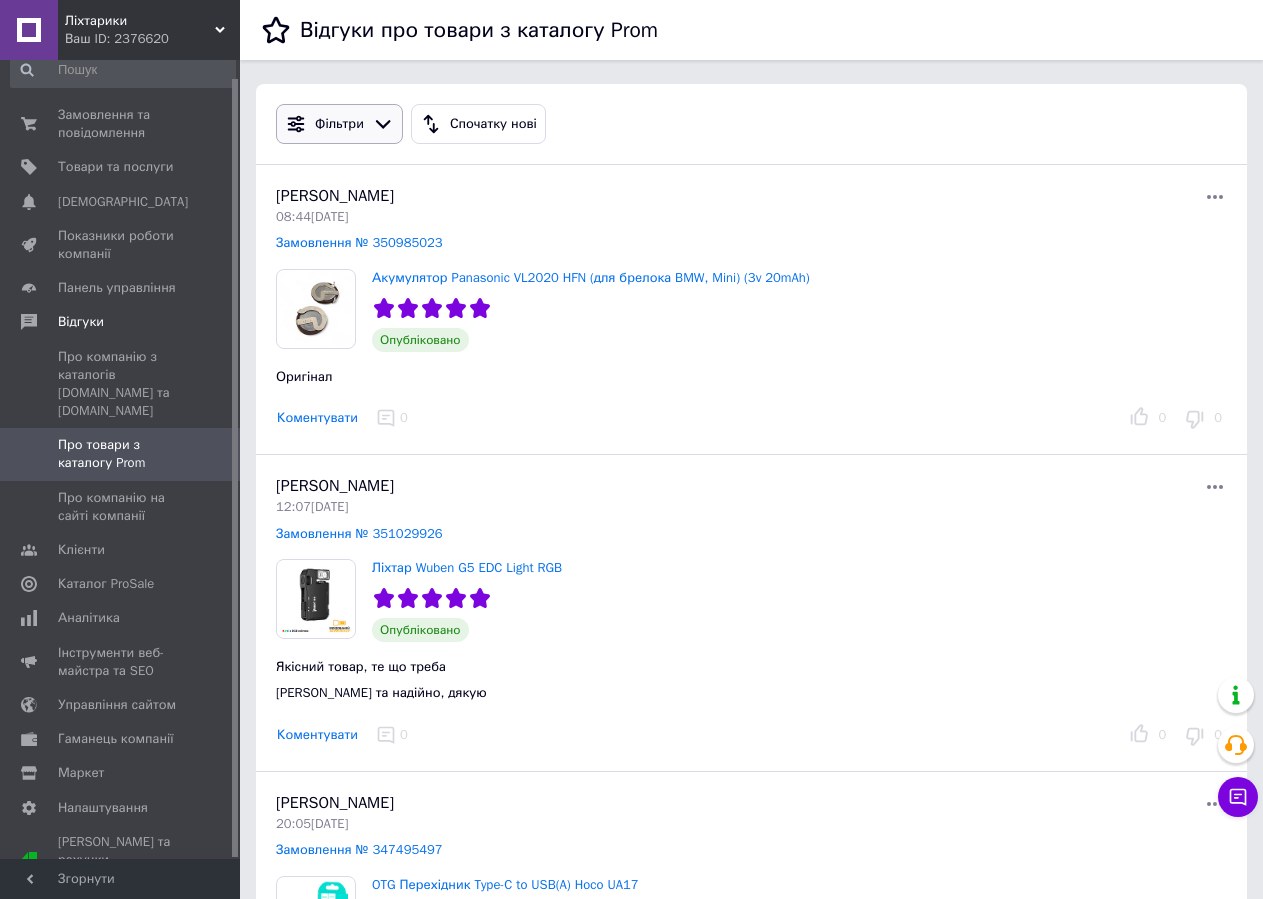 click 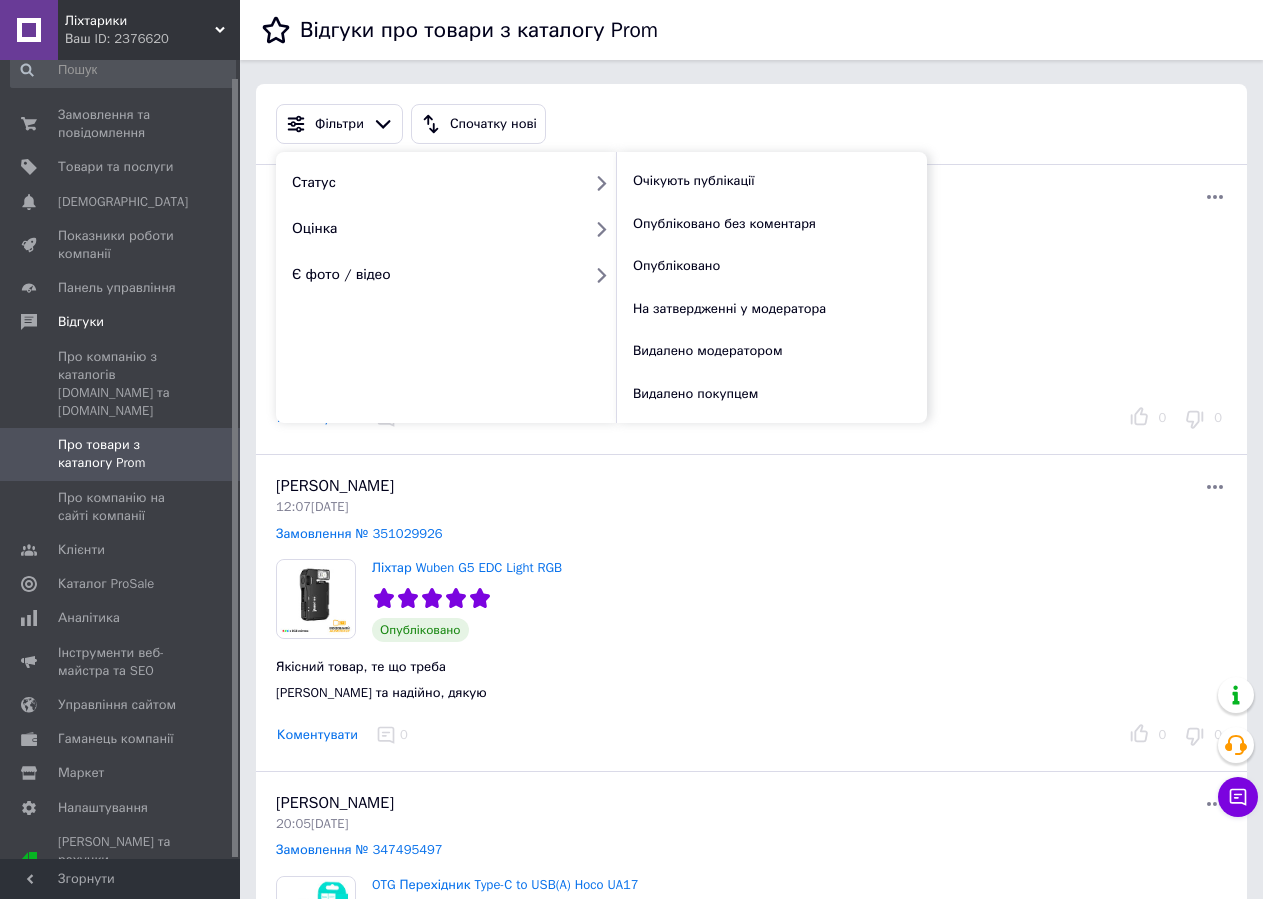 click on "Очікують публікації" at bounding box center (694, 180) 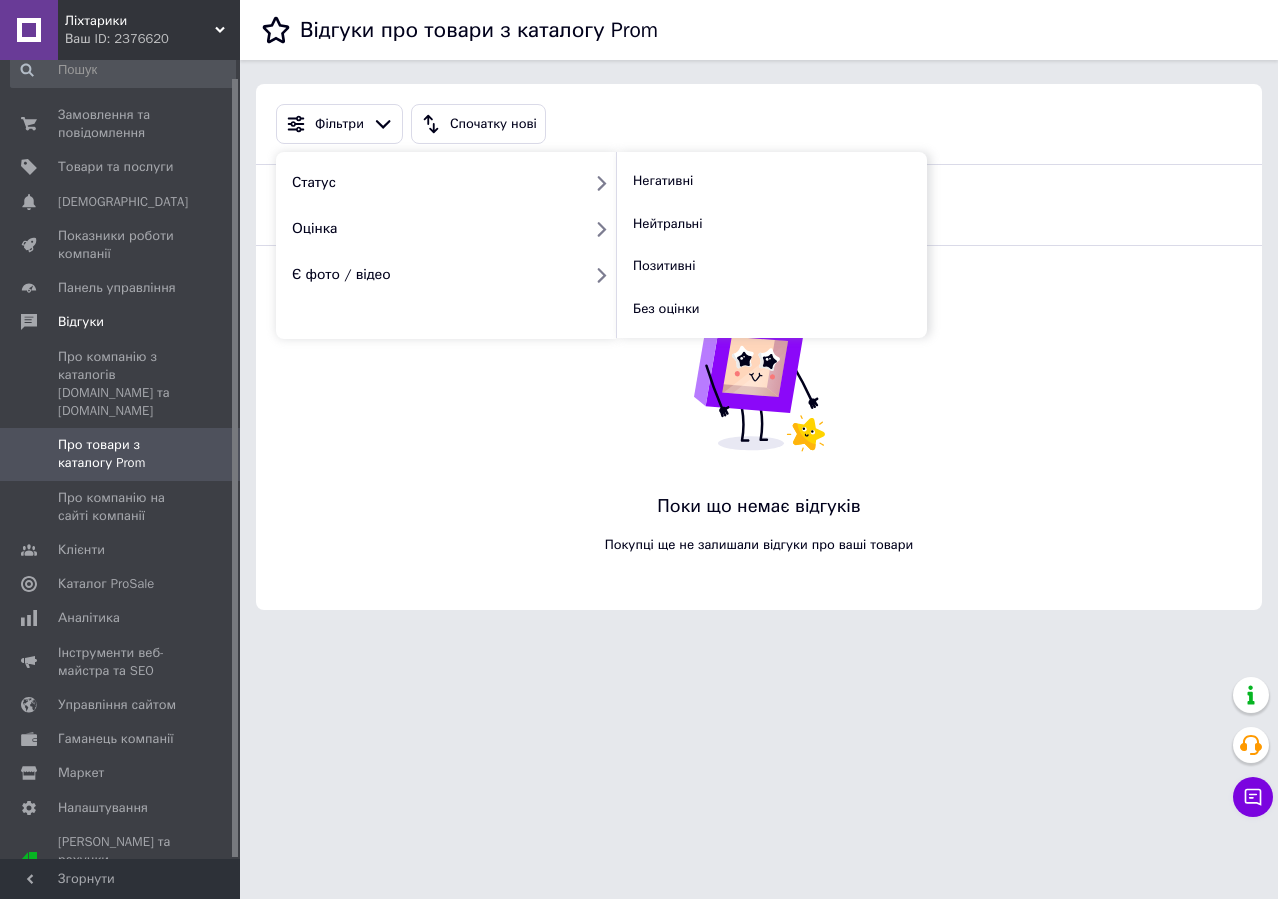 click on "Негативні" at bounding box center (663, 180) 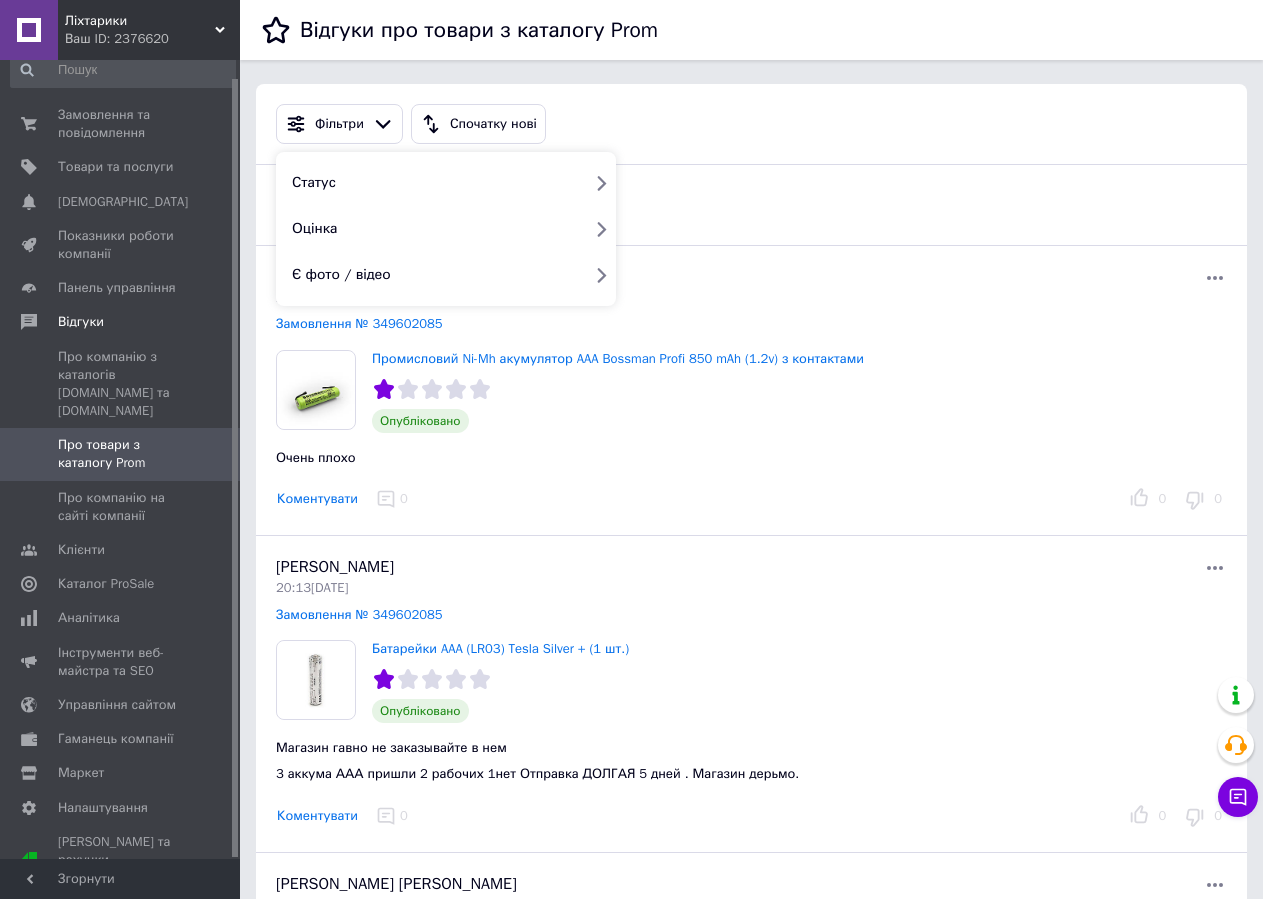 click on "Коментувати 0 0 0" at bounding box center (751, 499) 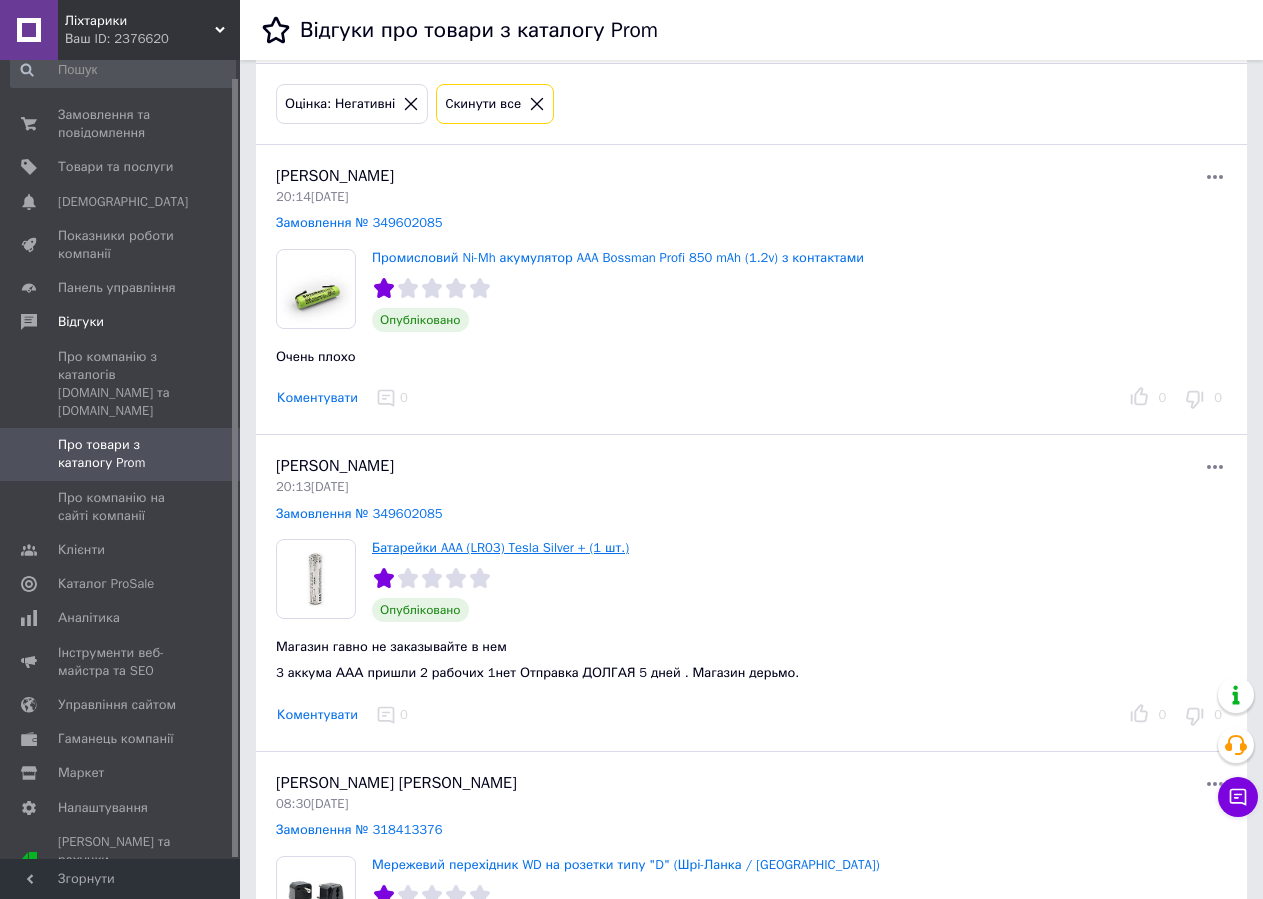 scroll, scrollTop: 100, scrollLeft: 0, axis: vertical 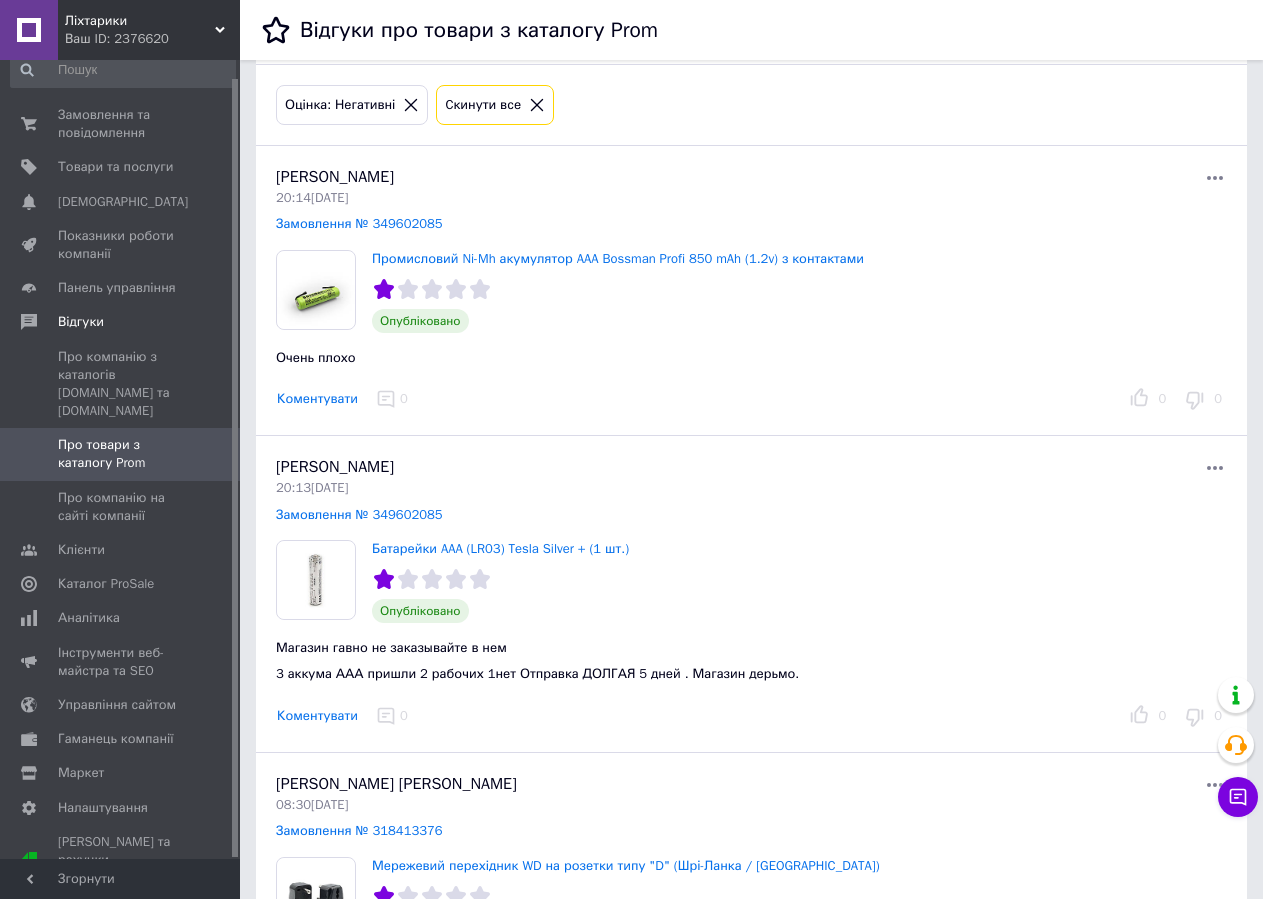 click 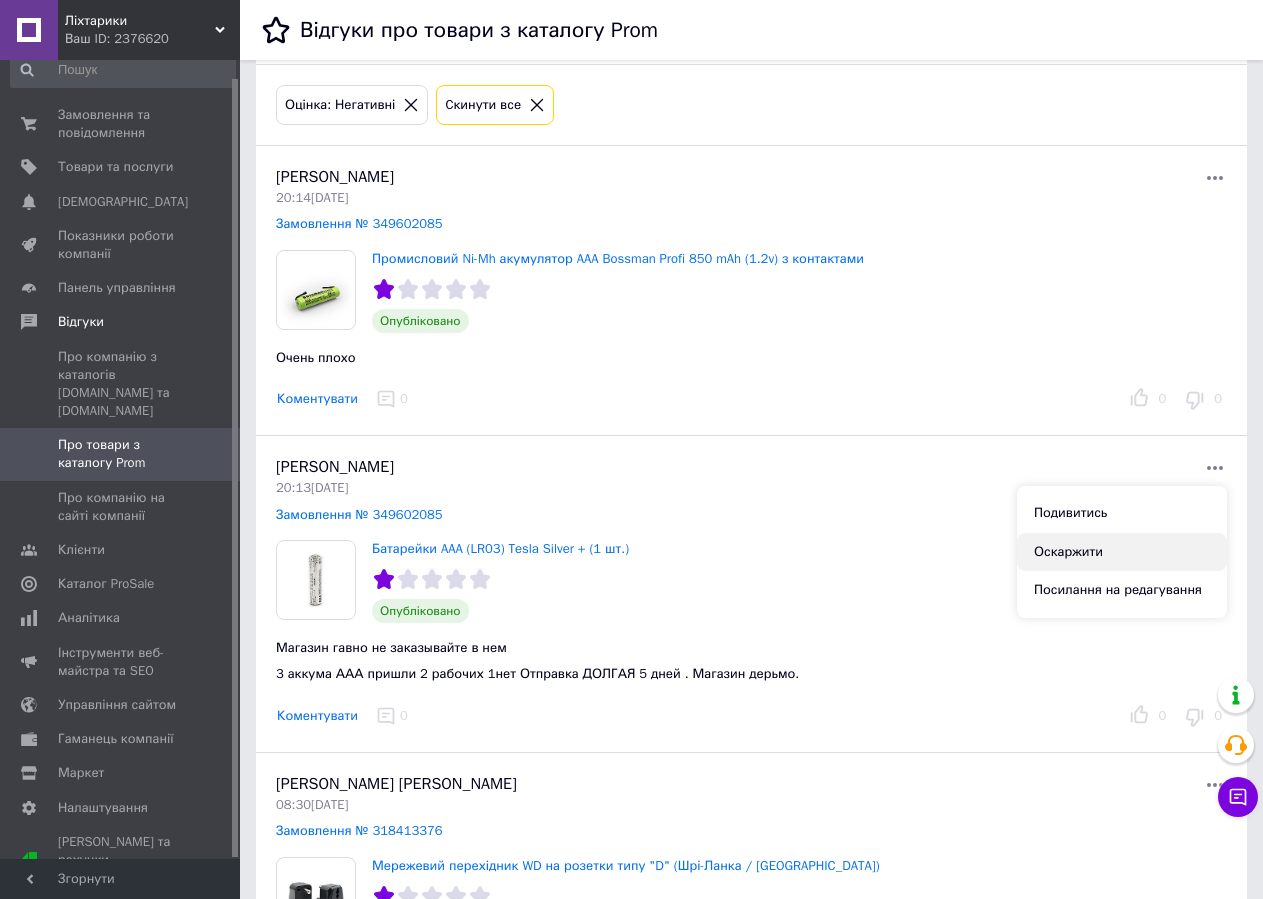 click on "Оскаржити" at bounding box center (1122, 552) 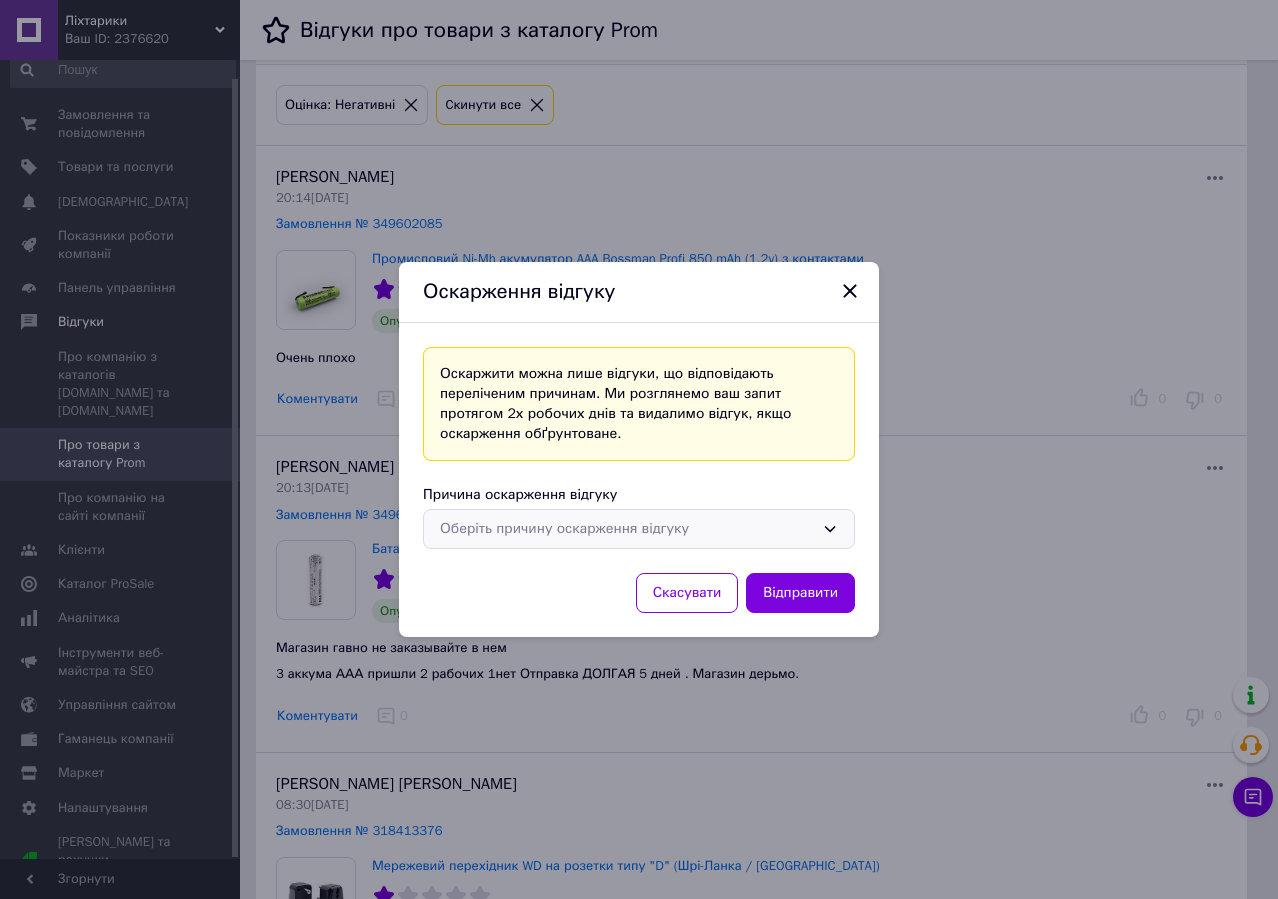 click on "Оберіть причину оскарження відгуку" at bounding box center [627, 529] 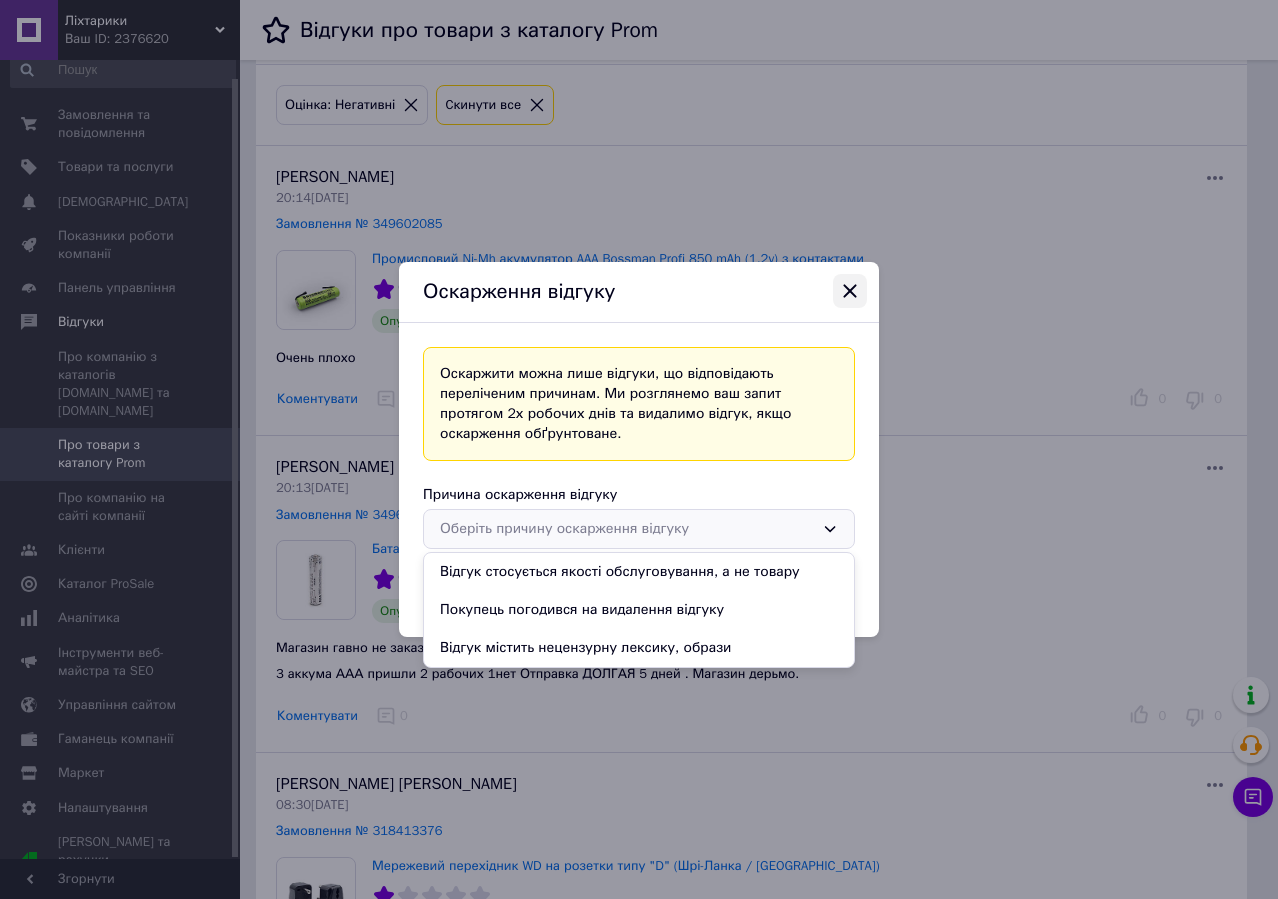 click 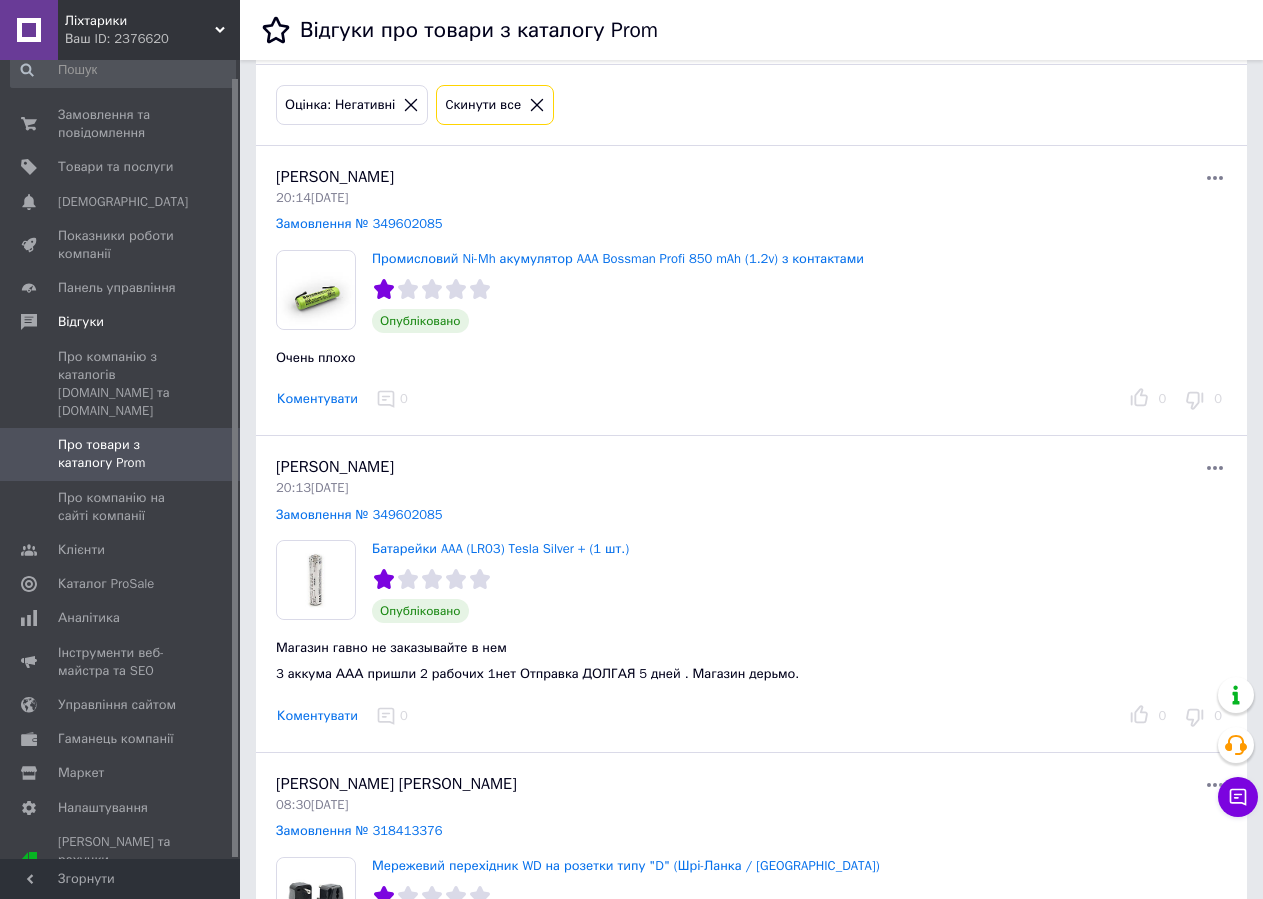 click 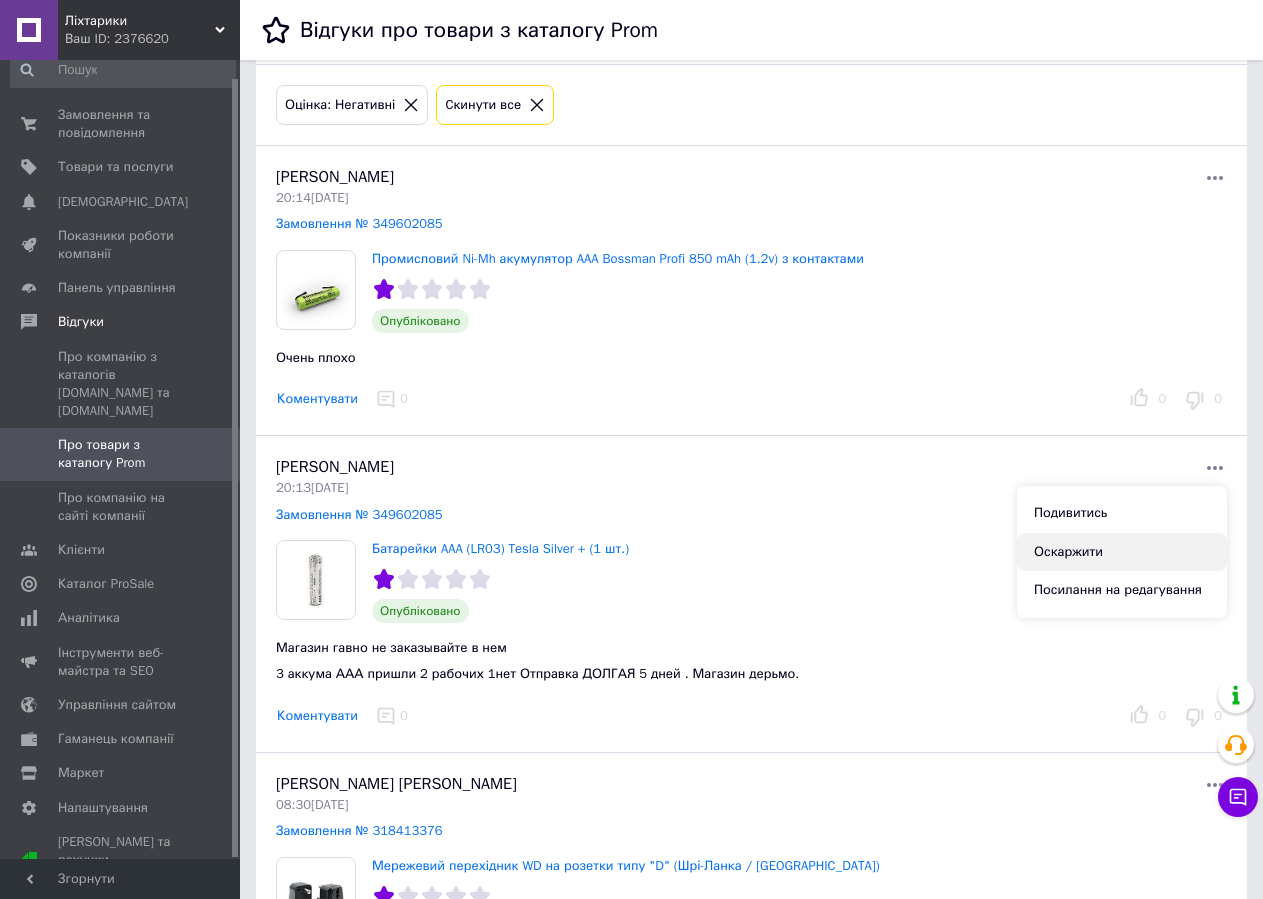 click on "Оскаржити" at bounding box center [1122, 552] 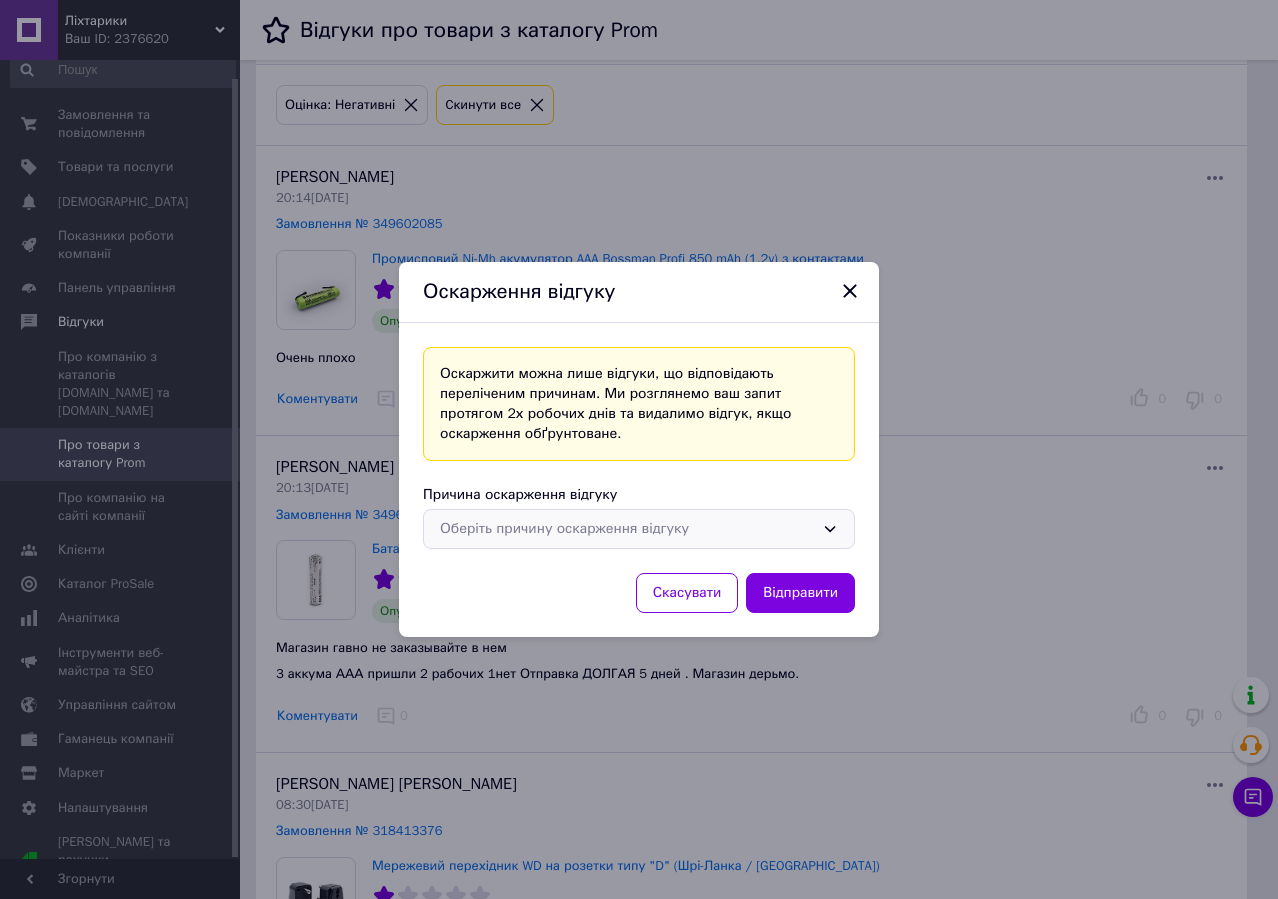 click on "Оберіть причину оскарження відгуку" at bounding box center (627, 529) 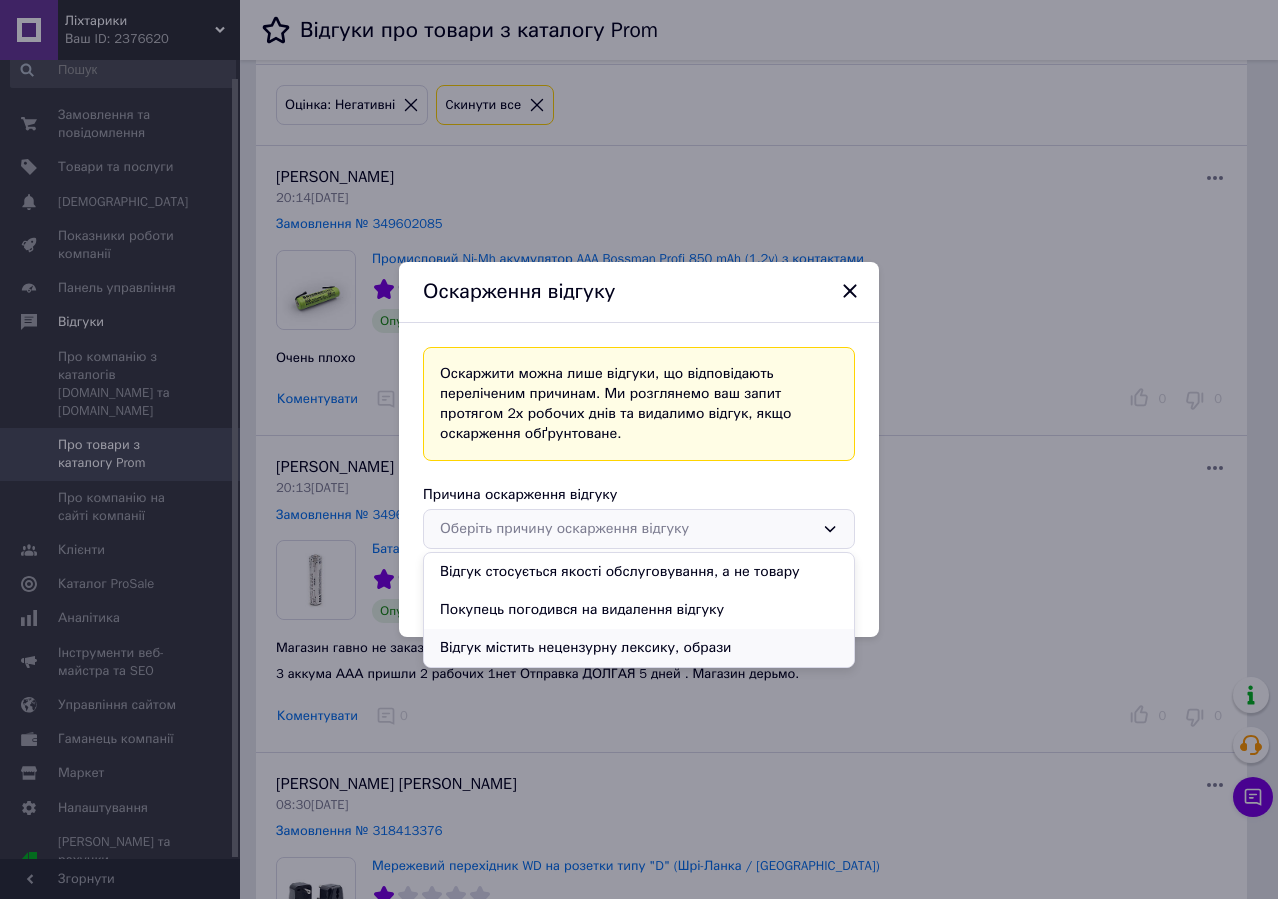 click on "Відгук містить нецензурну лексику, образи" at bounding box center [639, 648] 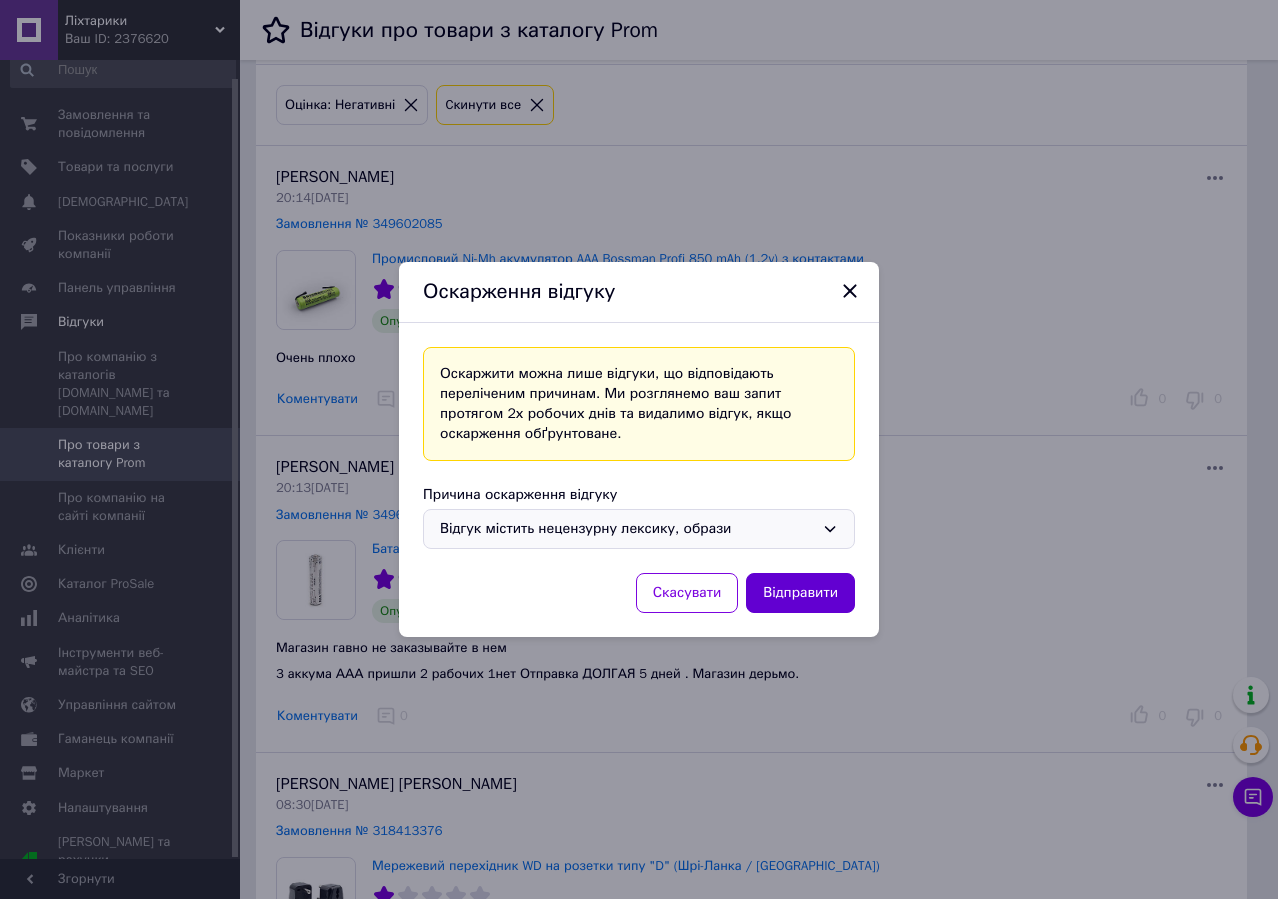 click on "Відправити" at bounding box center [800, 593] 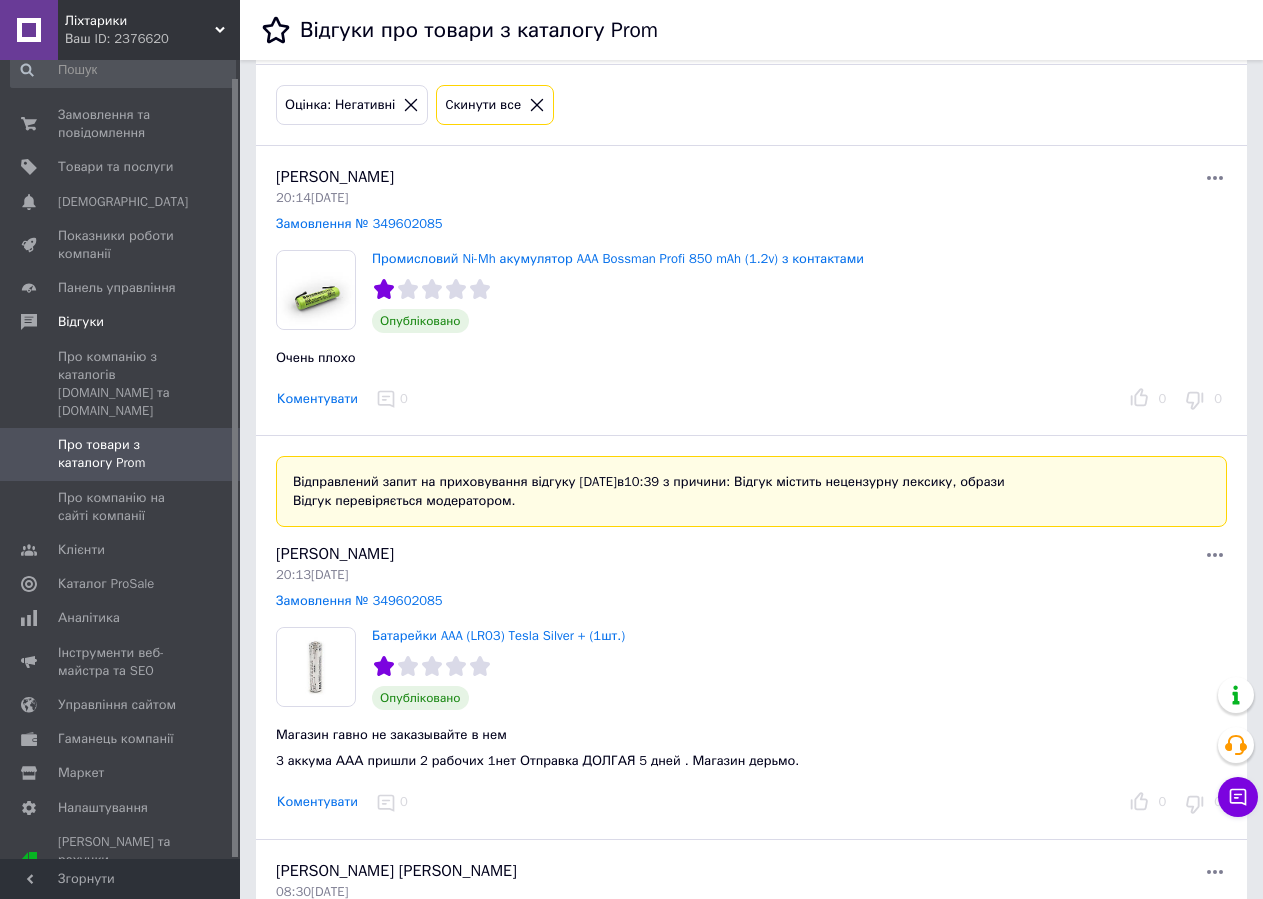 click 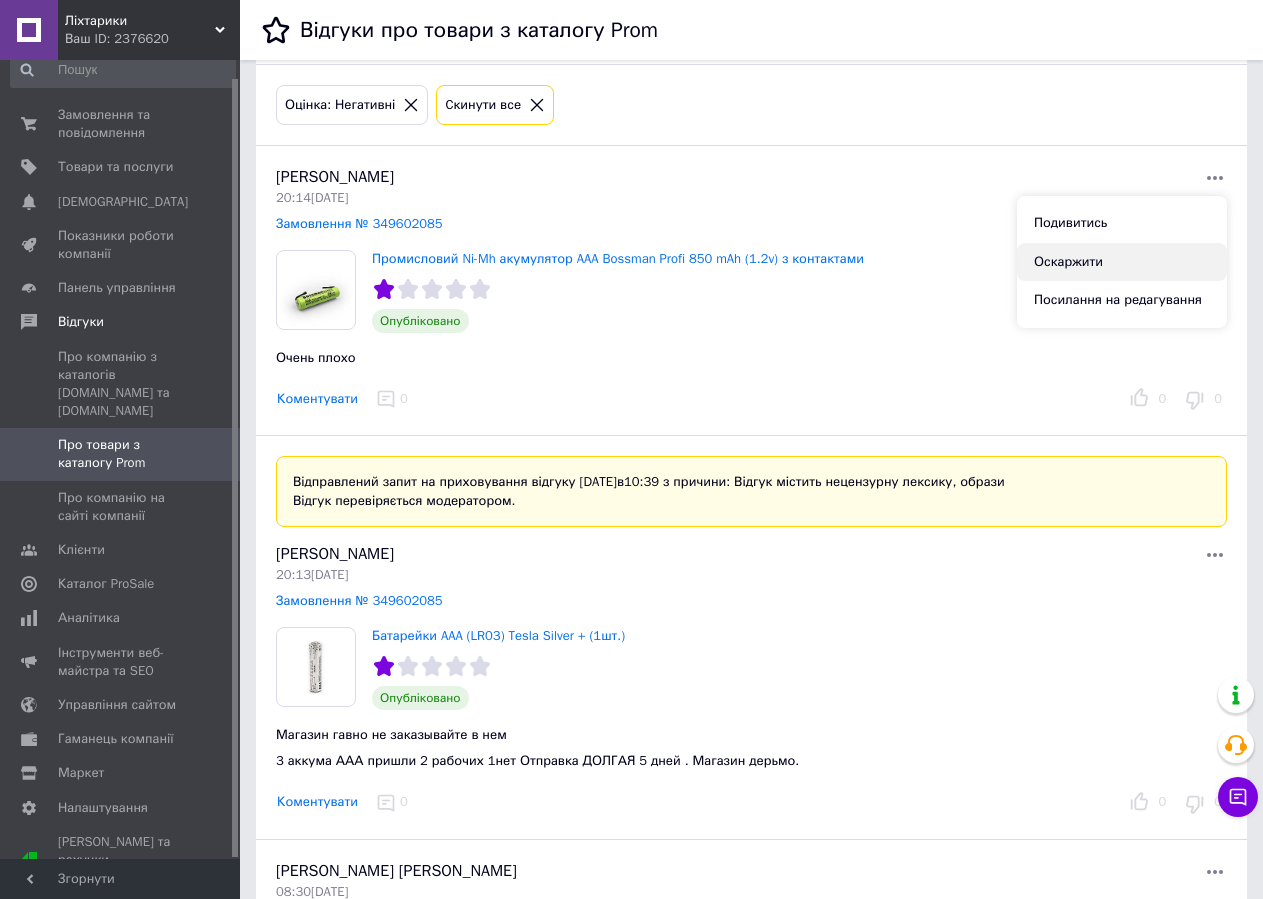 click on "Оскаржити" at bounding box center (1122, 262) 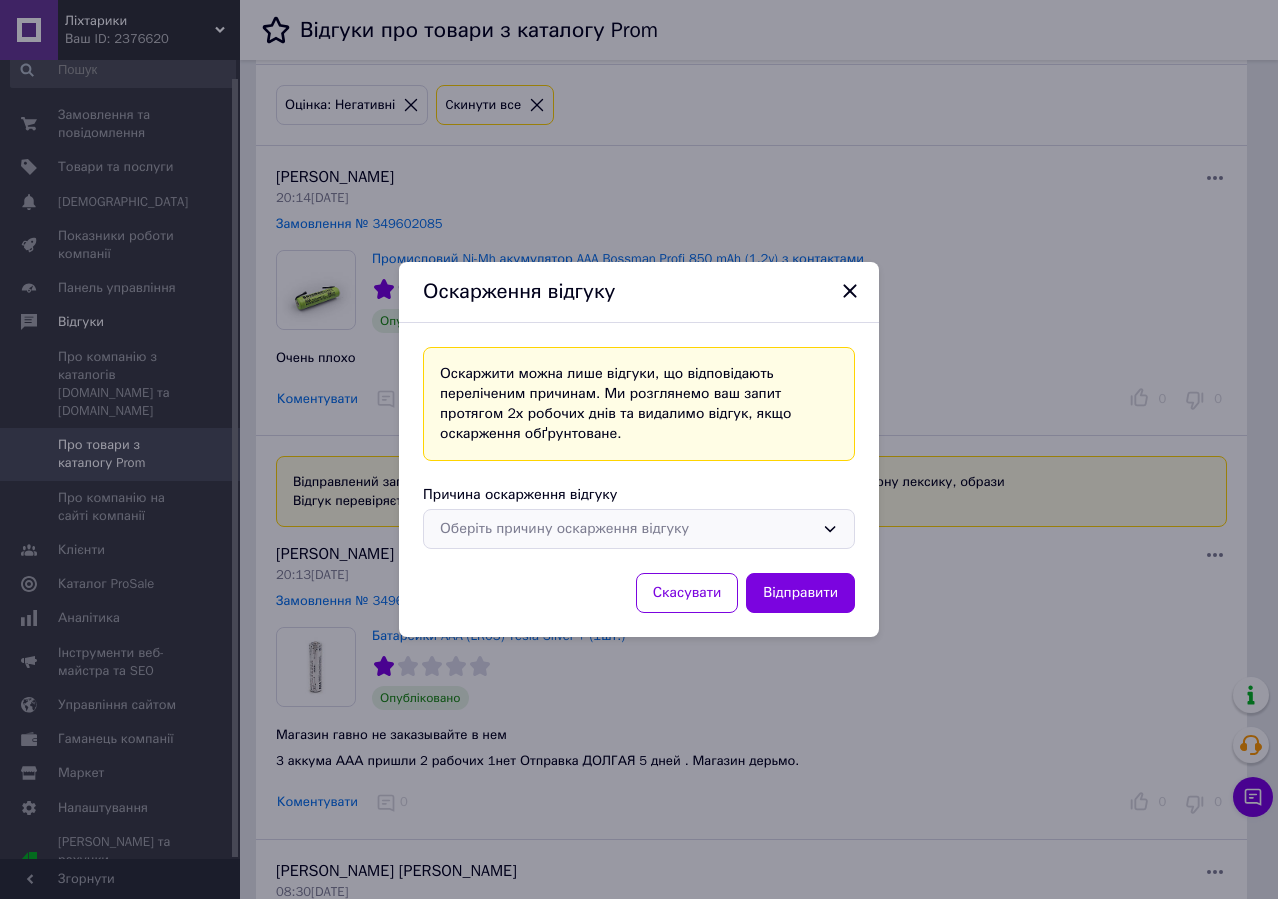 click on "Оберіть причину оскарження відгуку" at bounding box center (627, 529) 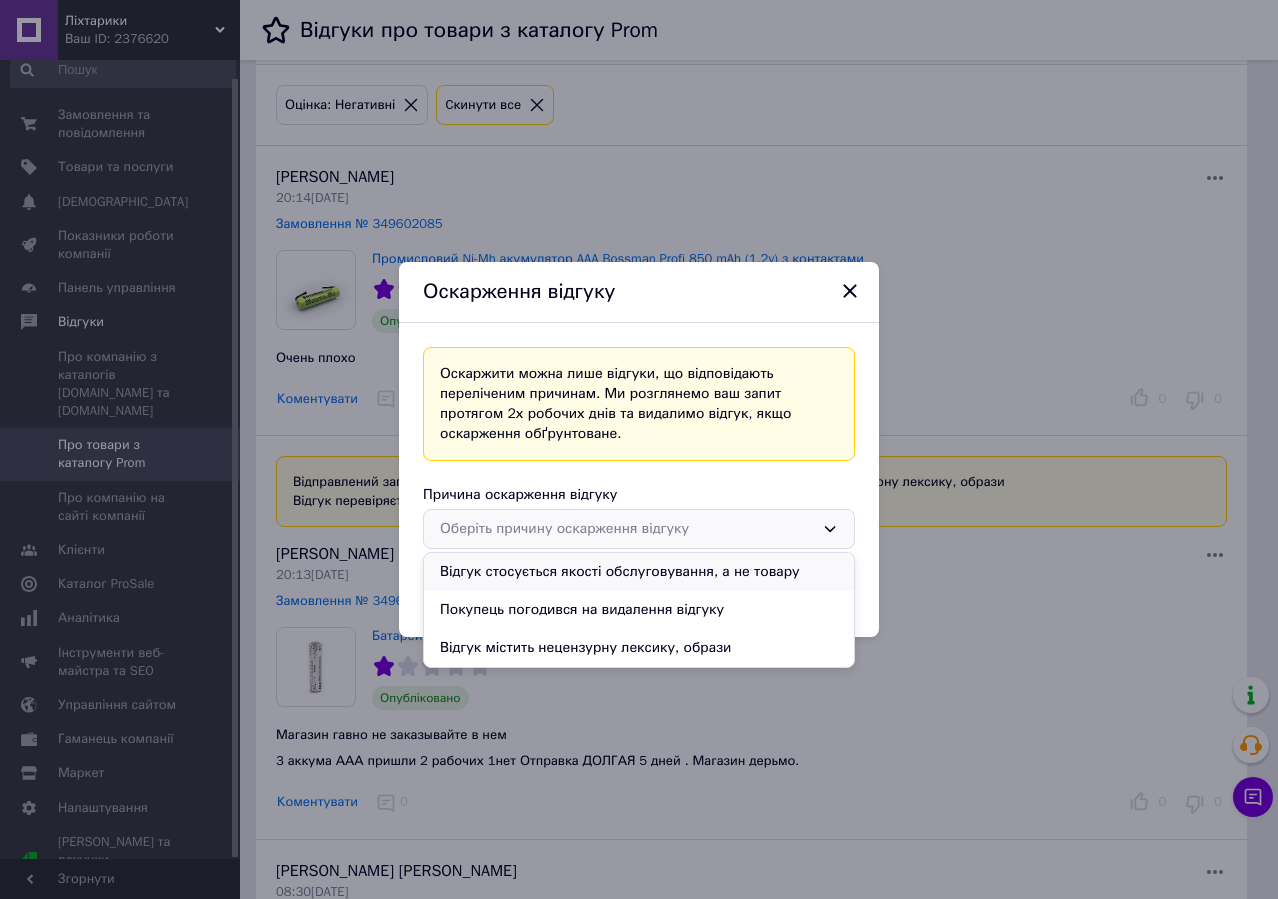 click on "Відгук стосується якості обслуговування, а не товару" at bounding box center [639, 572] 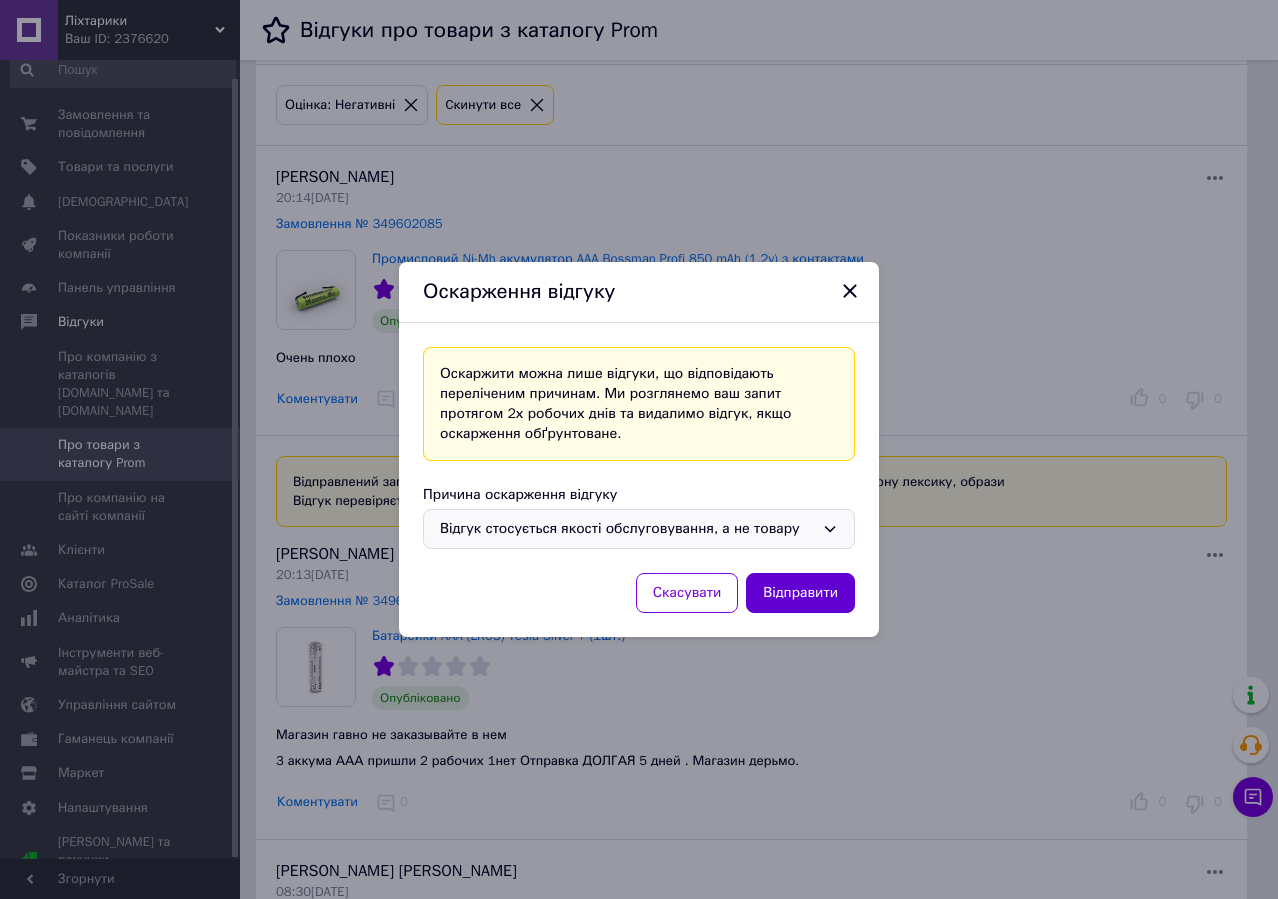 click on "Відправити" at bounding box center [800, 593] 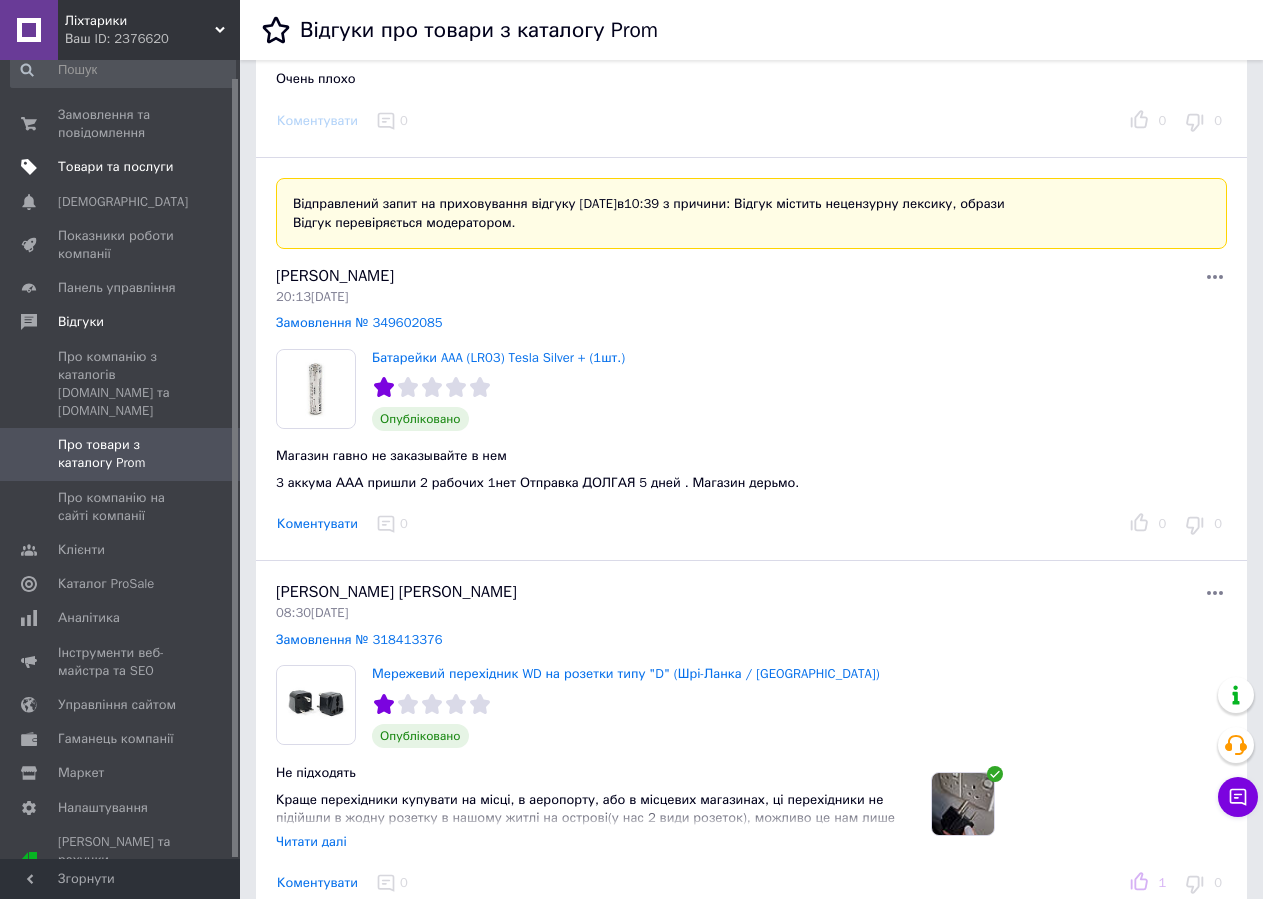 scroll, scrollTop: 286, scrollLeft: 0, axis: vertical 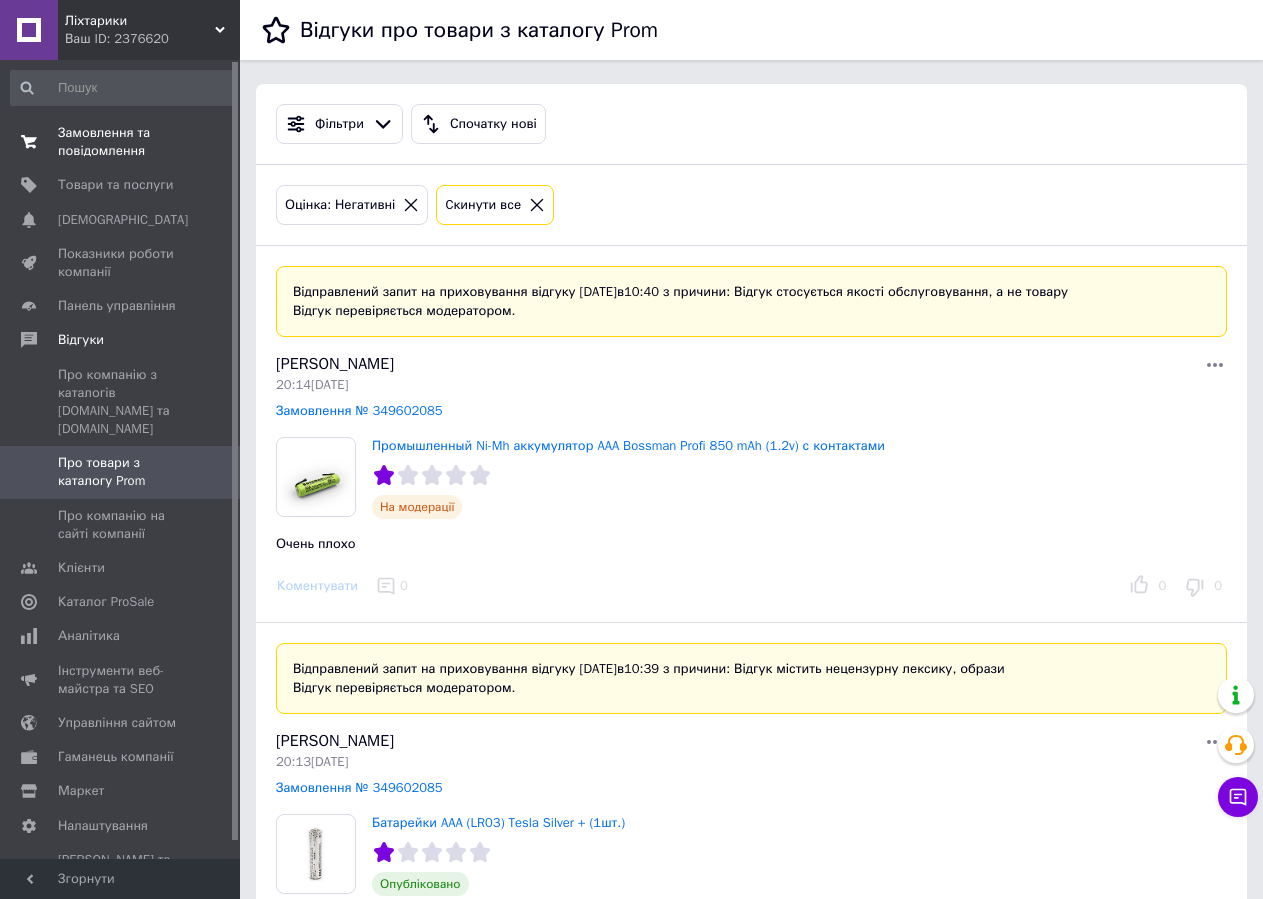 click on "Замовлення та повідомлення" at bounding box center [121, 142] 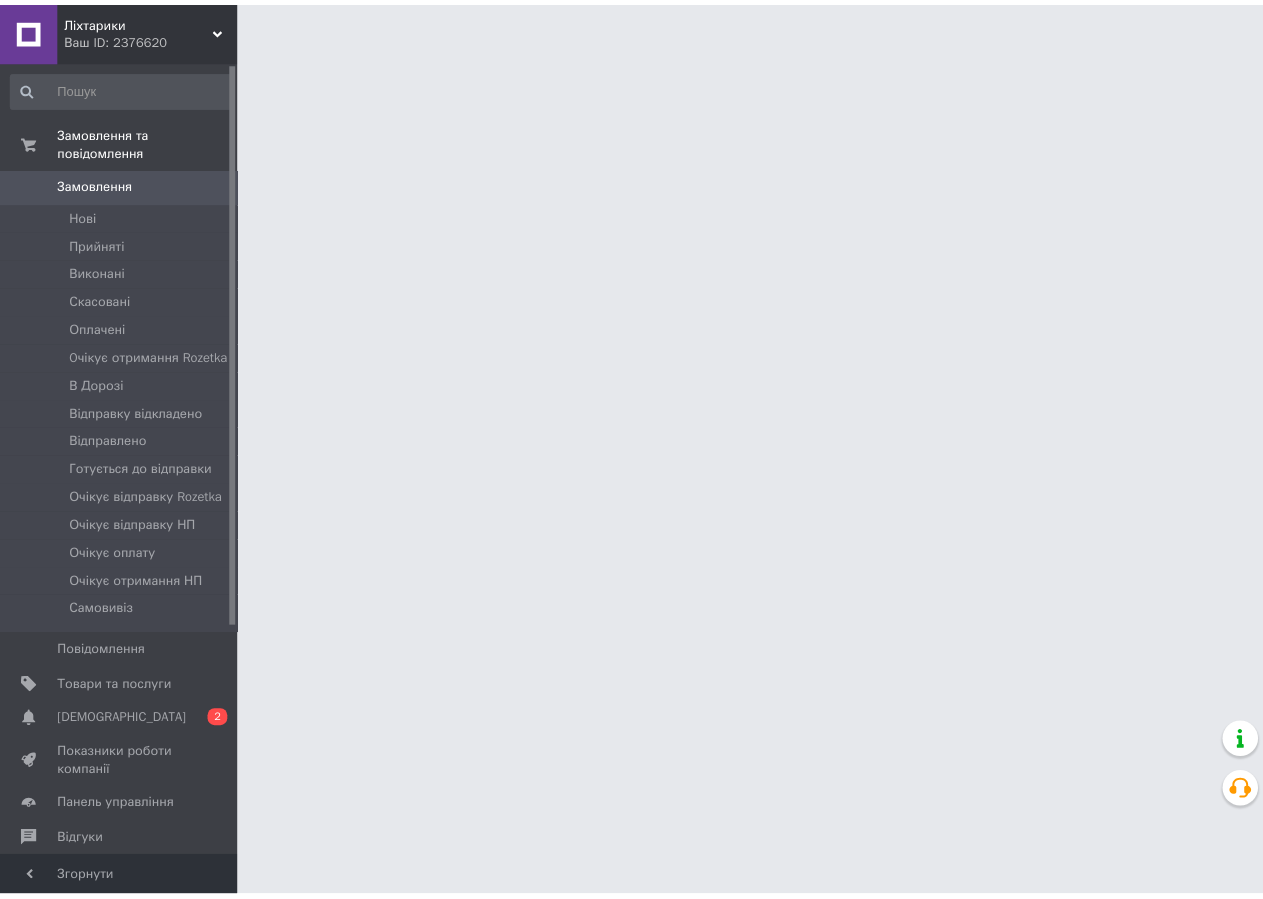 scroll, scrollTop: 0, scrollLeft: 0, axis: both 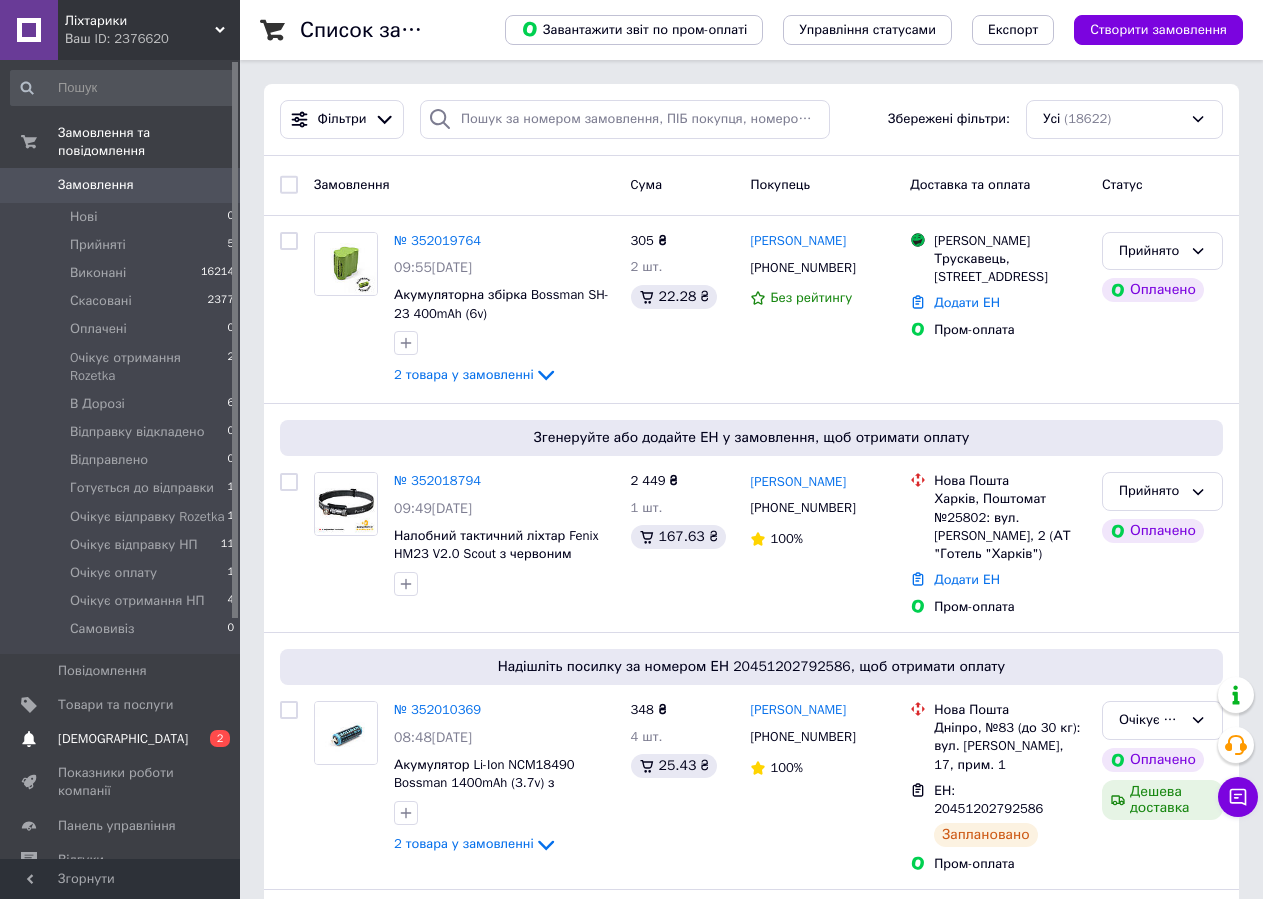 click on "[DEMOGRAPHIC_DATA]" at bounding box center (123, 739) 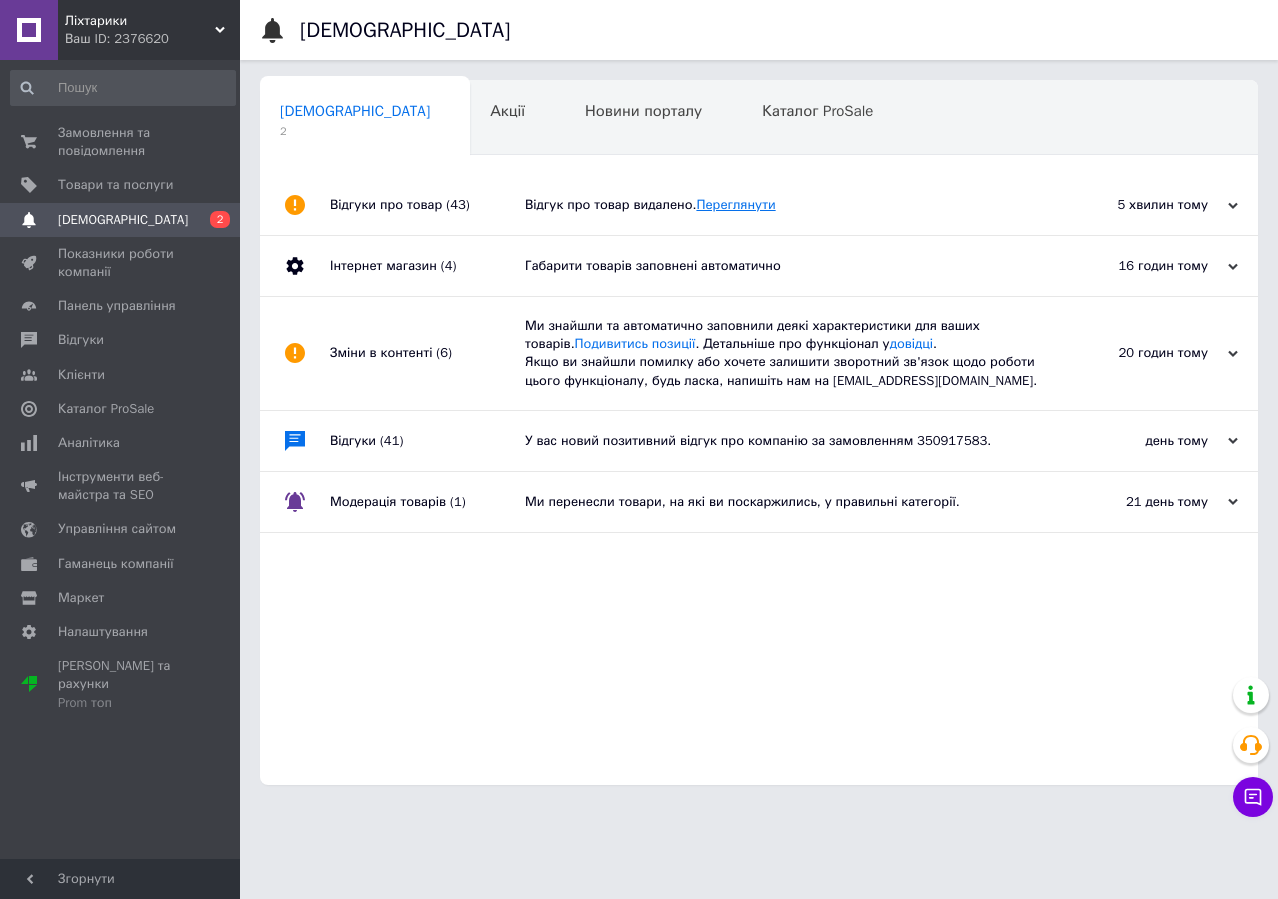 click on "Переглянути" at bounding box center (735, 204) 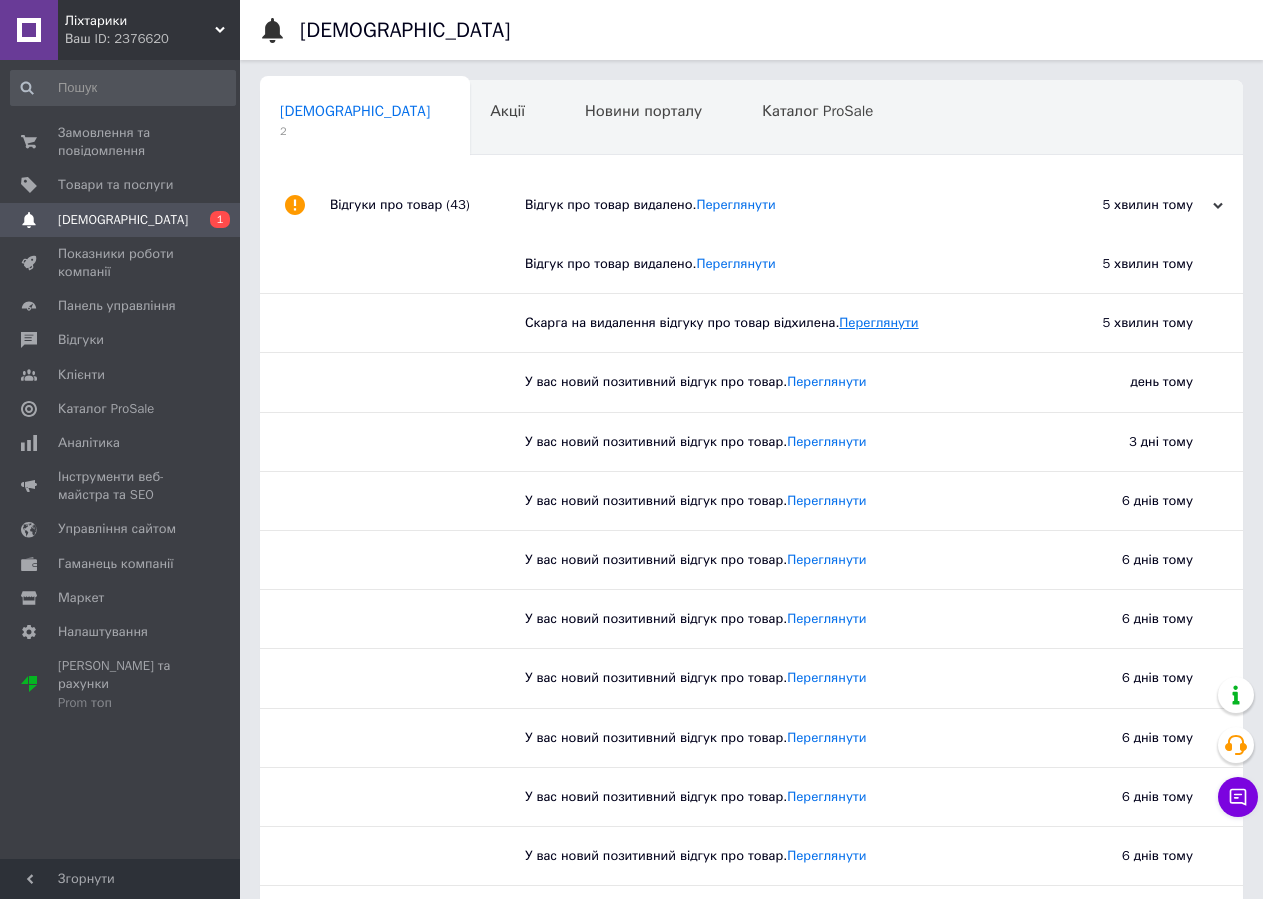 click on "Переглянути" at bounding box center (878, 322) 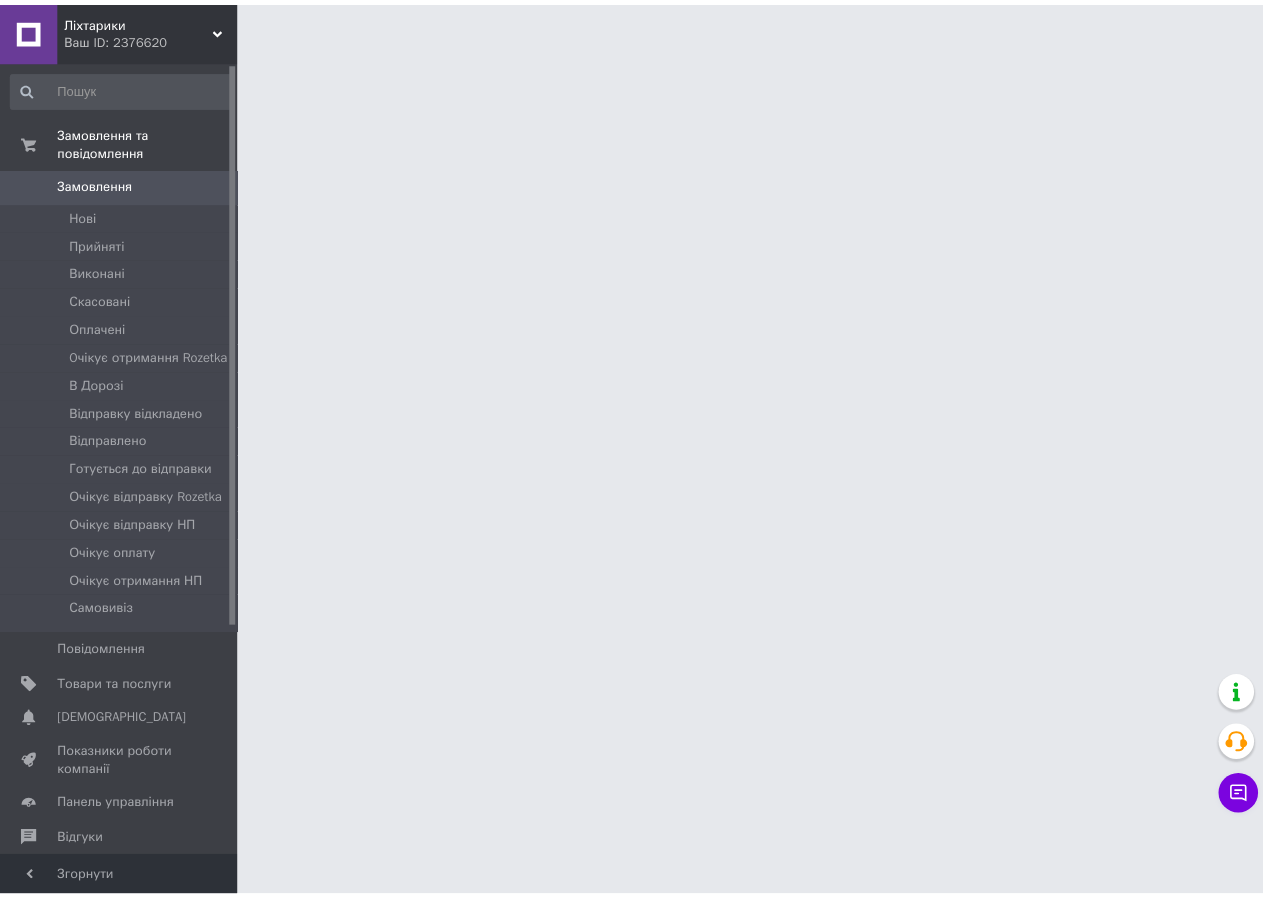 scroll, scrollTop: 0, scrollLeft: 0, axis: both 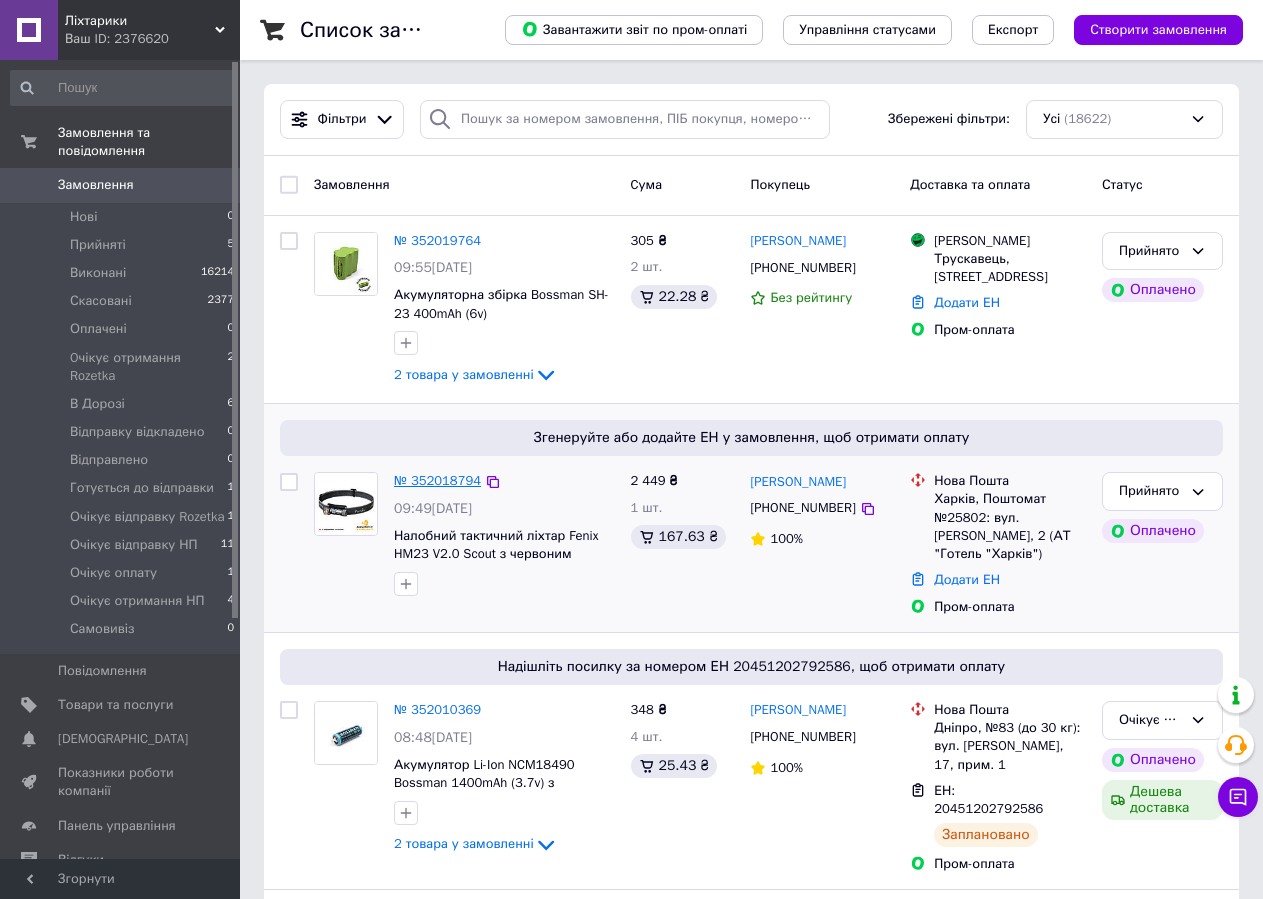 click on "№ 352018794" at bounding box center (437, 480) 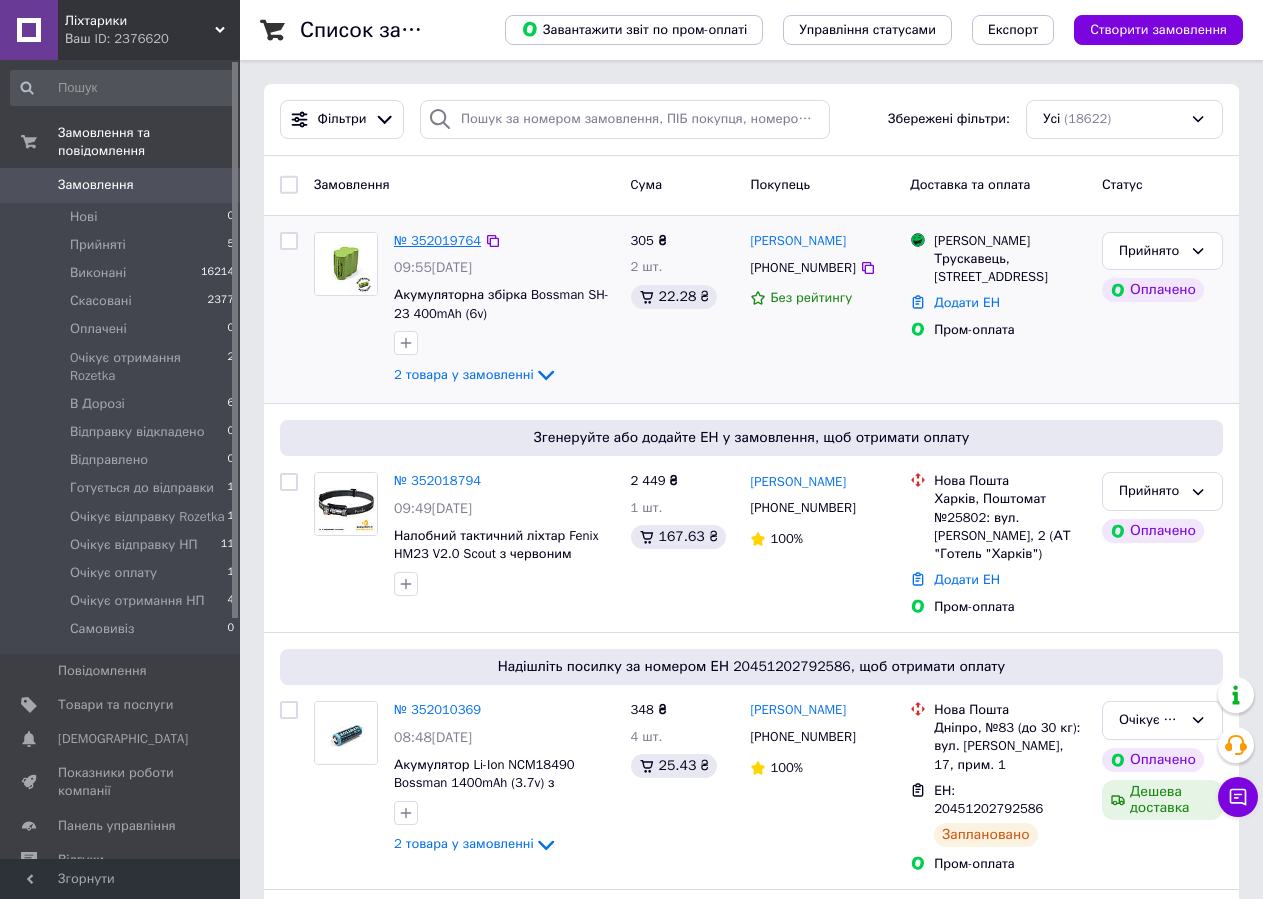 click on "№ 352019764" at bounding box center [437, 240] 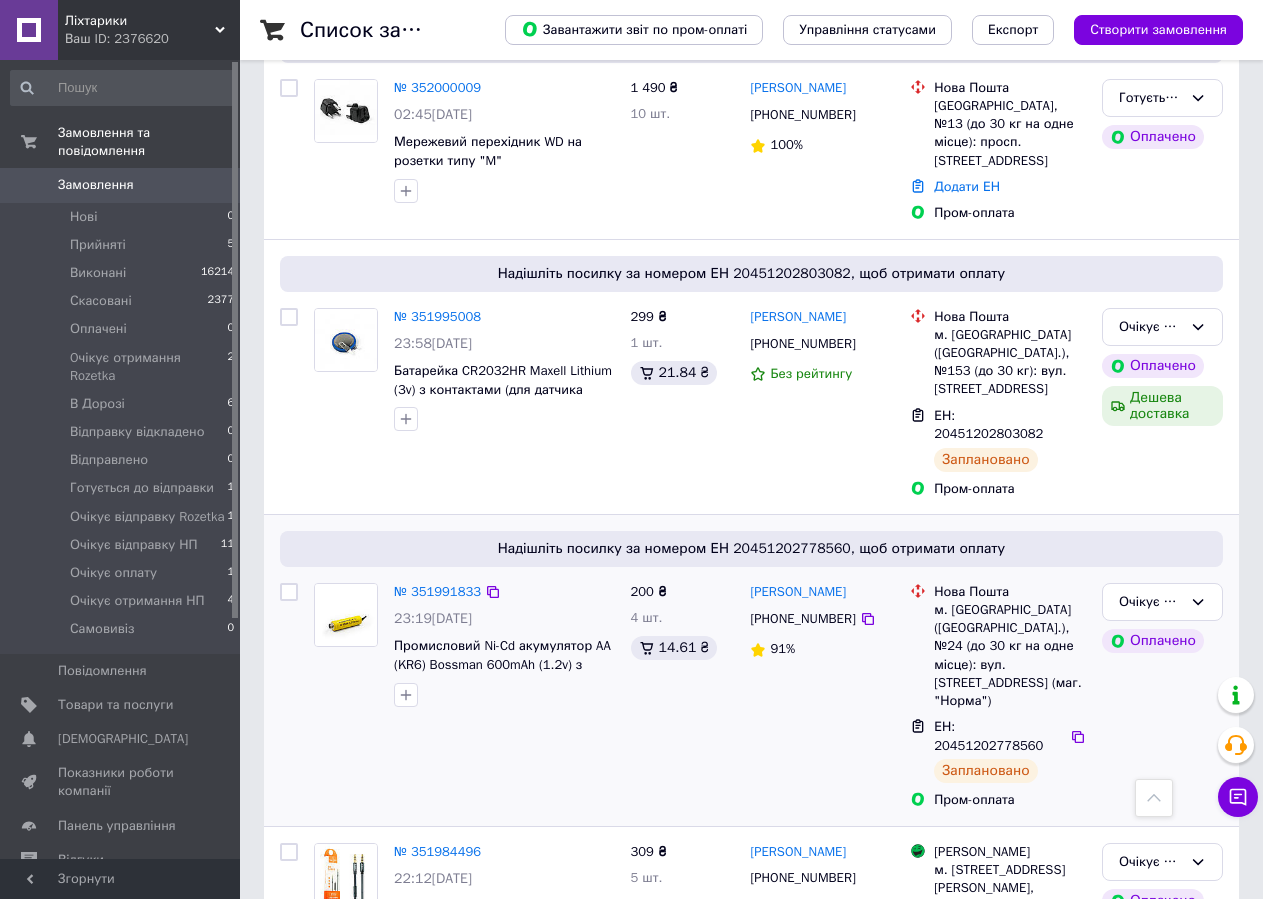 scroll, scrollTop: 1300, scrollLeft: 0, axis: vertical 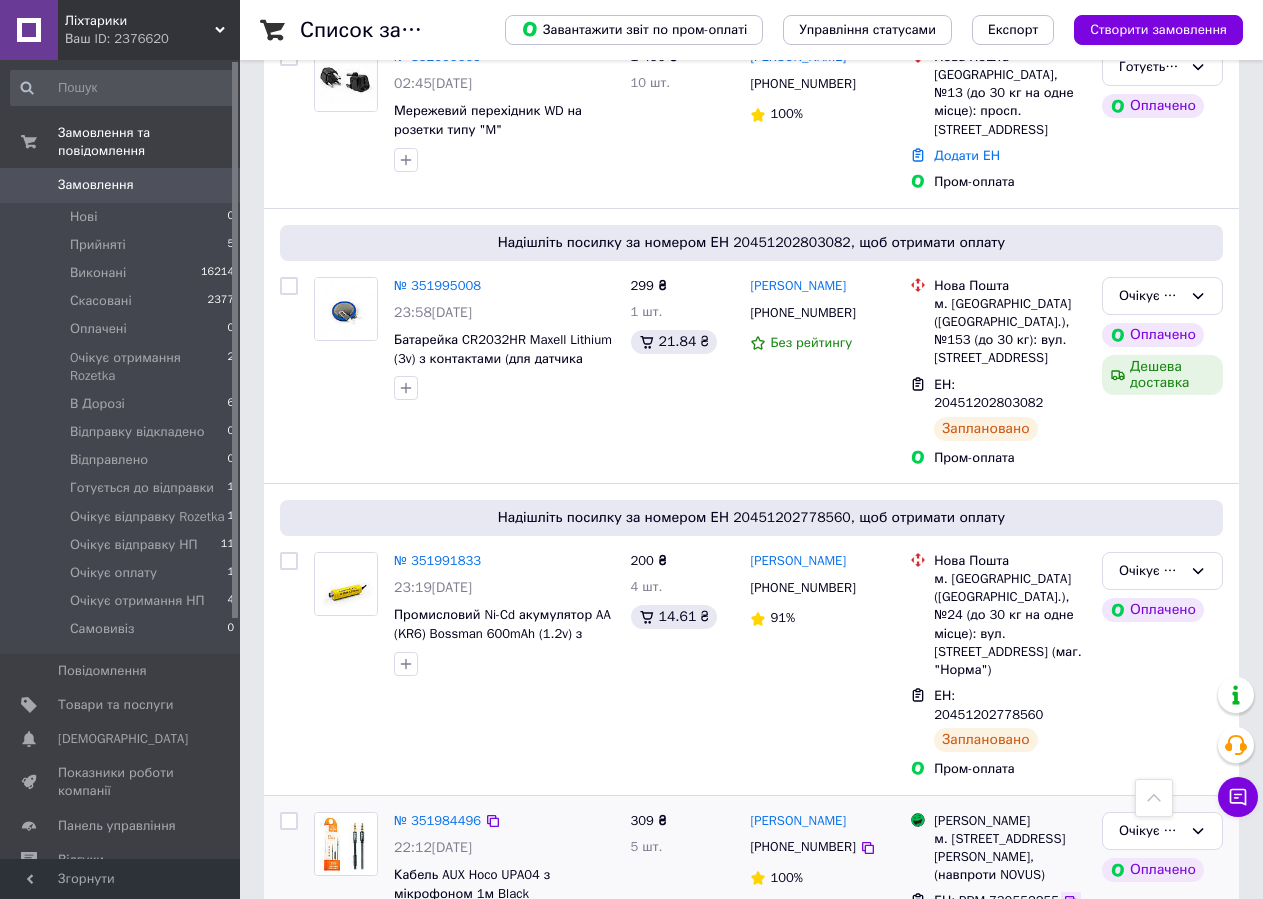 click 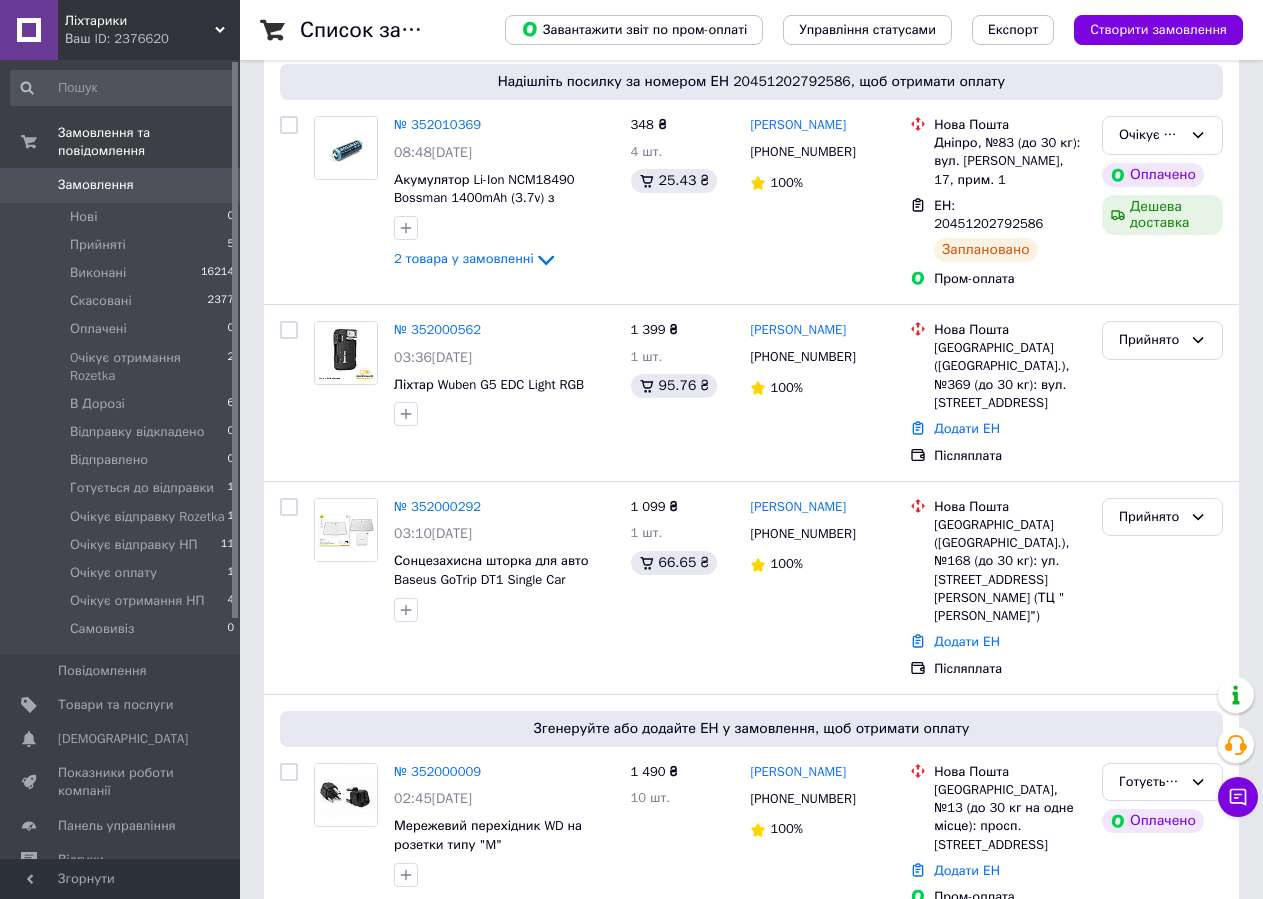 scroll, scrollTop: 700, scrollLeft: 0, axis: vertical 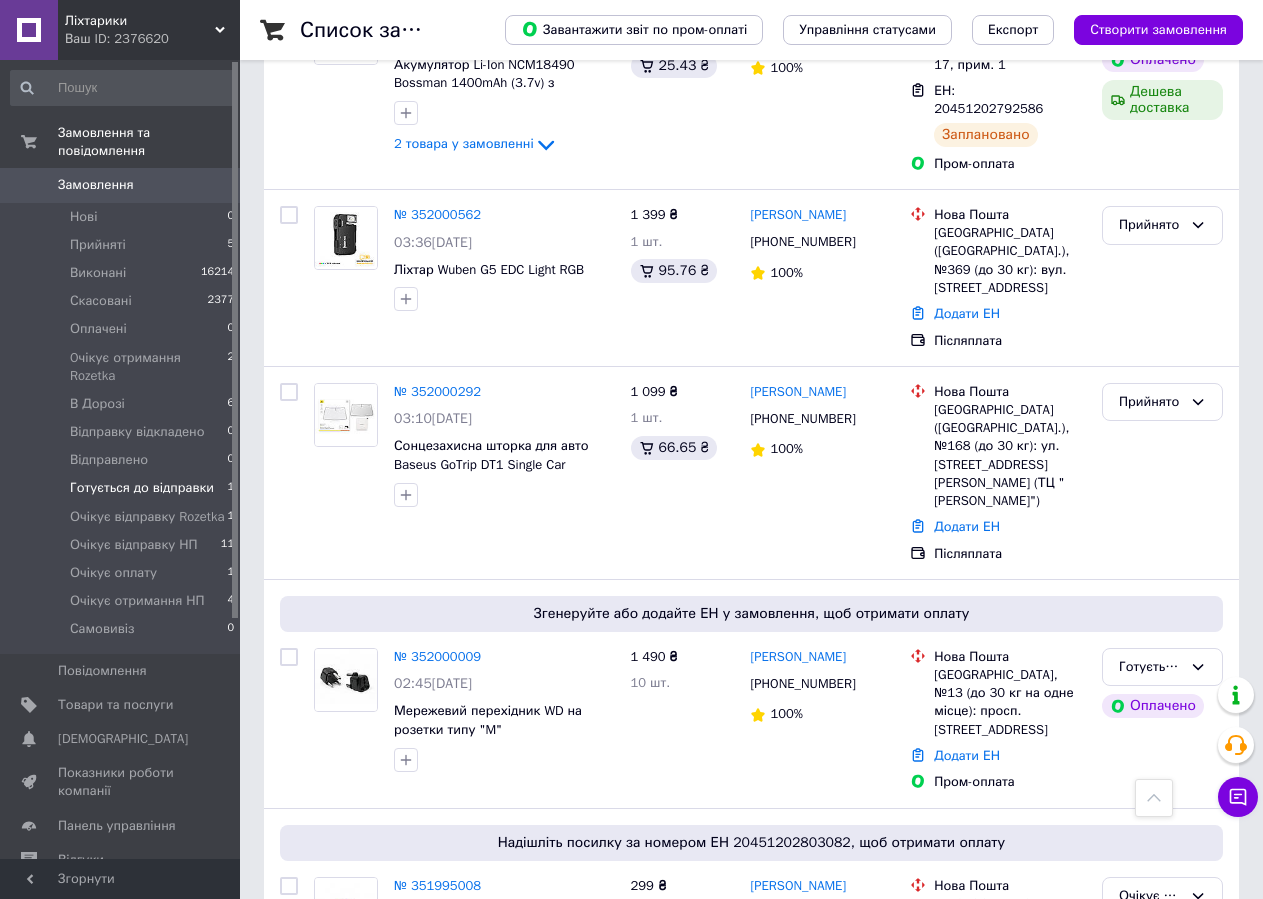 click on "Готується до відправки 1" at bounding box center (123, 488) 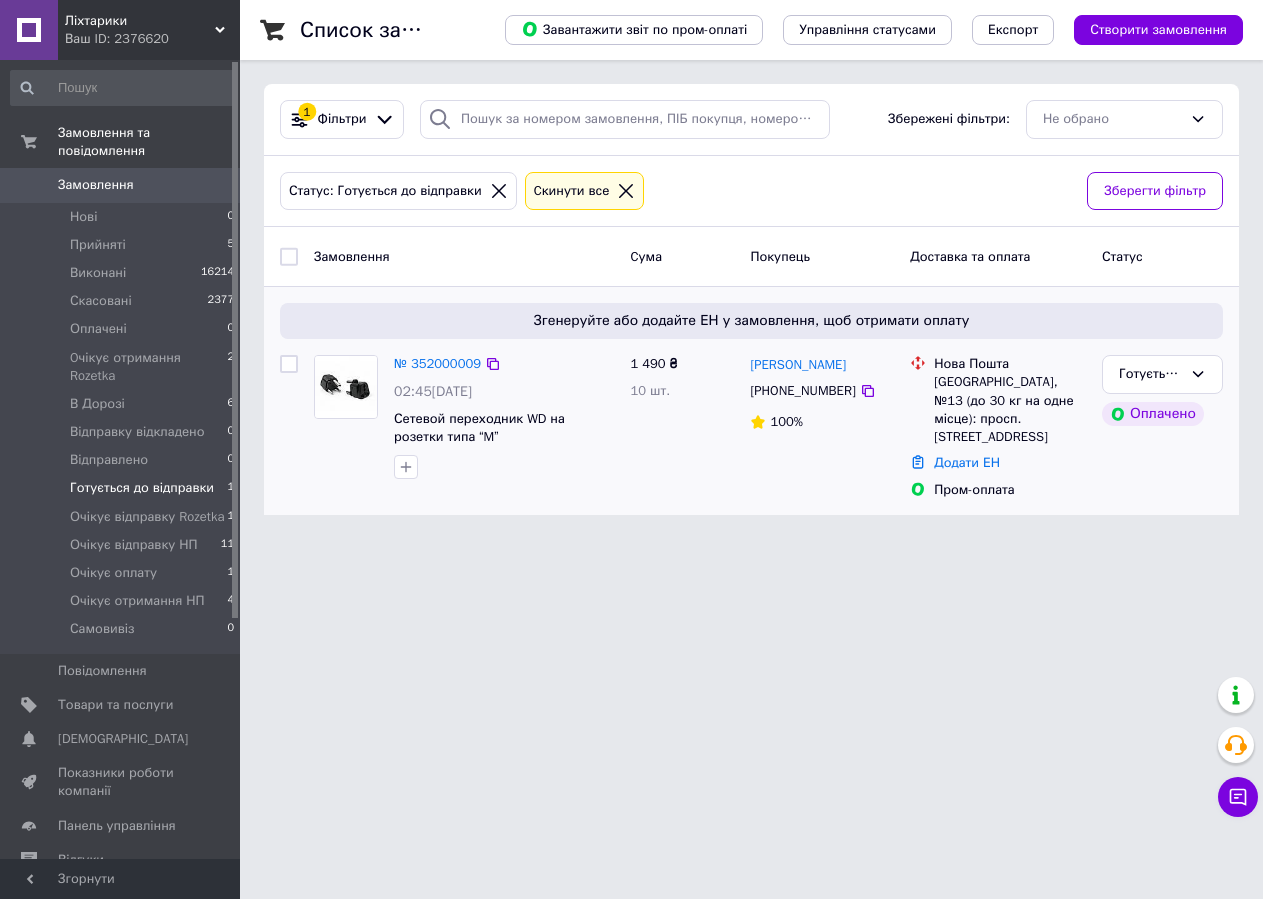 scroll, scrollTop: 0, scrollLeft: 0, axis: both 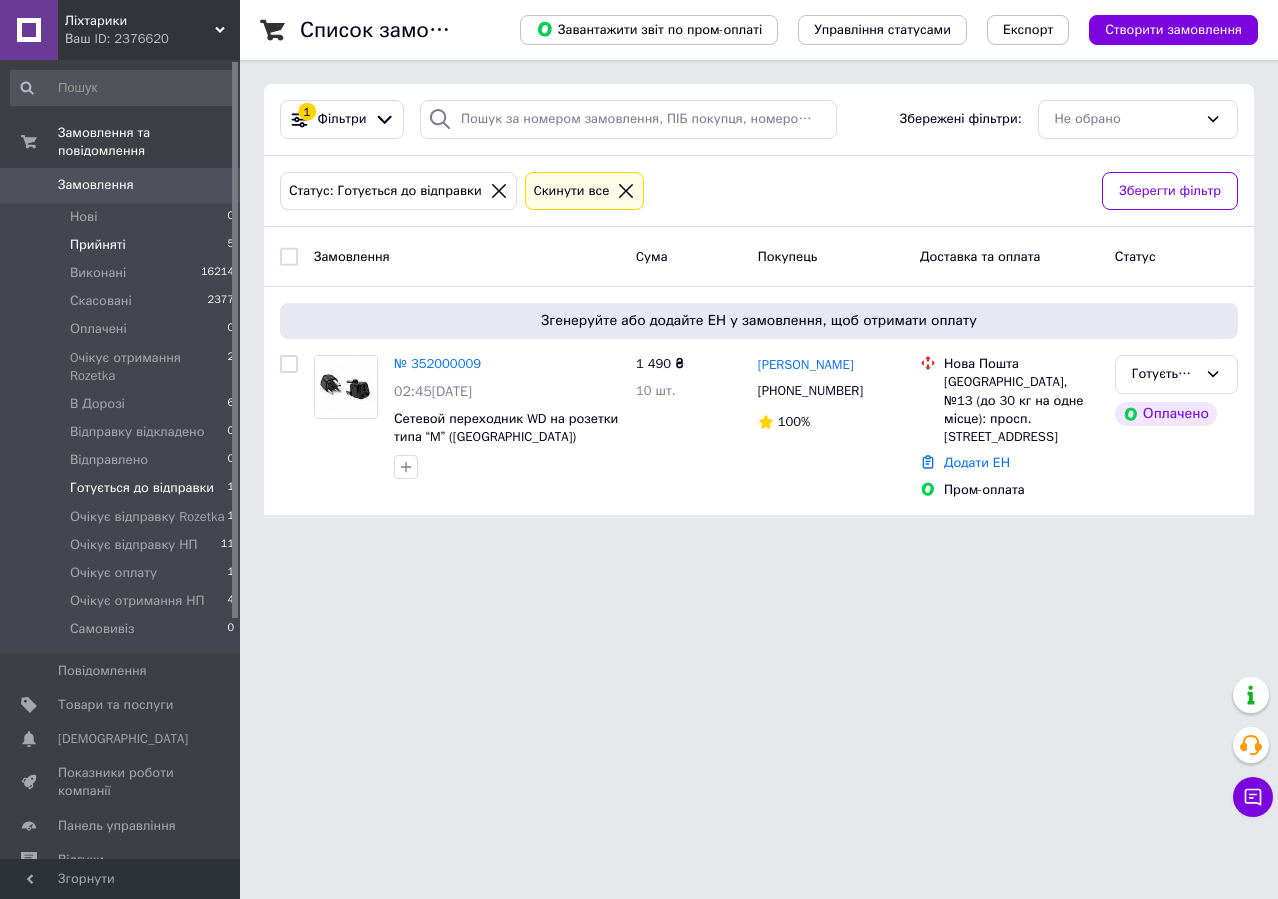 click on "Прийняті" at bounding box center [98, 245] 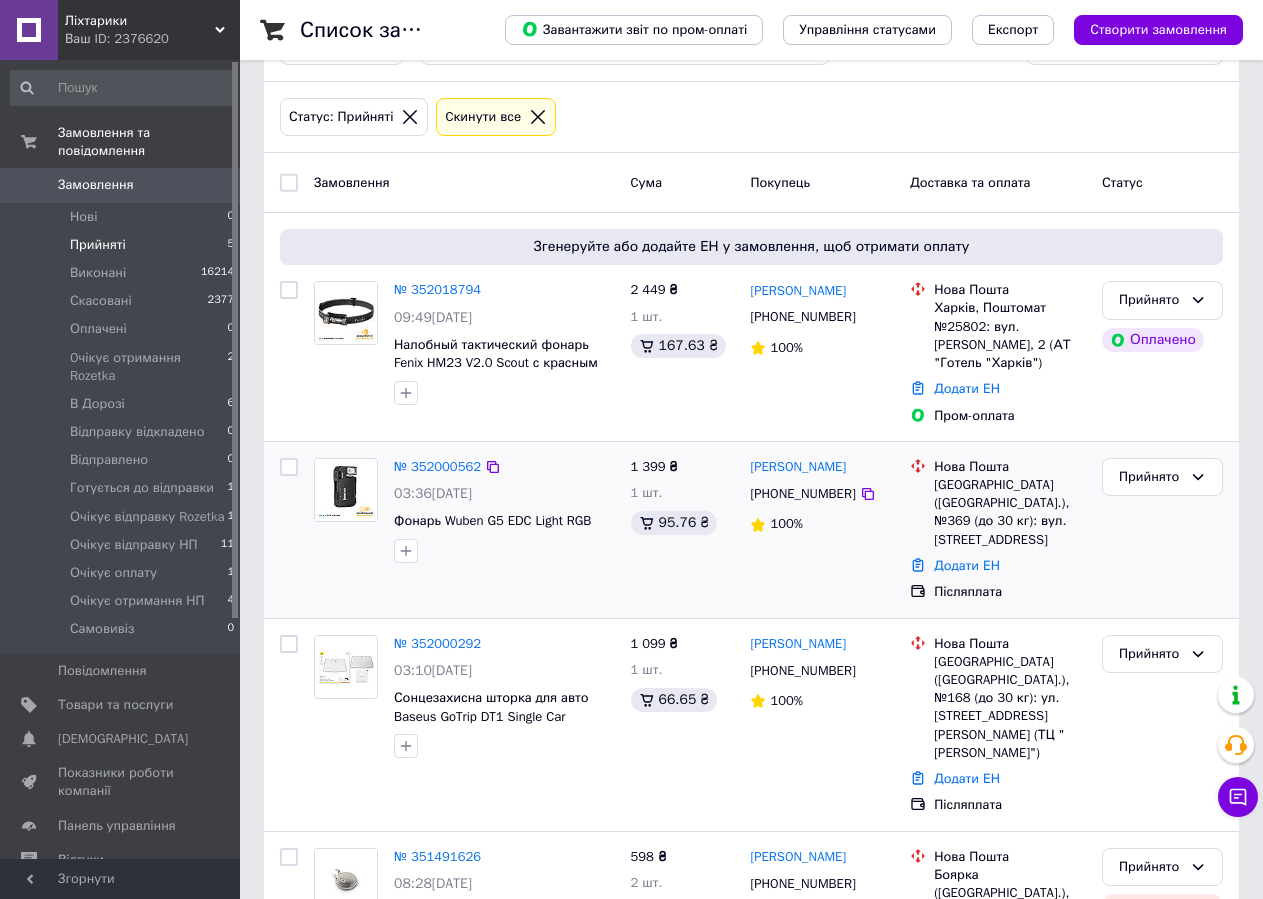 scroll, scrollTop: 134, scrollLeft: 0, axis: vertical 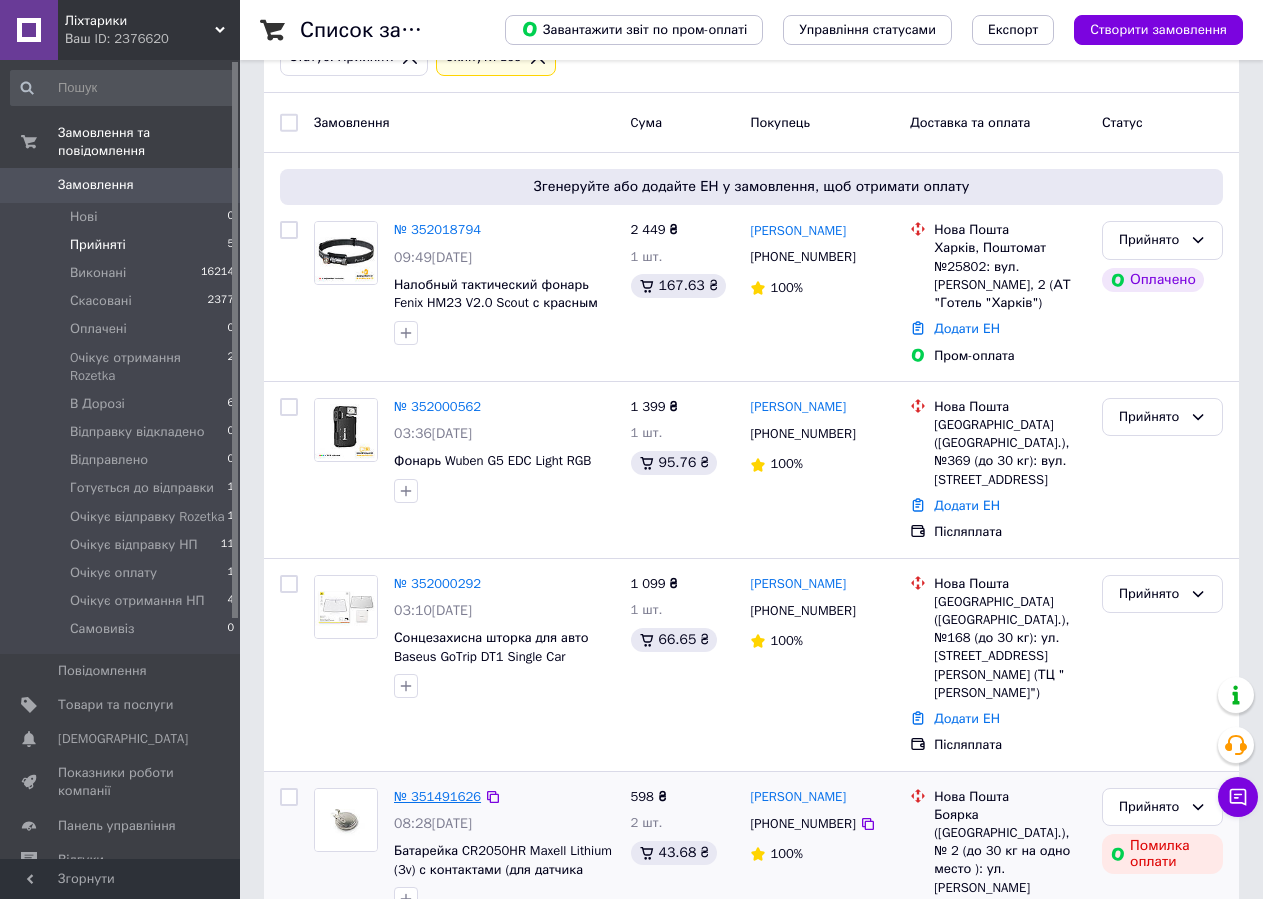 click on "№ 351491626" at bounding box center [437, 796] 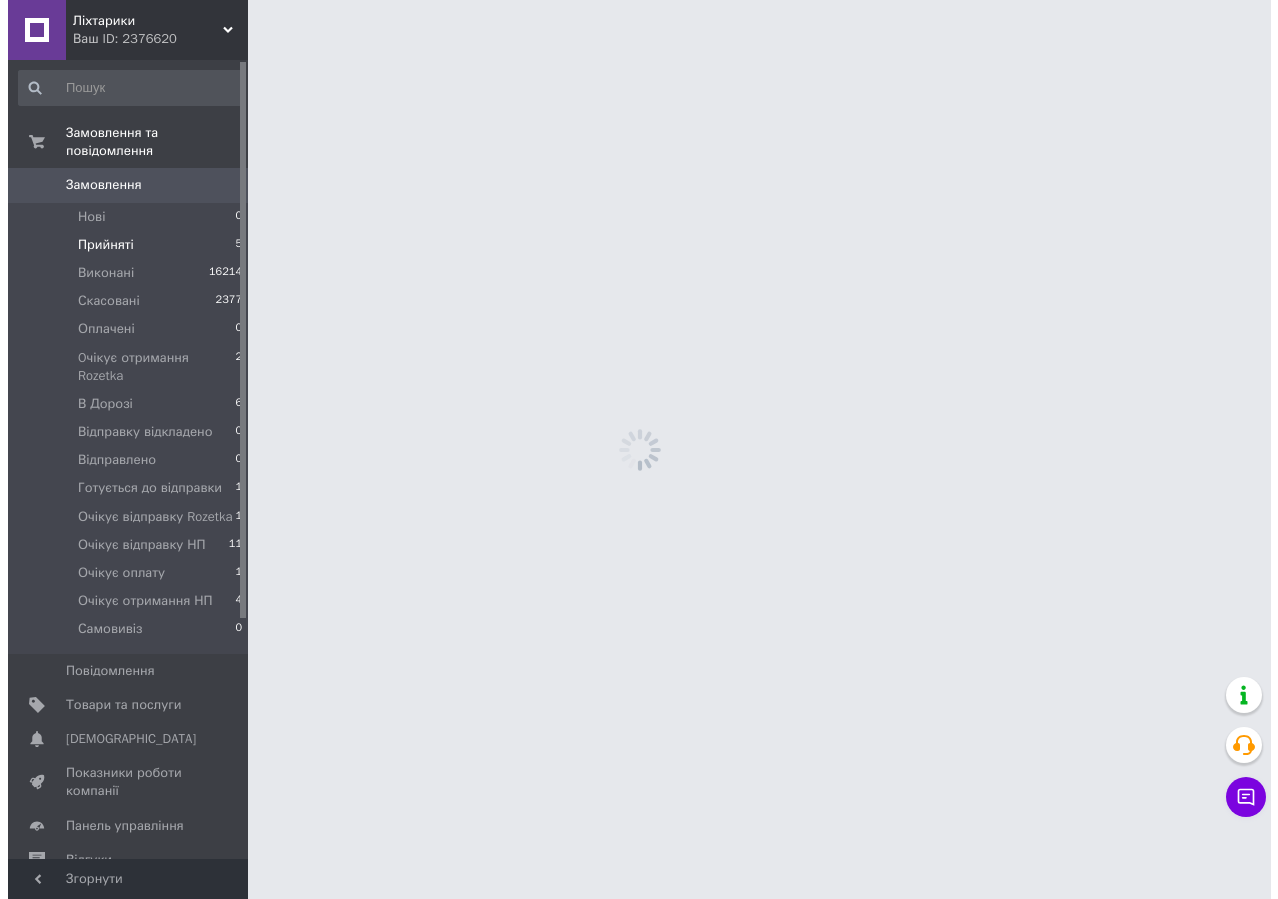 scroll, scrollTop: 0, scrollLeft: 0, axis: both 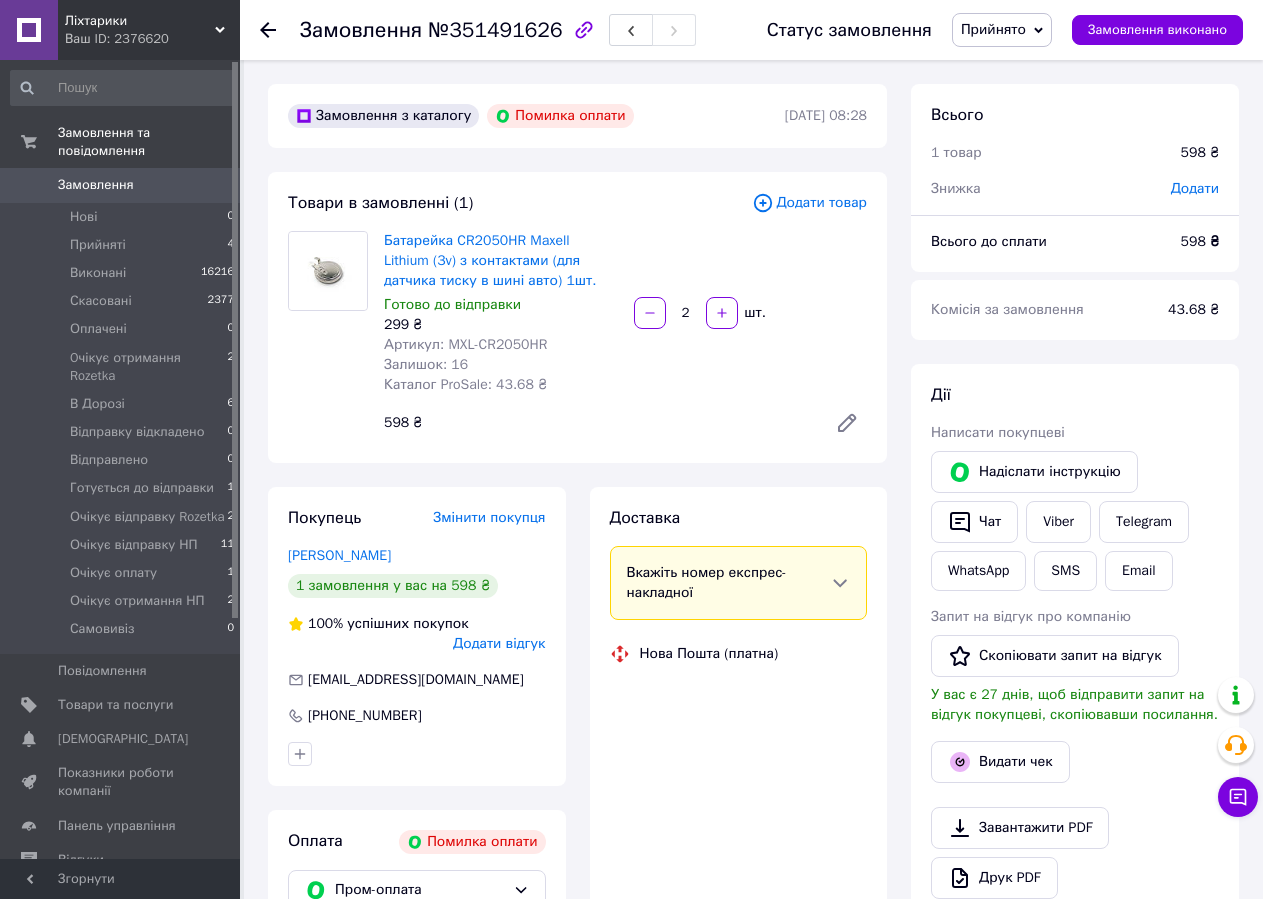 click on "Прийнято" at bounding box center (993, 29) 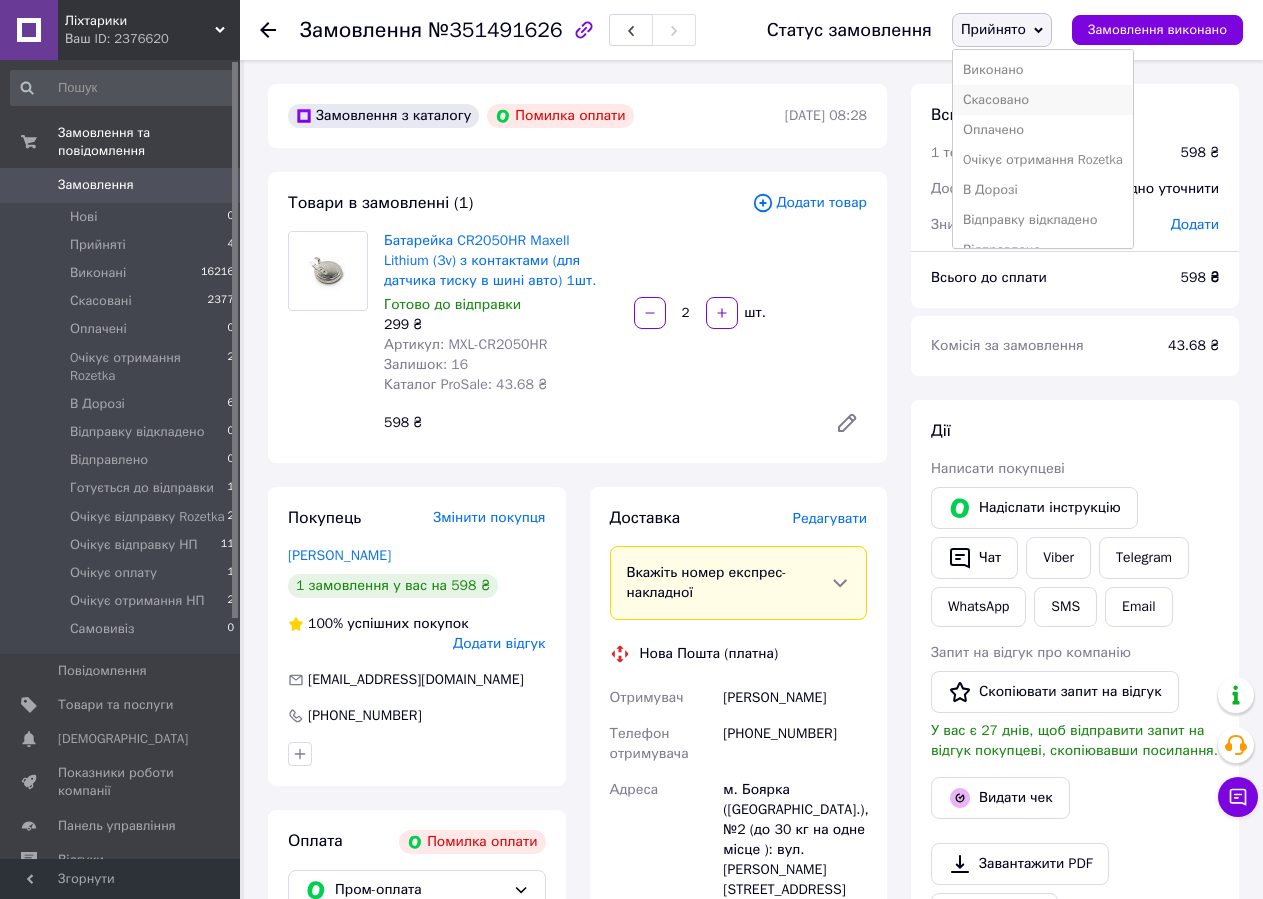 click on "Скасовано" at bounding box center (1043, 100) 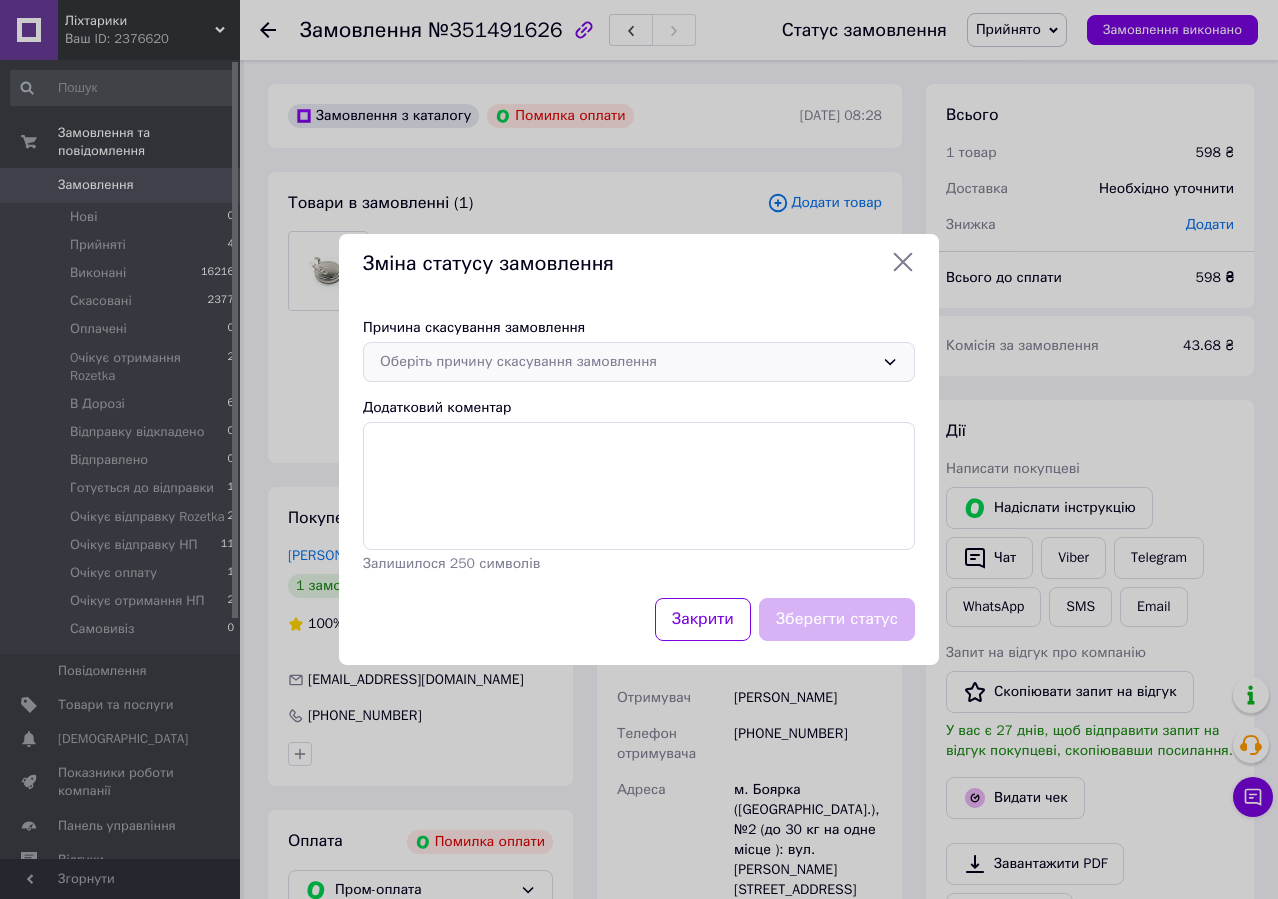 click on "Оберіть причину скасування замовлення" at bounding box center [627, 362] 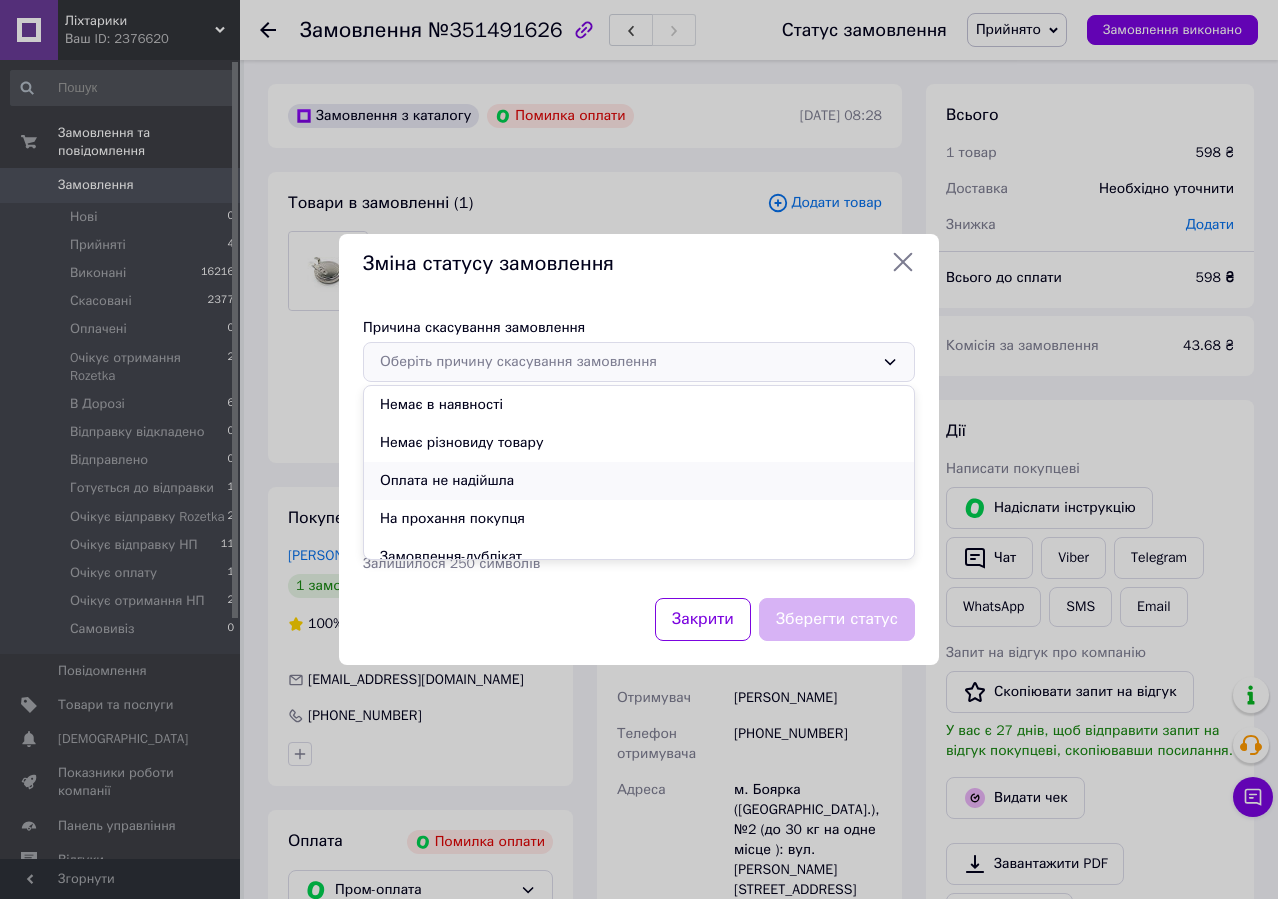 click on "Оплата не надійшла" at bounding box center [639, 481] 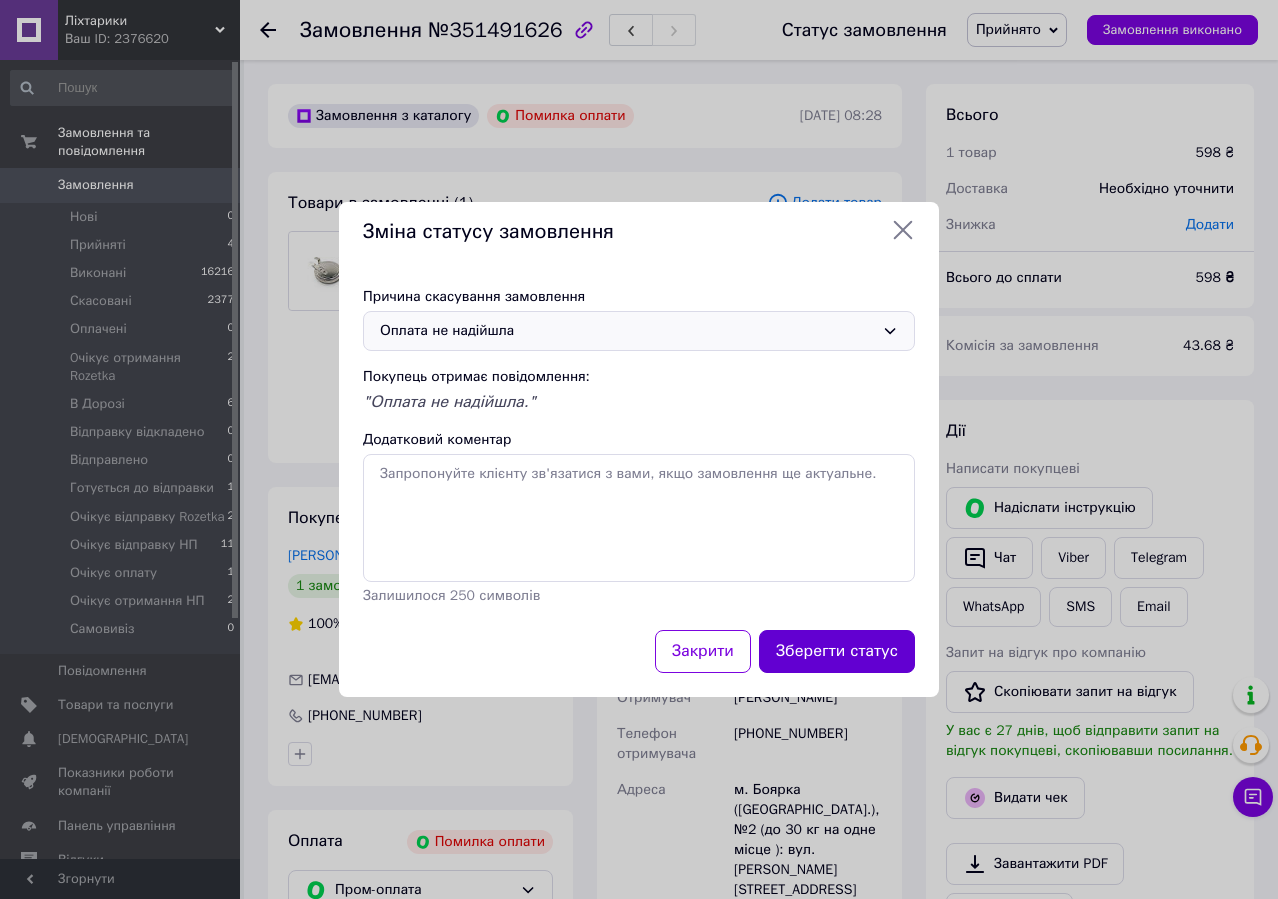 click on "Зберегти статус" at bounding box center [837, 651] 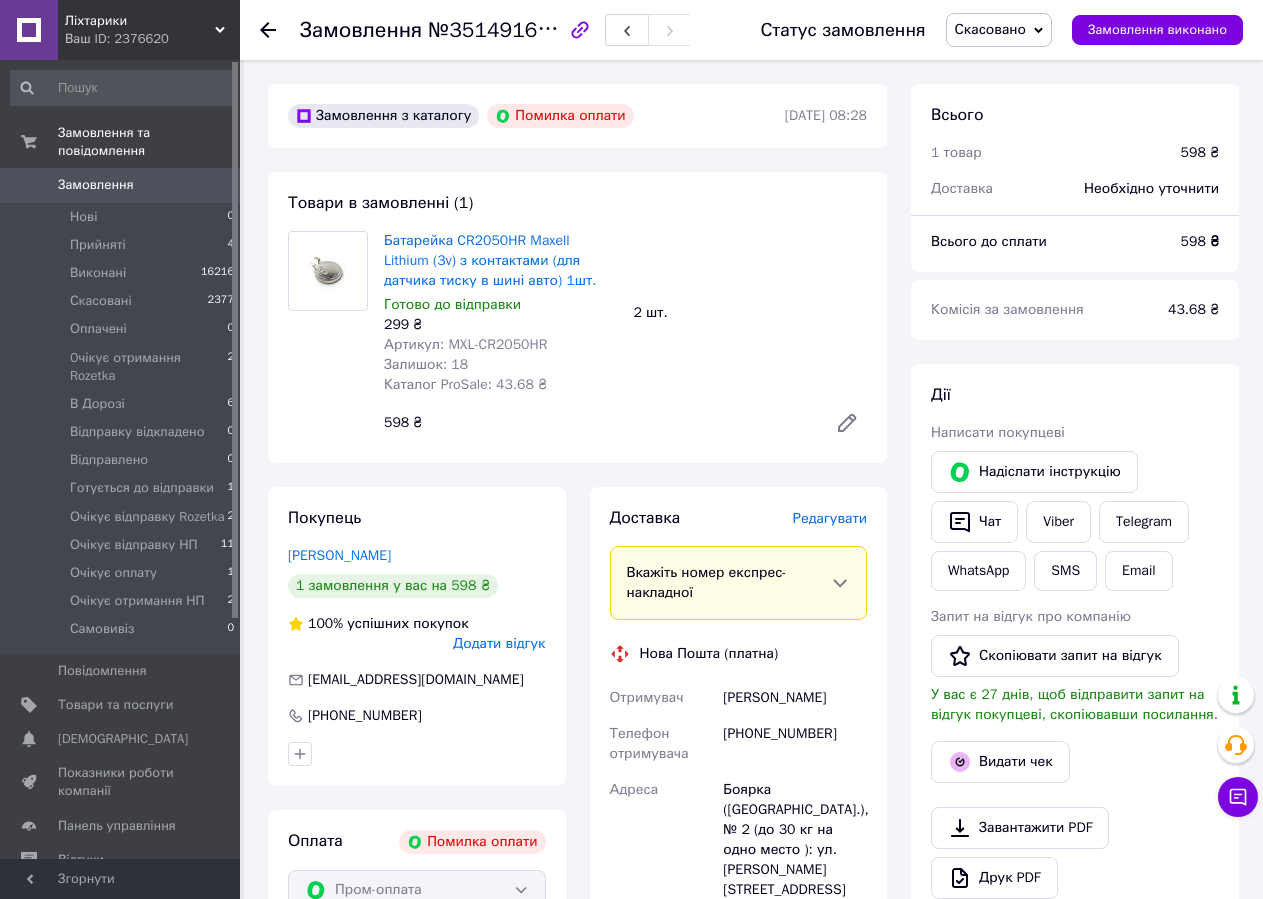 click on "Замовлення" at bounding box center (96, 185) 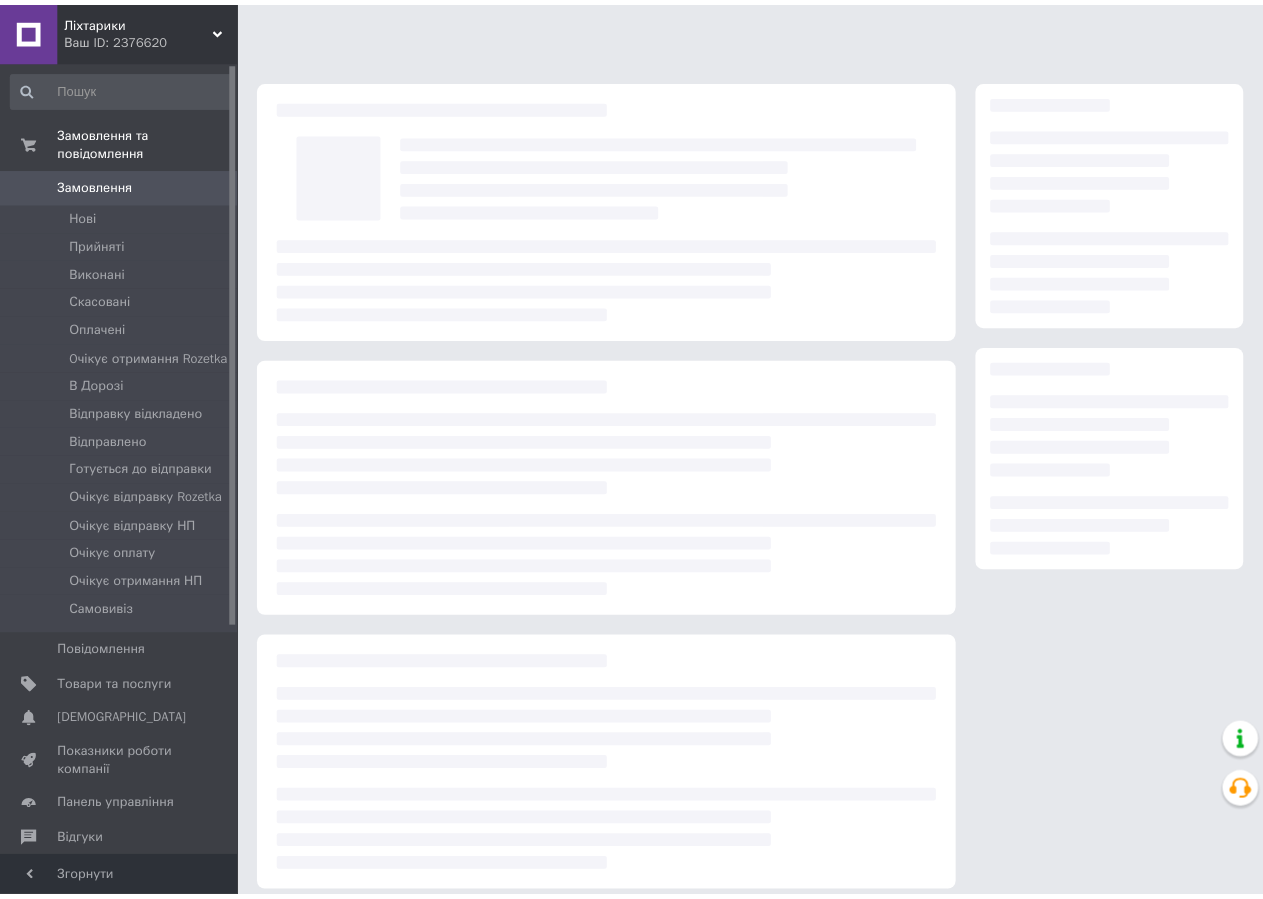 scroll, scrollTop: 0, scrollLeft: 0, axis: both 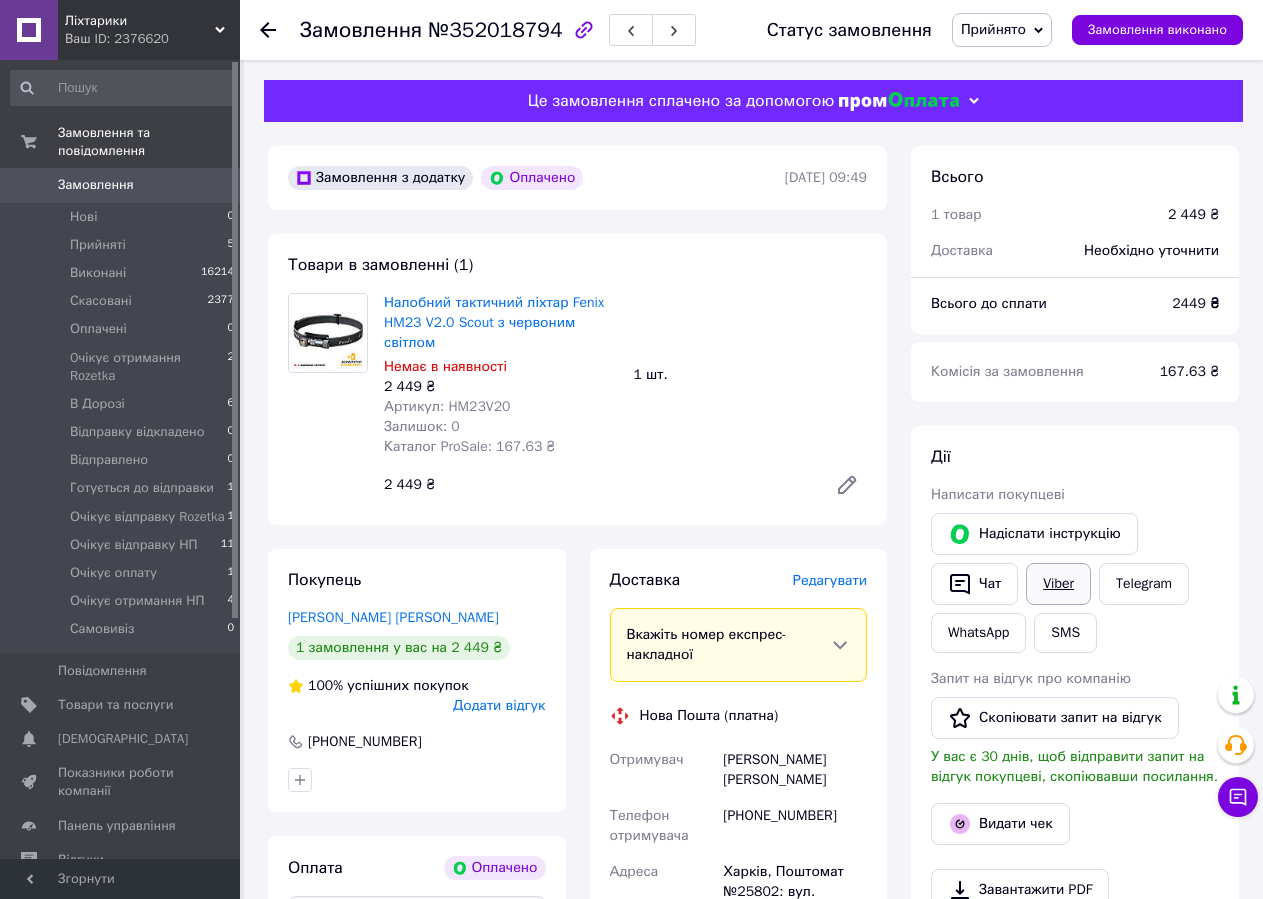 click on "Viber" at bounding box center [1058, 584] 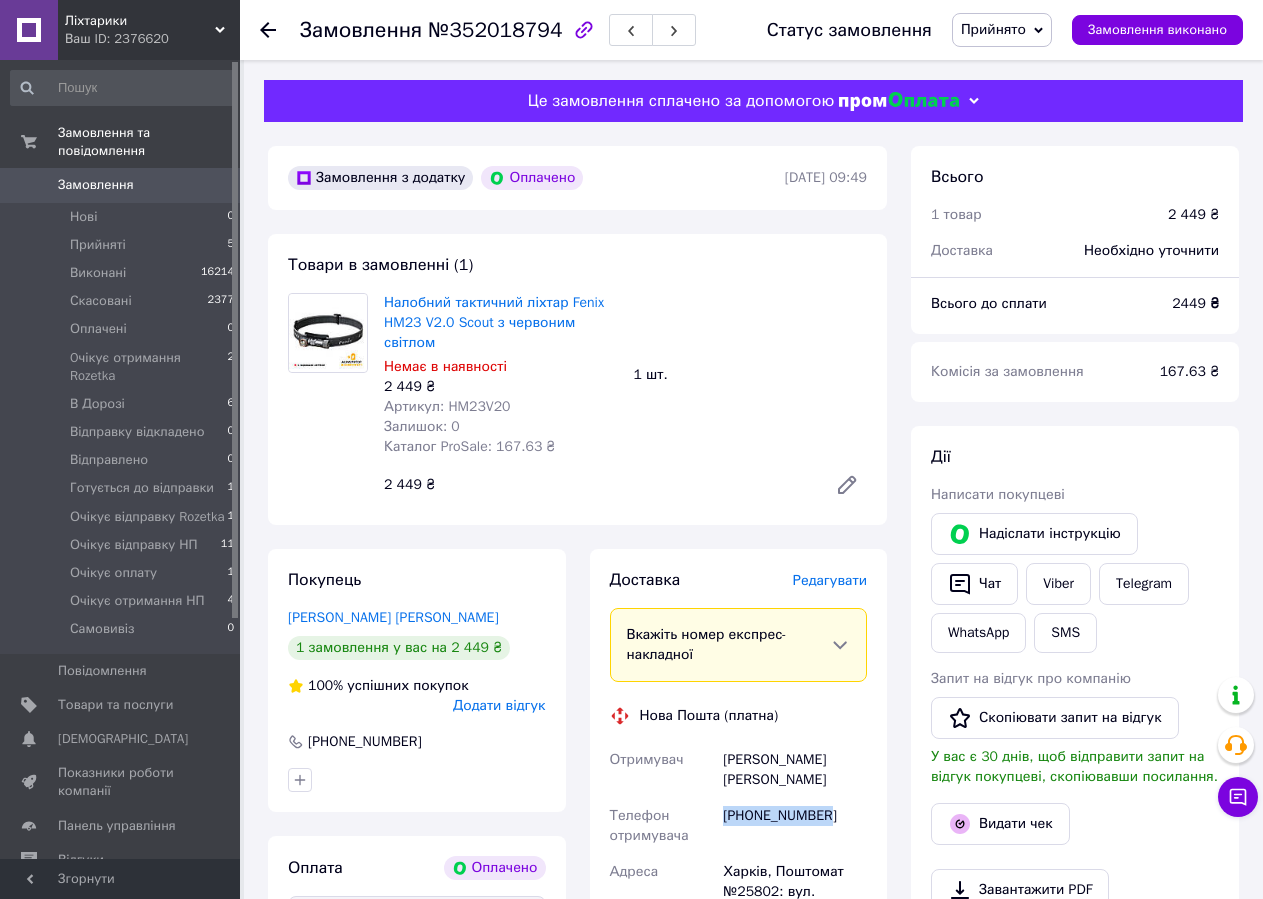 drag, startPoint x: 721, startPoint y: 800, endPoint x: 863, endPoint y: 804, distance: 142.05632 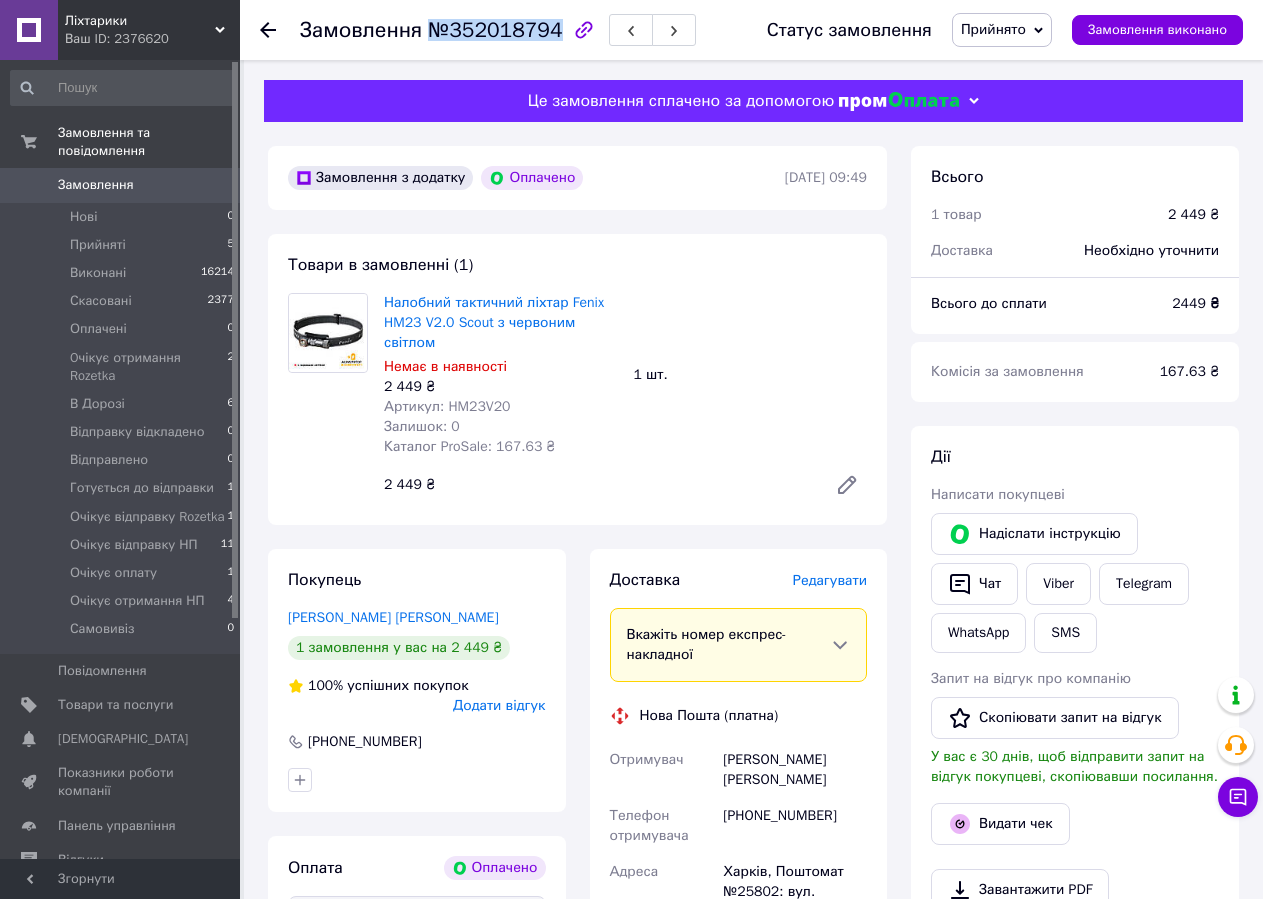 copy on "№352018794" 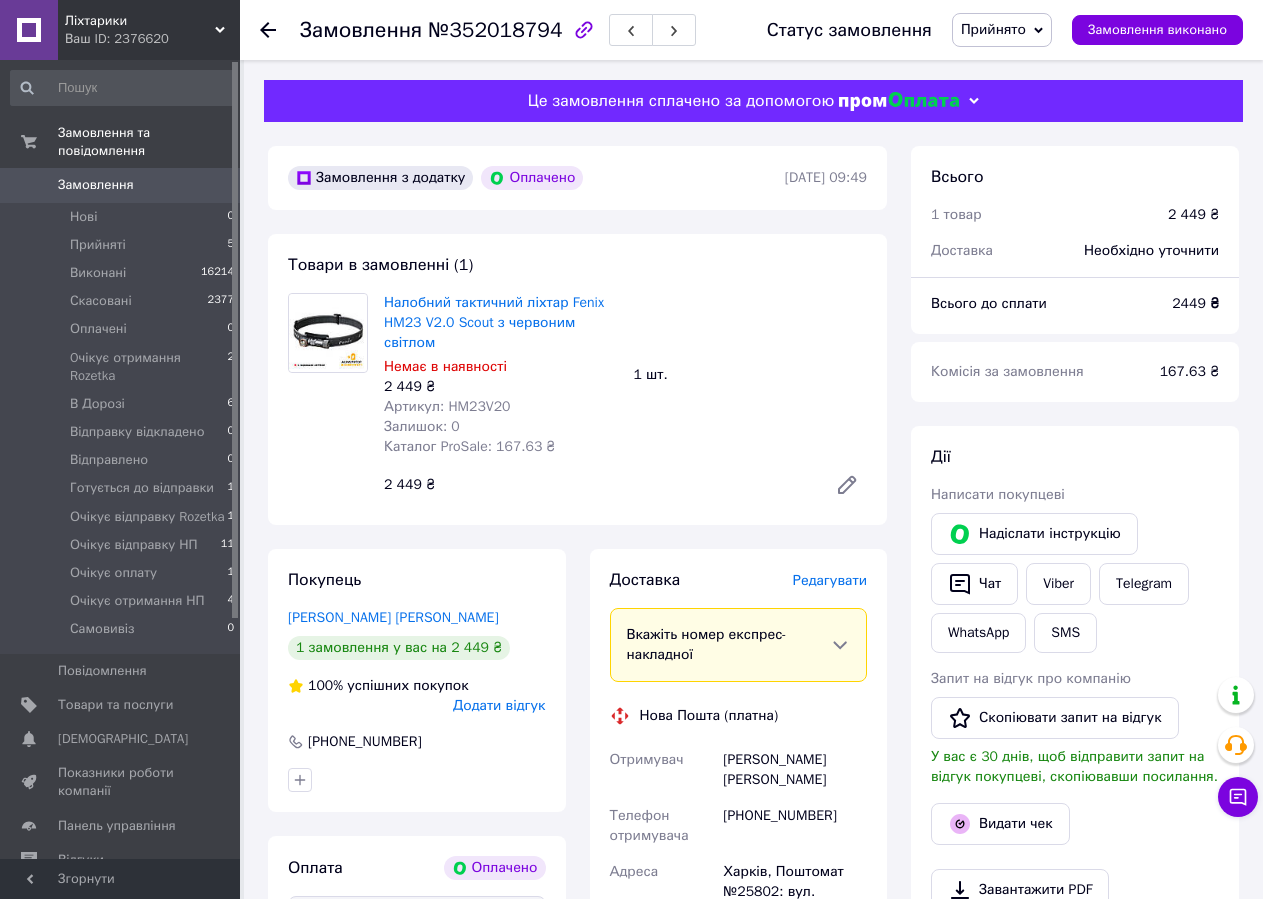 click on "Замовлення №352018794 Статус замовлення Прийнято Виконано Скасовано Оплачено Oчікує отримання Rozetka В Дорозі Відправку відкладено Відправлено Готується до відправки Очікує відправку Rozetka Очікує відправку НП Очікує оплату Очікує отримання НП Самовивіз Замовлення виконано Це замовлення сплачено за допомогою Замовлення з додатку Оплачено 10.07.2025 | 09:49 Товари в замовленні (1) Налобний тактичний ліхтар Fenix HM23 V2.0 Scout з червоним світлом Немає в наявності 2 449 ₴ Артикул: HM23V20 Залишок: 0 Каталог ProSale: 167.63 ₴  1 шт. 2 449 ₴ Покупець Кумляшов Віктор 1 замовлення у вас на 2 449 ₴ <" at bounding box center [753, 879] 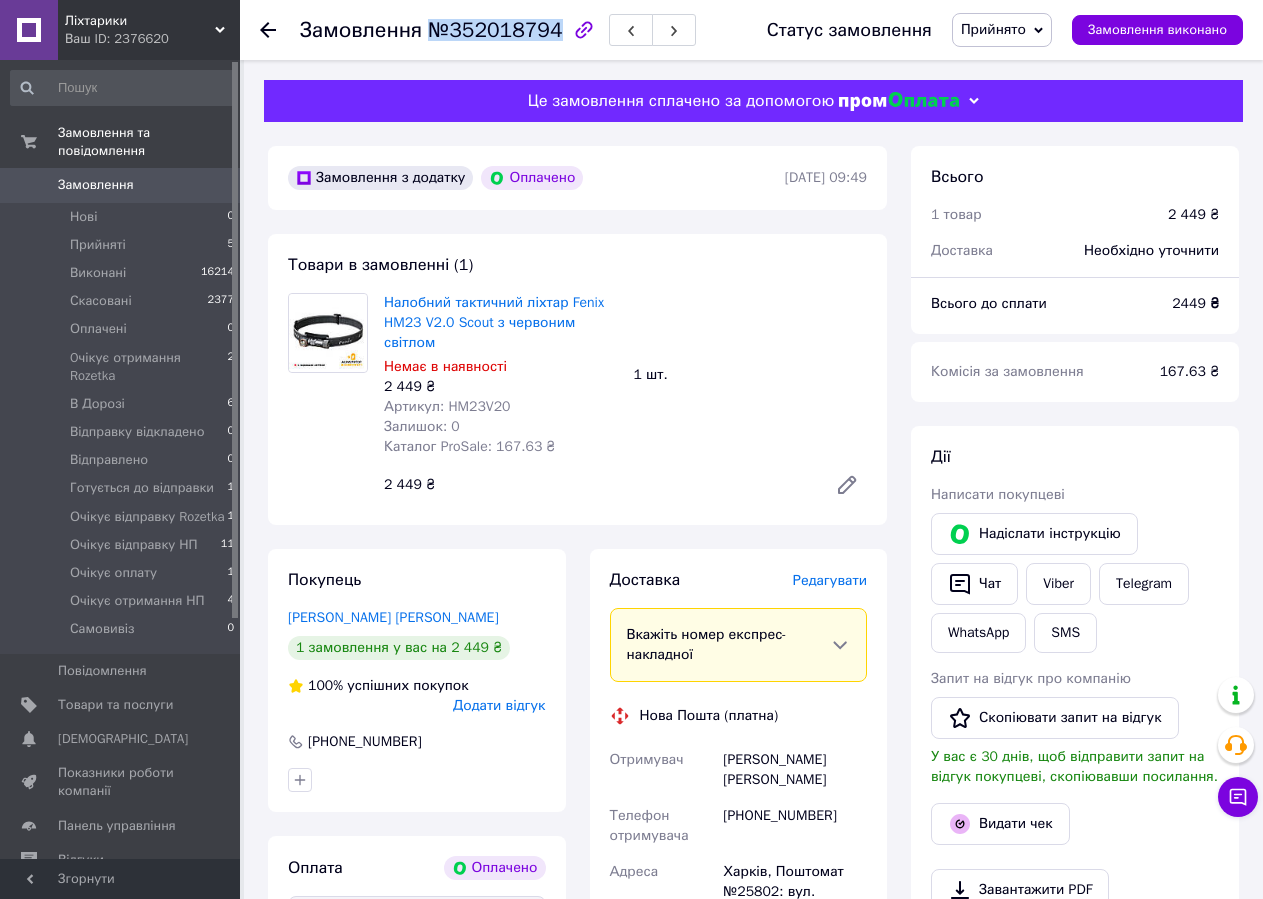 copy on "№352018794" 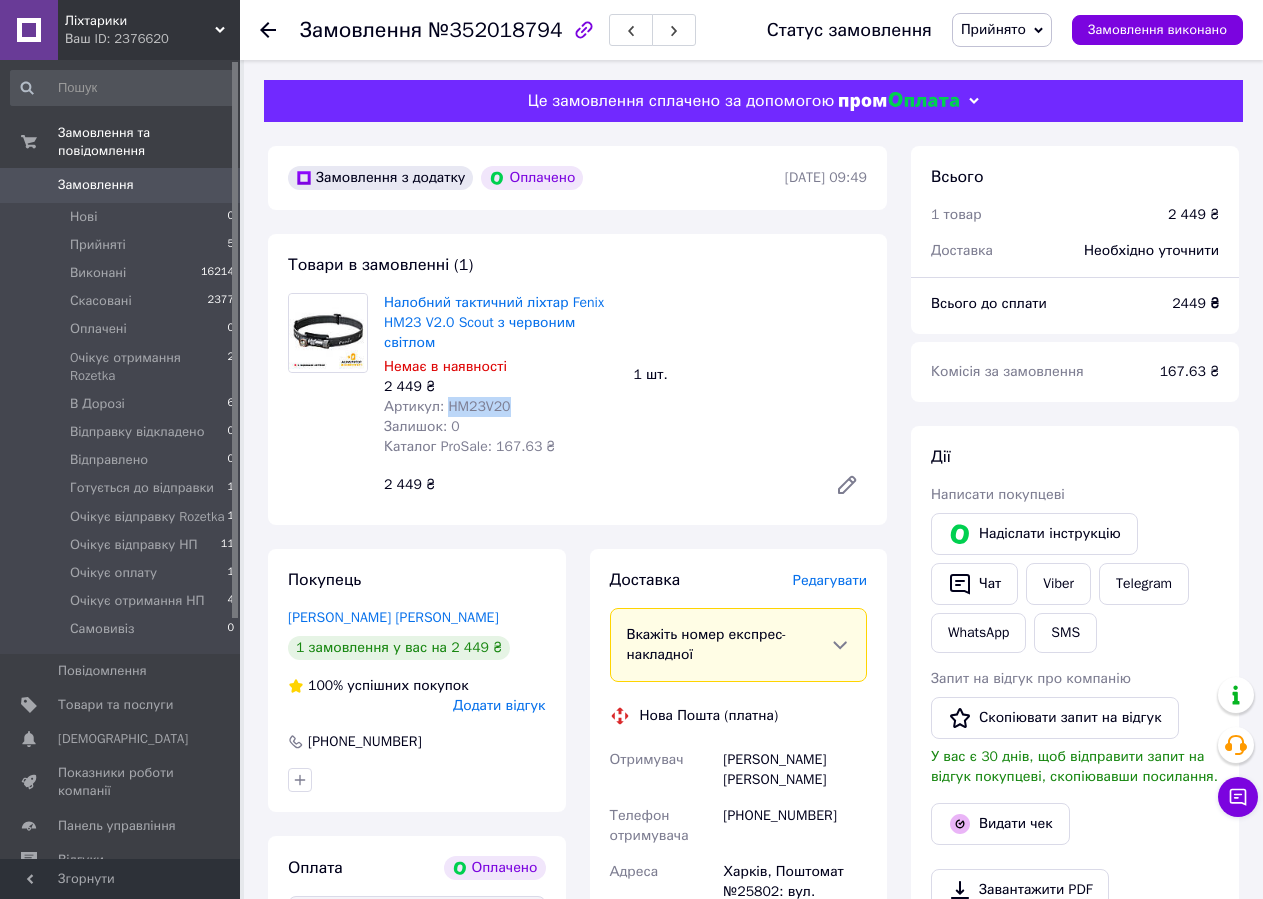 copy on "HM23V20" 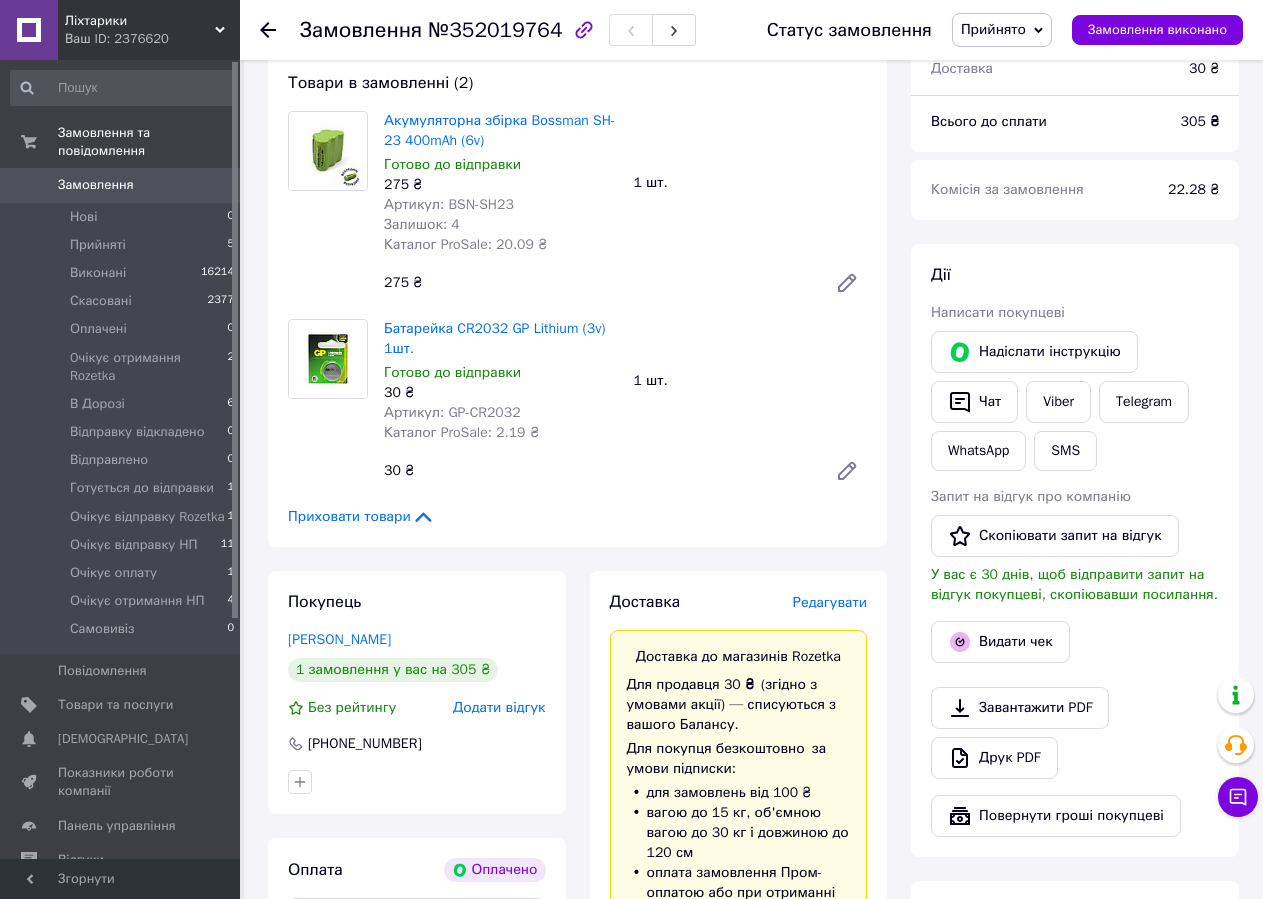 scroll, scrollTop: 100, scrollLeft: 0, axis: vertical 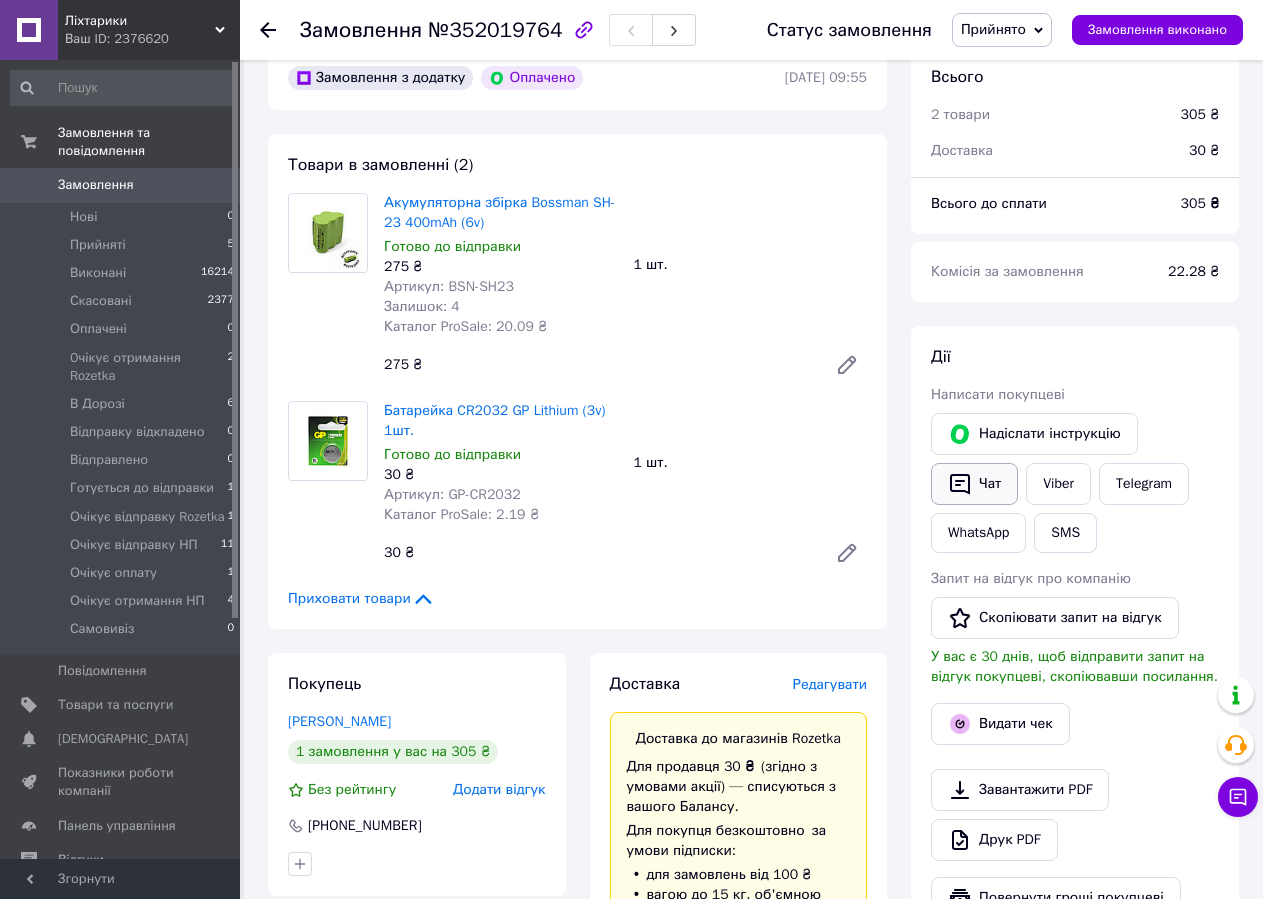 type 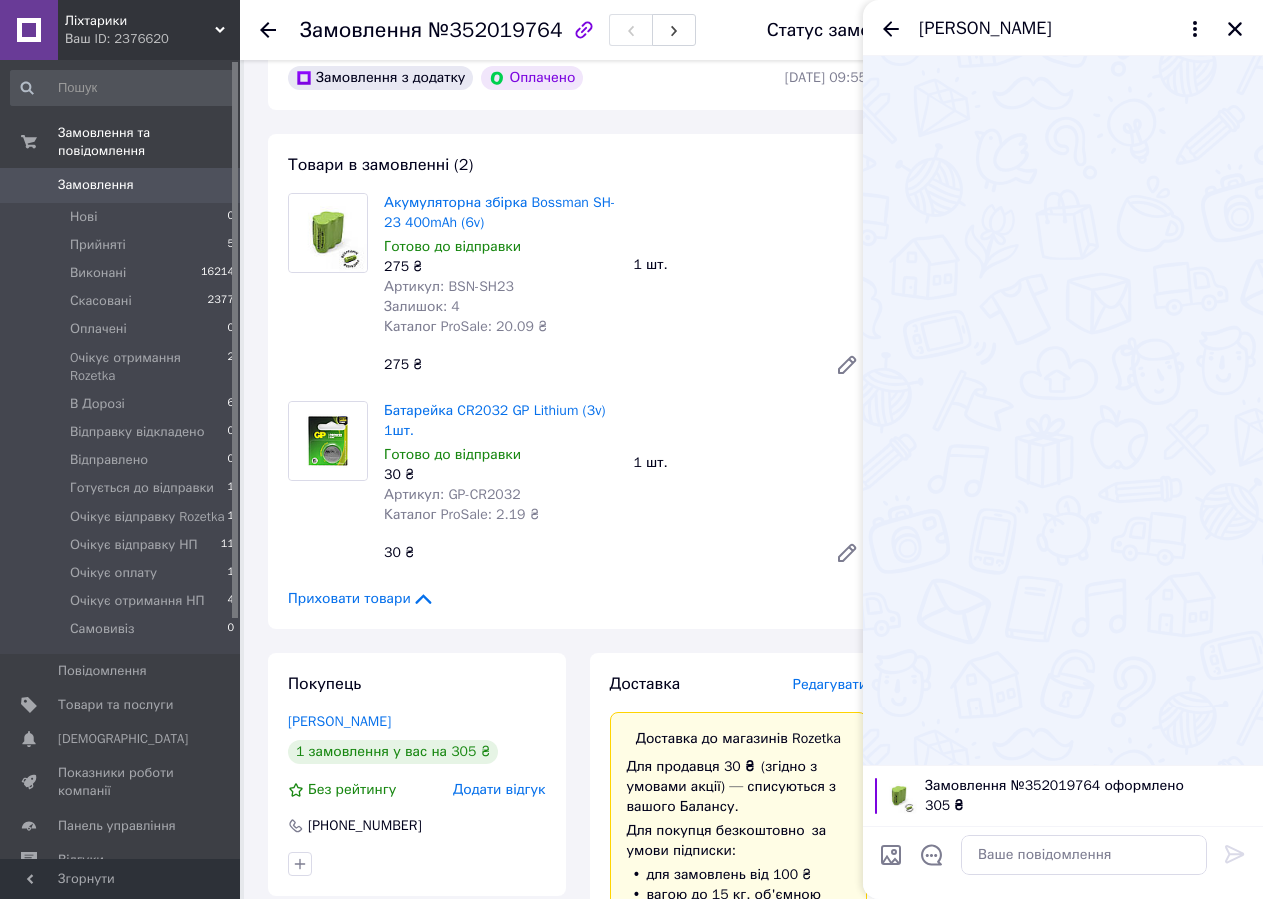 scroll, scrollTop: 300, scrollLeft: 0, axis: vertical 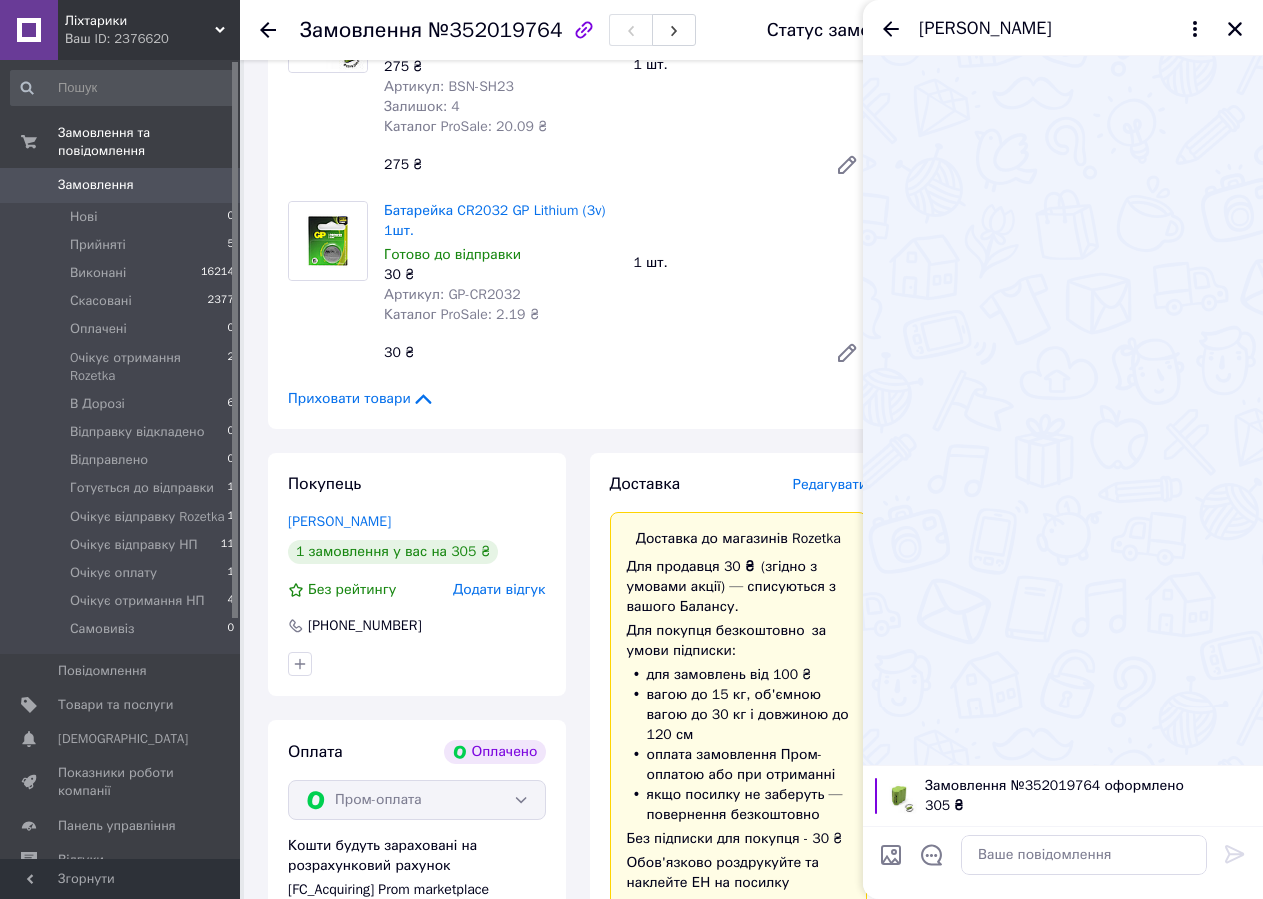 click on "[PERSON_NAME]" at bounding box center [1063, 28] 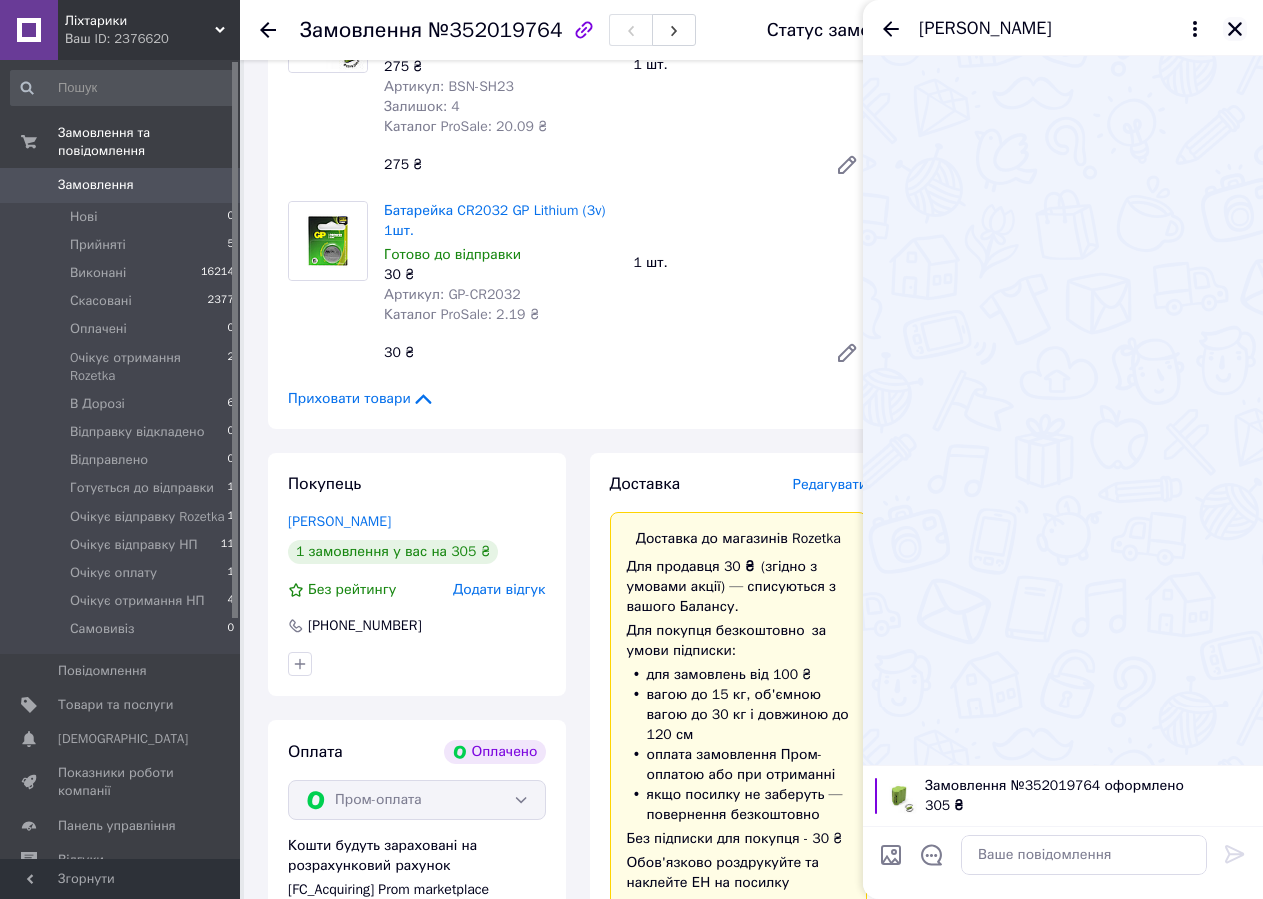 click 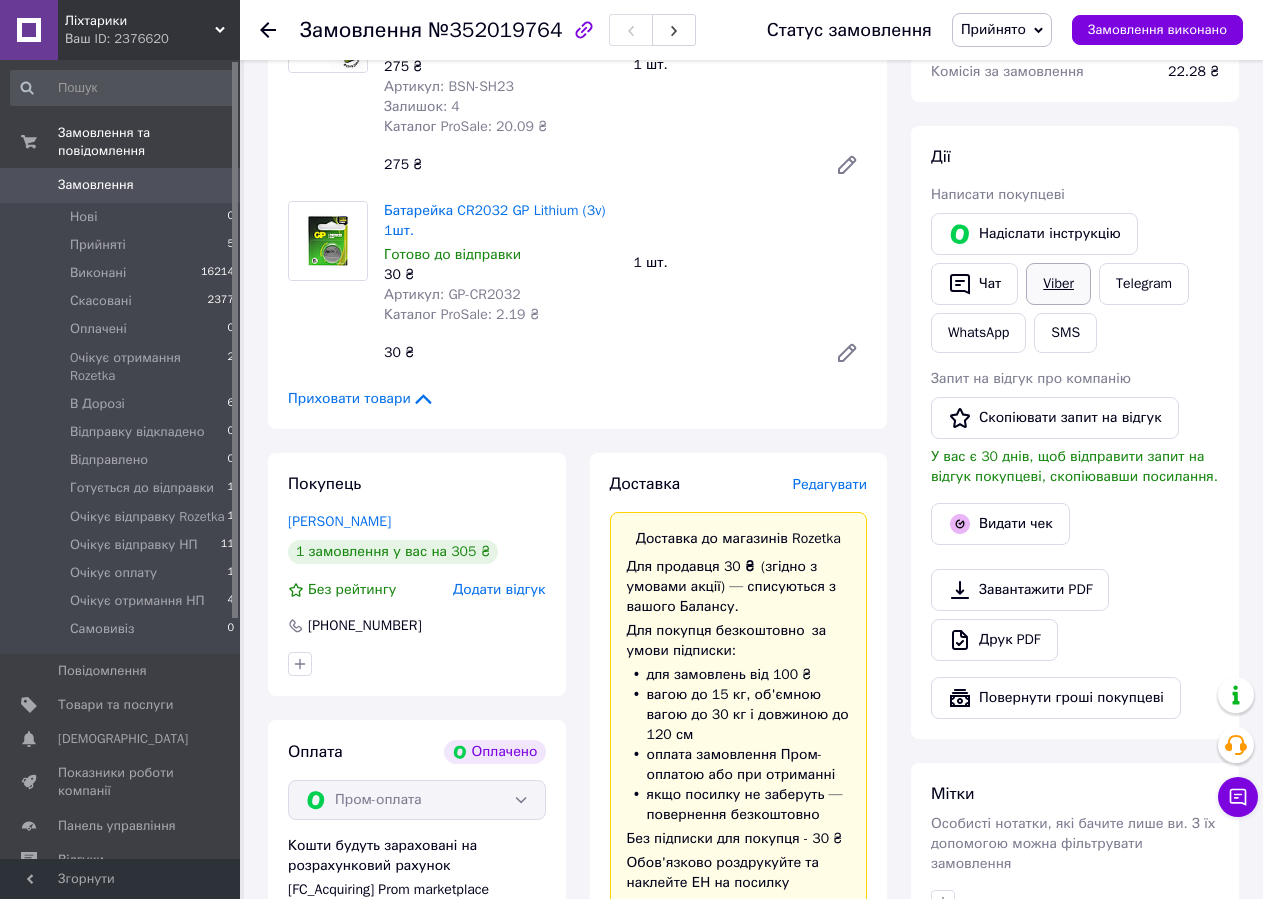click on "Viber" at bounding box center [1058, 284] 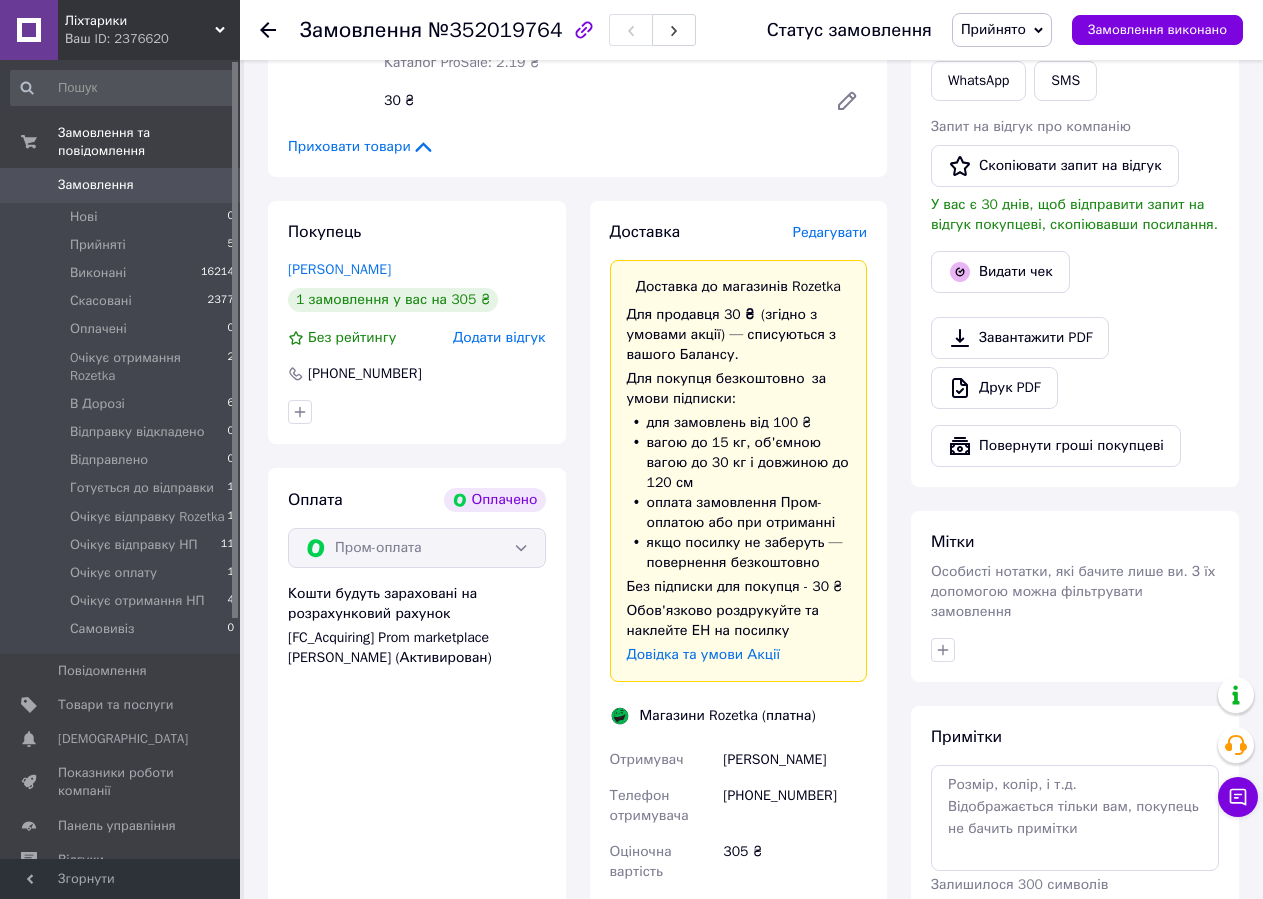 scroll, scrollTop: 900, scrollLeft: 0, axis: vertical 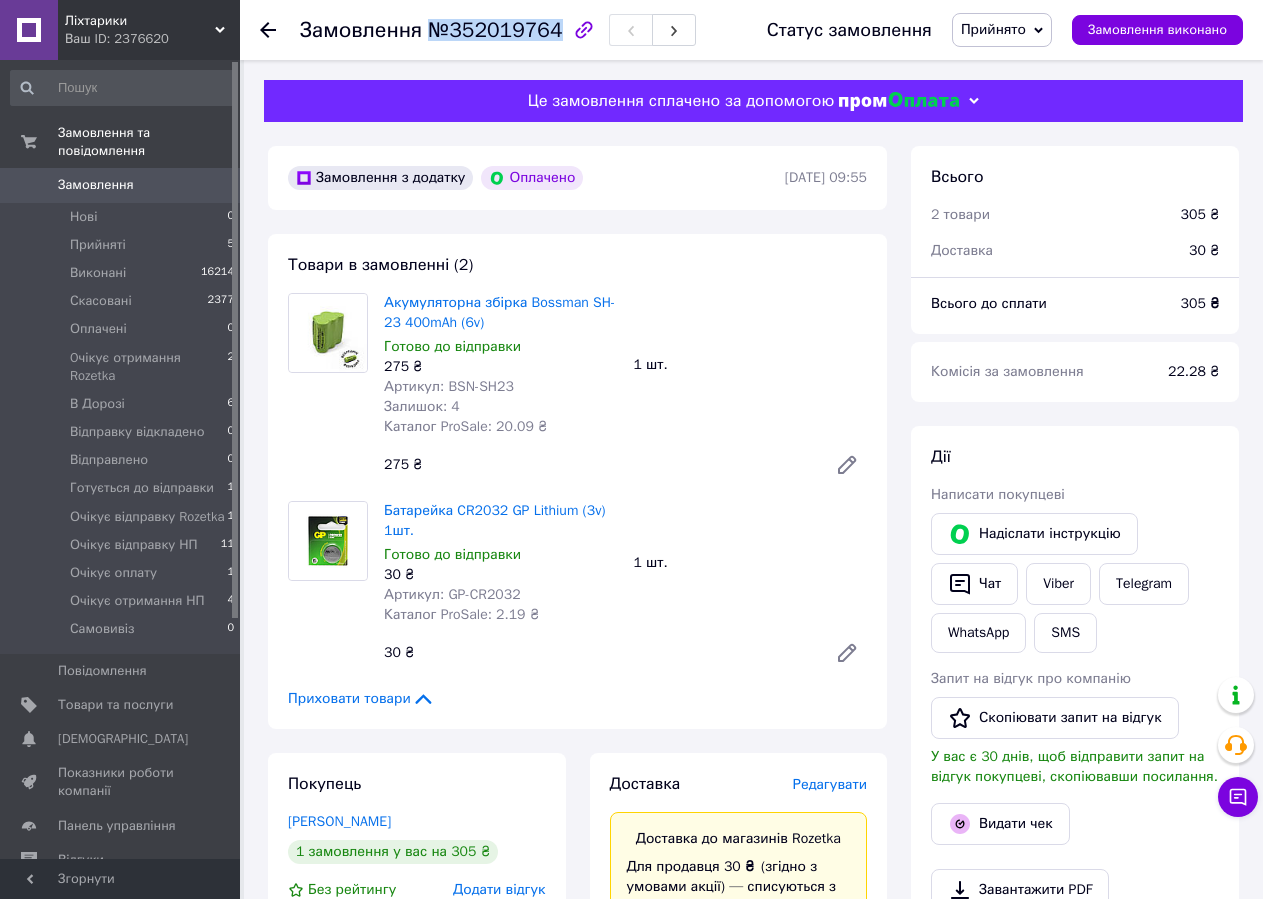 copy on "№352019764" 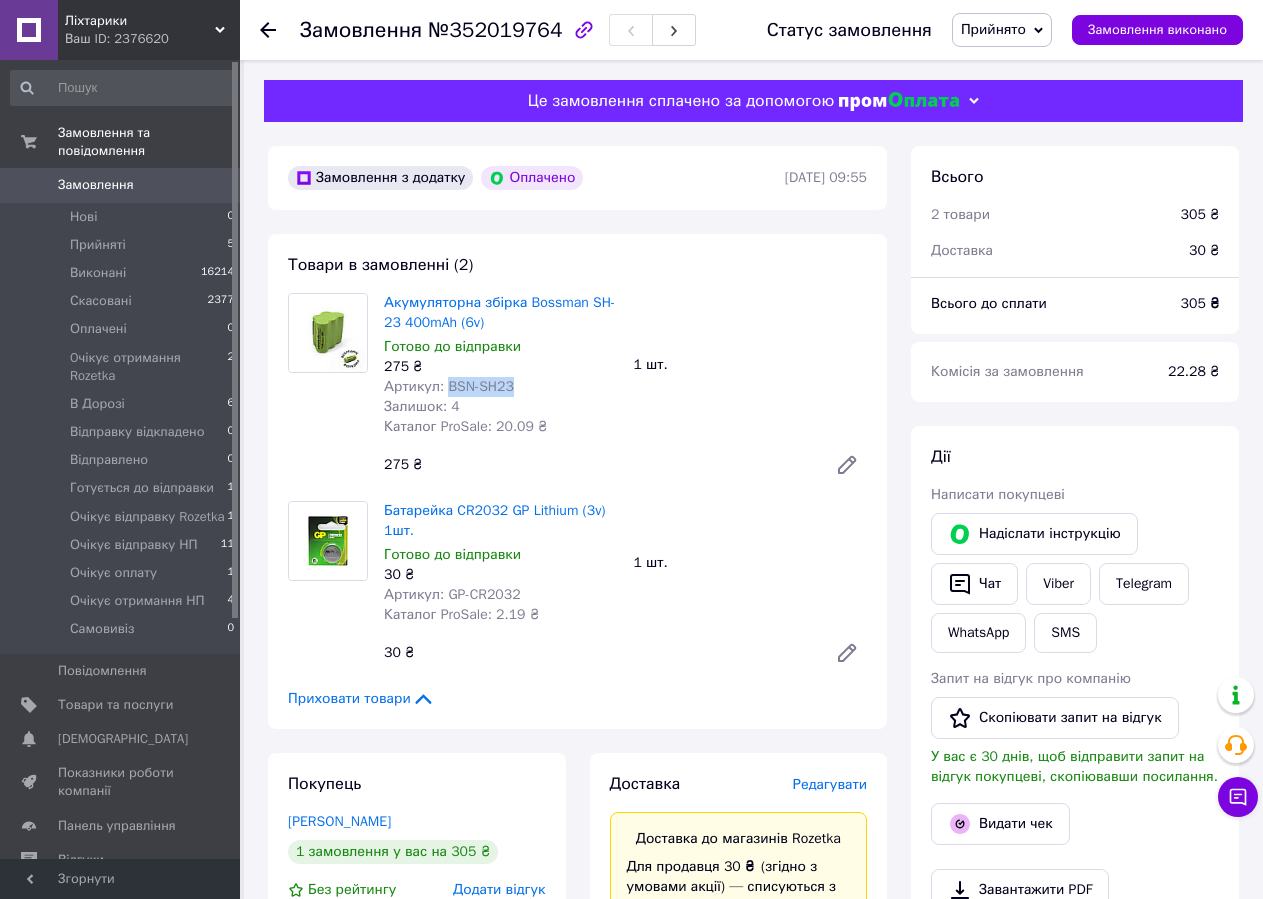 drag, startPoint x: 443, startPoint y: 387, endPoint x: 516, endPoint y: 399, distance: 73.97973 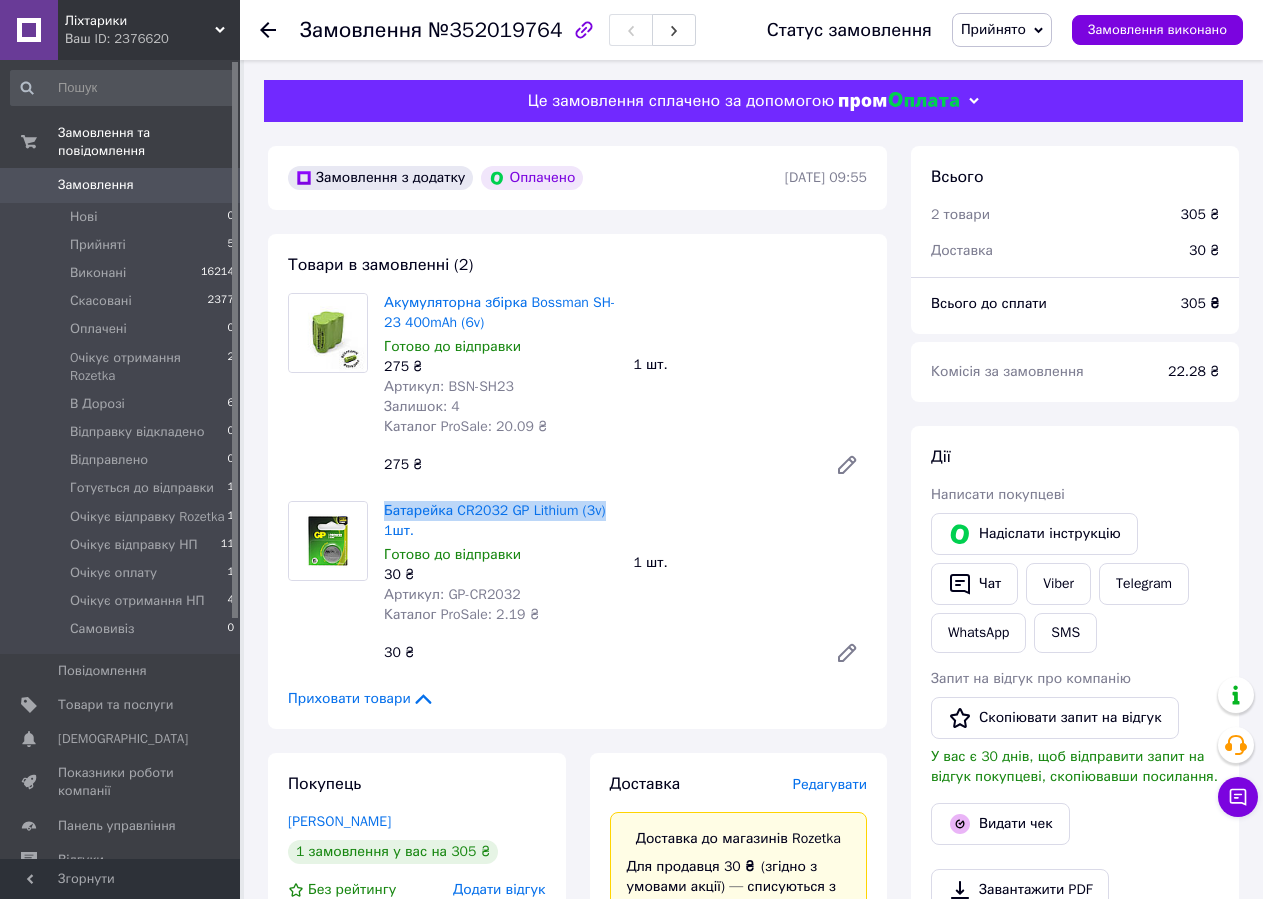 copy on "Батарейка CR2032 GP Lithium (3v)" 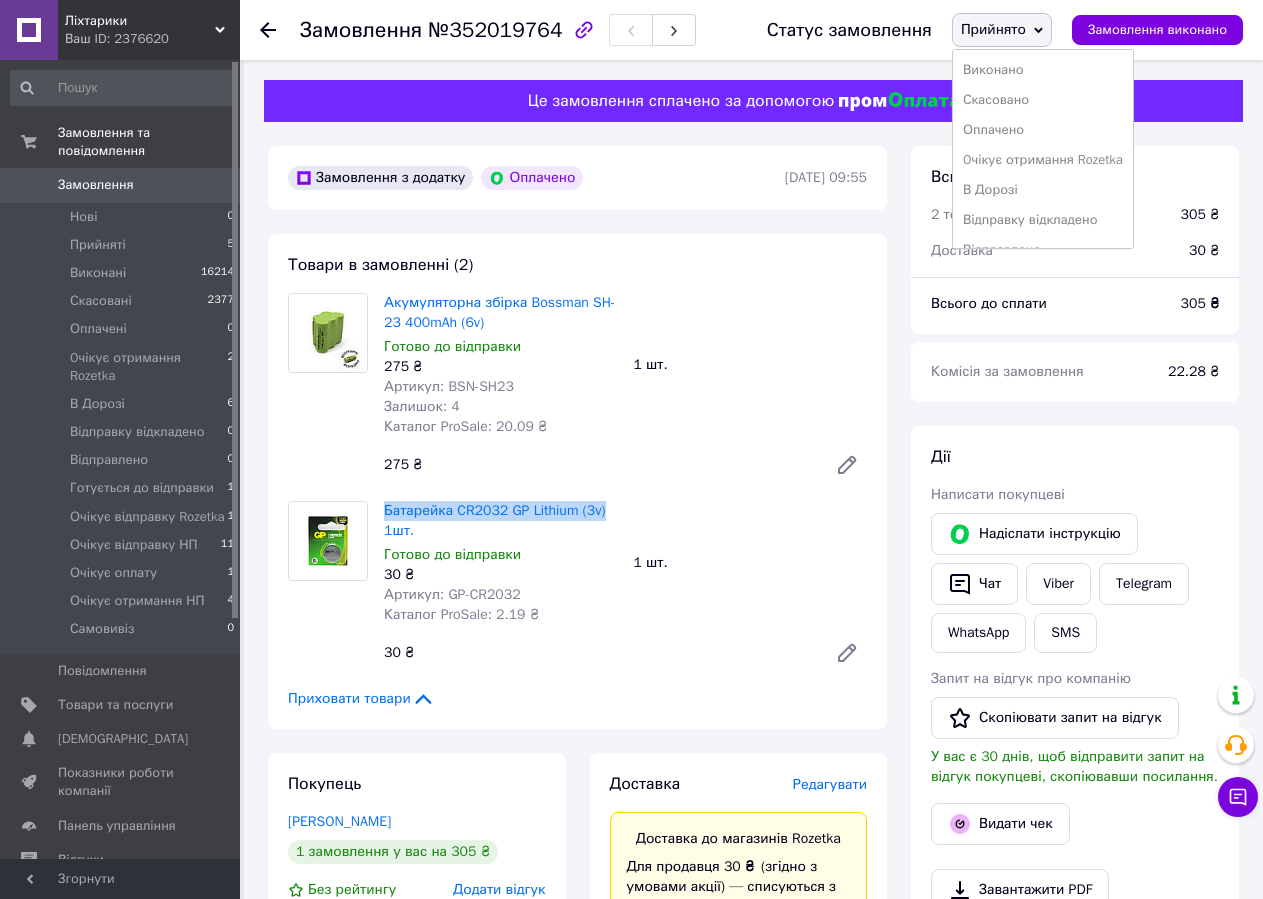 scroll, scrollTop: 202, scrollLeft: 0, axis: vertical 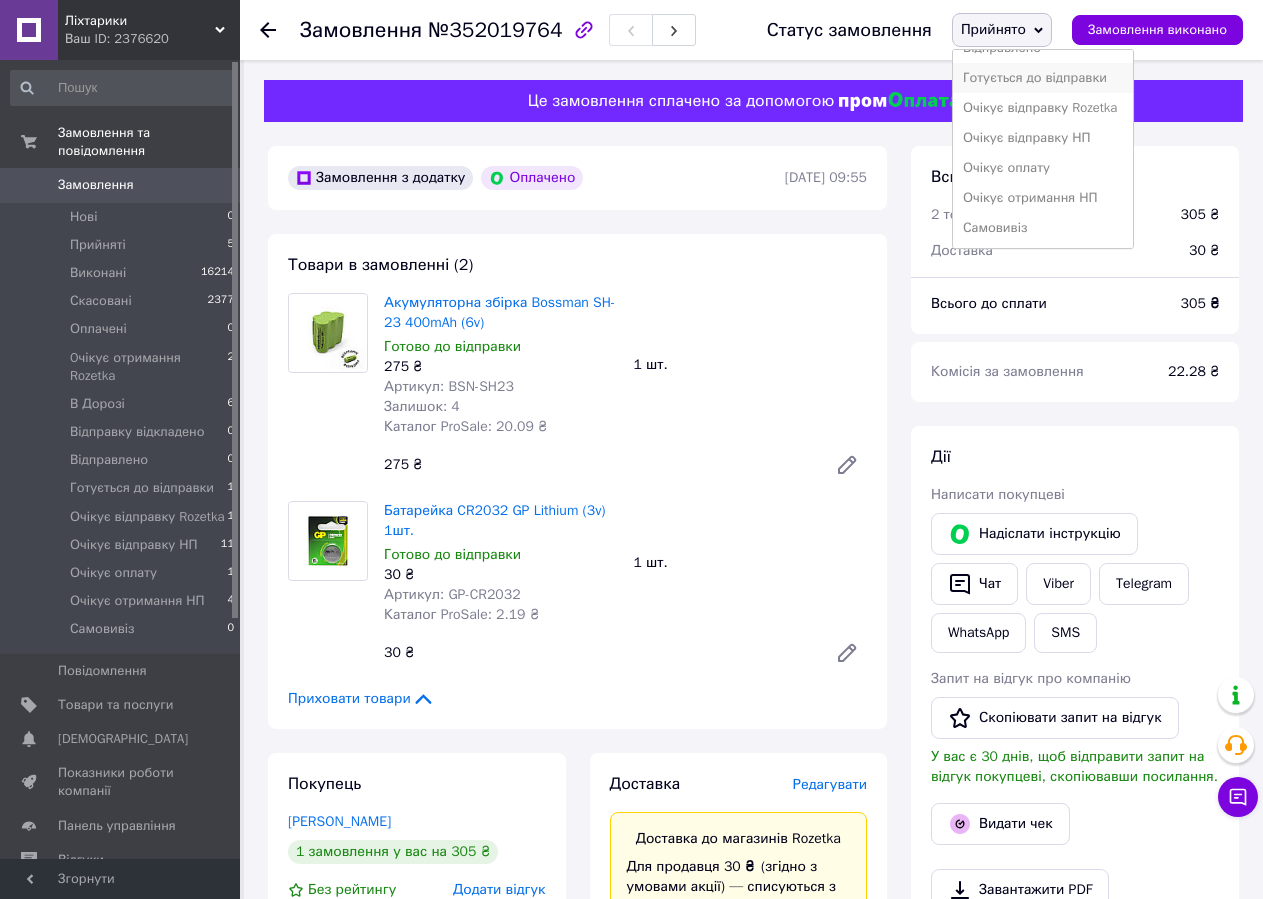 click on "Готується до відправки" at bounding box center (1043, 78) 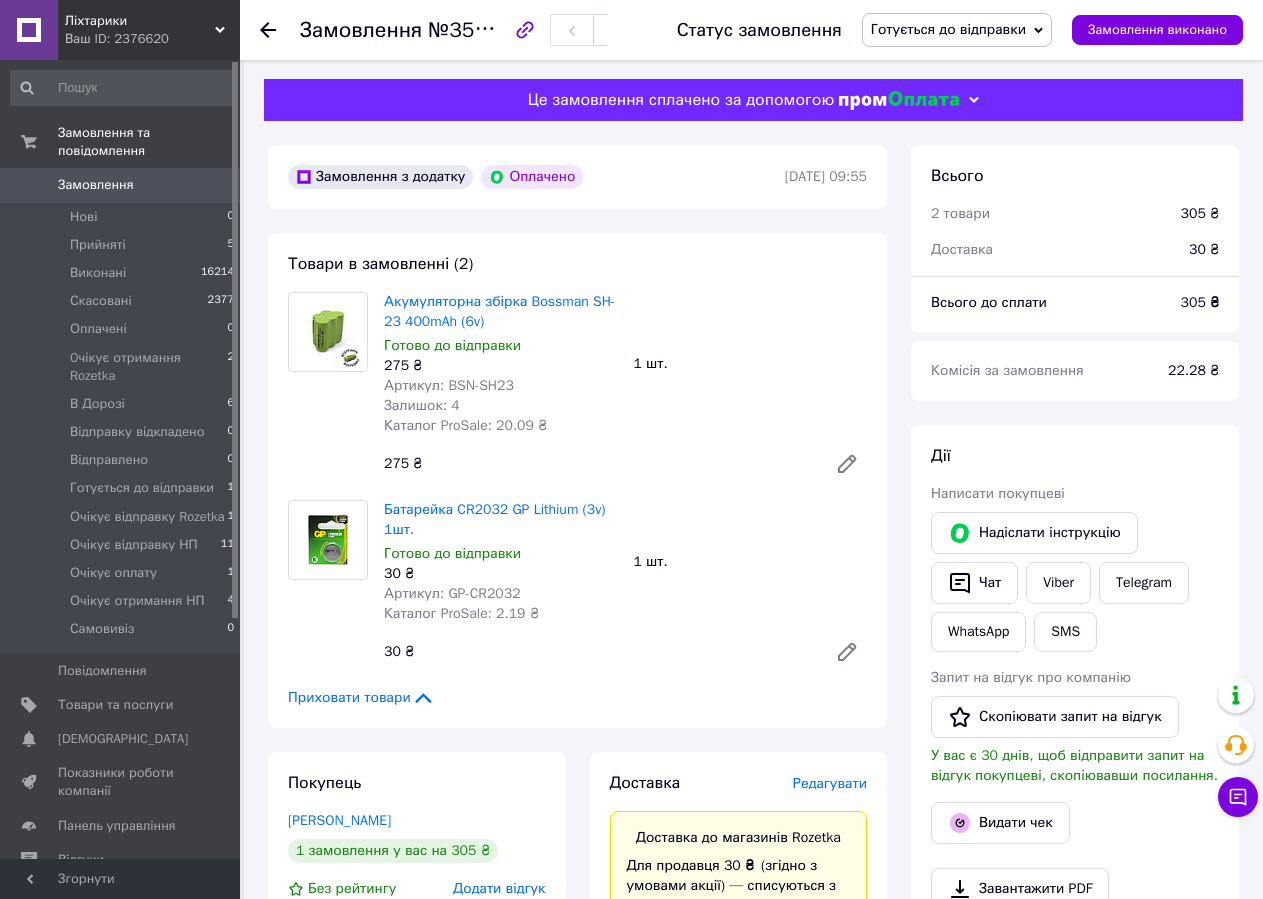 scroll, scrollTop: 0, scrollLeft: 0, axis: both 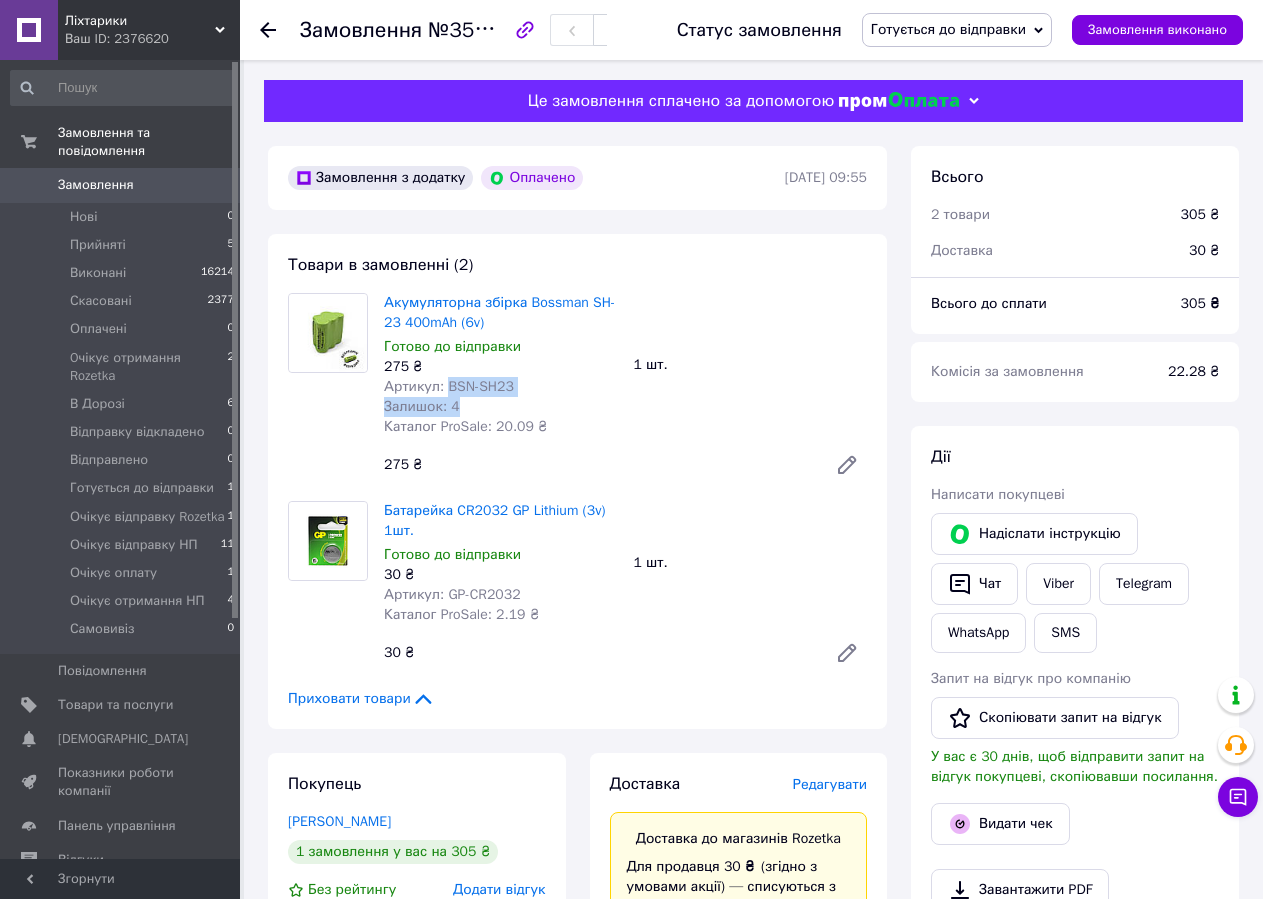 copy on "BSN-SH23 Залишок: 4" 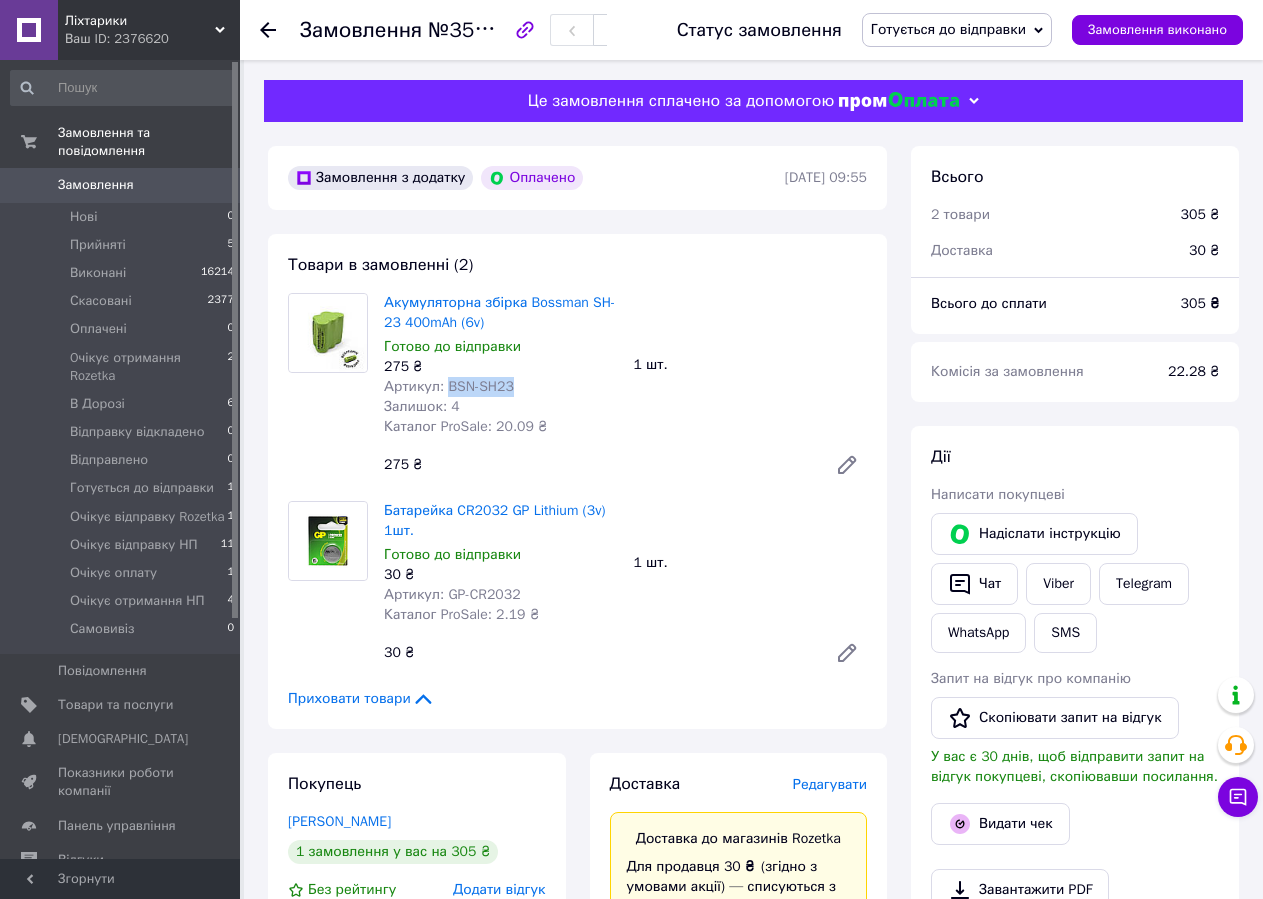 drag, startPoint x: 445, startPoint y: 390, endPoint x: 566, endPoint y: 383, distance: 121.20231 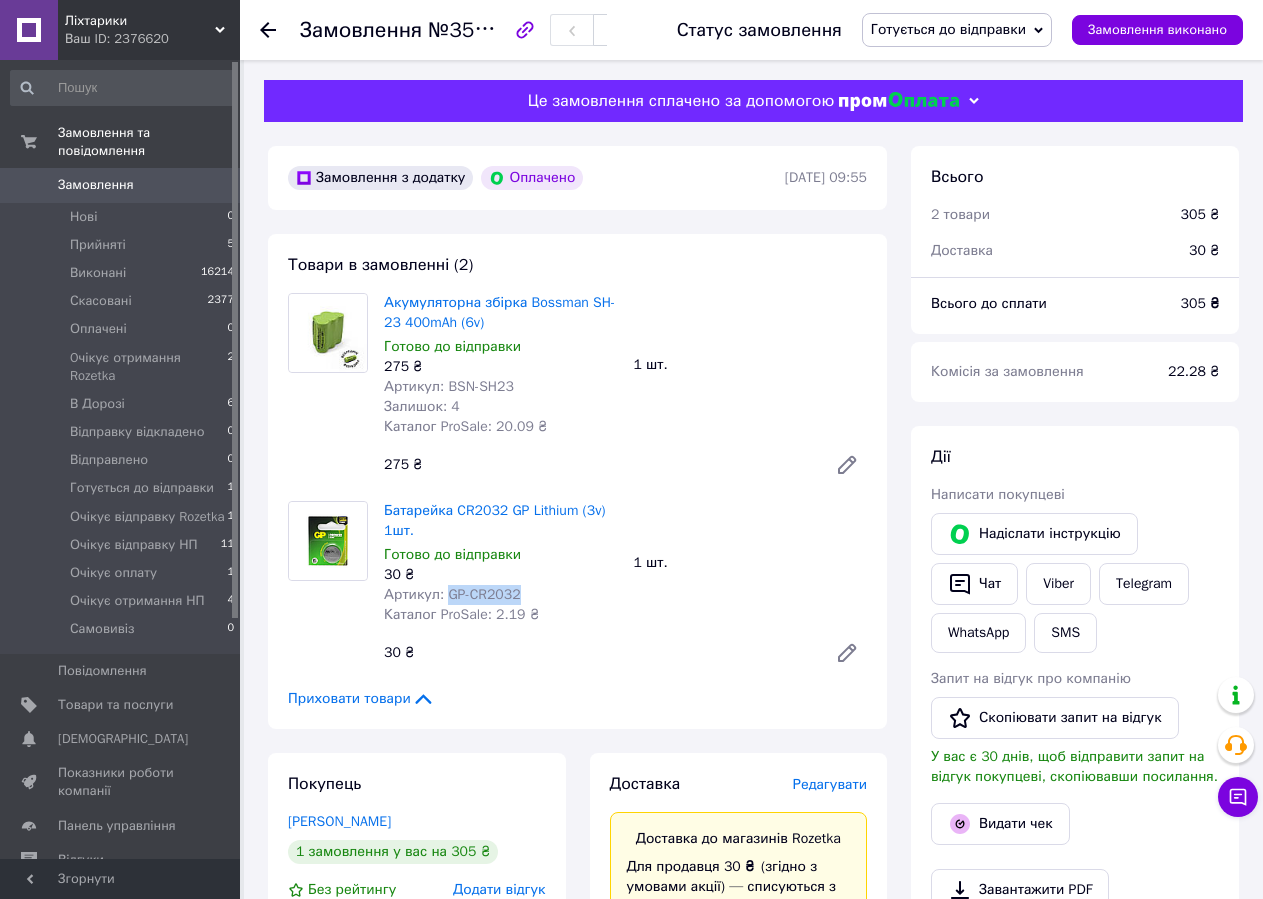 drag, startPoint x: 444, startPoint y: 594, endPoint x: 523, endPoint y: 587, distance: 79.30952 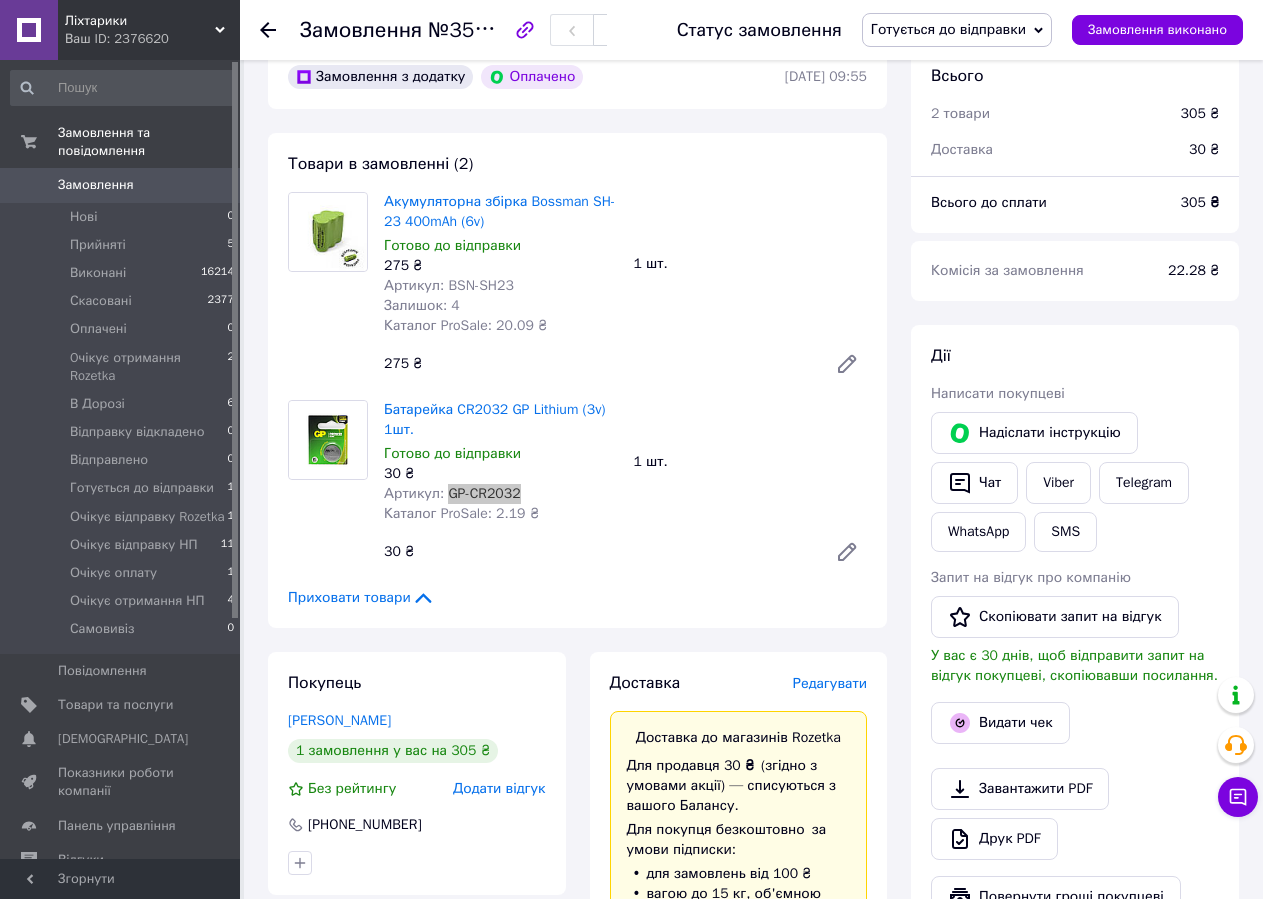 scroll, scrollTop: 100, scrollLeft: 0, axis: vertical 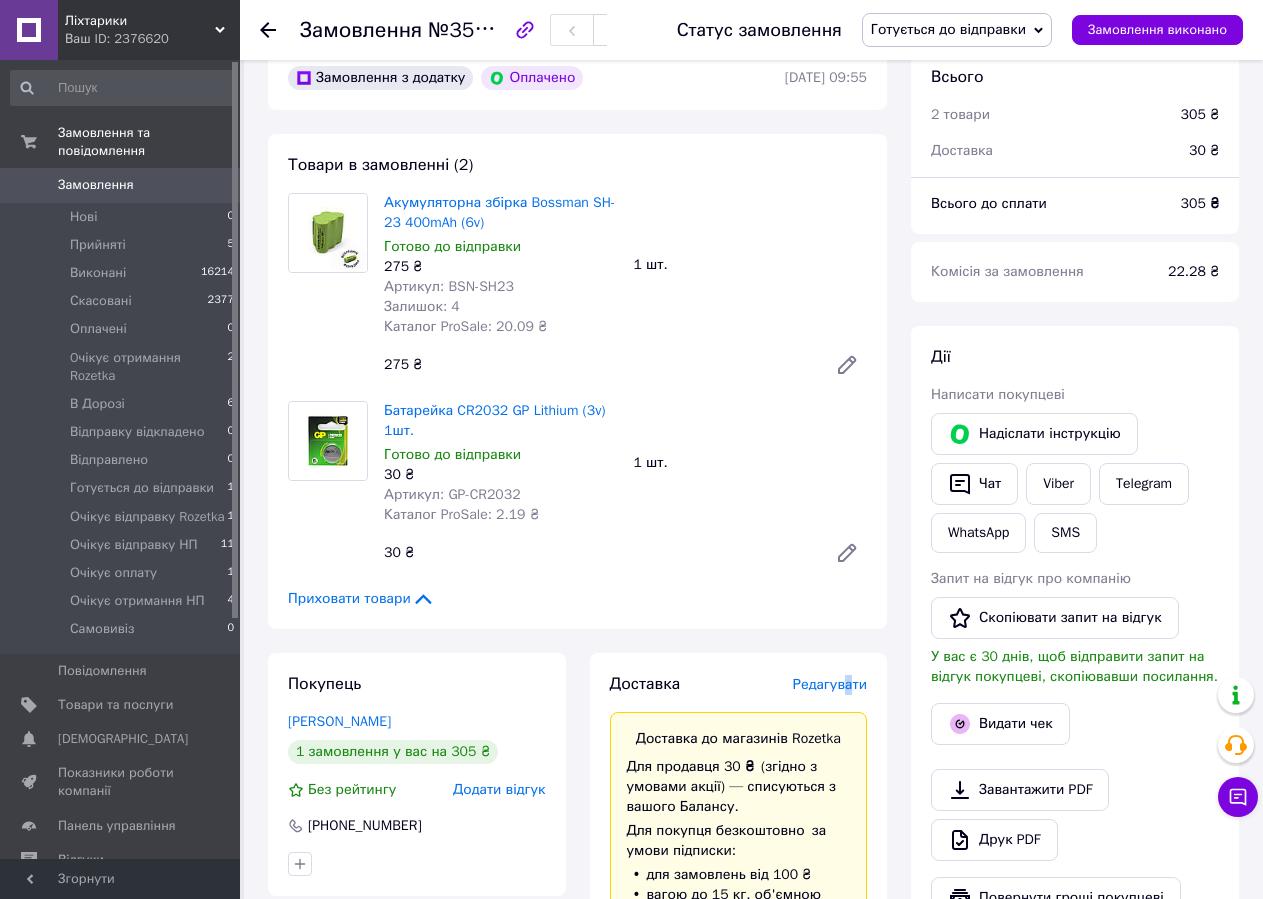 click on "Редагувати" at bounding box center (830, 684) 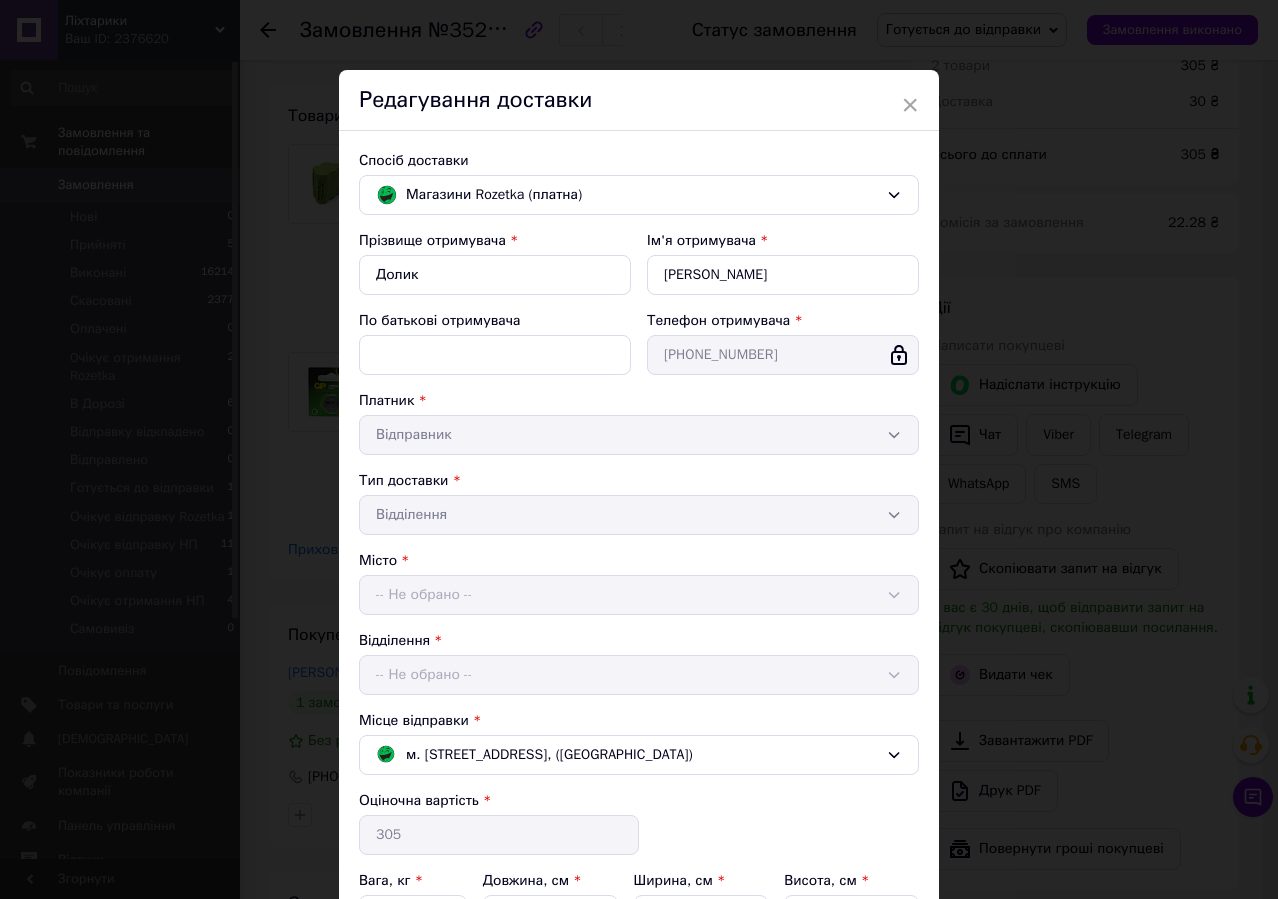 scroll, scrollTop: 200, scrollLeft: 0, axis: vertical 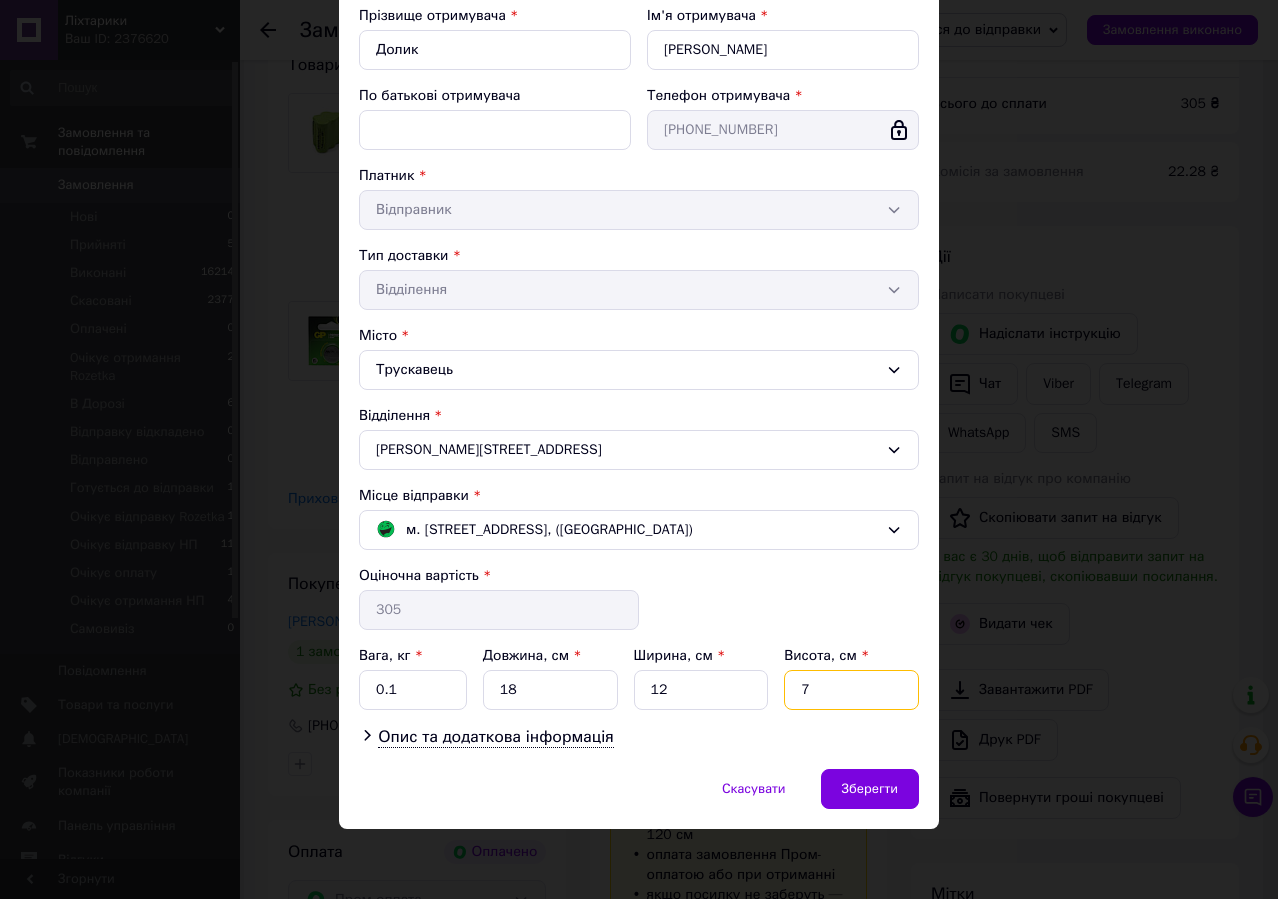 drag, startPoint x: 812, startPoint y: 695, endPoint x: 785, endPoint y: 687, distance: 28.160255 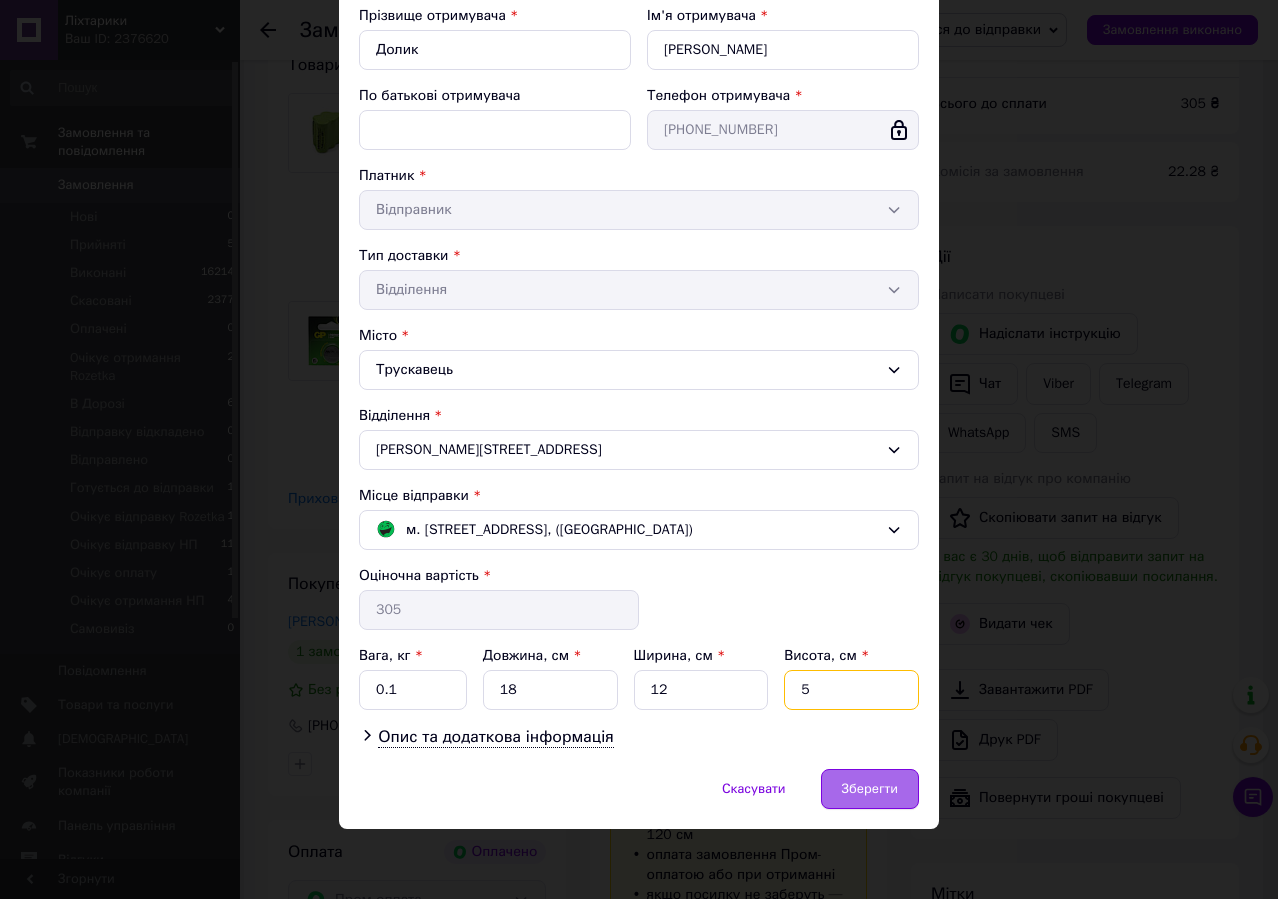 type on "5" 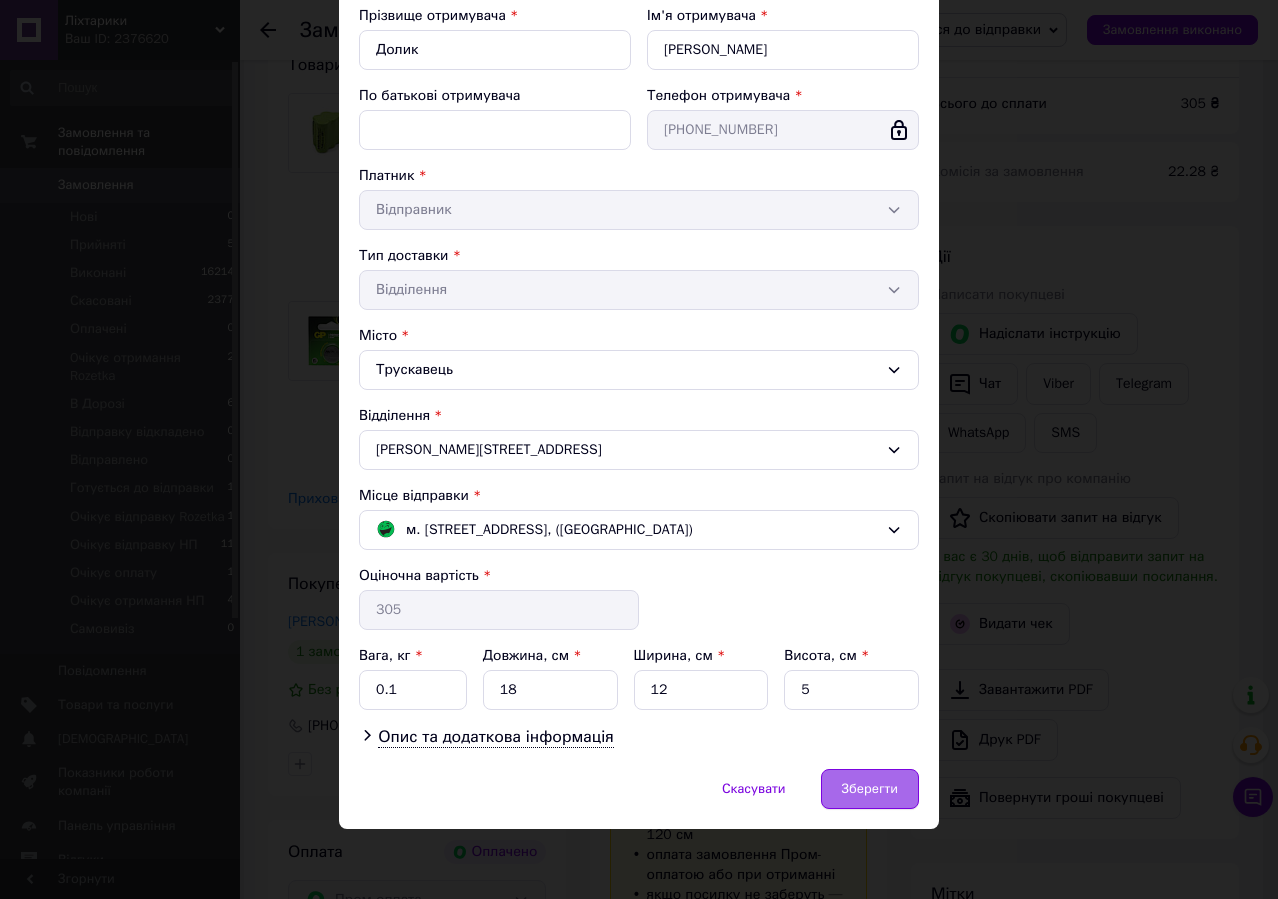 click on "Зберегти" at bounding box center [870, 789] 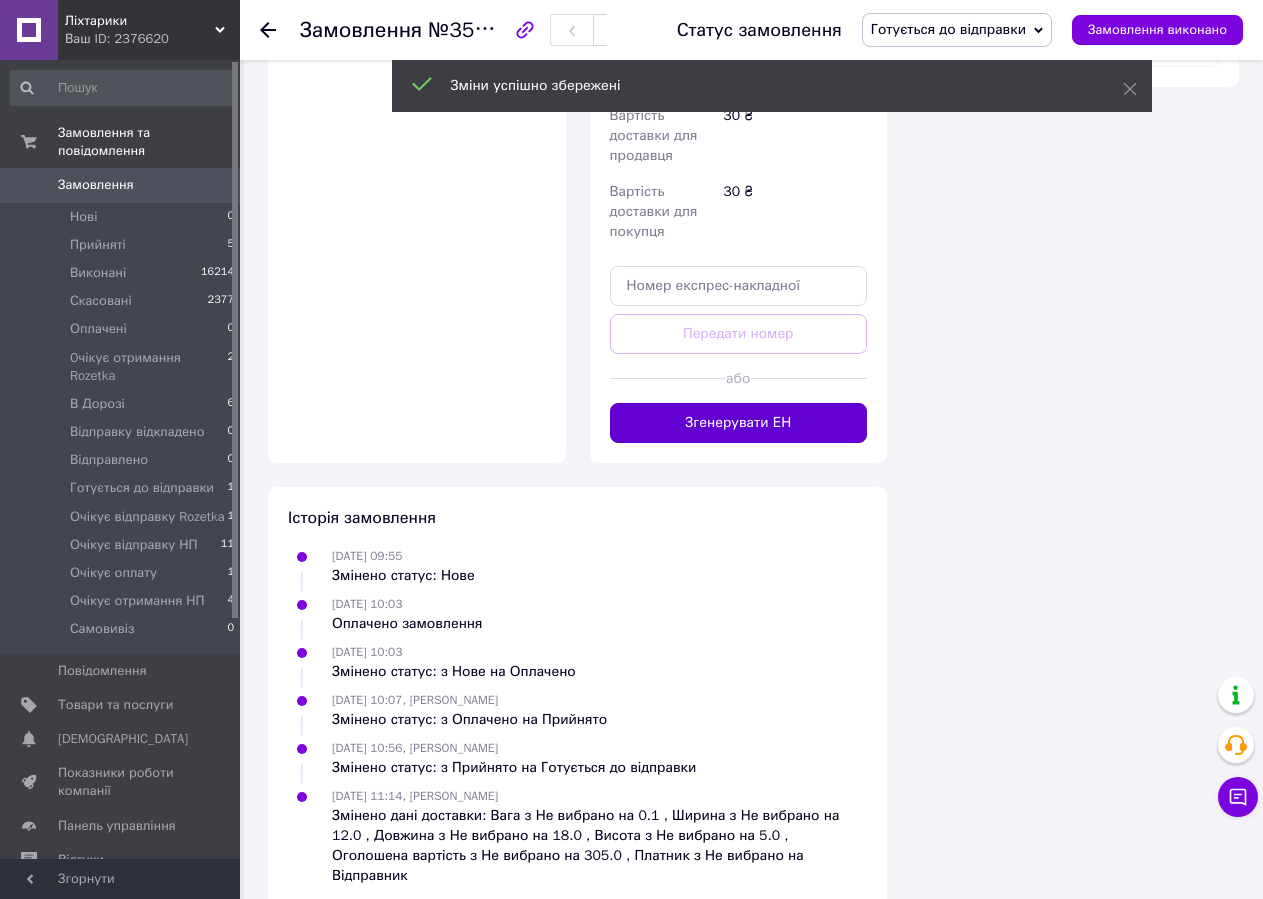 click on "Згенерувати ЕН" at bounding box center (739, 423) 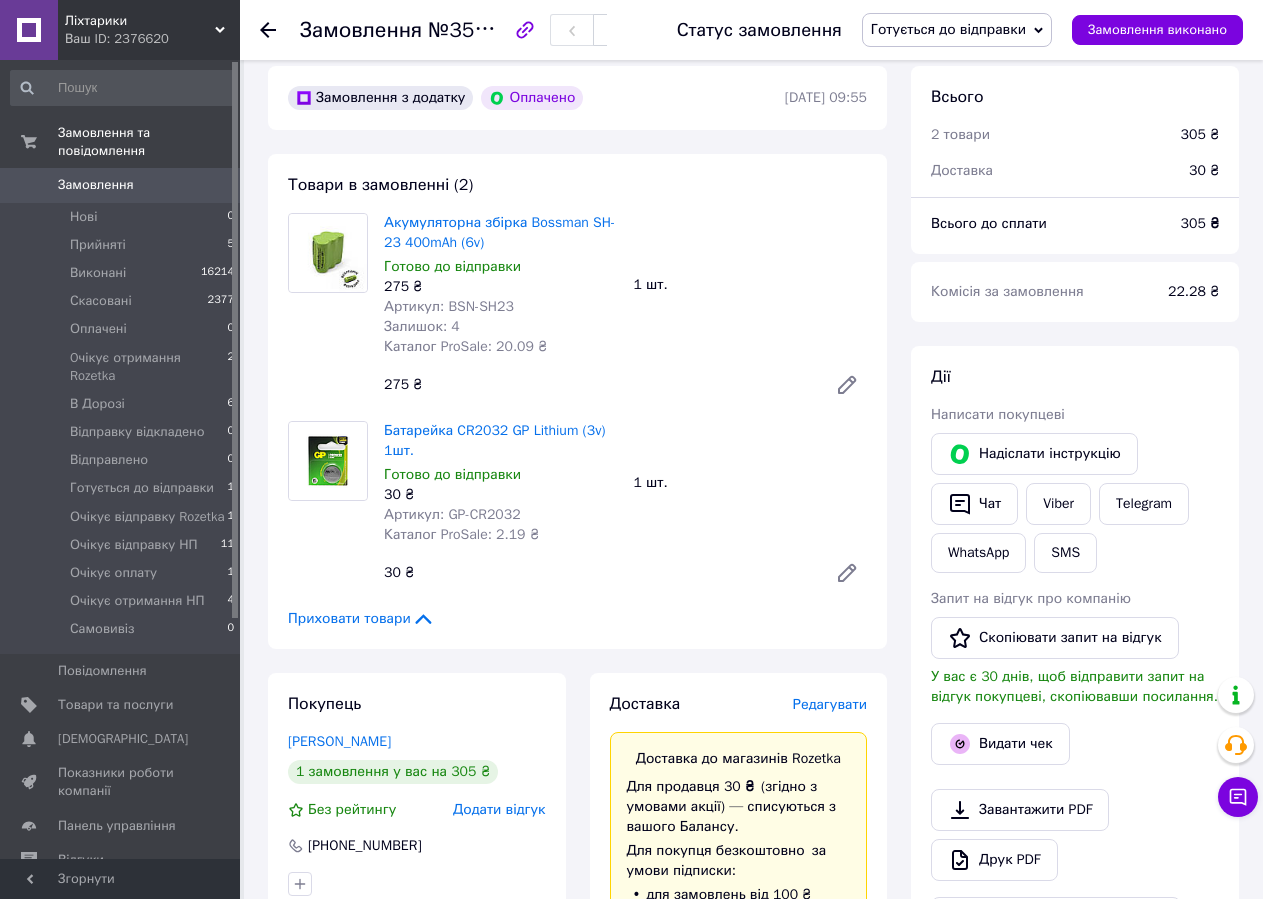 scroll, scrollTop: 0, scrollLeft: 0, axis: both 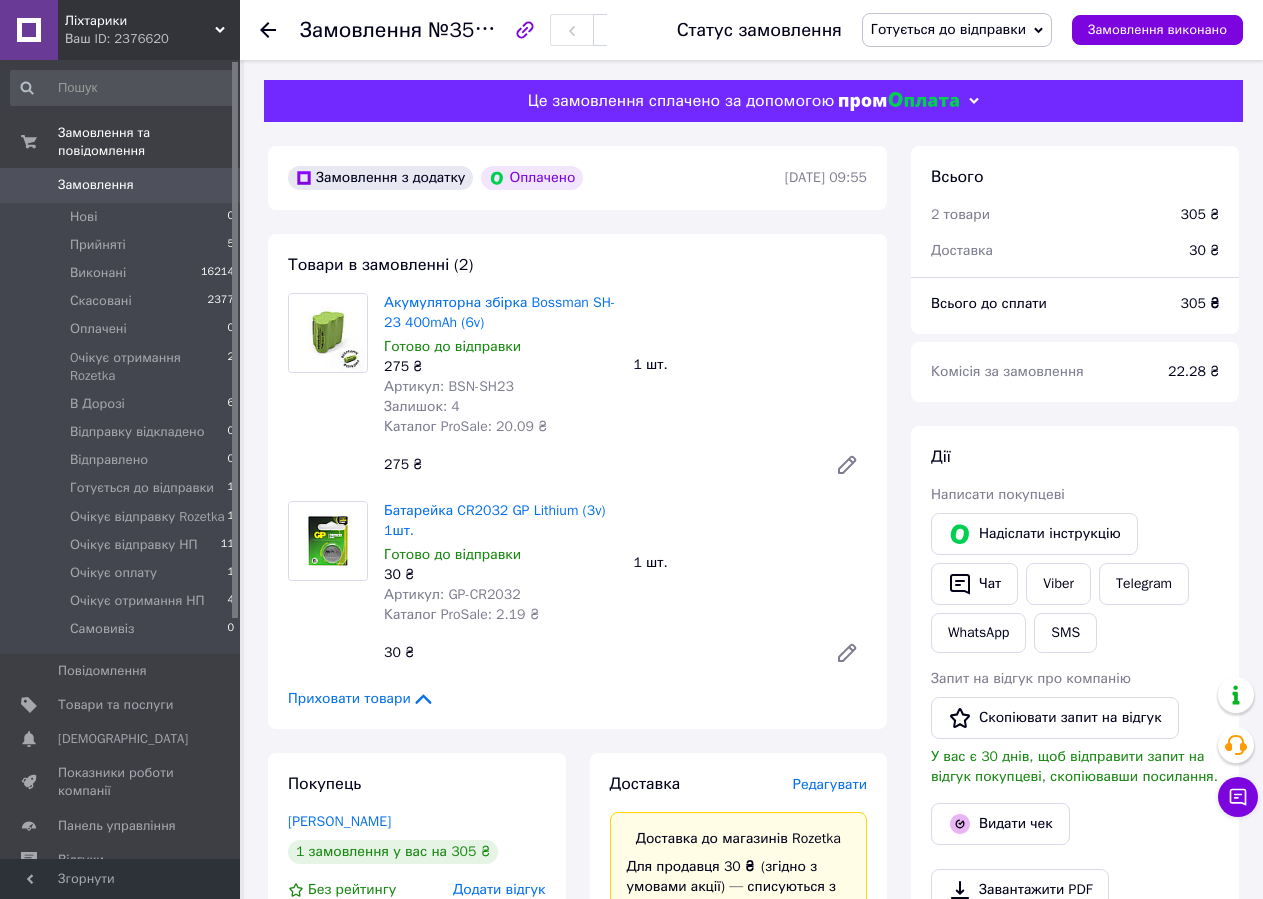 drag, startPoint x: 944, startPoint y: 16, endPoint x: 925, endPoint y: 128, distance: 113.600174 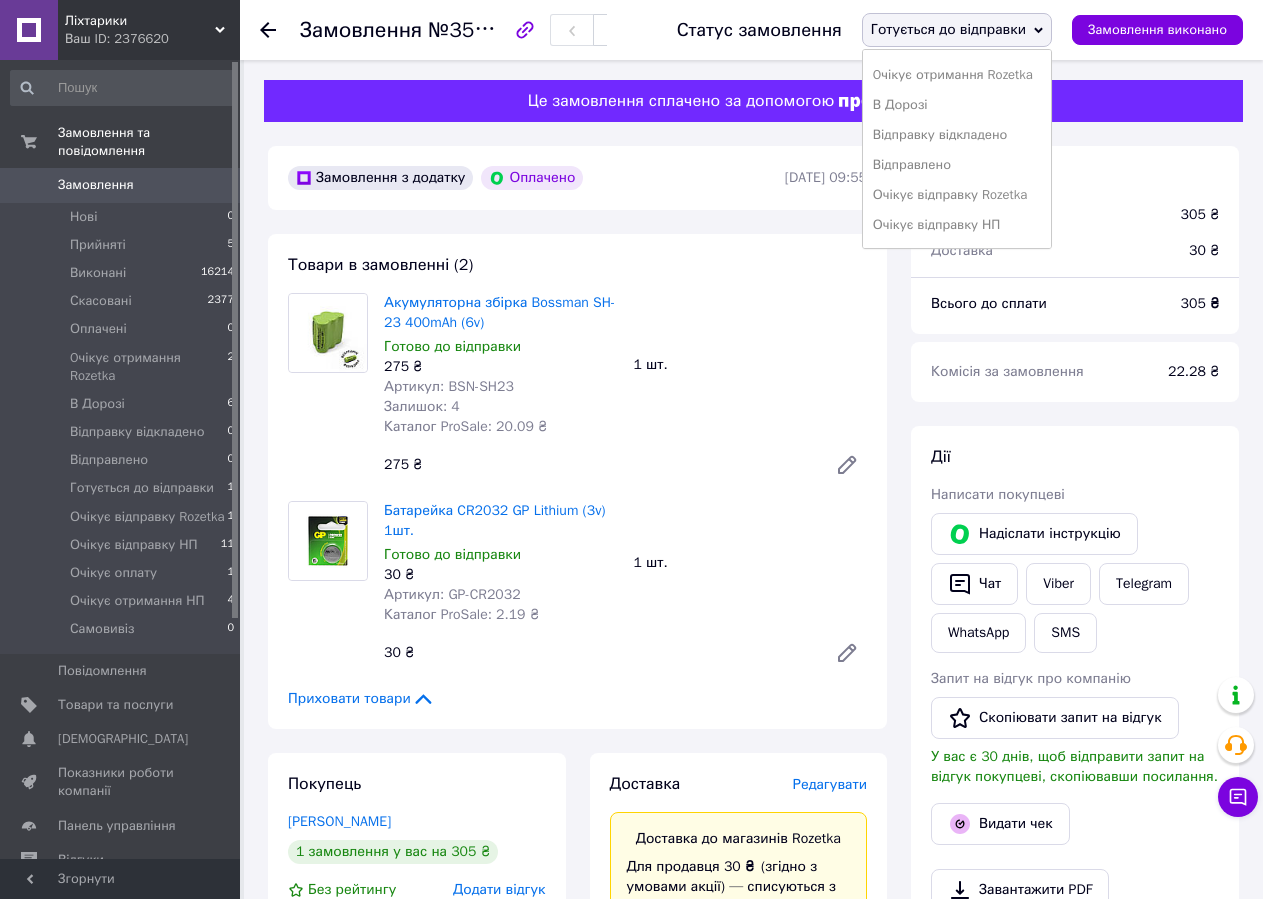 scroll, scrollTop: 202, scrollLeft: 0, axis: vertical 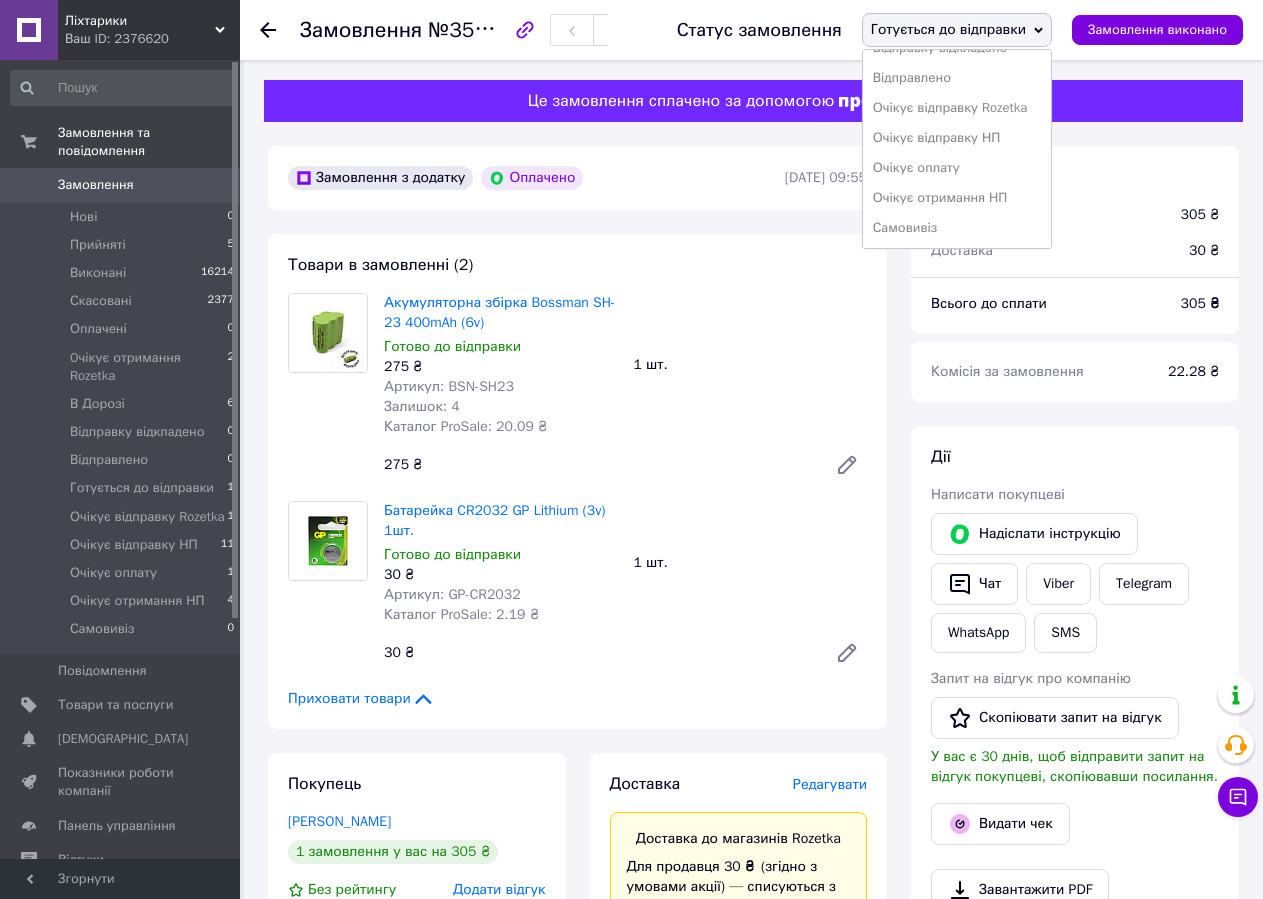 drag, startPoint x: 981, startPoint y: 117, endPoint x: 946, endPoint y: 229, distance: 117.341385 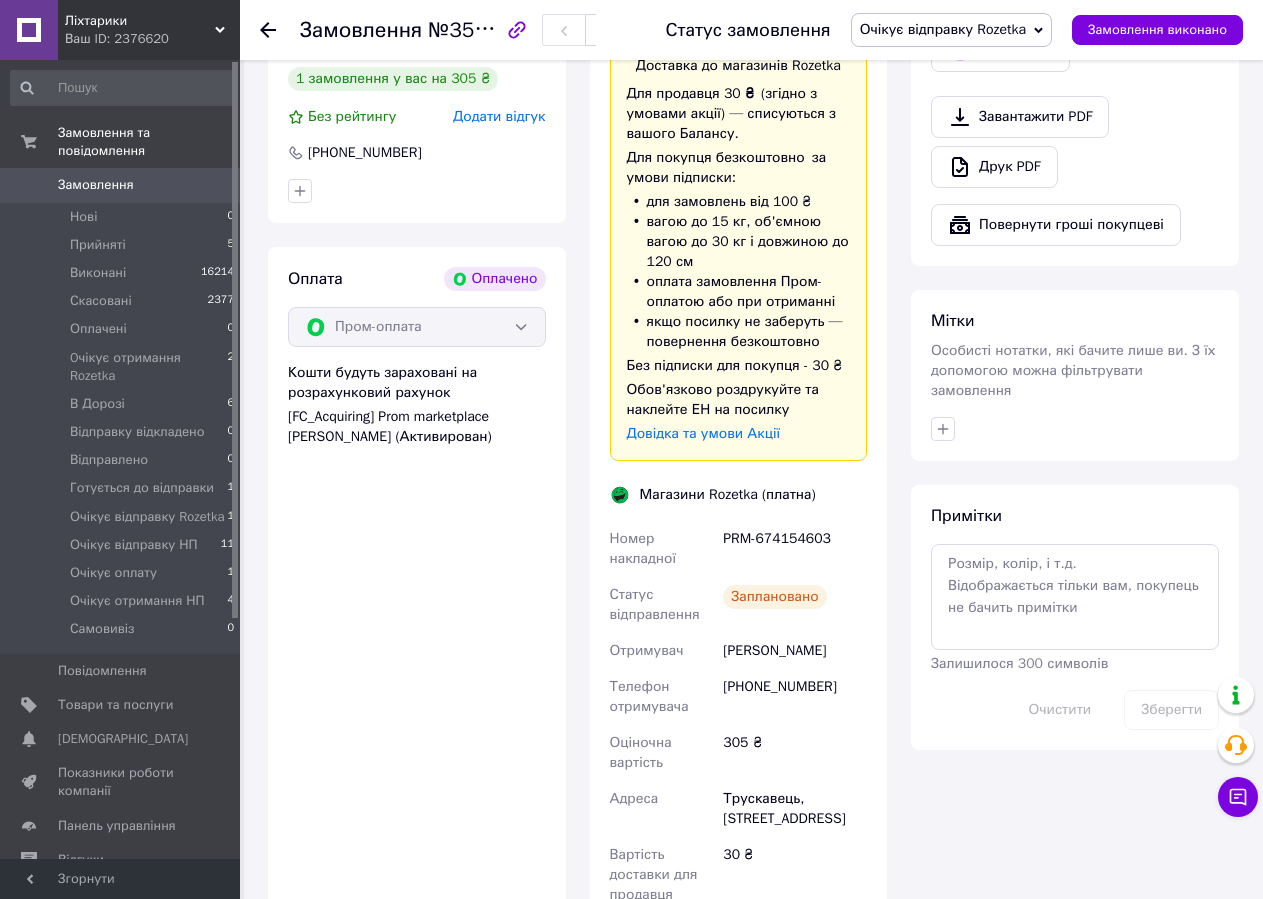 scroll, scrollTop: 900, scrollLeft: 0, axis: vertical 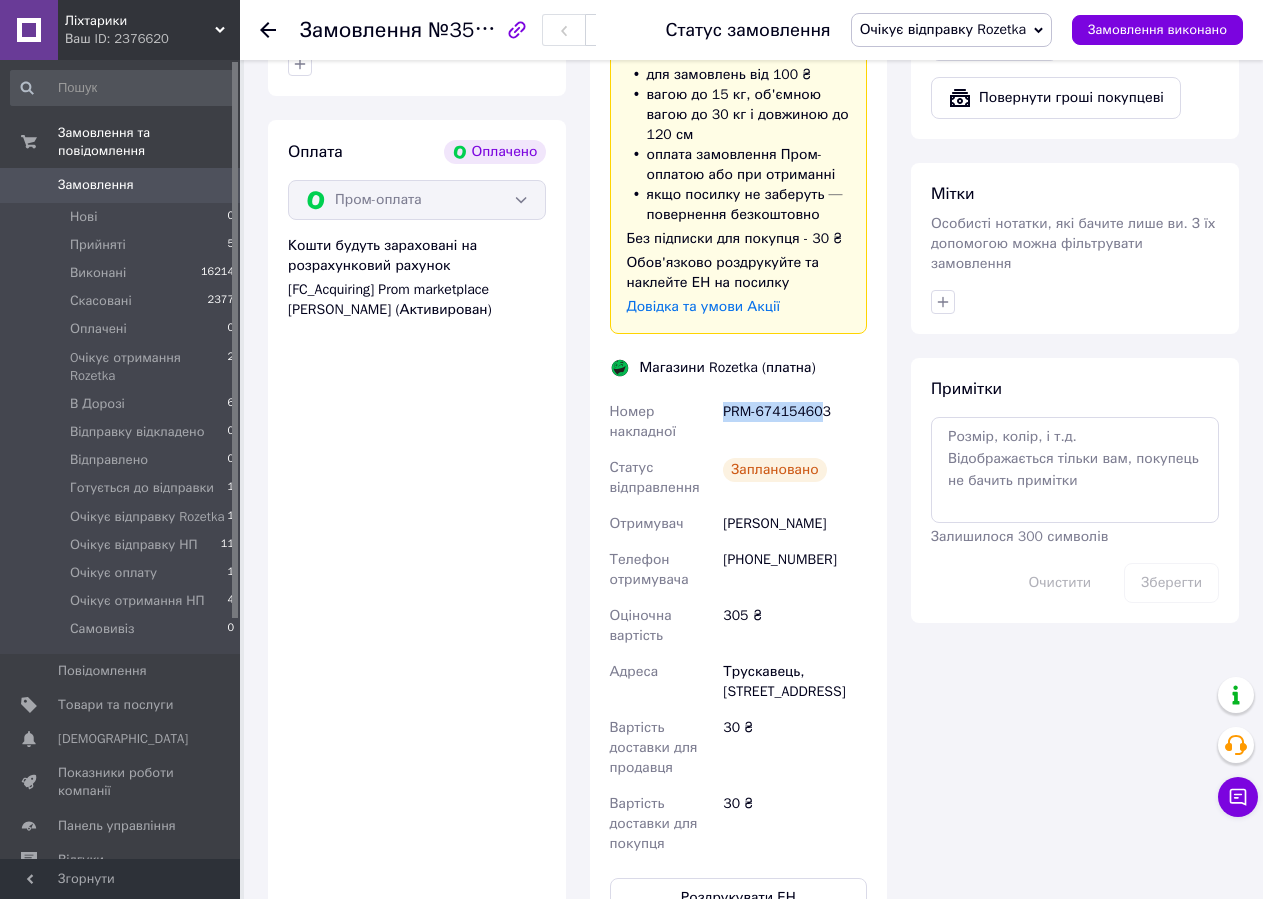 copy on "PRM-67415460" 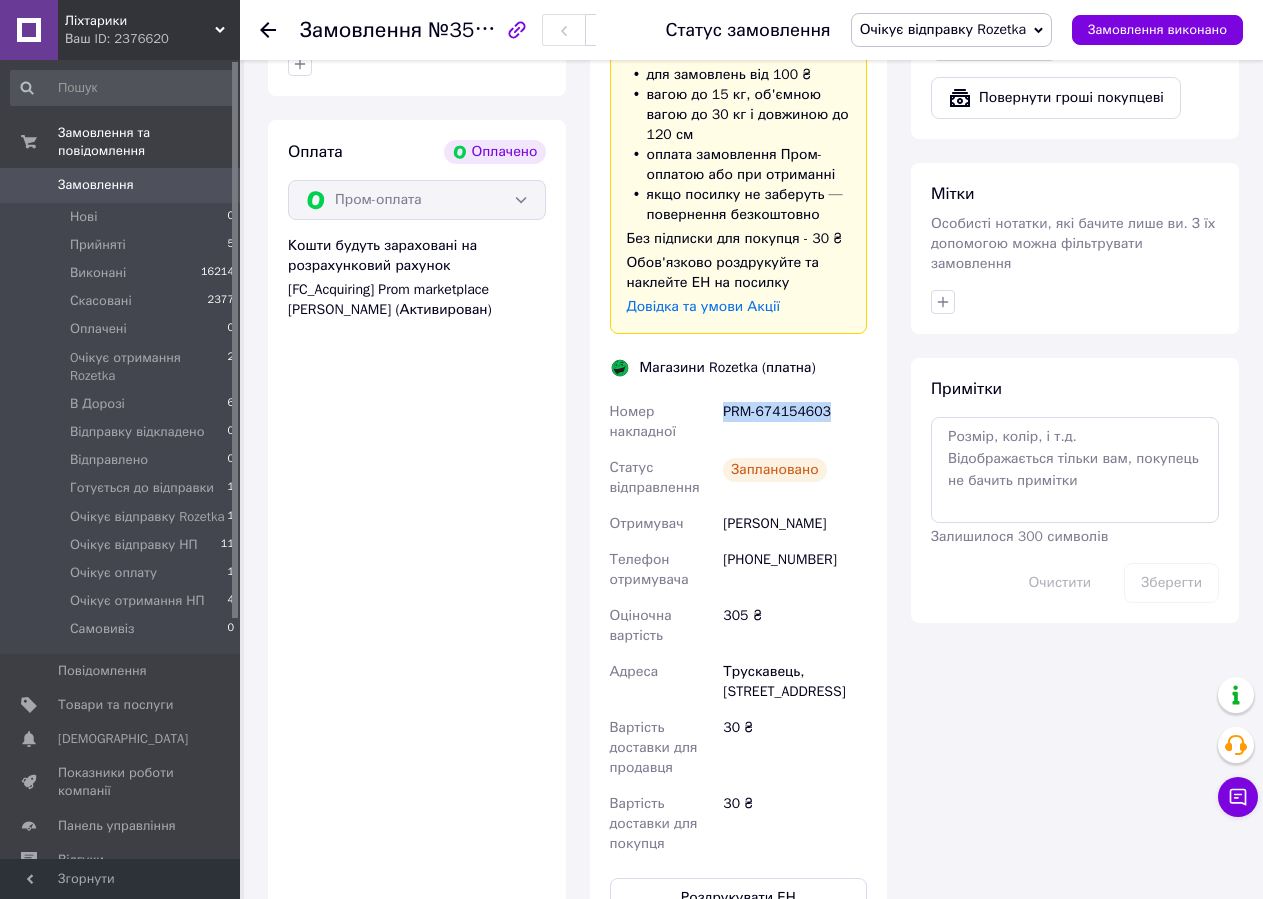 drag, startPoint x: 725, startPoint y: 412, endPoint x: 905, endPoint y: 464, distance: 187.36061 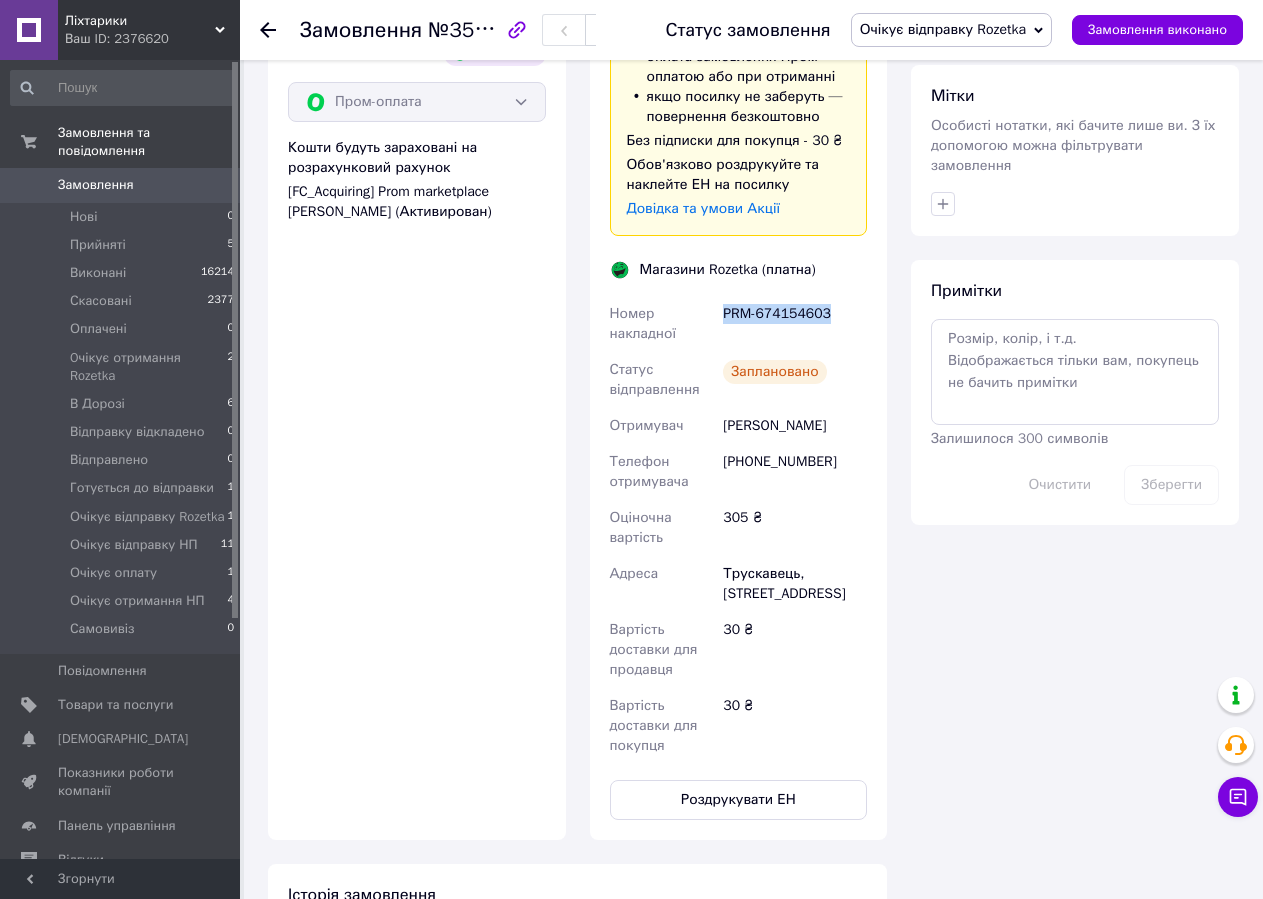 scroll, scrollTop: 1300, scrollLeft: 0, axis: vertical 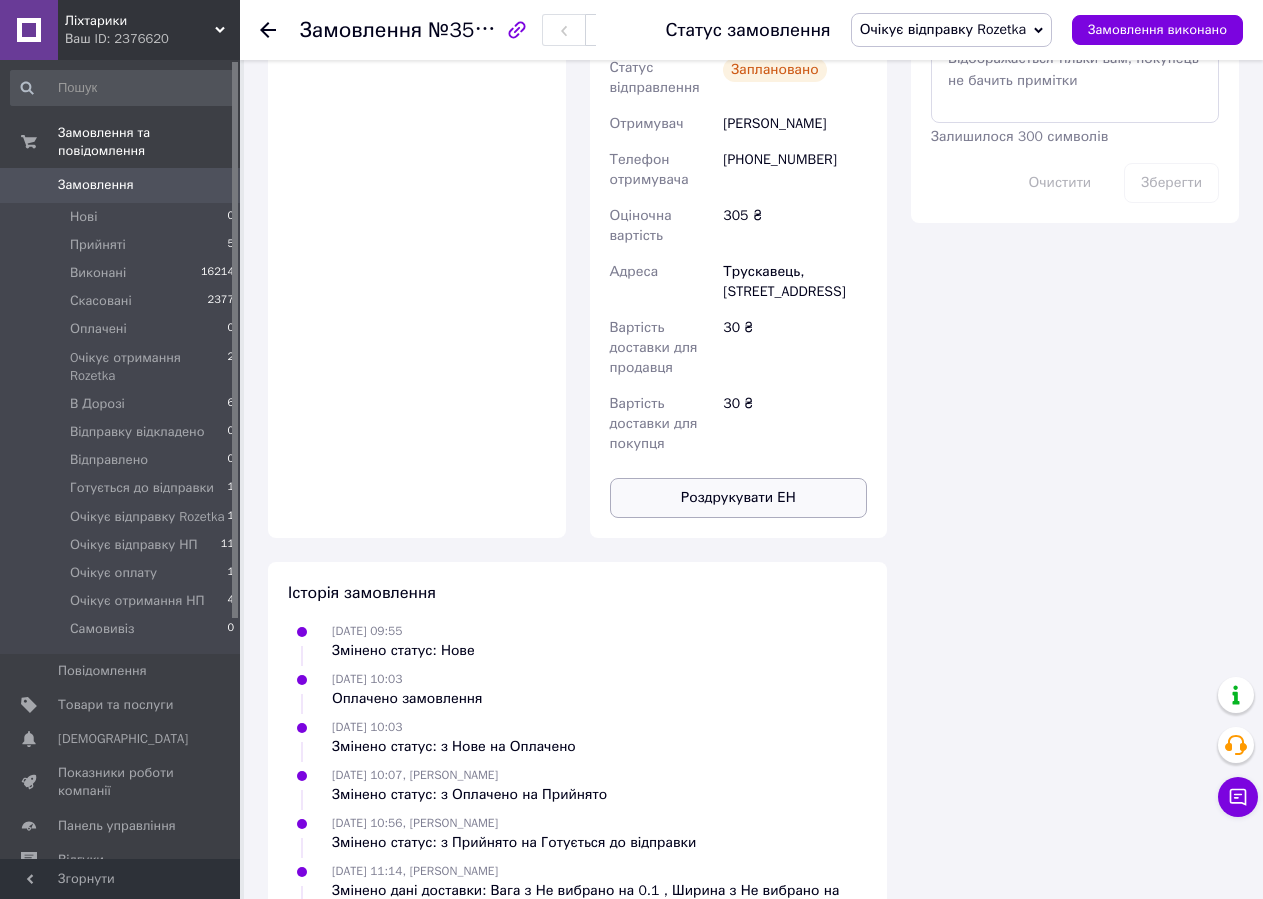 click on "Роздрукувати ЕН" at bounding box center (739, 498) 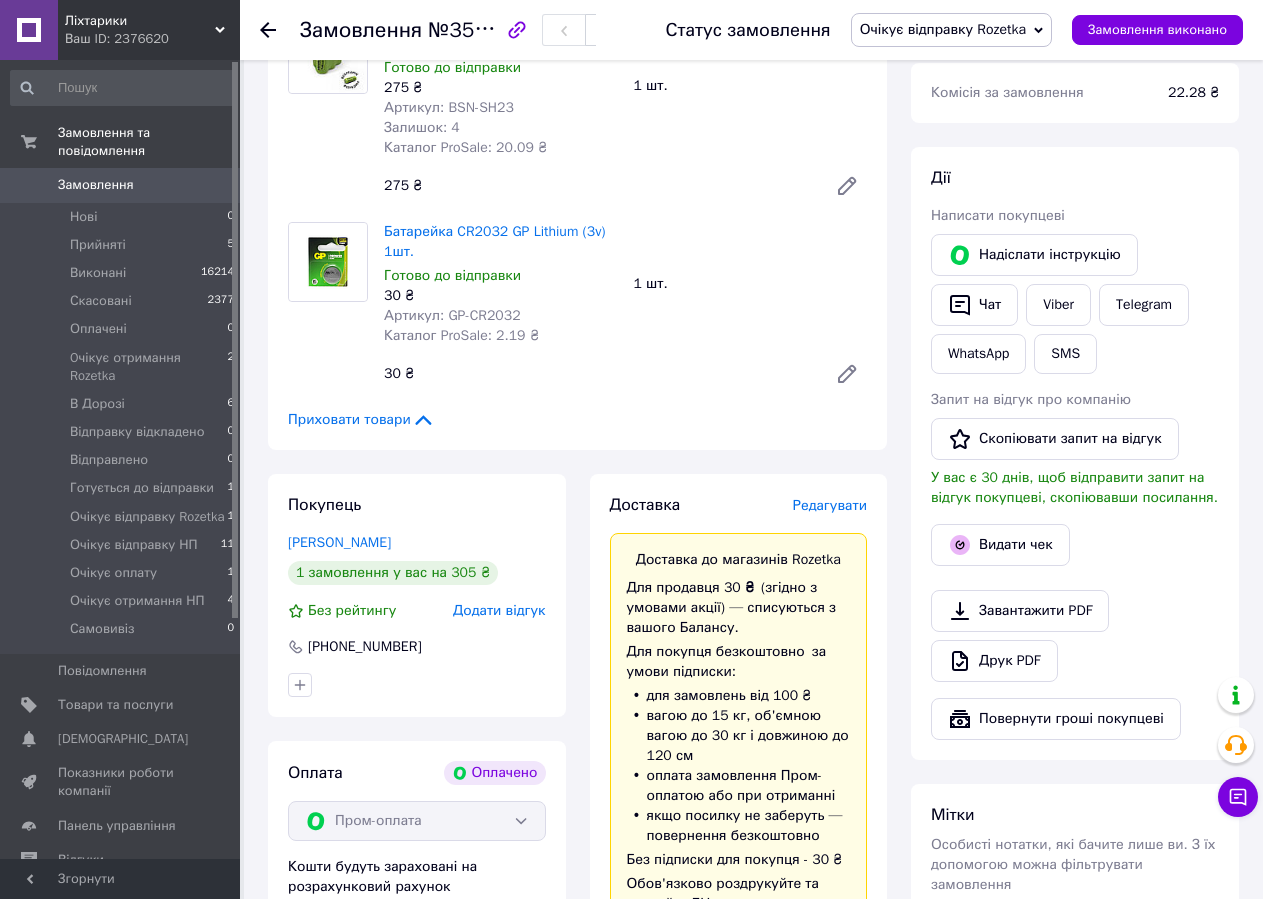 scroll, scrollTop: 600, scrollLeft: 0, axis: vertical 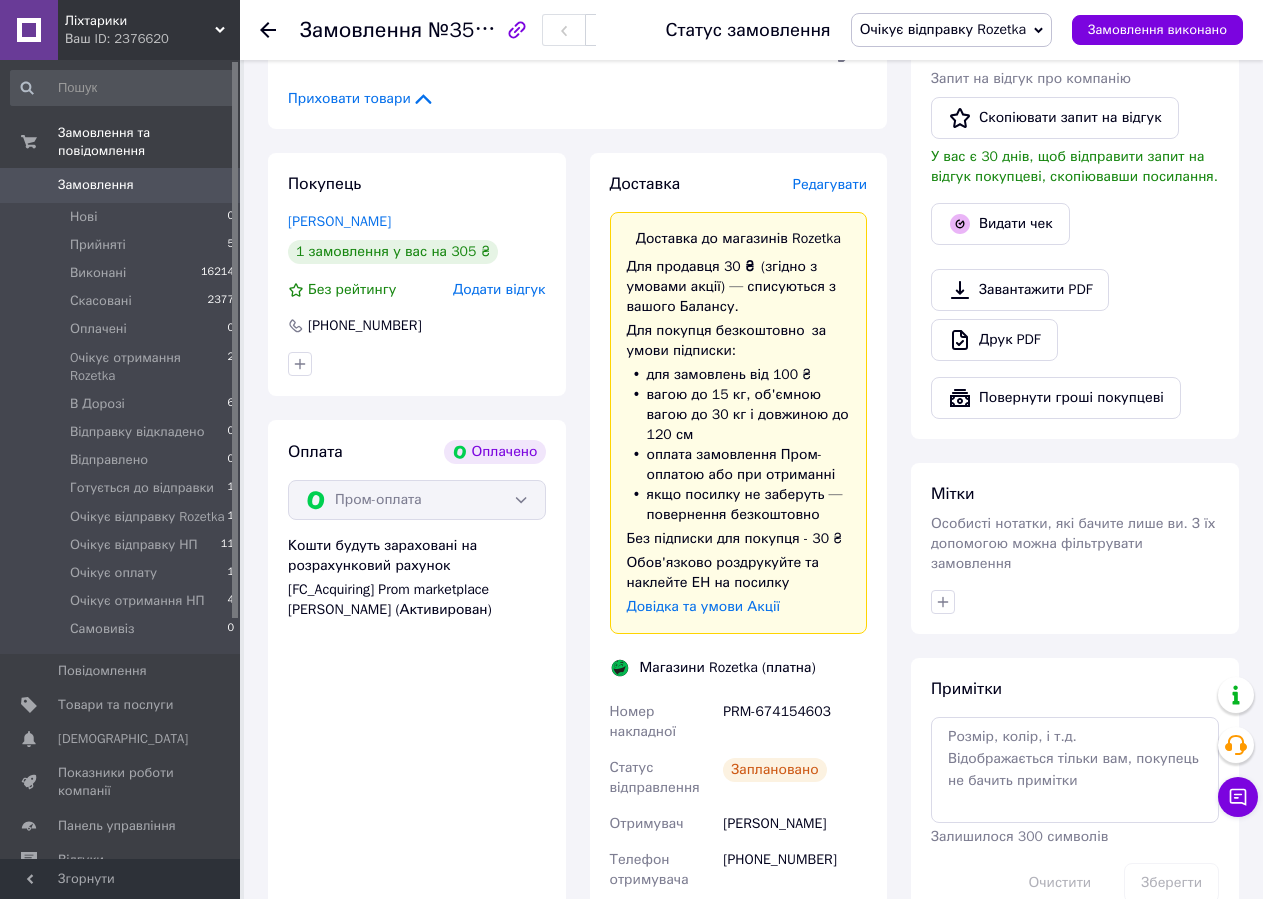 click on "Редагувати" at bounding box center [830, 184] 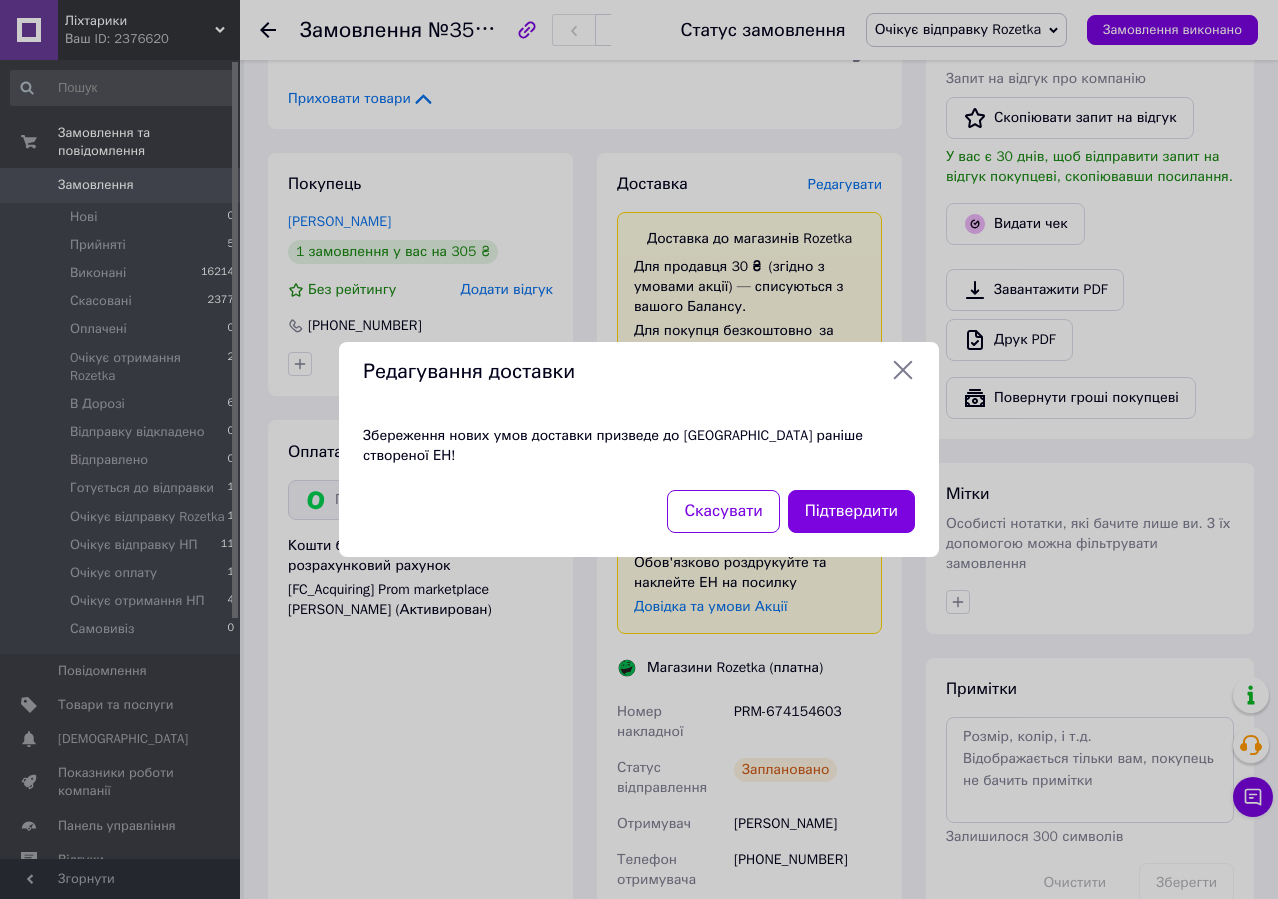 click 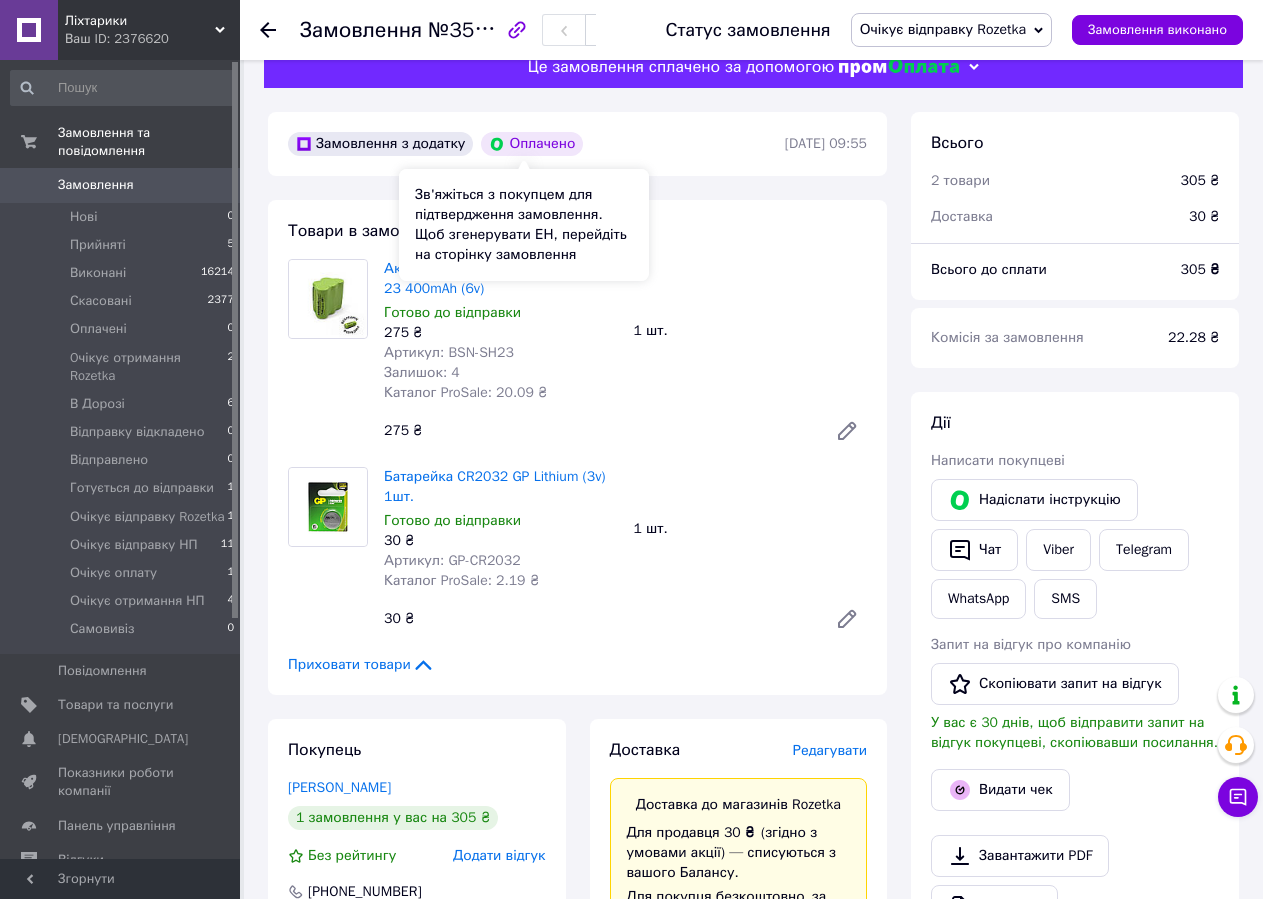scroll, scrollTop: 0, scrollLeft: 0, axis: both 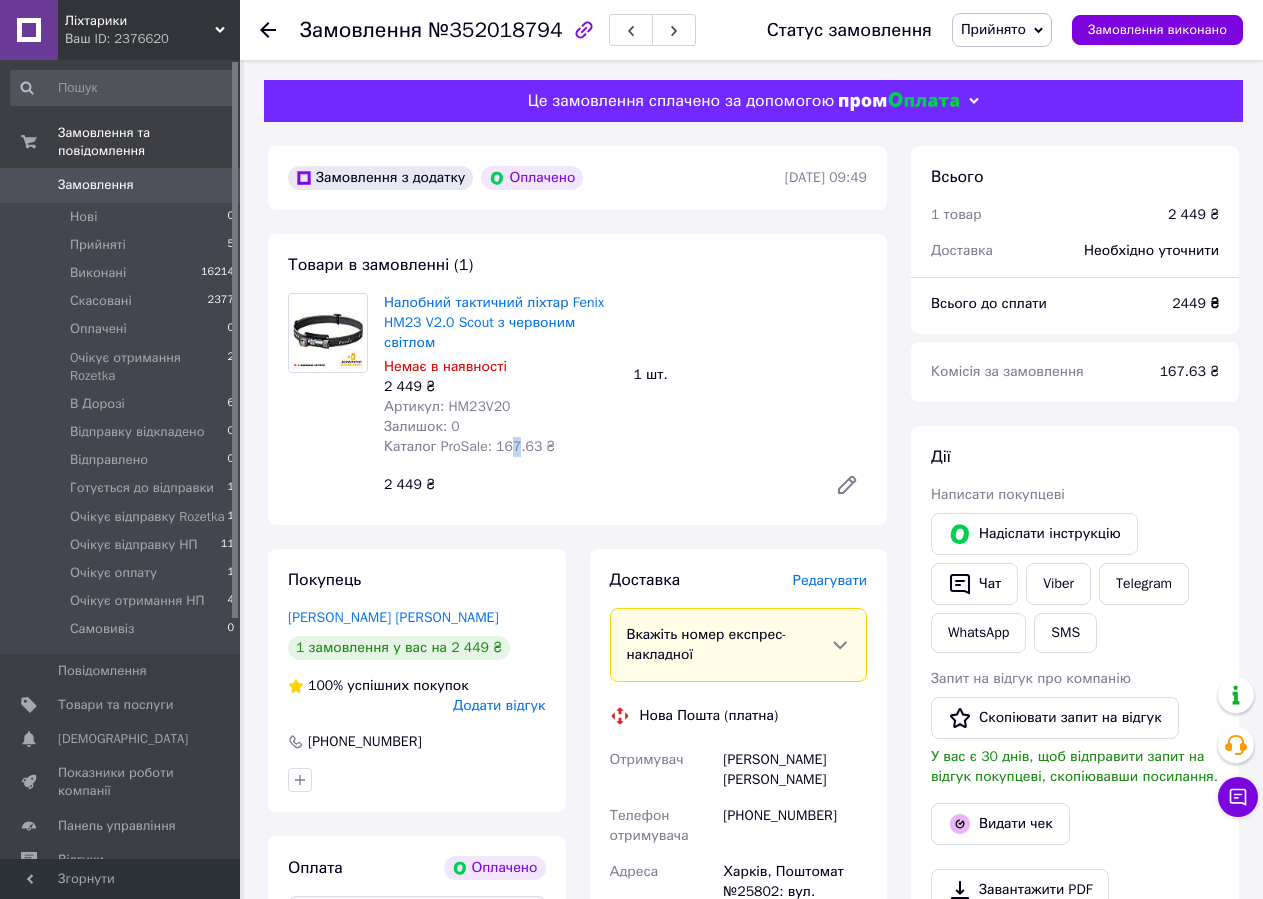 click on "Каталог ProSale: 167.63 ₴" at bounding box center [470, 446] 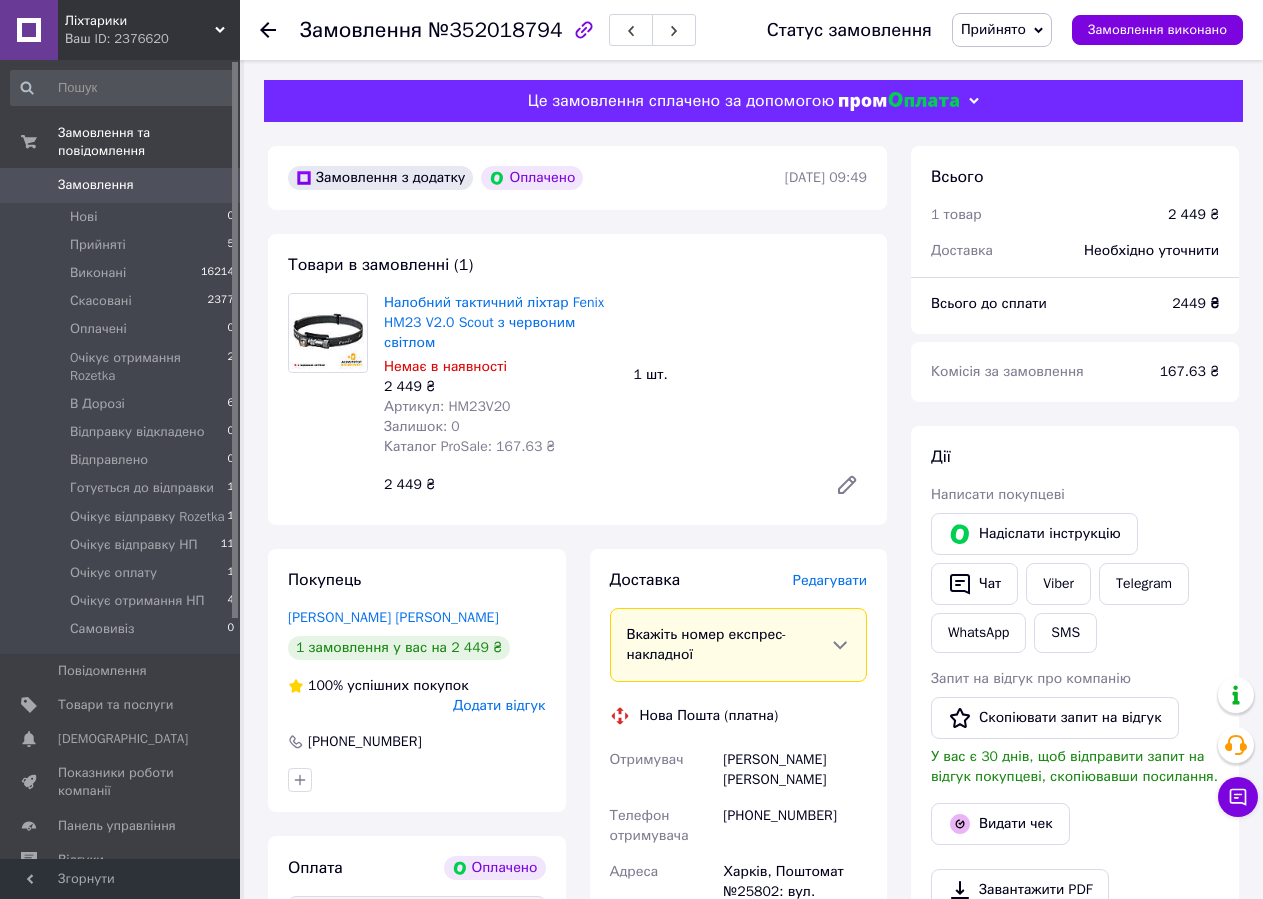 click on "Налобний тактичний ліхтар Fenix HM23 V2.0 Scout з червоним світлом Немає в наявності 2 449 ₴ Артикул: HM23V20 Залишок: 0 Каталог ProSale: 167.63 ₴  1 шт. 2 449 ₴" at bounding box center [625, 399] 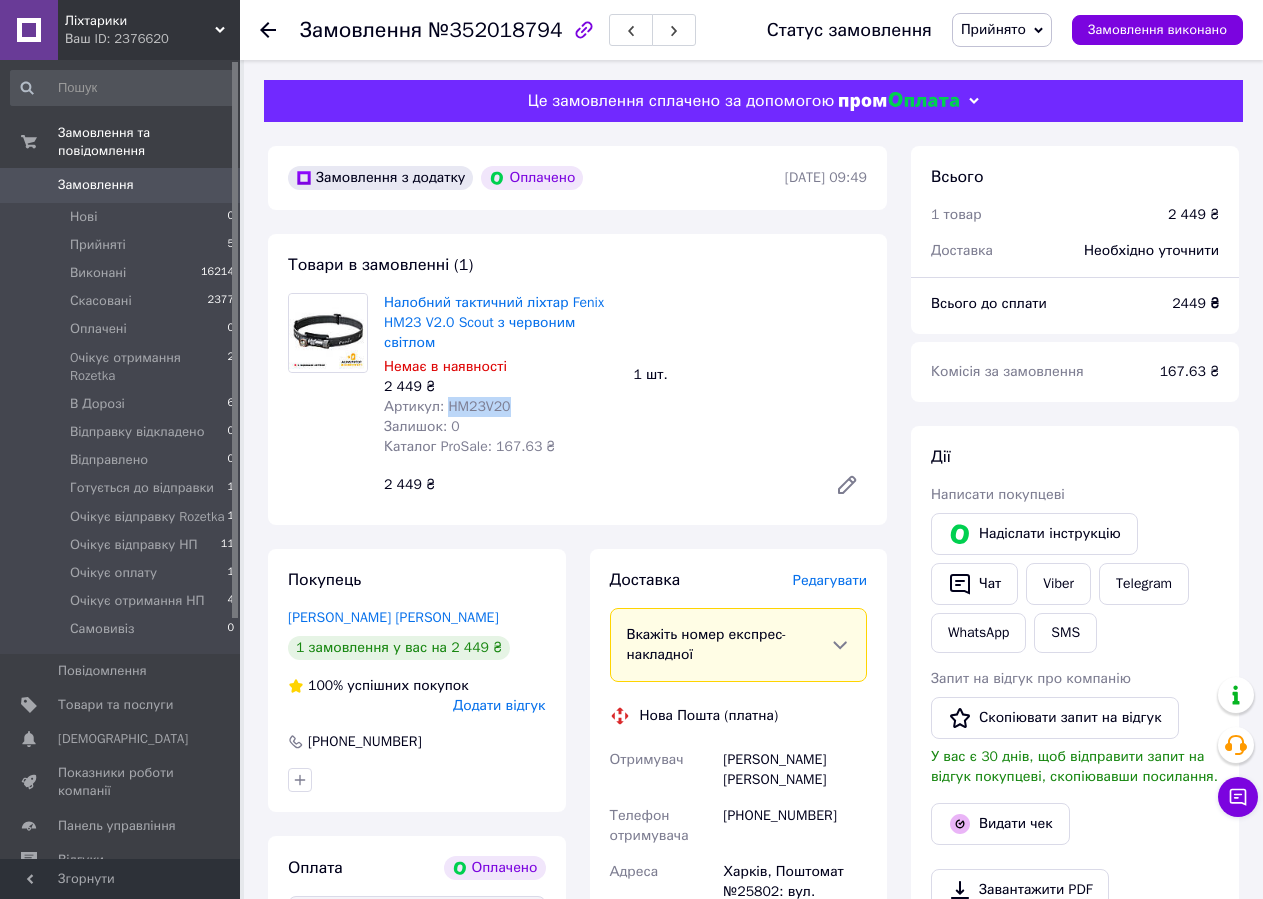 copy on "HM23V20" 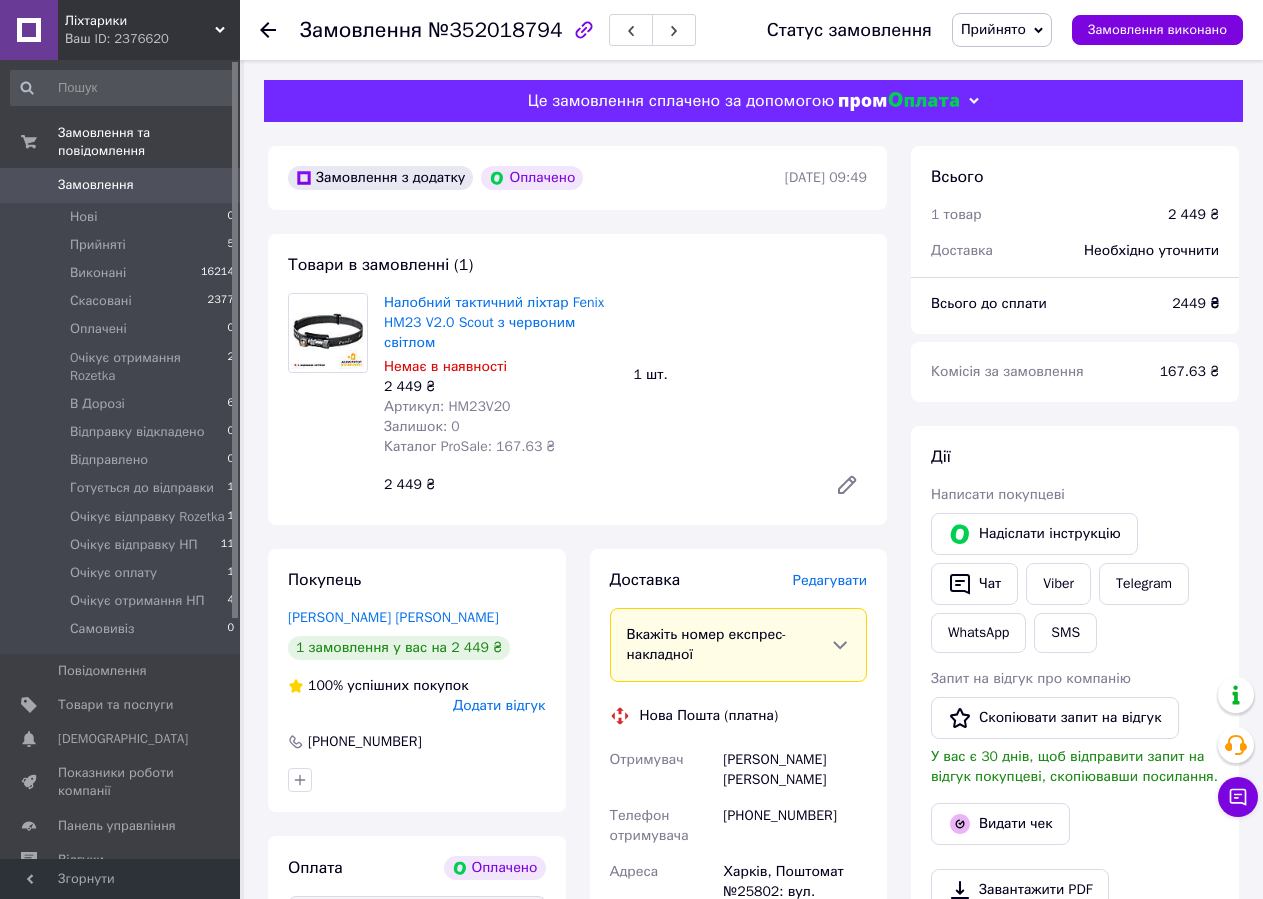 click on "1 шт." at bounding box center (751, 375) 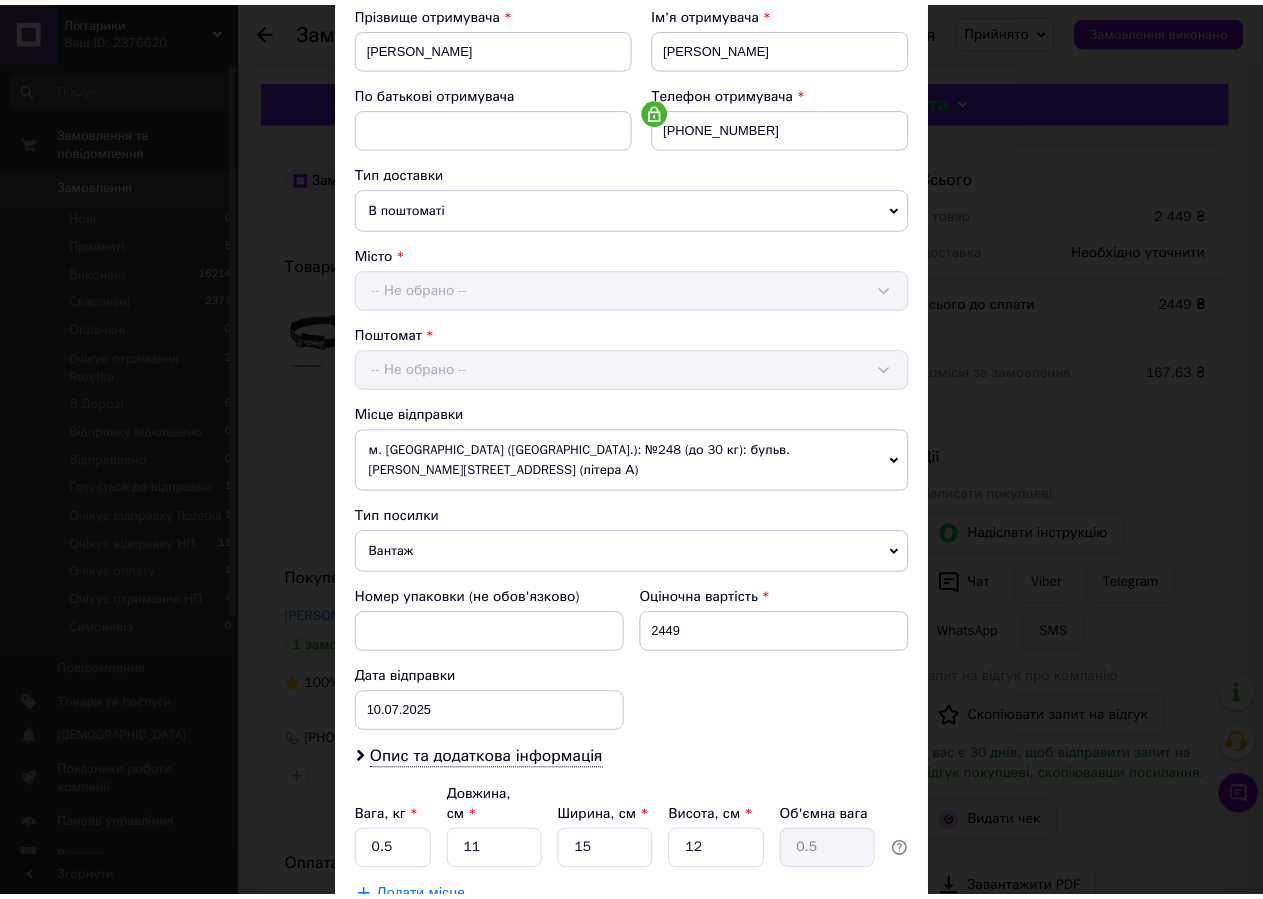 scroll, scrollTop: 429, scrollLeft: 0, axis: vertical 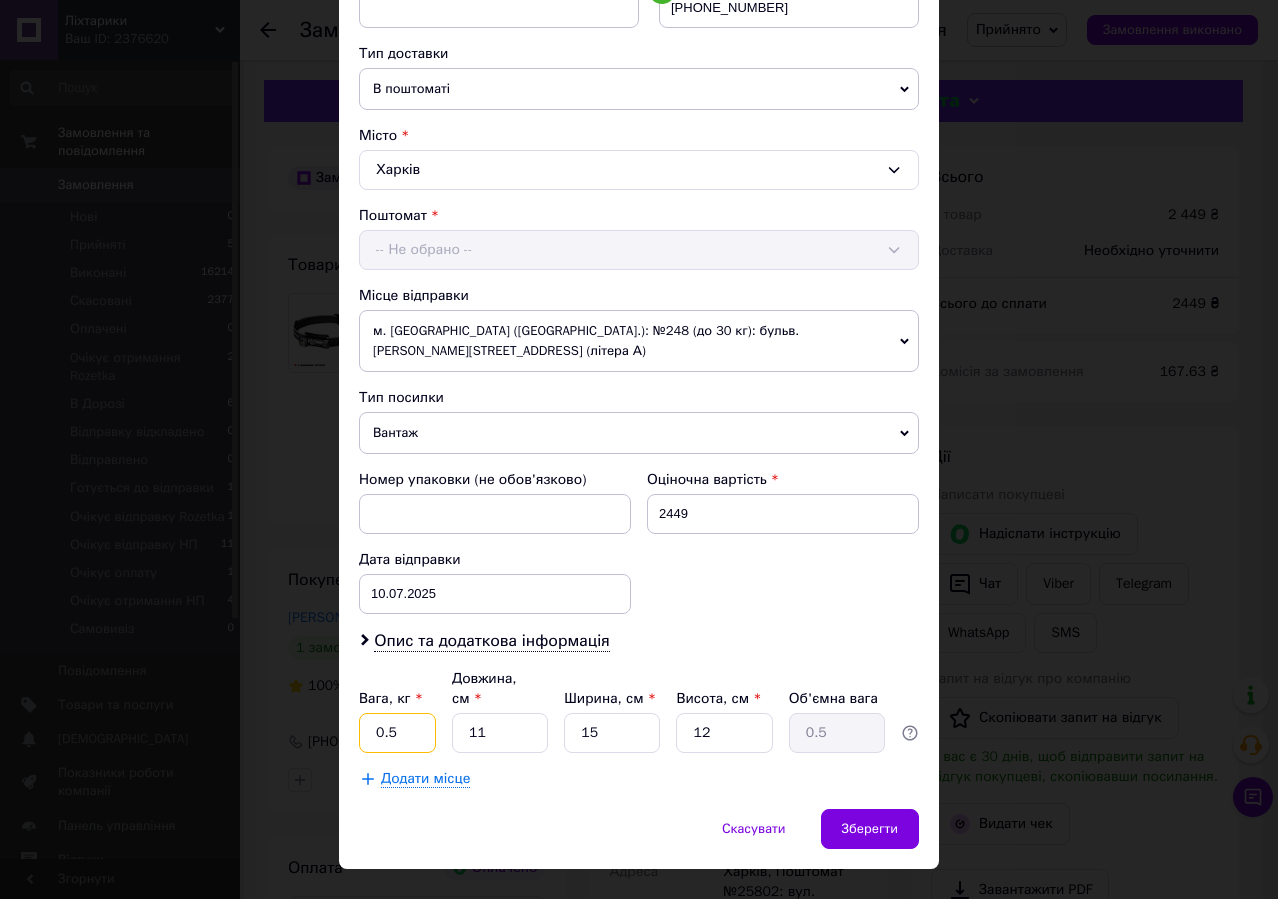 click on "0.5" at bounding box center [397, 733] 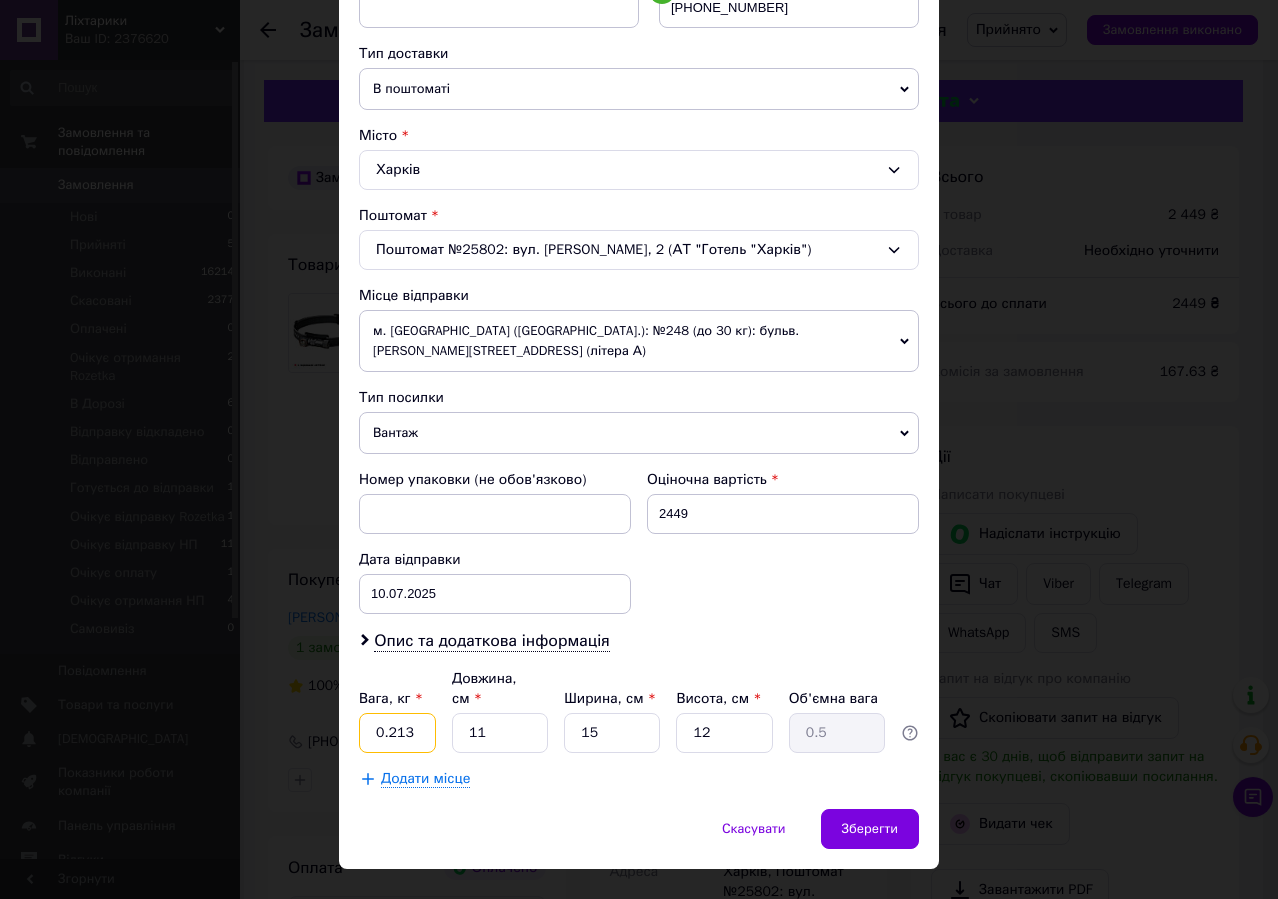 type on "0.213" 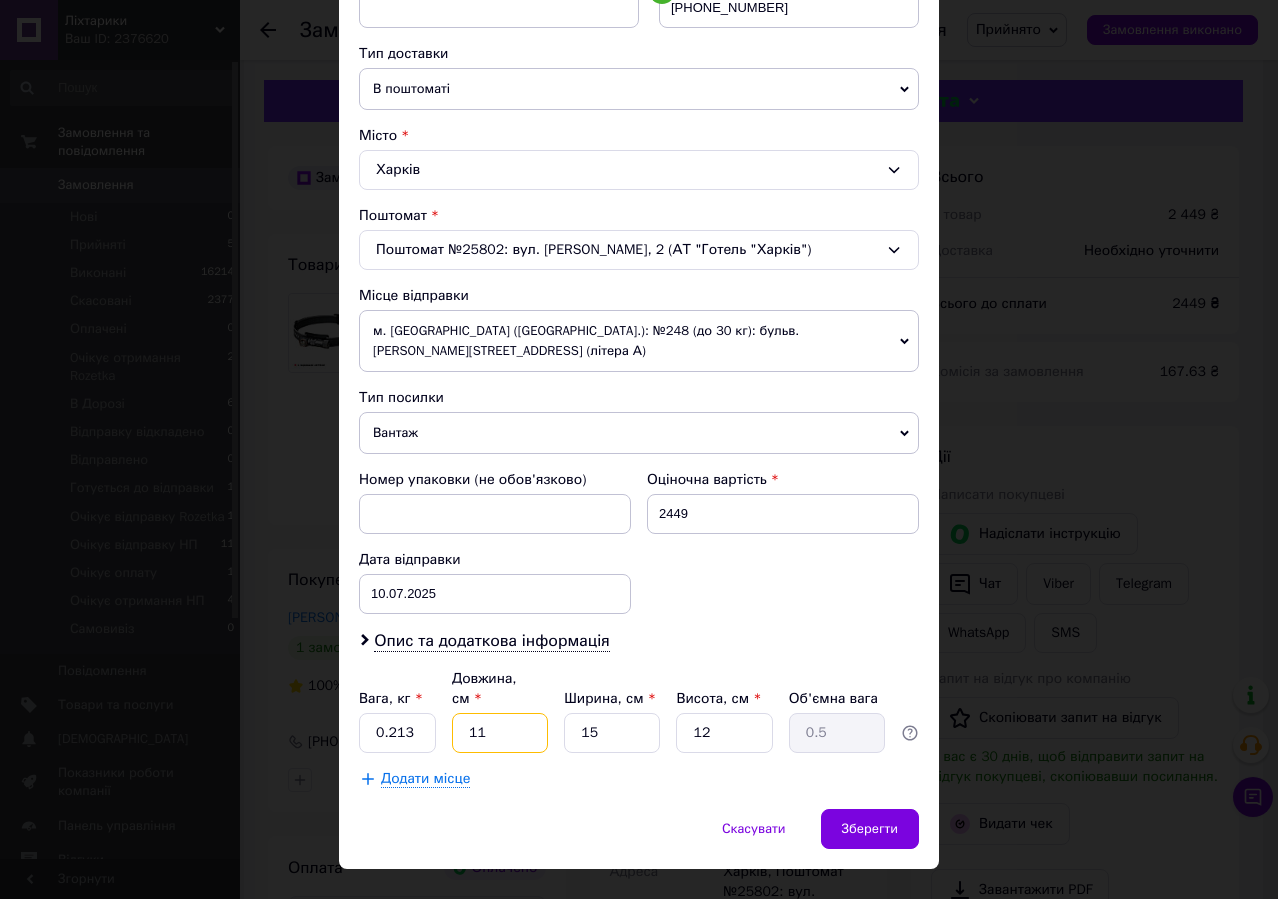drag, startPoint x: 484, startPoint y: 685, endPoint x: 421, endPoint y: 674, distance: 63.953106 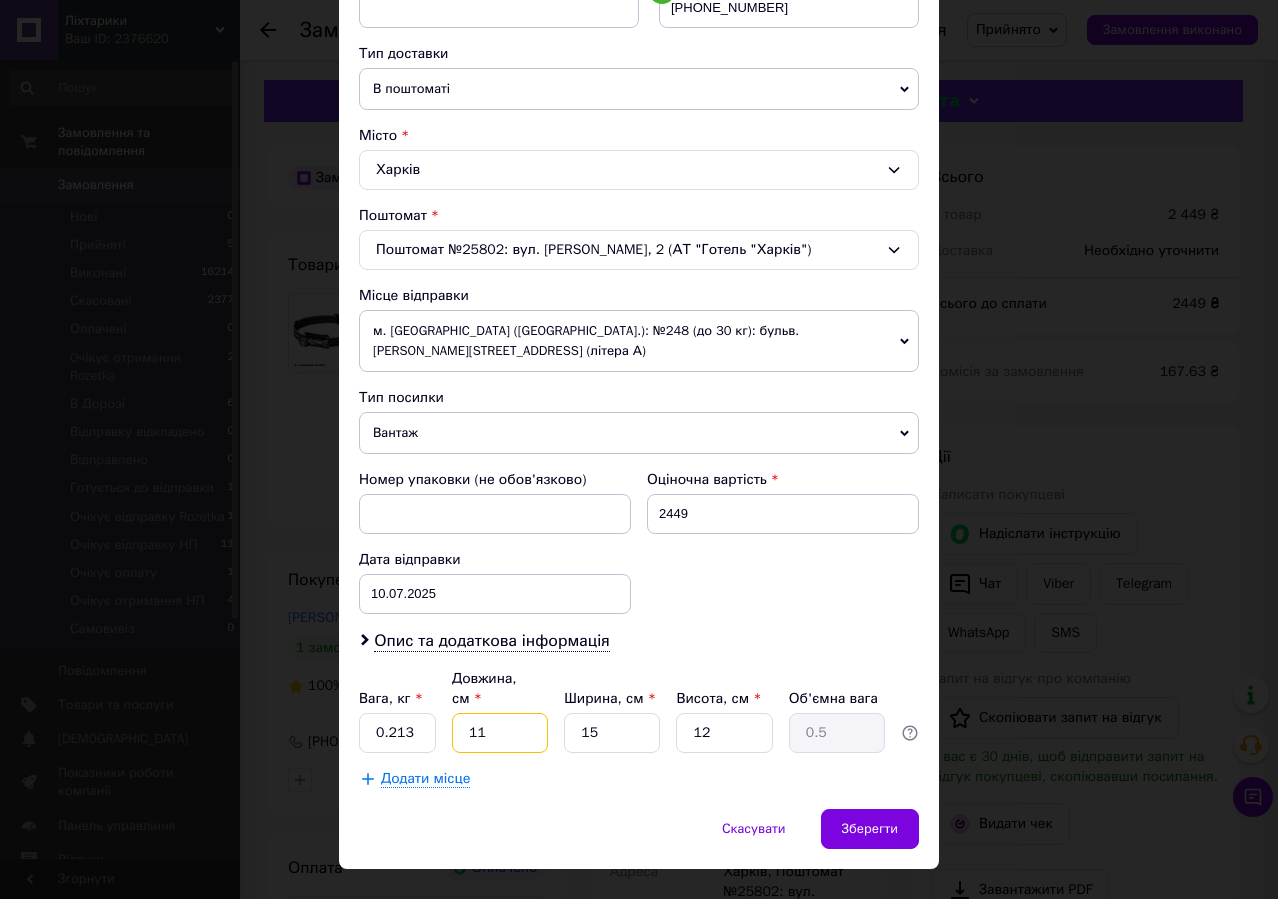 type on "1" 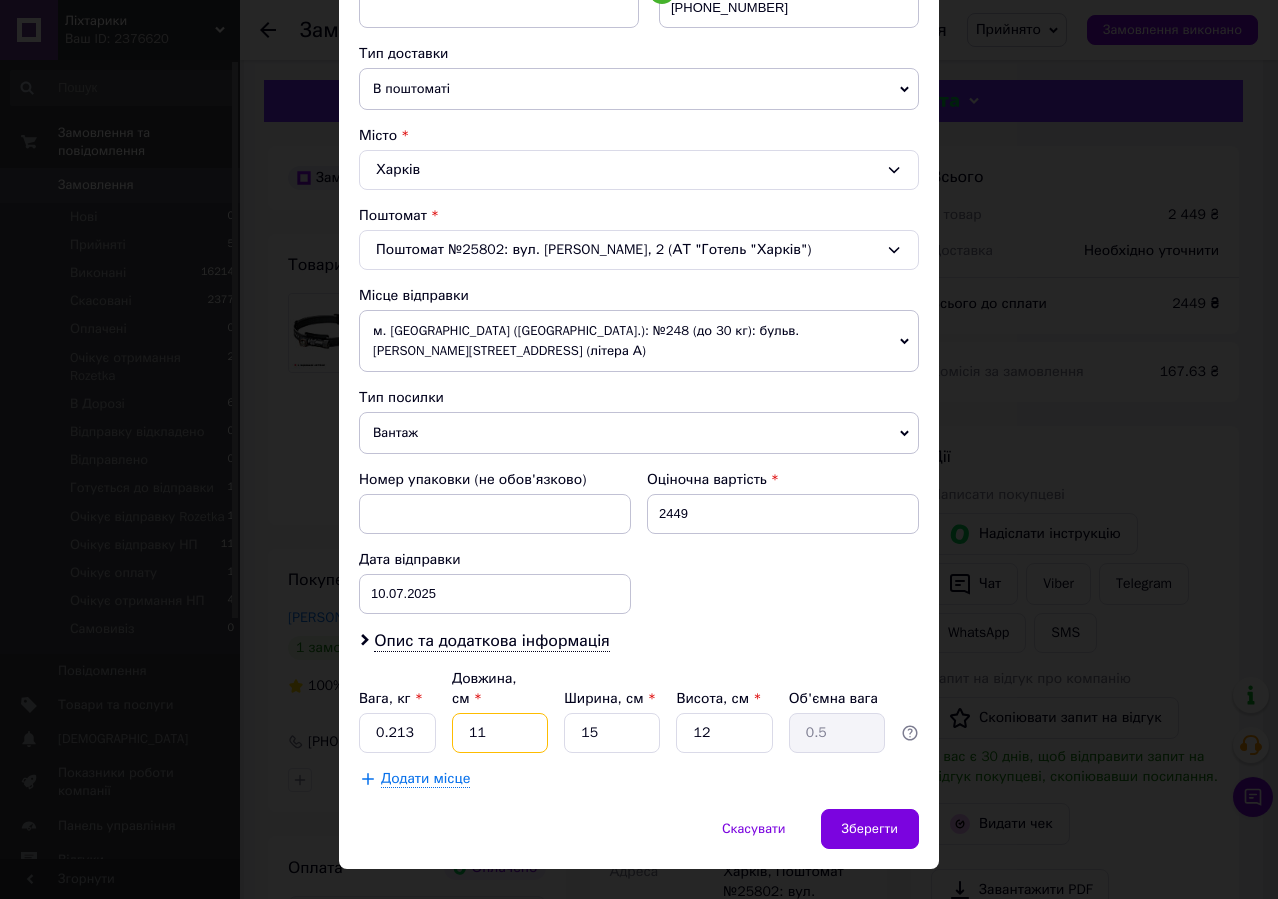type on "0.1" 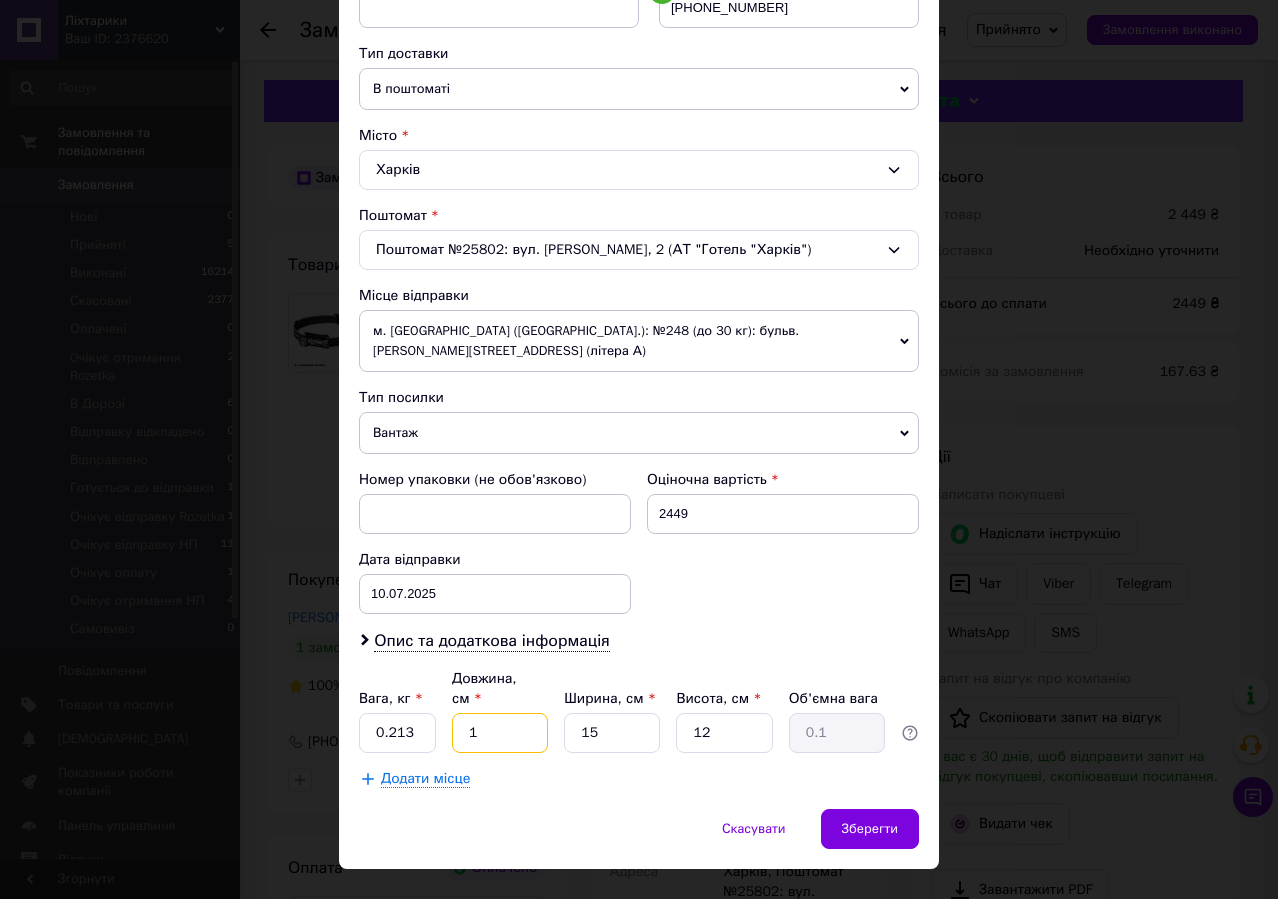 type on "15" 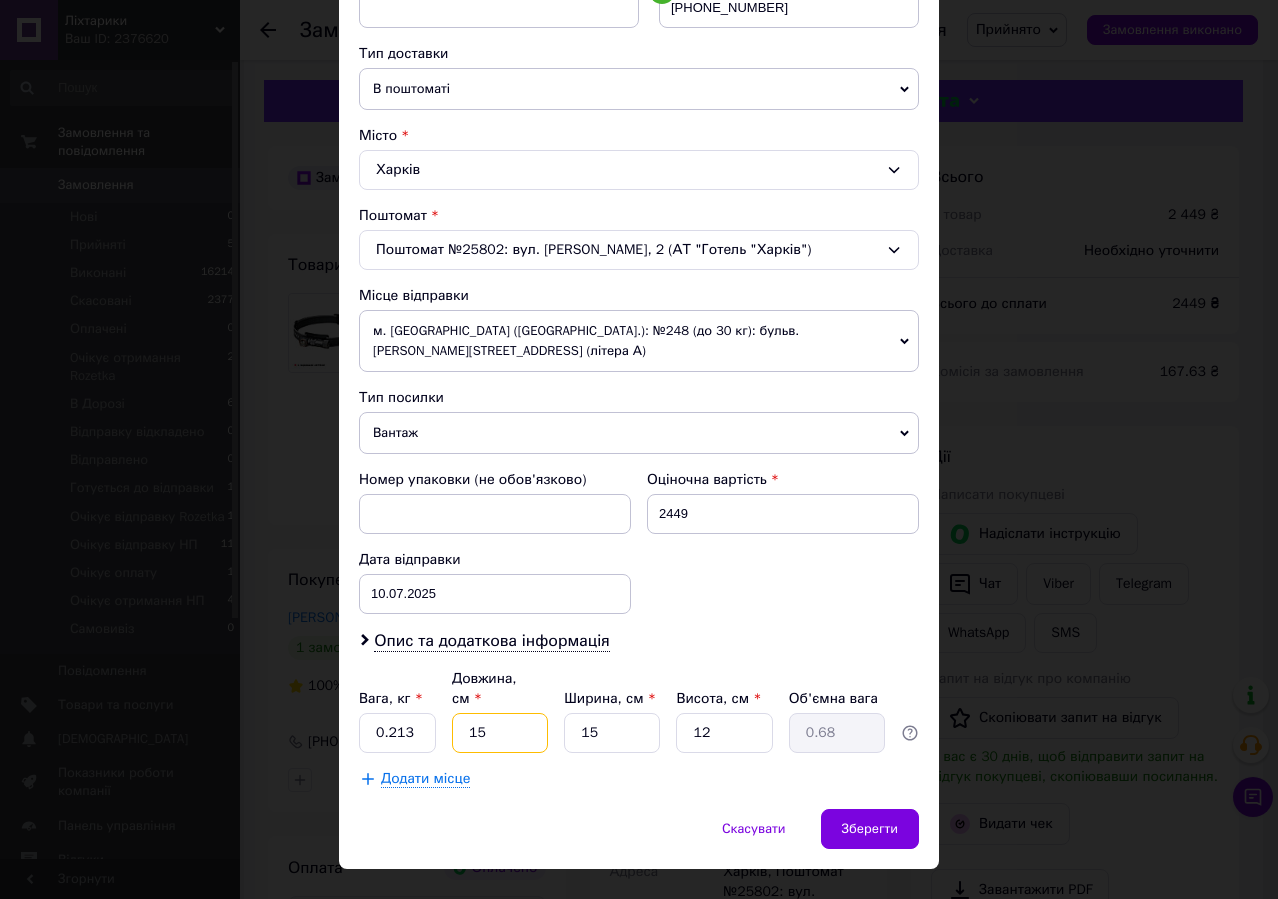 type on "15" 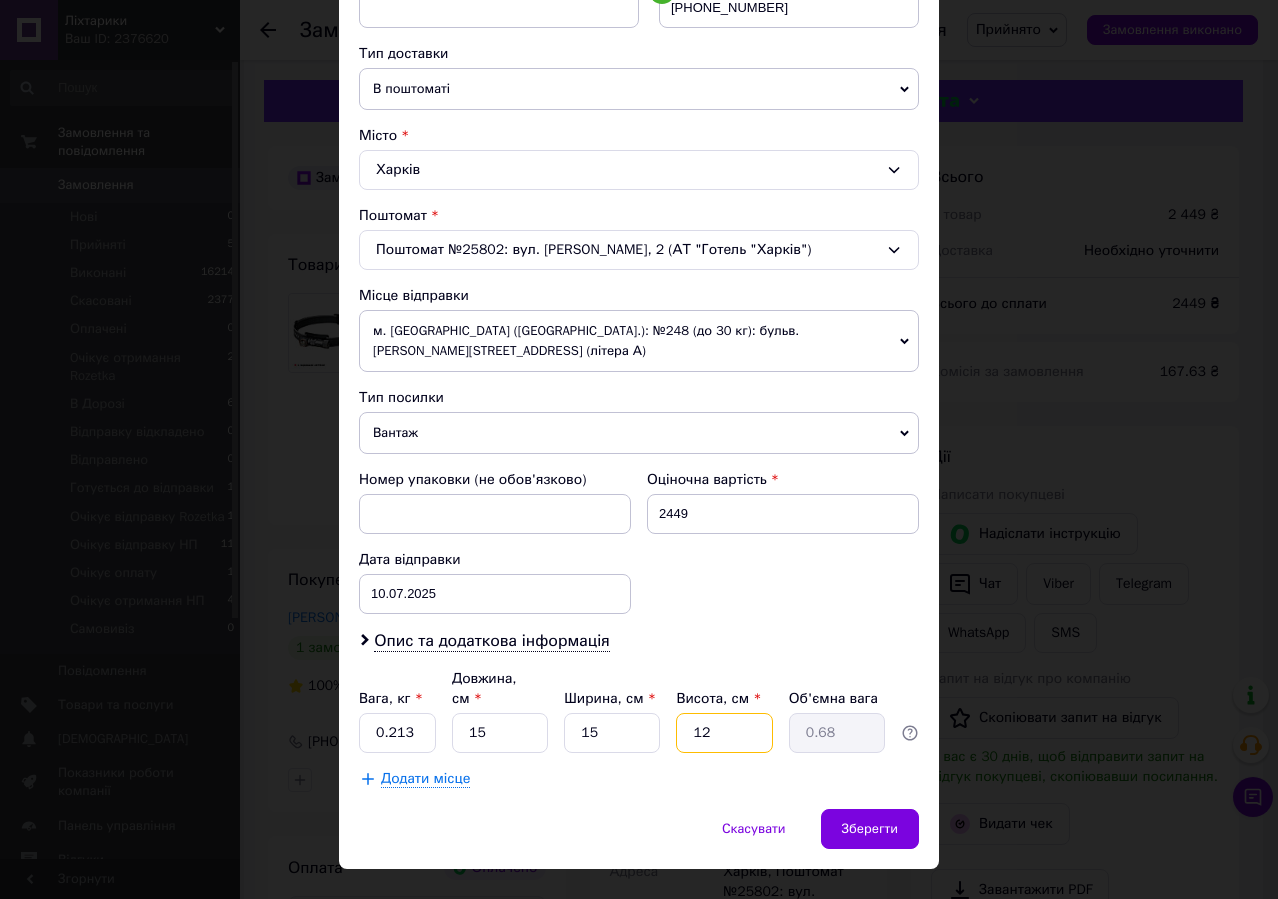 drag, startPoint x: 702, startPoint y: 678, endPoint x: 670, endPoint y: 666, distance: 34.176014 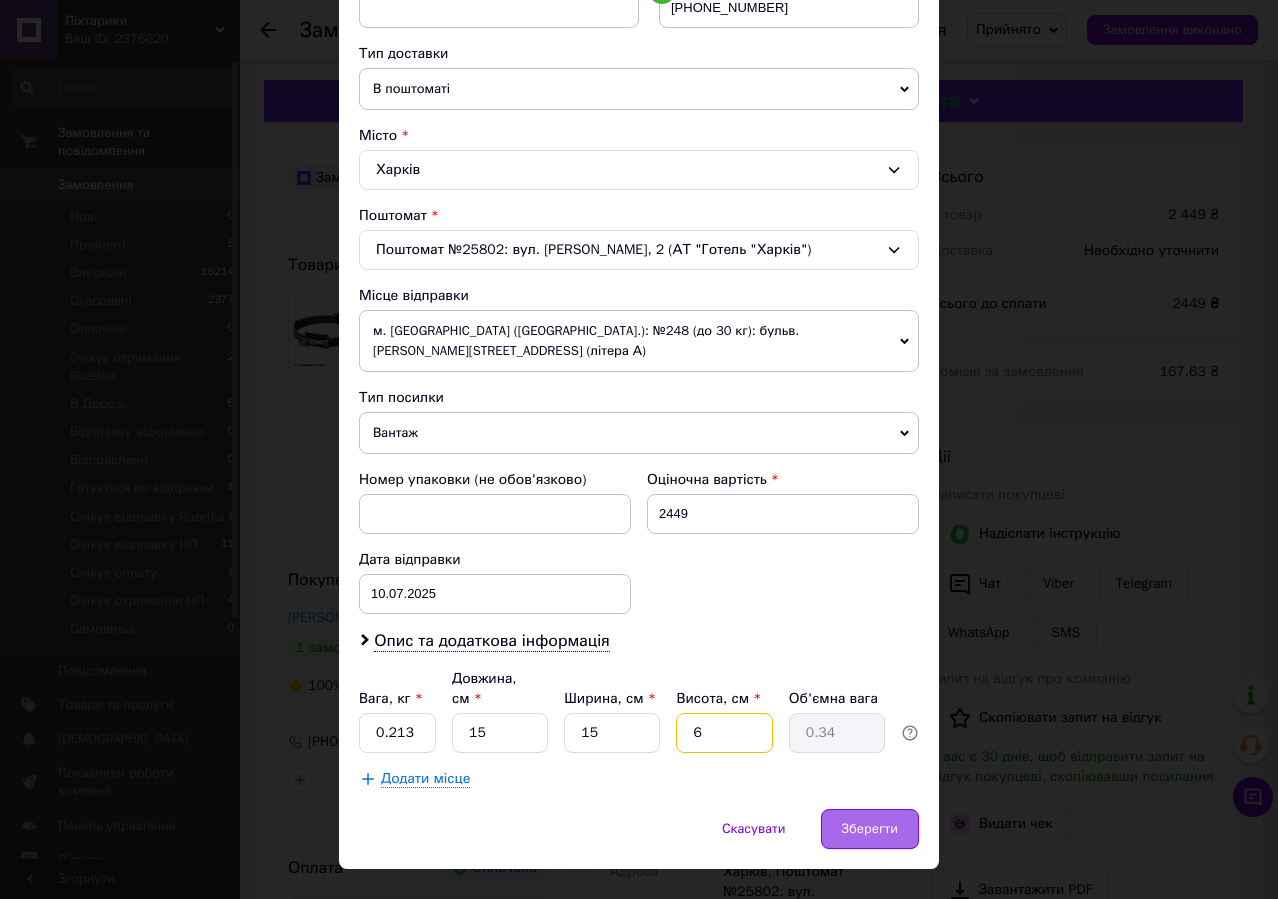 type on "6" 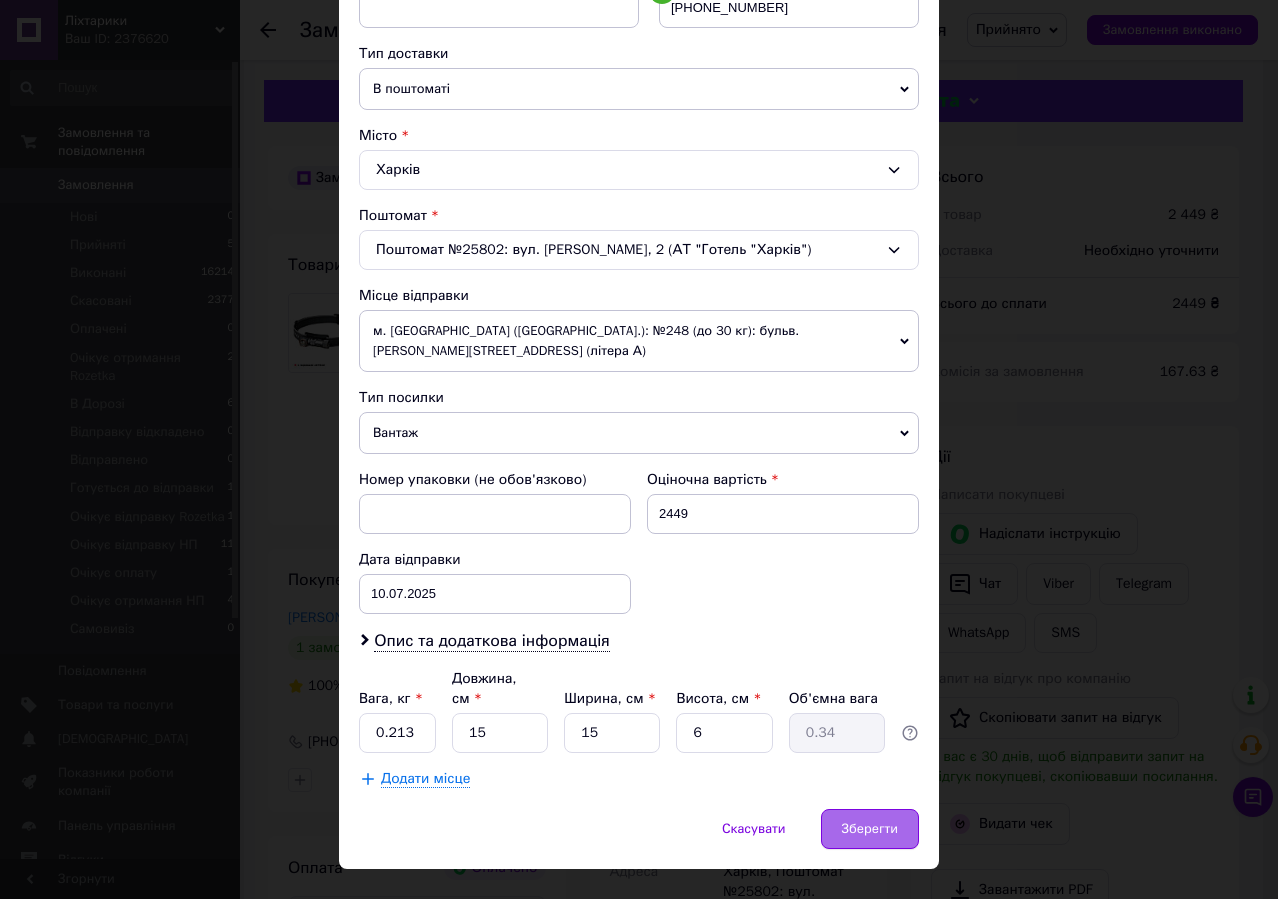 click on "Зберегти" at bounding box center [870, 829] 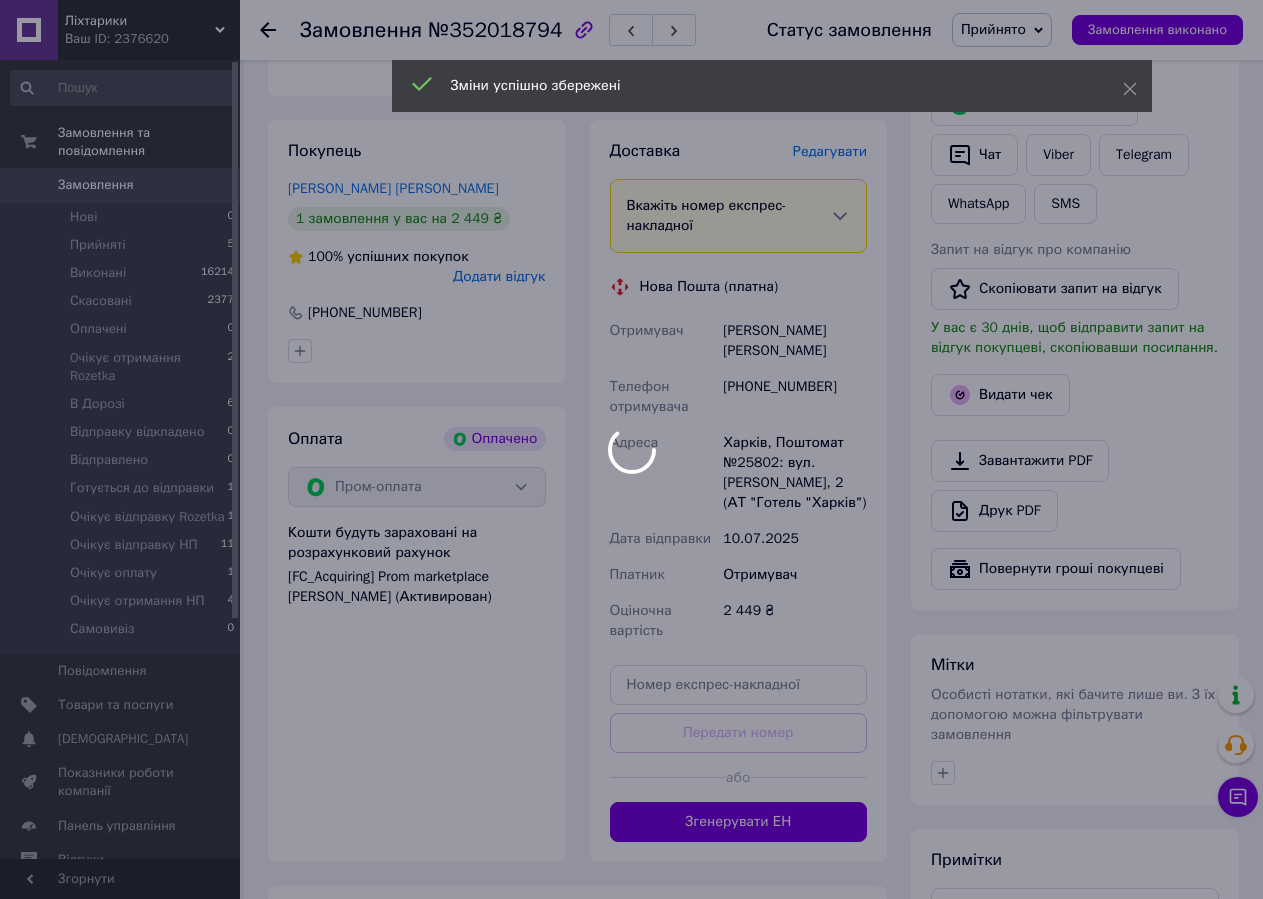 scroll, scrollTop: 500, scrollLeft: 0, axis: vertical 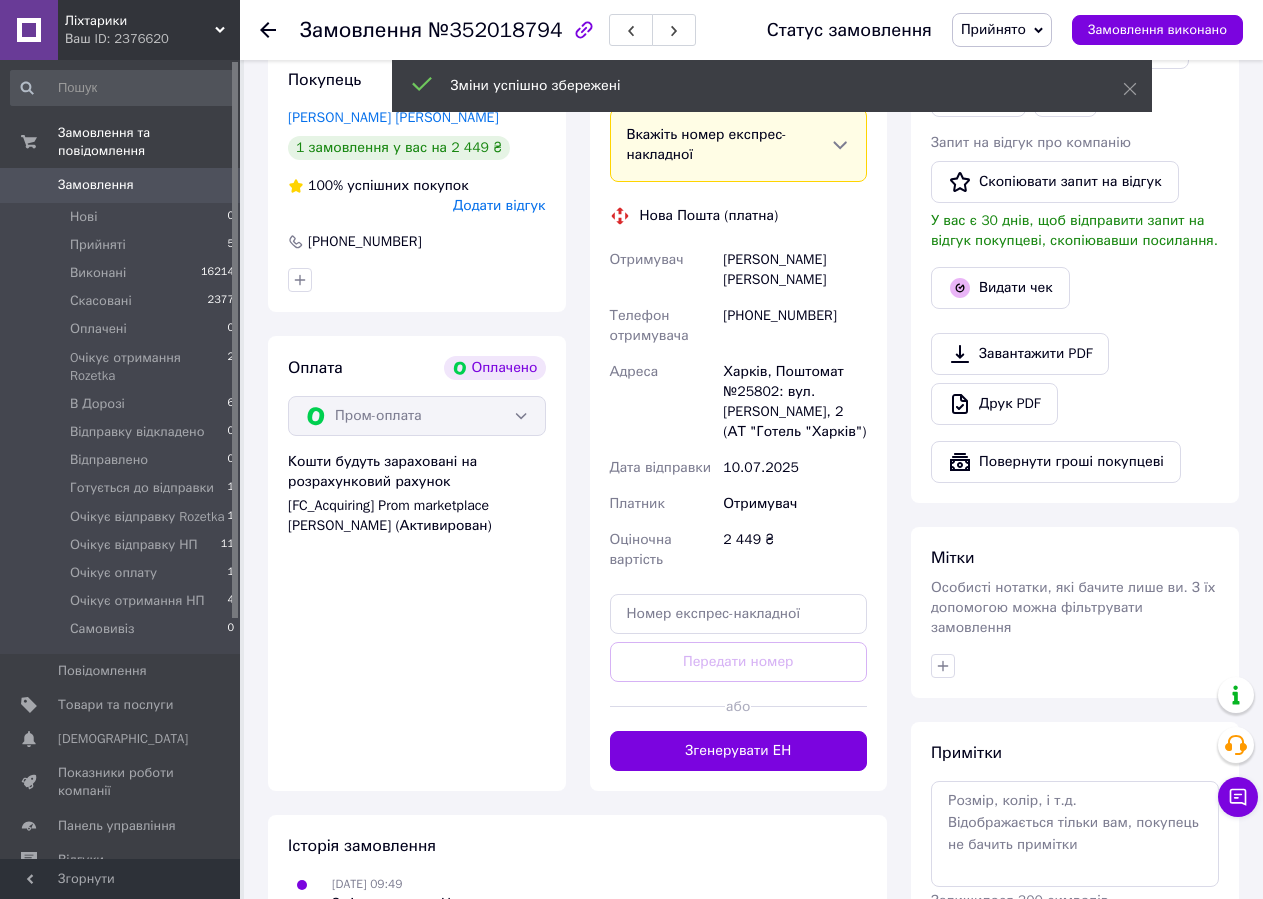 drag, startPoint x: 741, startPoint y: 729, endPoint x: 682, endPoint y: 739, distance: 59.841457 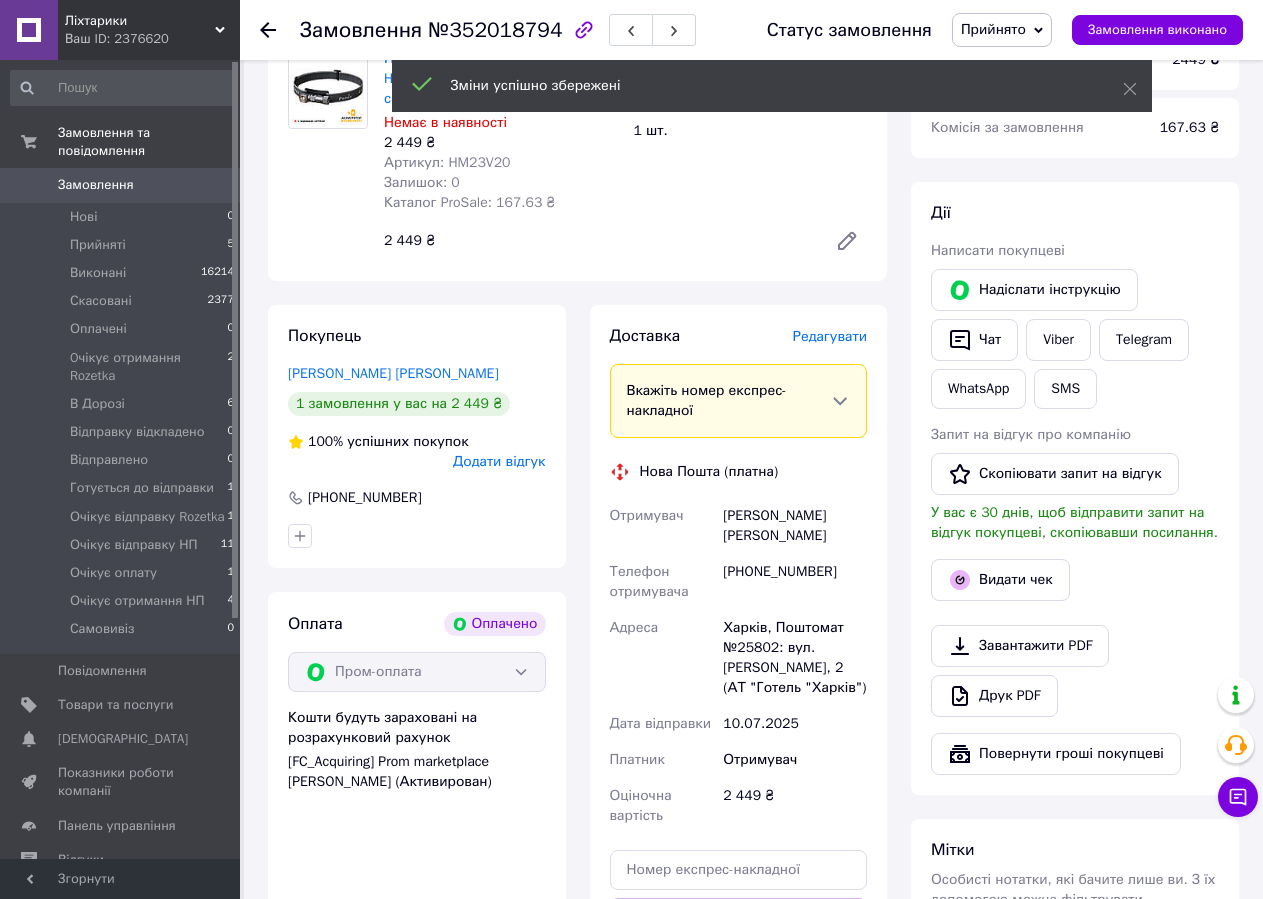 scroll, scrollTop: 100, scrollLeft: 0, axis: vertical 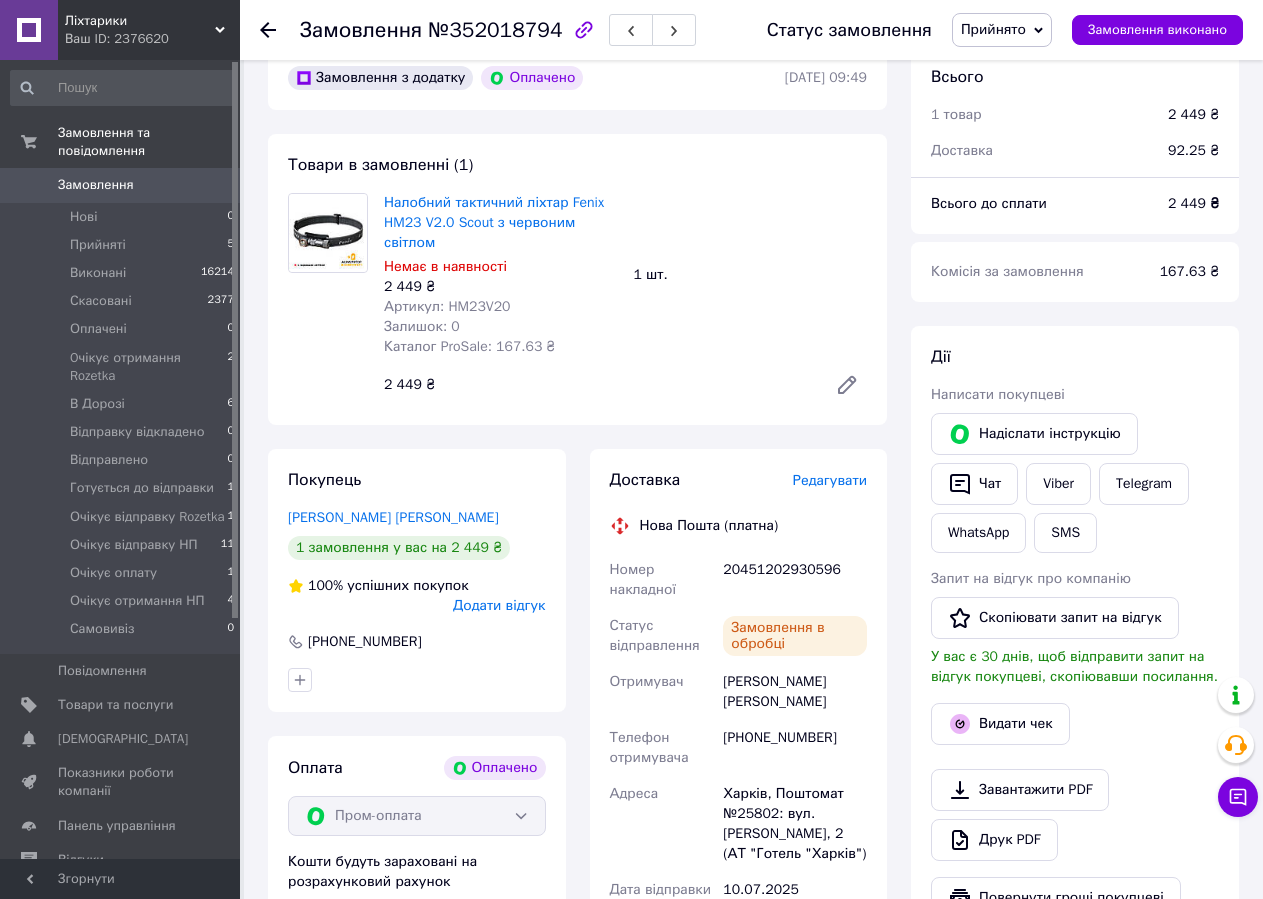 click on "Прийнято" at bounding box center (993, 29) 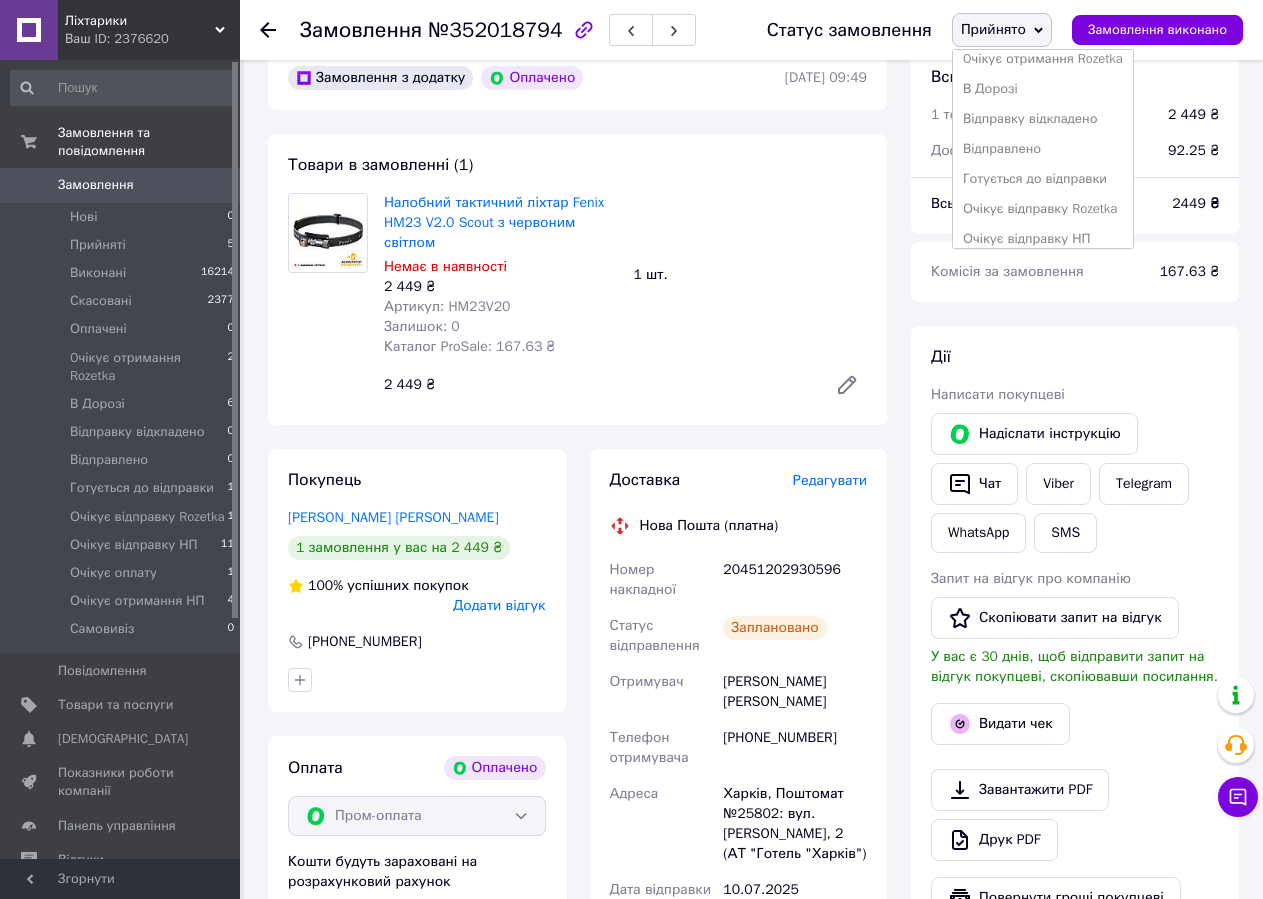 scroll, scrollTop: 202, scrollLeft: 0, axis: vertical 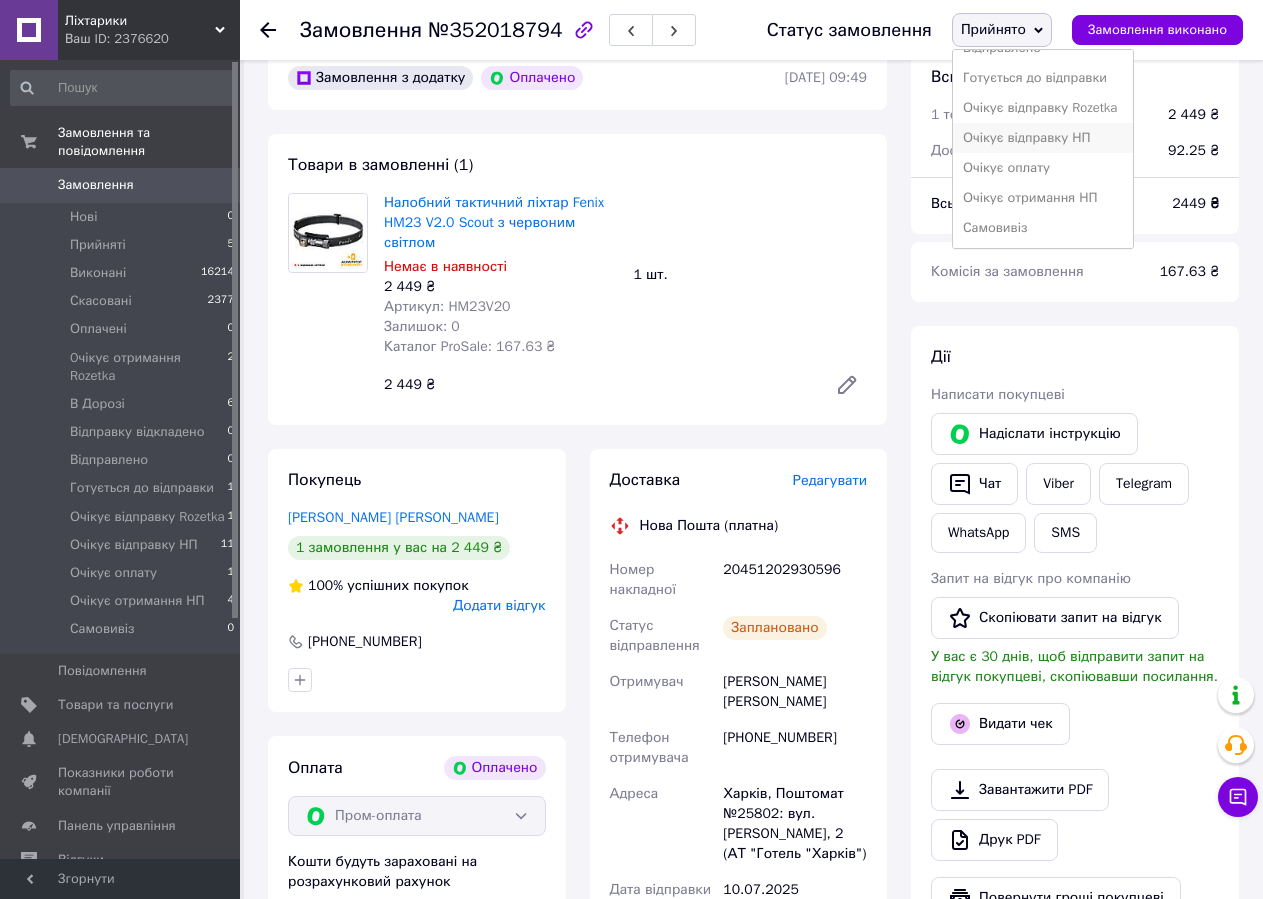 click on "Очікує відправку НП" at bounding box center (1043, 138) 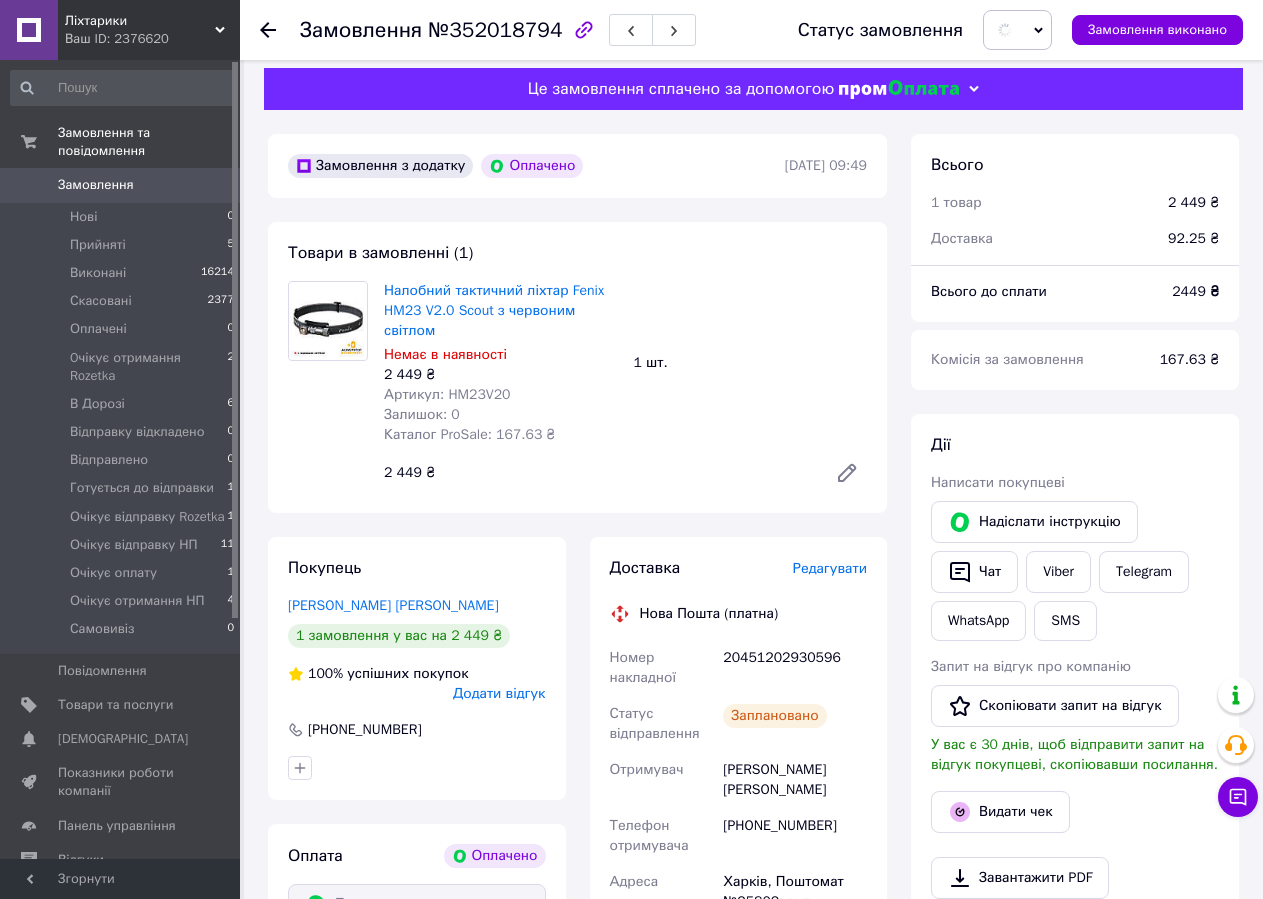 scroll, scrollTop: 0, scrollLeft: 0, axis: both 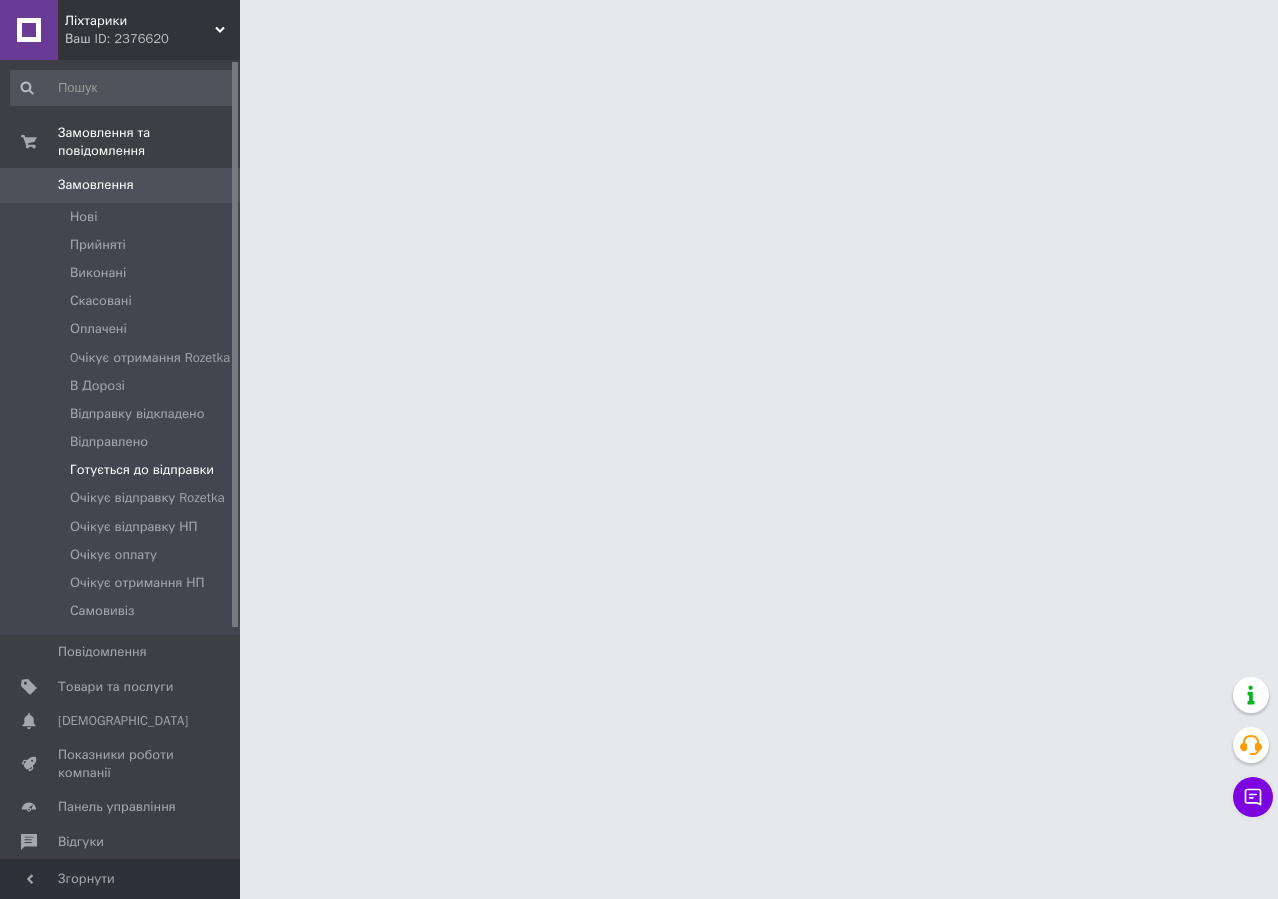 click on "Готується до відправки" at bounding box center (142, 470) 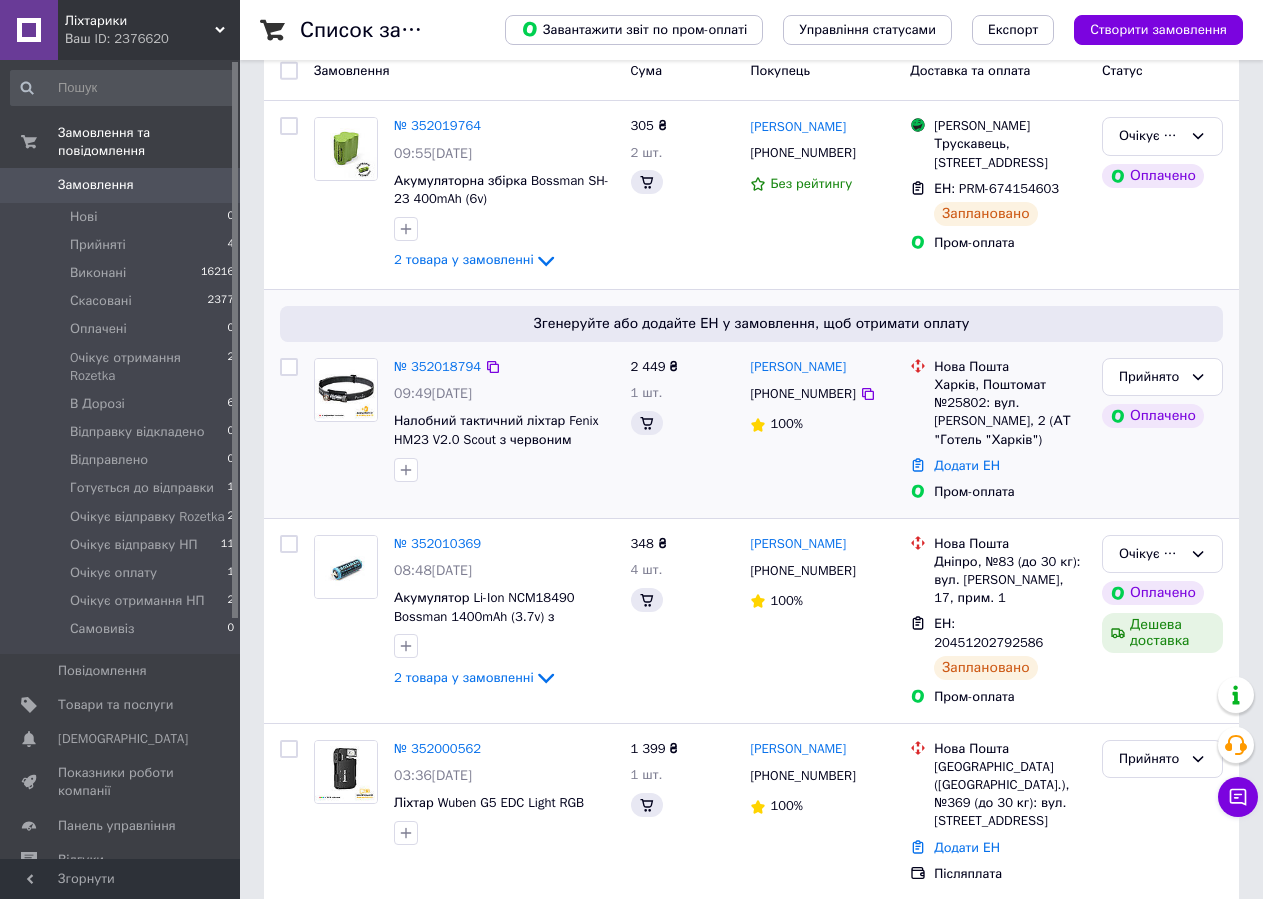 scroll, scrollTop: 300, scrollLeft: 0, axis: vertical 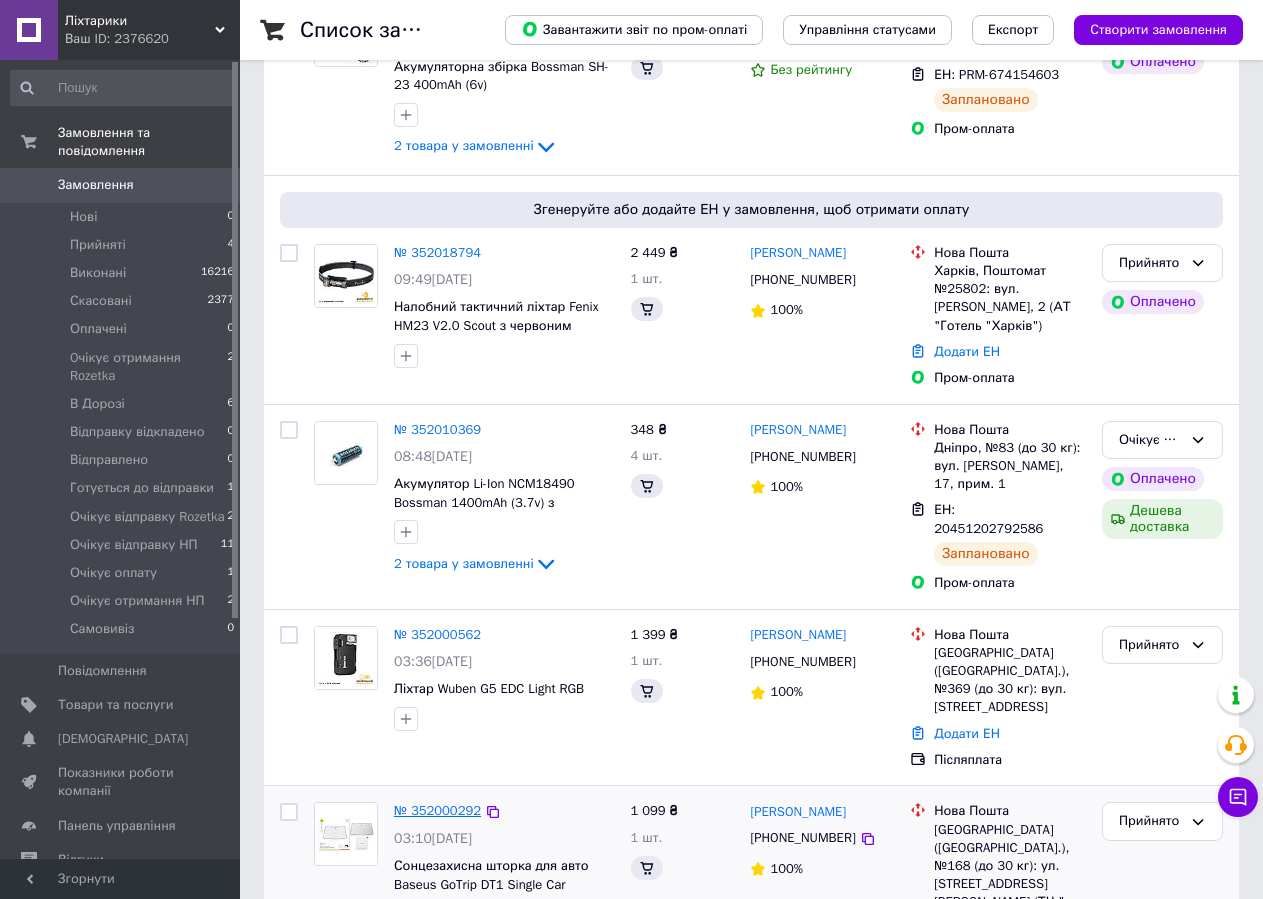 click on "№ 352000292" at bounding box center [437, 810] 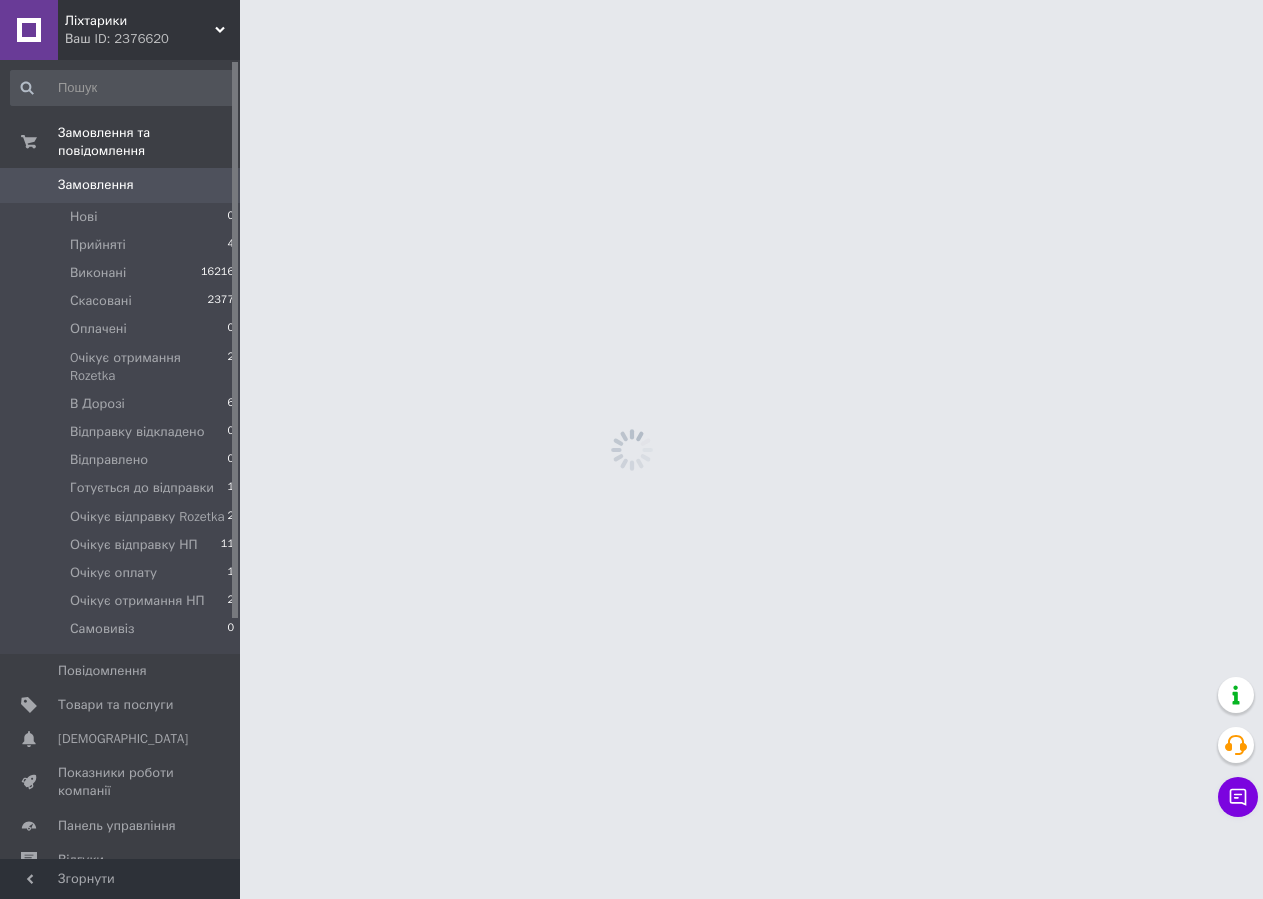 scroll, scrollTop: 0, scrollLeft: 0, axis: both 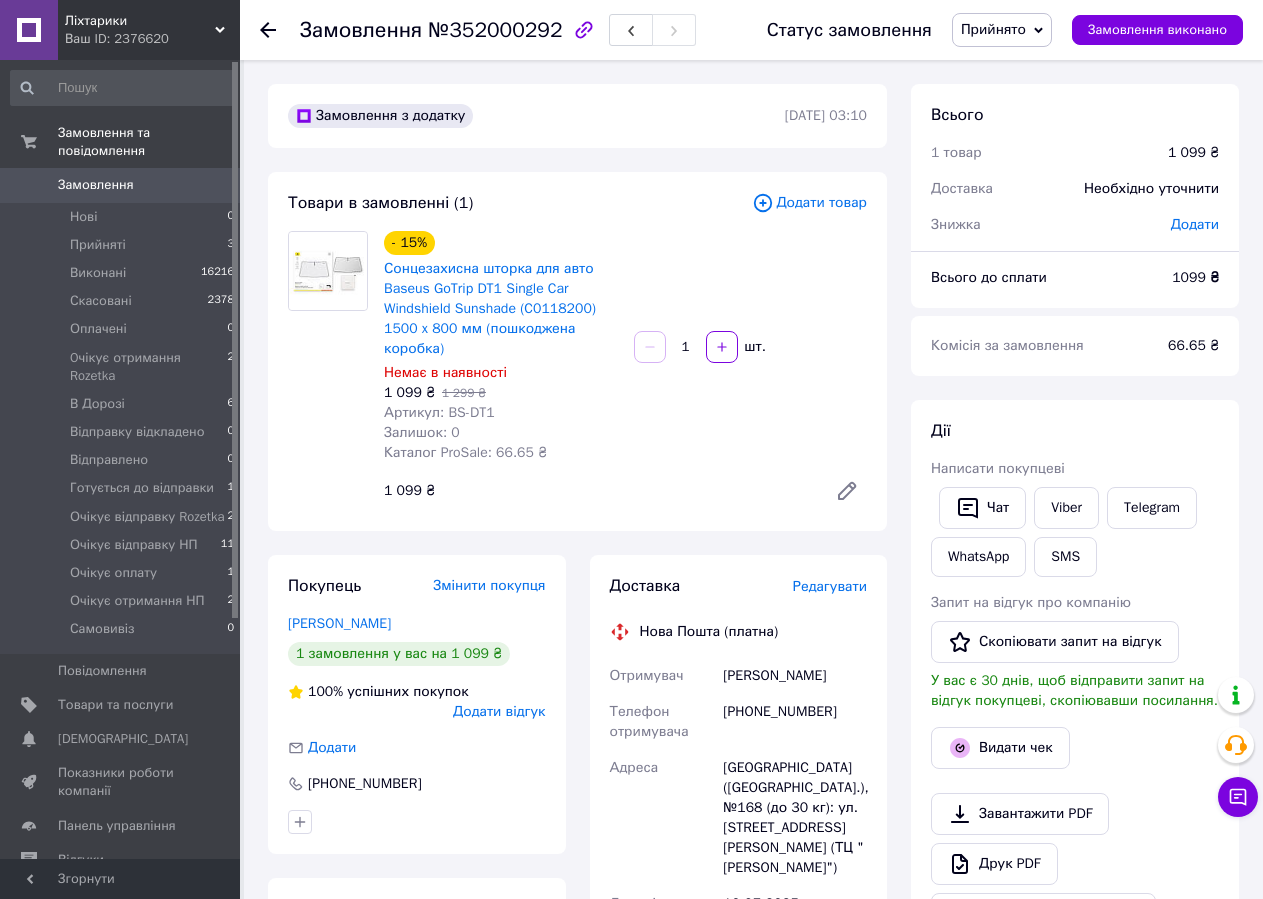 click on "Прийнято" at bounding box center [993, 29] 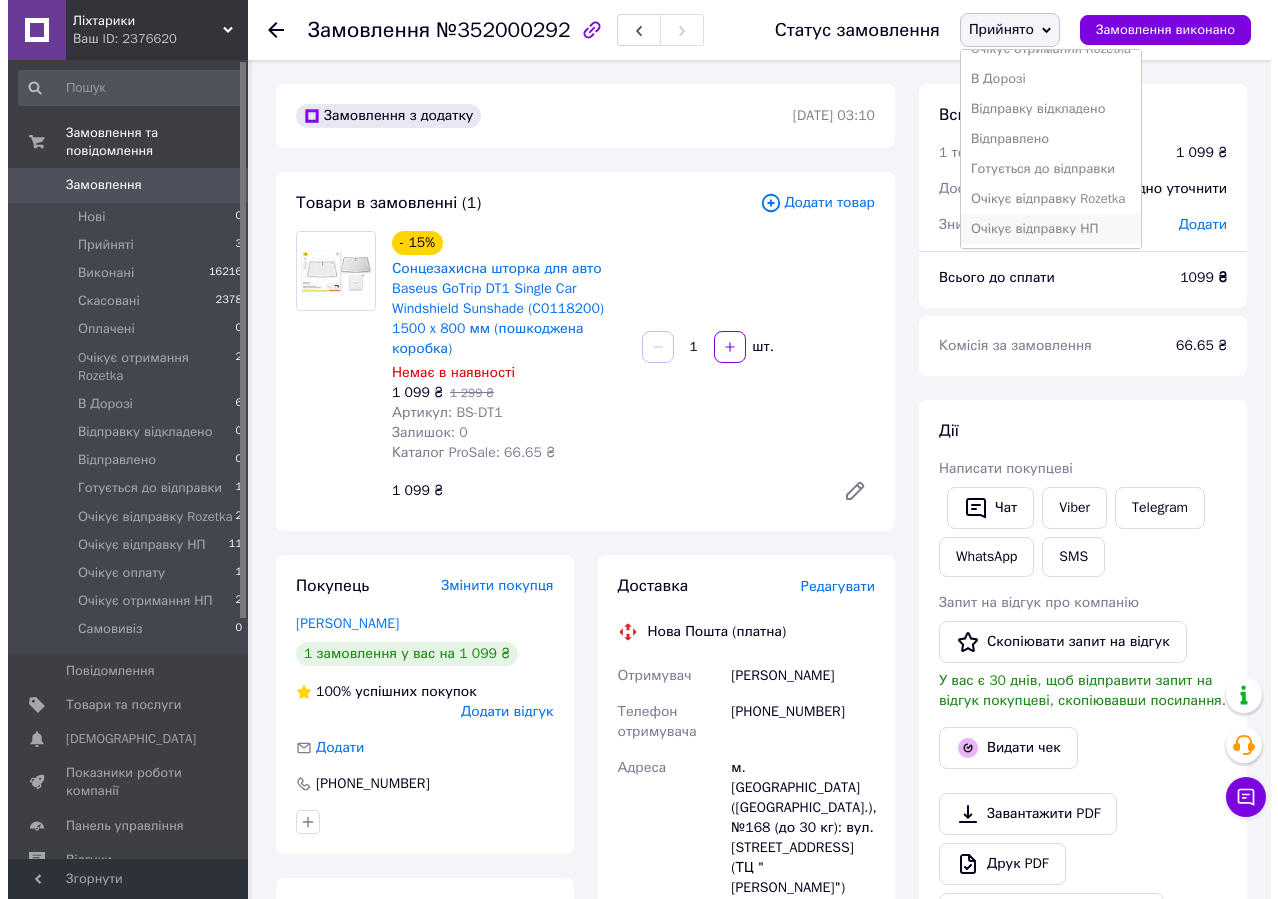 scroll, scrollTop: 202, scrollLeft: 0, axis: vertical 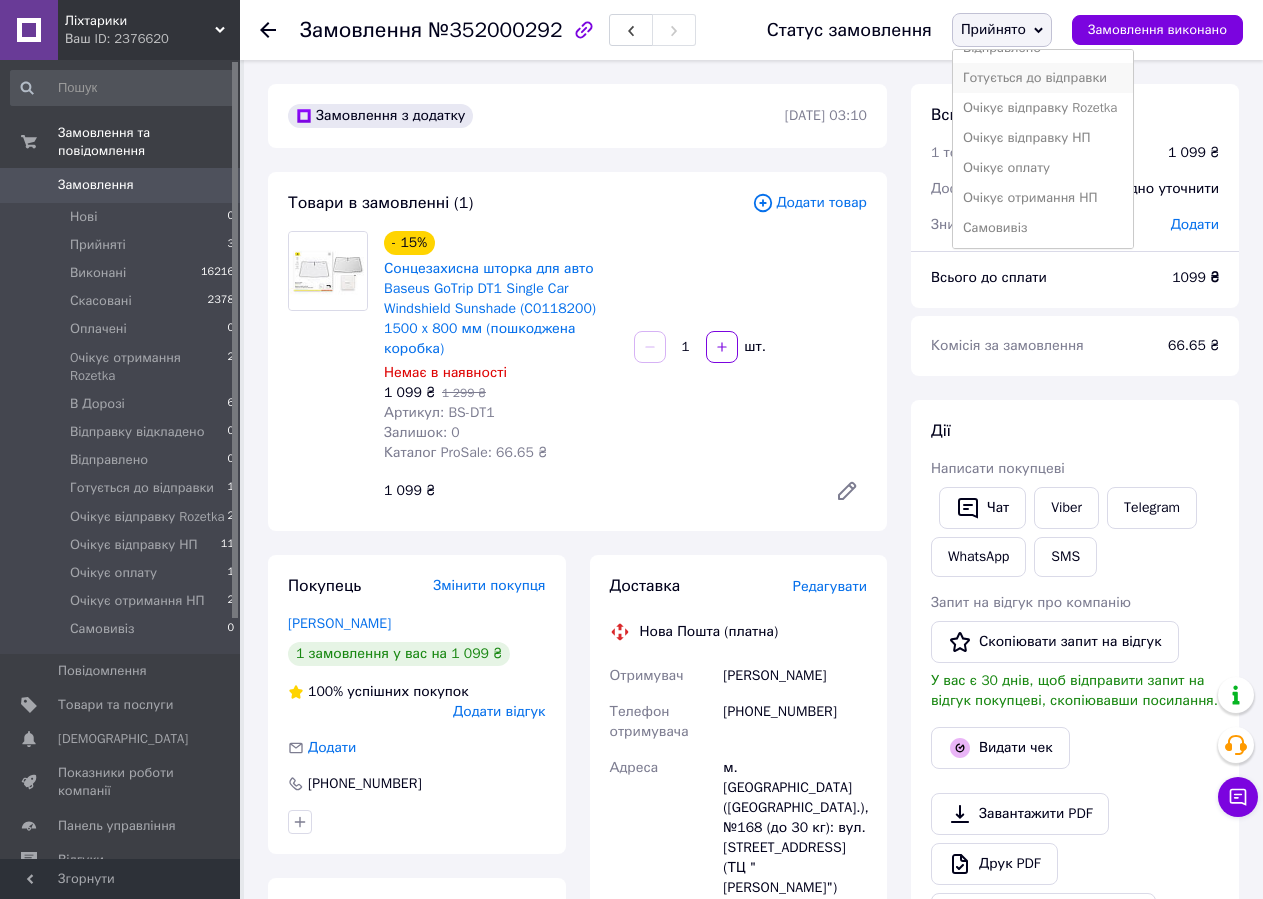 click on "Готується до відправки" at bounding box center (1043, 78) 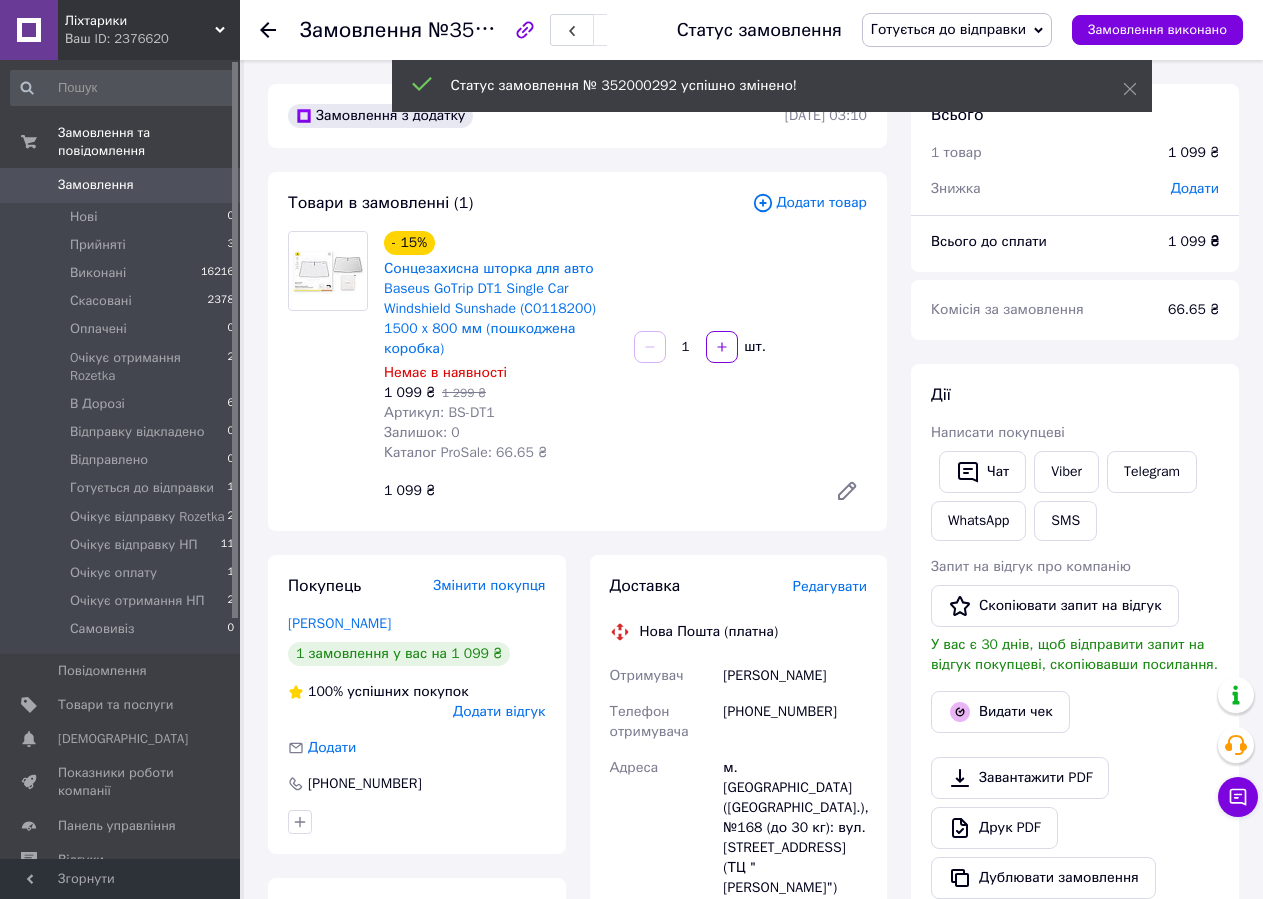 click on "Редагувати" at bounding box center (830, 586) 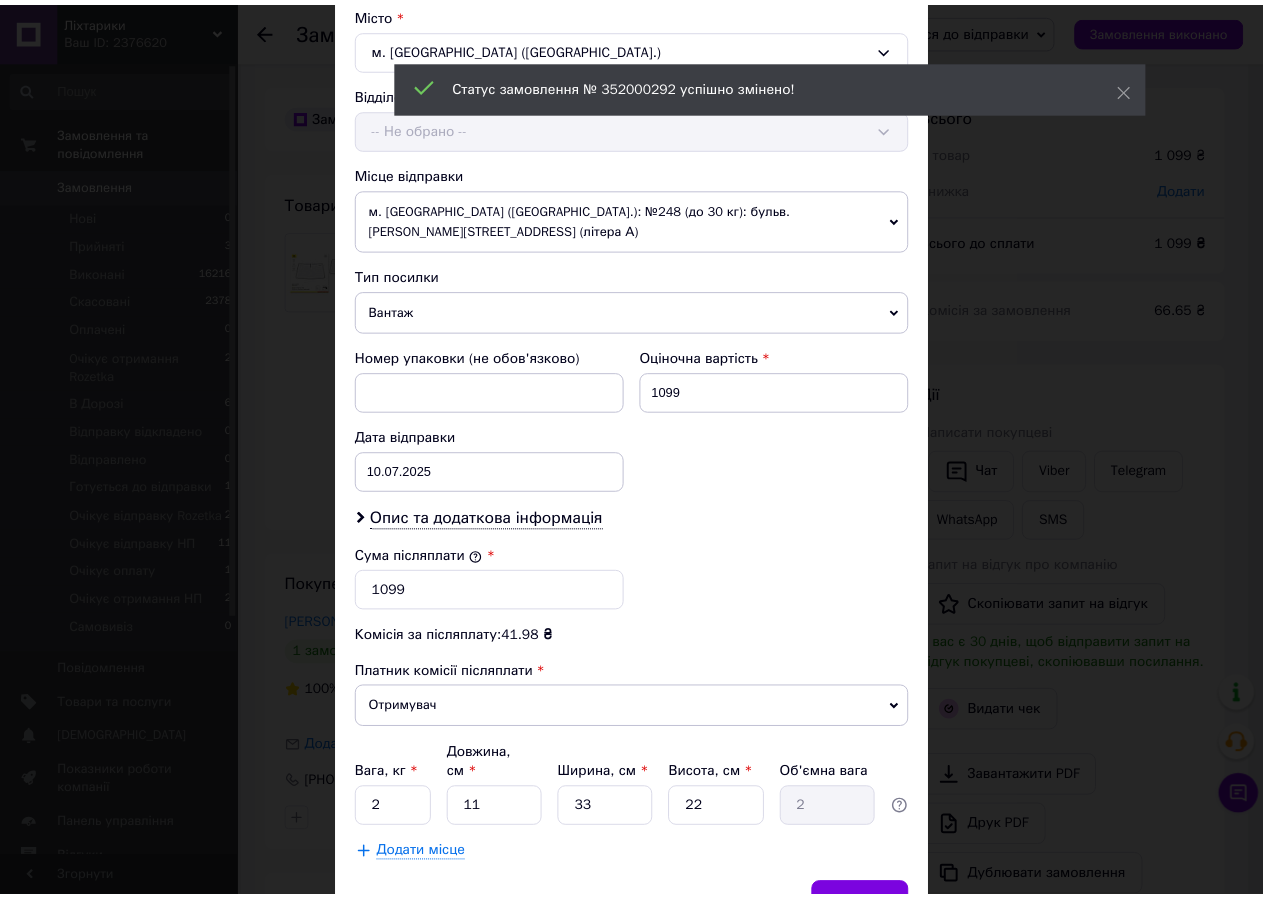scroll, scrollTop: 627, scrollLeft: 0, axis: vertical 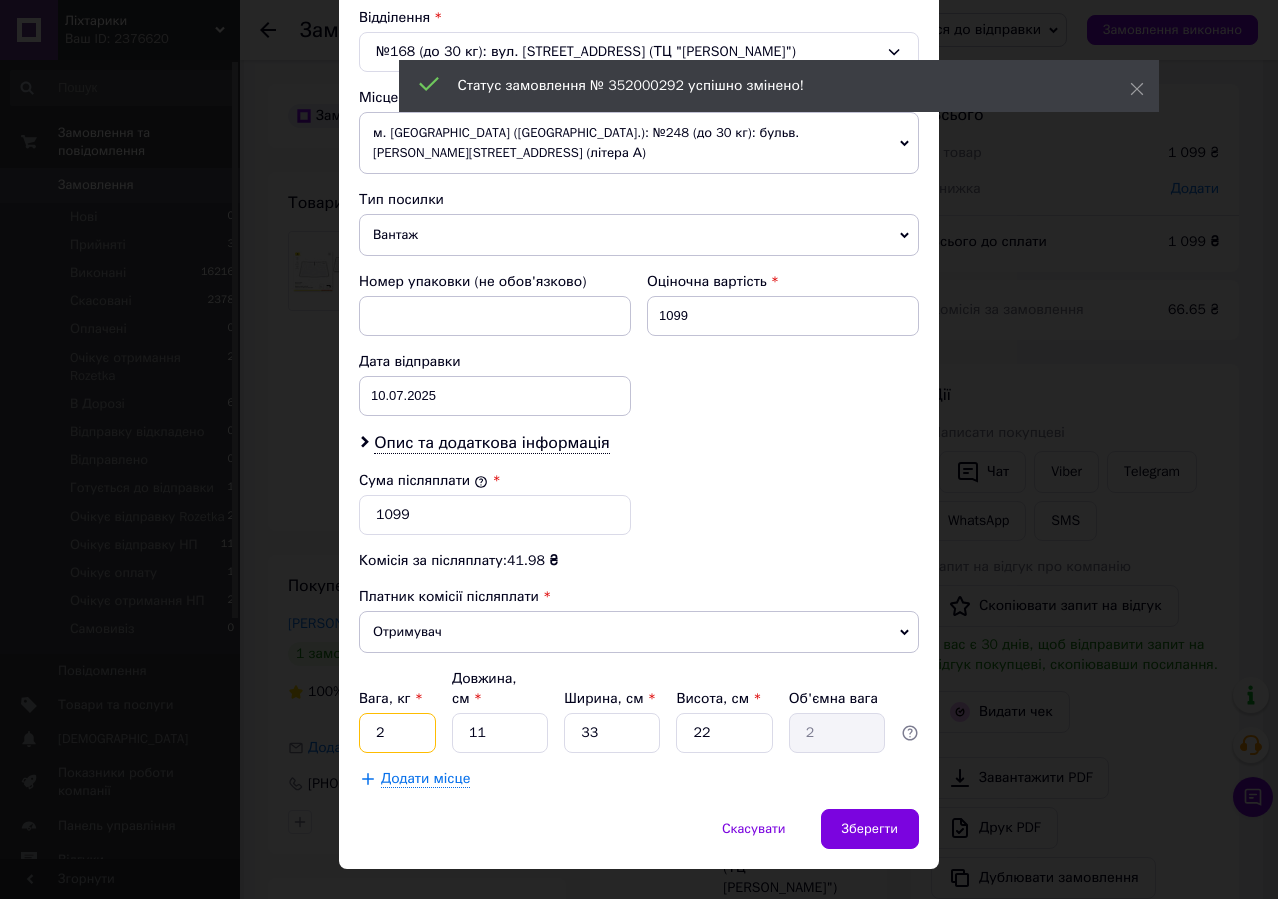 click on "2" at bounding box center [397, 733] 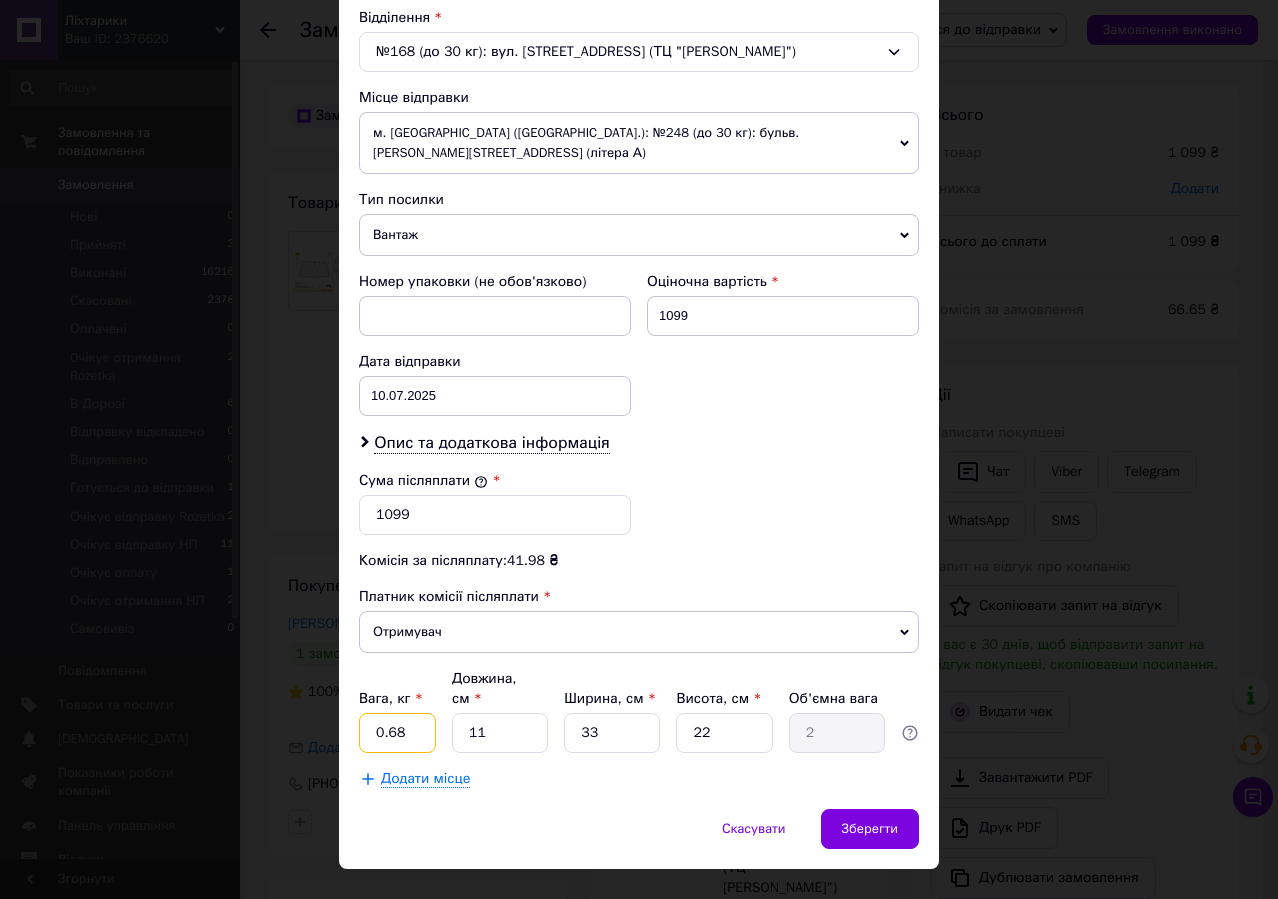 type on "0.68" 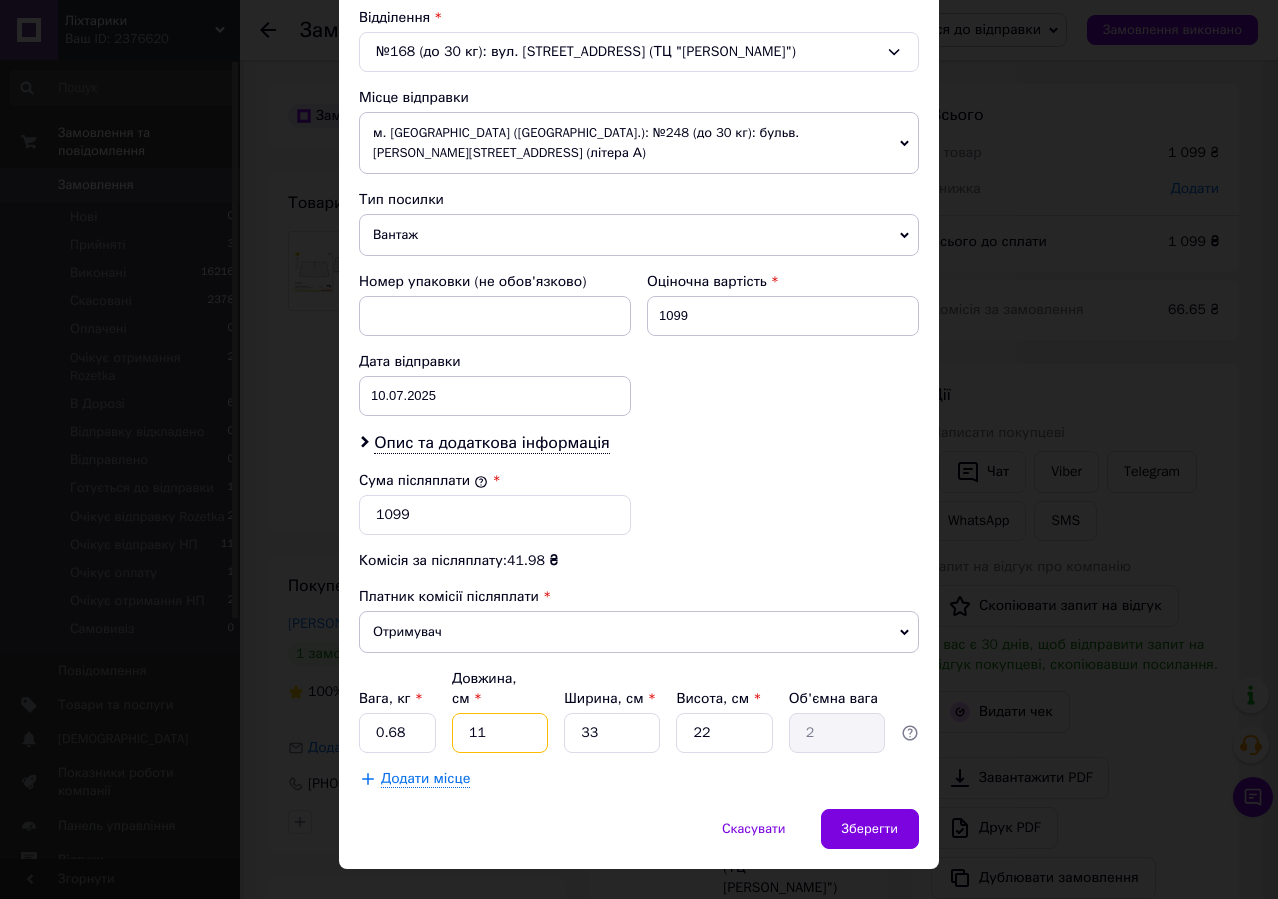 drag, startPoint x: 473, startPoint y: 690, endPoint x: 452, endPoint y: 685, distance: 21.587032 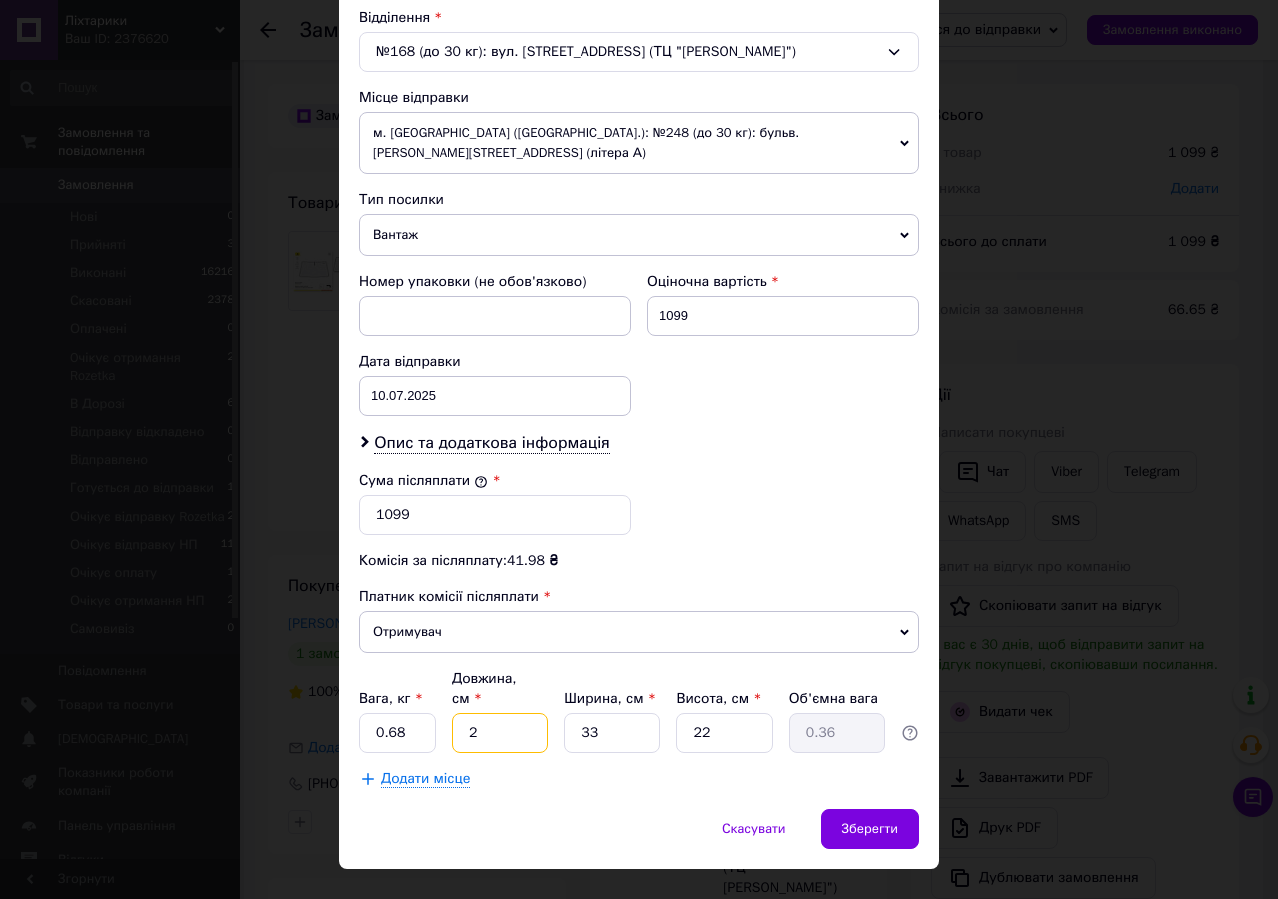 type on "28" 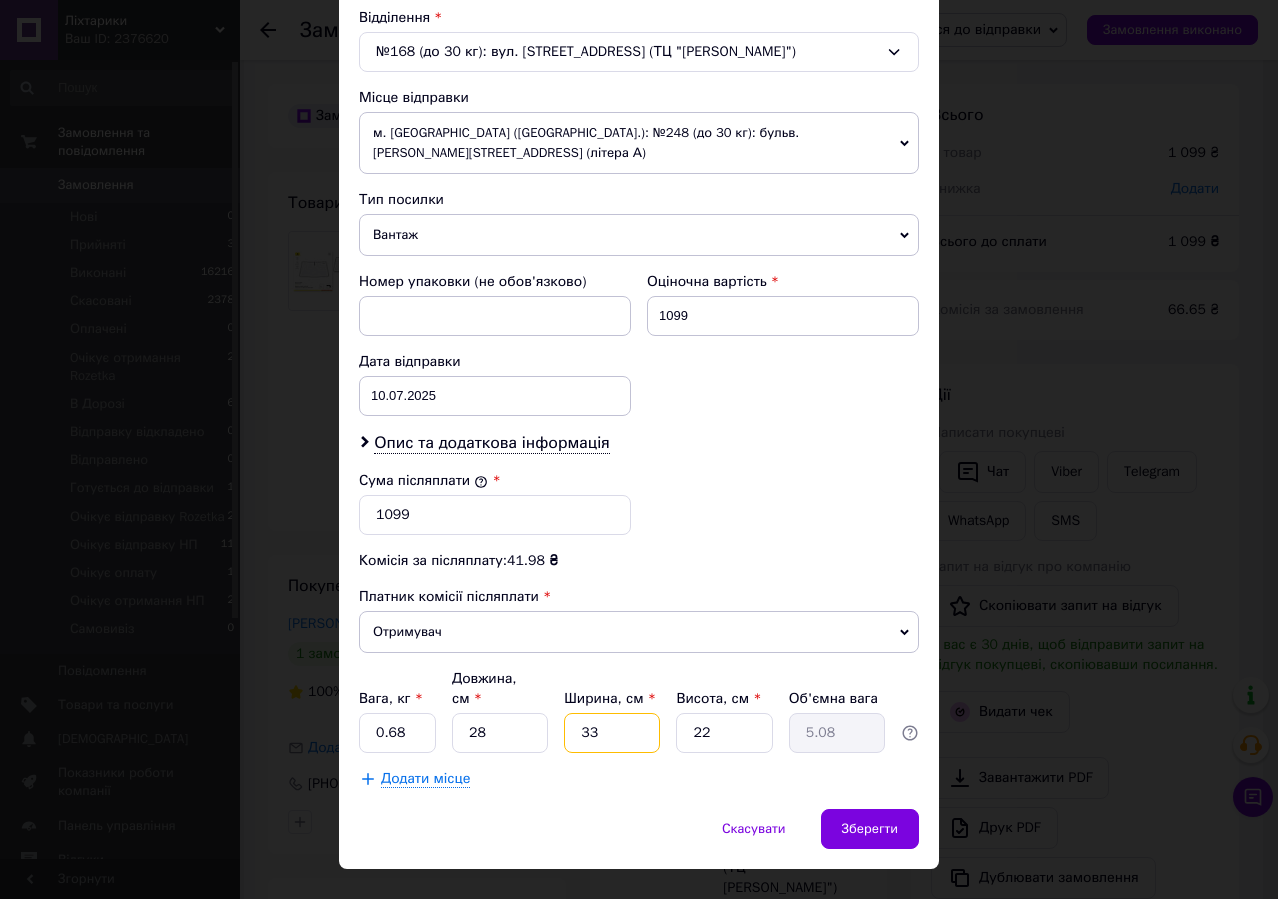 drag, startPoint x: 611, startPoint y: 688, endPoint x: 566, endPoint y: 675, distance: 46.840153 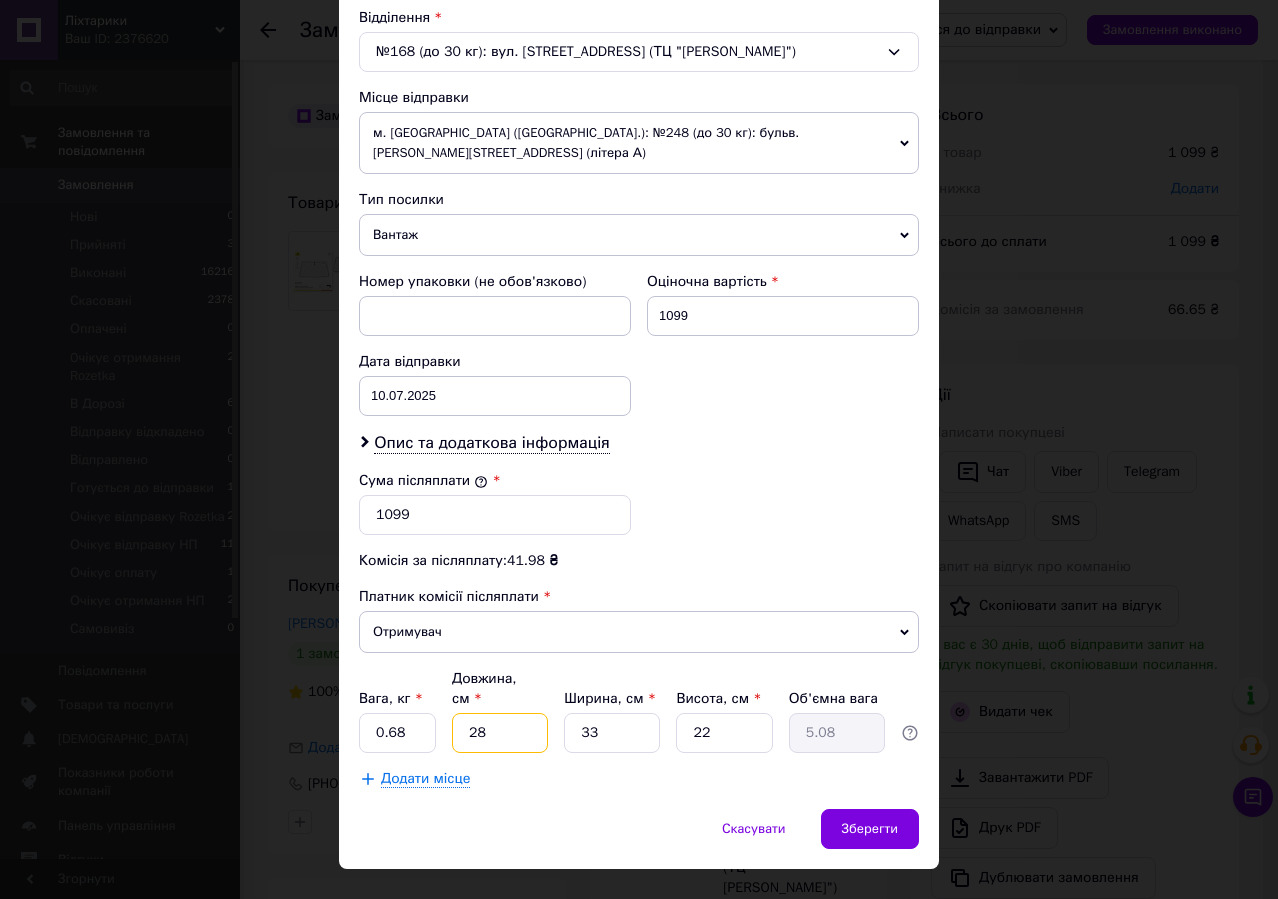 drag, startPoint x: 483, startPoint y: 700, endPoint x: 436, endPoint y: 681, distance: 50.695168 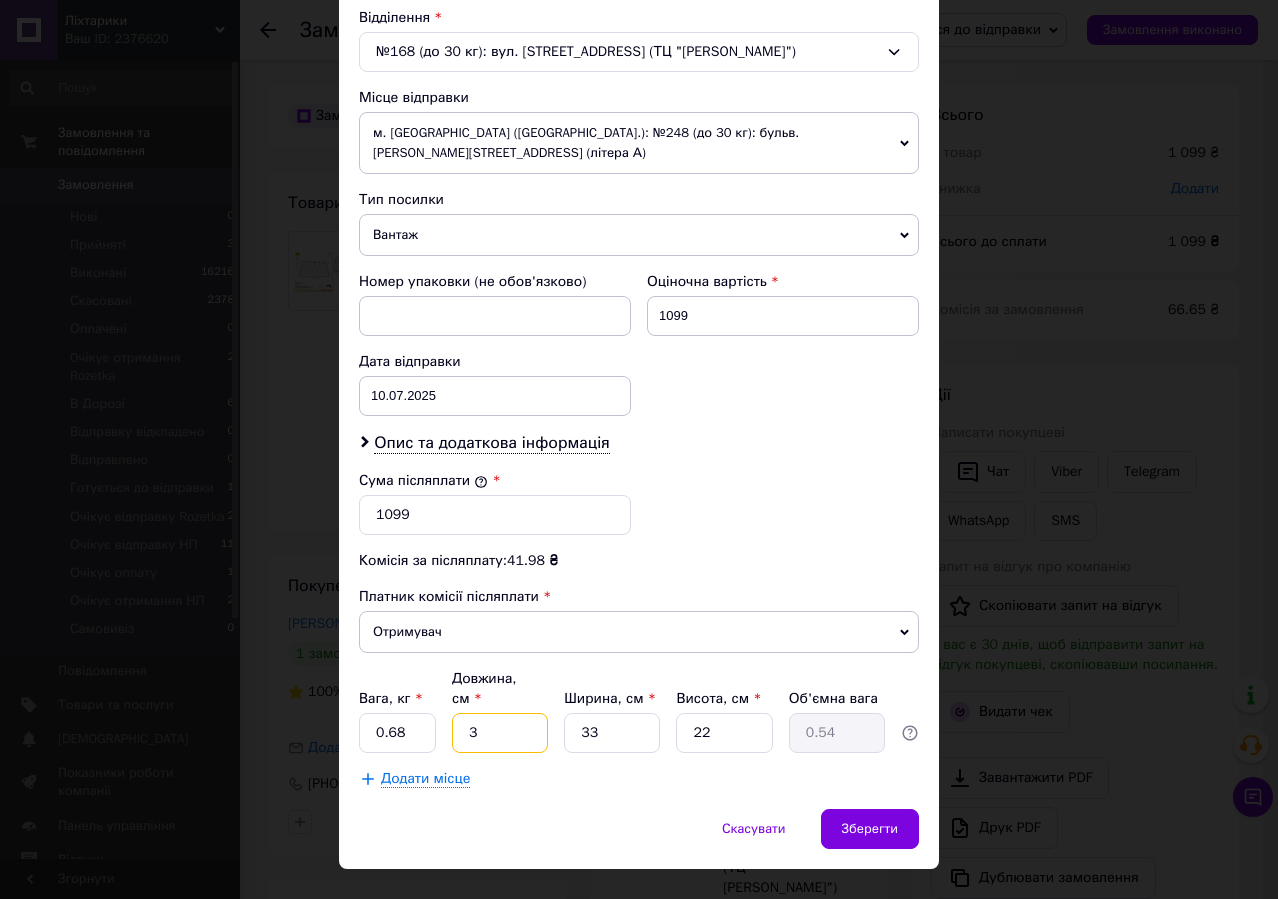 type on "38" 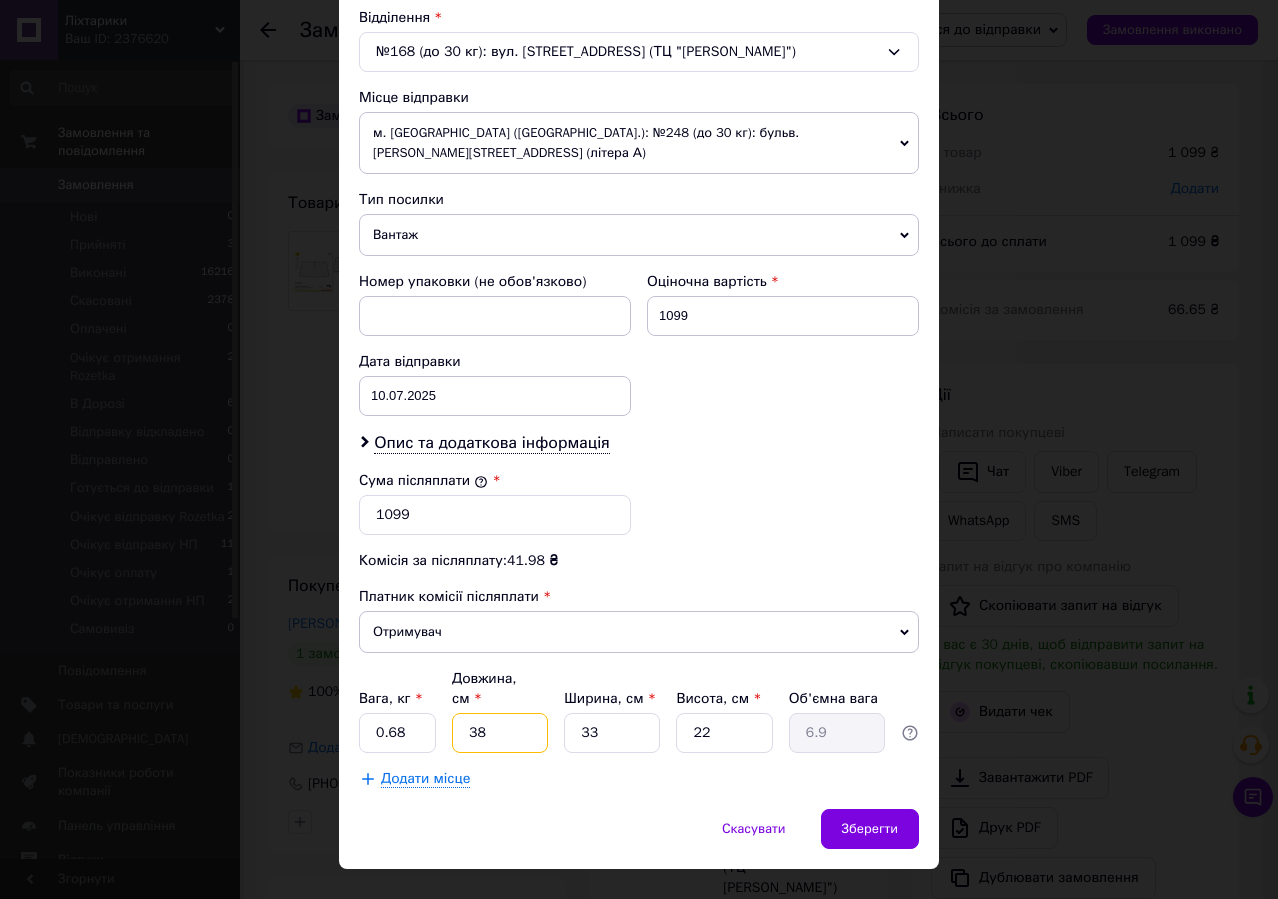 type on "38" 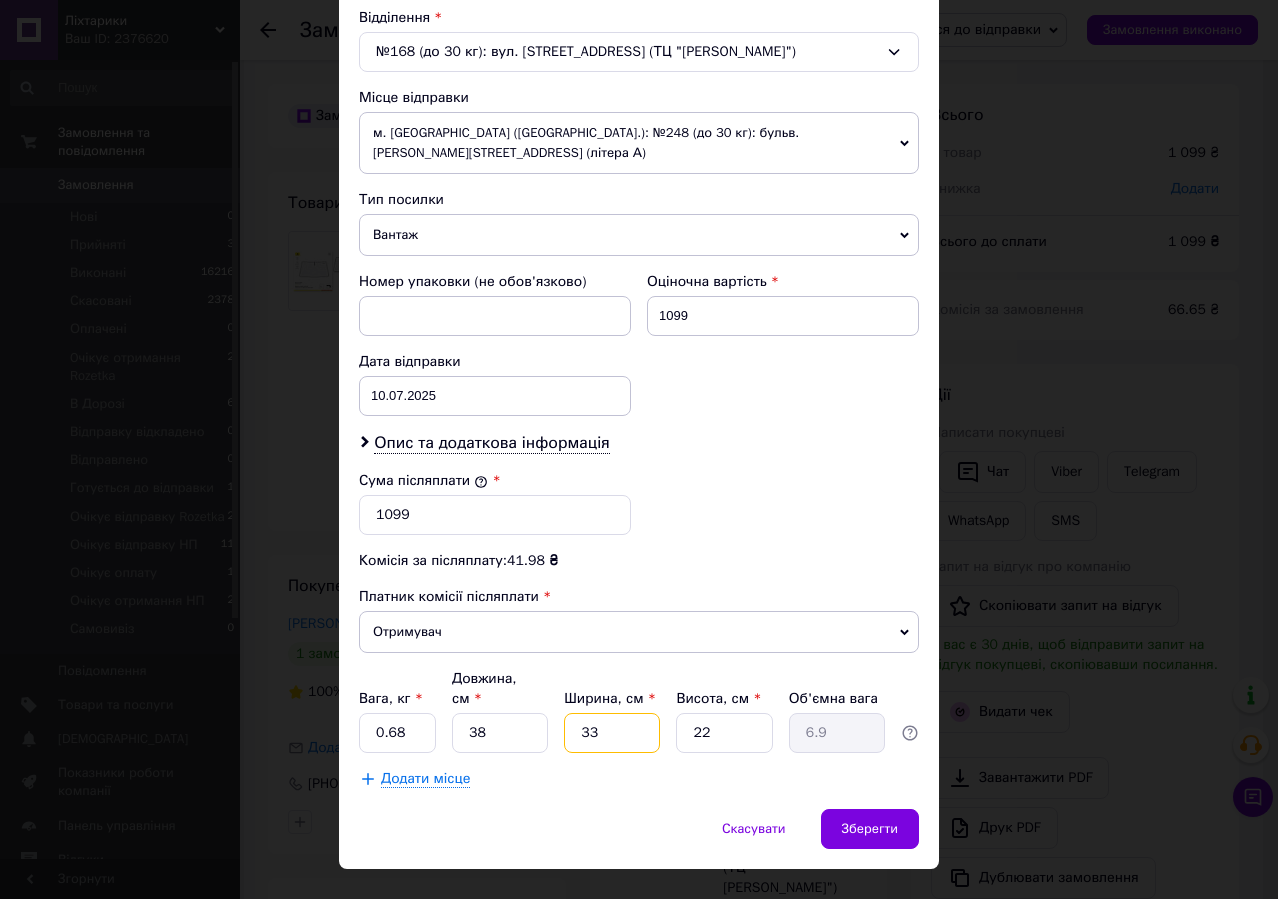 drag, startPoint x: 607, startPoint y: 692, endPoint x: 545, endPoint y: 694, distance: 62.03225 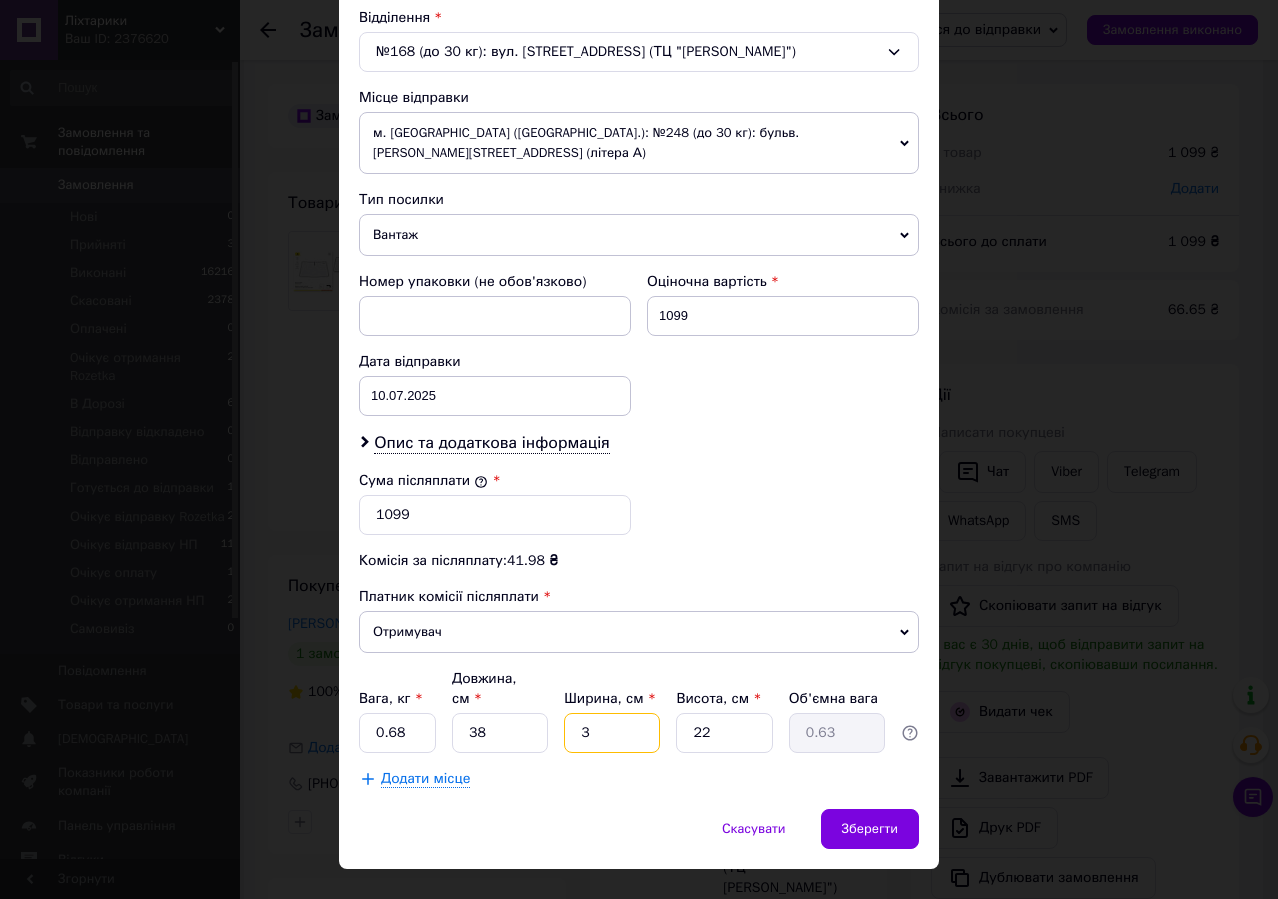 type on "32" 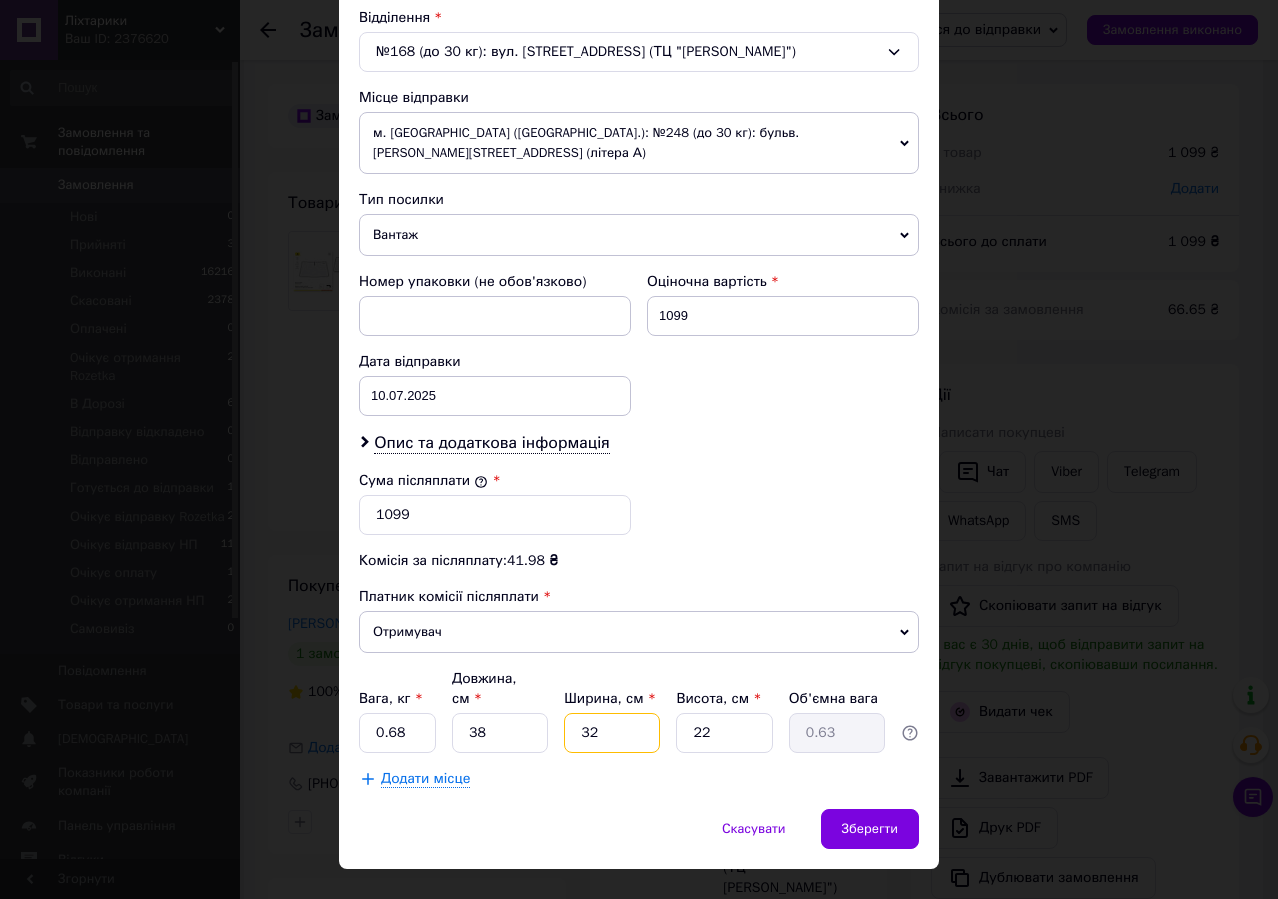 type on "6.69" 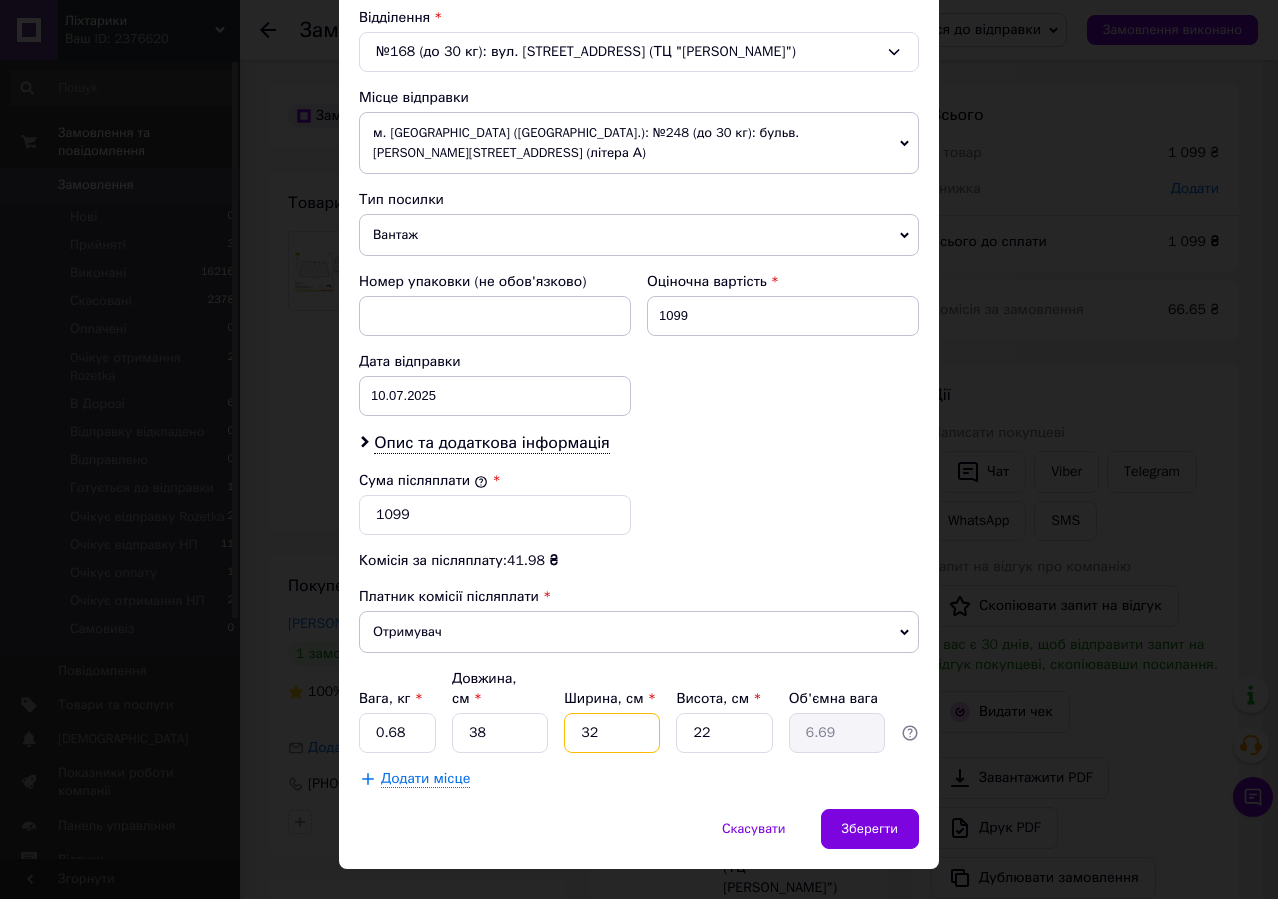 type on "32" 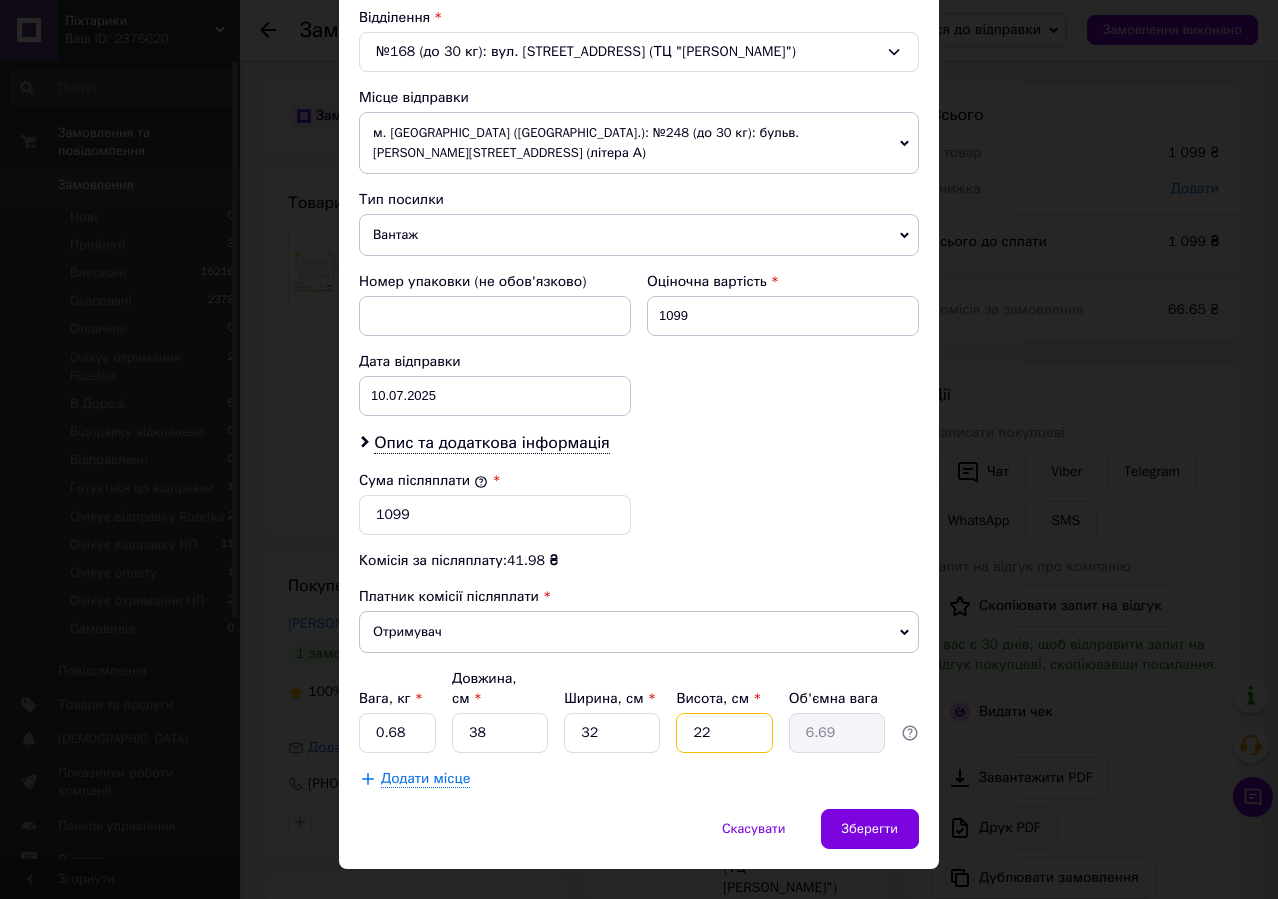 drag, startPoint x: 728, startPoint y: 689, endPoint x: 661, endPoint y: 690, distance: 67.00746 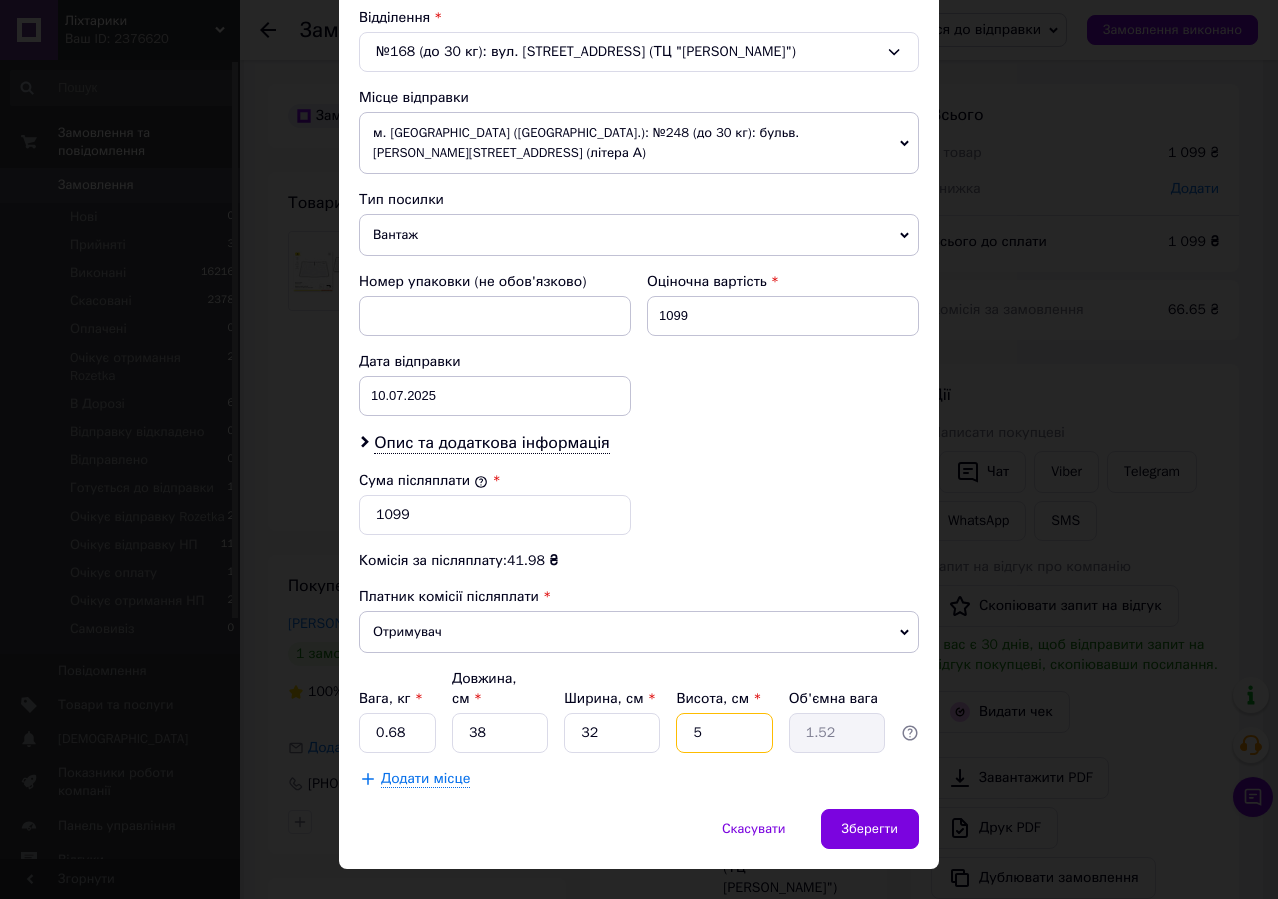 type on "5" 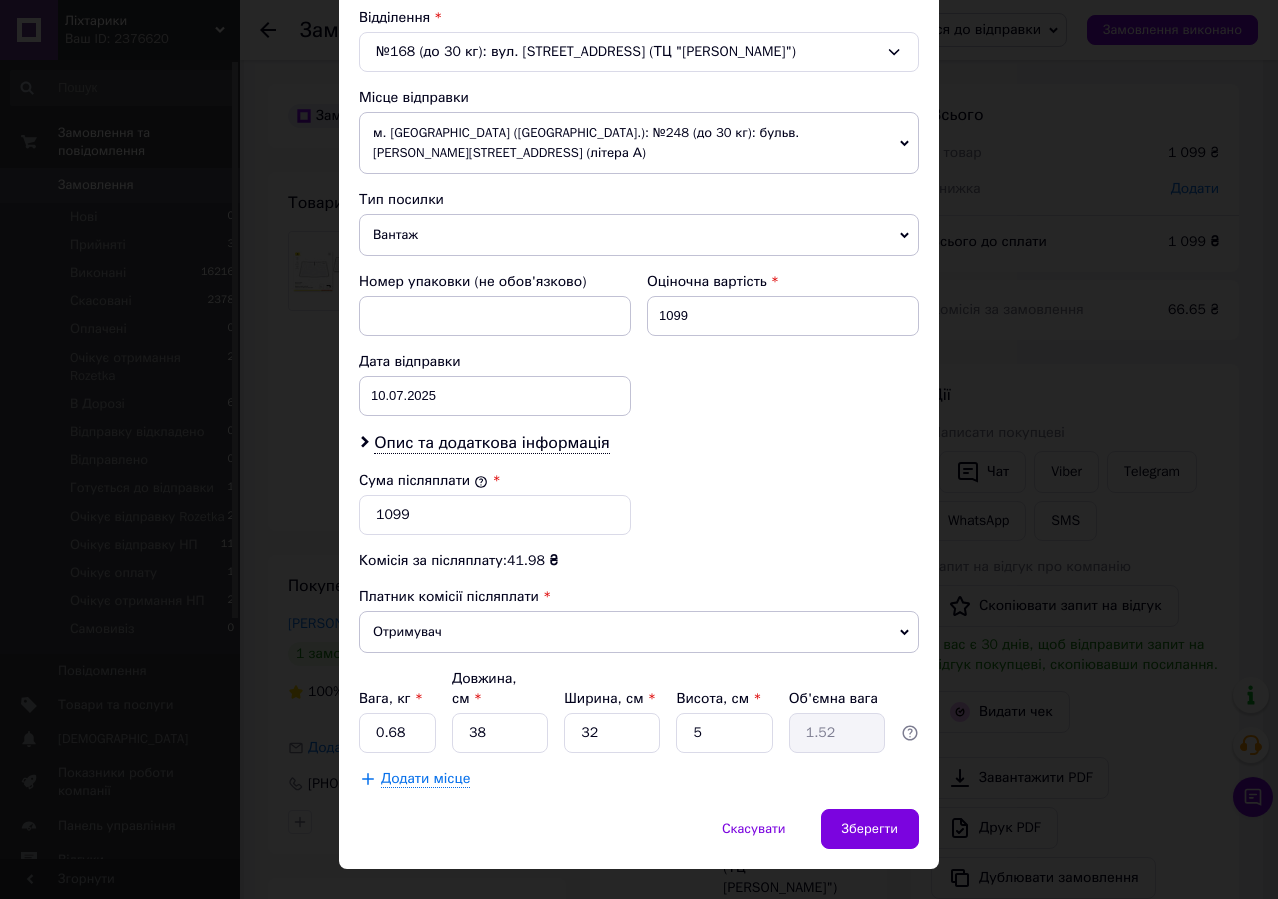 click on "Спосіб доставки Нова Пошта (платна) Платник Отримувач Відправник Прізвище отримувача Янович Ім'я отримувача Геннадий По батькові отримувача Телефон отримувача +380973140101 Тип доставки У відділенні Кур'єром В поштоматі Місто м. Київ (Київська обл.) Відділення №168 (до 30 кг): вул. Саперно-Слобідська, 26 (ТЦ "Leroy Merlin") Місце відправки м. Київ (Київська обл.): №248 (до 30 кг): бульв. Чоколівський, 37 (літера А) м. Київ (Київська обл.): №18 (до 1100 кг): просп. Повітряних Сил, 66 Додати ще місце відправки Тип посилки Вантаж Документи Номер упаковки (не обов'язково) Оціночна вартість 1099 < >" at bounding box center (639, 156) 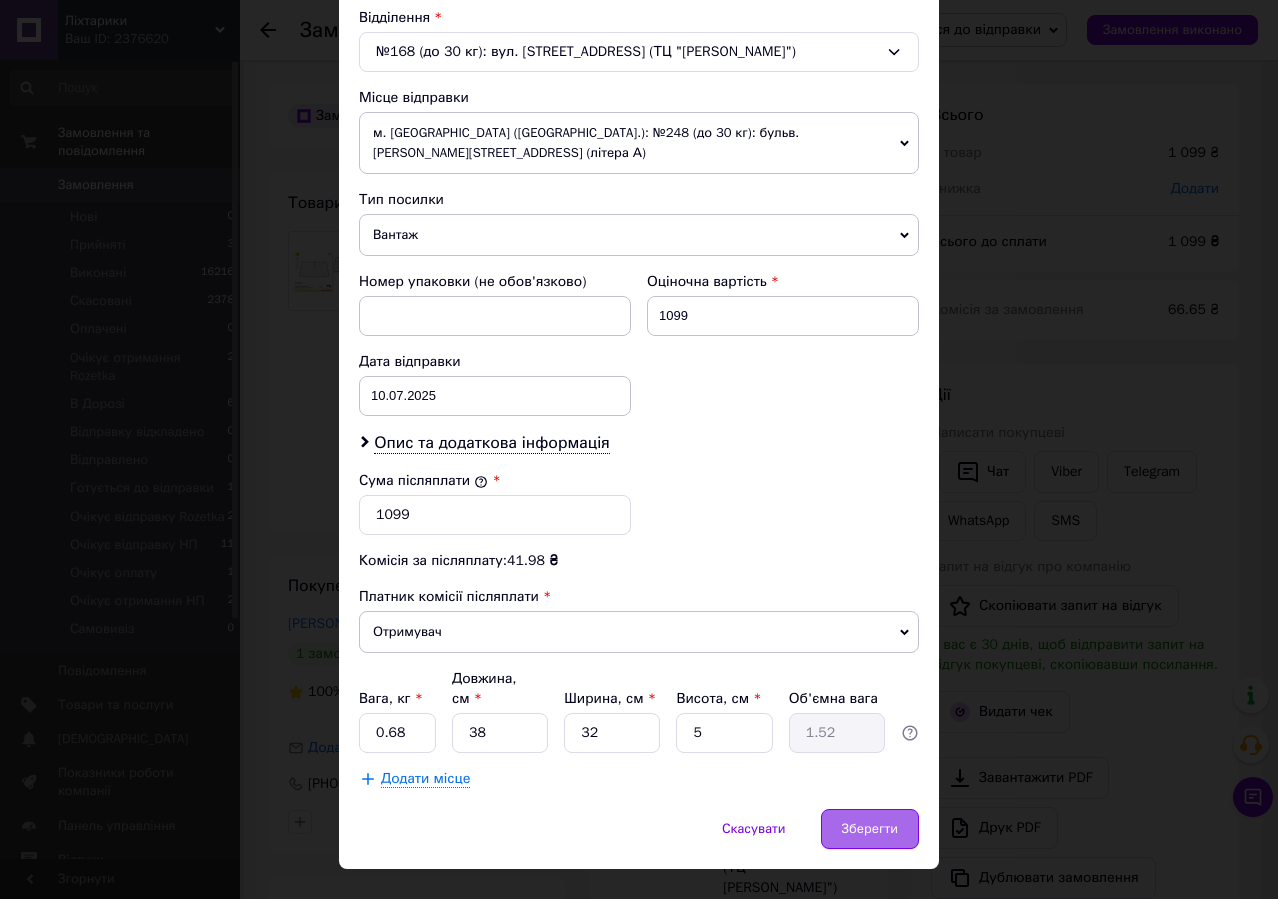 click on "Зберегти" at bounding box center [870, 829] 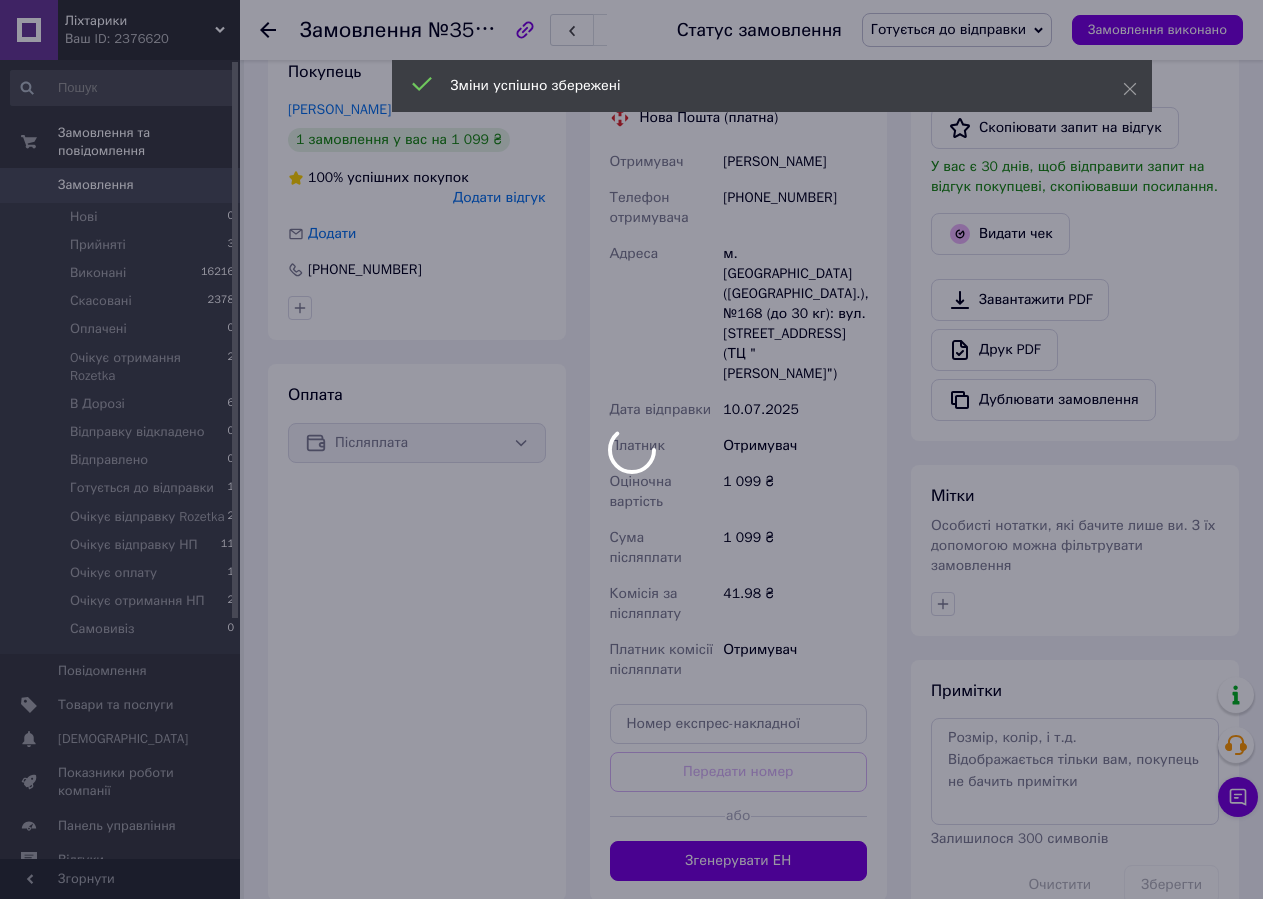 scroll, scrollTop: 700, scrollLeft: 0, axis: vertical 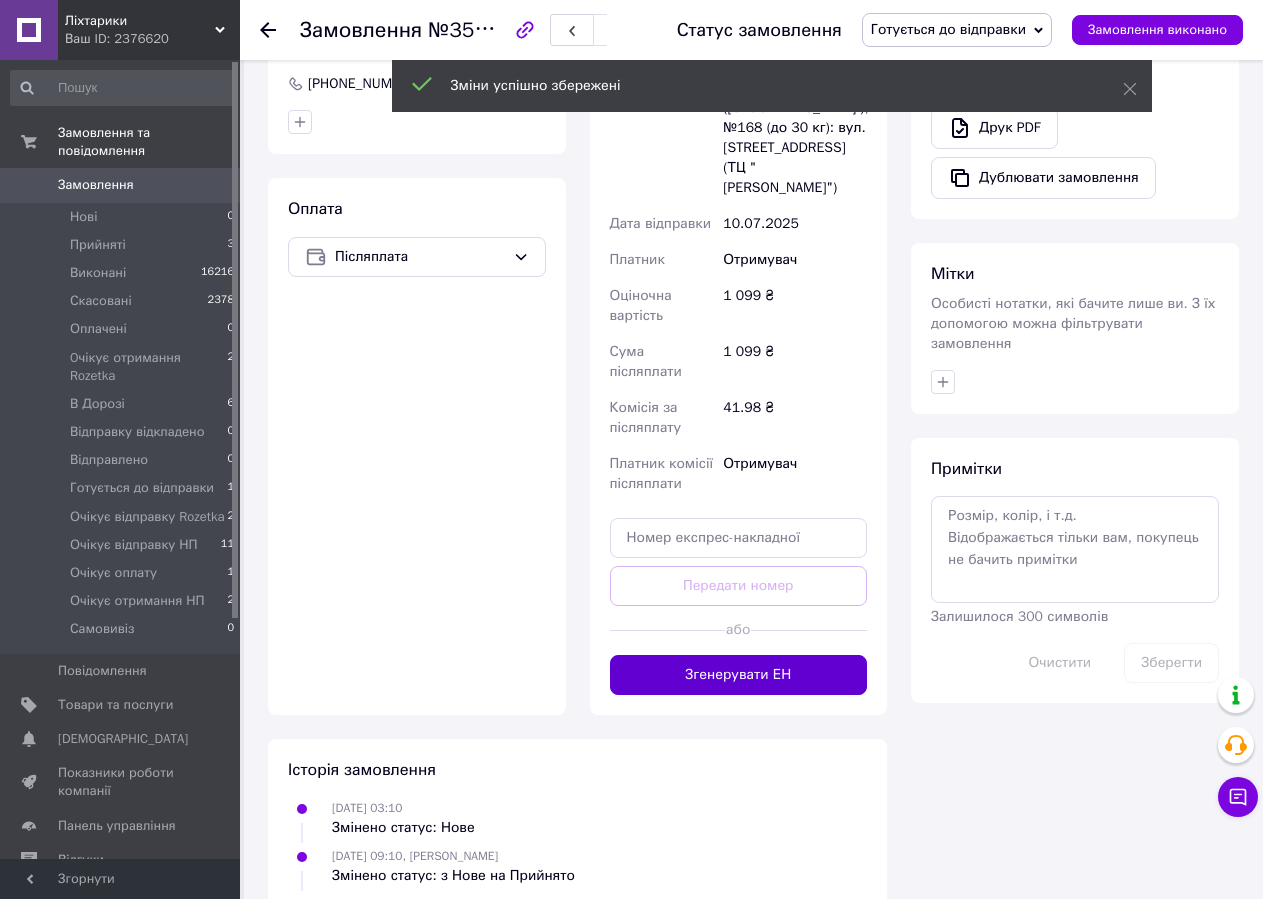 click on "Згенерувати ЕН" at bounding box center (739, 675) 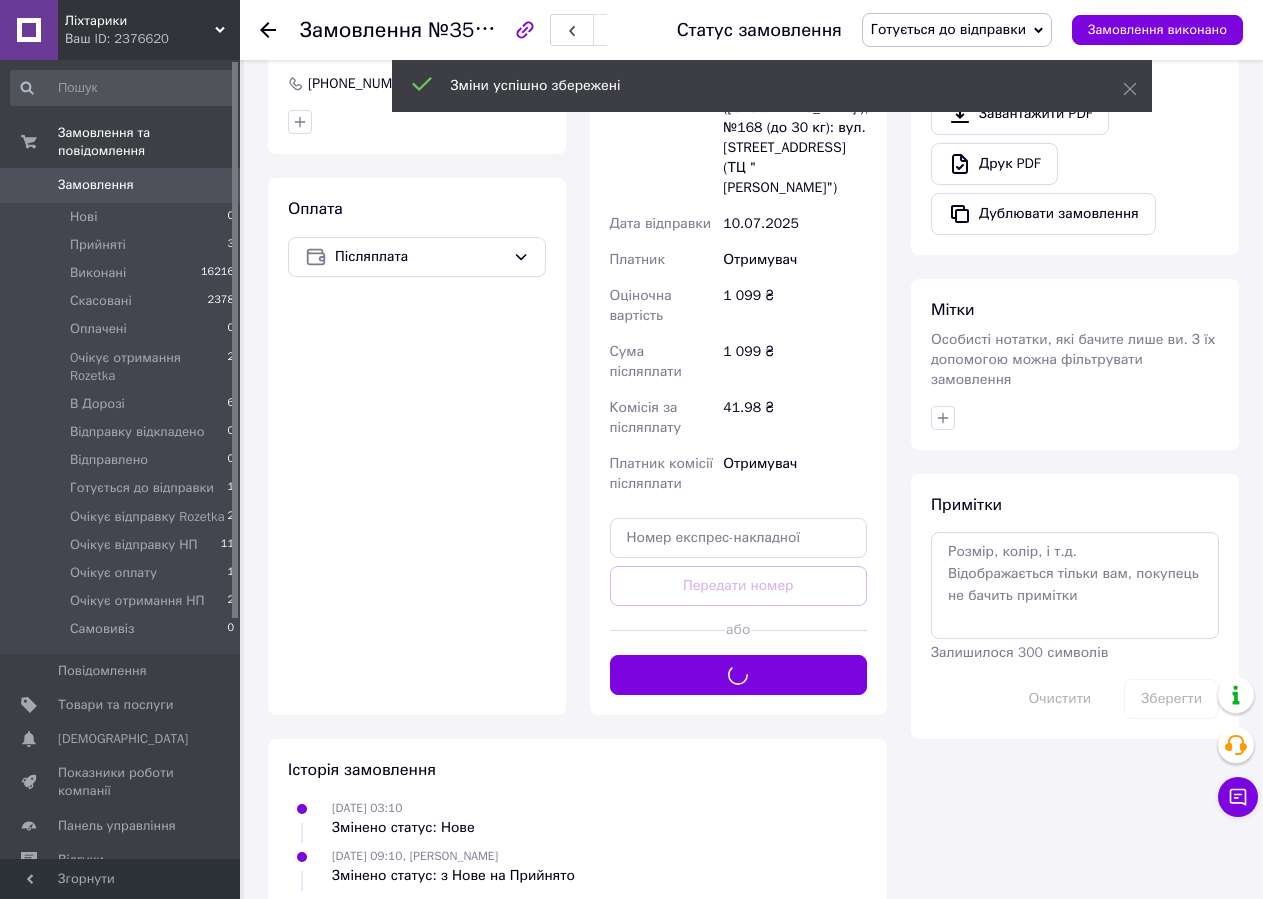 scroll, scrollTop: 200, scrollLeft: 0, axis: vertical 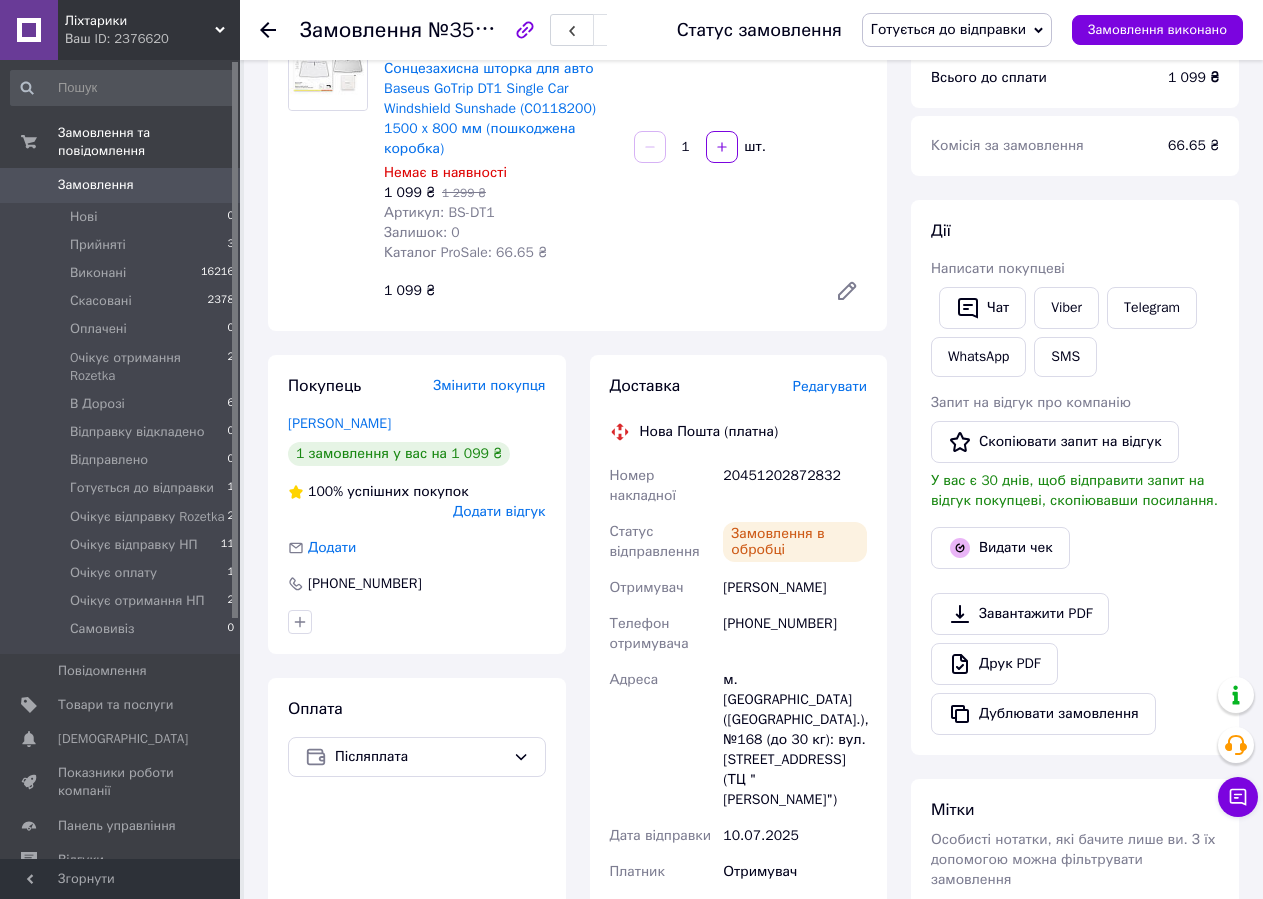 click on "Готується до відправки" at bounding box center (948, 29) 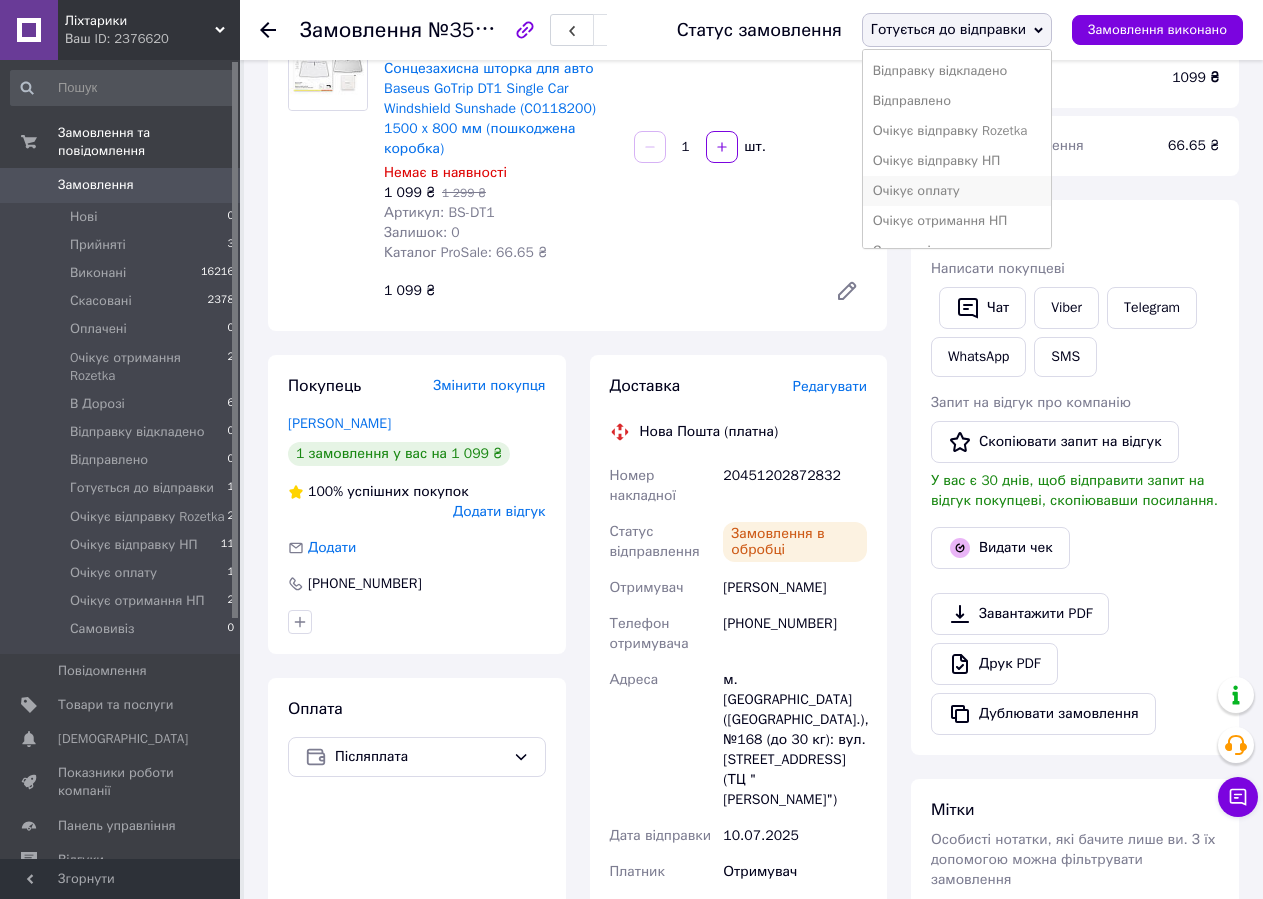 scroll, scrollTop: 202, scrollLeft: 0, axis: vertical 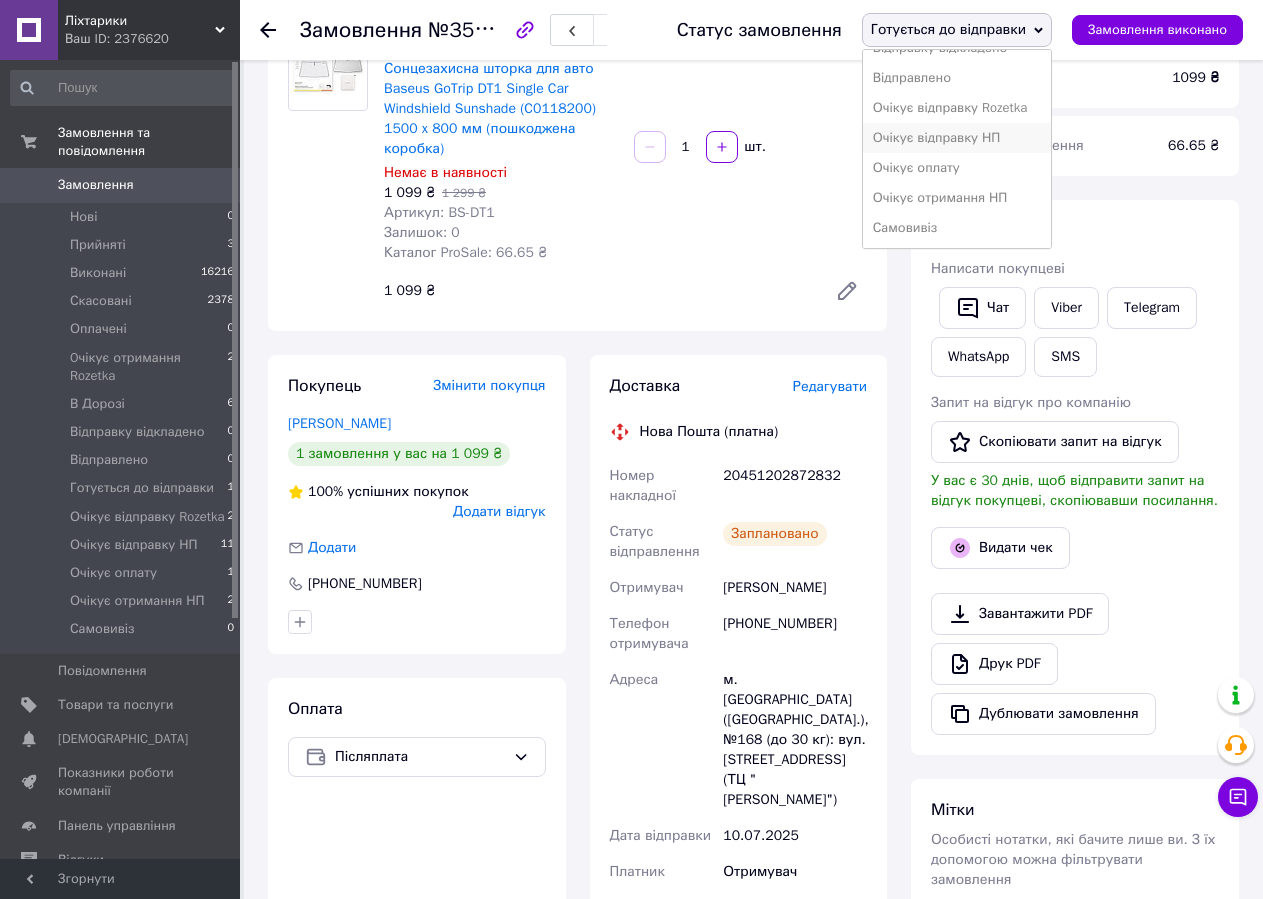 click on "Очікує відправку НП" at bounding box center (957, 138) 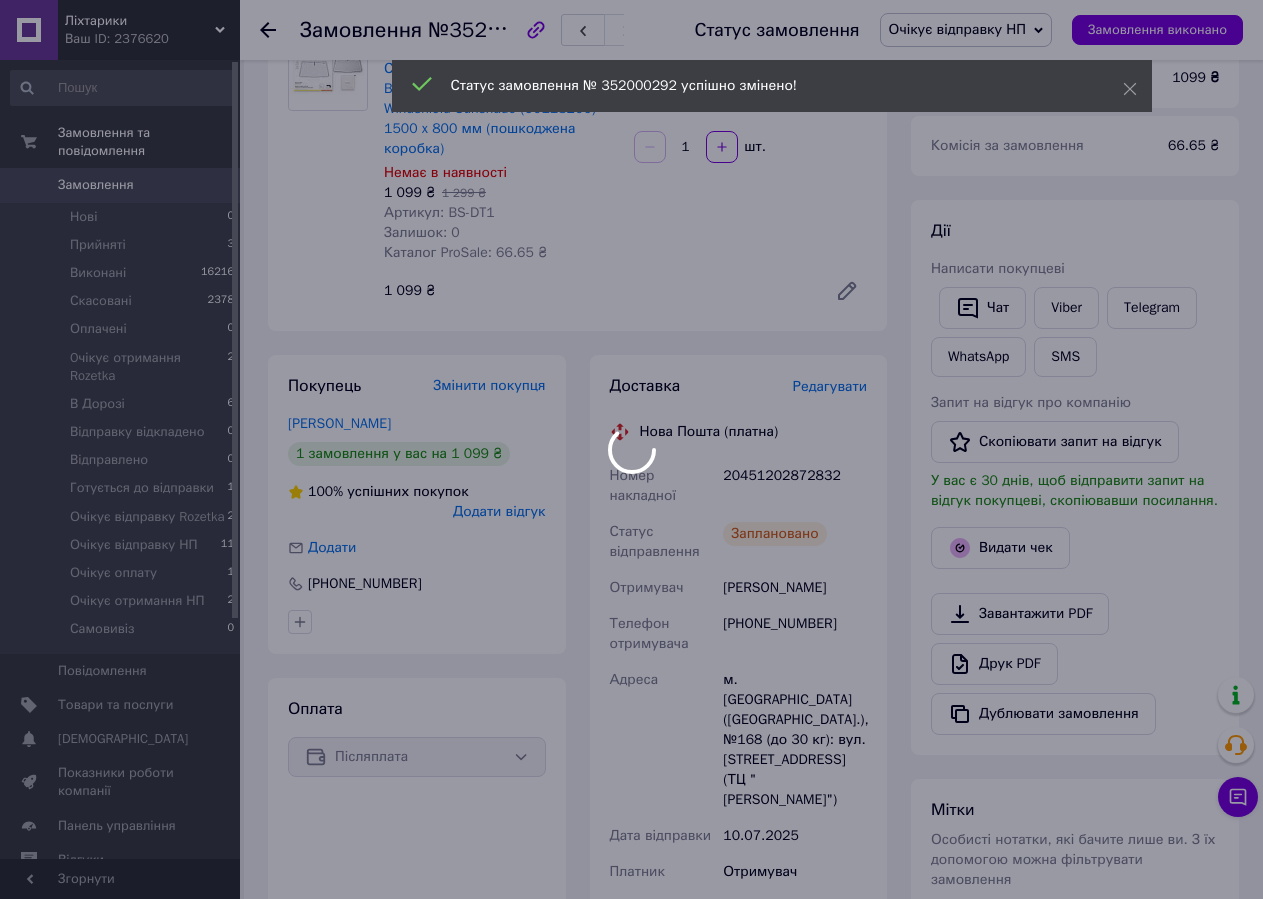 drag, startPoint x: 725, startPoint y: 481, endPoint x: 842, endPoint y: 469, distance: 117.61378 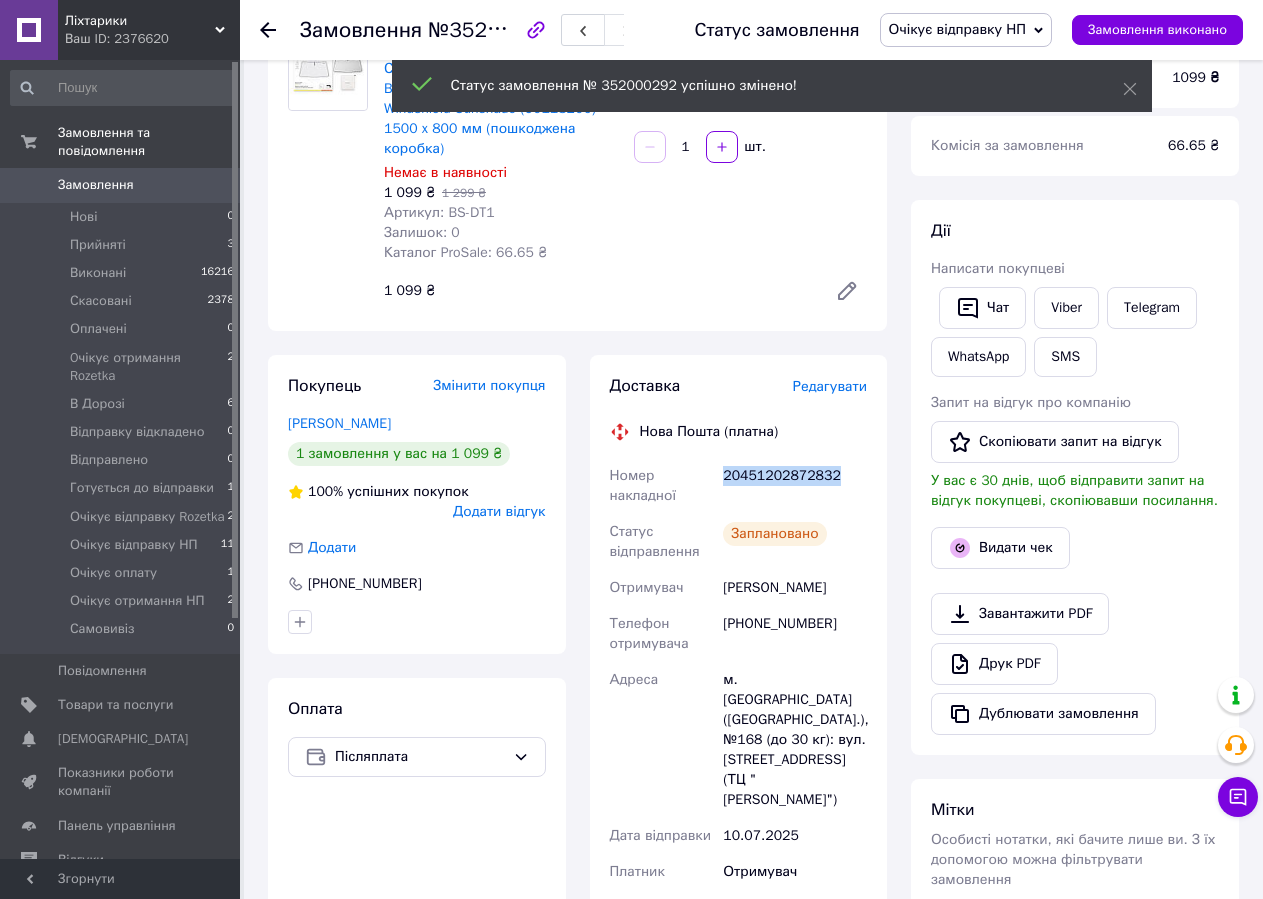 drag, startPoint x: 725, startPoint y: 478, endPoint x: 861, endPoint y: 473, distance: 136.09187 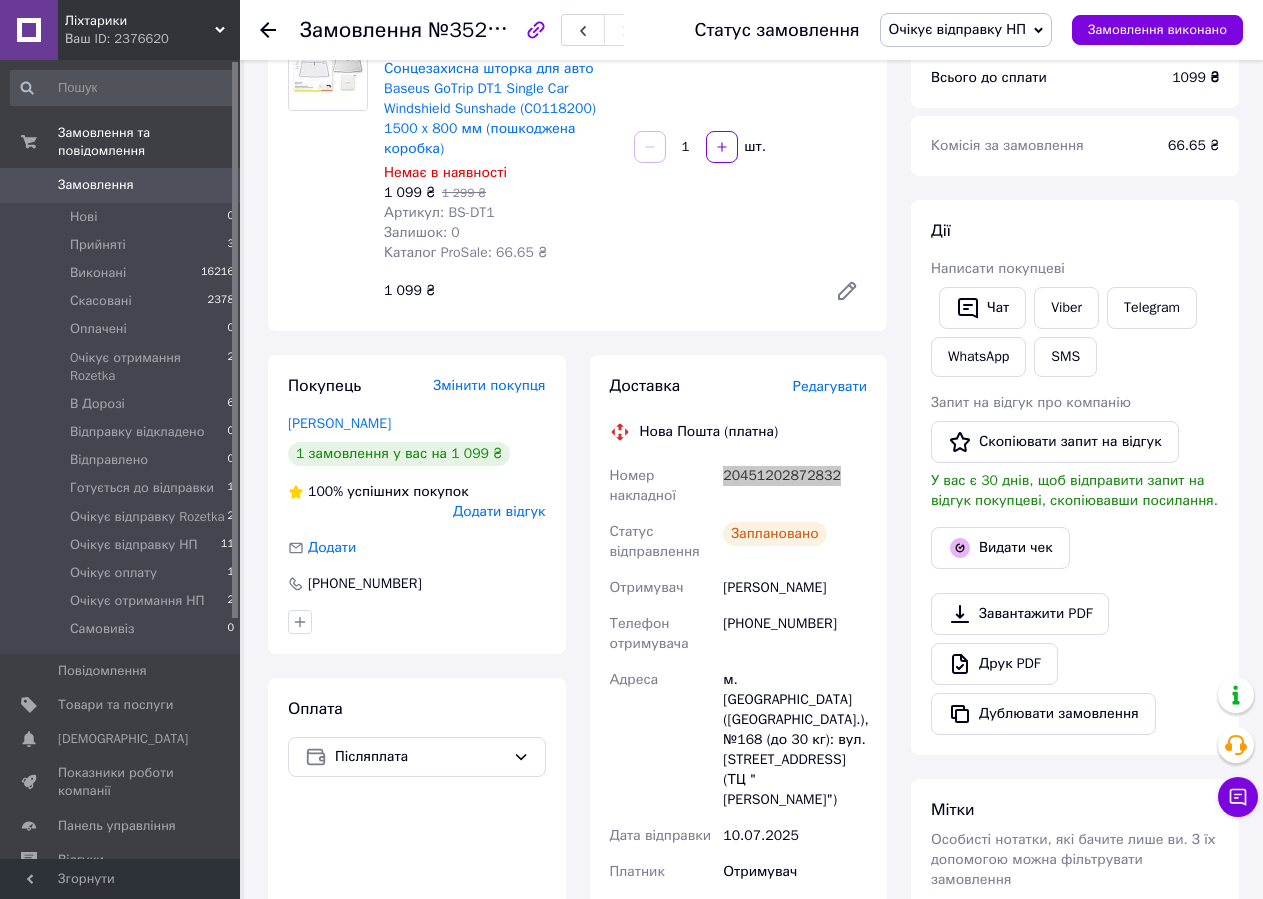scroll, scrollTop: 0, scrollLeft: 0, axis: both 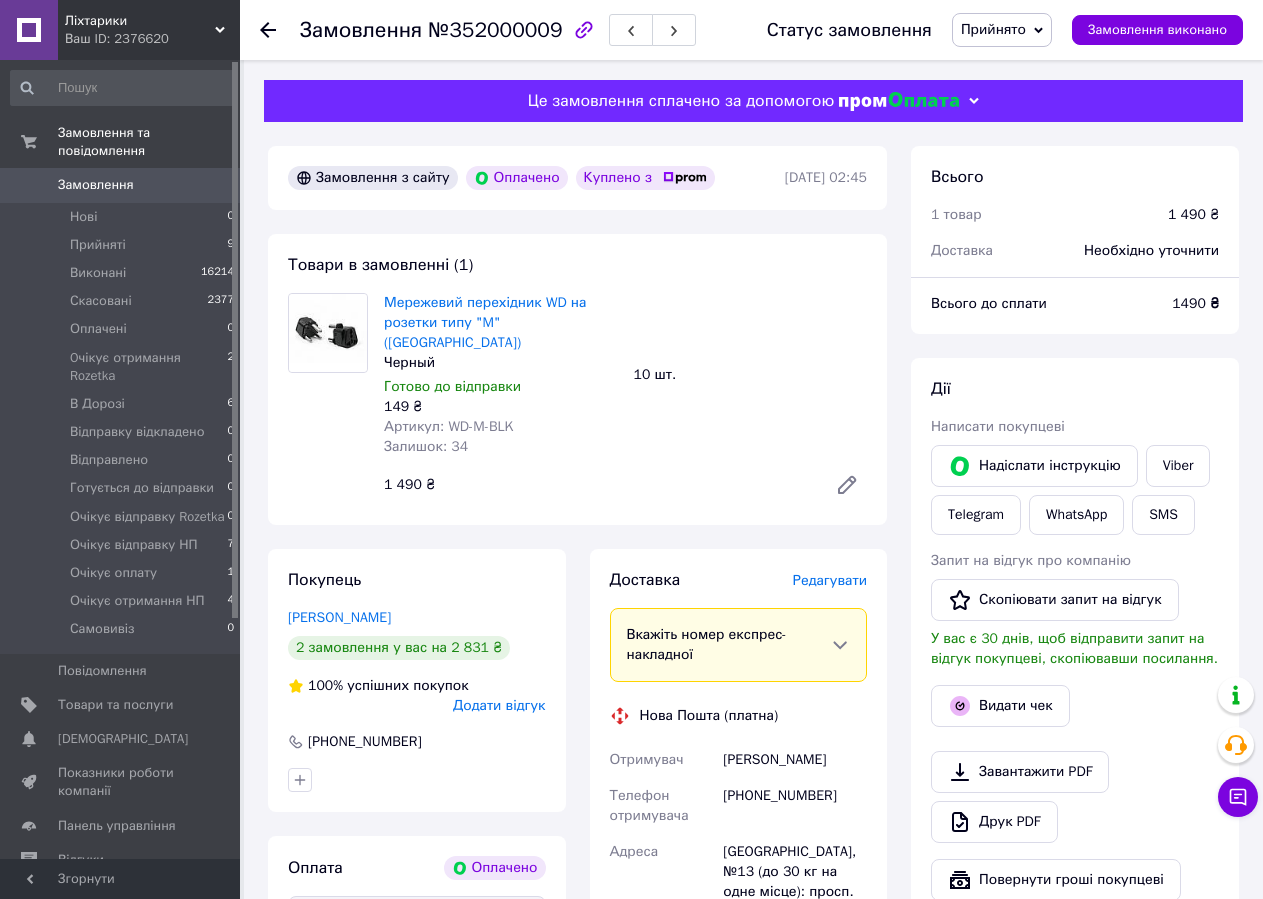 click on "Редагувати" at bounding box center [830, 580] 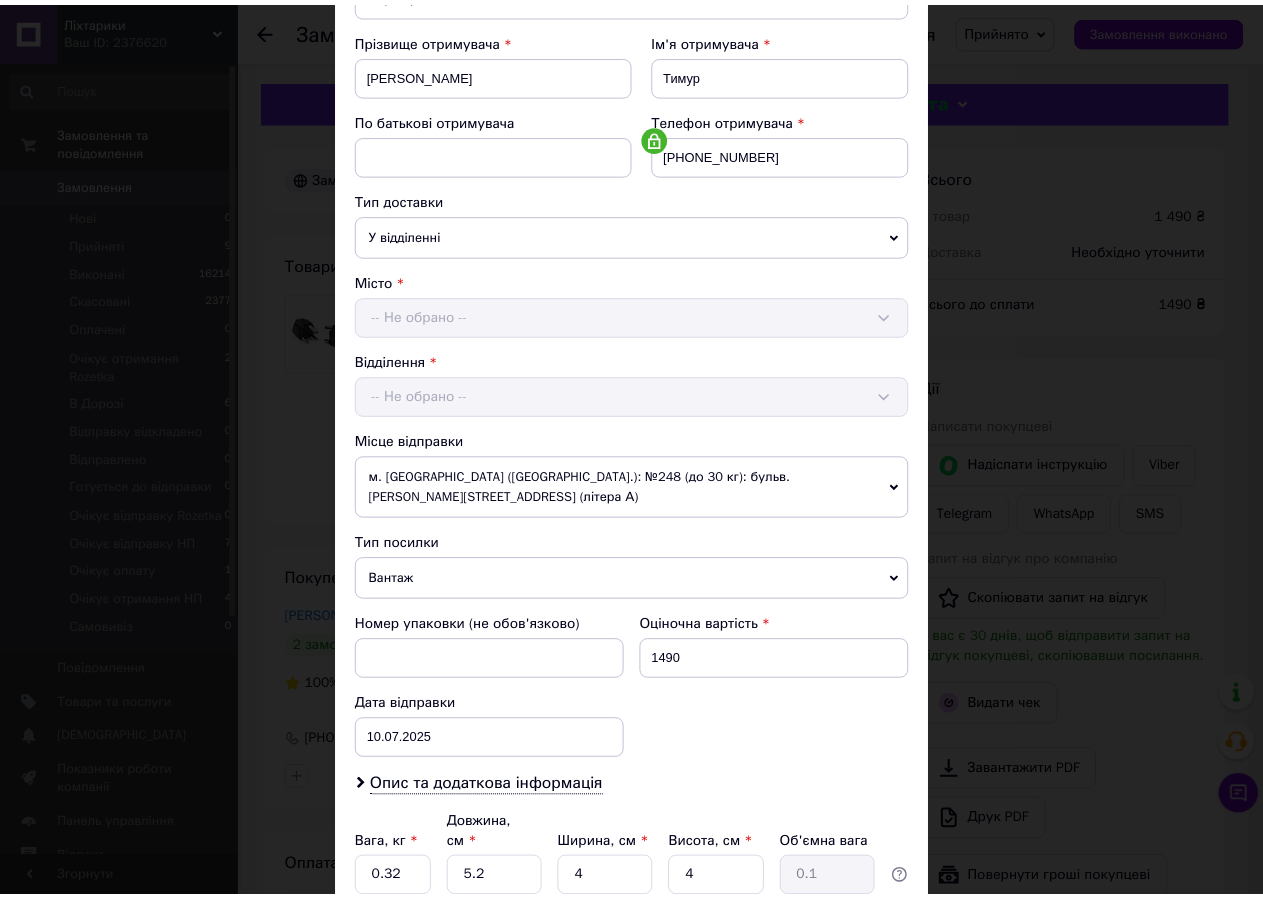 scroll, scrollTop: 429, scrollLeft: 0, axis: vertical 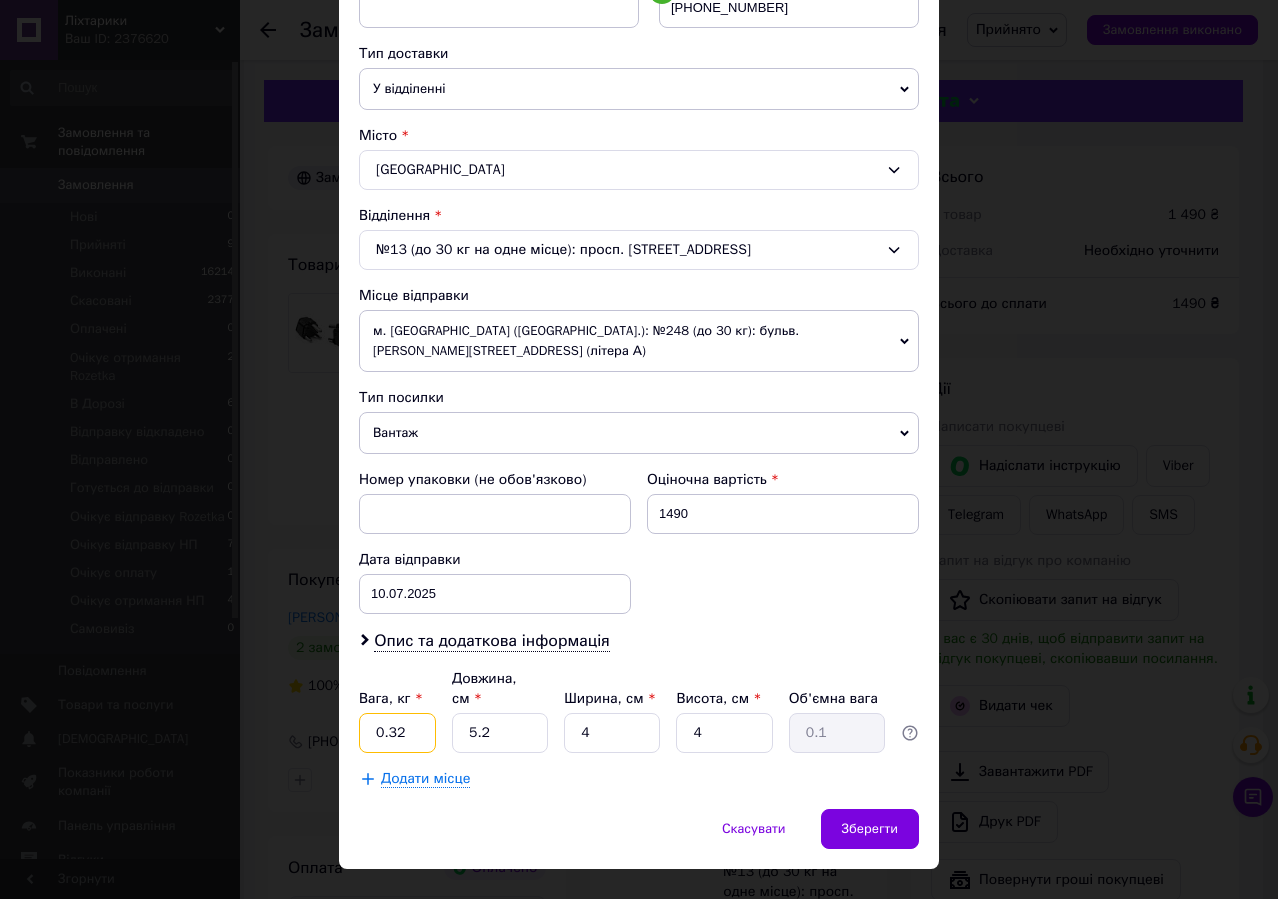 drag, startPoint x: 405, startPoint y: 690, endPoint x: 385, endPoint y: 690, distance: 20 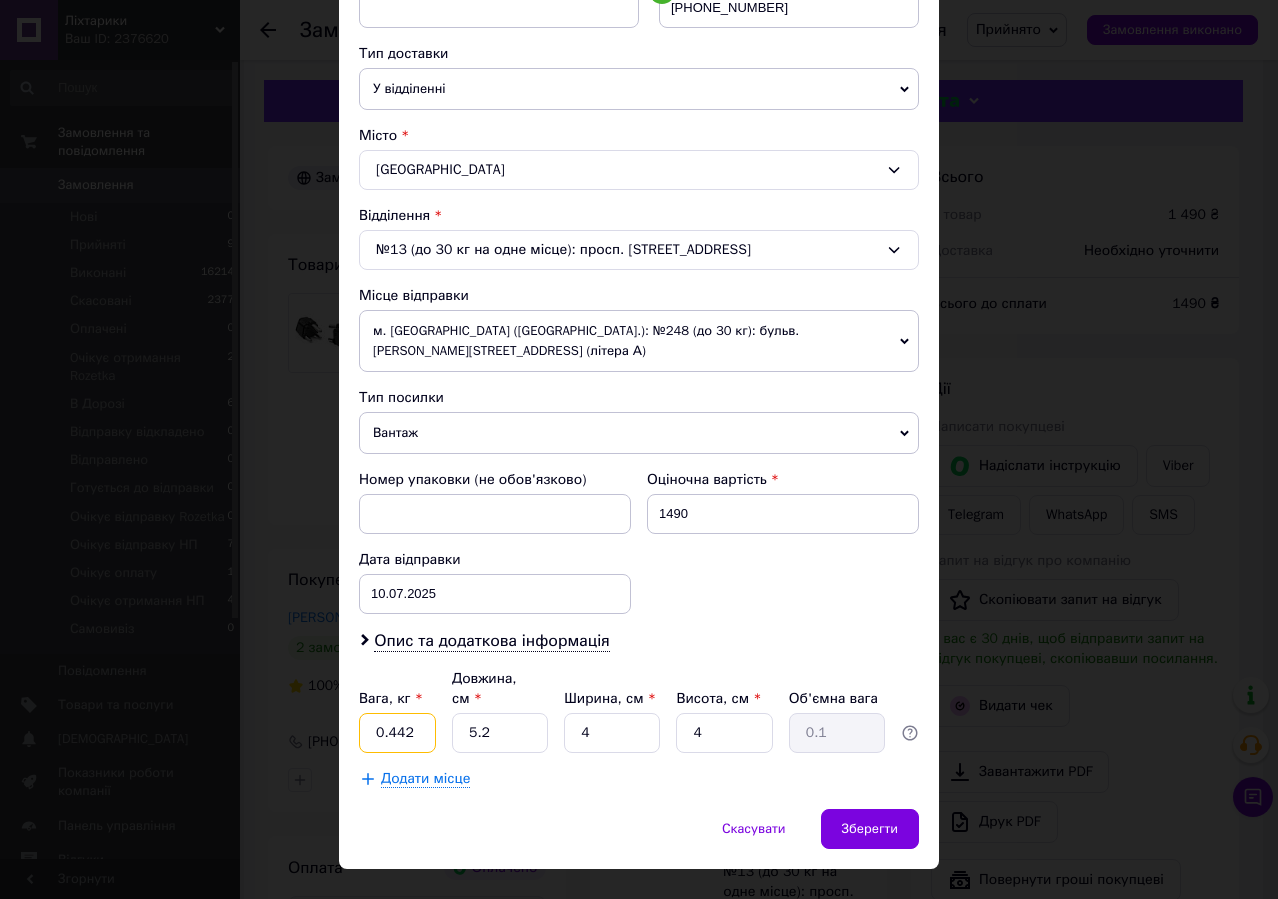type on "0.442" 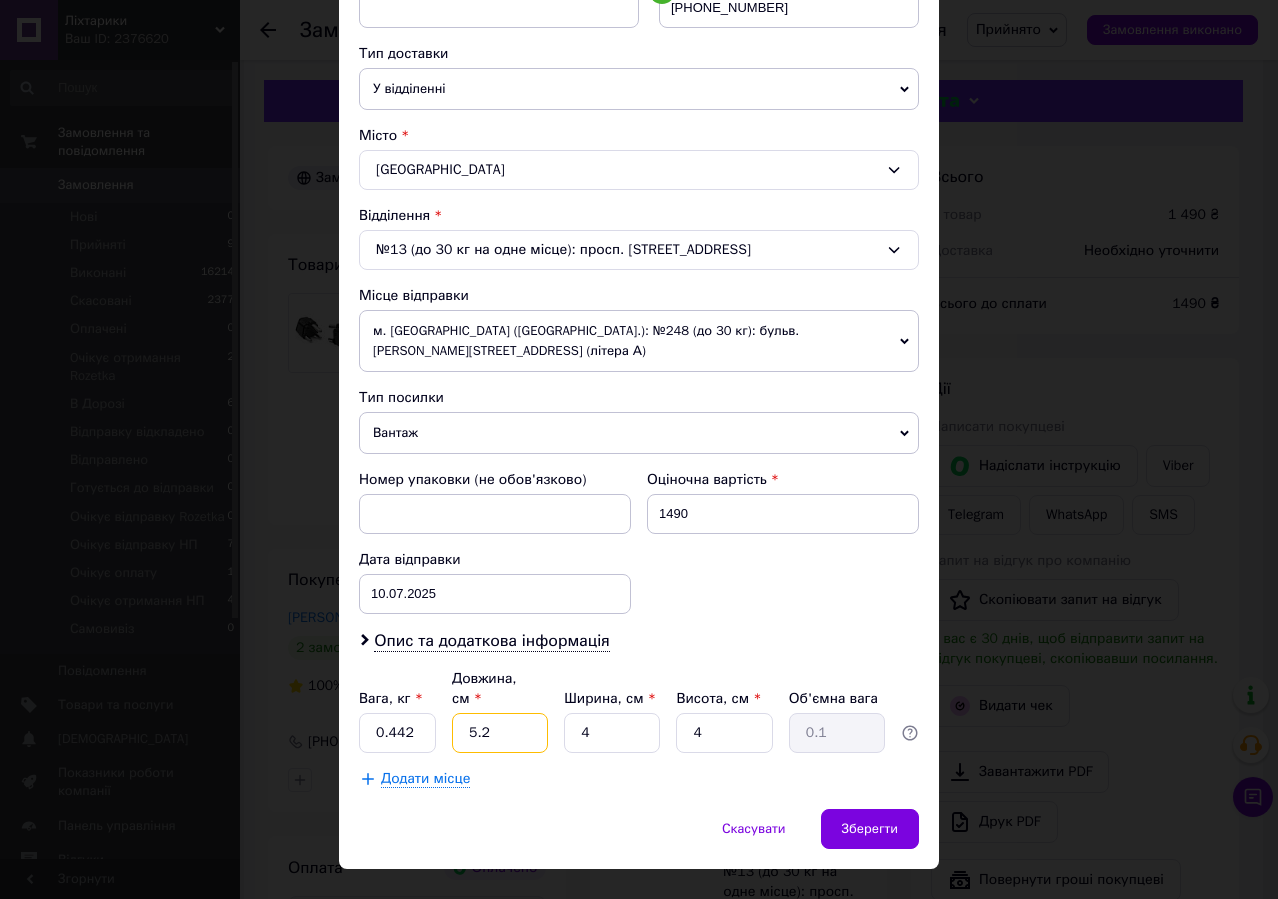 drag, startPoint x: 491, startPoint y: 693, endPoint x: 430, endPoint y: 683, distance: 61.81424 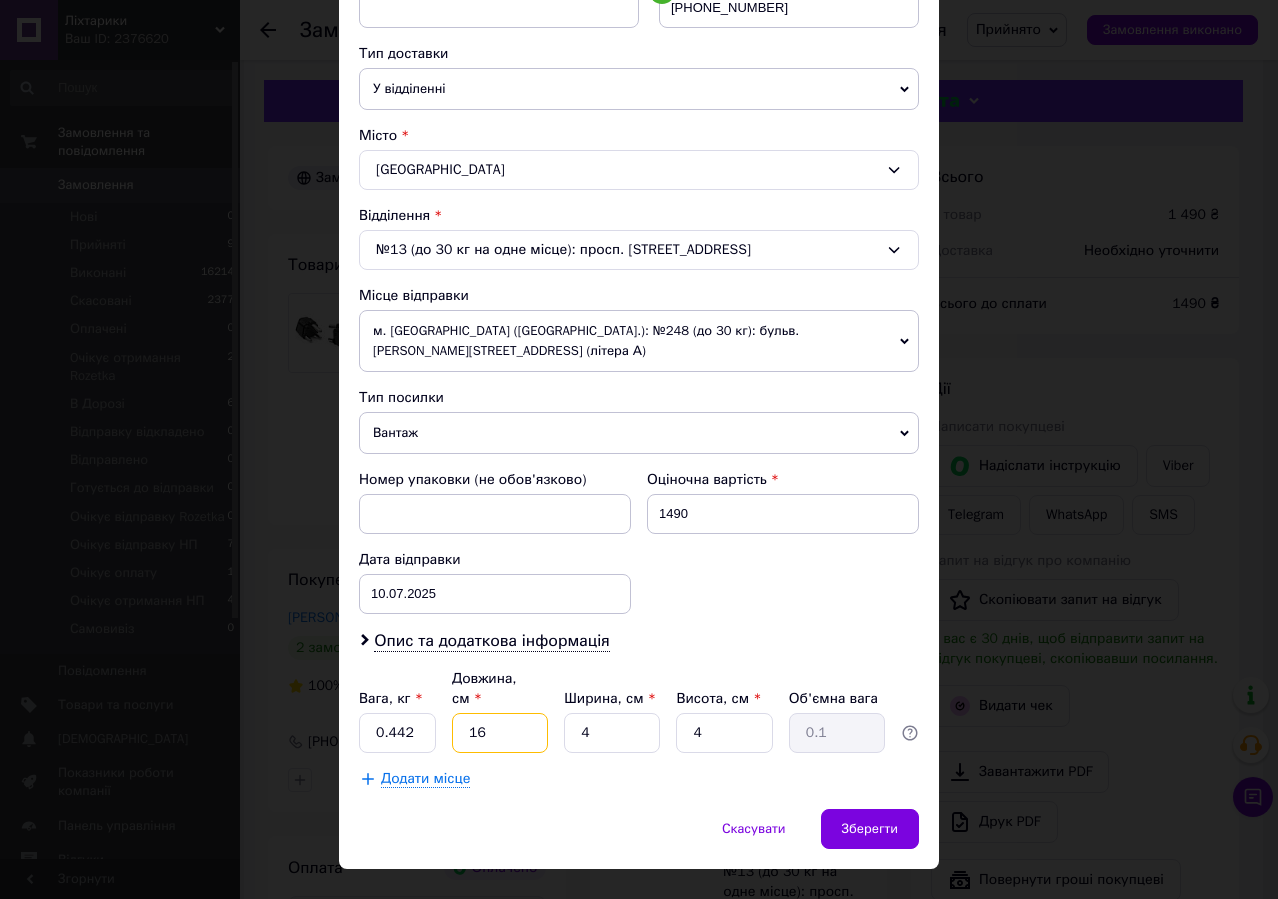 type on "16" 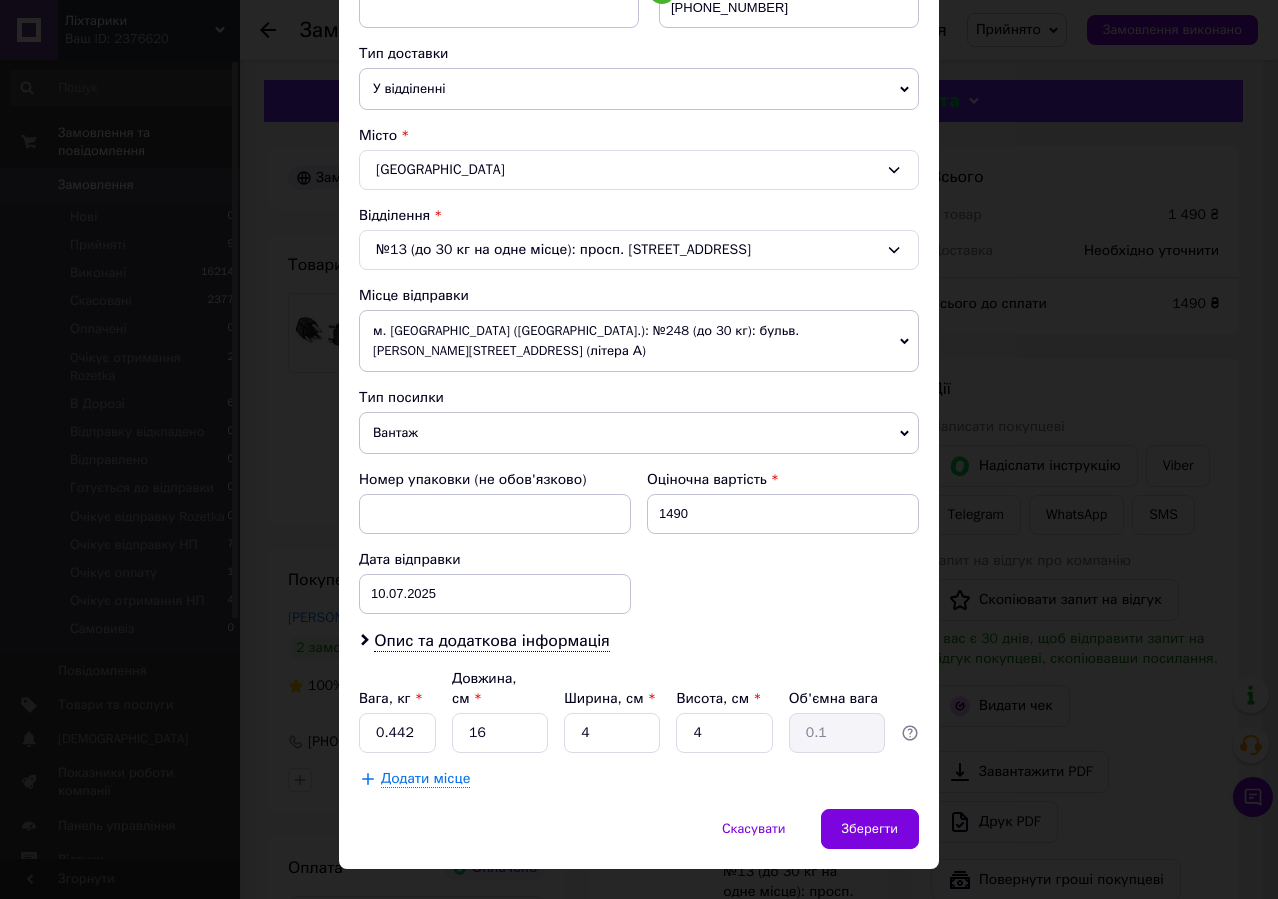 click on "Вага, кг   * 0.442 Довжина, см   * 16 Ширина, см   * 4 Висота, см   * 4 Об'ємна вага 0.1" at bounding box center [639, 711] 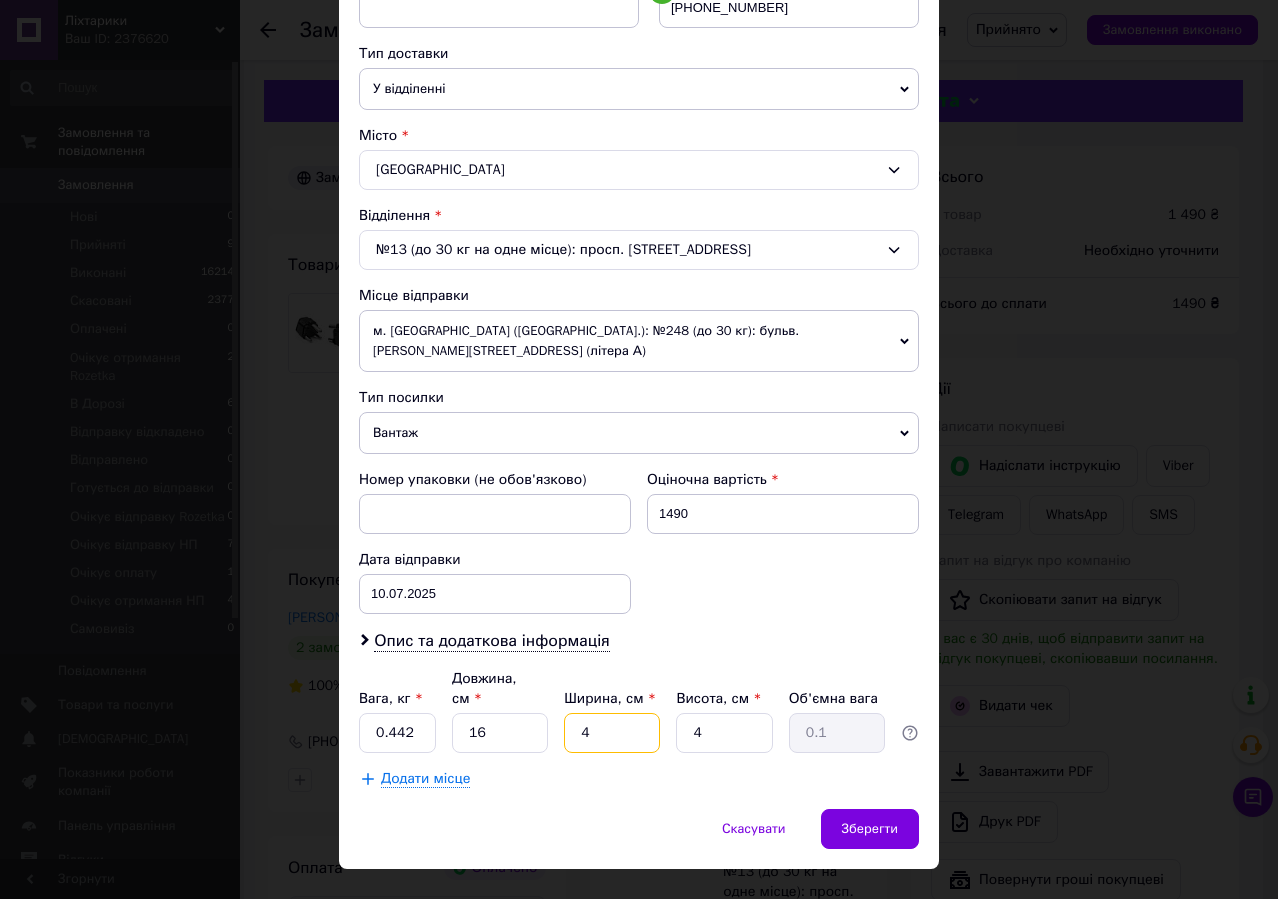 drag, startPoint x: 593, startPoint y: 686, endPoint x: 563, endPoint y: 681, distance: 30.413813 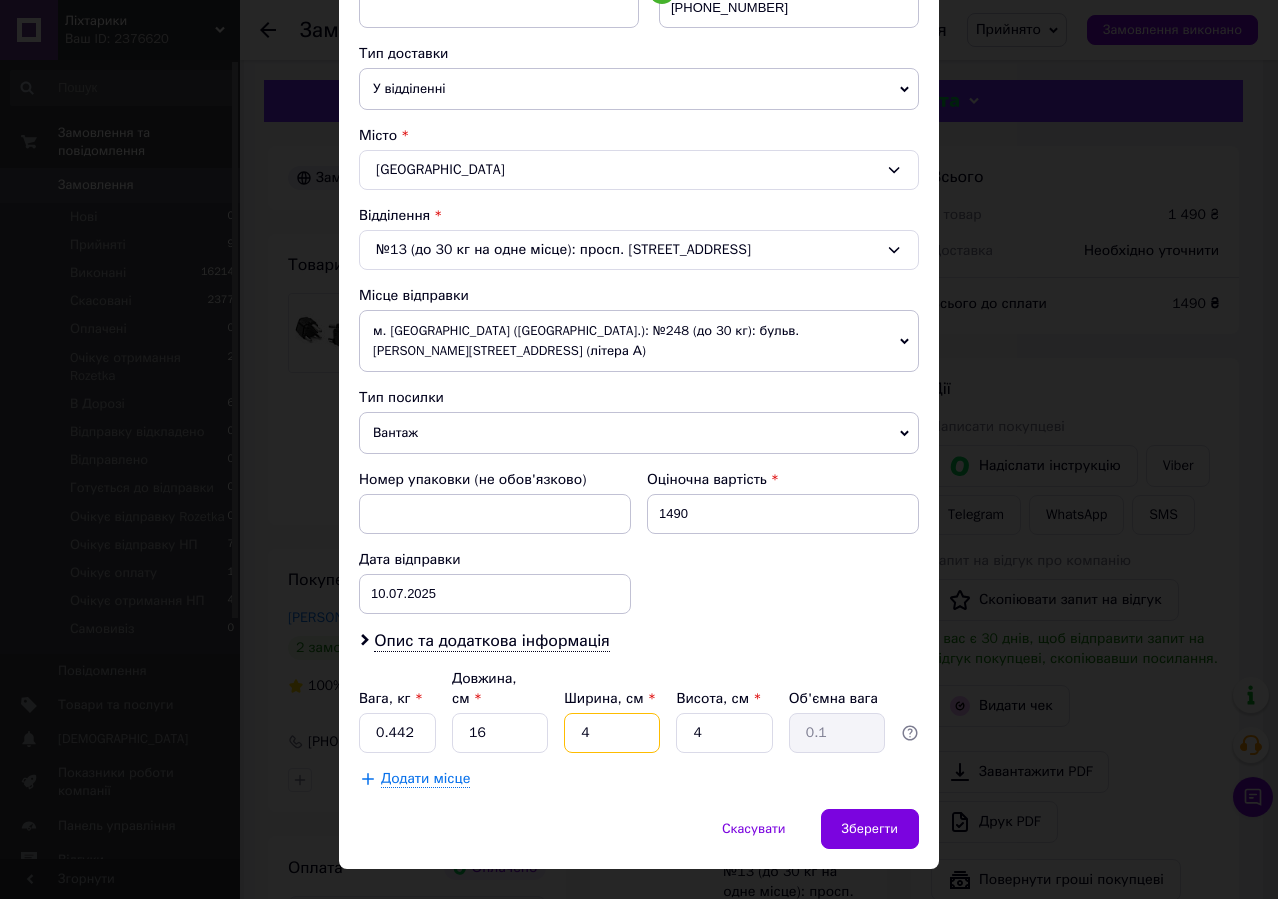 click on "4" at bounding box center (612, 733) 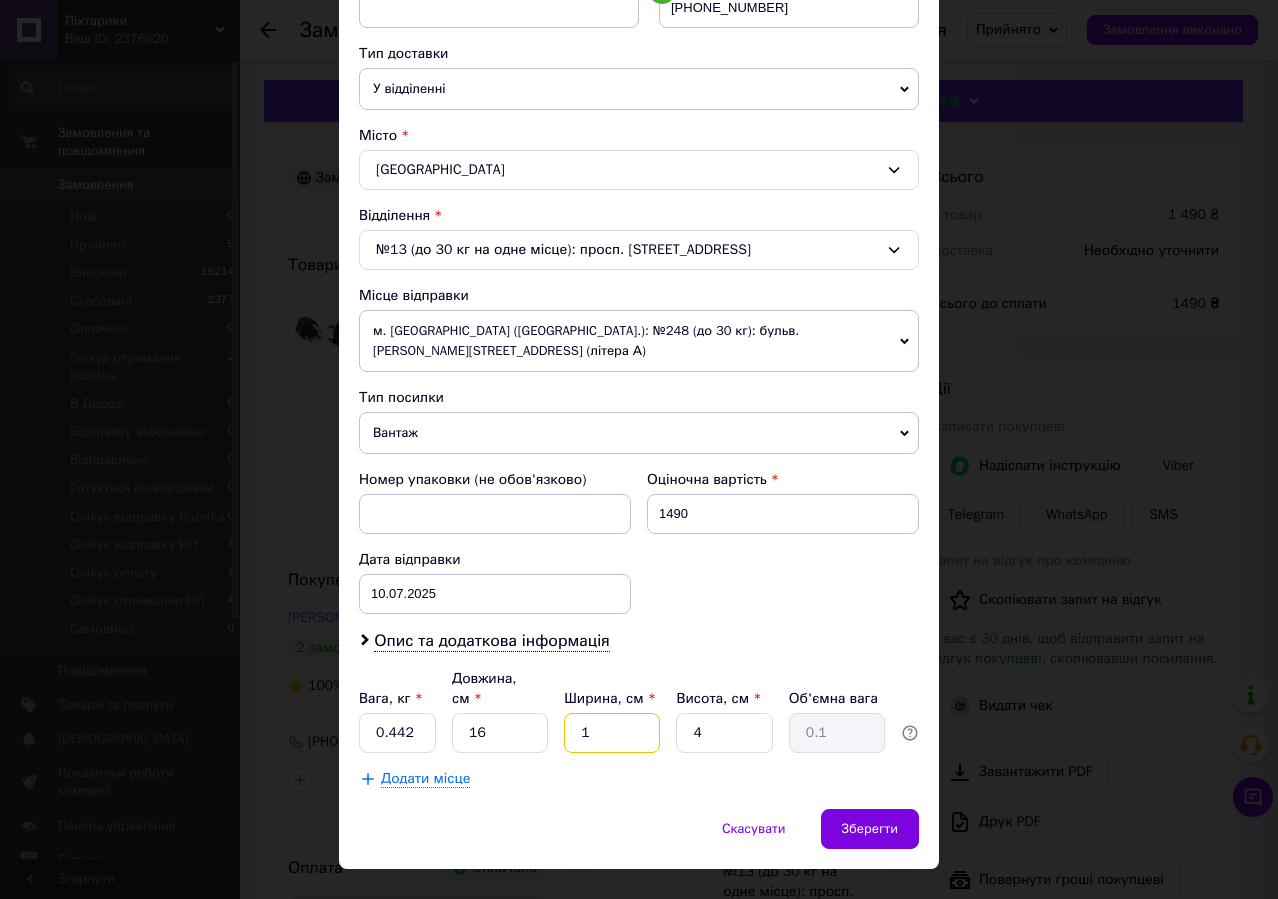 type on "10" 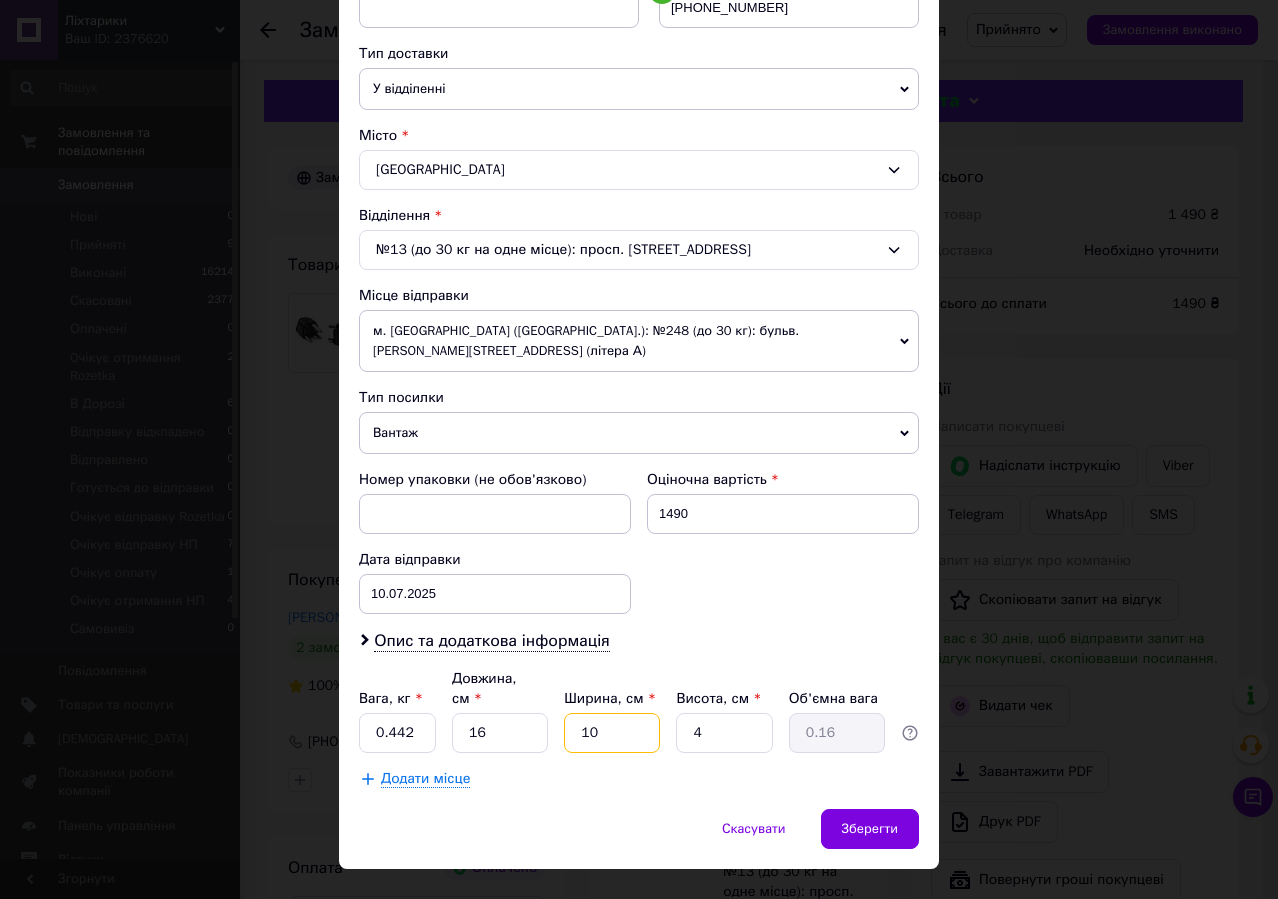 type on "10" 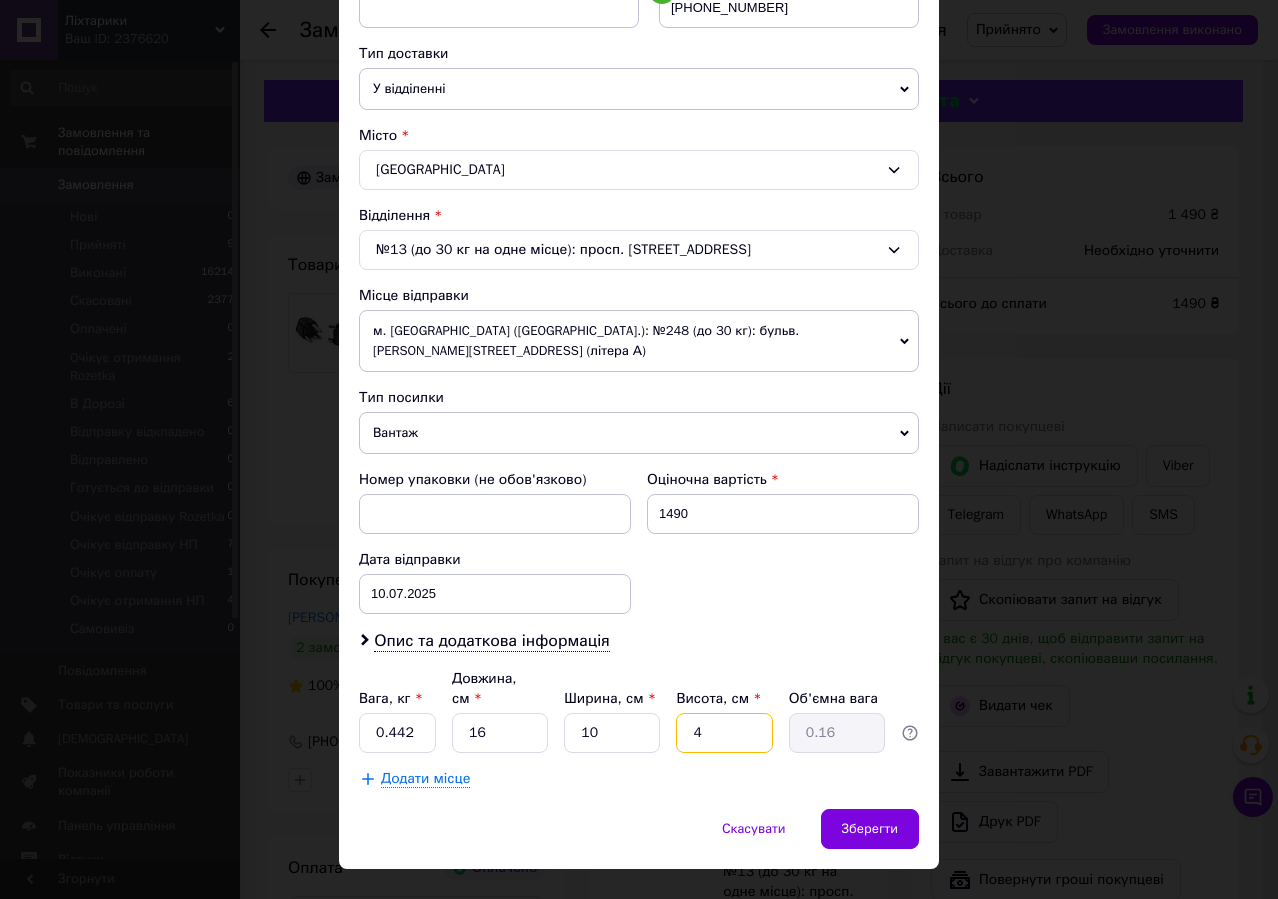 drag, startPoint x: 700, startPoint y: 695, endPoint x: 681, endPoint y: 688, distance: 20.248457 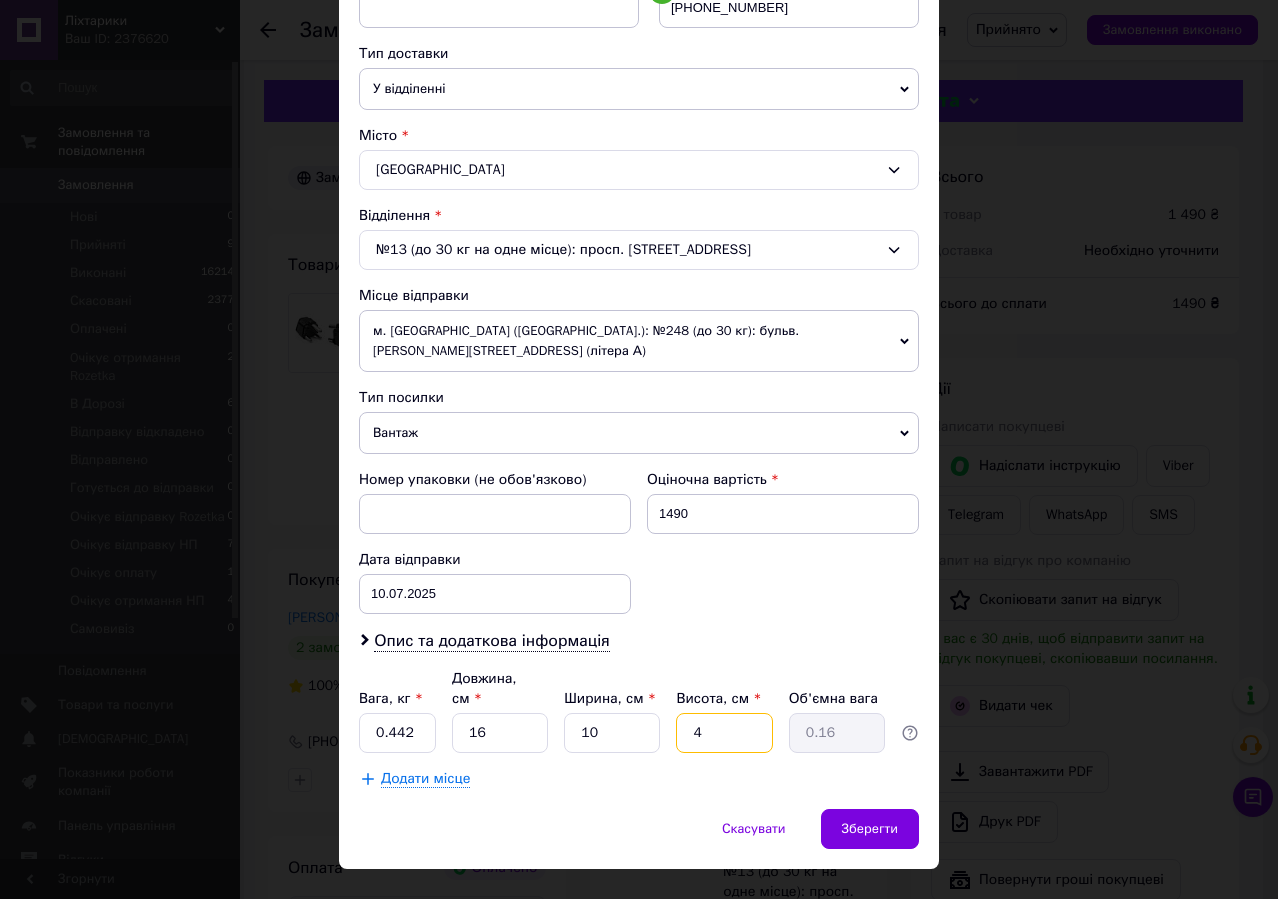 click on "4" at bounding box center [724, 733] 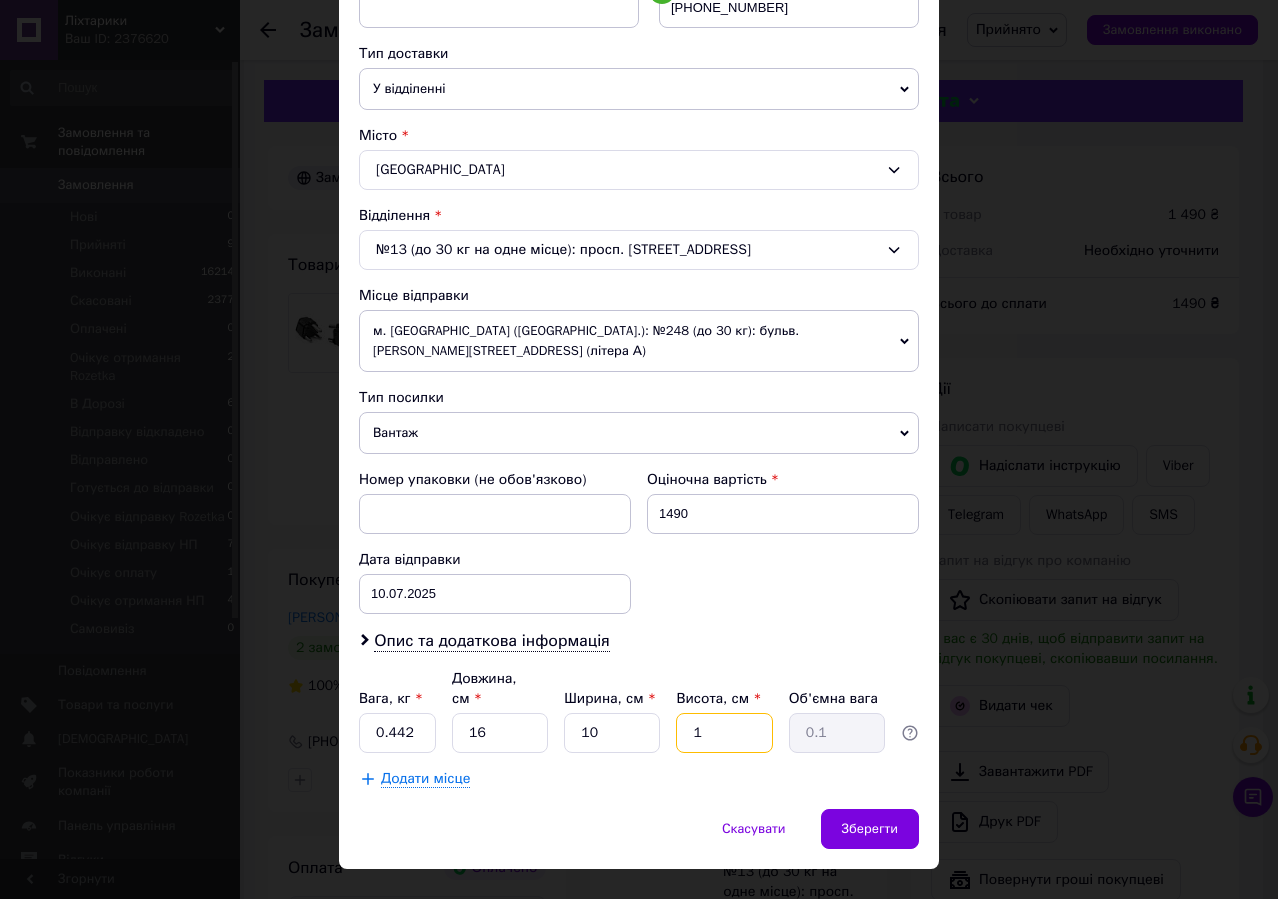 type on "10" 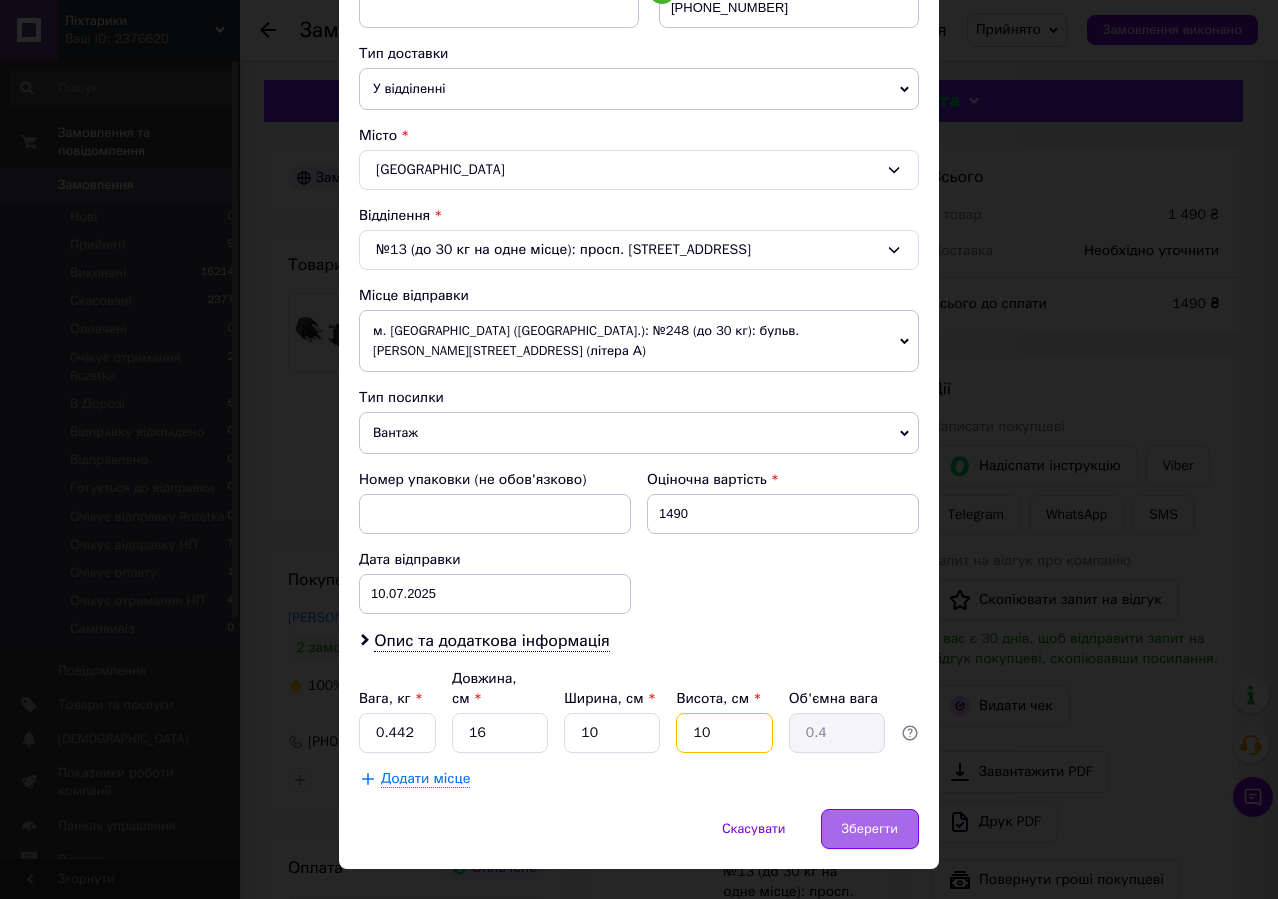 type on "10" 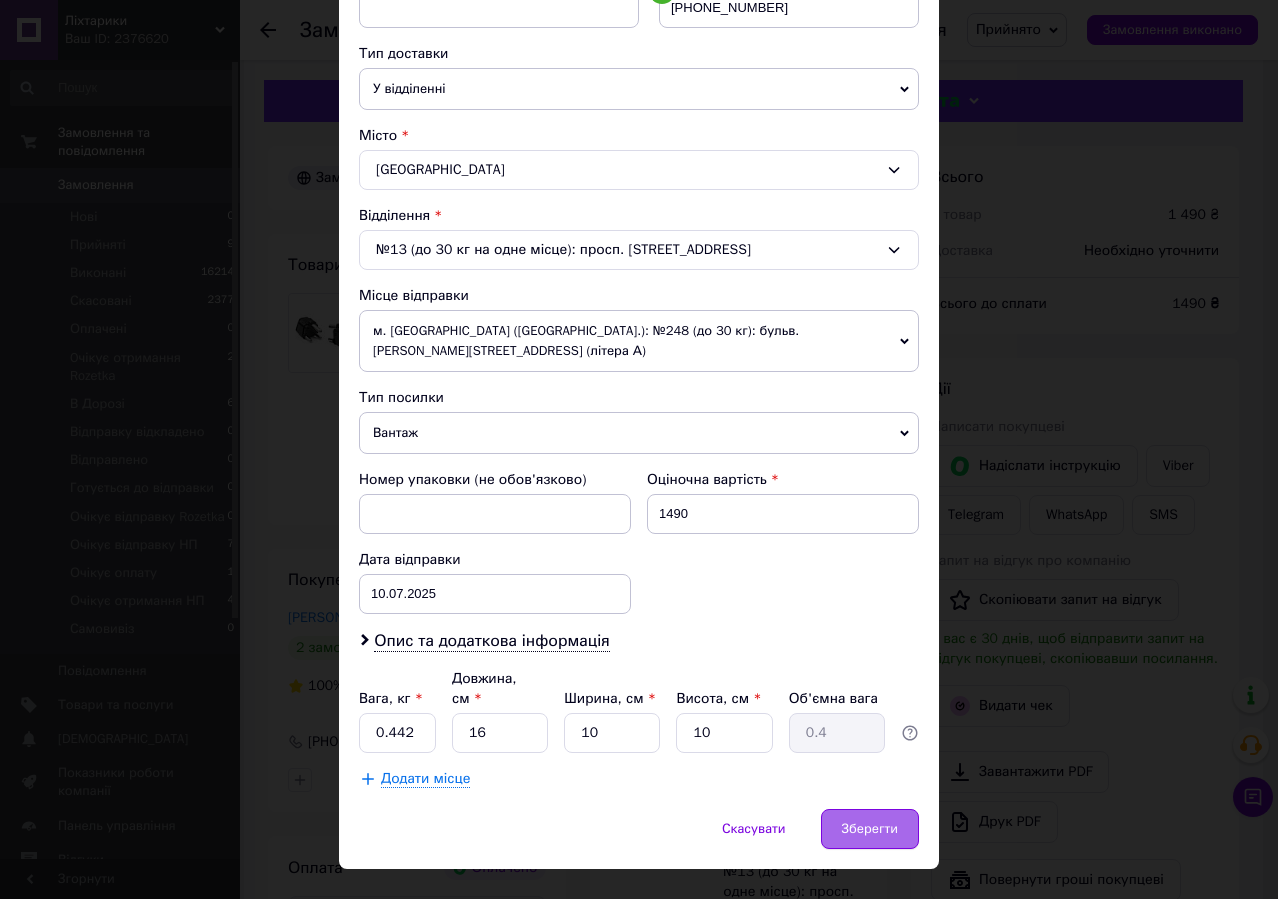 click on "Зберегти" at bounding box center (870, 829) 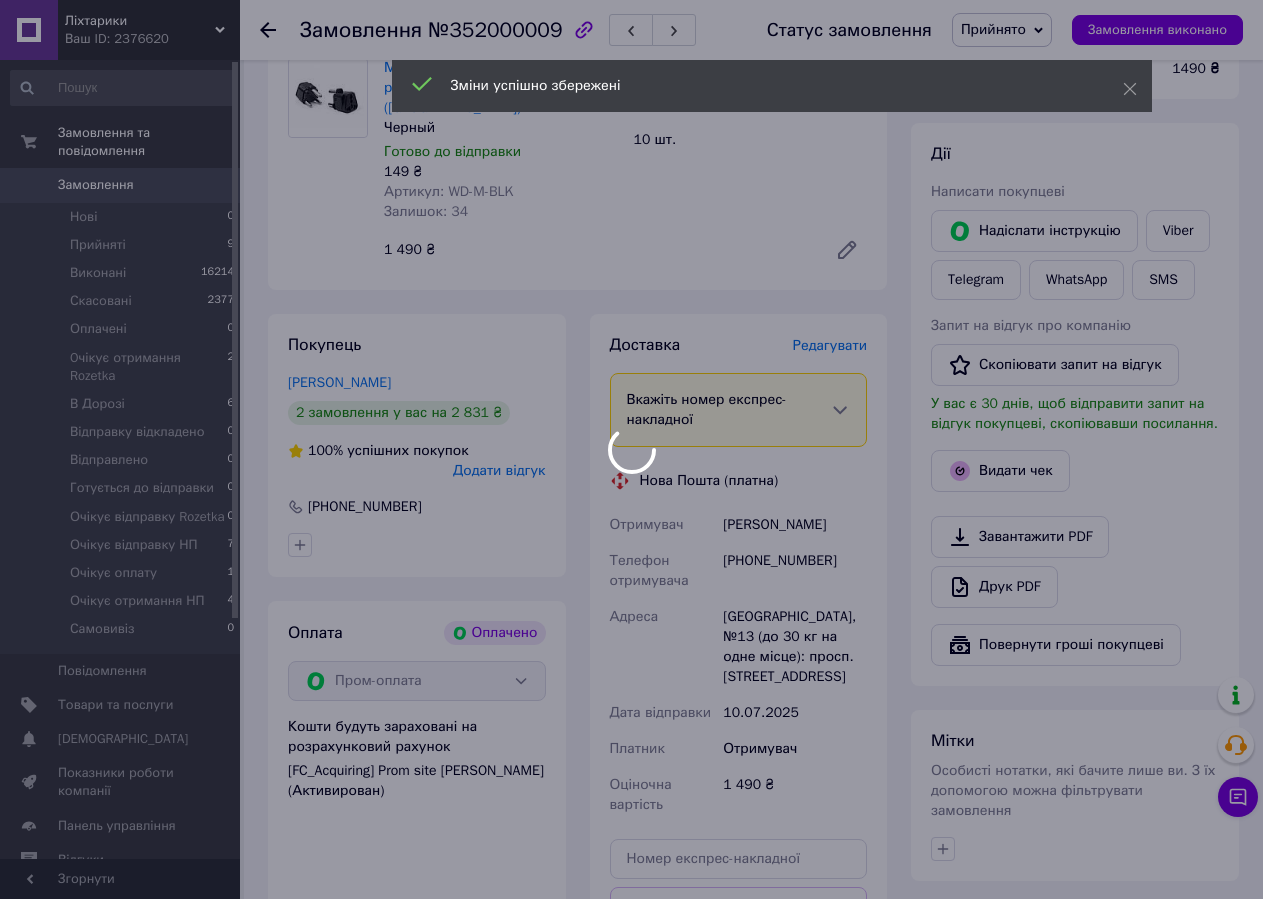 scroll, scrollTop: 500, scrollLeft: 0, axis: vertical 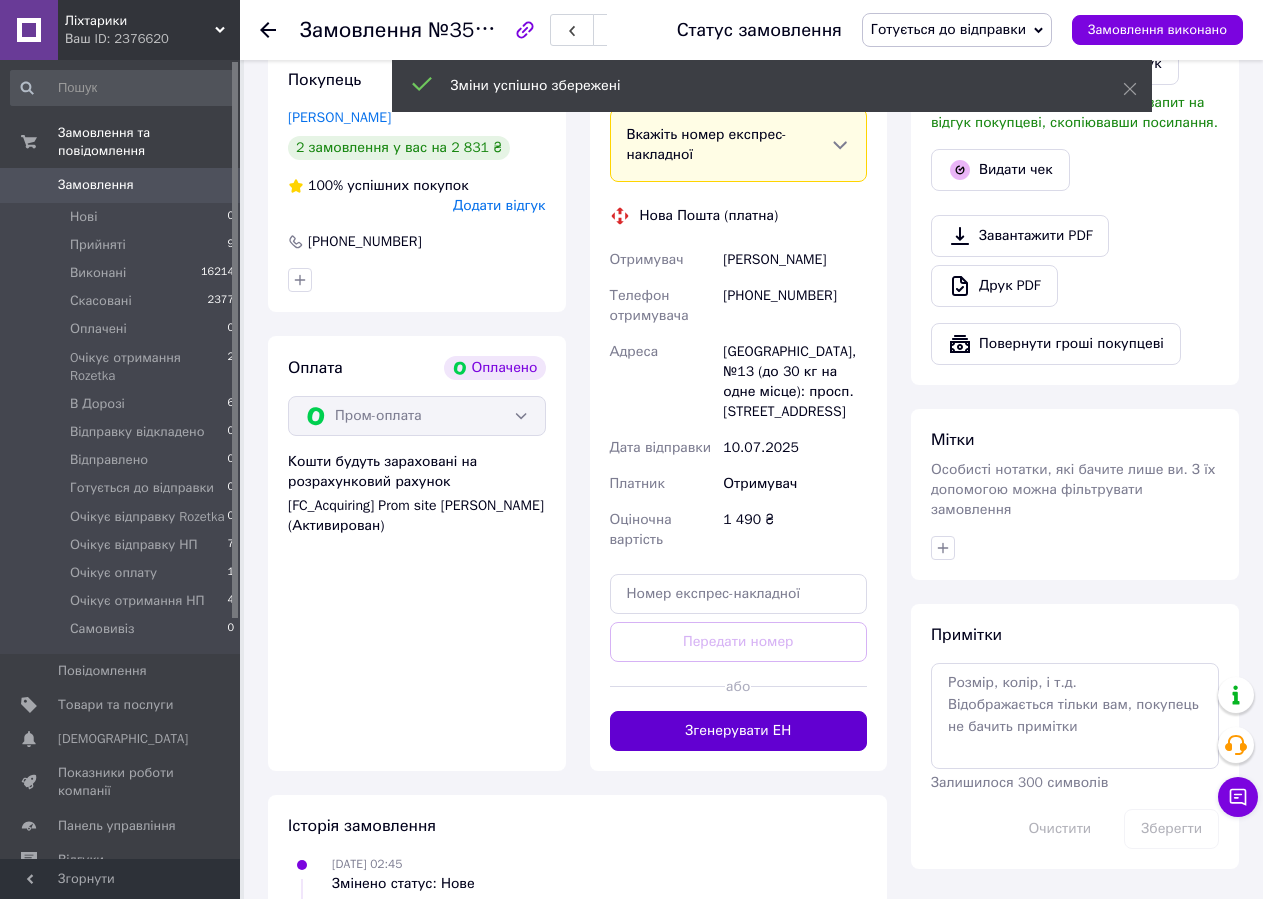 click on "Згенерувати ЕН" at bounding box center [739, 731] 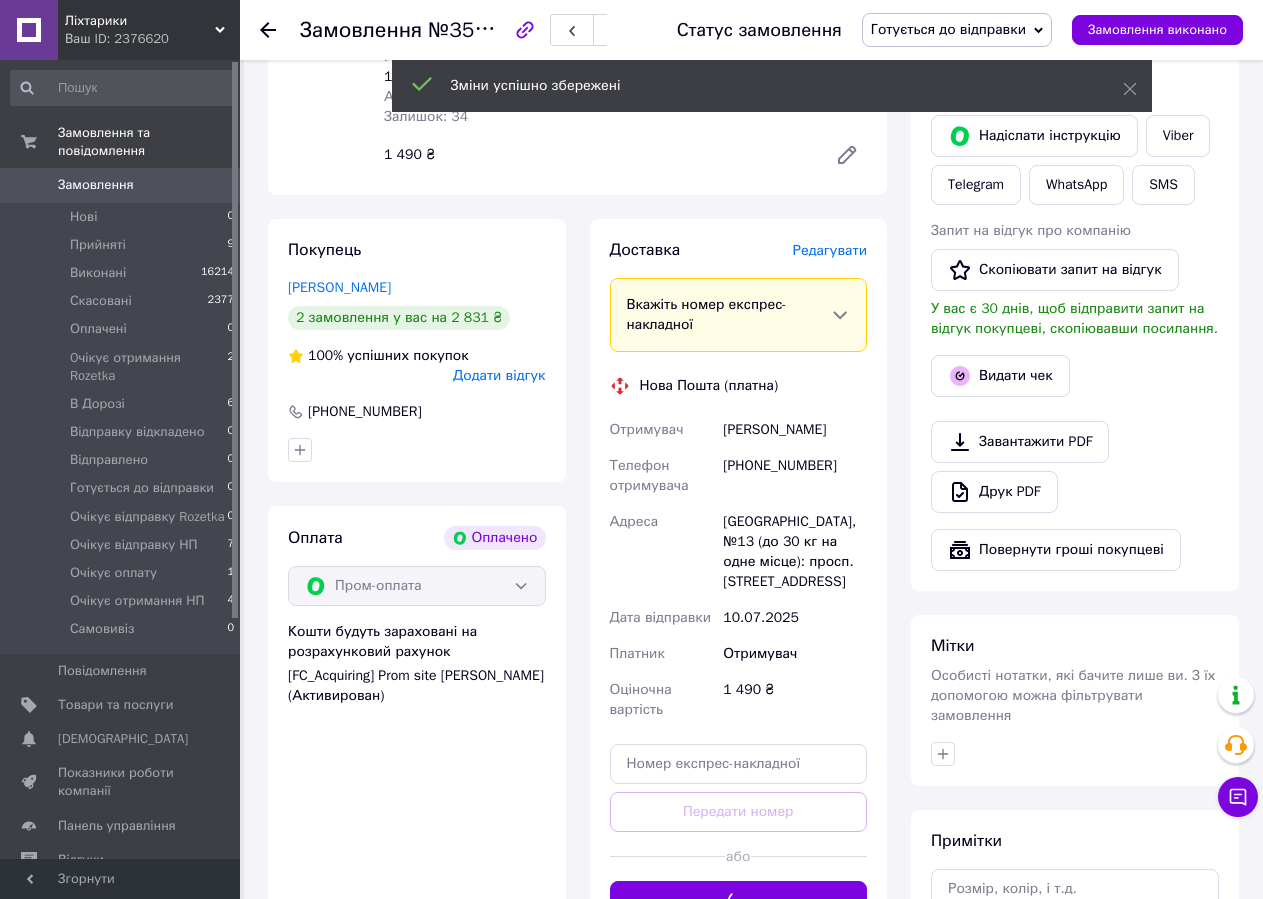 scroll, scrollTop: 0, scrollLeft: 0, axis: both 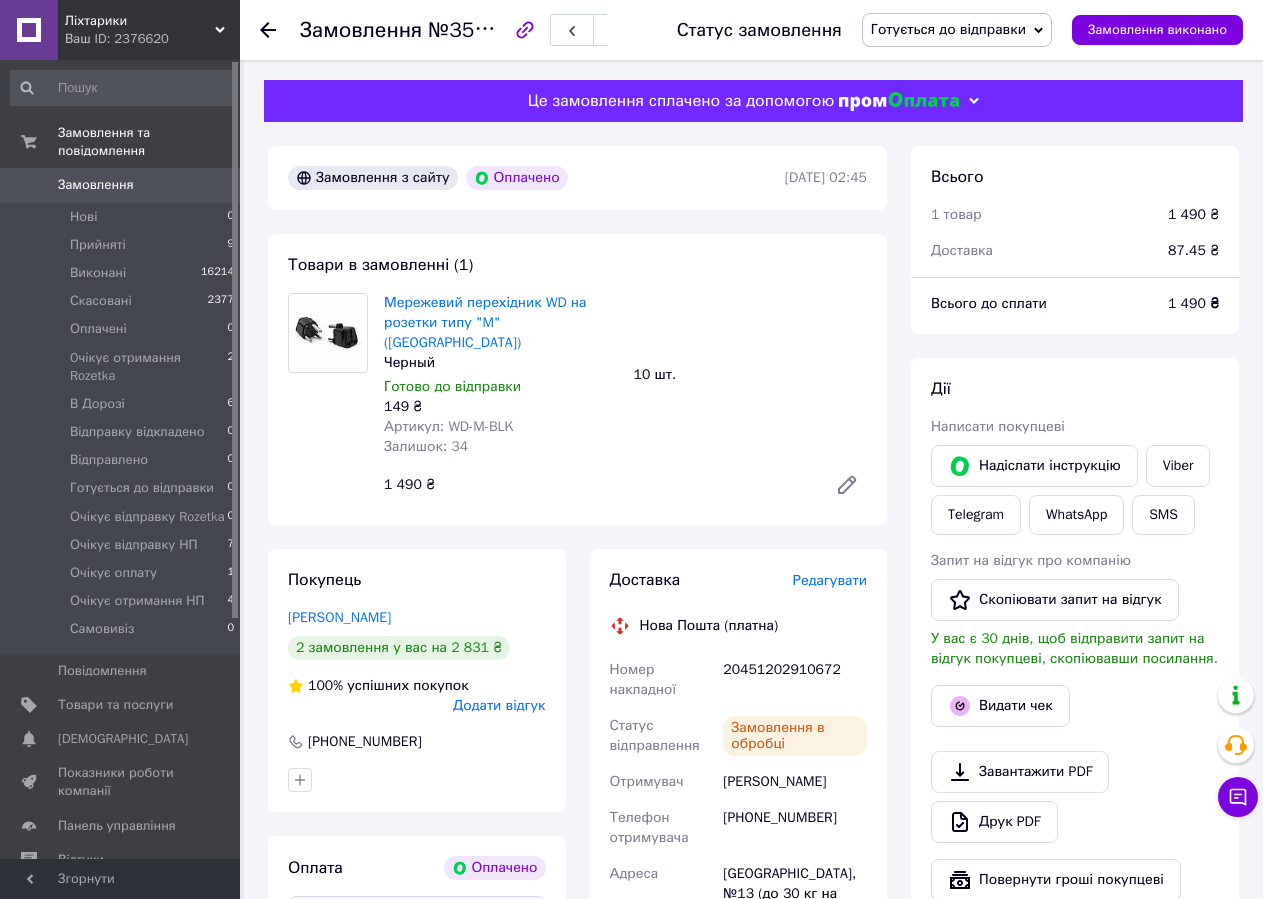 click on "Готується до відправки" at bounding box center (957, 30) 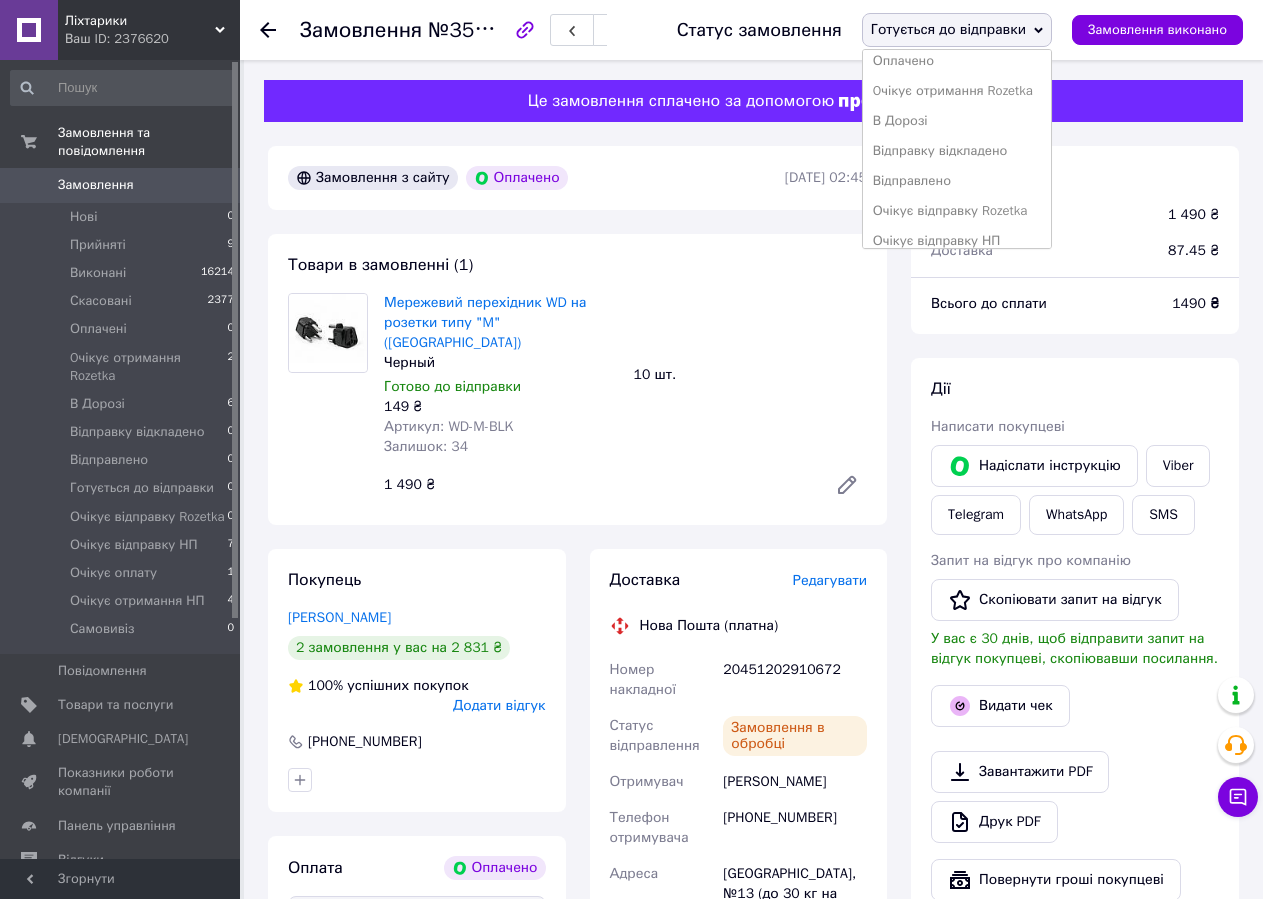 scroll, scrollTop: 202, scrollLeft: 0, axis: vertical 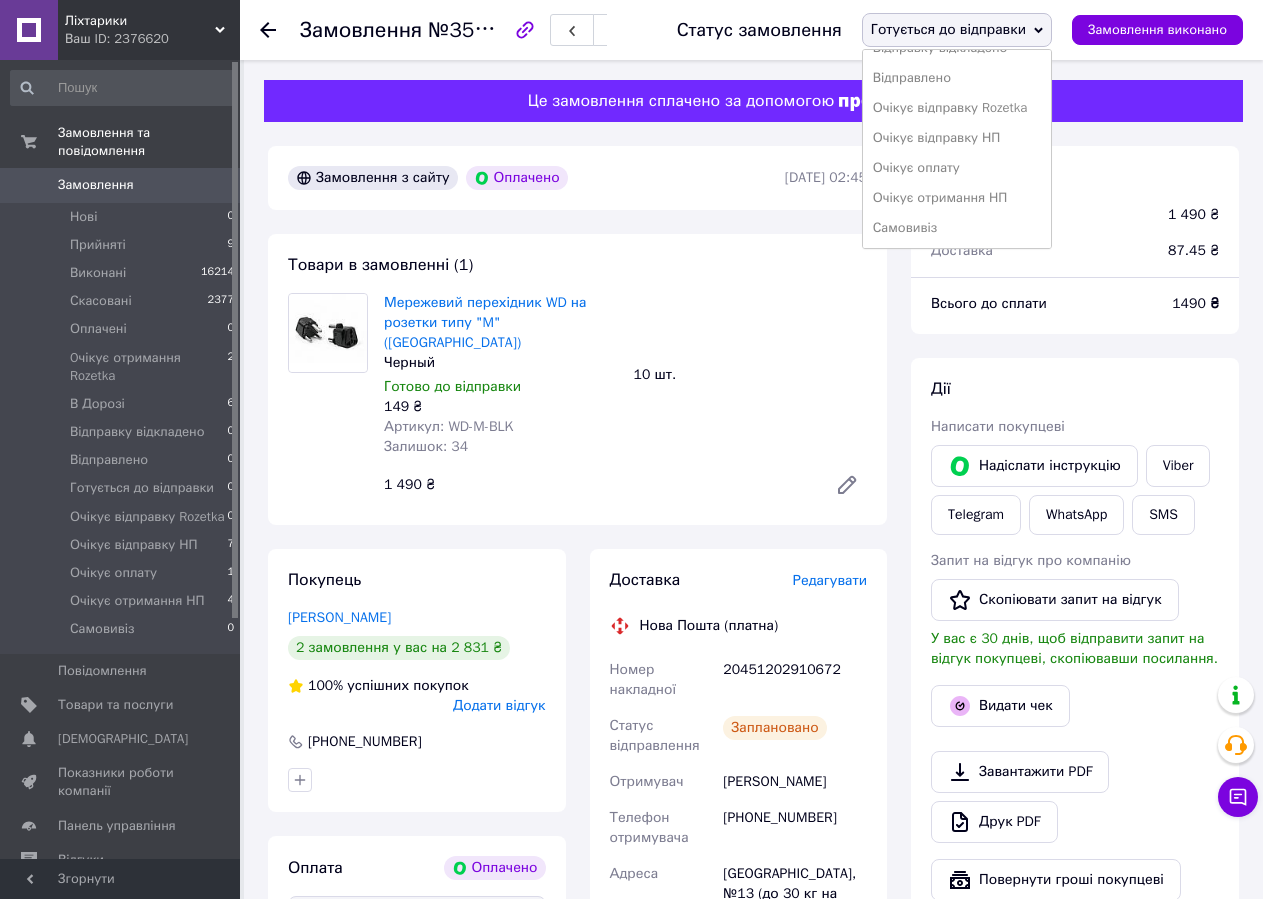 drag, startPoint x: 978, startPoint y: 136, endPoint x: 996, endPoint y: 176, distance: 43.863426 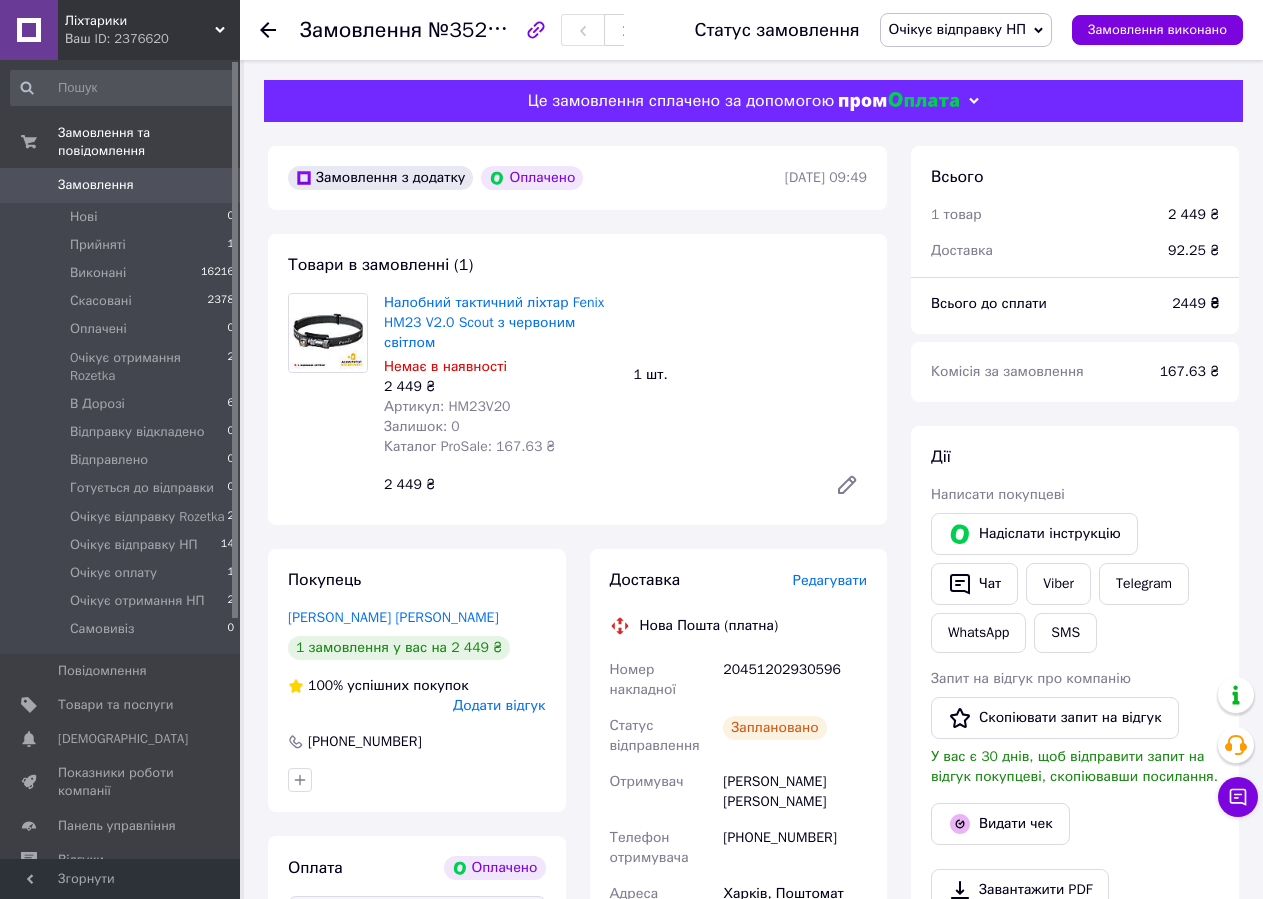 scroll, scrollTop: 0, scrollLeft: 0, axis: both 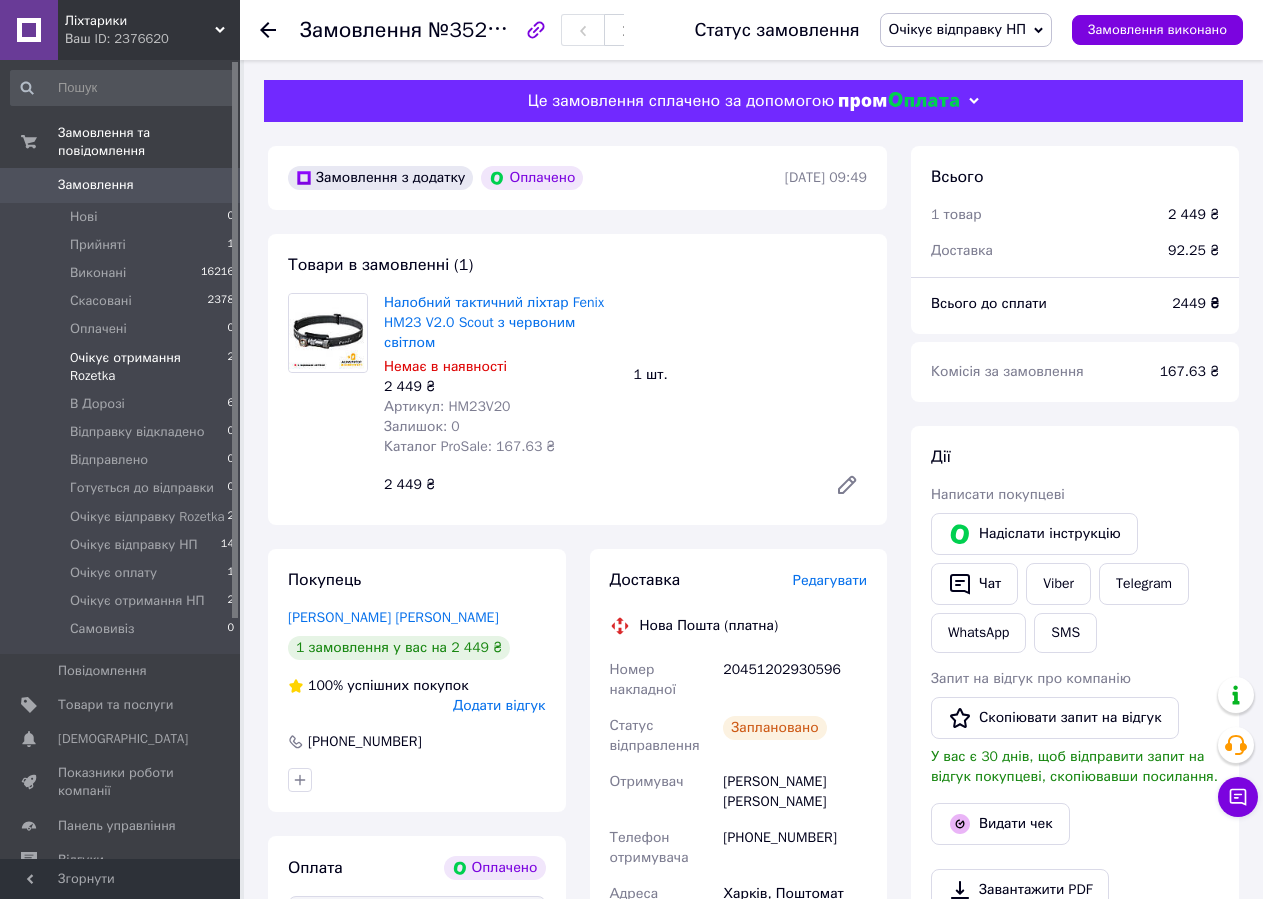 click on "Oчікує отримання Rozetka" at bounding box center [148, 367] 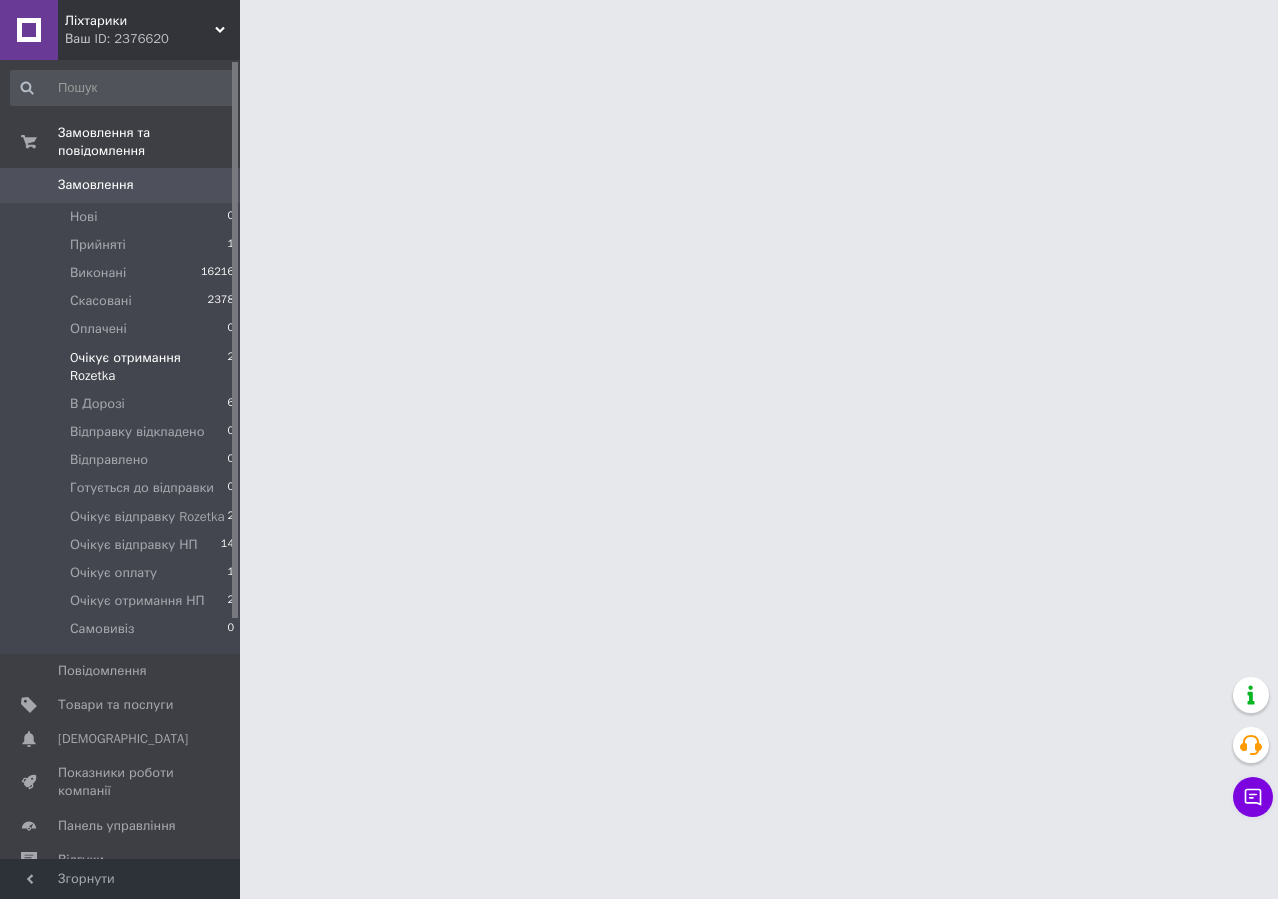 click on "Oчікує отримання Rozetka" at bounding box center (148, 367) 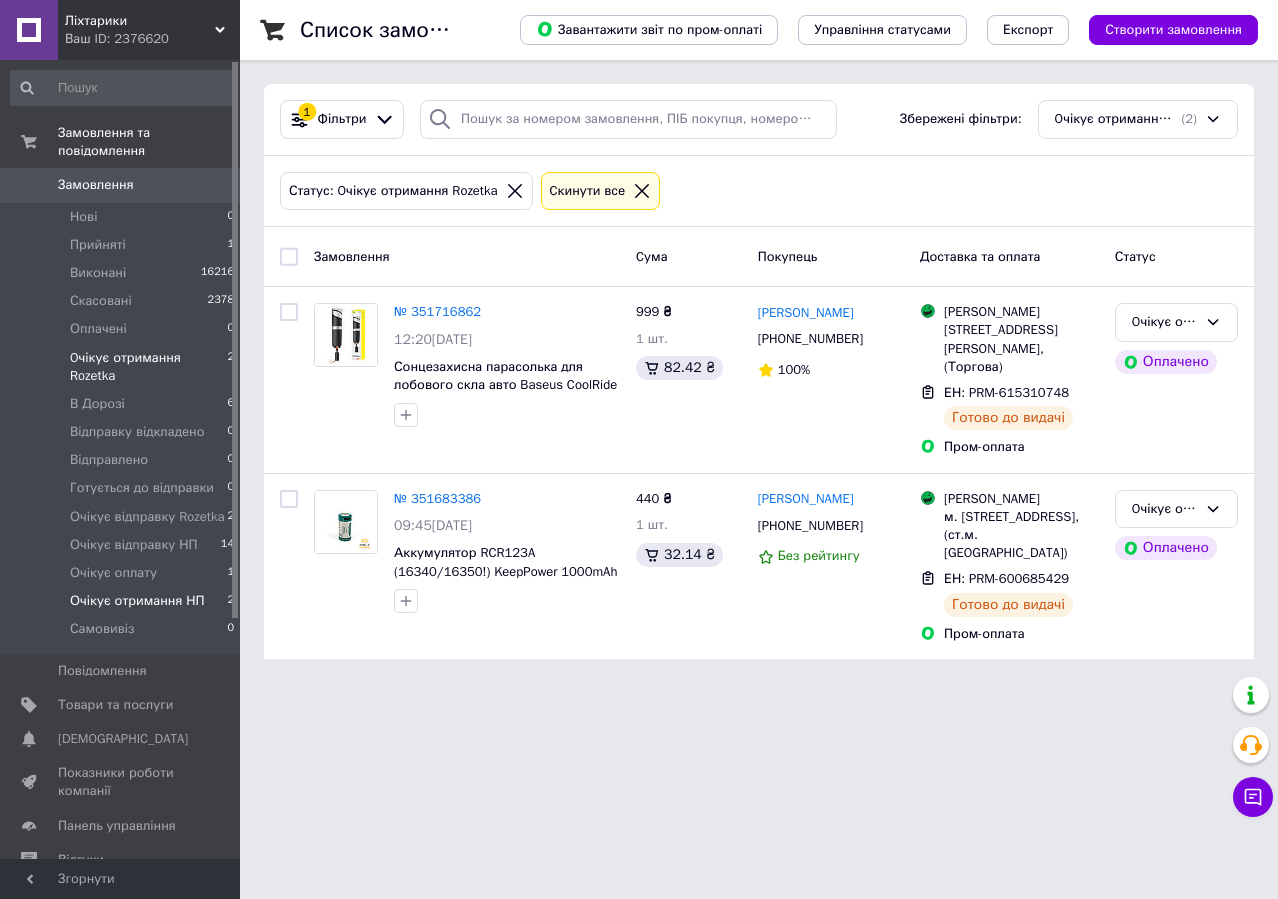 click on "Очікує отримання НП" at bounding box center (137, 601) 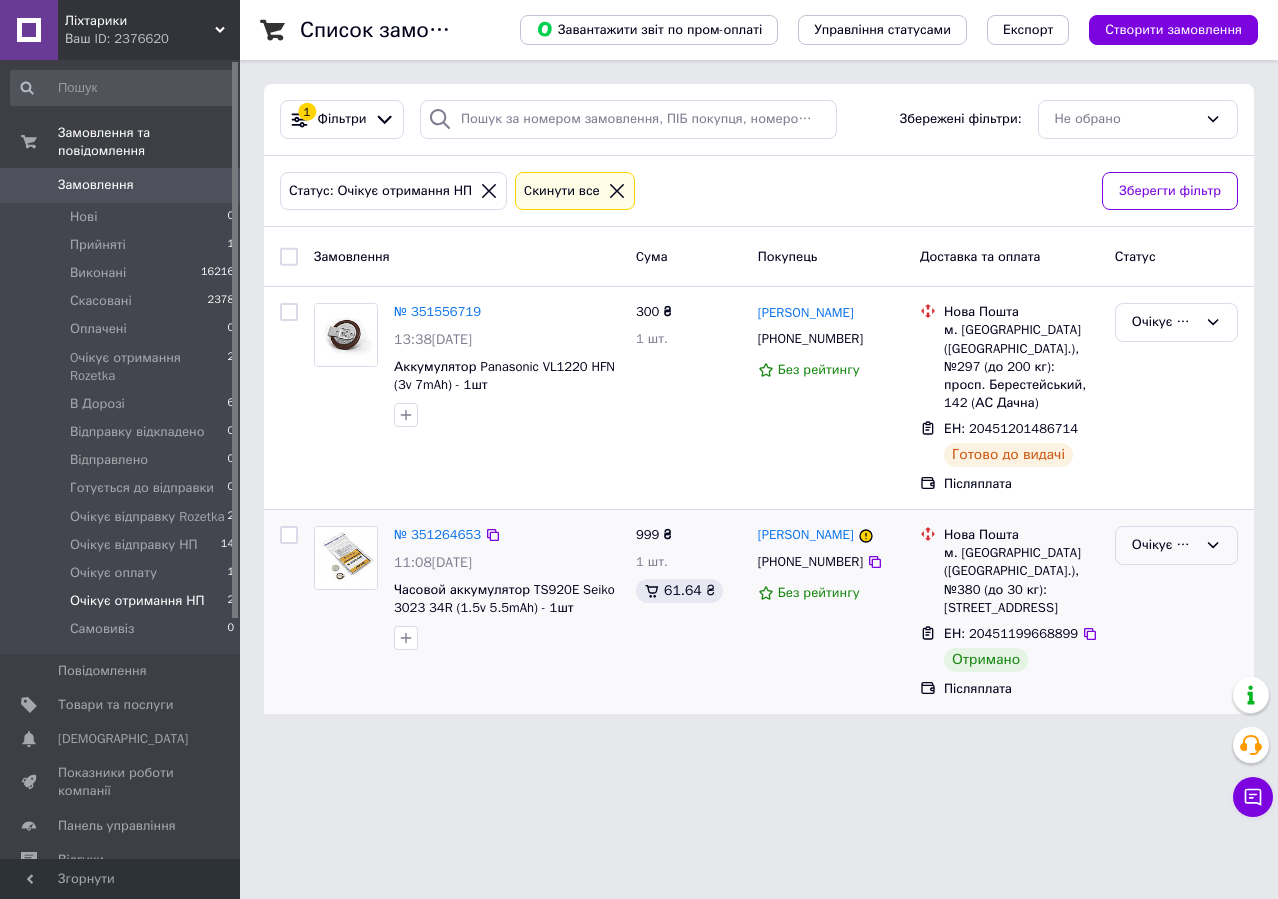 click on "Очікує отримання НП" at bounding box center [1164, 545] 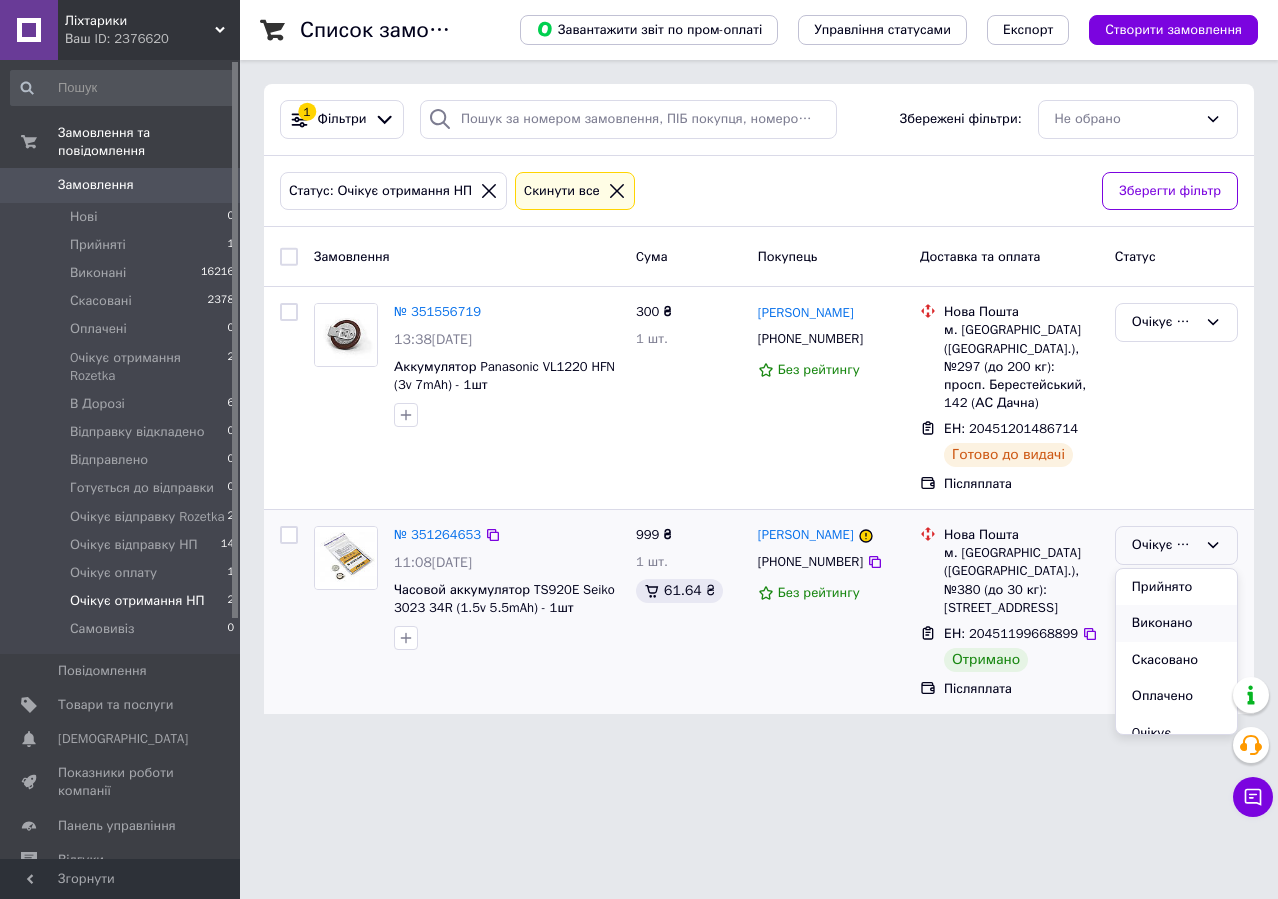 click on "Виконано" at bounding box center [1176, 623] 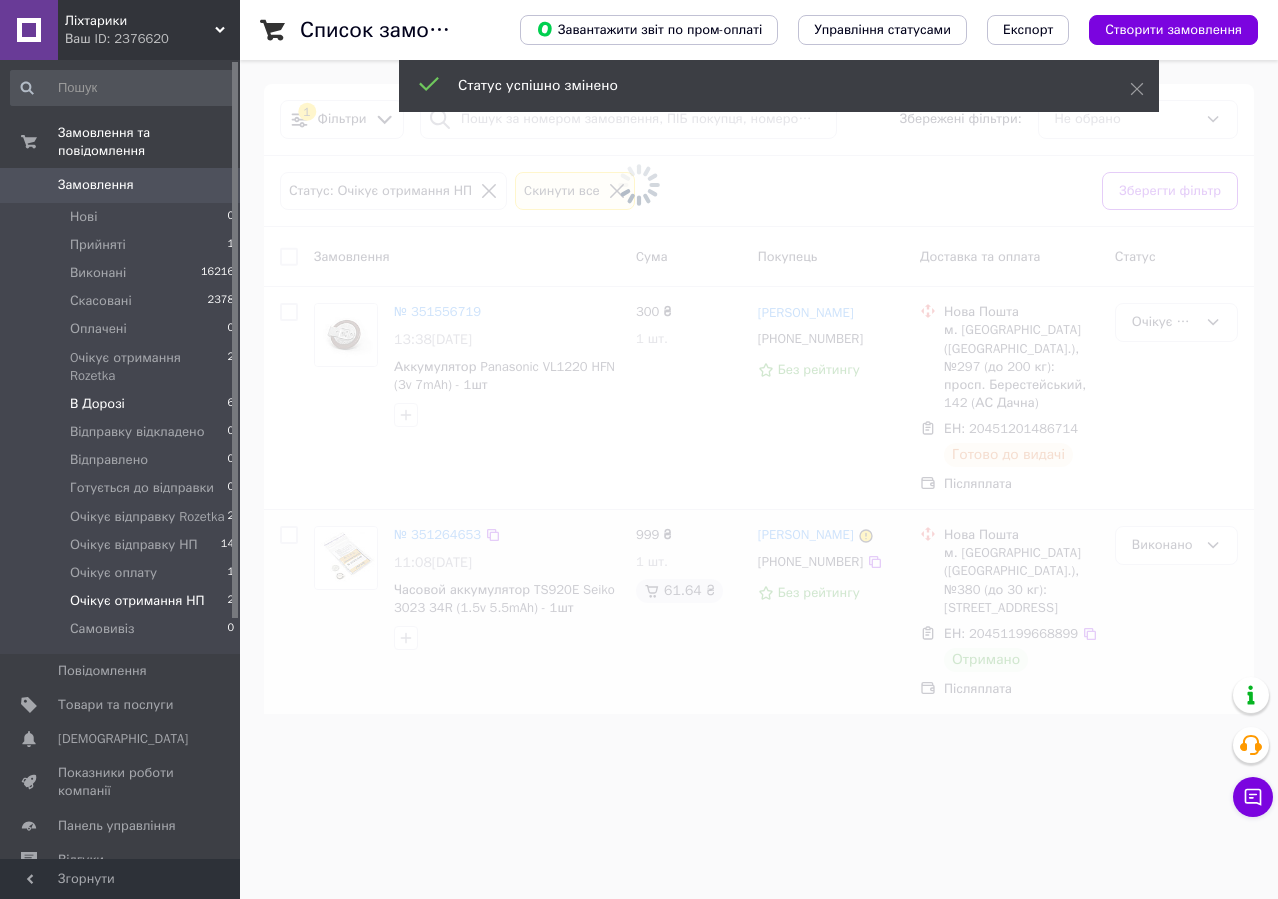 click on "В Дорозі 6" at bounding box center (123, 404) 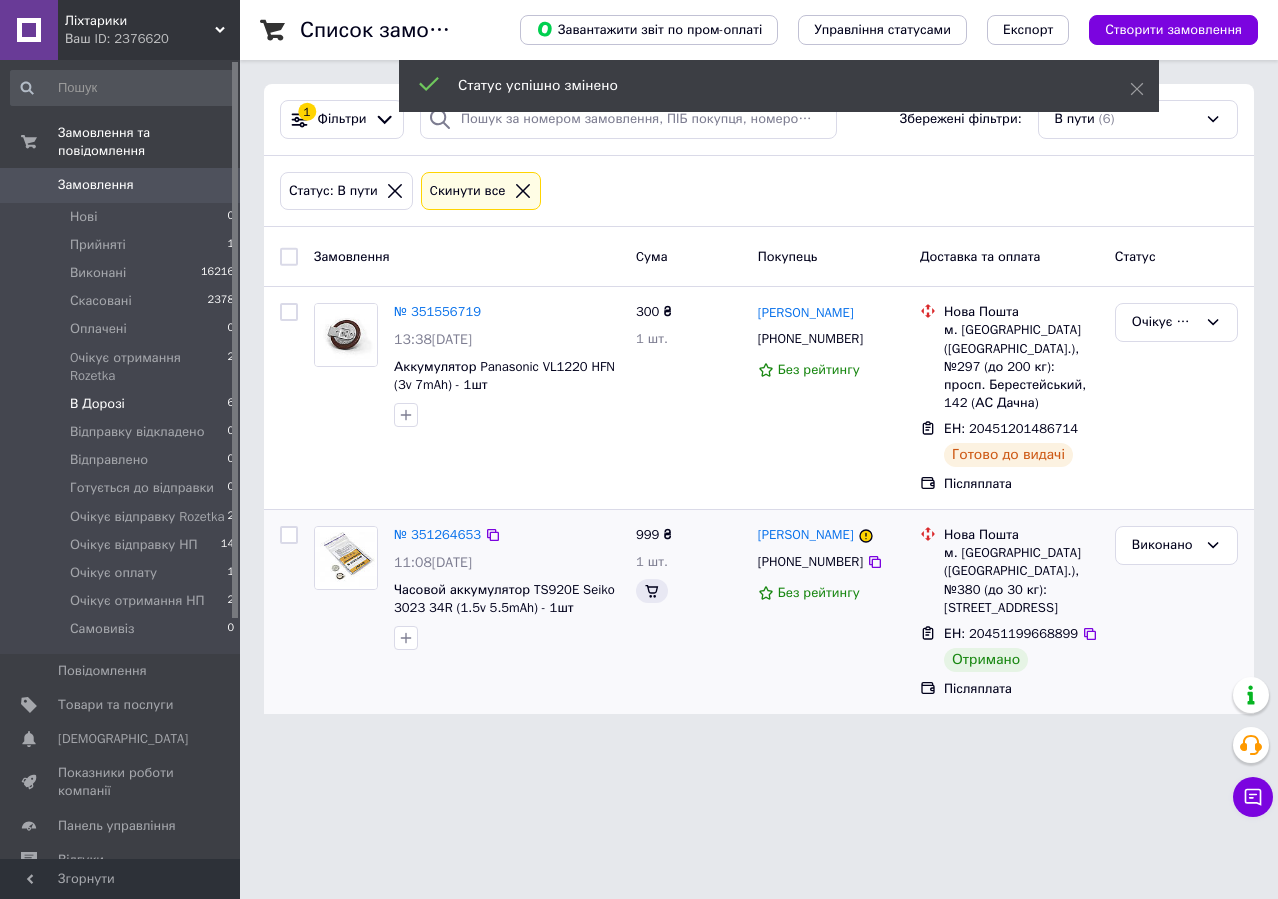 click on "В Дорозі 6" at bounding box center (123, 404) 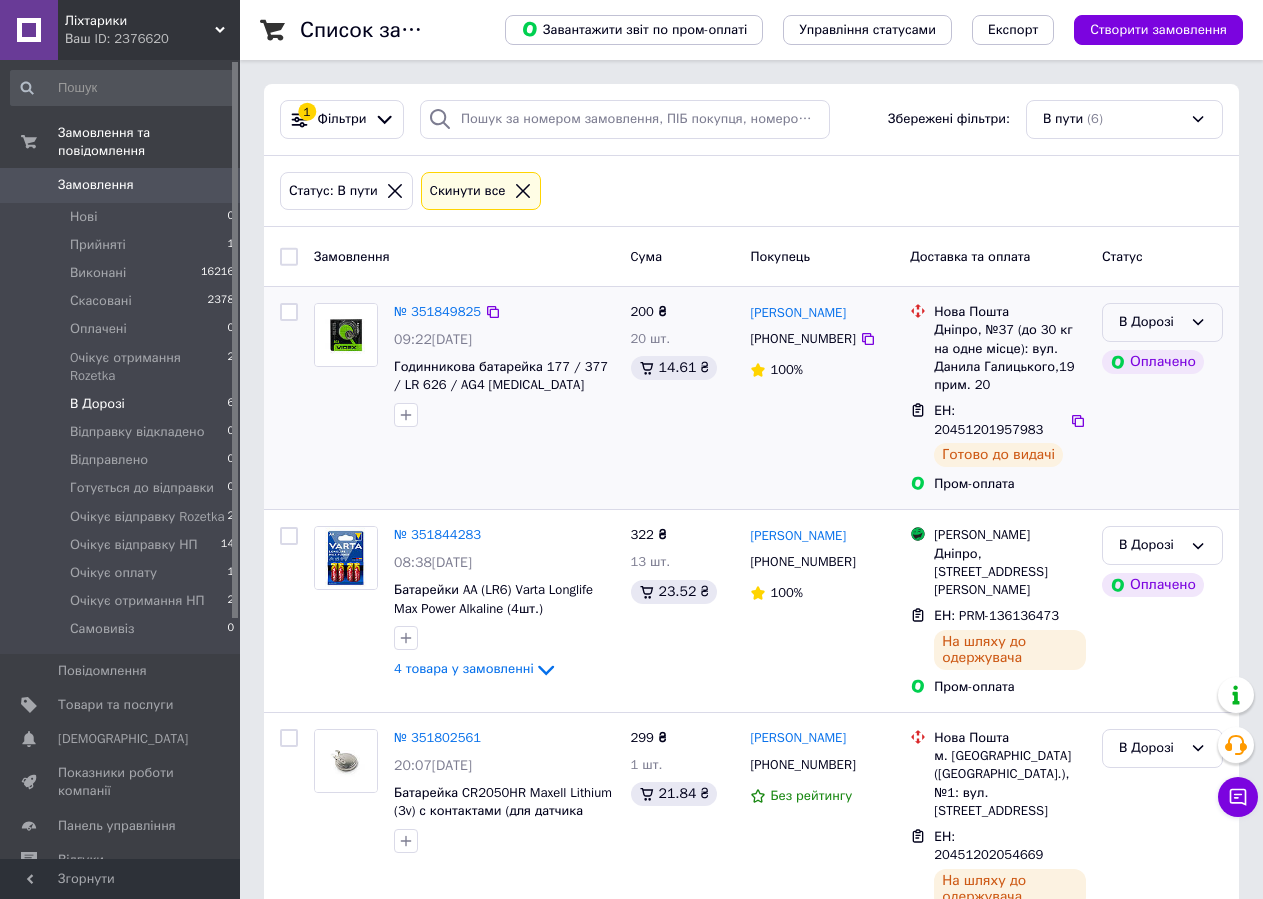 click on "В Дорозі" at bounding box center (1150, 322) 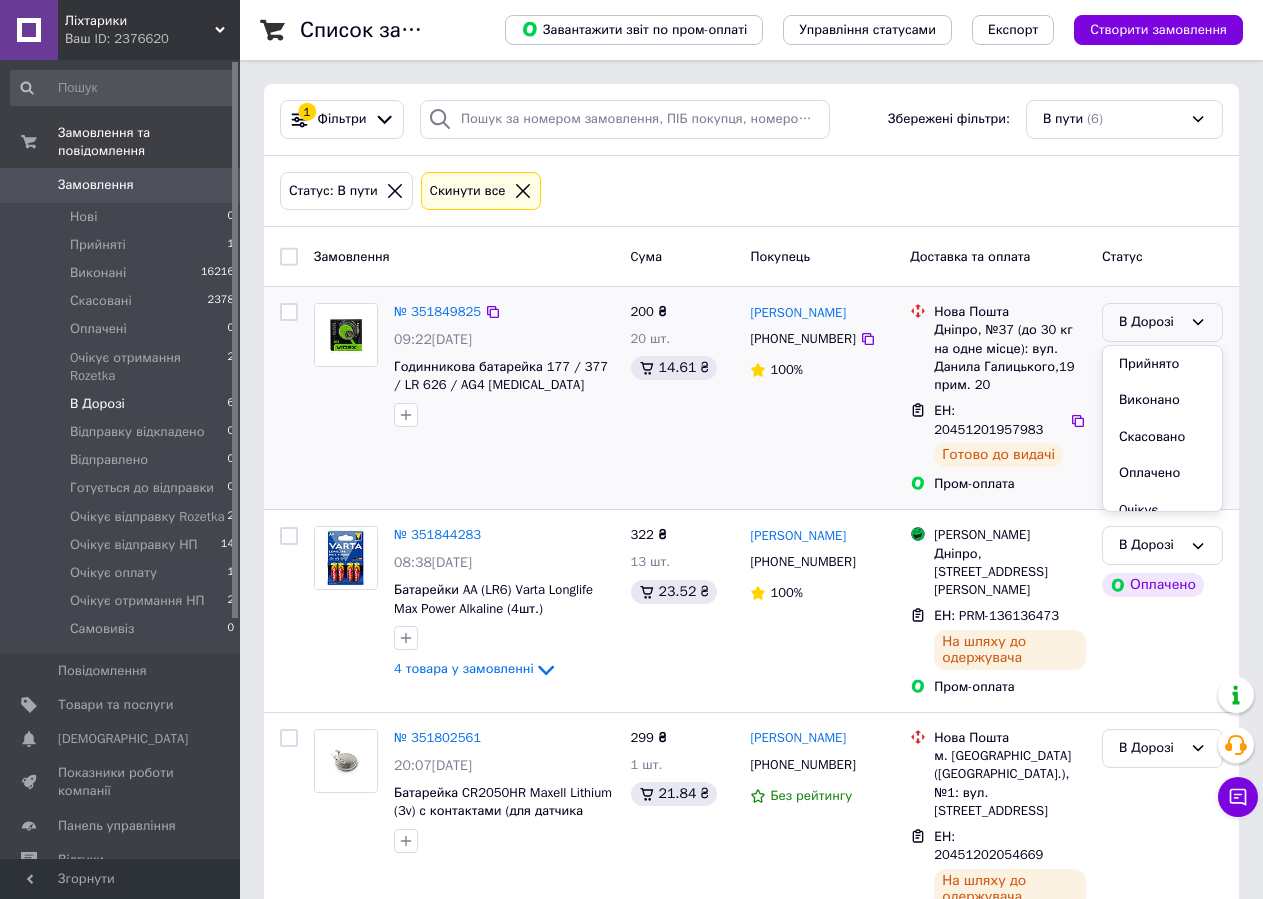 scroll, scrollTop: 515, scrollLeft: 0, axis: vertical 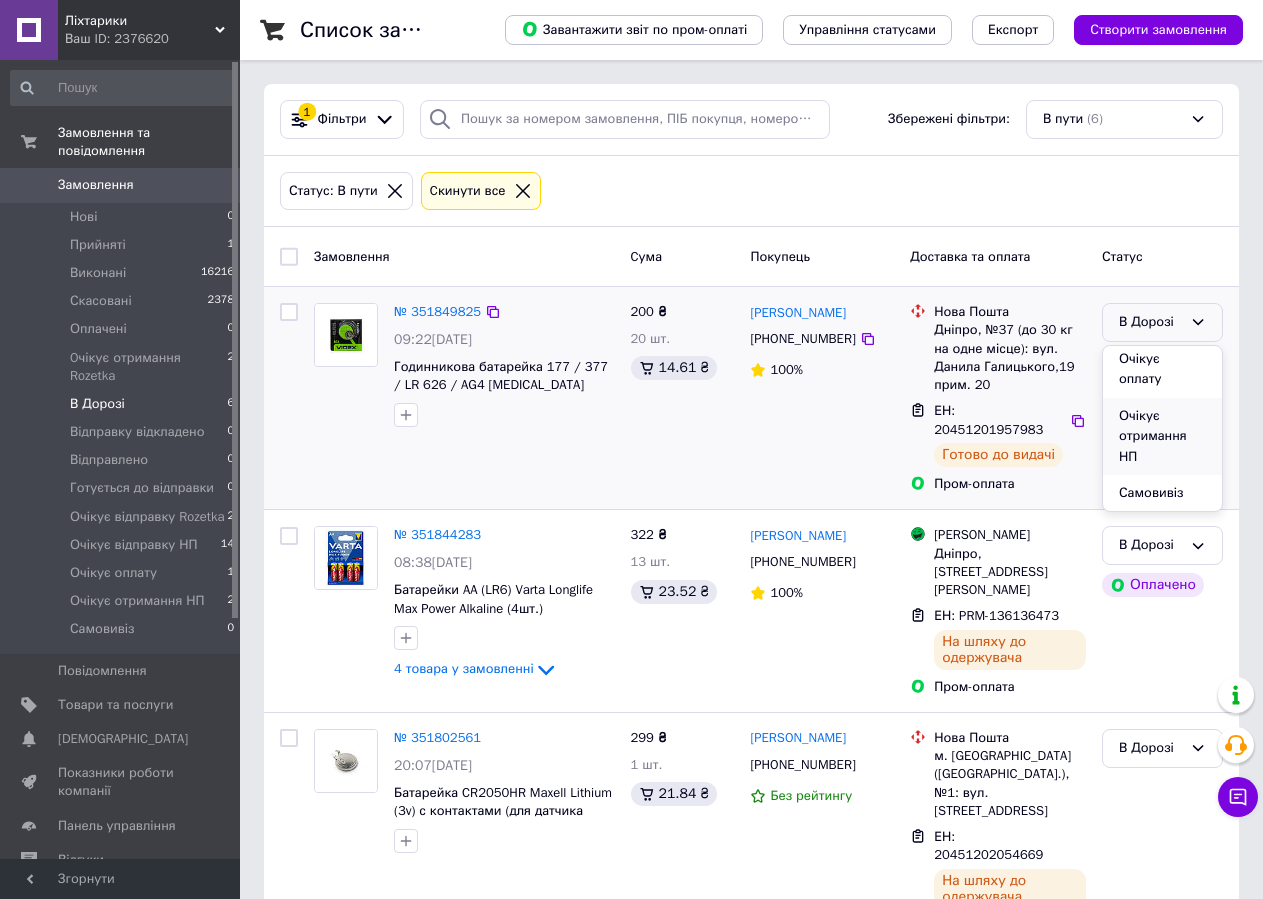 click on "Очікує отримання НП" at bounding box center [1162, 437] 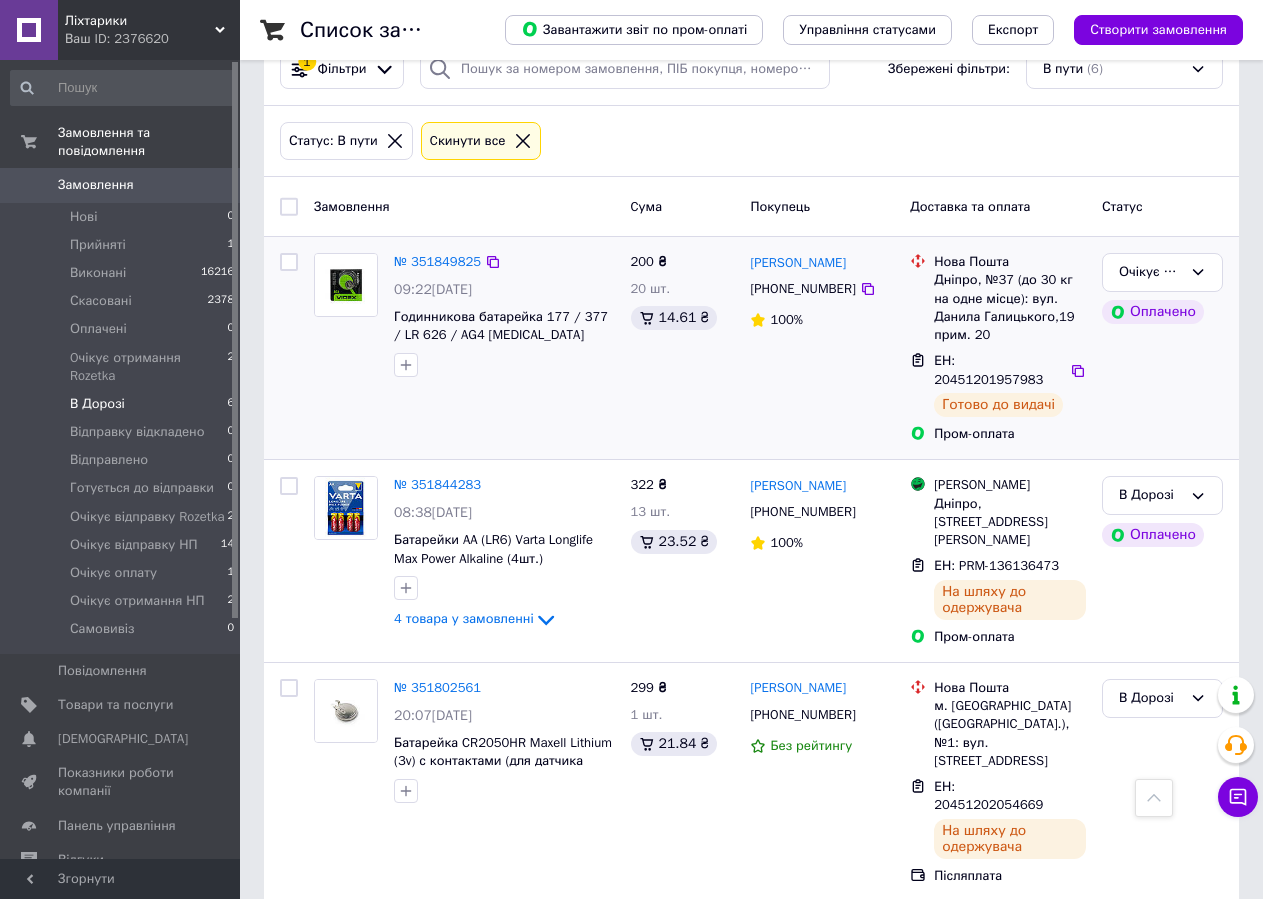 scroll, scrollTop: 0, scrollLeft: 0, axis: both 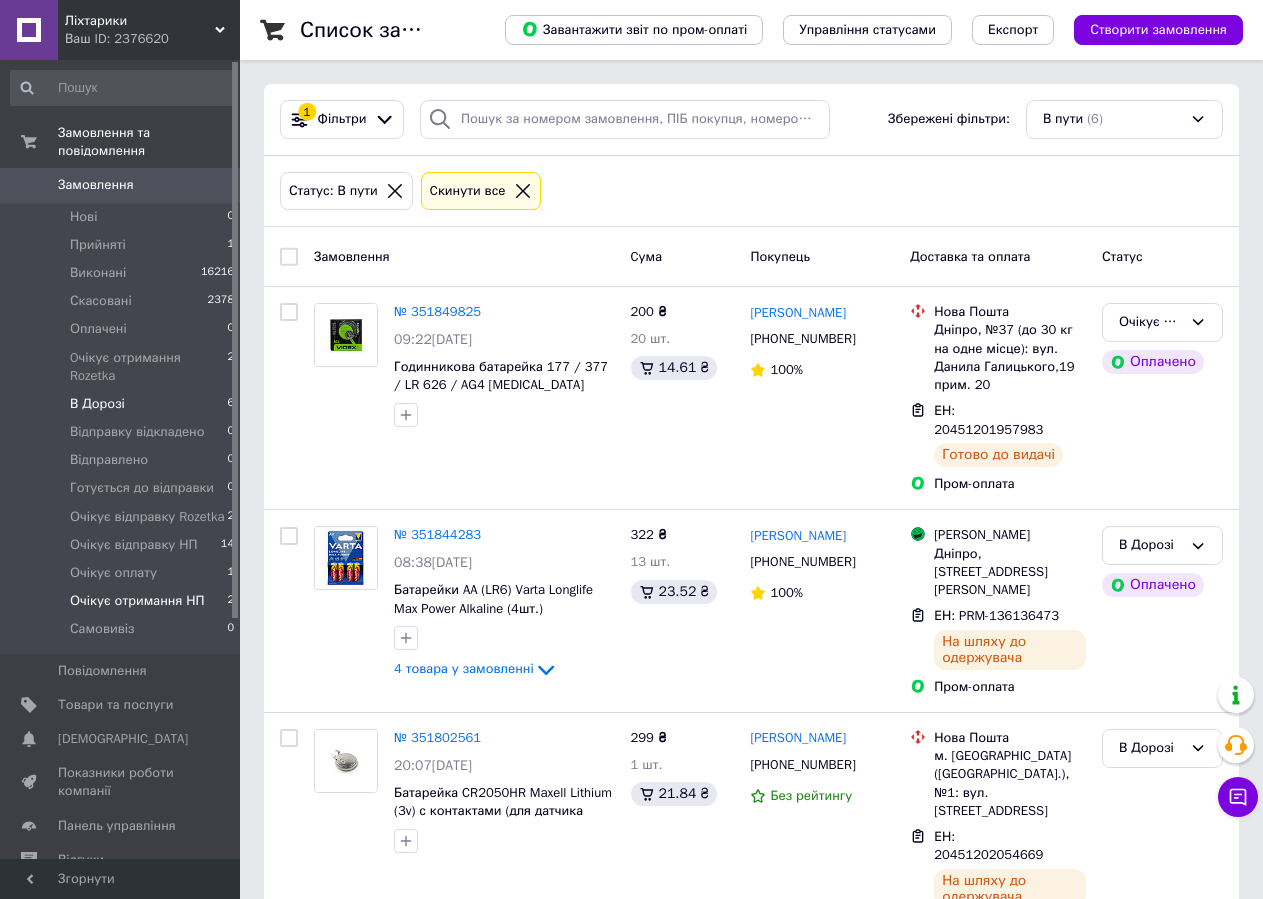 click on "Очікує отримання НП" at bounding box center [137, 601] 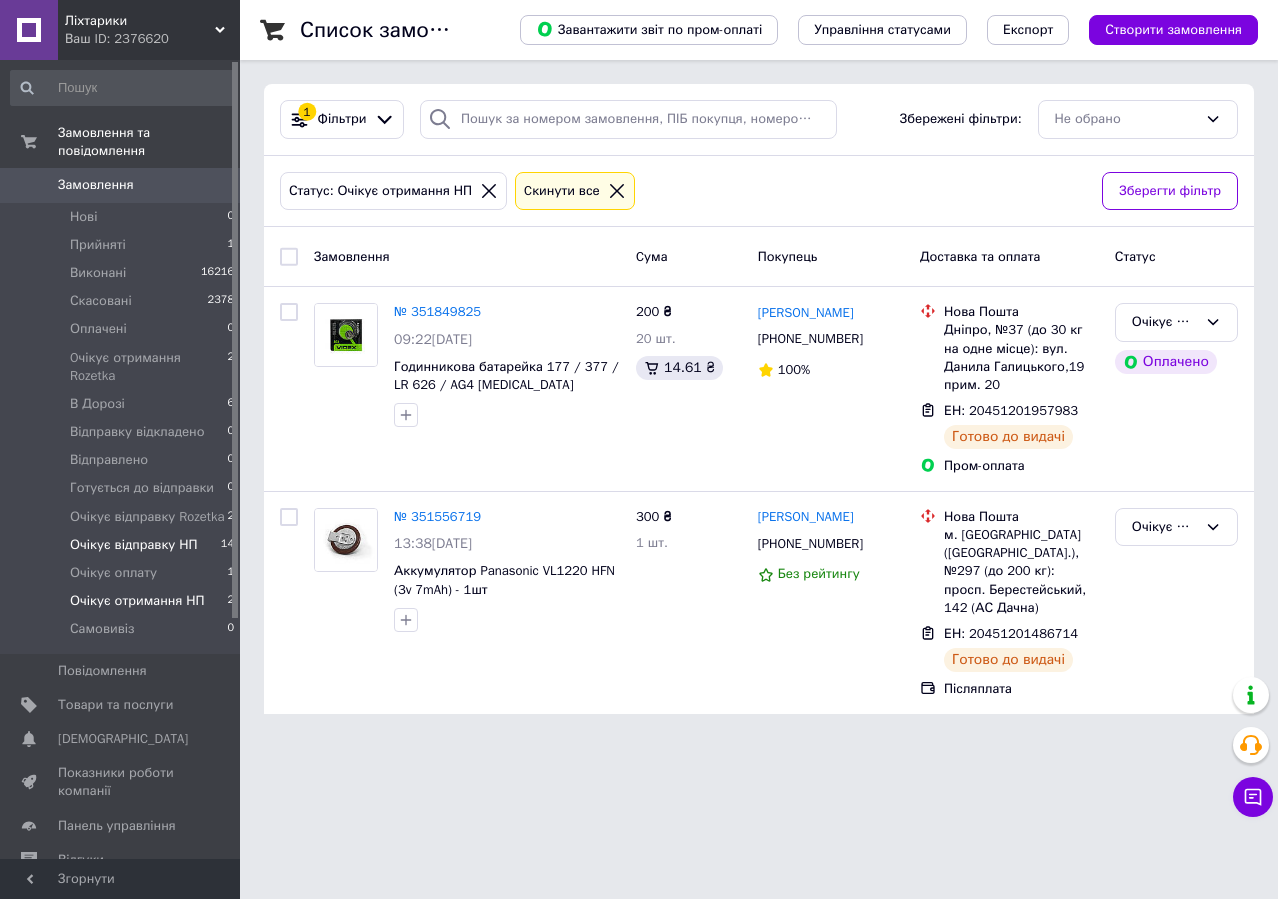 click on "Очікує відправку НП" at bounding box center [134, 545] 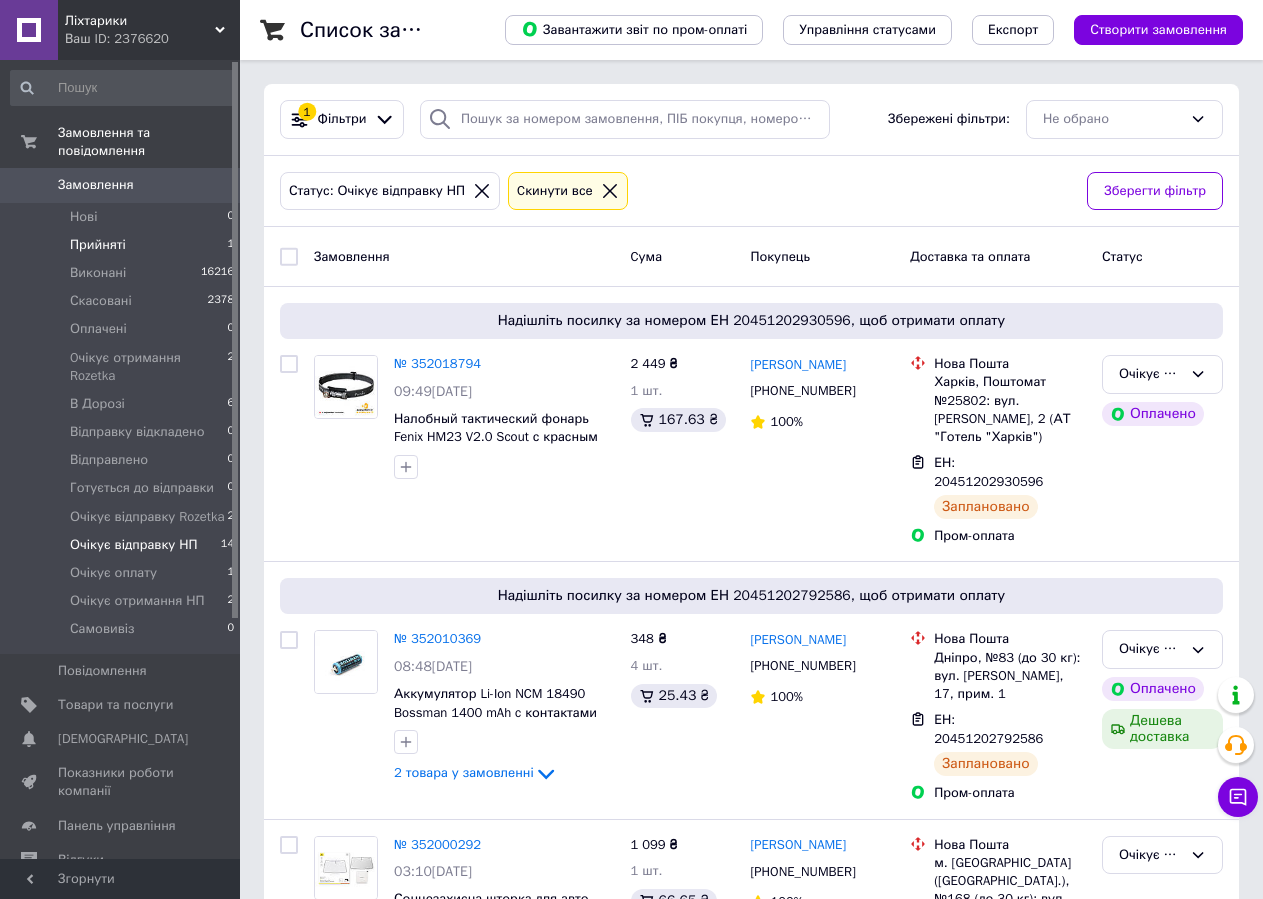 click on "Прийняті" at bounding box center (98, 245) 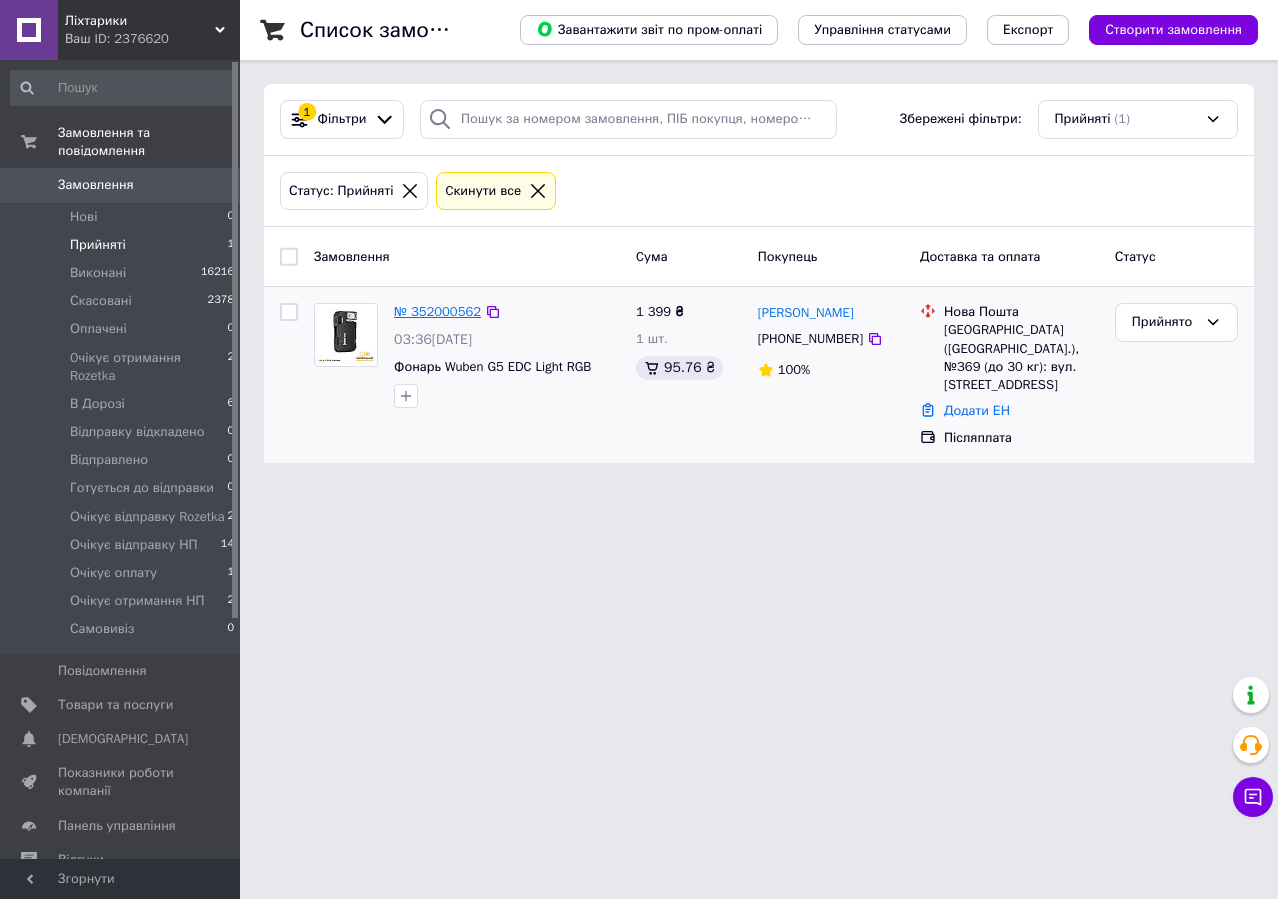 click on "№ 352000562" at bounding box center [437, 311] 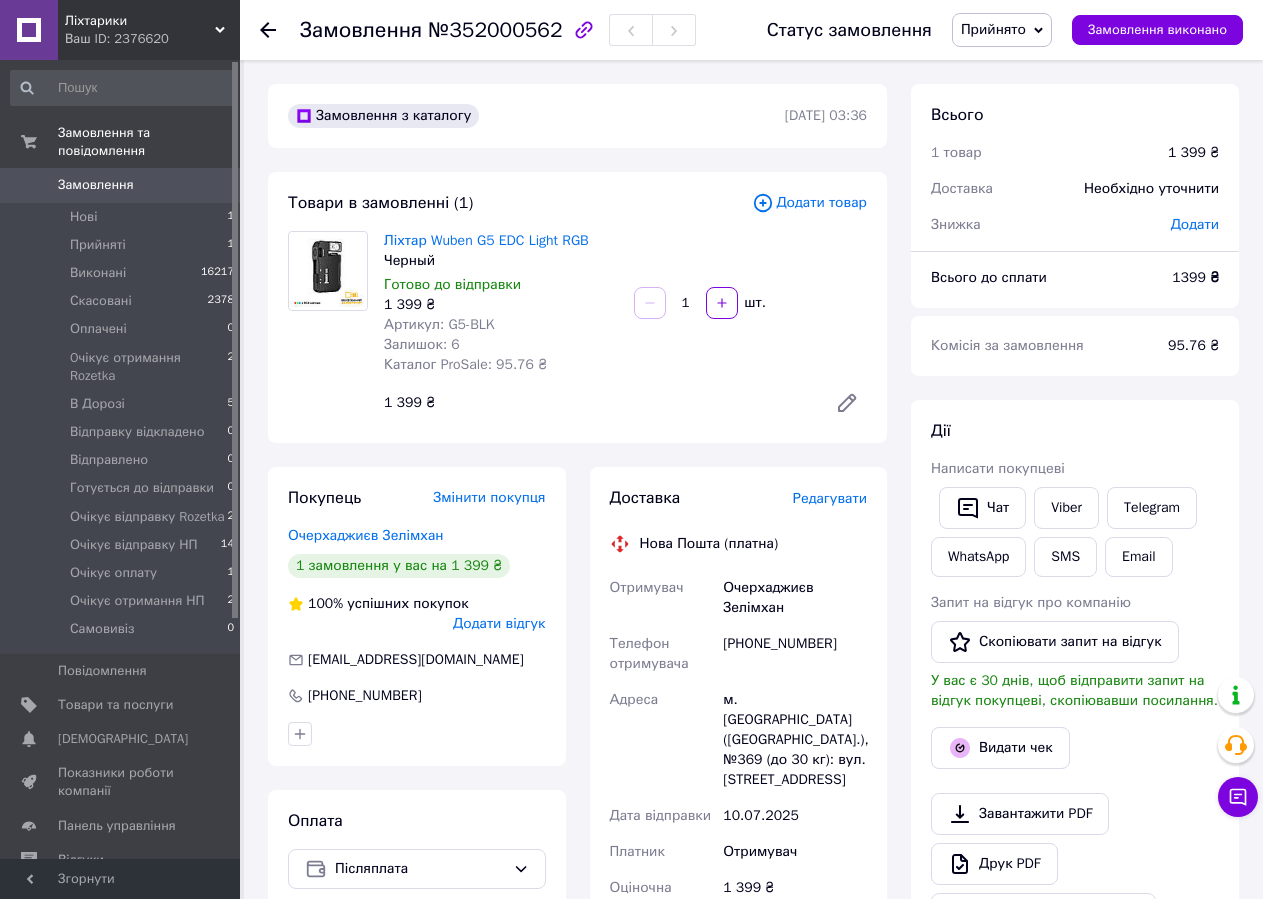 click on "Прийнято" at bounding box center (993, 29) 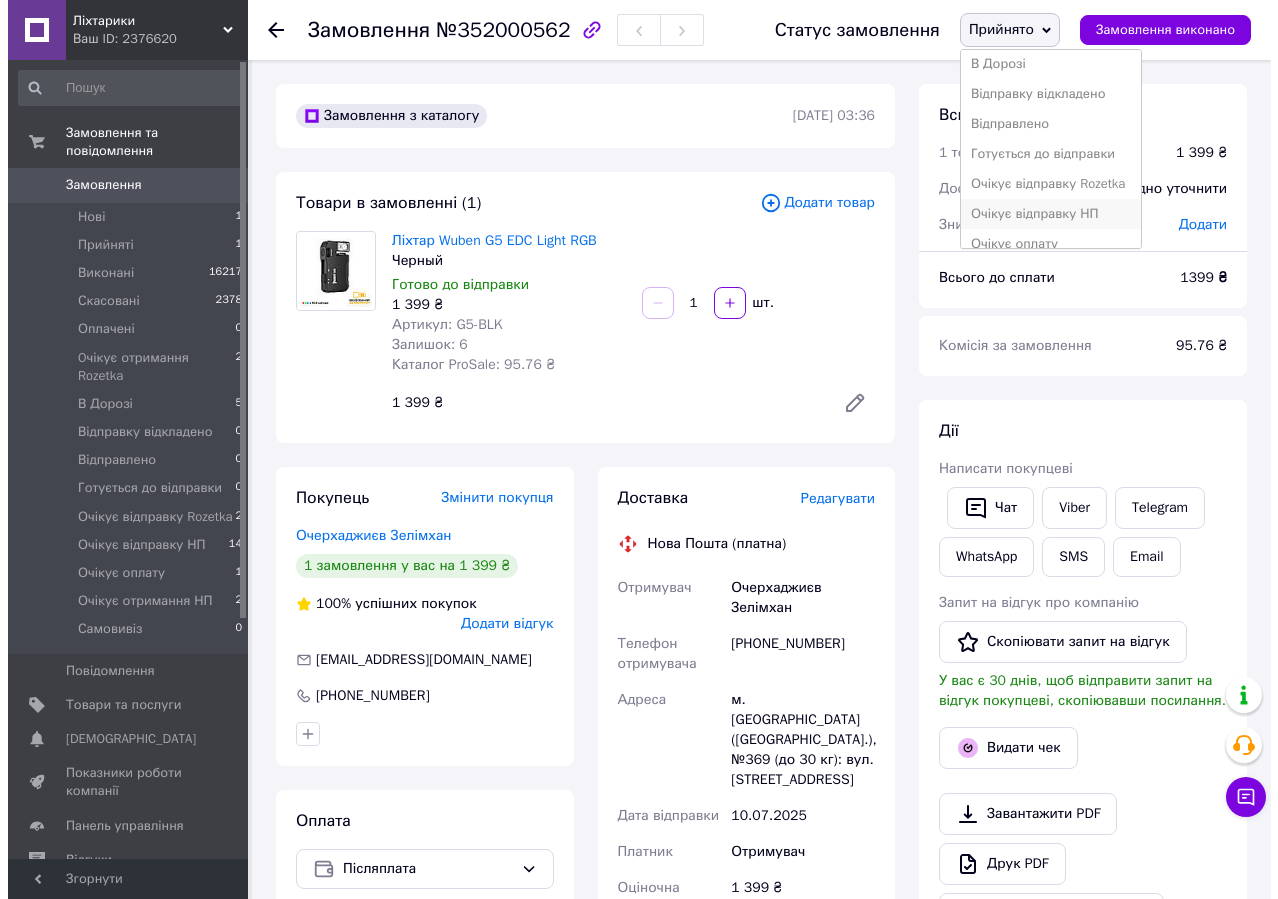 scroll, scrollTop: 202, scrollLeft: 0, axis: vertical 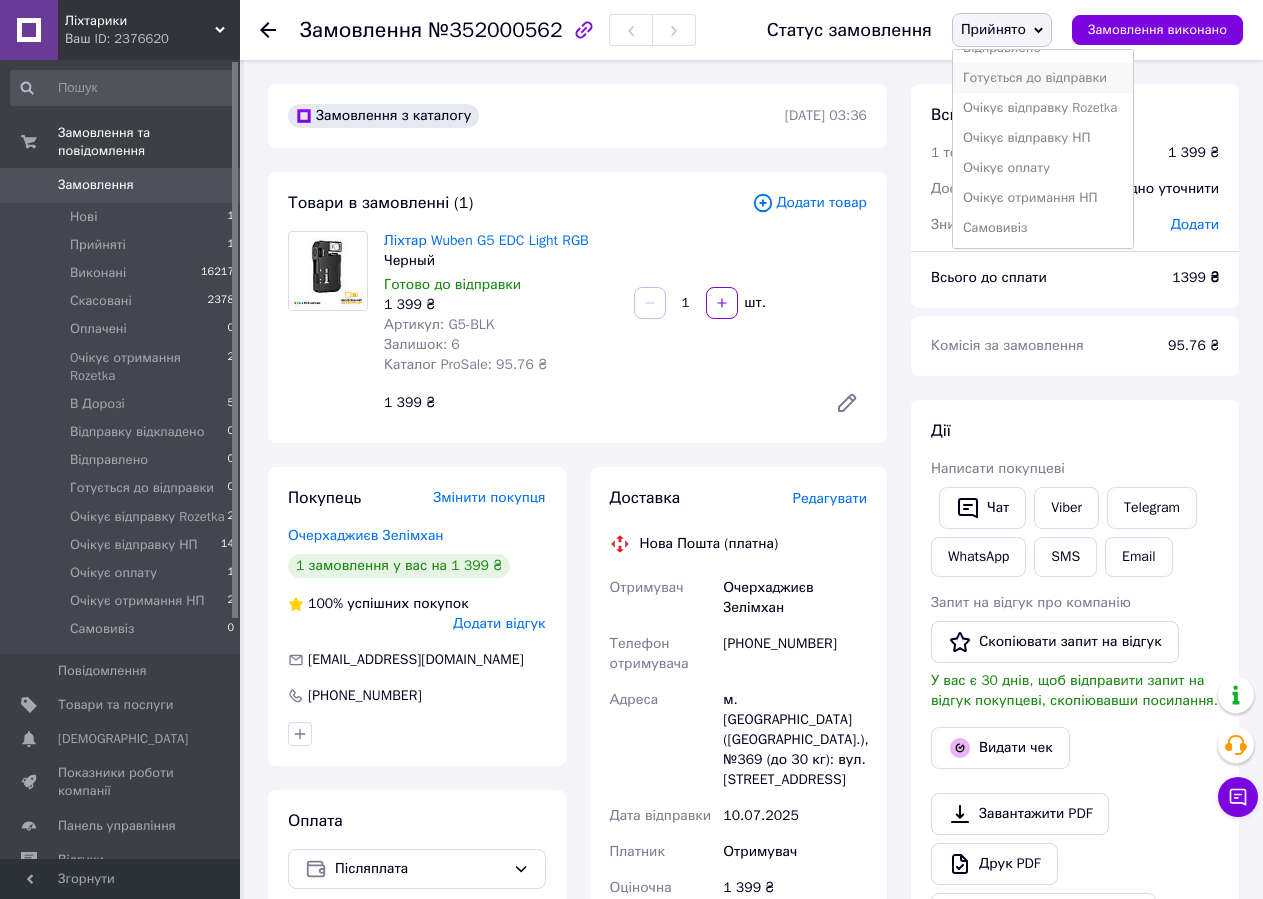 click on "Готується до відправки" at bounding box center [1043, 78] 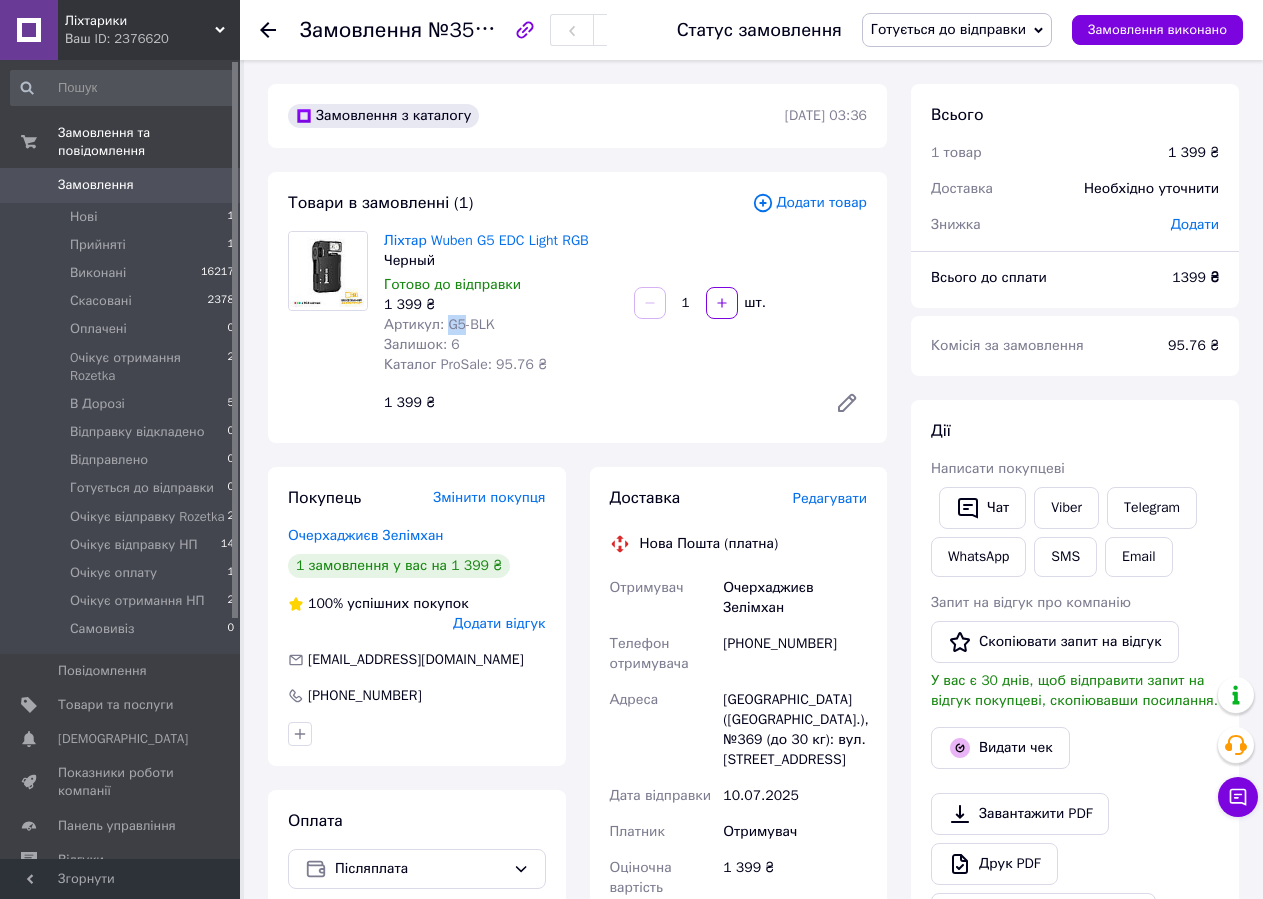 drag, startPoint x: 446, startPoint y: 327, endPoint x: 458, endPoint y: 328, distance: 12.0415945 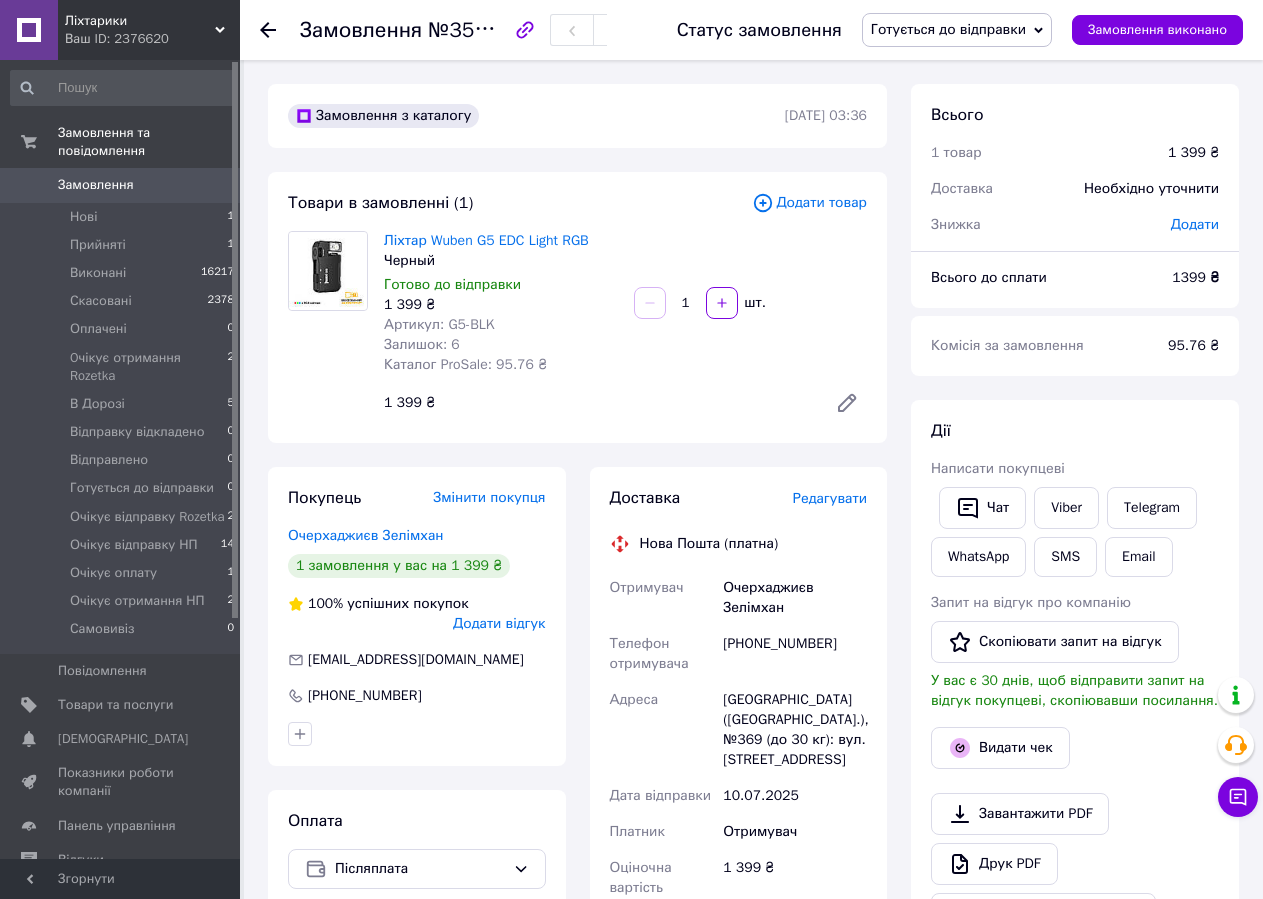 click on "Редагувати" at bounding box center (830, 498) 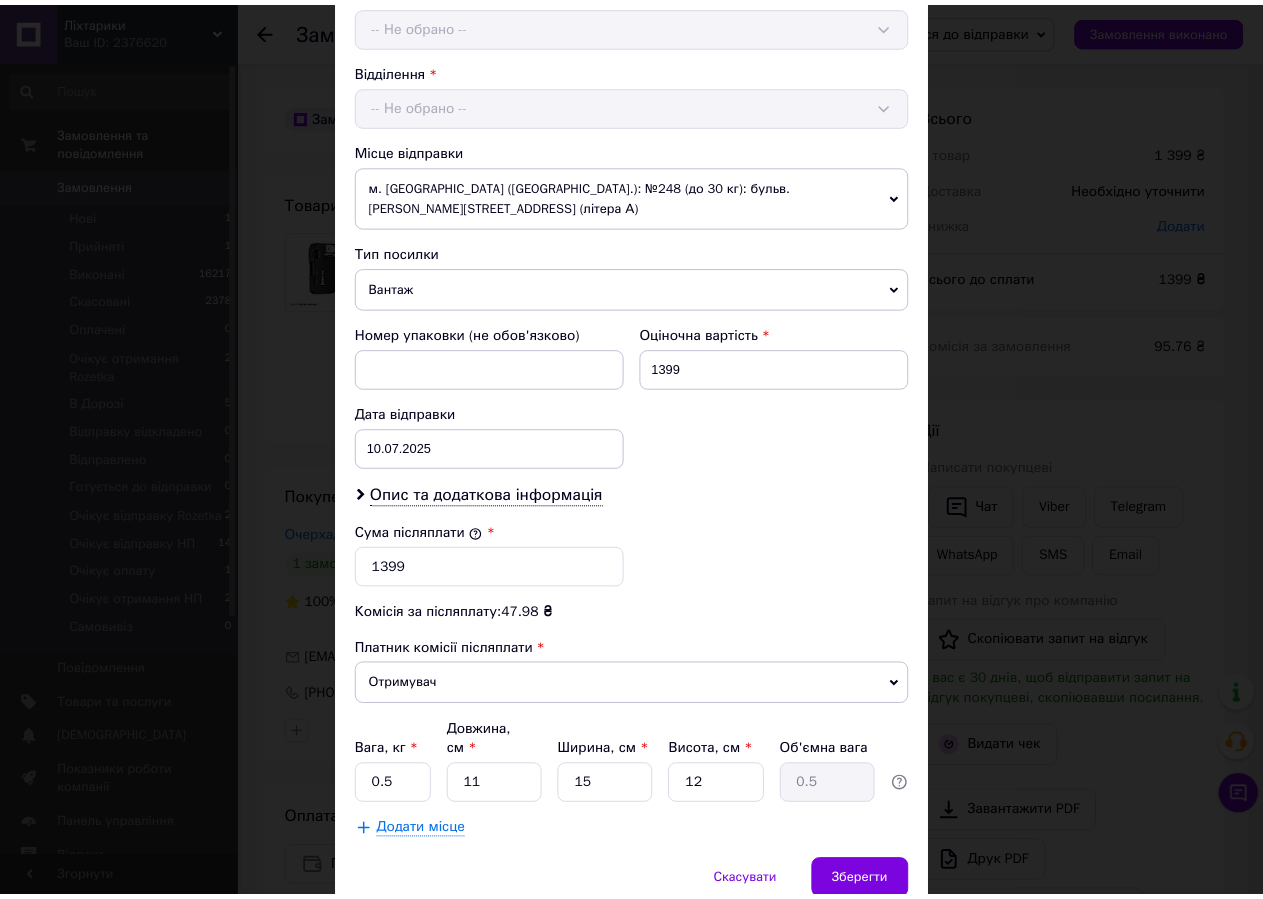 scroll, scrollTop: 627, scrollLeft: 0, axis: vertical 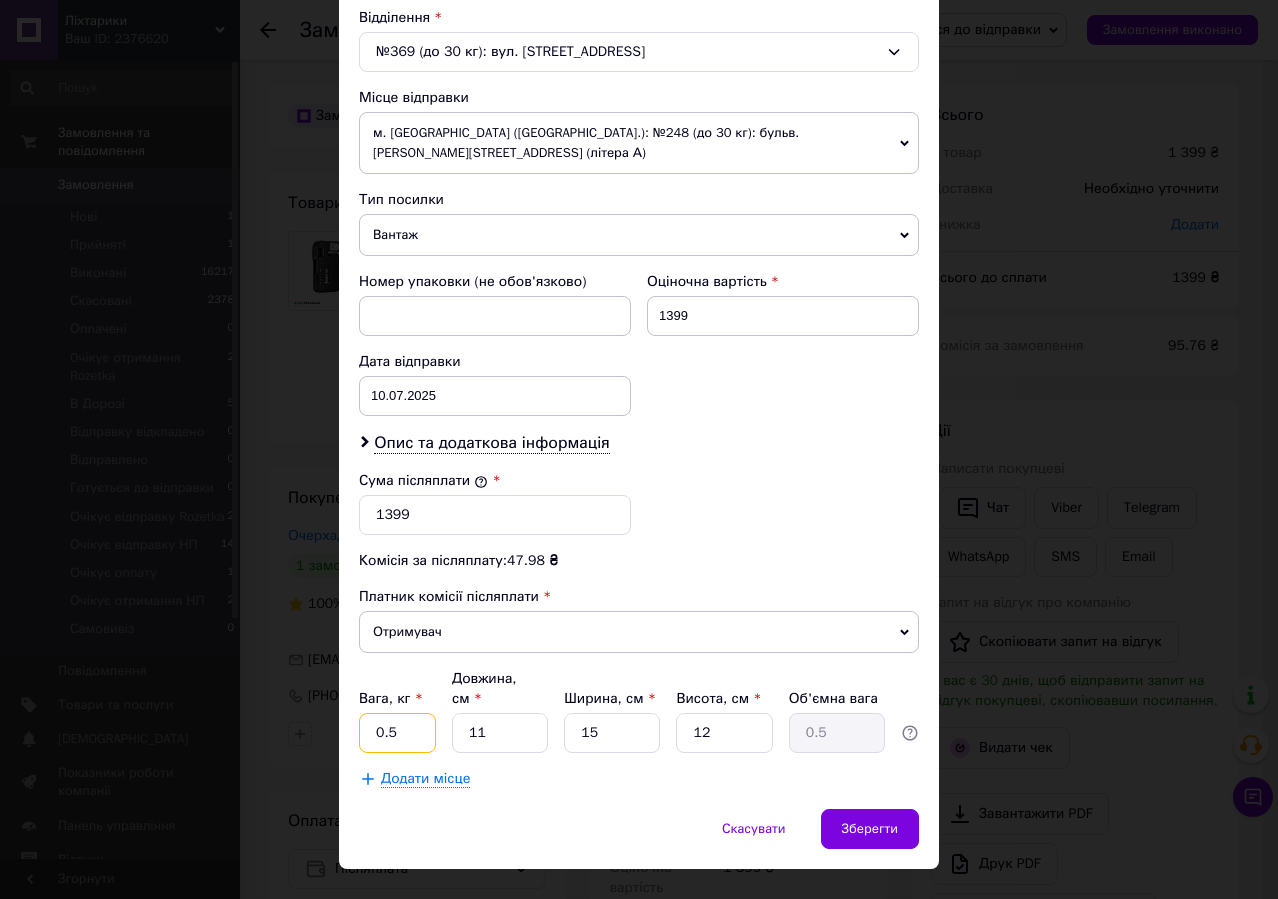 click on "0.5" at bounding box center [397, 733] 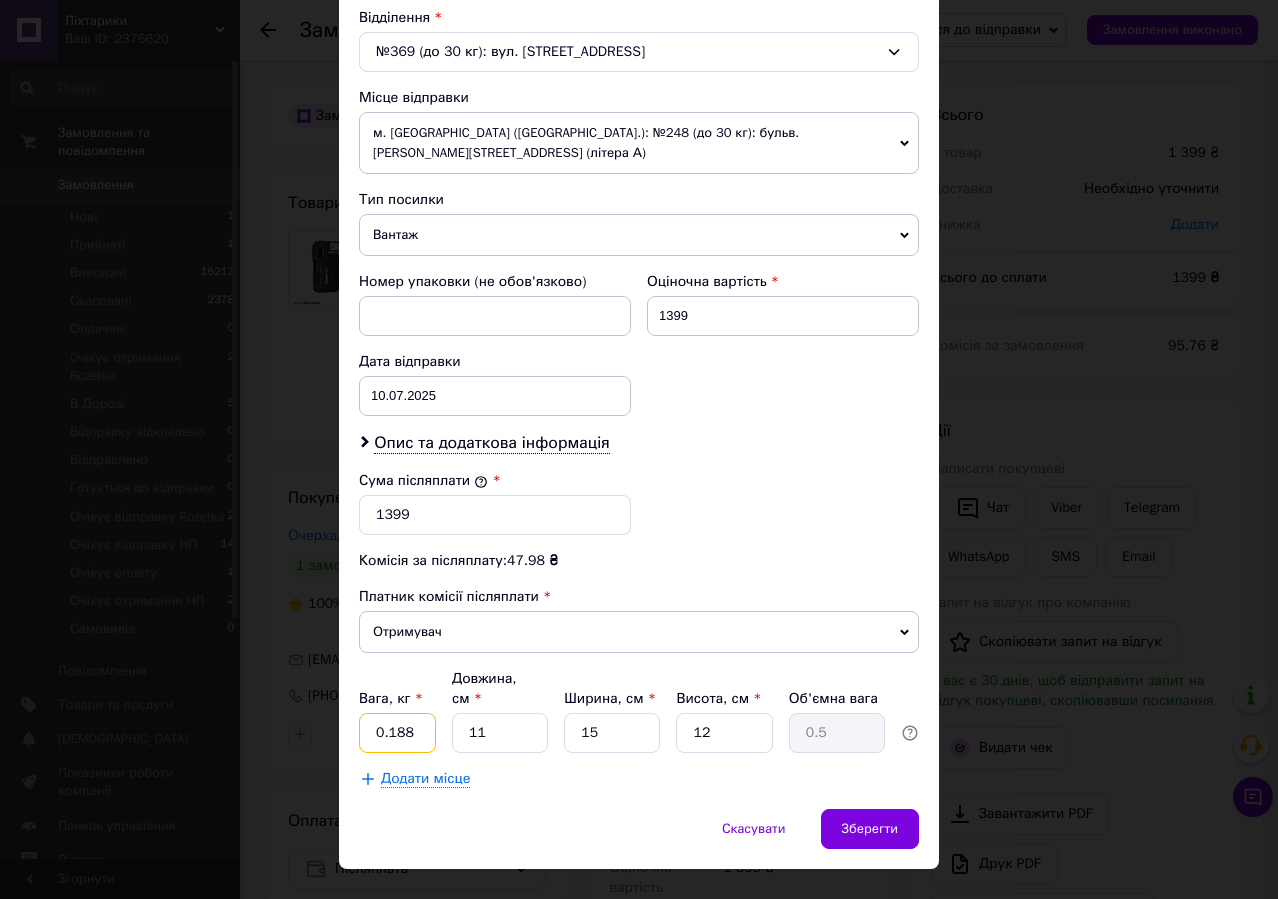 type on "0.188" 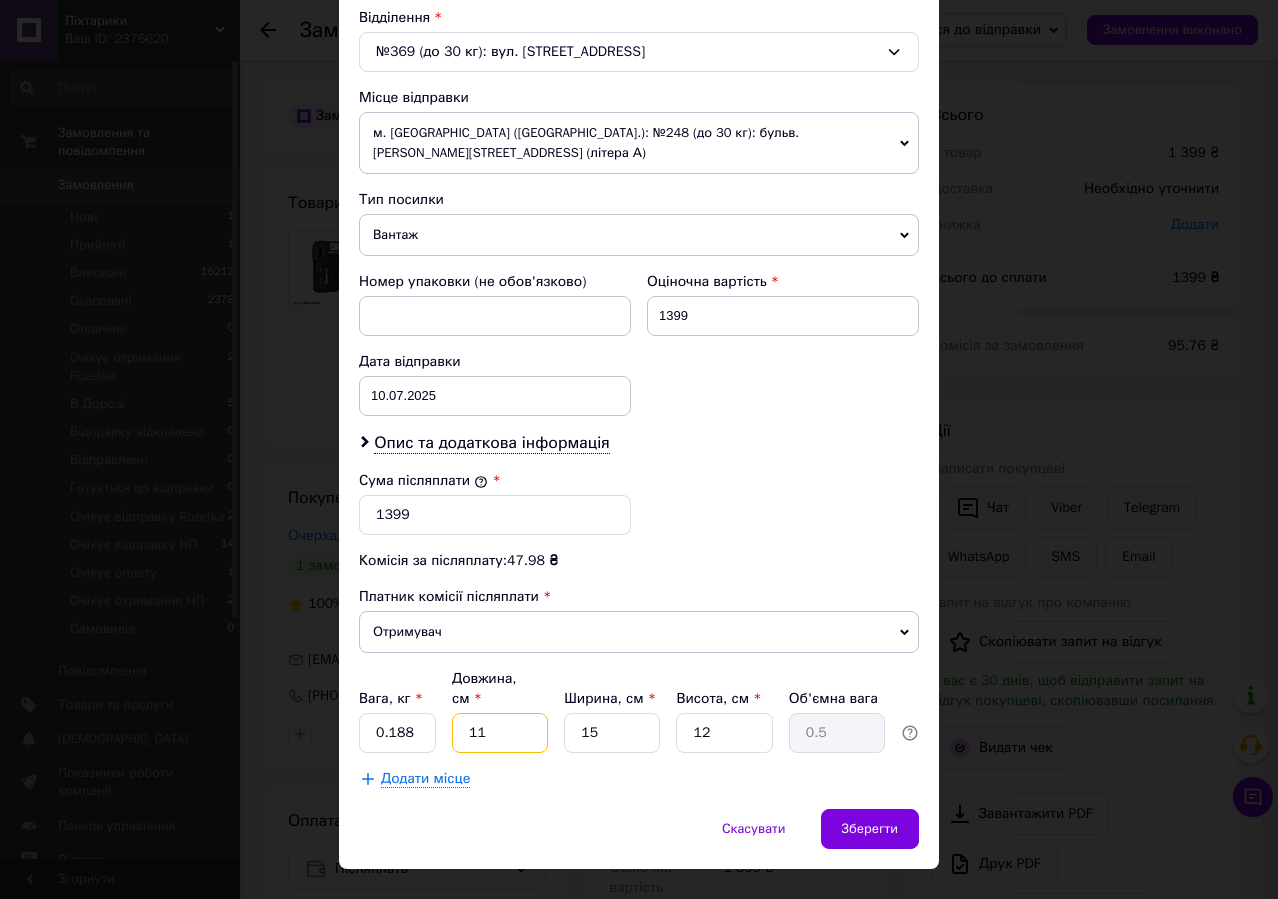 drag, startPoint x: 501, startPoint y: 692, endPoint x: 428, endPoint y: 659, distance: 80.11242 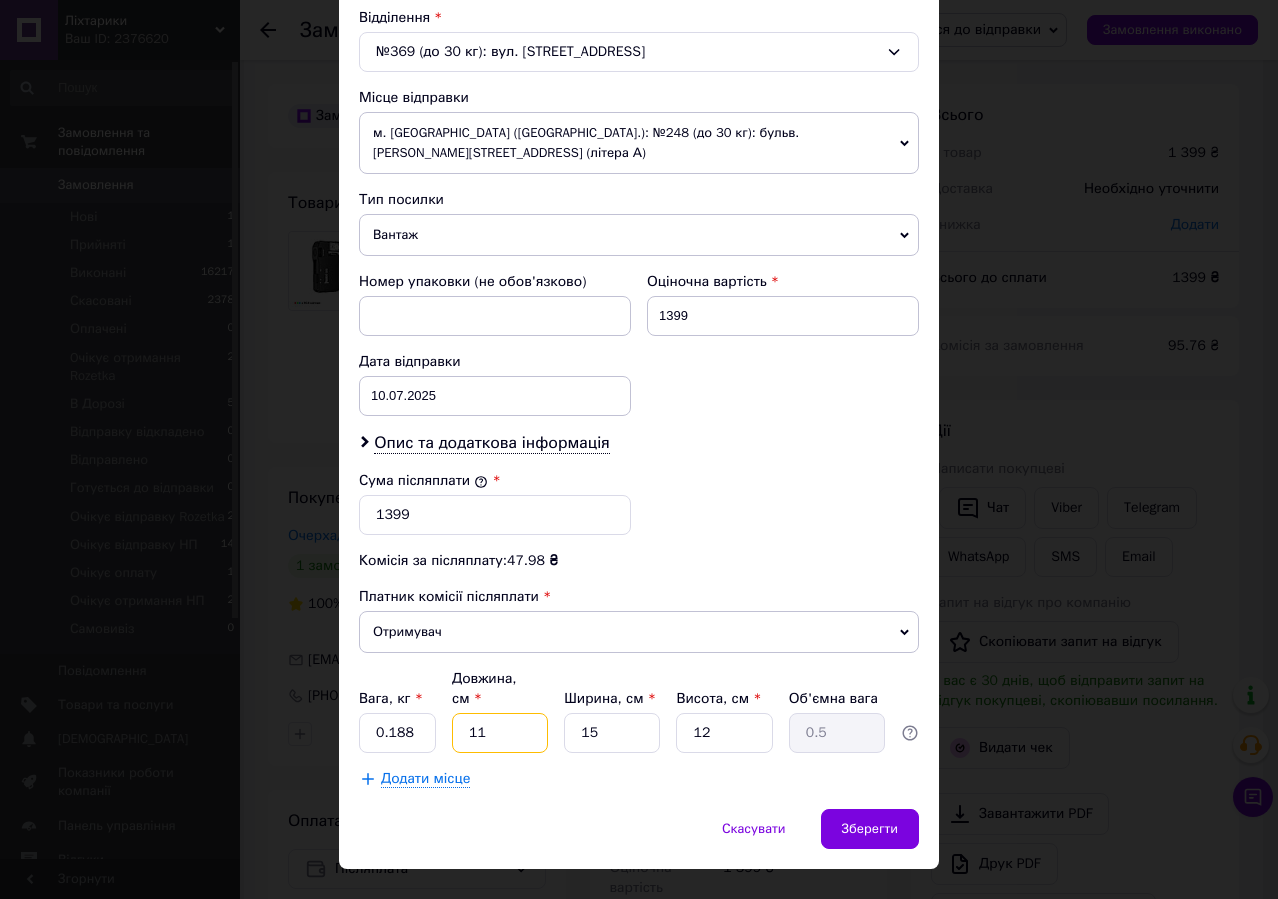 type on "1" 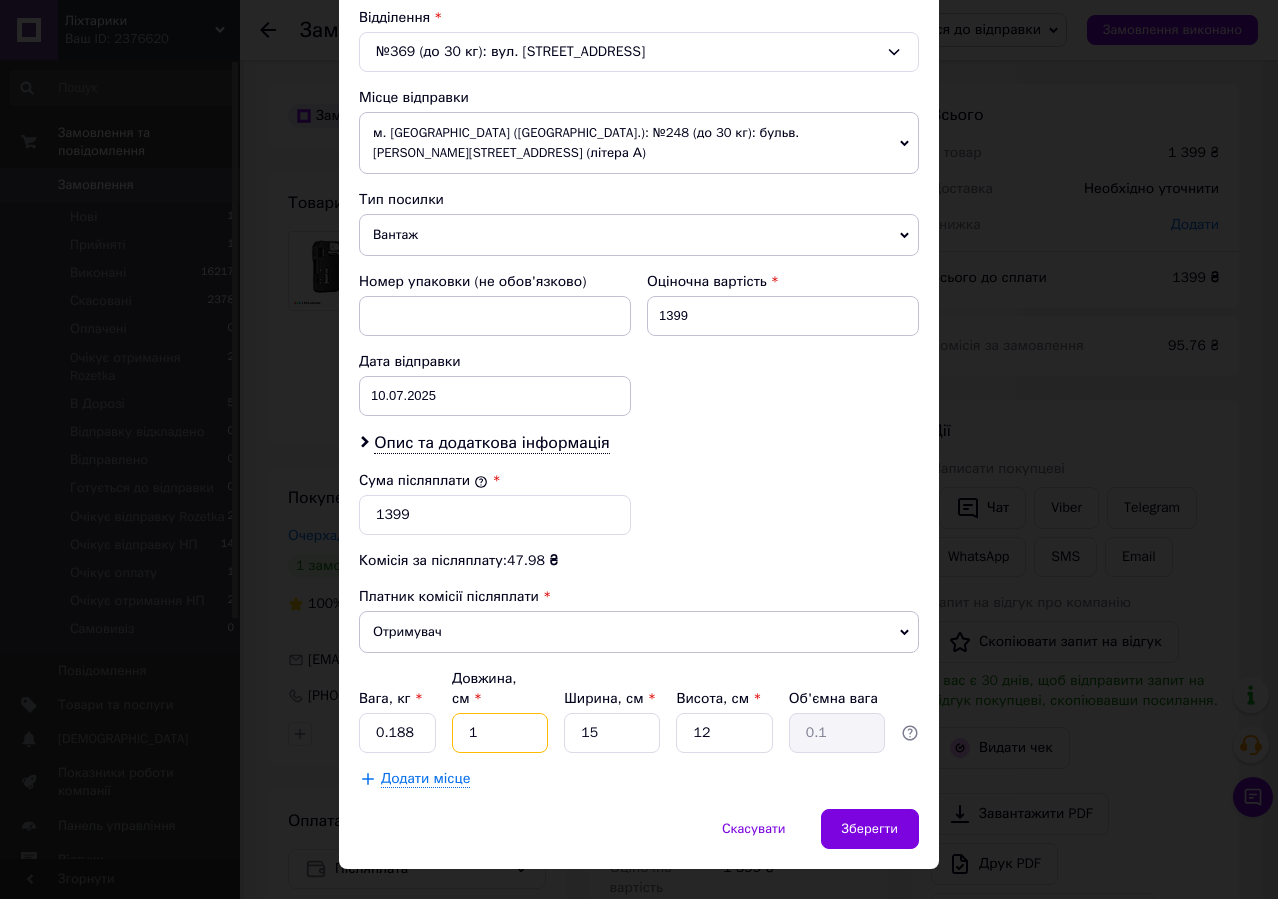 type on "12" 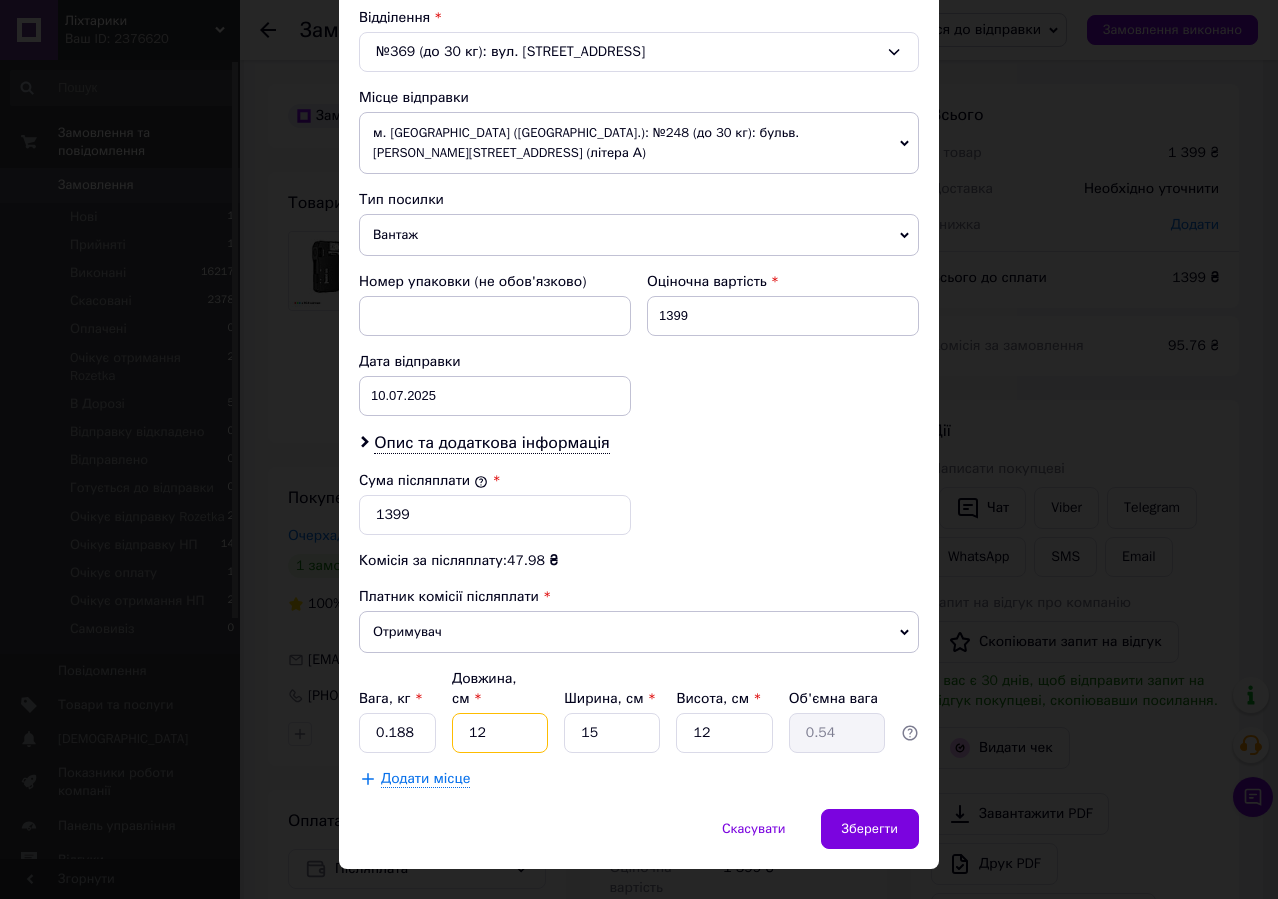 type on "12" 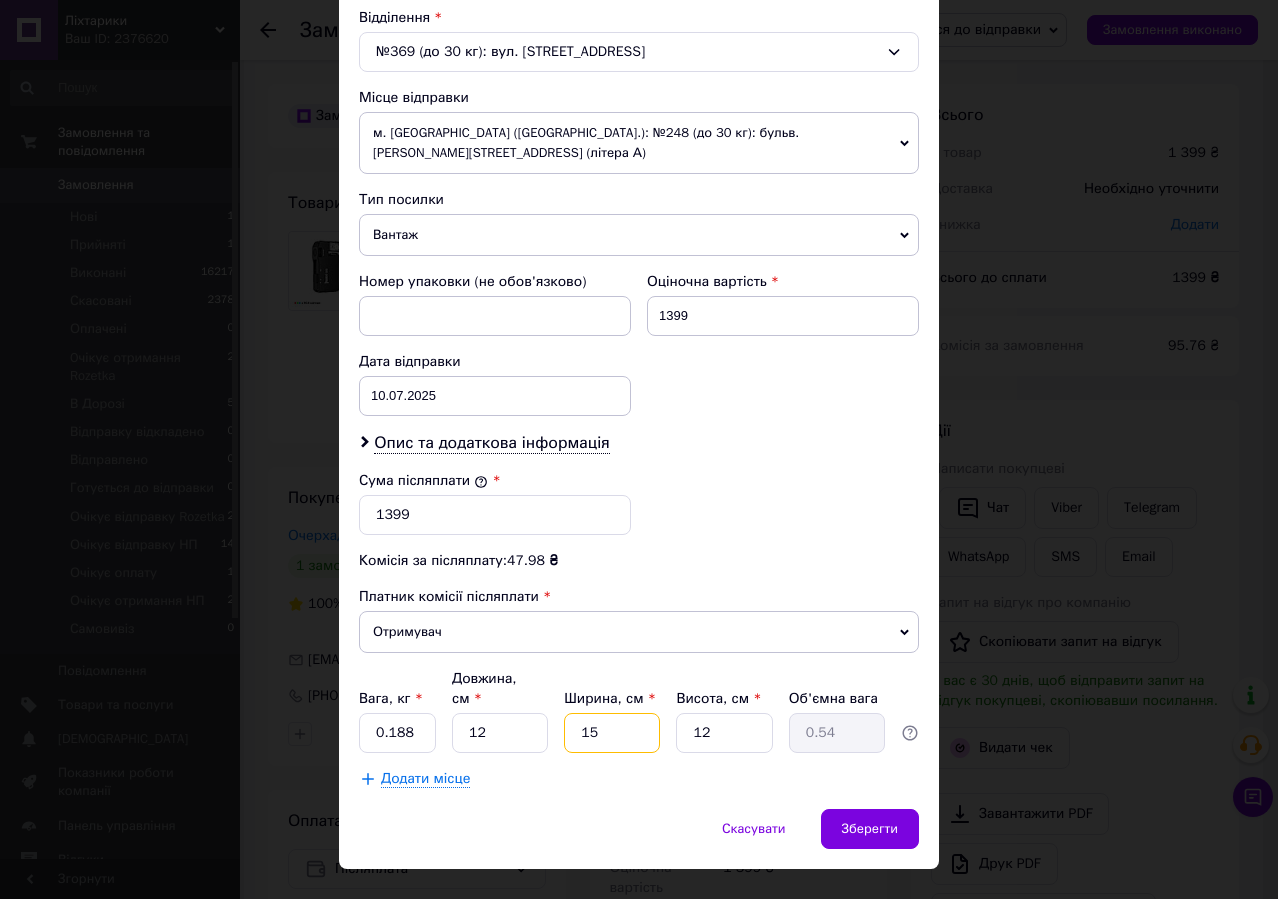 drag, startPoint x: 580, startPoint y: 689, endPoint x: 550, endPoint y: 678, distance: 31.95309 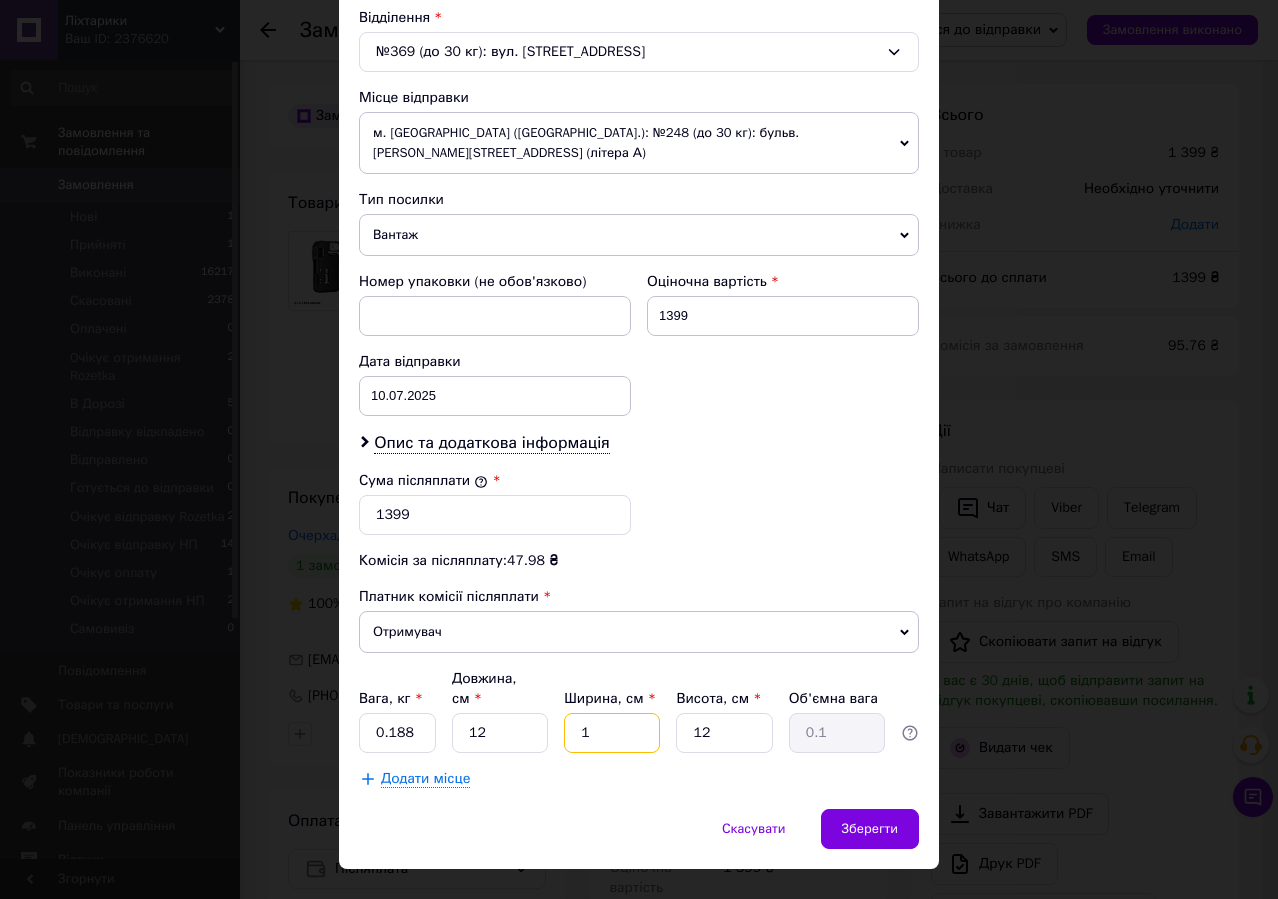 type on "12" 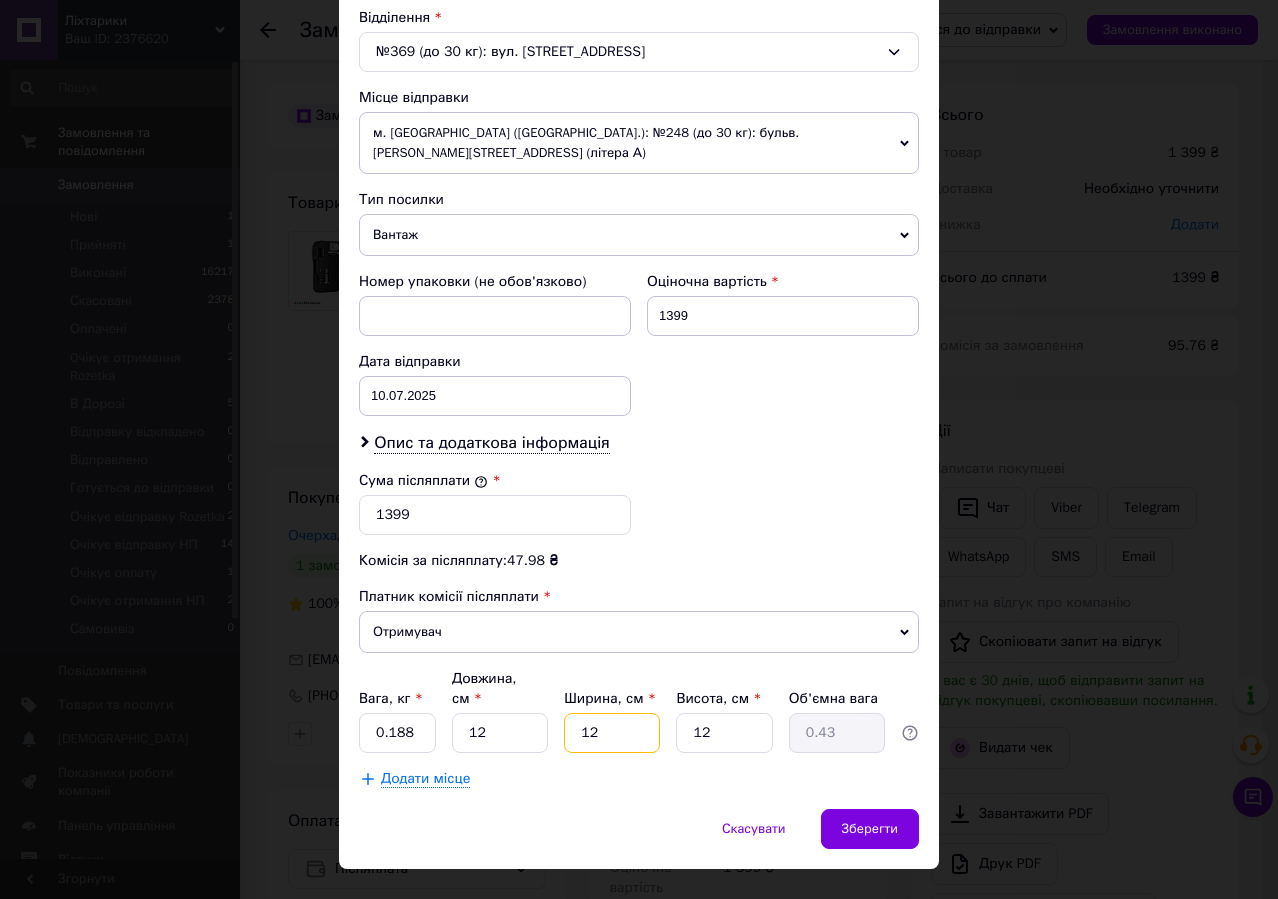 type on "12" 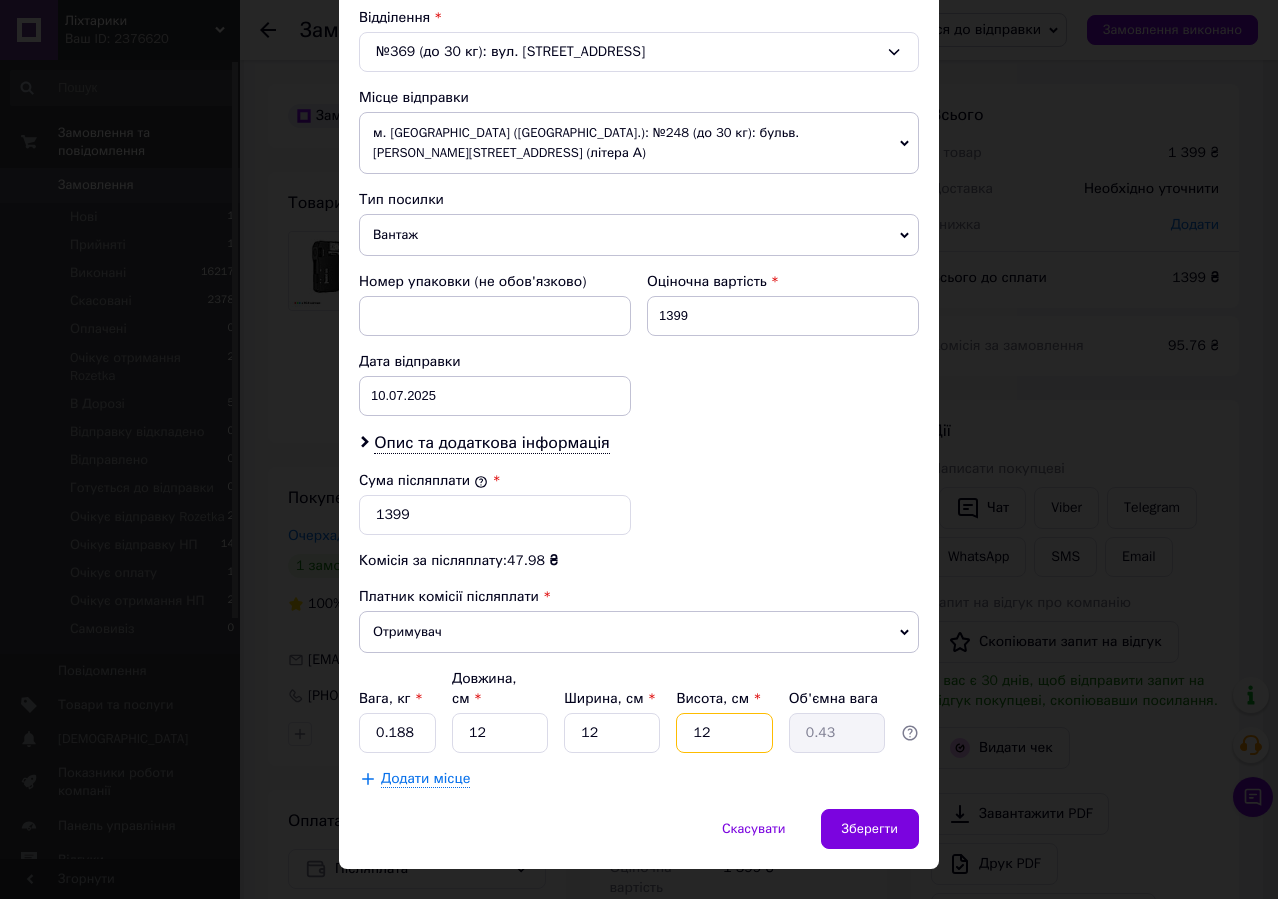 drag, startPoint x: 694, startPoint y: 683, endPoint x: 683, endPoint y: 678, distance: 12.083046 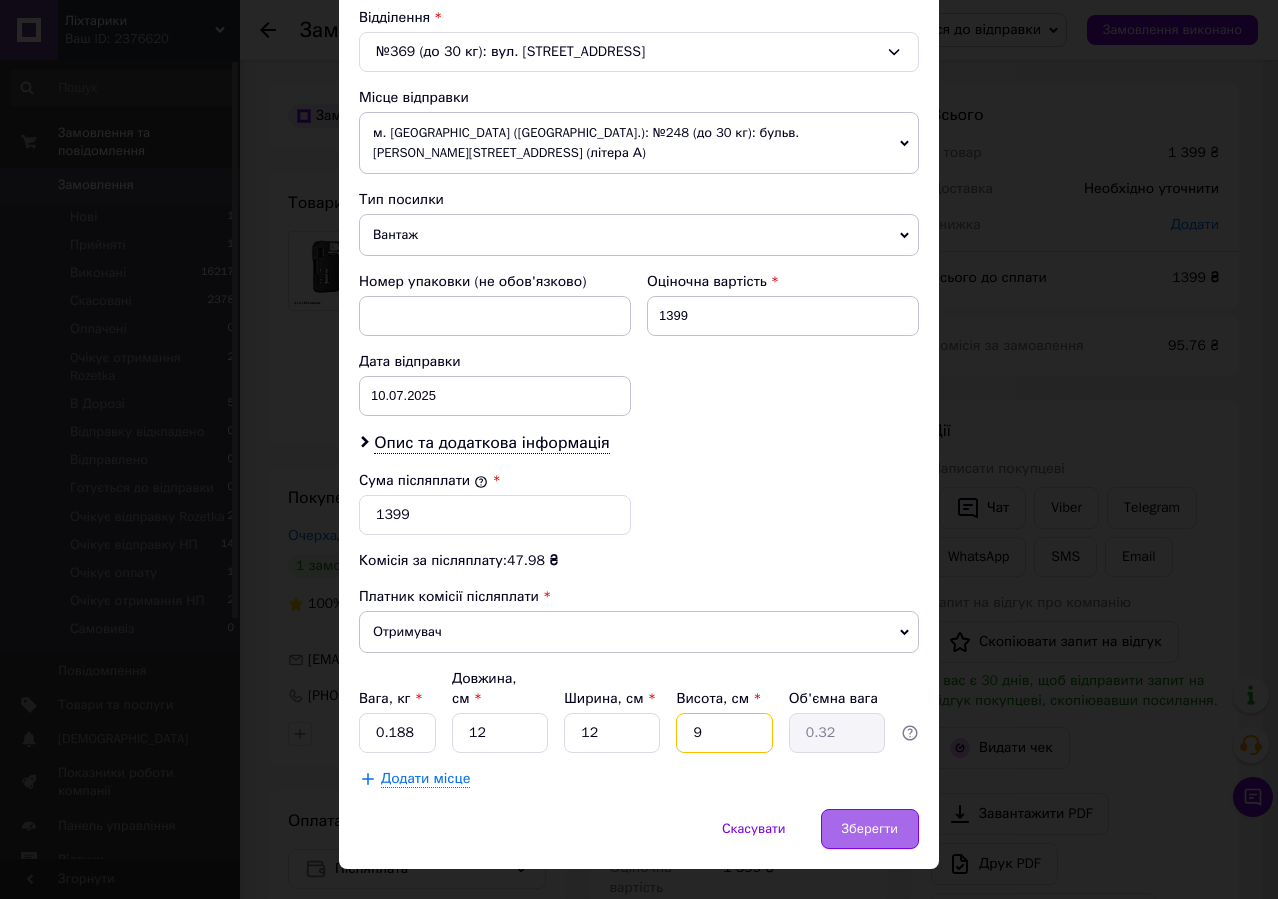 type on "9" 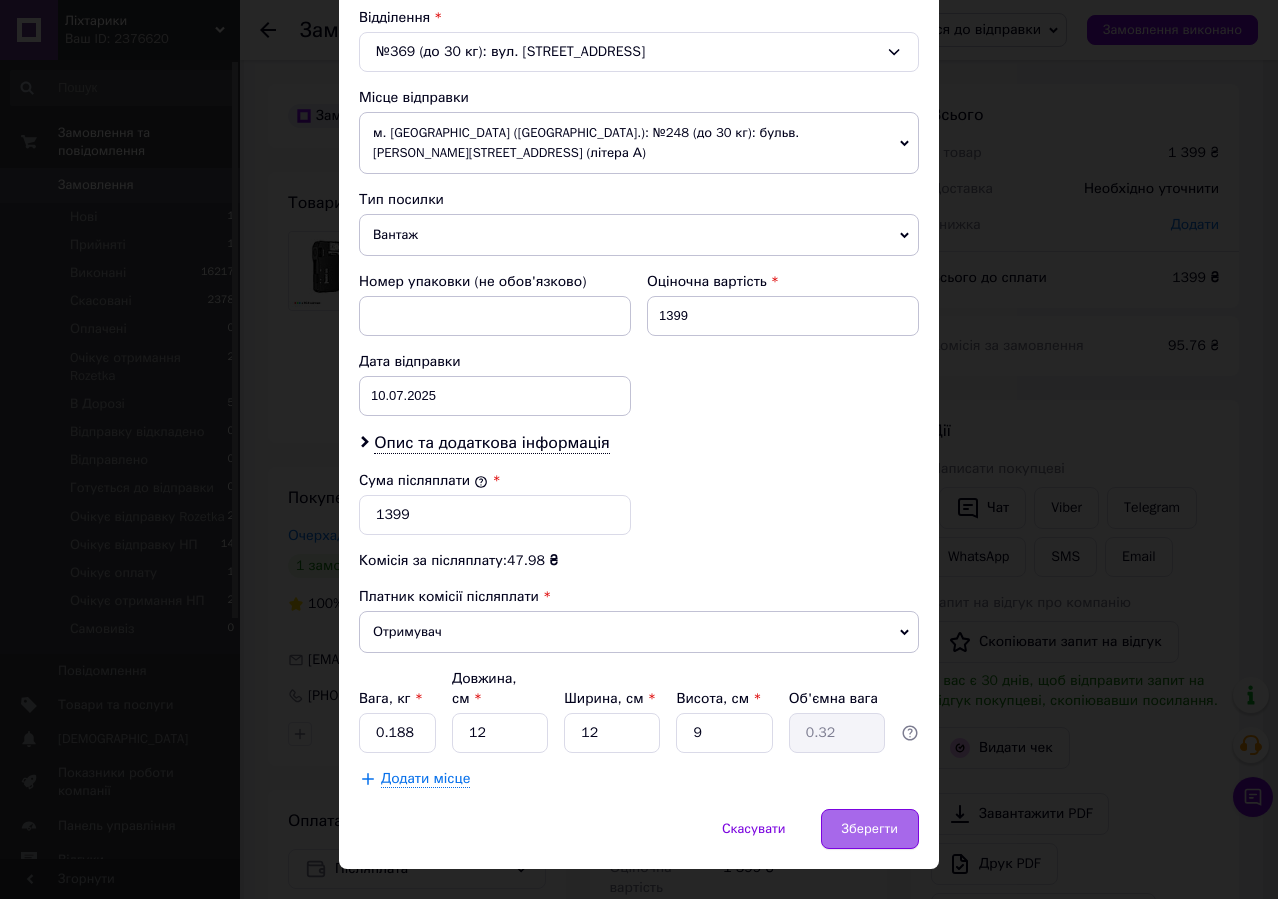 click on "Зберегти" at bounding box center (870, 829) 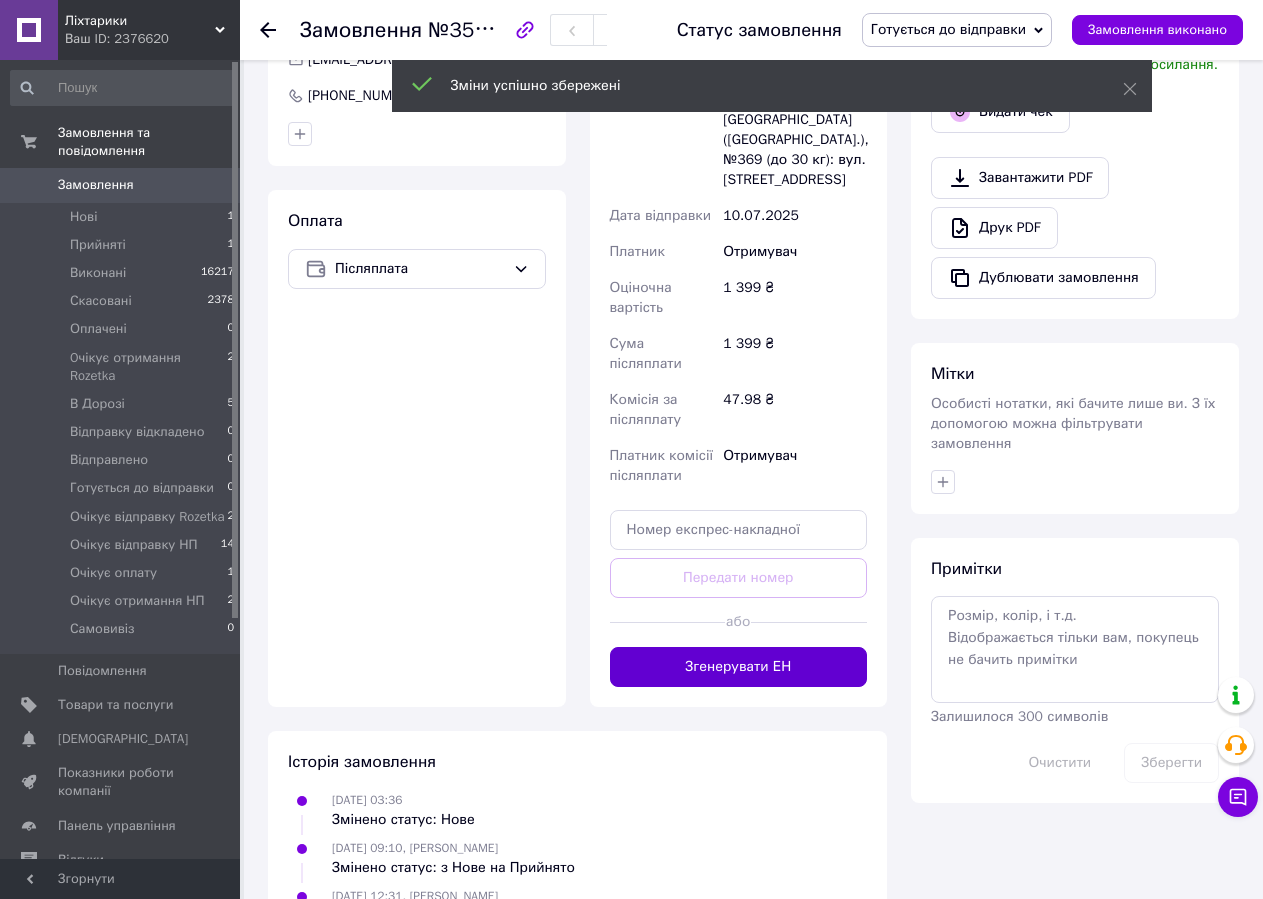 click on "Згенерувати ЕН" at bounding box center (739, 667) 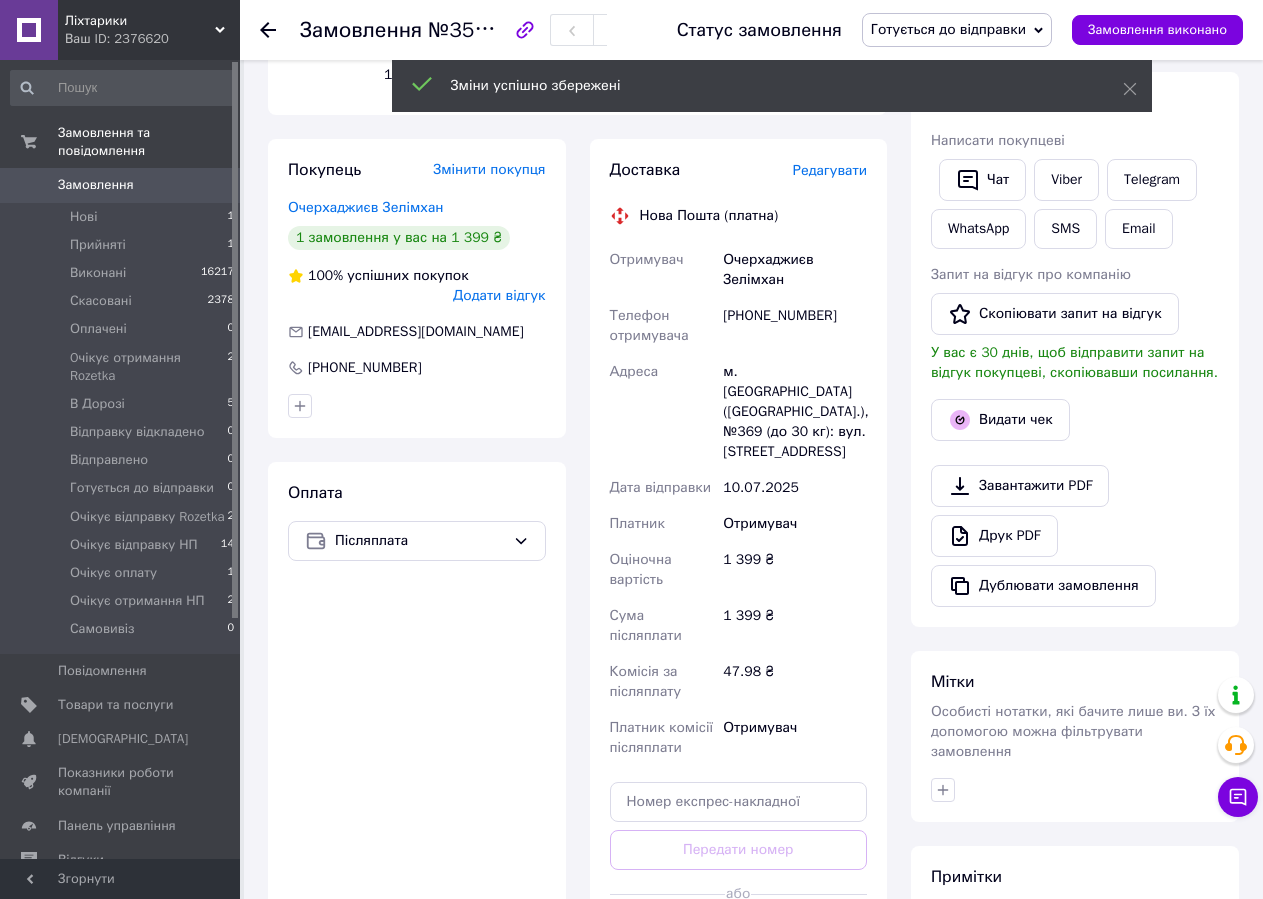 scroll, scrollTop: 200, scrollLeft: 0, axis: vertical 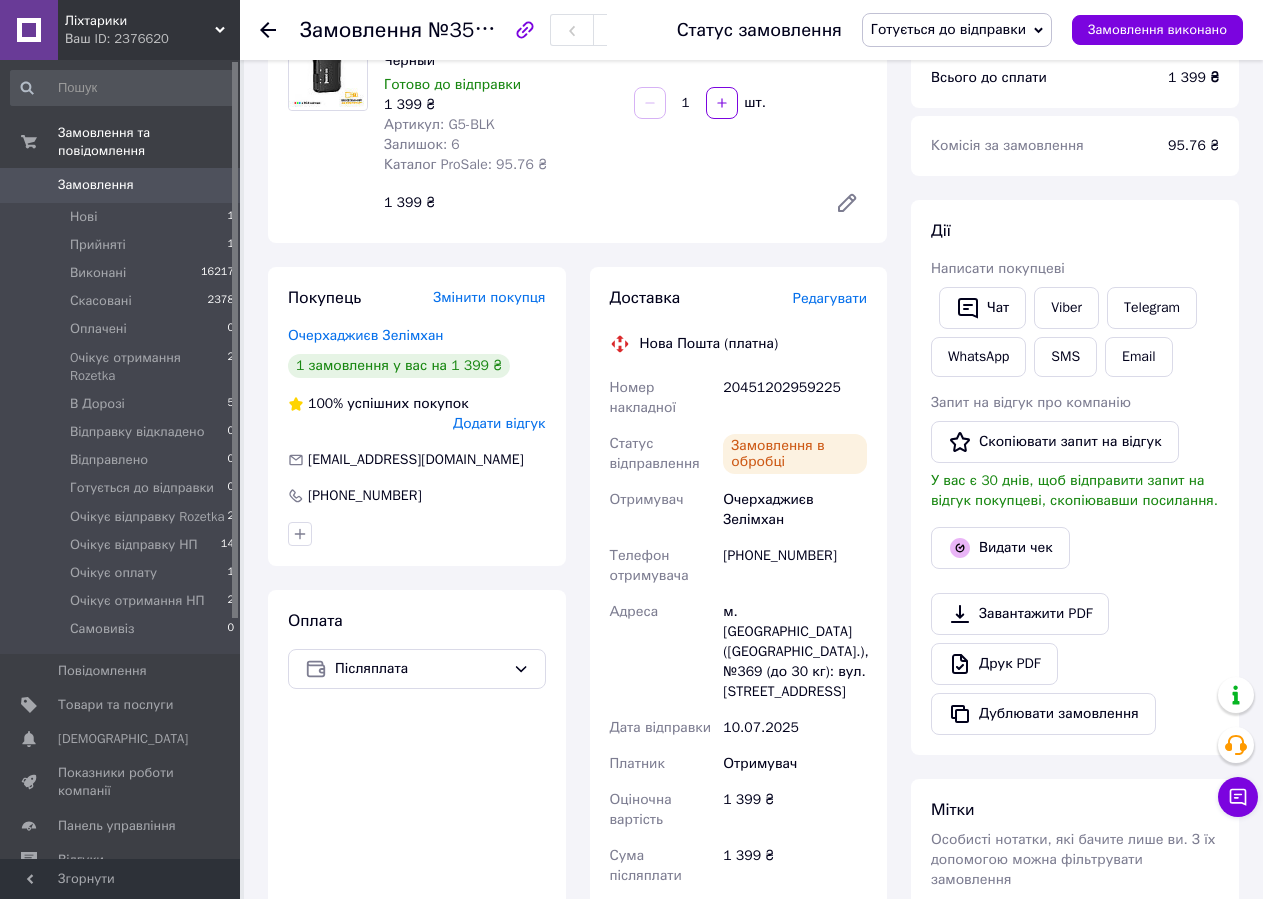 click on "Готується до відправки" at bounding box center [948, 29] 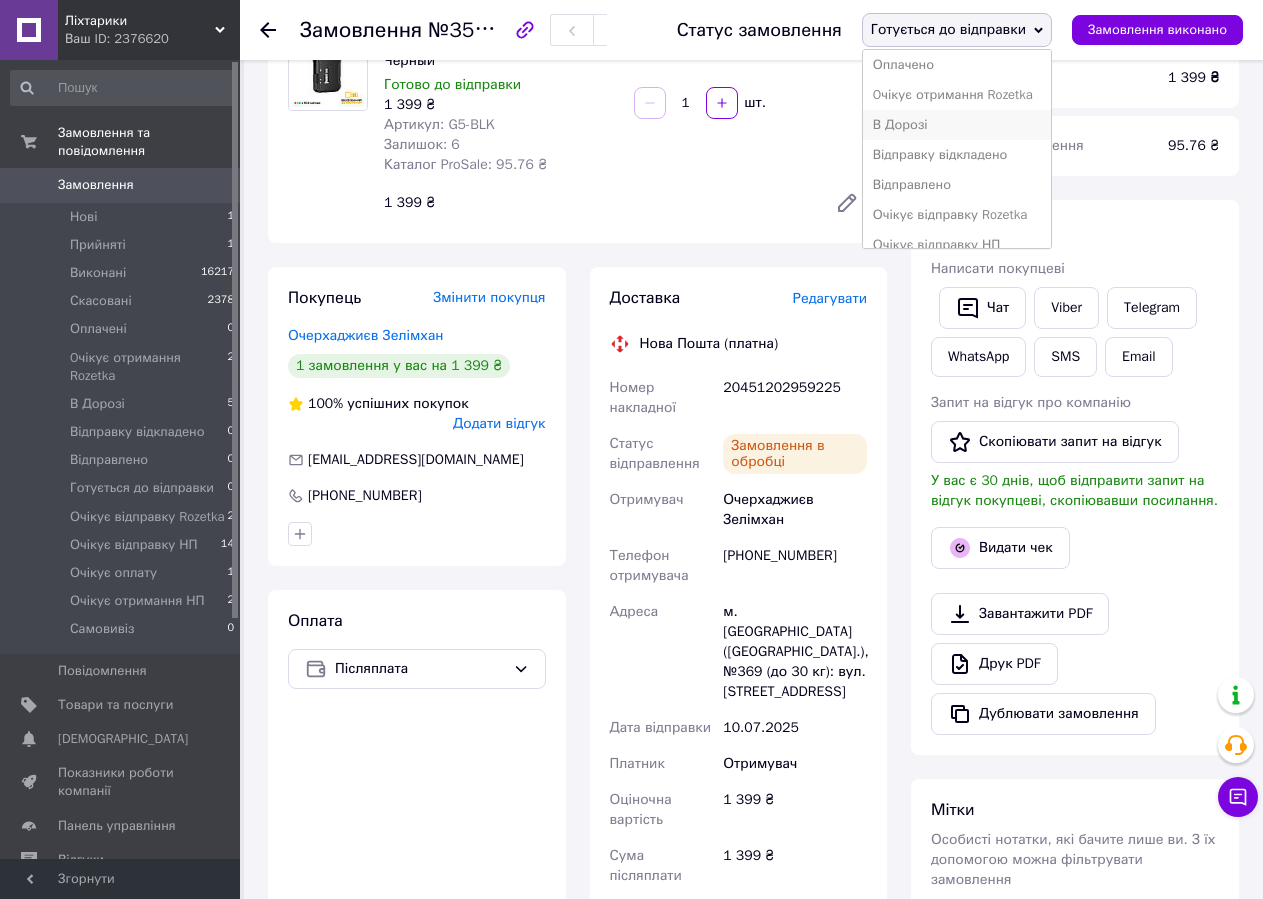 scroll, scrollTop: 202, scrollLeft: 0, axis: vertical 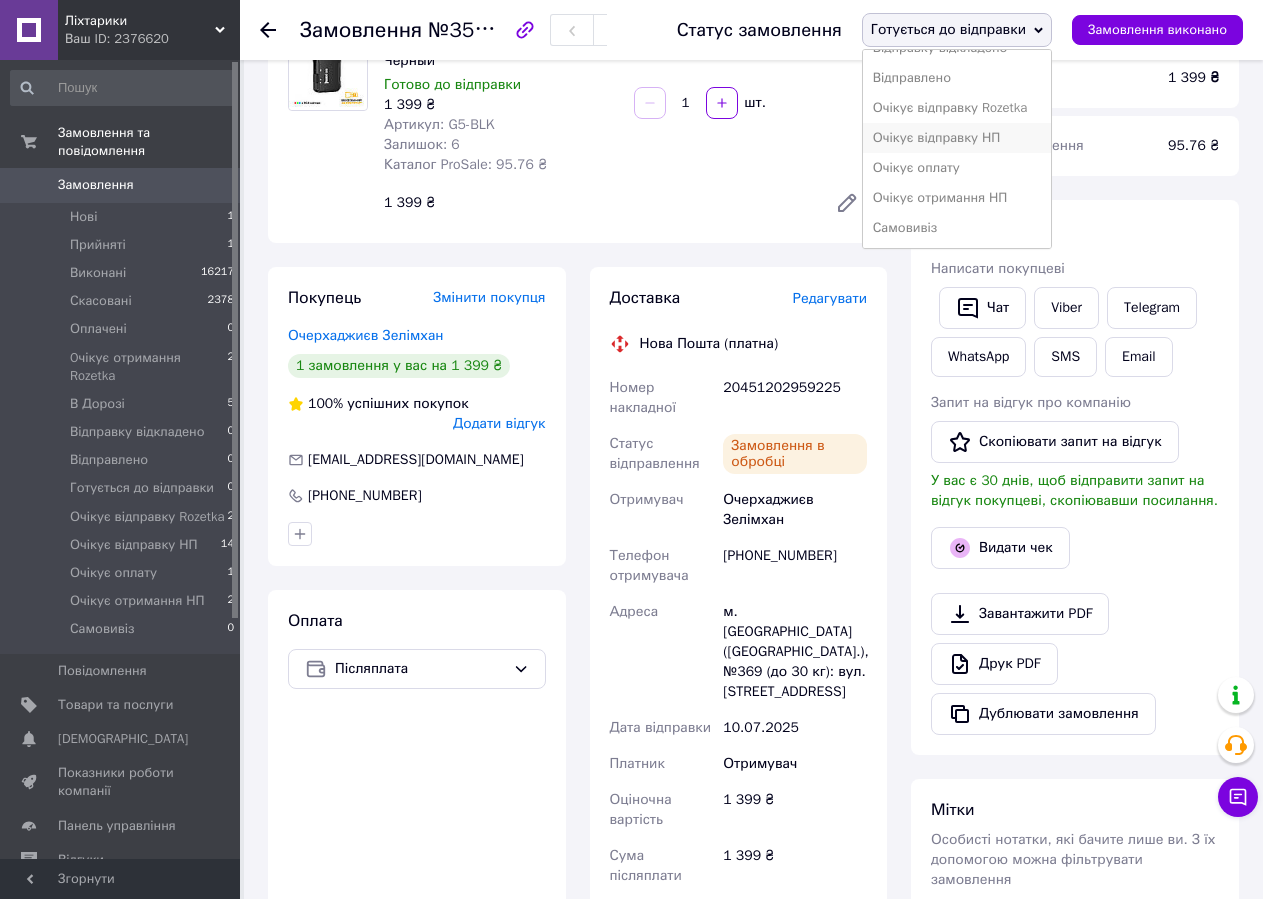 click on "Очікує відправку НП" at bounding box center [957, 138] 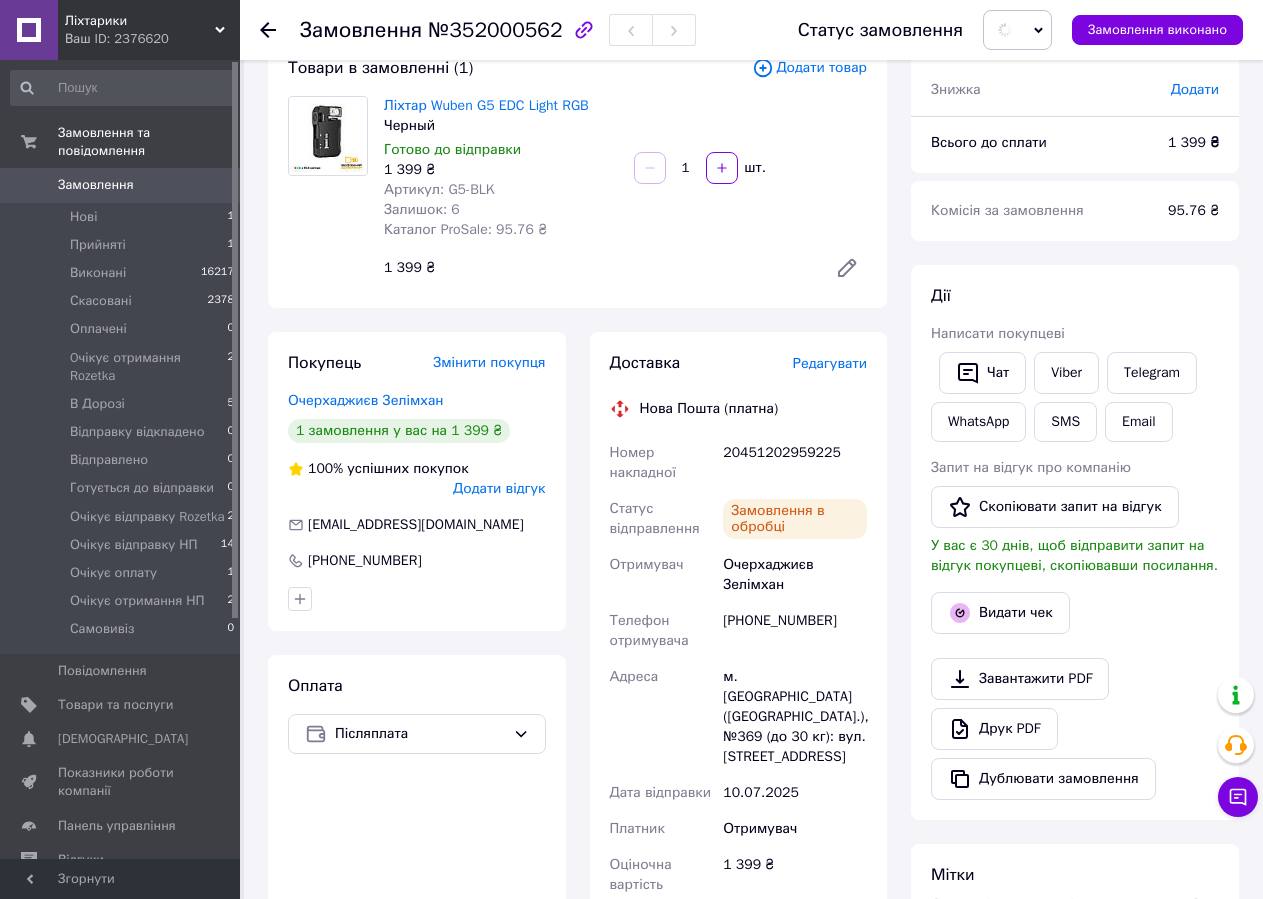 scroll, scrollTop: 0, scrollLeft: 0, axis: both 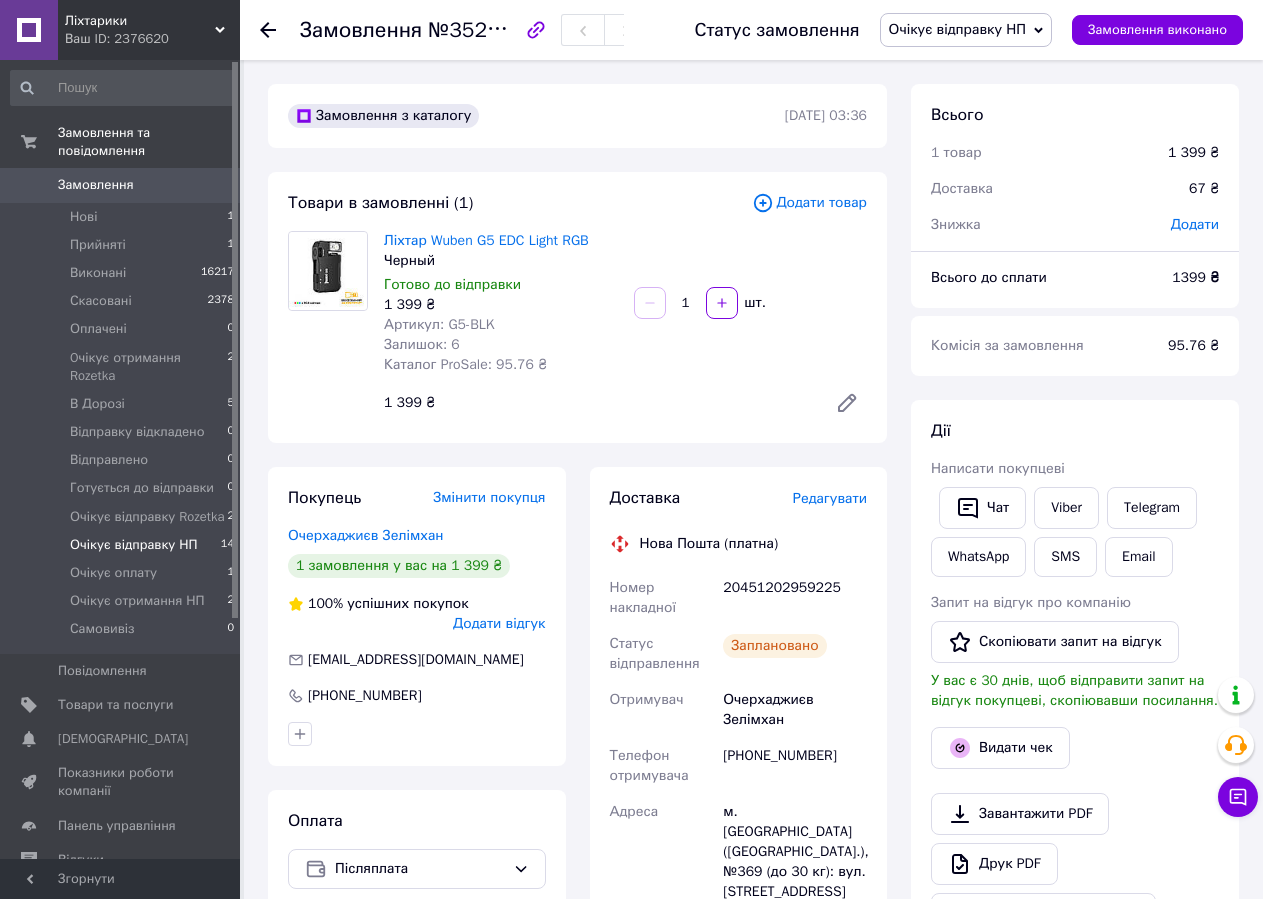click on "Очікує відправку НП 14" at bounding box center (123, 545) 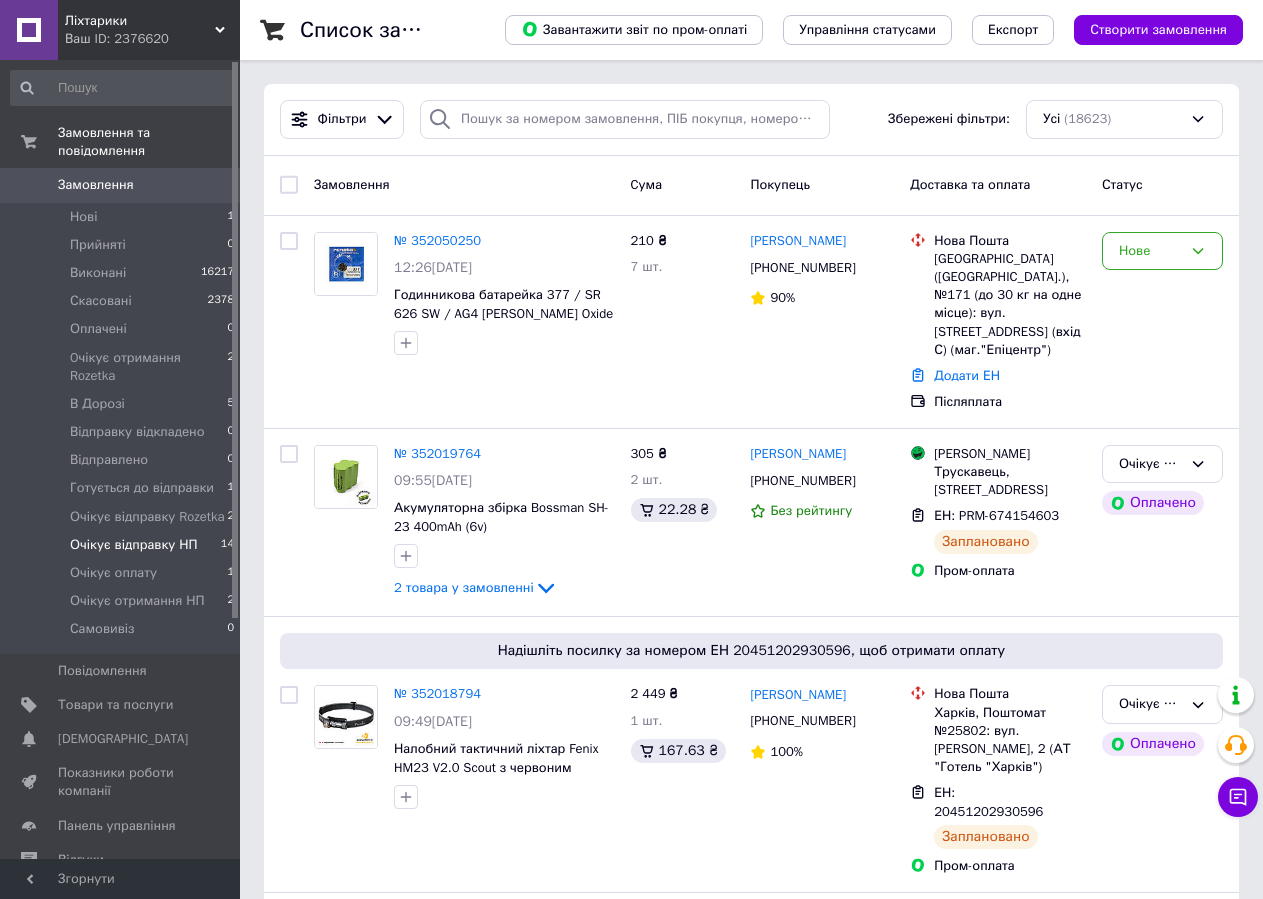 click on "Очікує відправку НП" at bounding box center [134, 545] 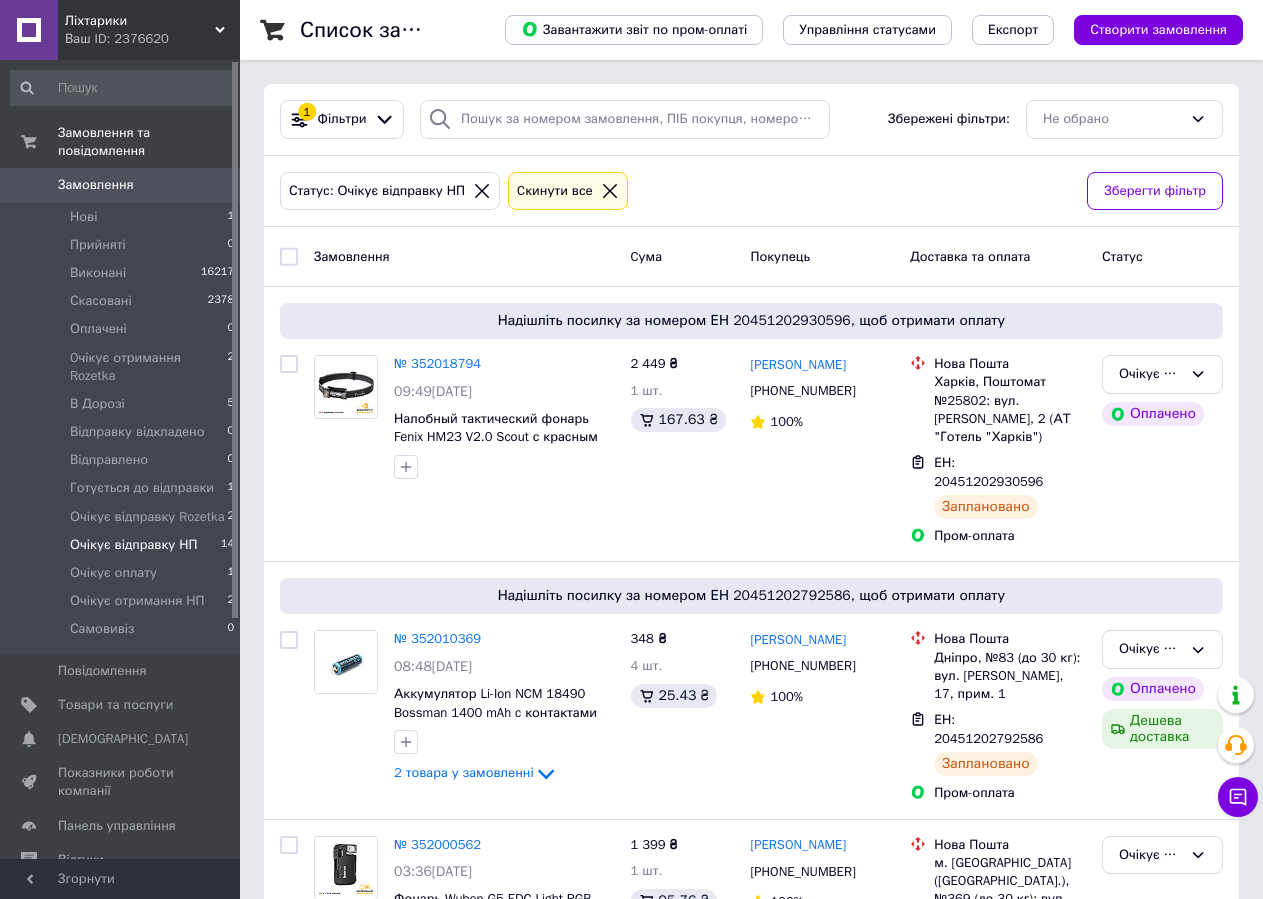 click at bounding box center (289, 257) 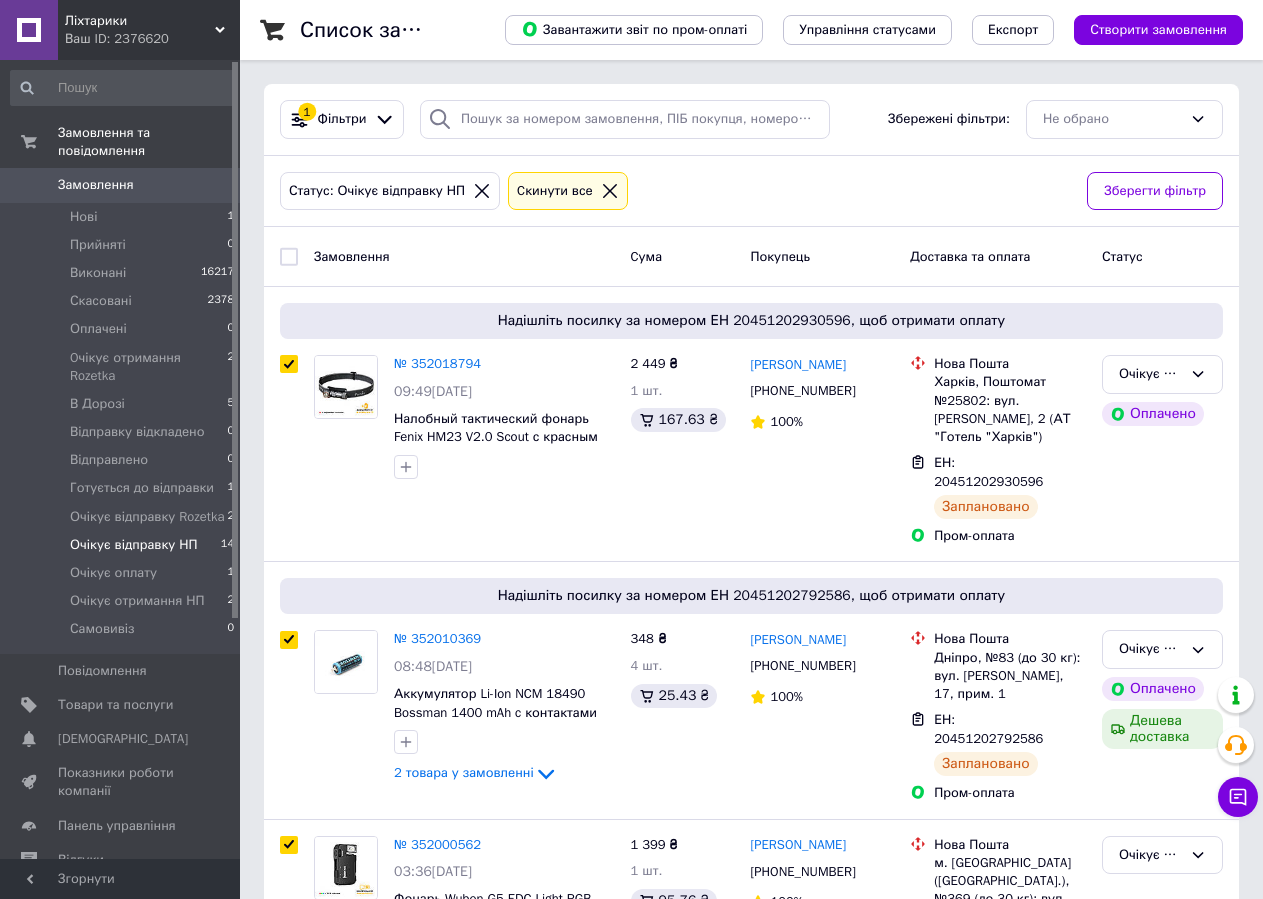 checkbox on "true" 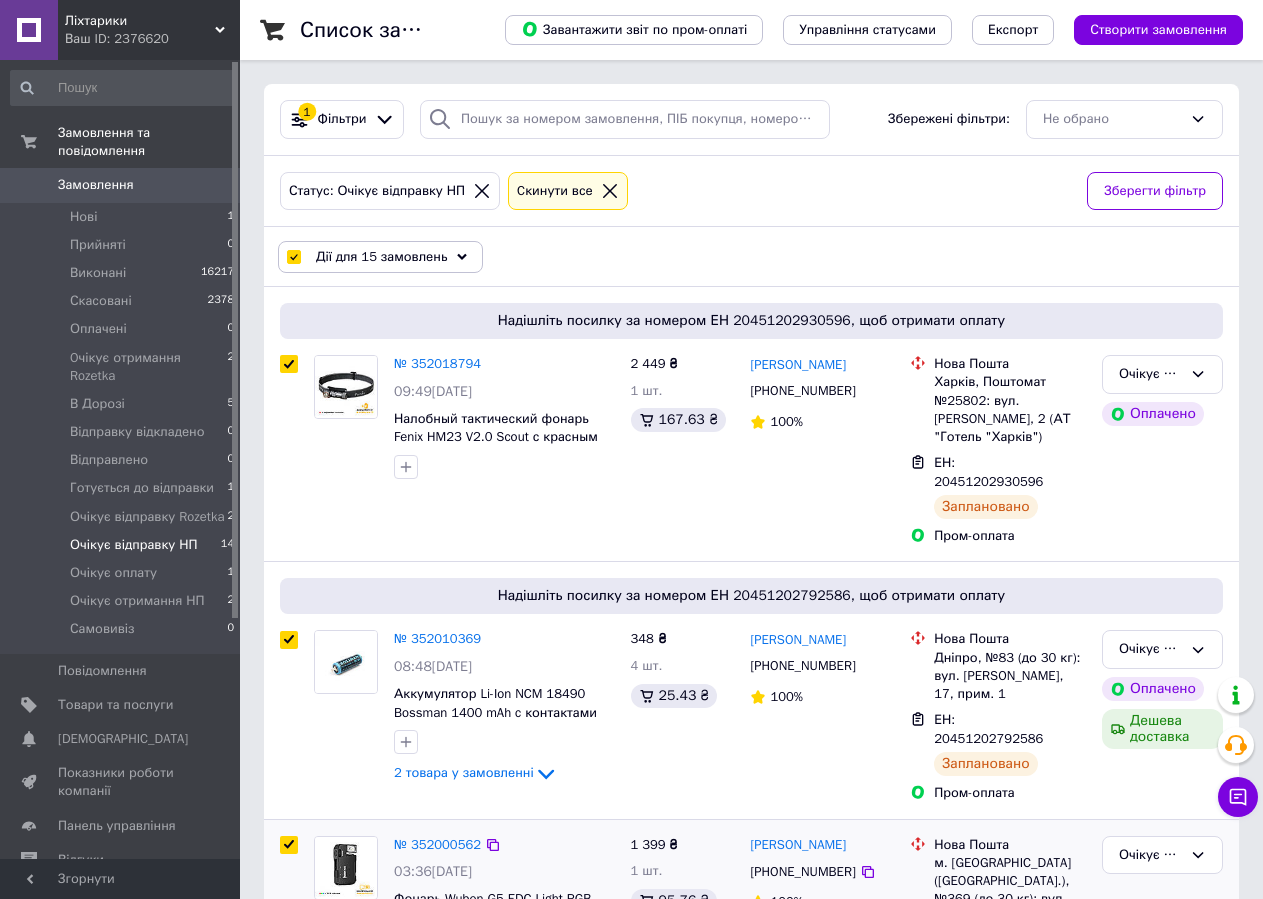 click at bounding box center (289, 845) 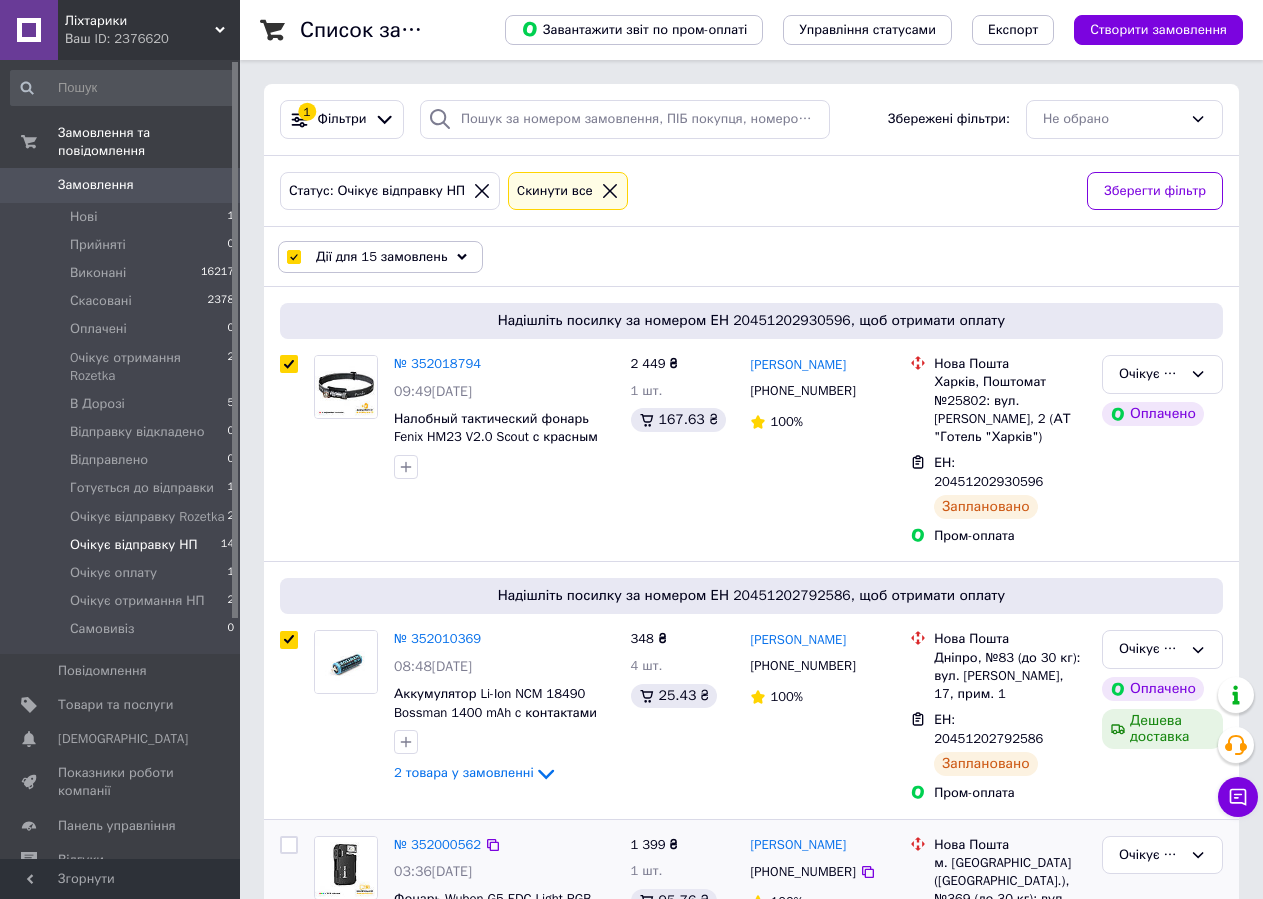 checkbox on "false" 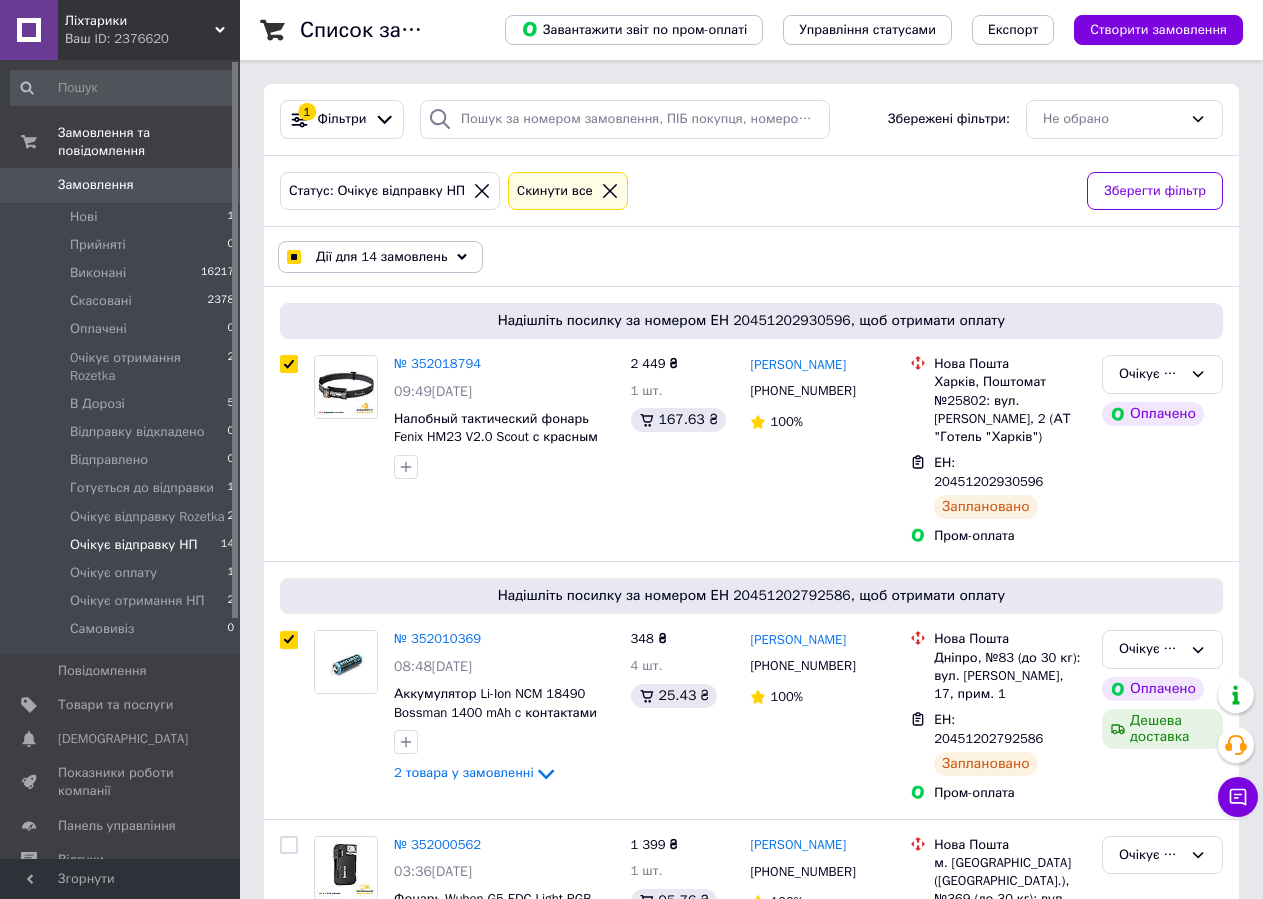 click on "Дії для 14 замовлень" at bounding box center [381, 257] 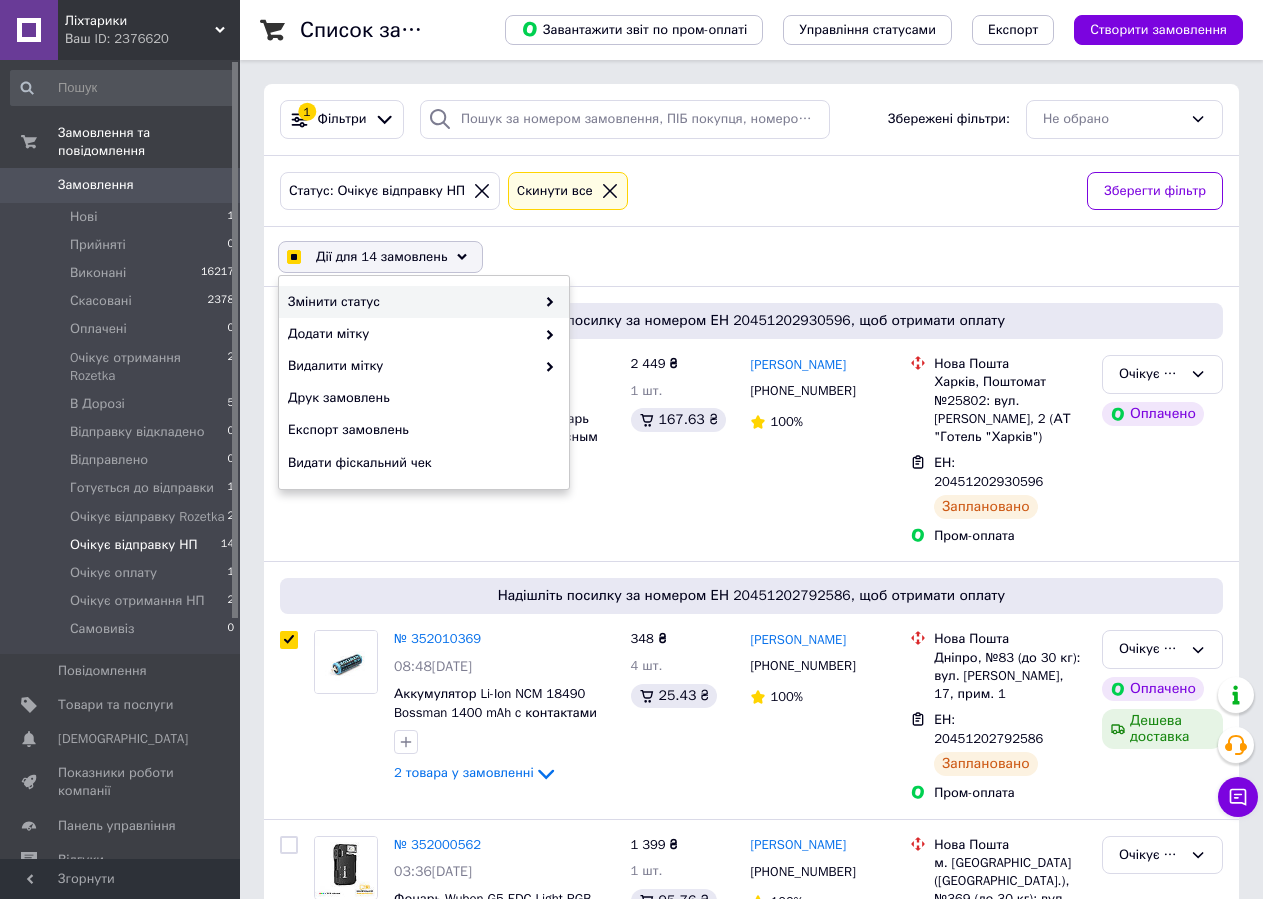 checkbox on "true" 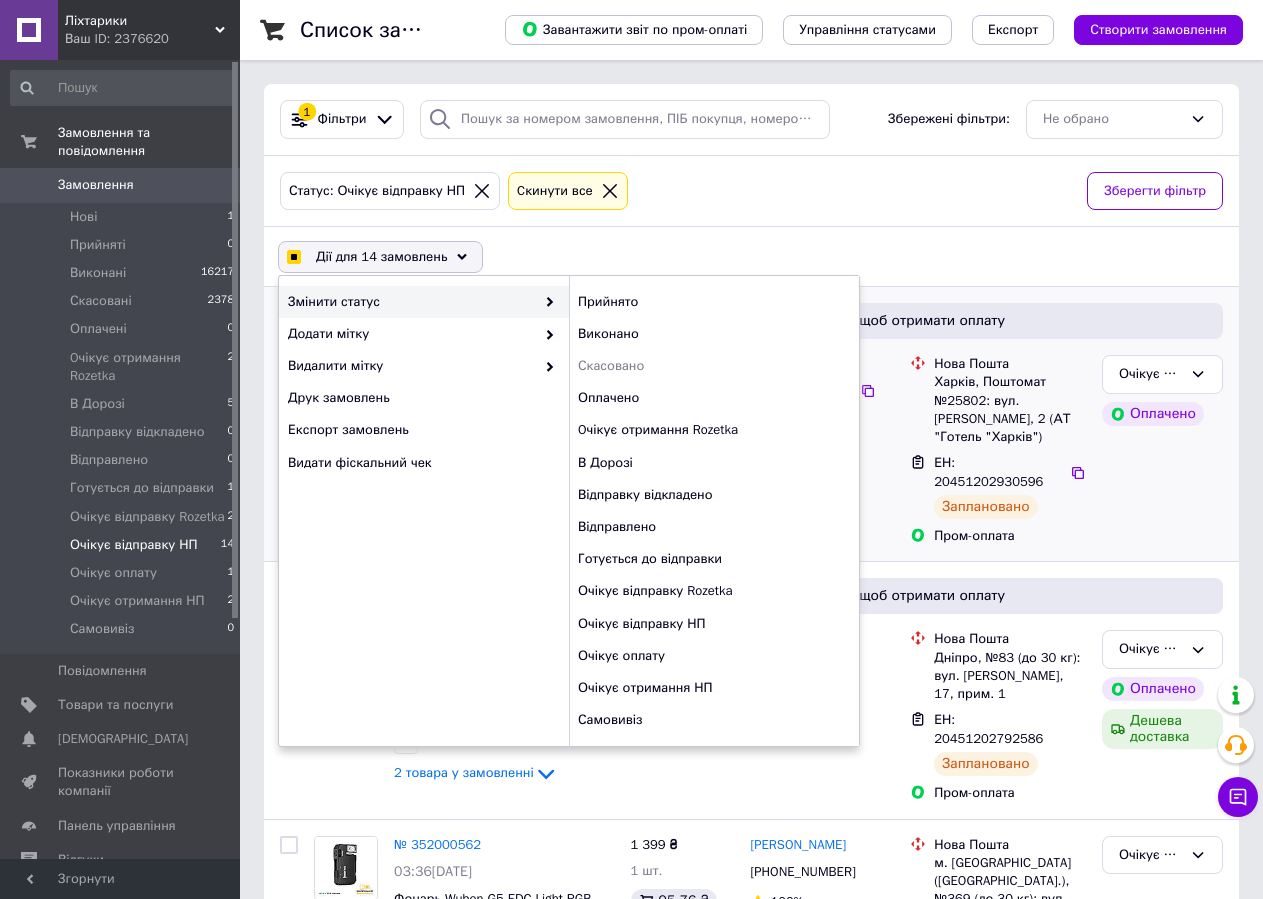 click on "В Дорозі" at bounding box center (714, 463) 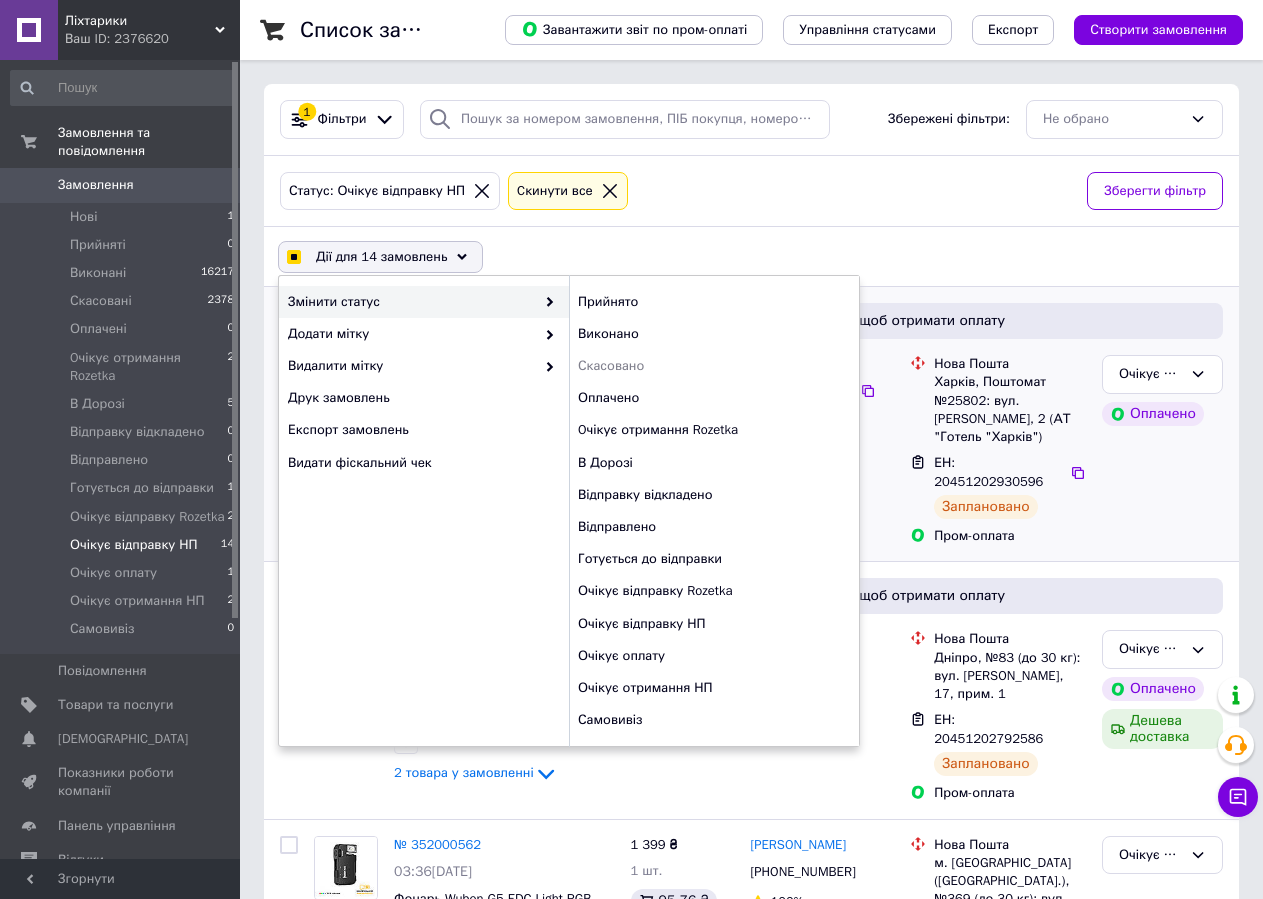 checkbox on "false" 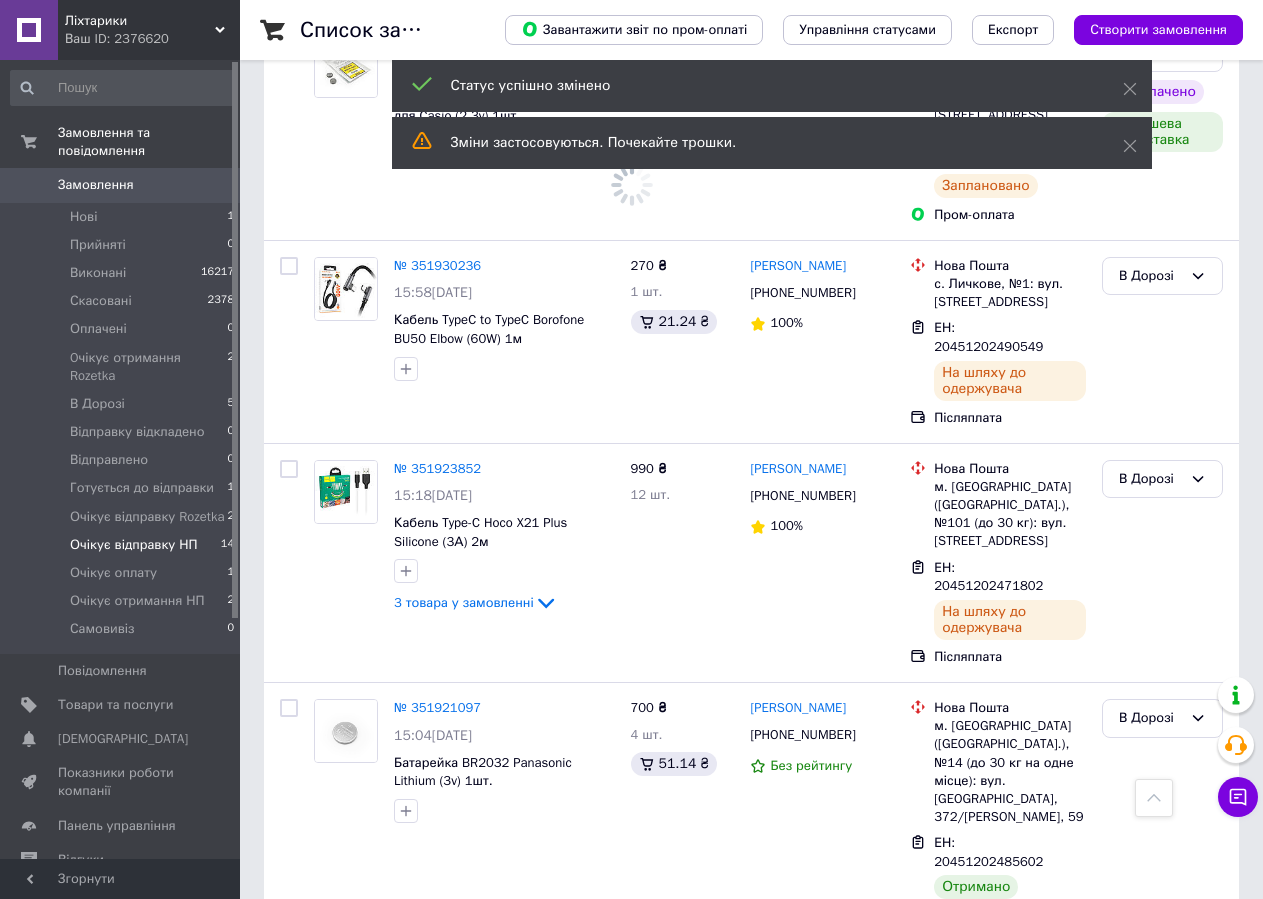 scroll, scrollTop: 2200, scrollLeft: 0, axis: vertical 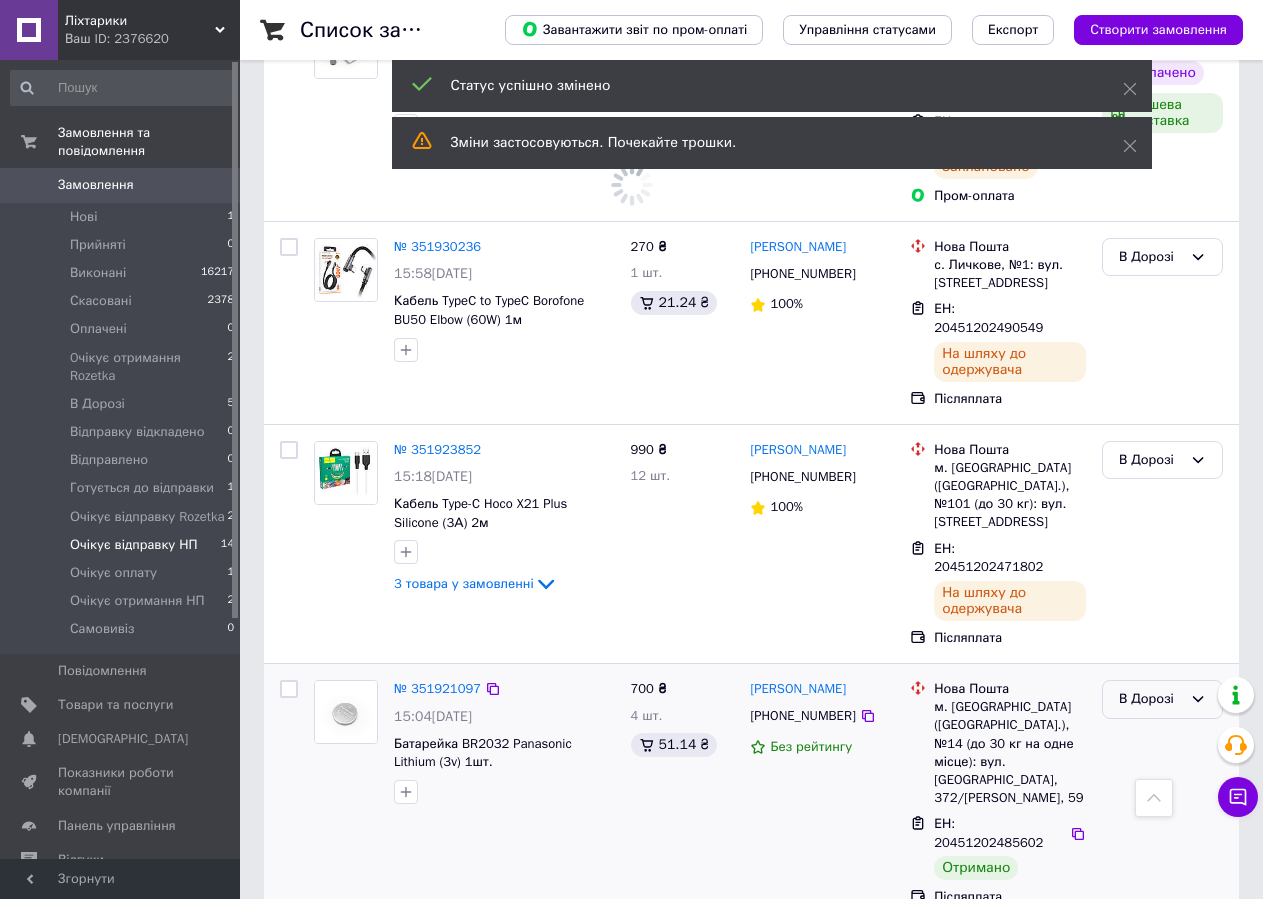 click on "В Дорозі" at bounding box center [1150, 699] 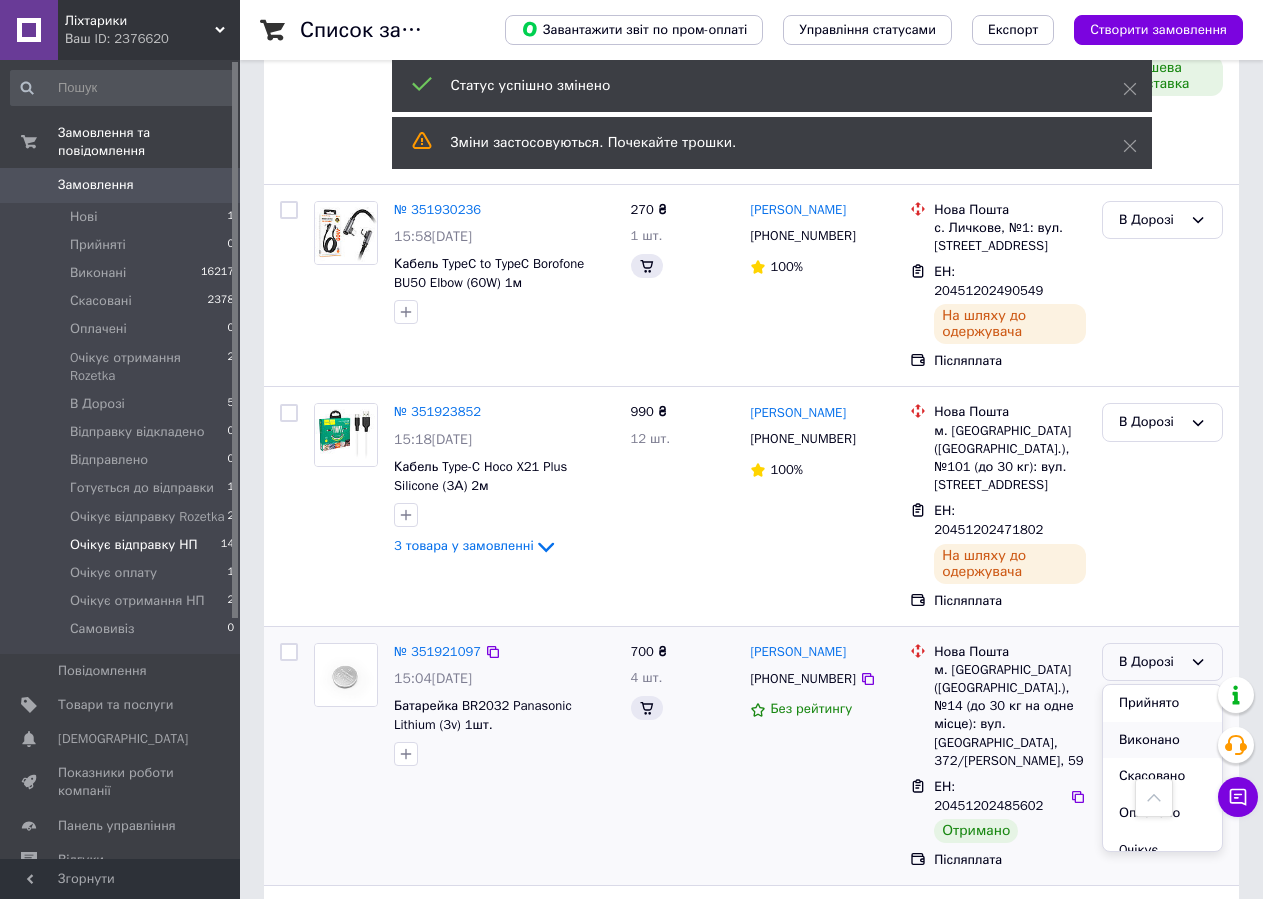 click on "Виконано" at bounding box center (1162, 740) 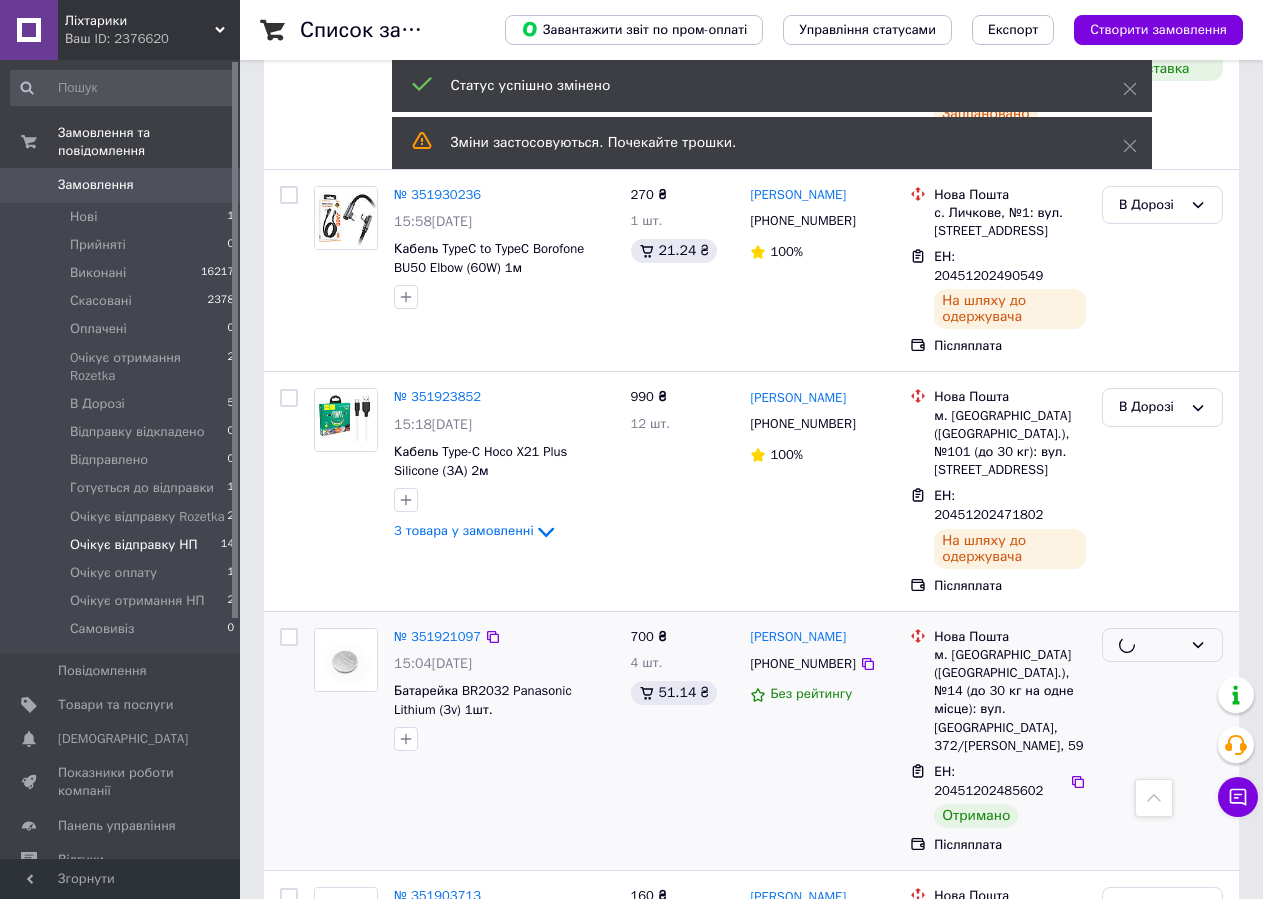 scroll, scrollTop: 2214, scrollLeft: 0, axis: vertical 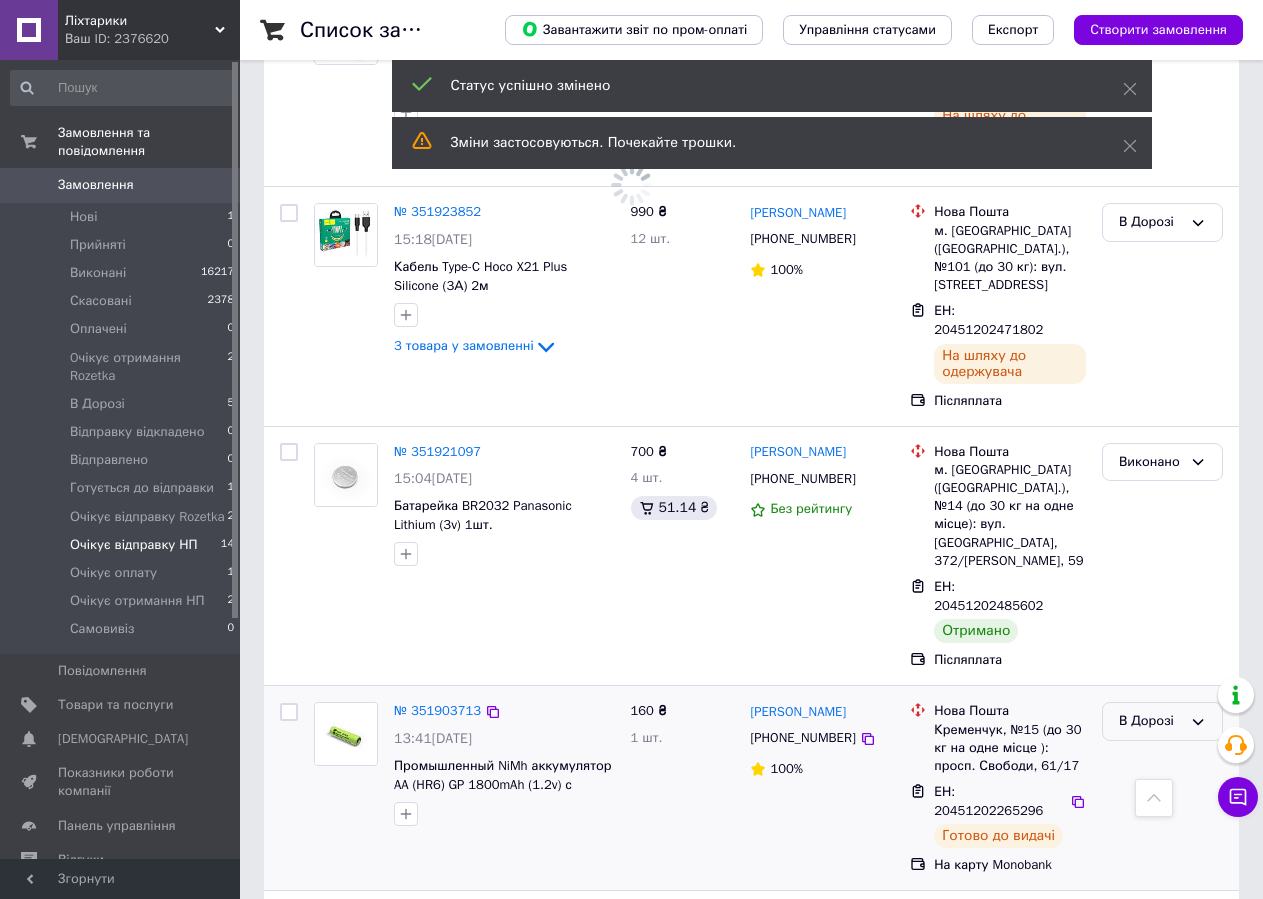 click on "В Дорозі" at bounding box center (1150, 721) 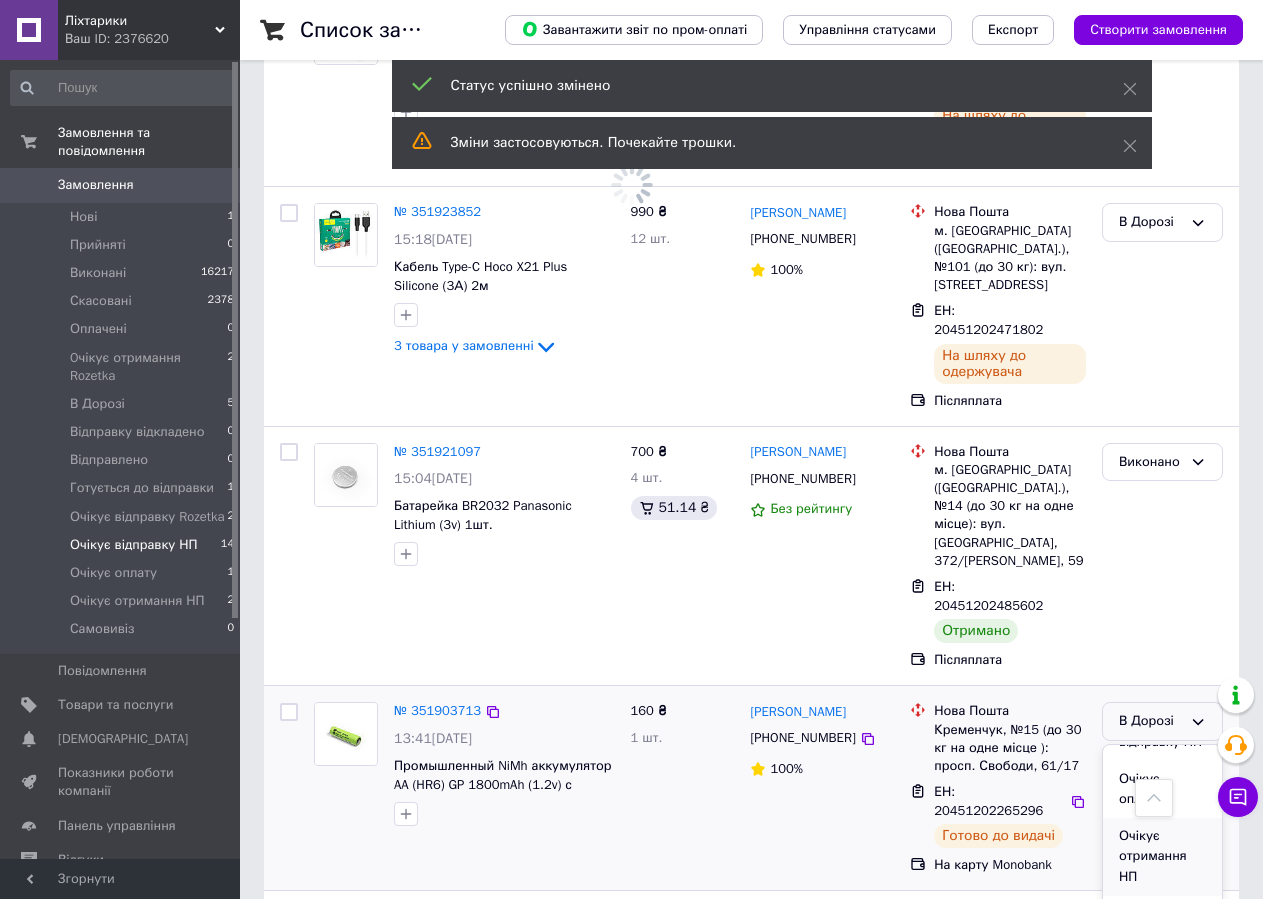 scroll, scrollTop: 515, scrollLeft: 0, axis: vertical 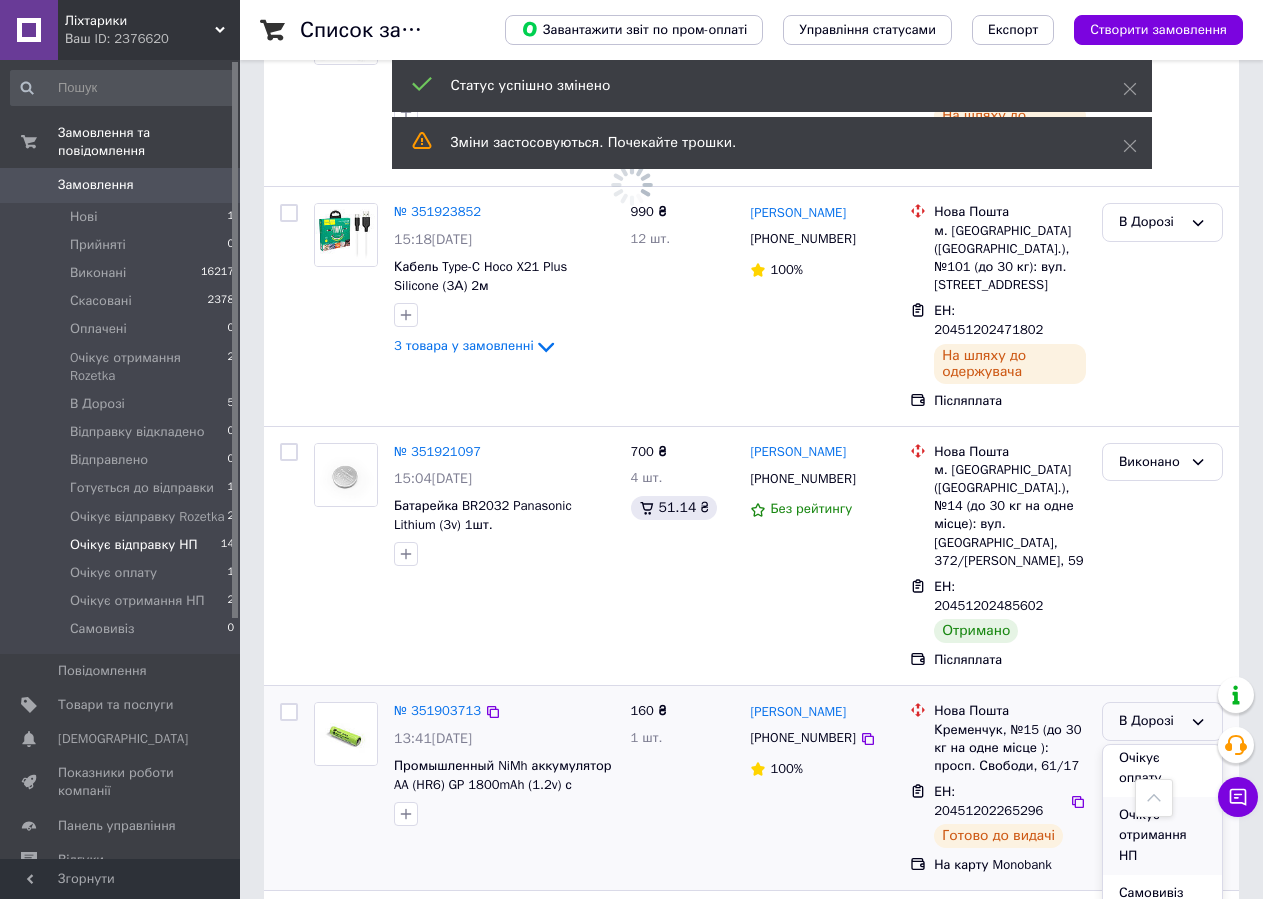 click on "Очікує отримання НП" at bounding box center (1162, 836) 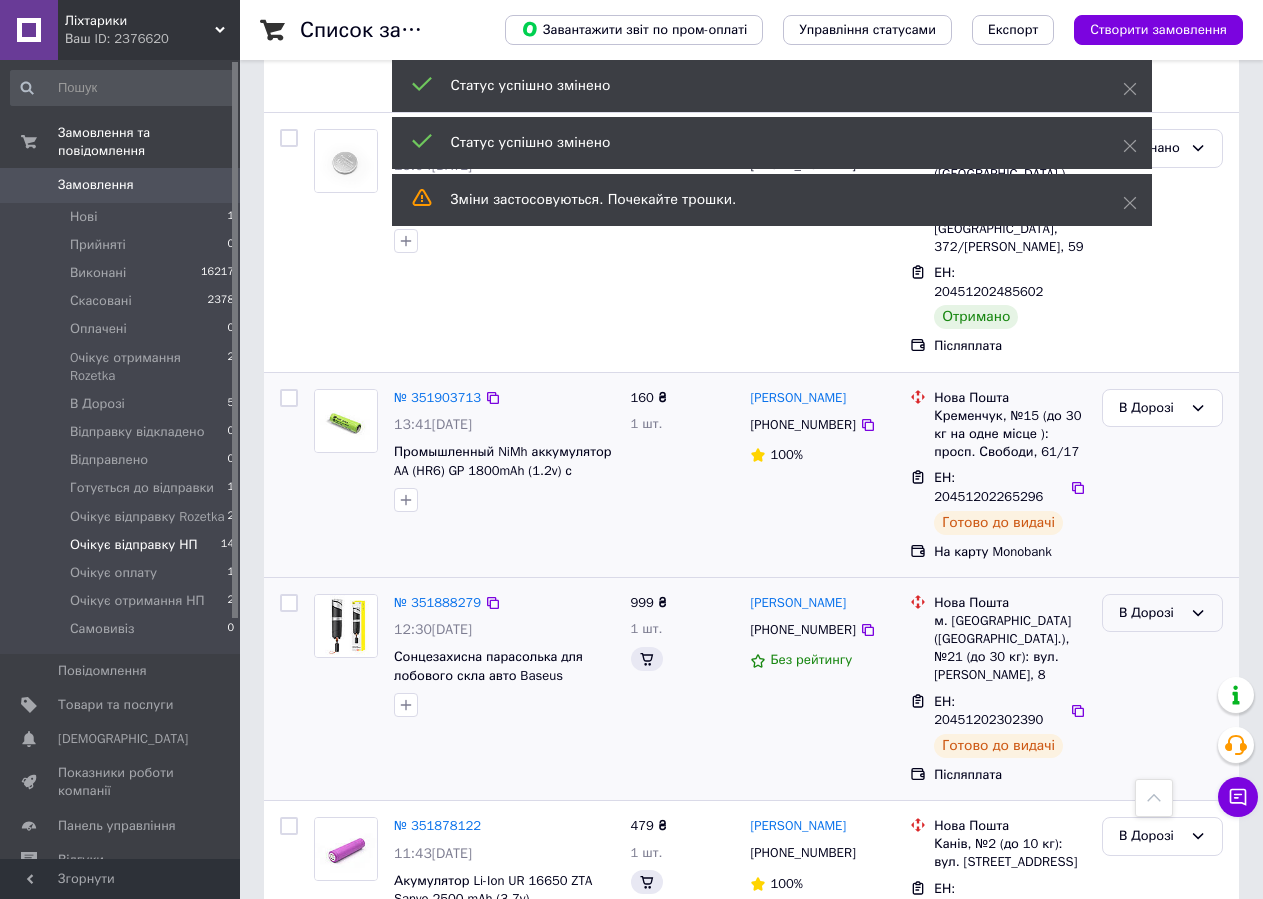 click on "В Дорозі" at bounding box center [1150, 613] 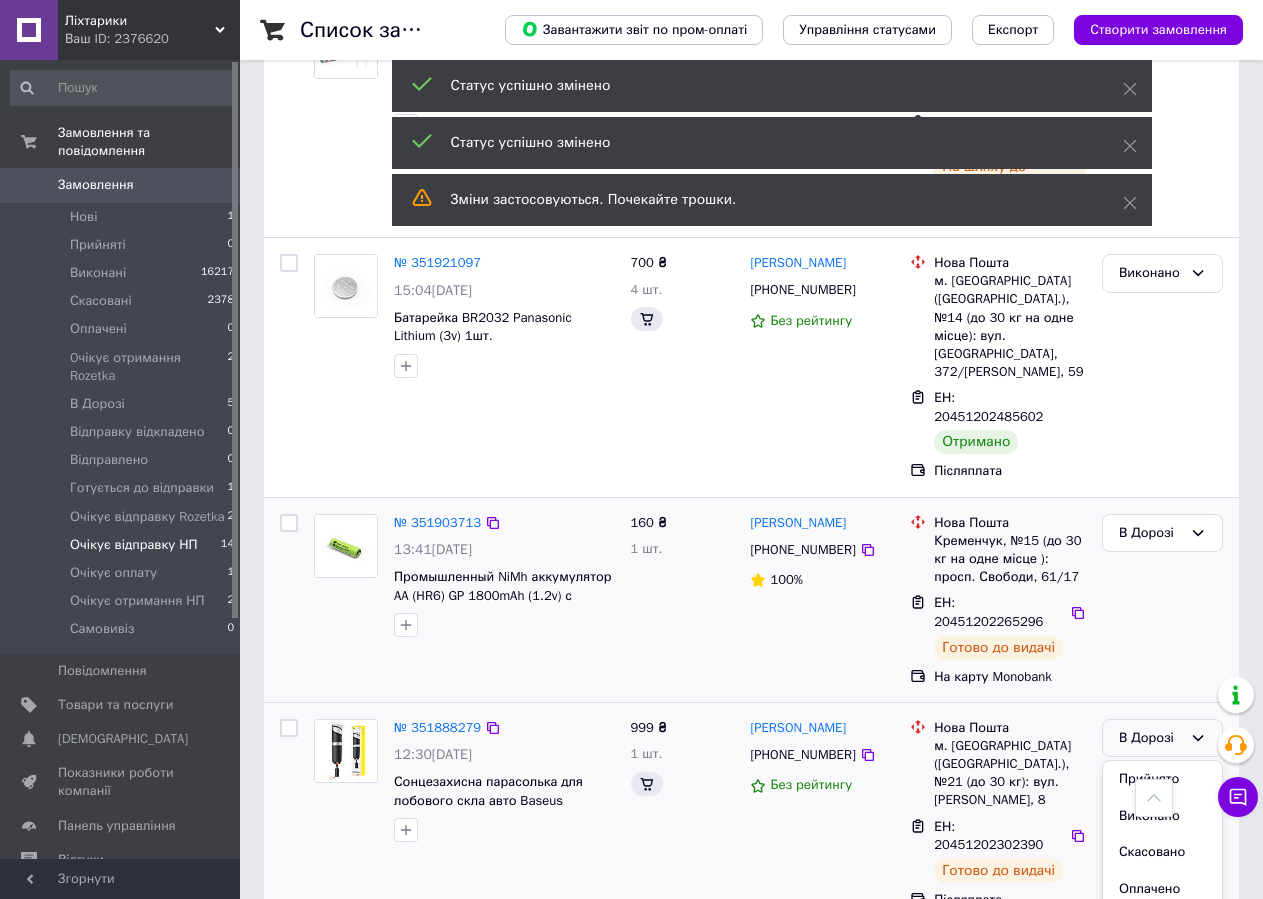 scroll, scrollTop: 515, scrollLeft: 0, axis: vertical 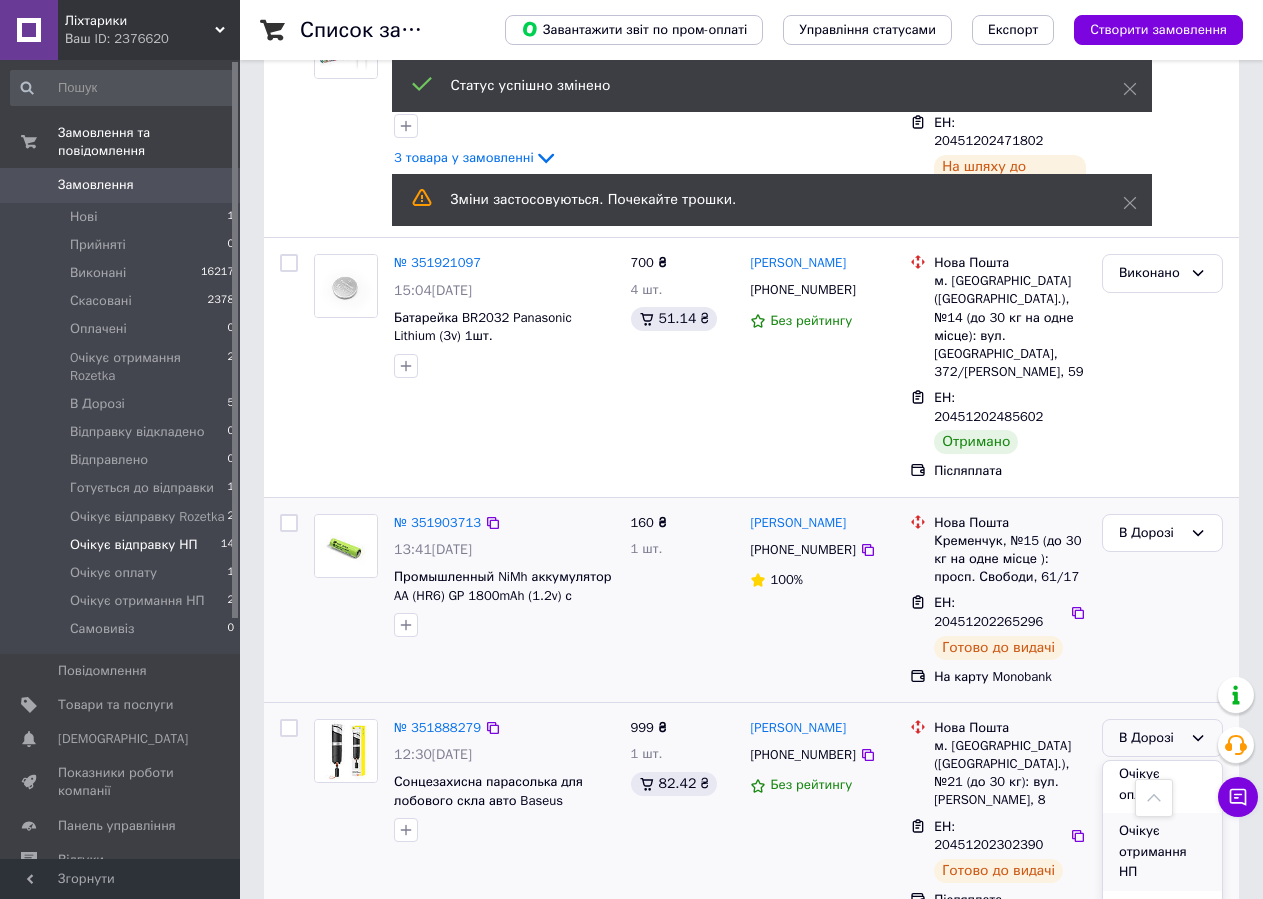 click on "Очікує отримання НП" at bounding box center [1162, 852] 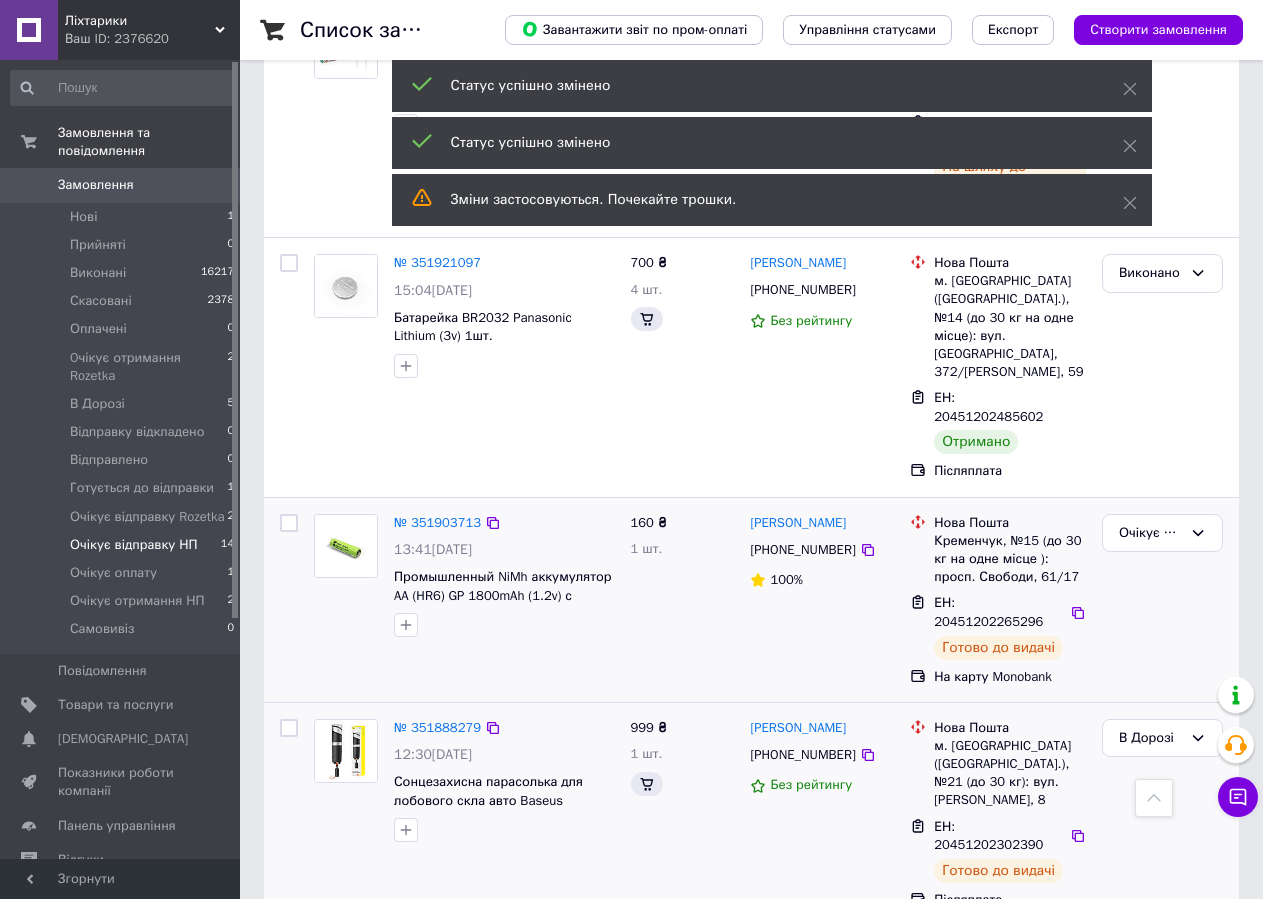scroll, scrollTop: 2626, scrollLeft: 0, axis: vertical 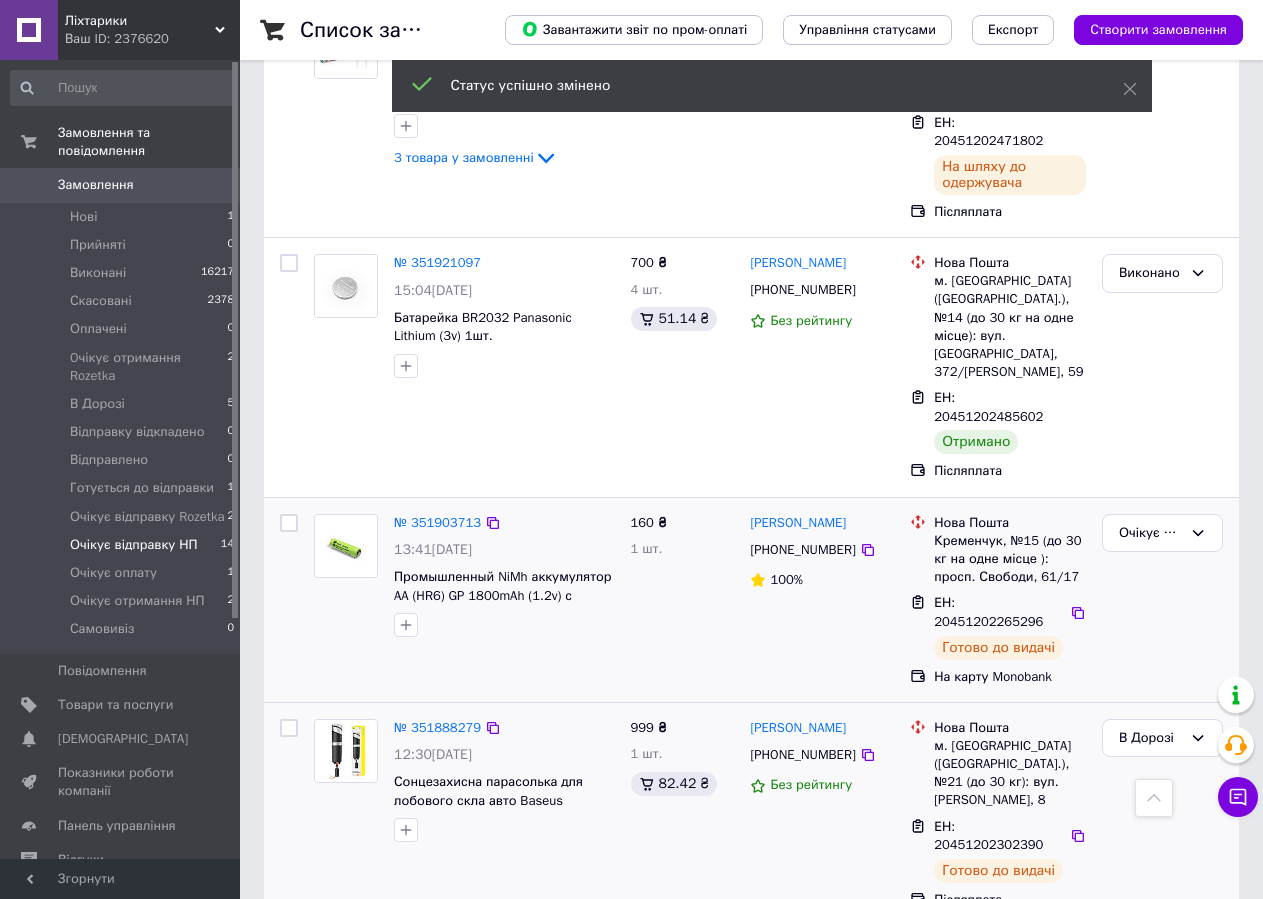click on "Очікує отримання НП" at bounding box center (1162, 1076) 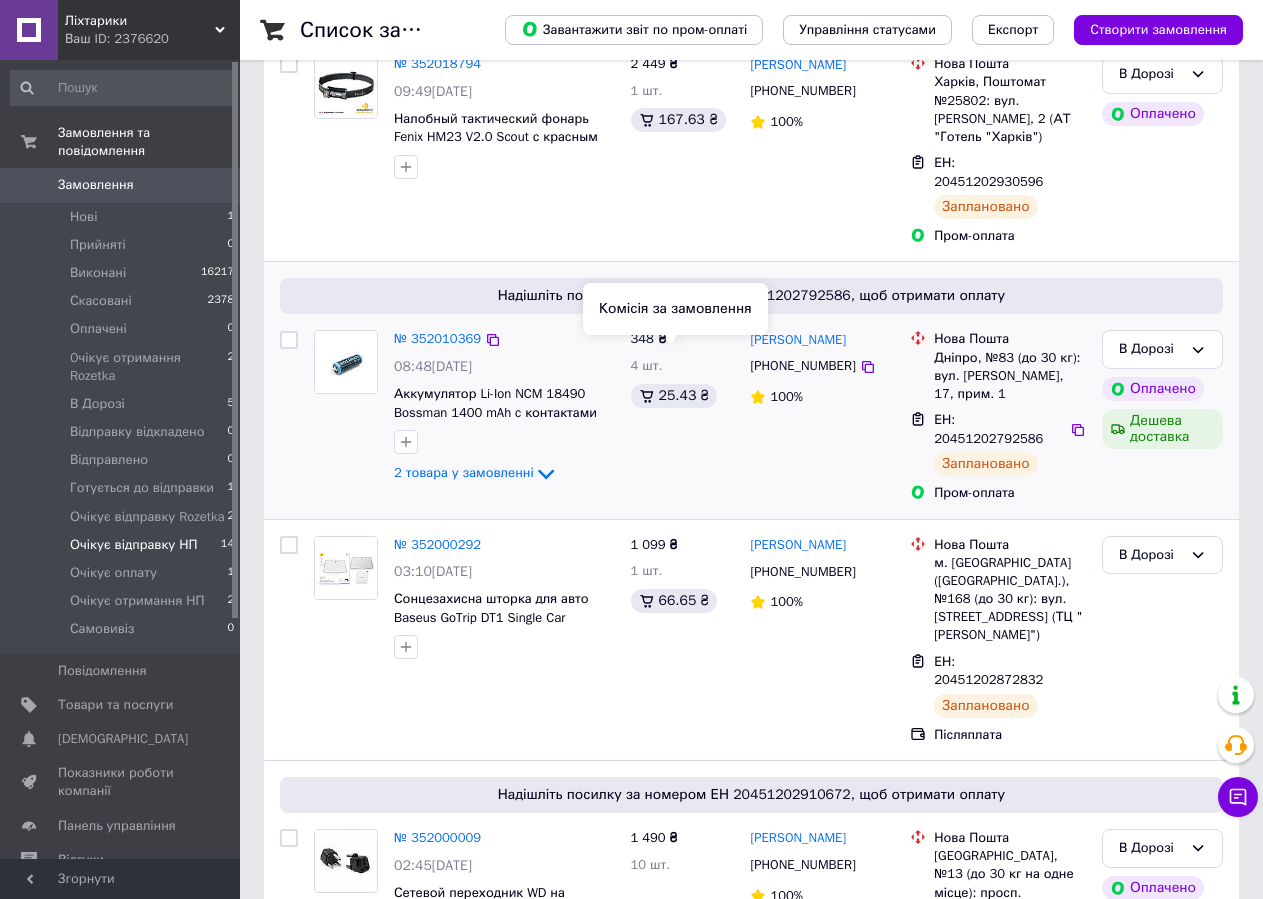 scroll, scrollTop: 0, scrollLeft: 0, axis: both 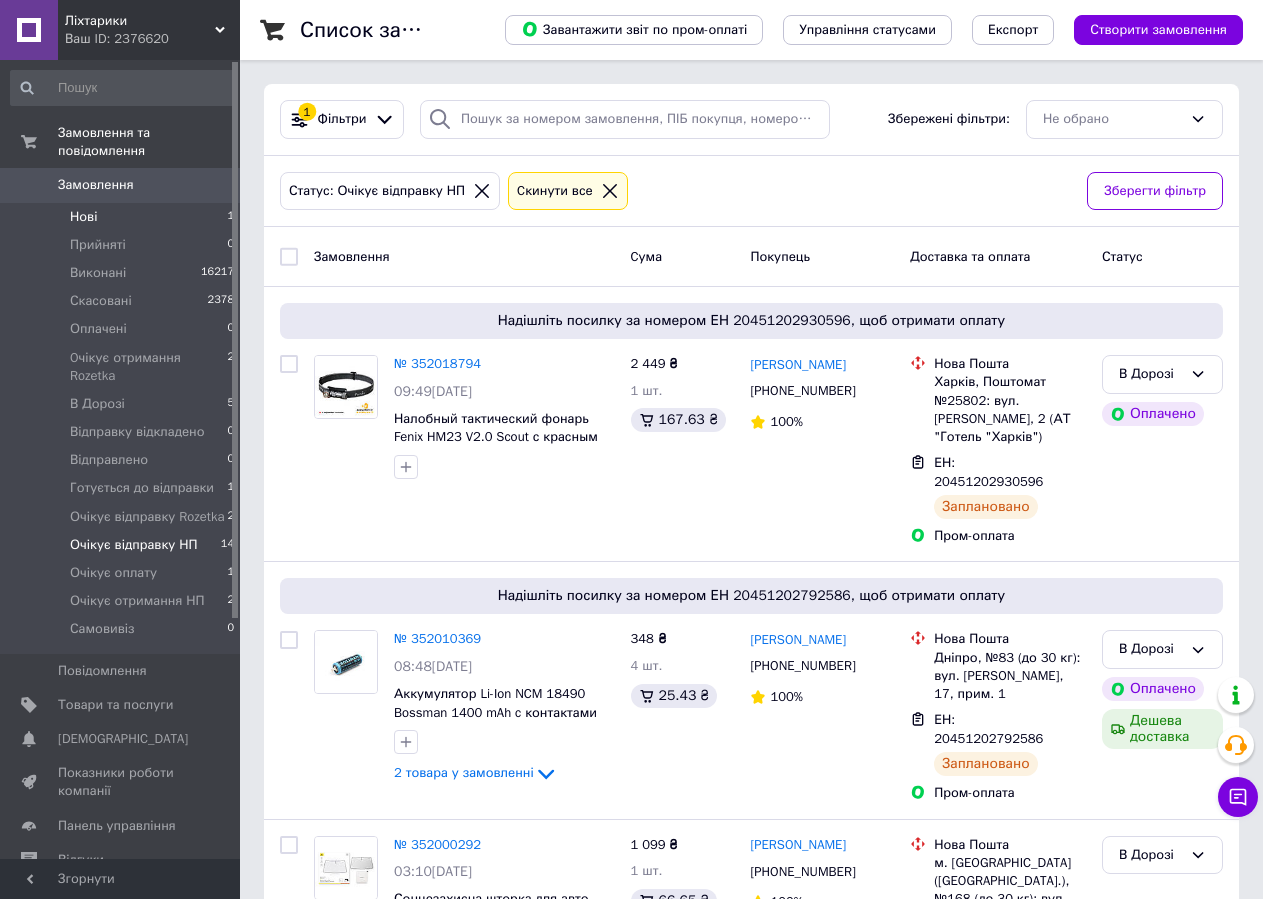 click on "Нові 1" at bounding box center [123, 217] 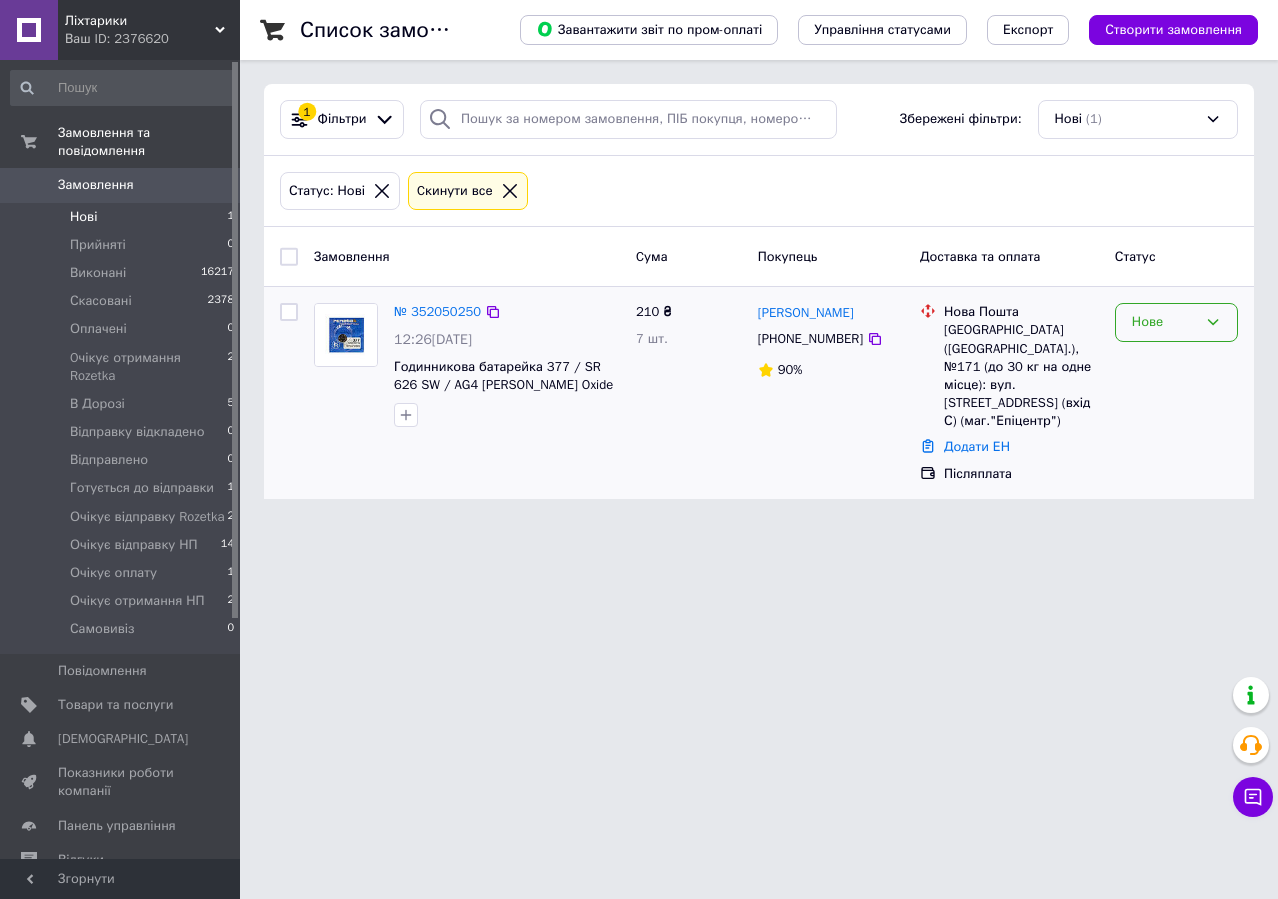 click on "Нове" at bounding box center [1164, 322] 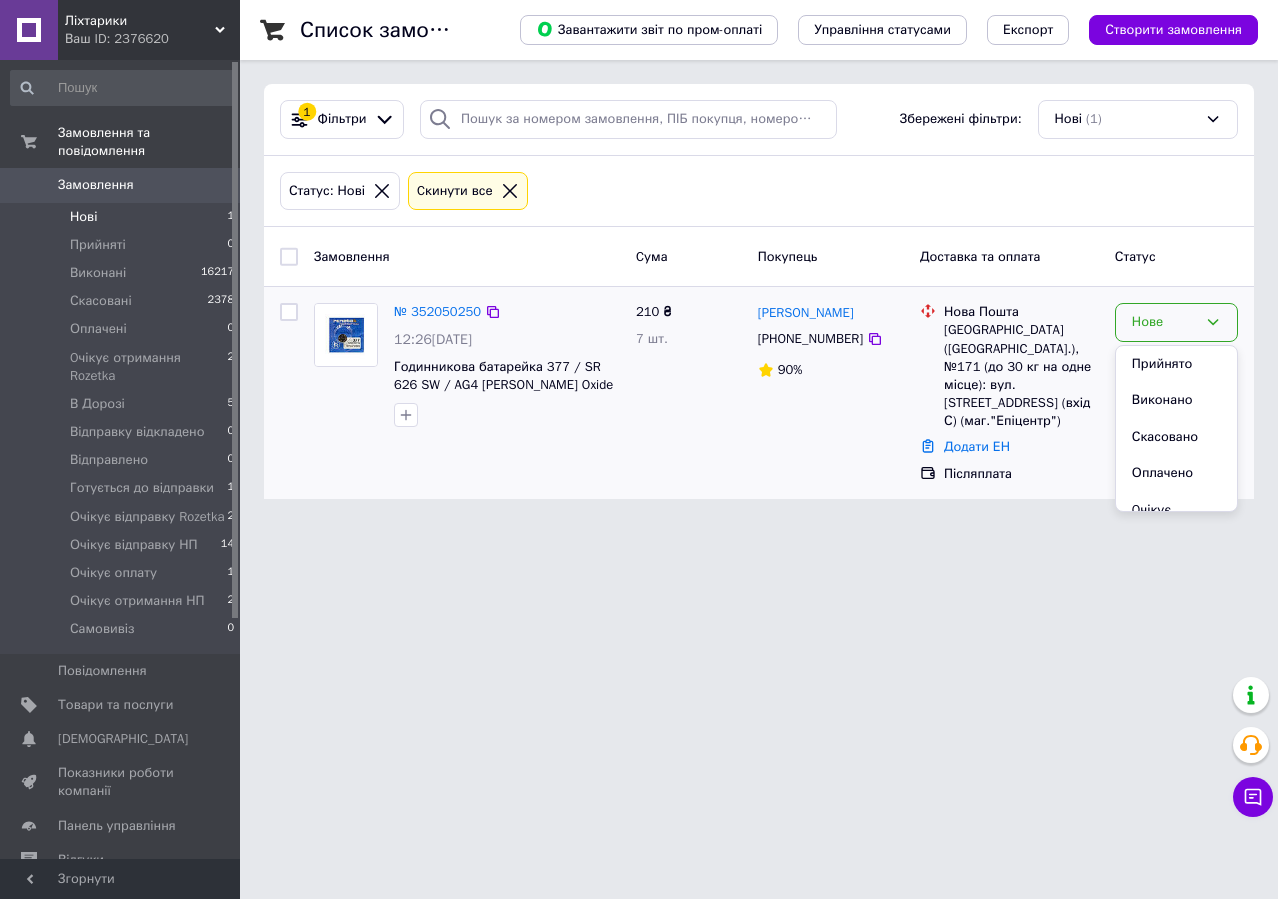 click on "Прийнято" at bounding box center (1176, 364) 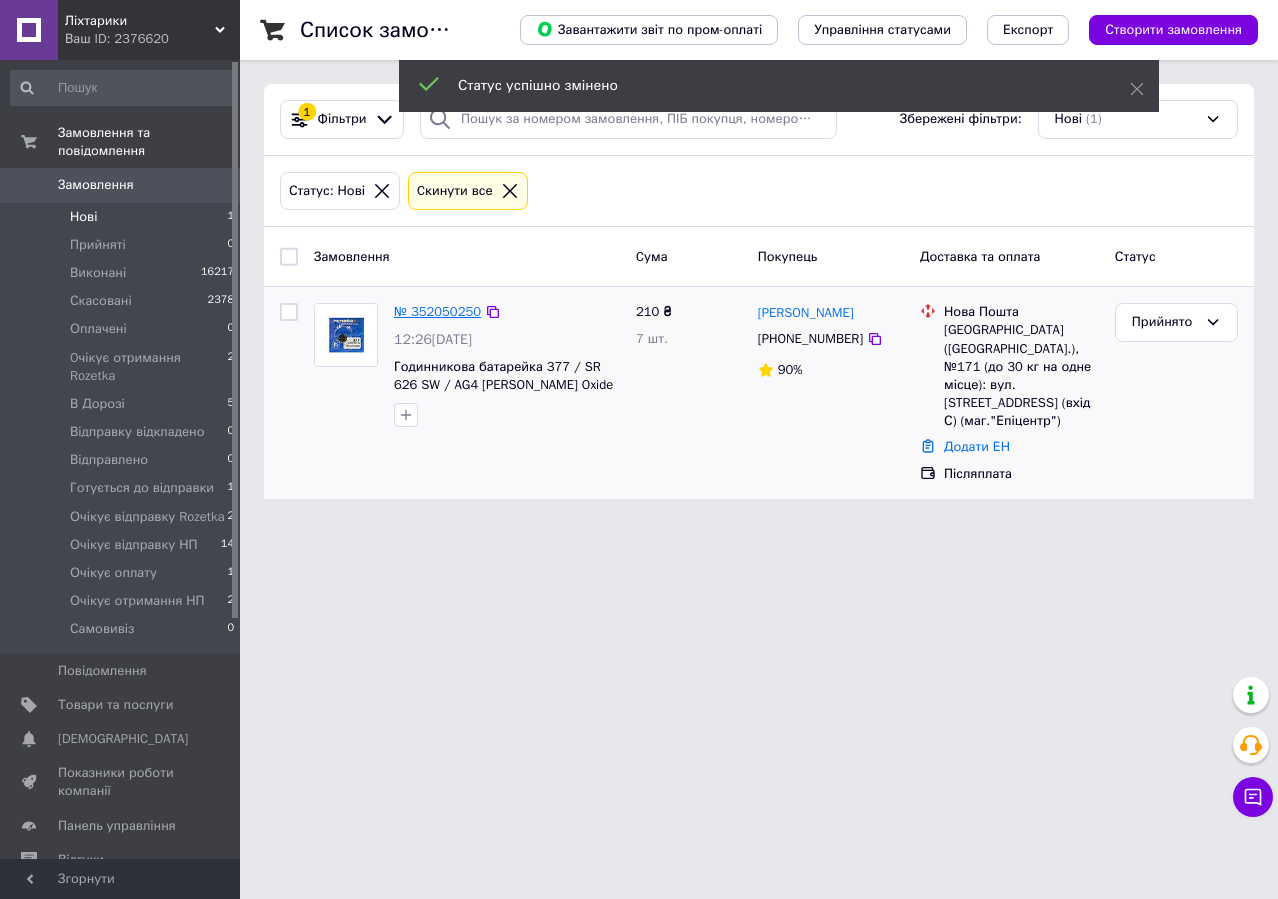 click on "№ 352050250" at bounding box center [437, 311] 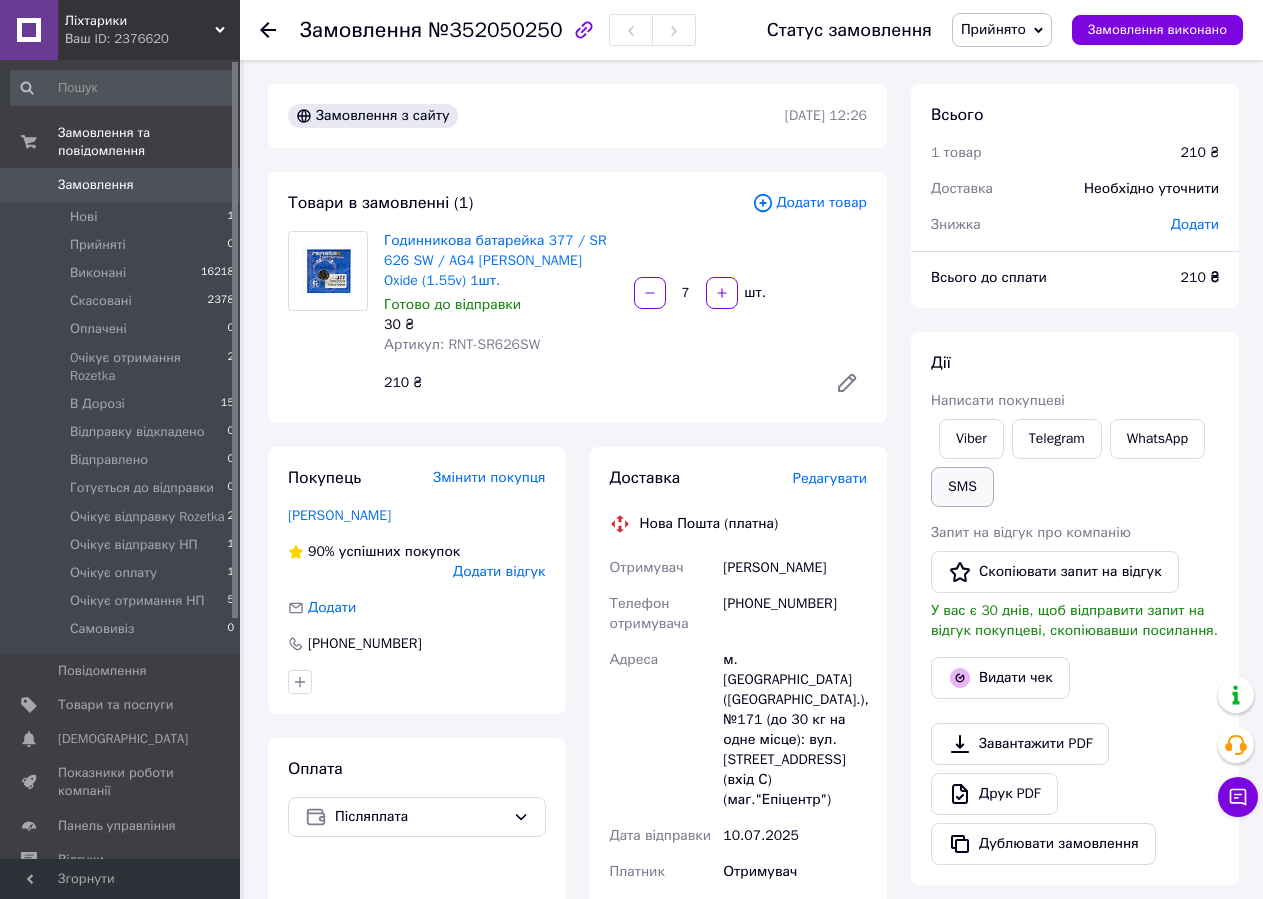 drag, startPoint x: 990, startPoint y: 440, endPoint x: 954, endPoint y: 483, distance: 56.0803 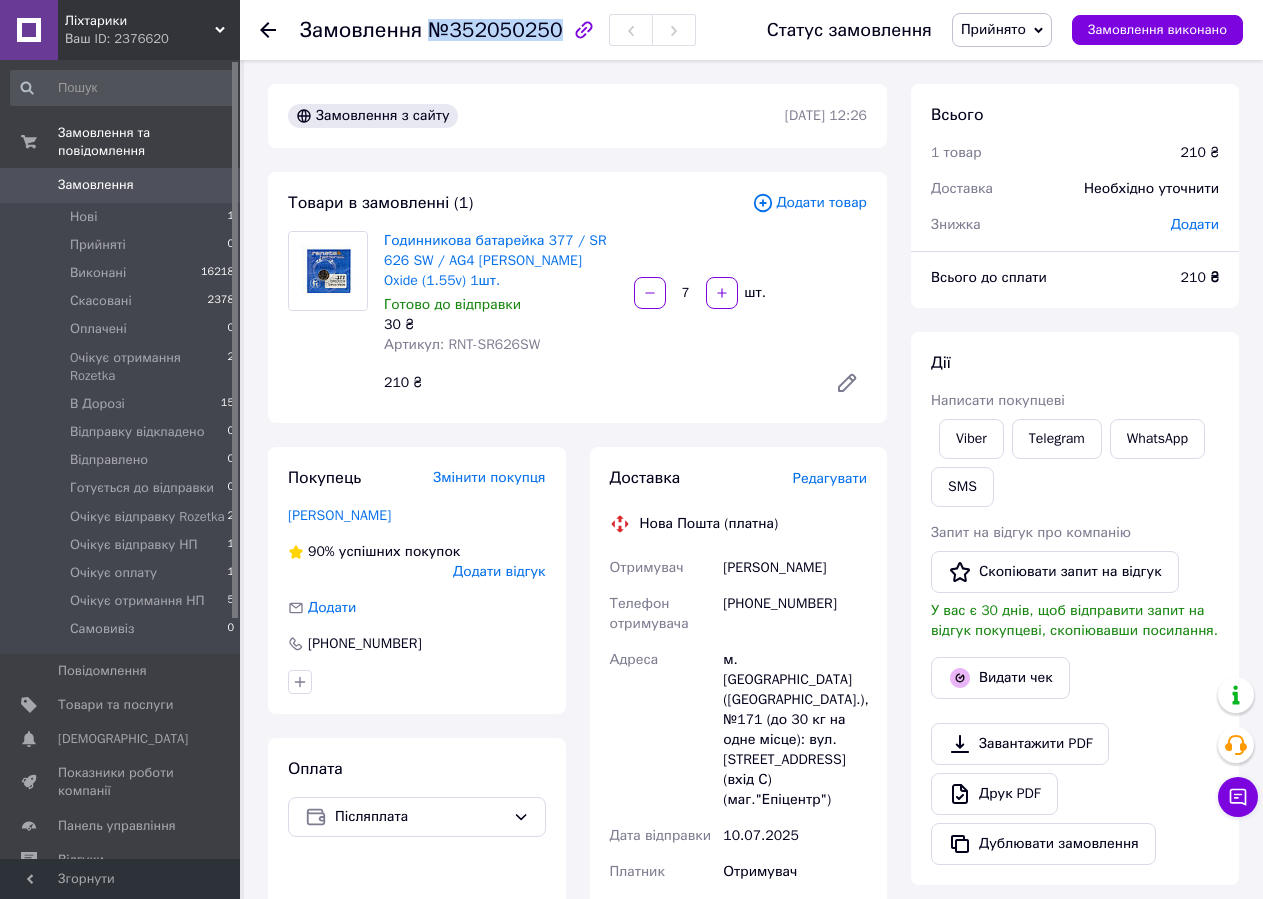 copy on "№352050250" 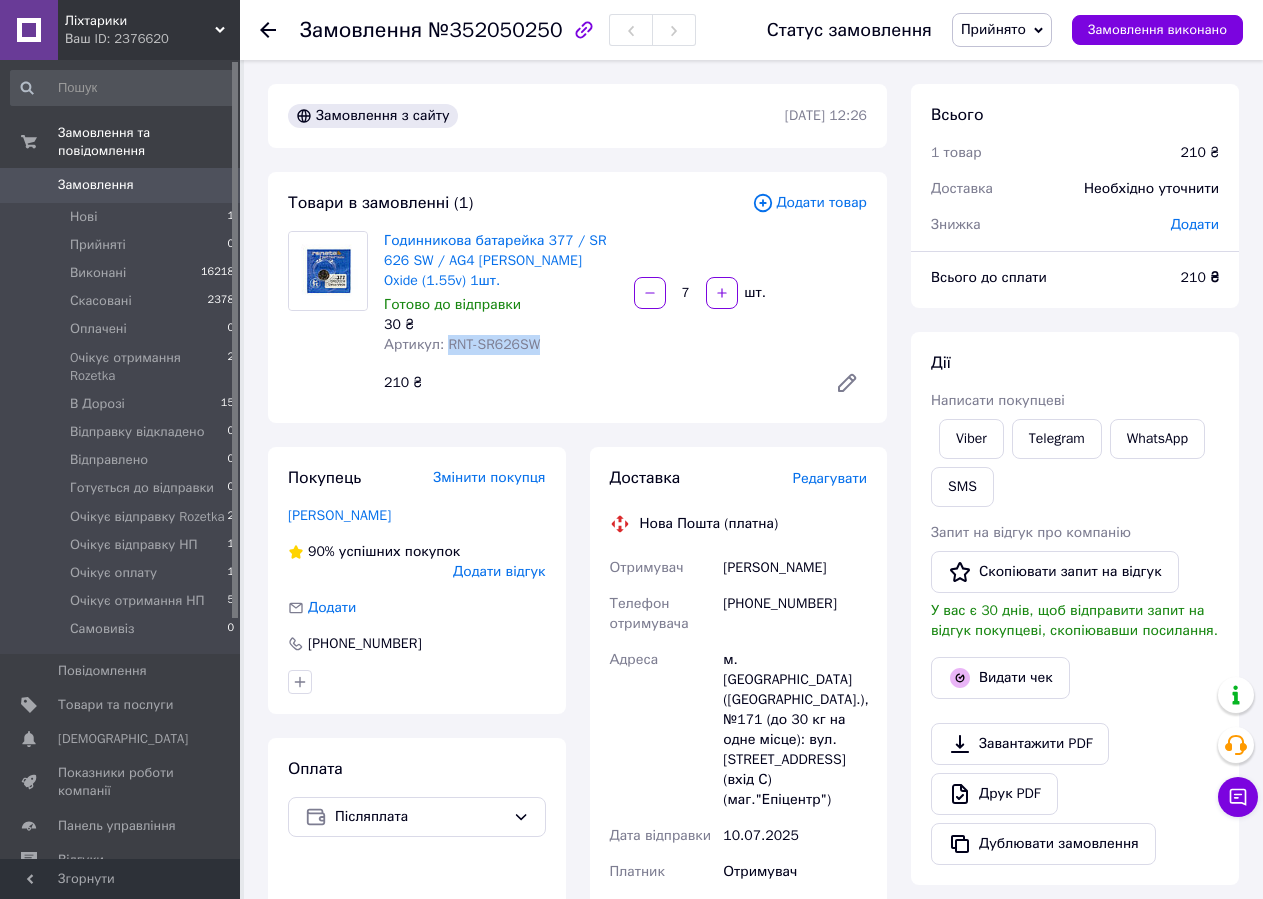 drag, startPoint x: 445, startPoint y: 344, endPoint x: 553, endPoint y: 343, distance: 108.00463 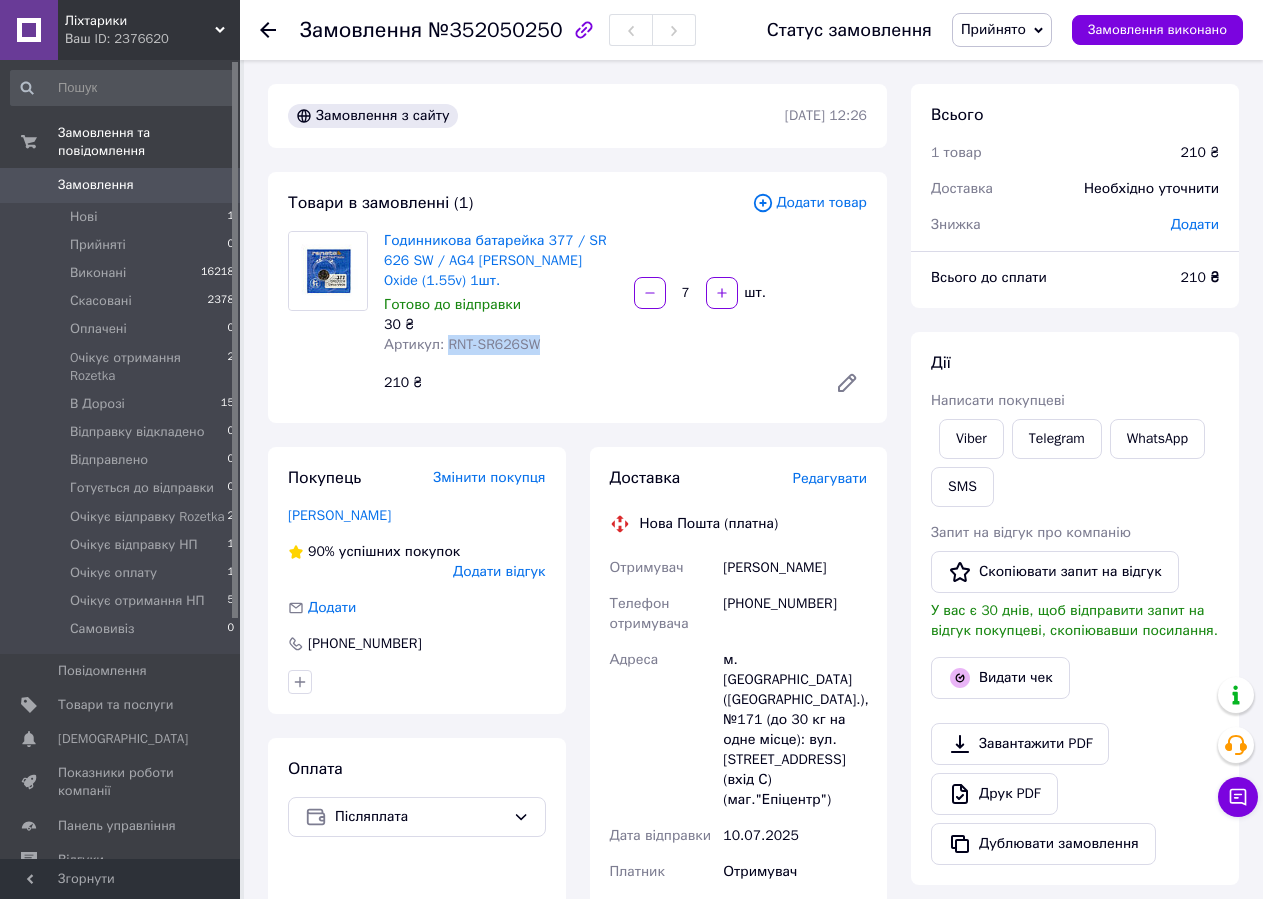 click on "210 ₴" at bounding box center (597, 383) 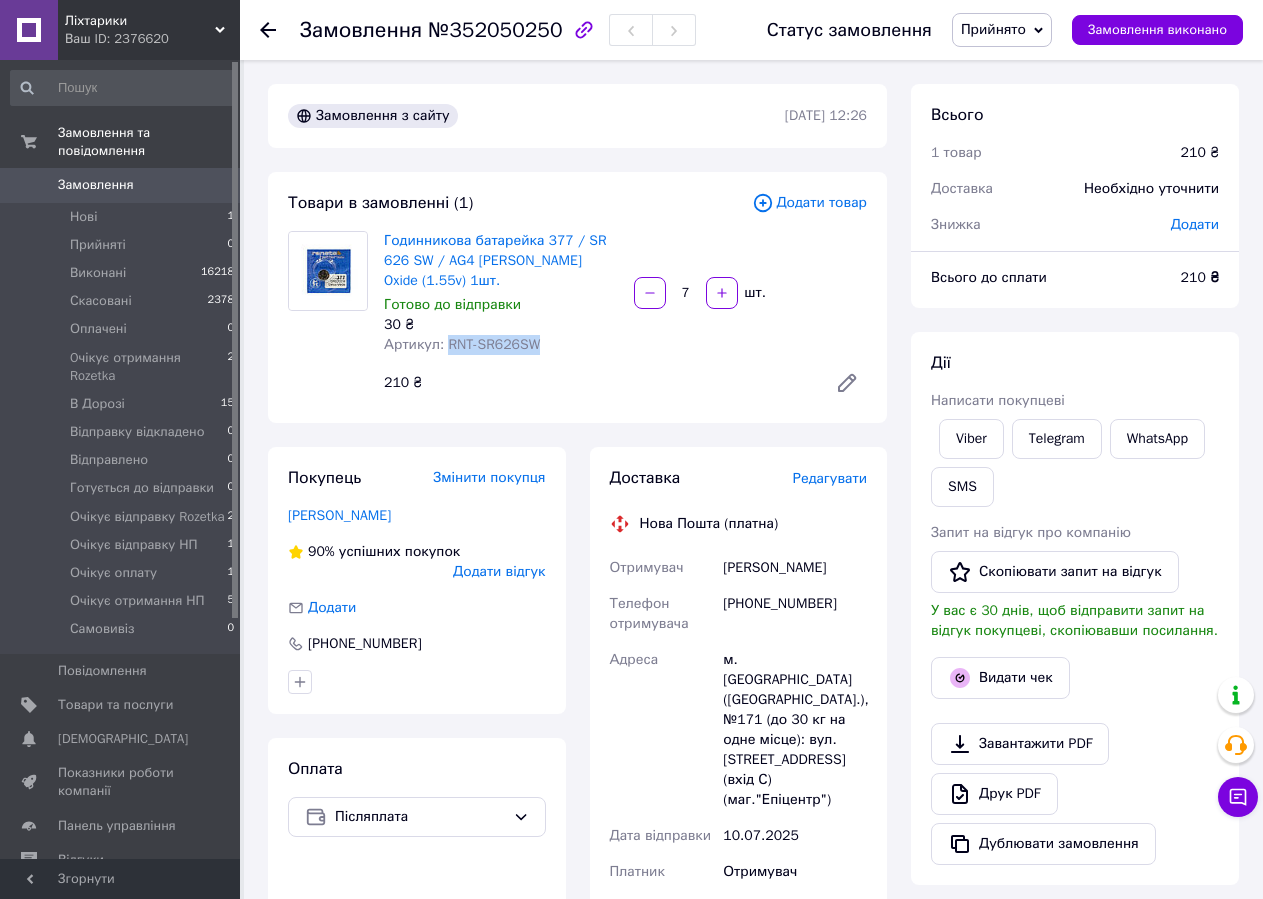 copy on "RNT-SR626SW" 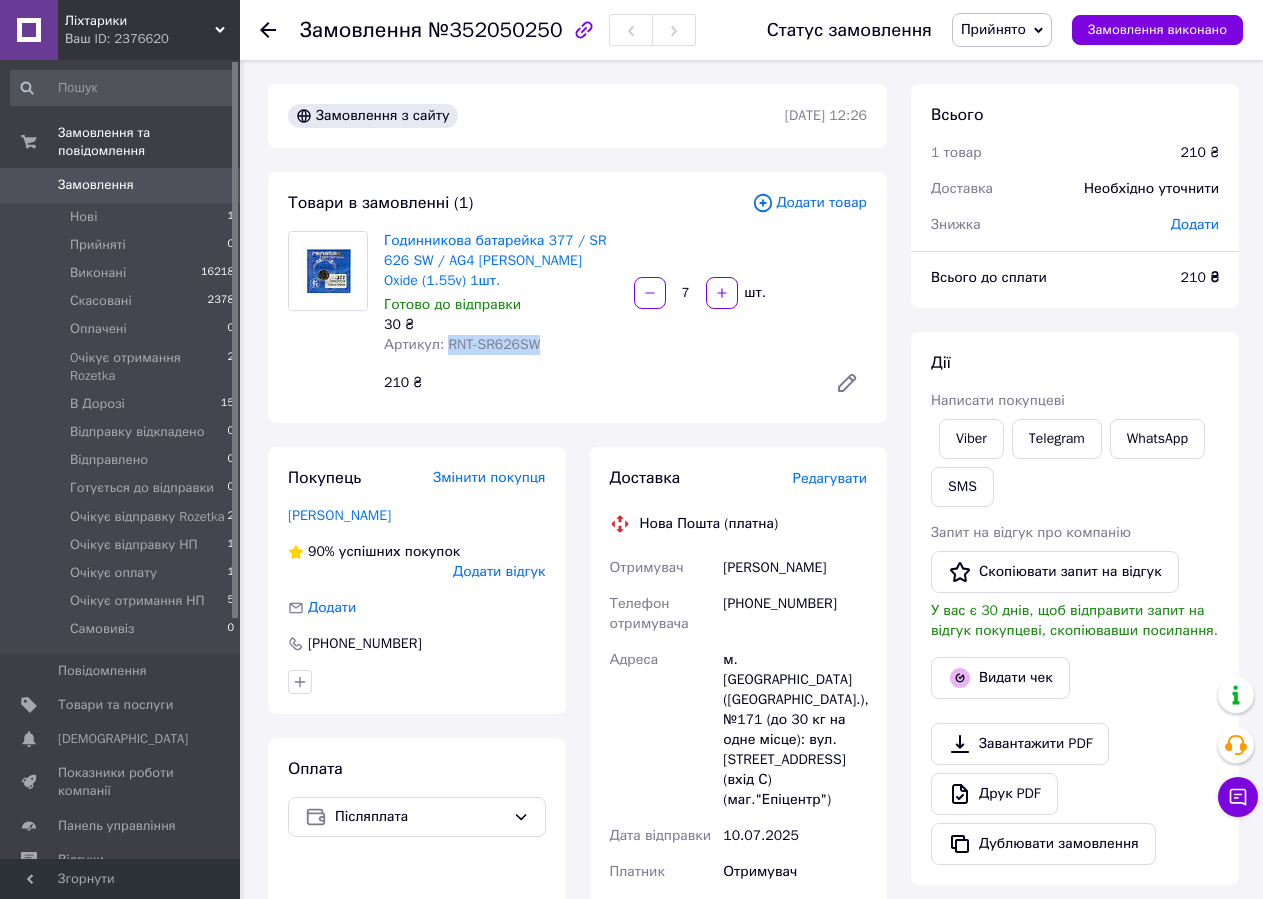 click on "Прийнято" at bounding box center [1002, 30] 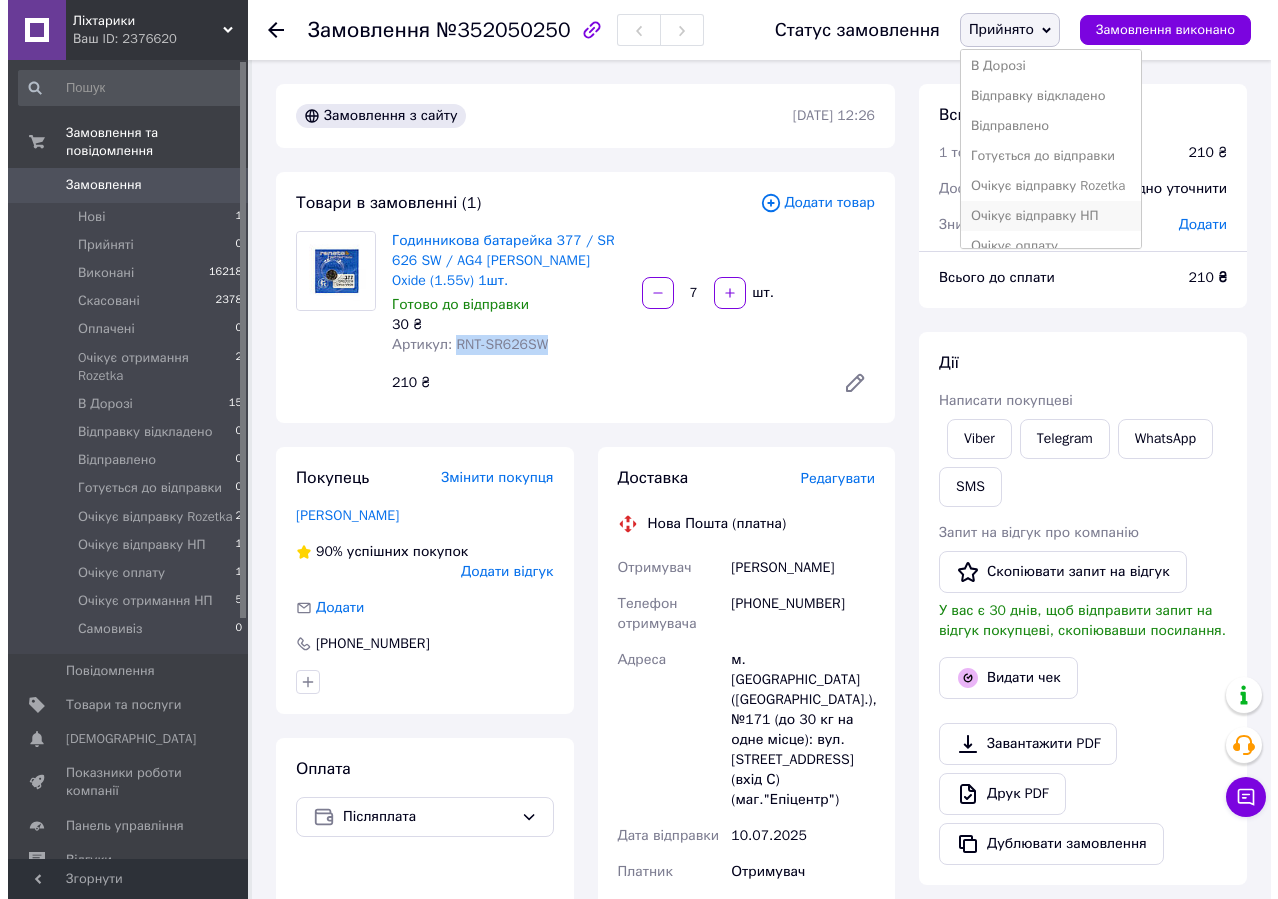 scroll, scrollTop: 202, scrollLeft: 0, axis: vertical 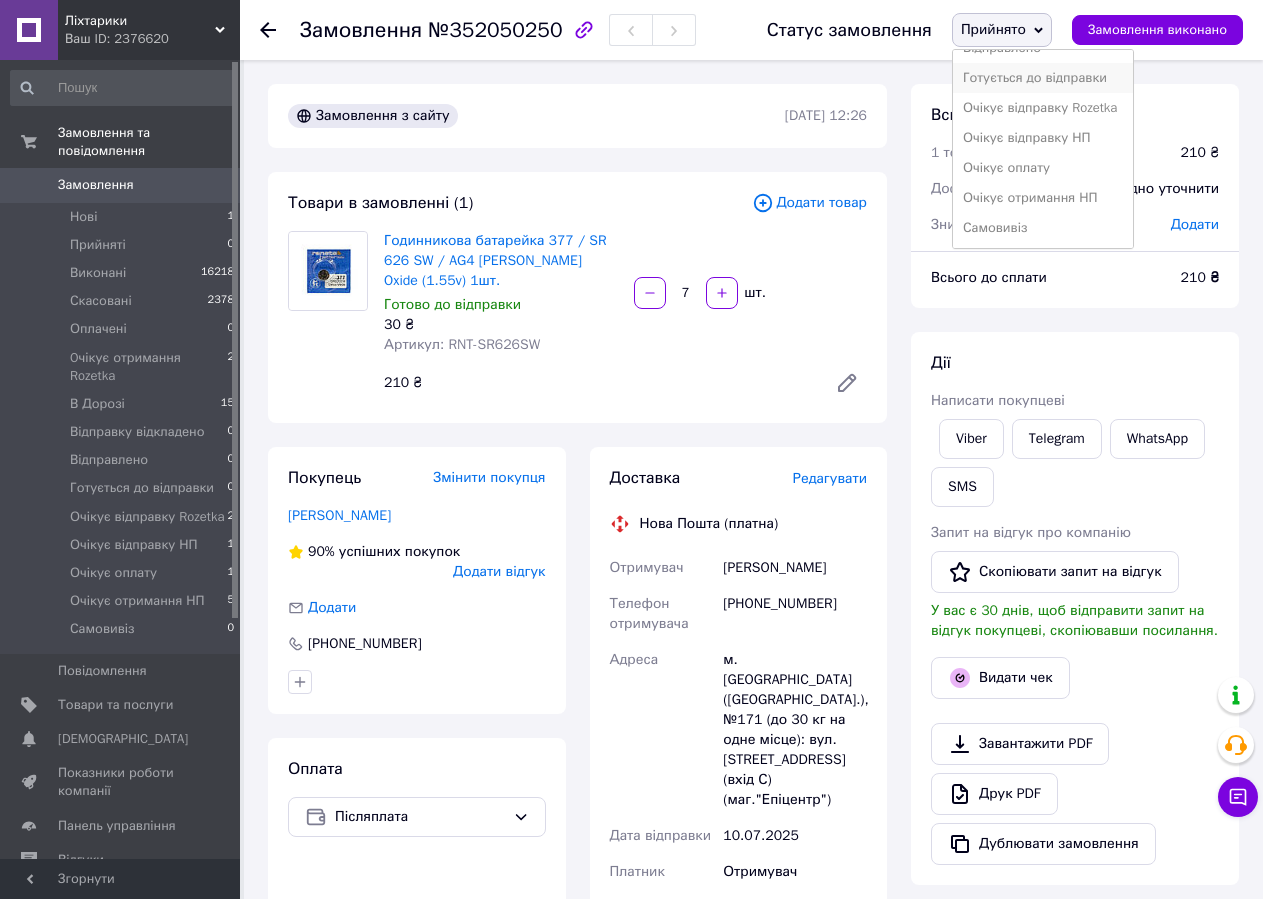 click on "Готується до відправки" at bounding box center [1043, 78] 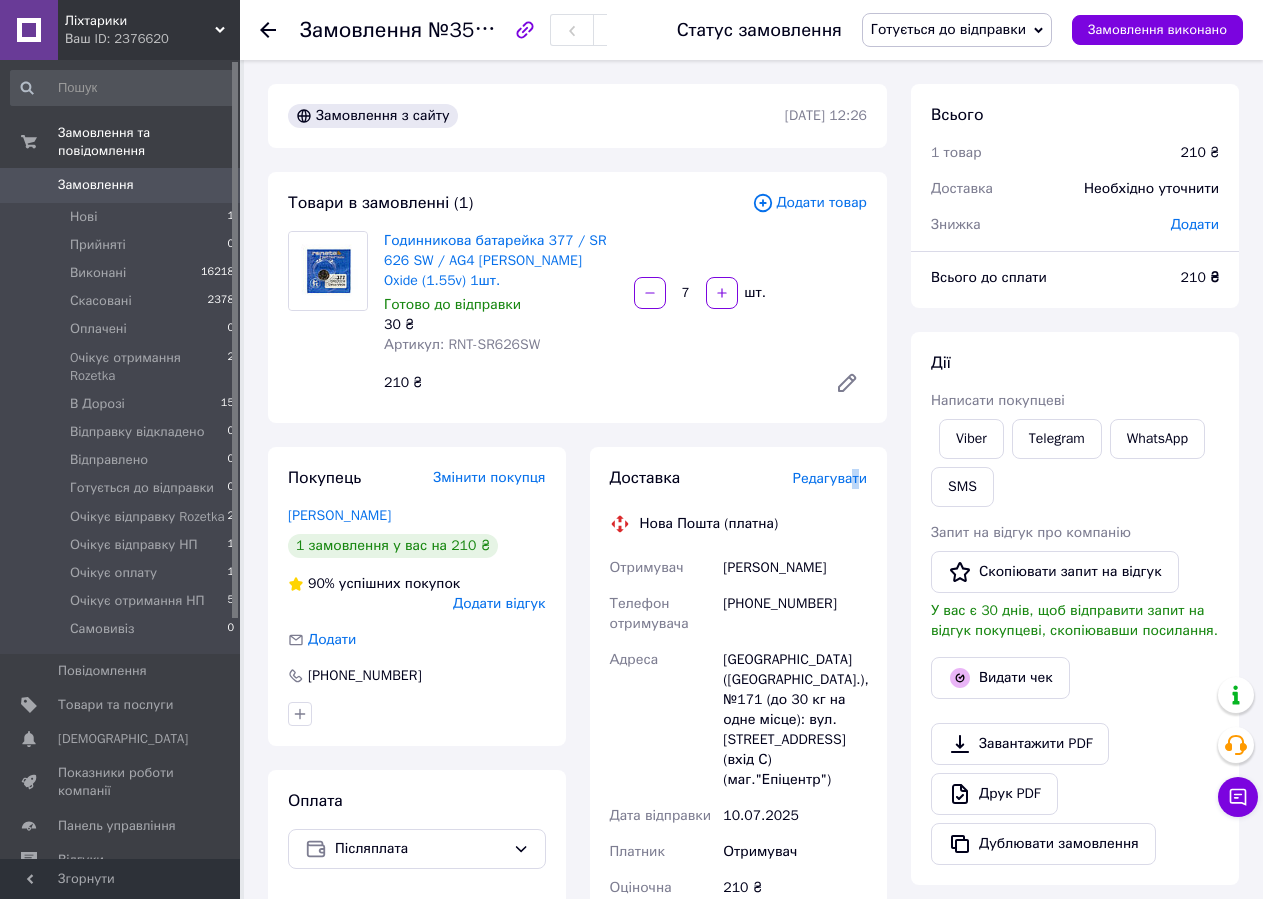 click on "Редагувати" at bounding box center (830, 478) 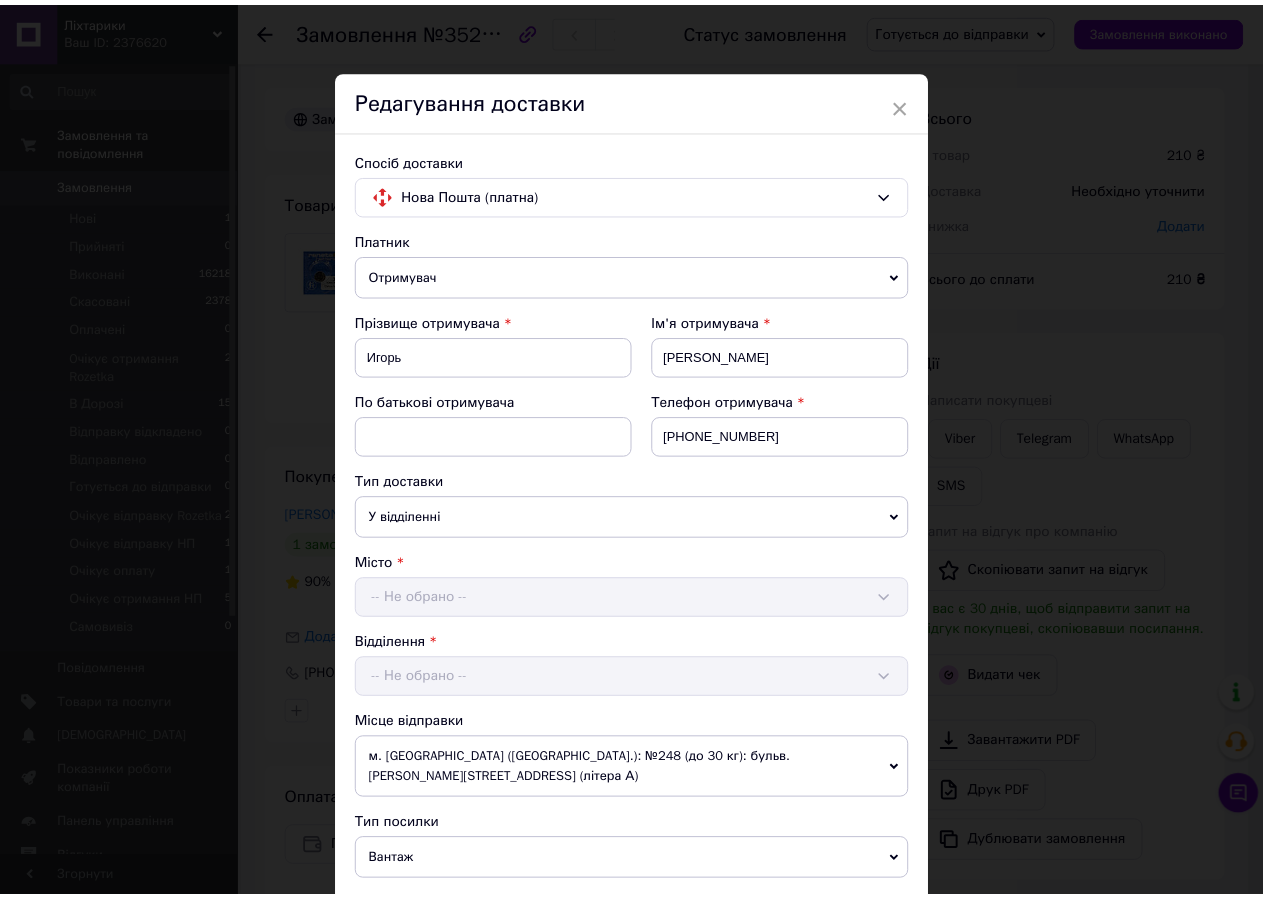 scroll, scrollTop: 600, scrollLeft: 0, axis: vertical 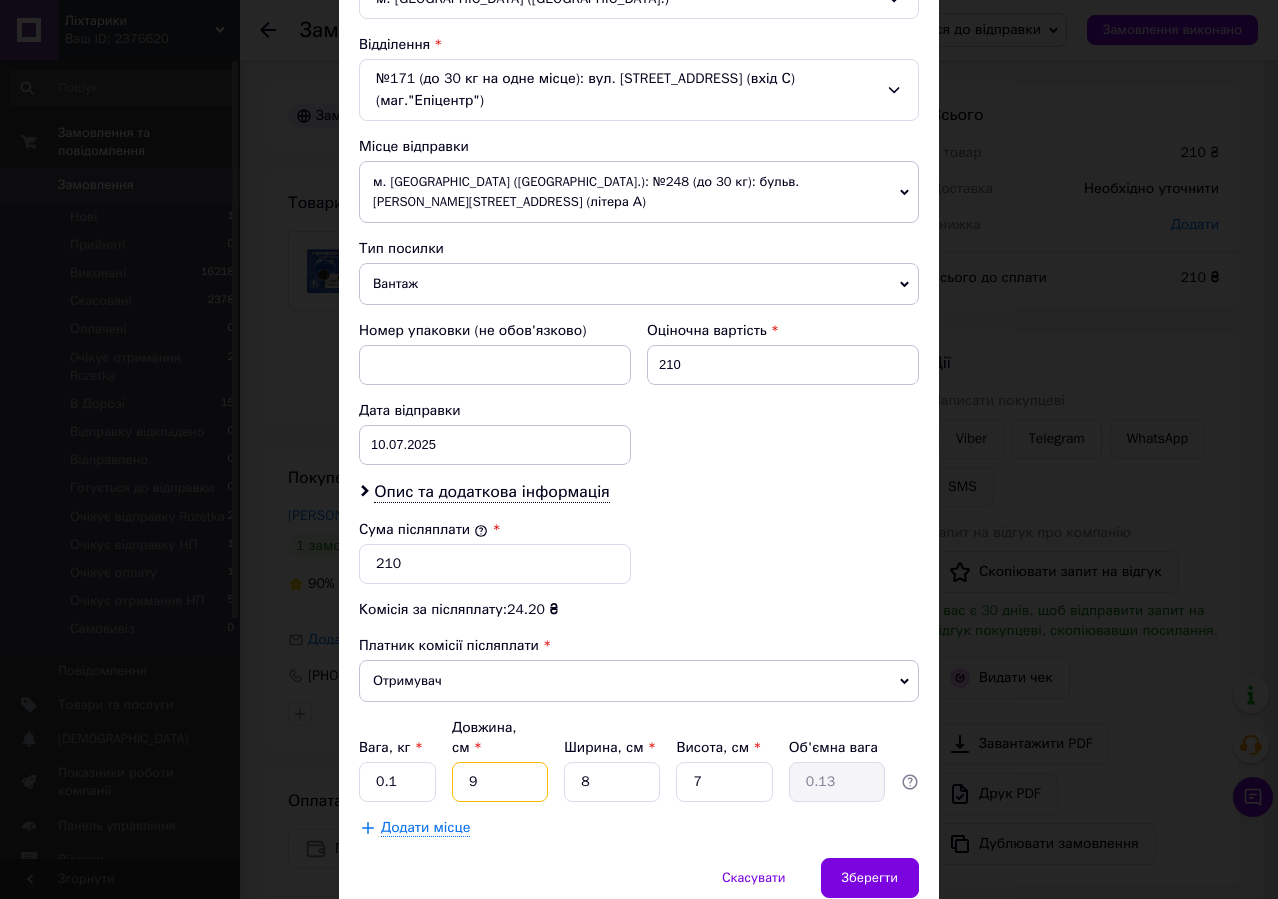 drag, startPoint x: 503, startPoint y: 714, endPoint x: 431, endPoint y: 693, distance: 75 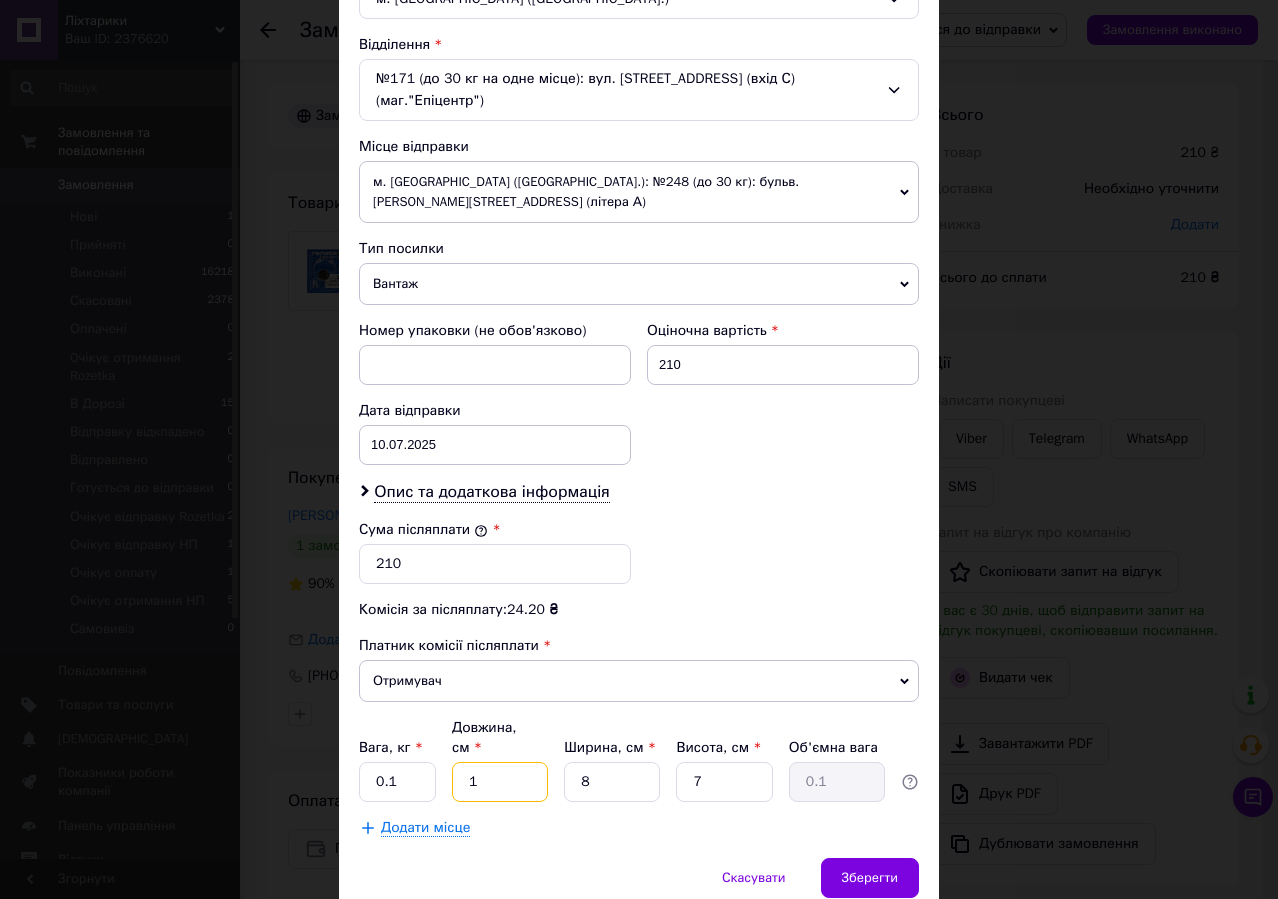 type on "18" 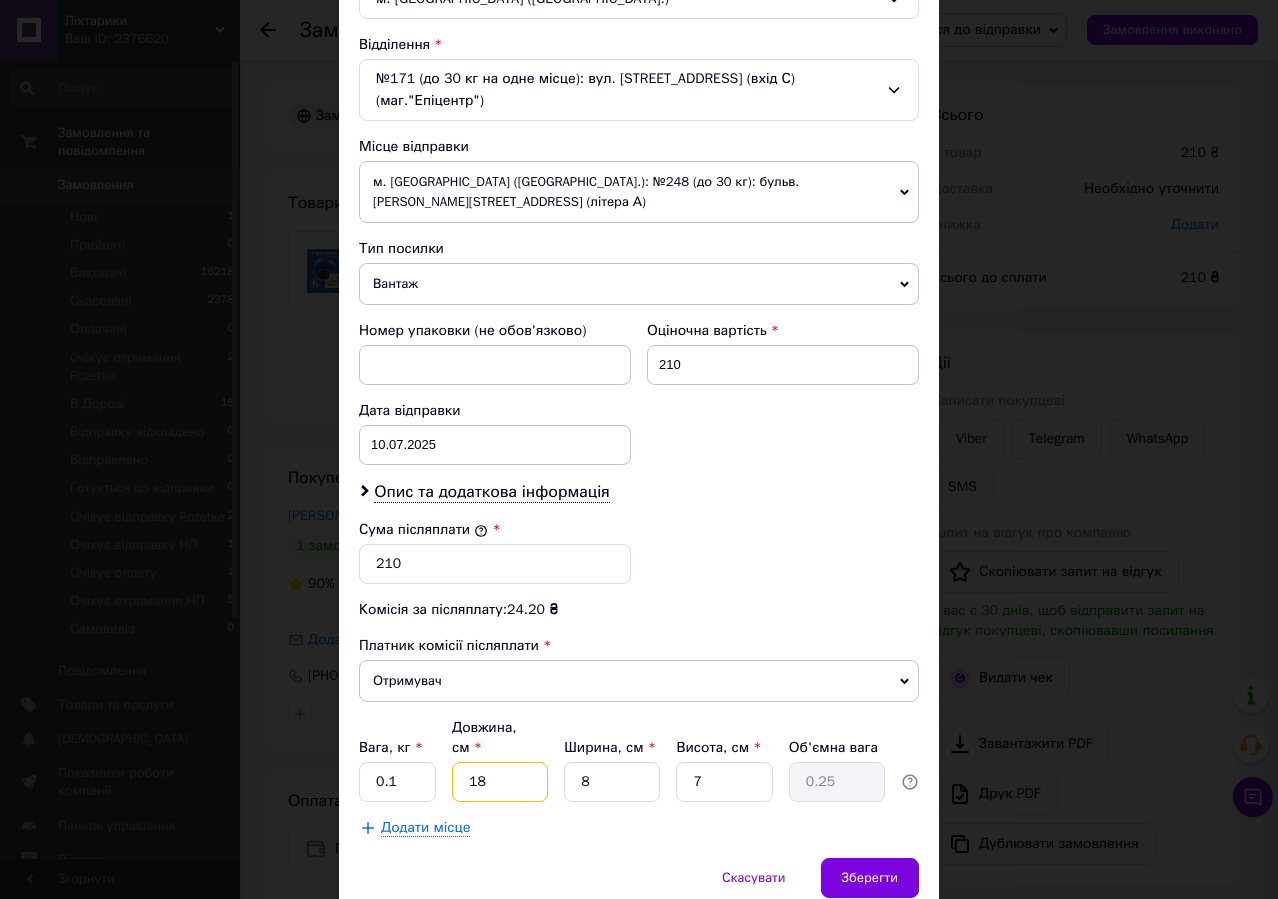 type on "18" 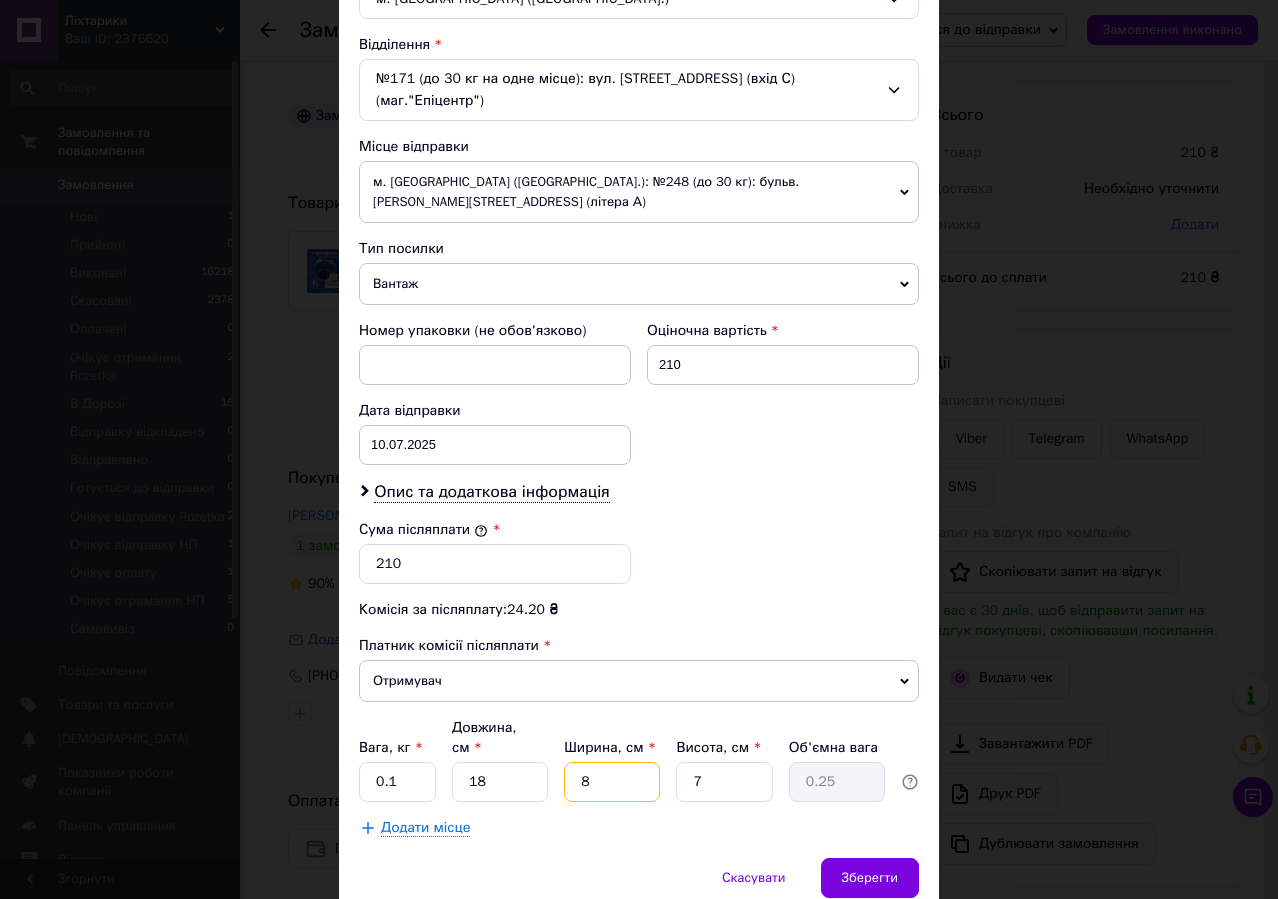 drag, startPoint x: 620, startPoint y: 717, endPoint x: 558, endPoint y: 701, distance: 64.03124 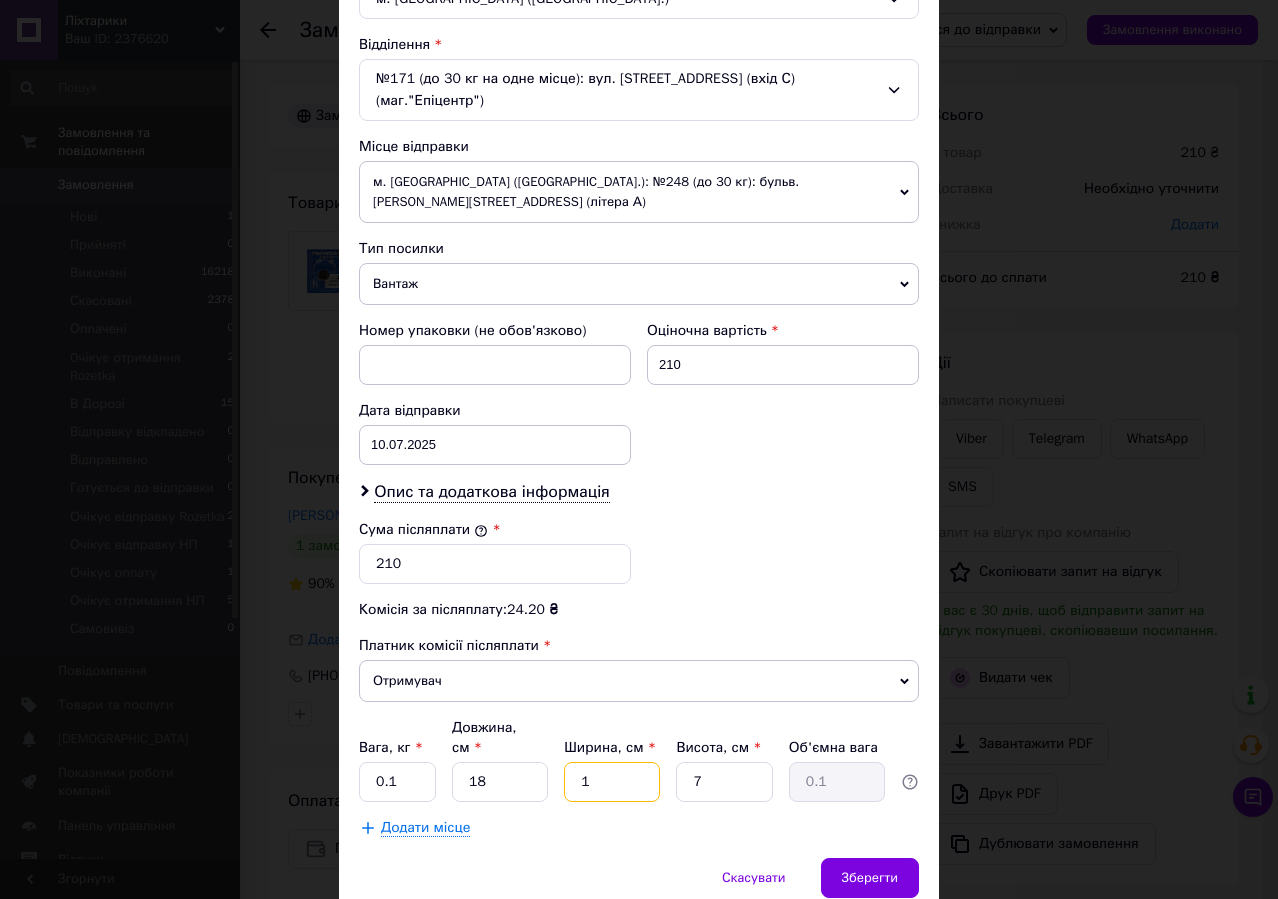 type on "12" 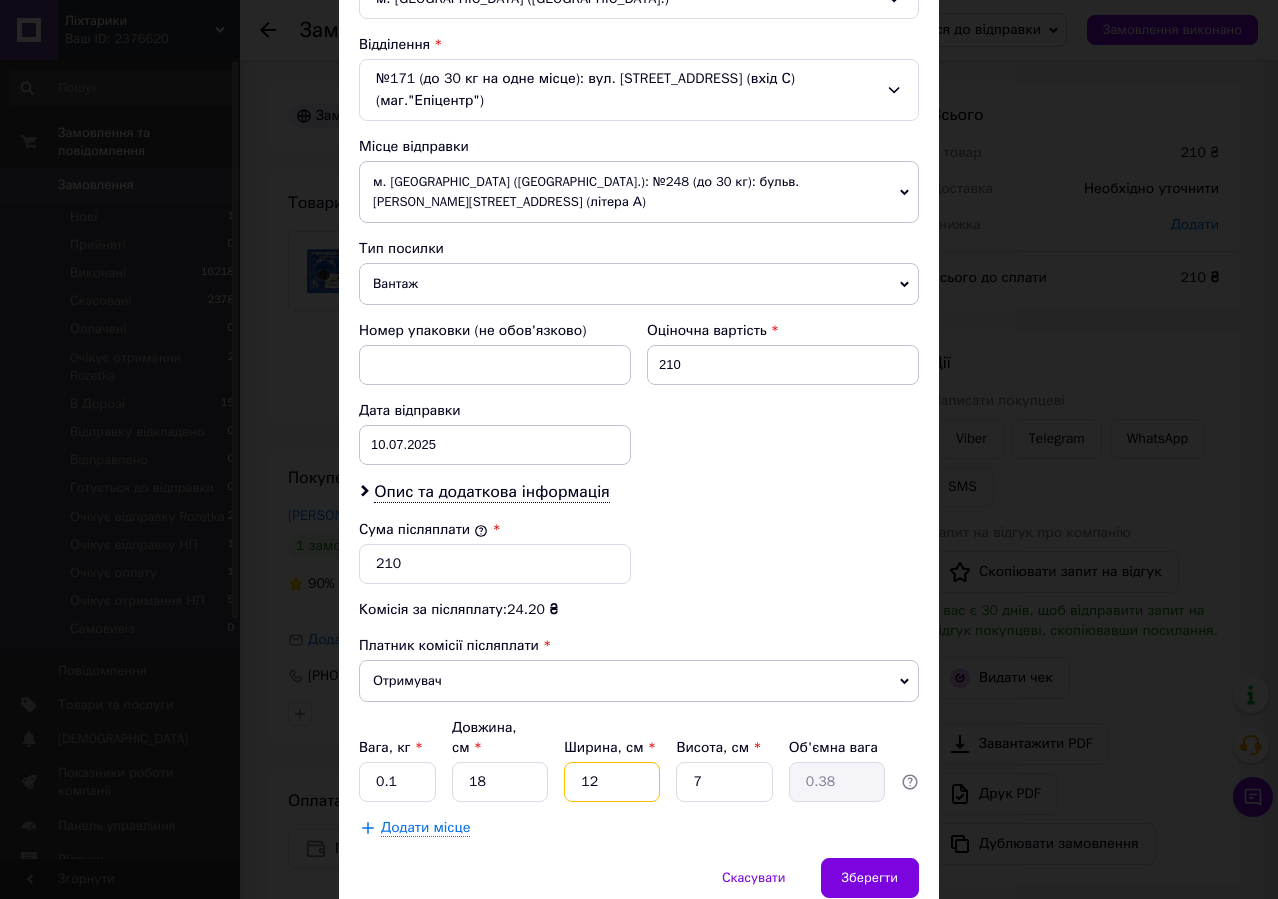 type on "12" 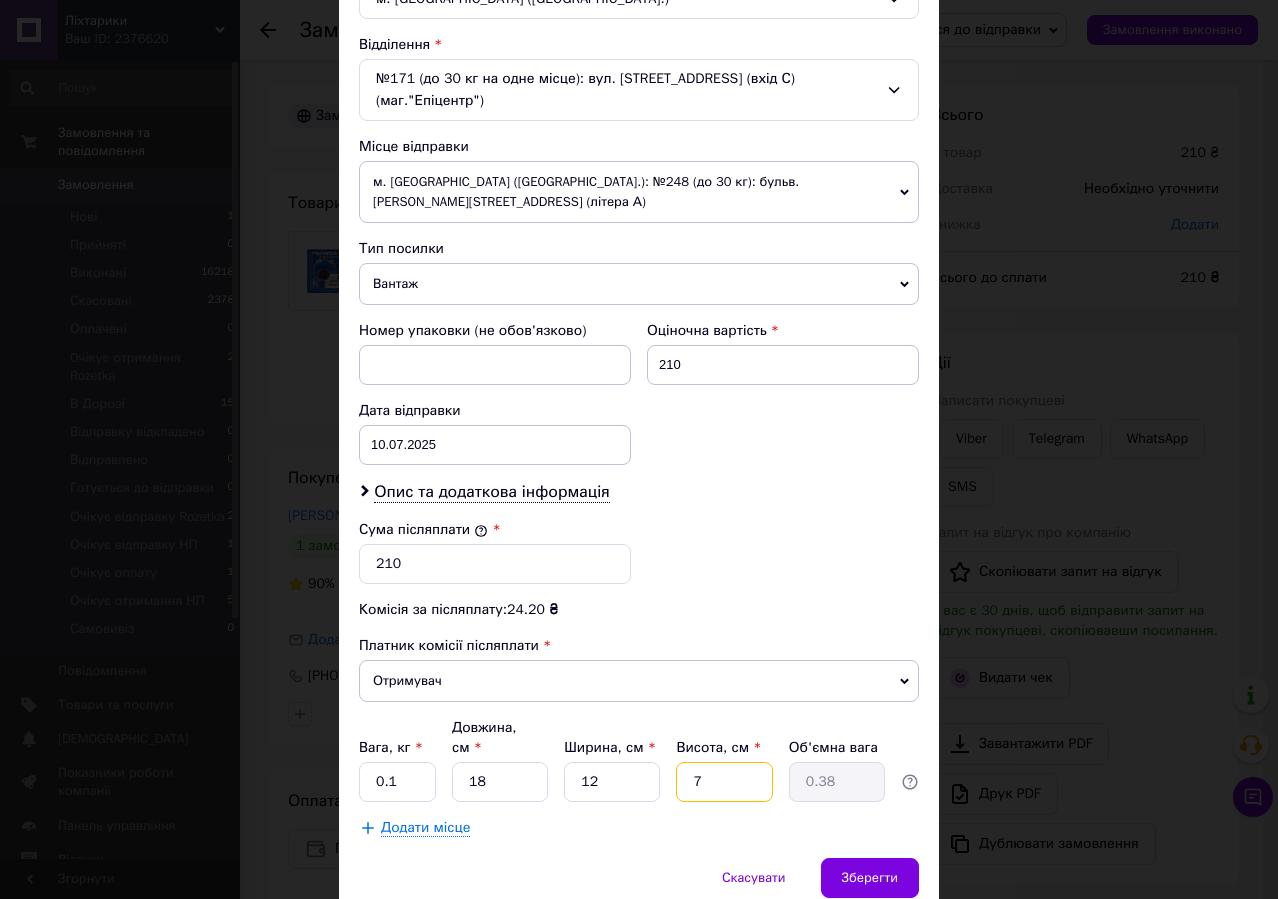drag, startPoint x: 686, startPoint y: 724, endPoint x: 673, endPoint y: 718, distance: 14.3178215 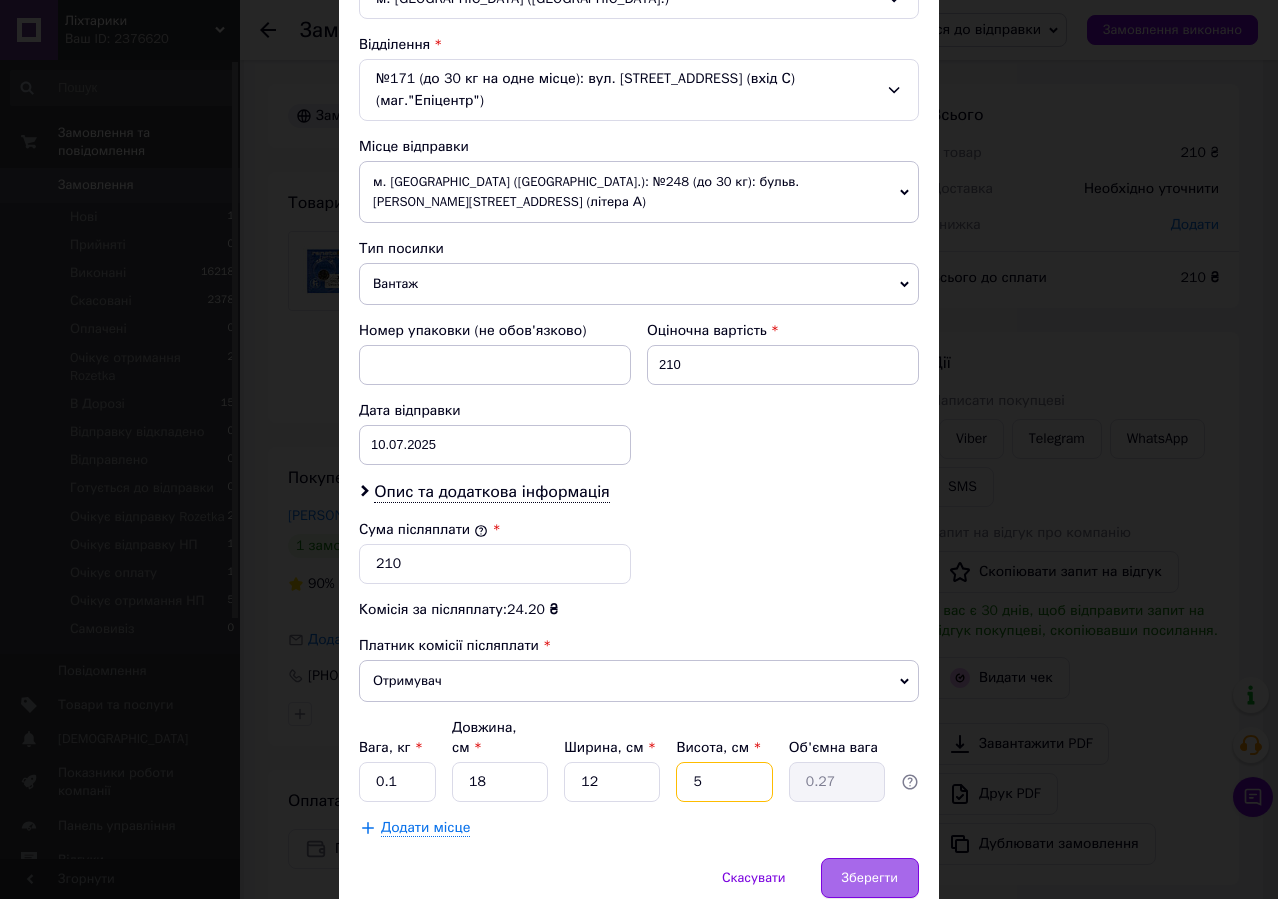 type on "5" 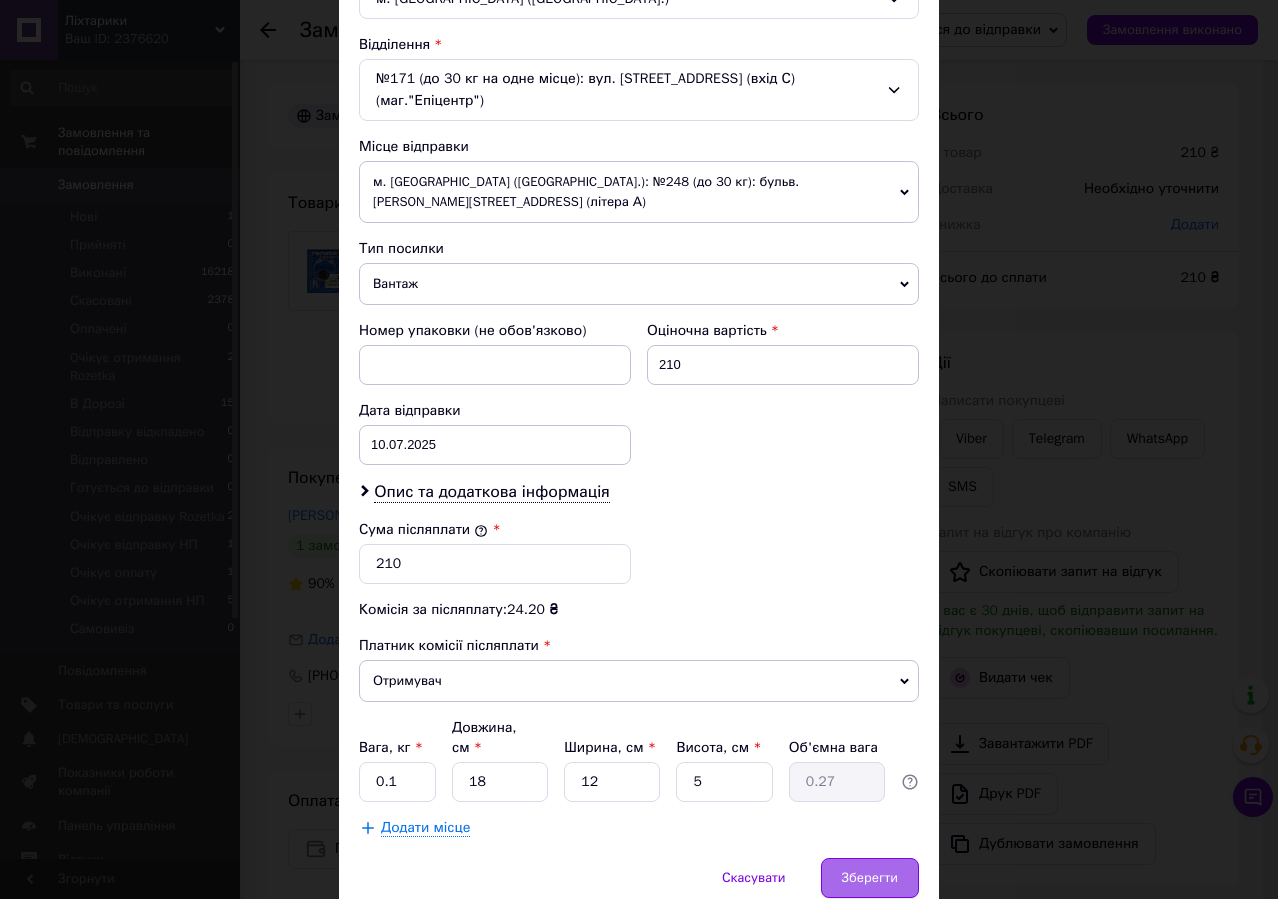 click on "Зберегти" at bounding box center (870, 878) 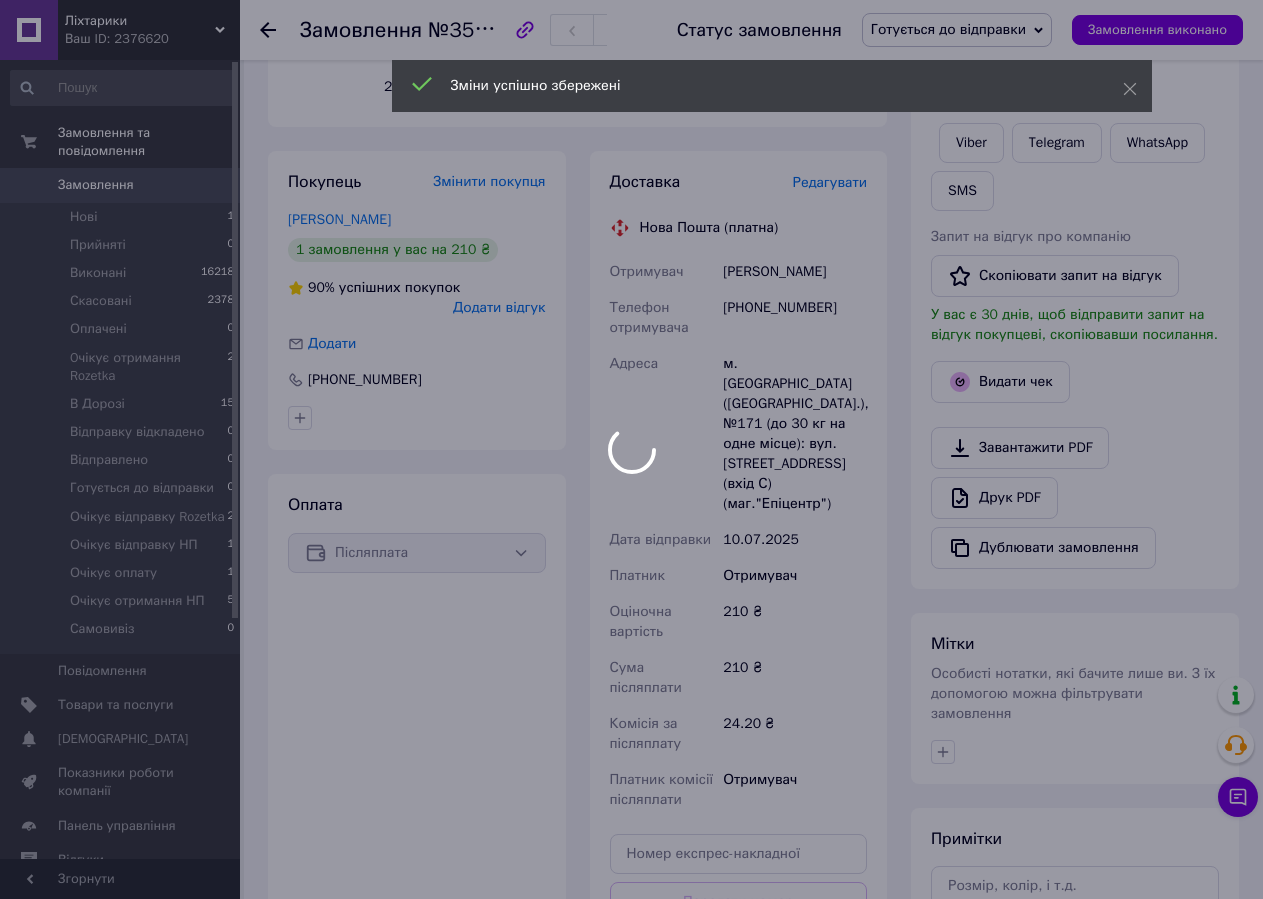 scroll, scrollTop: 500, scrollLeft: 0, axis: vertical 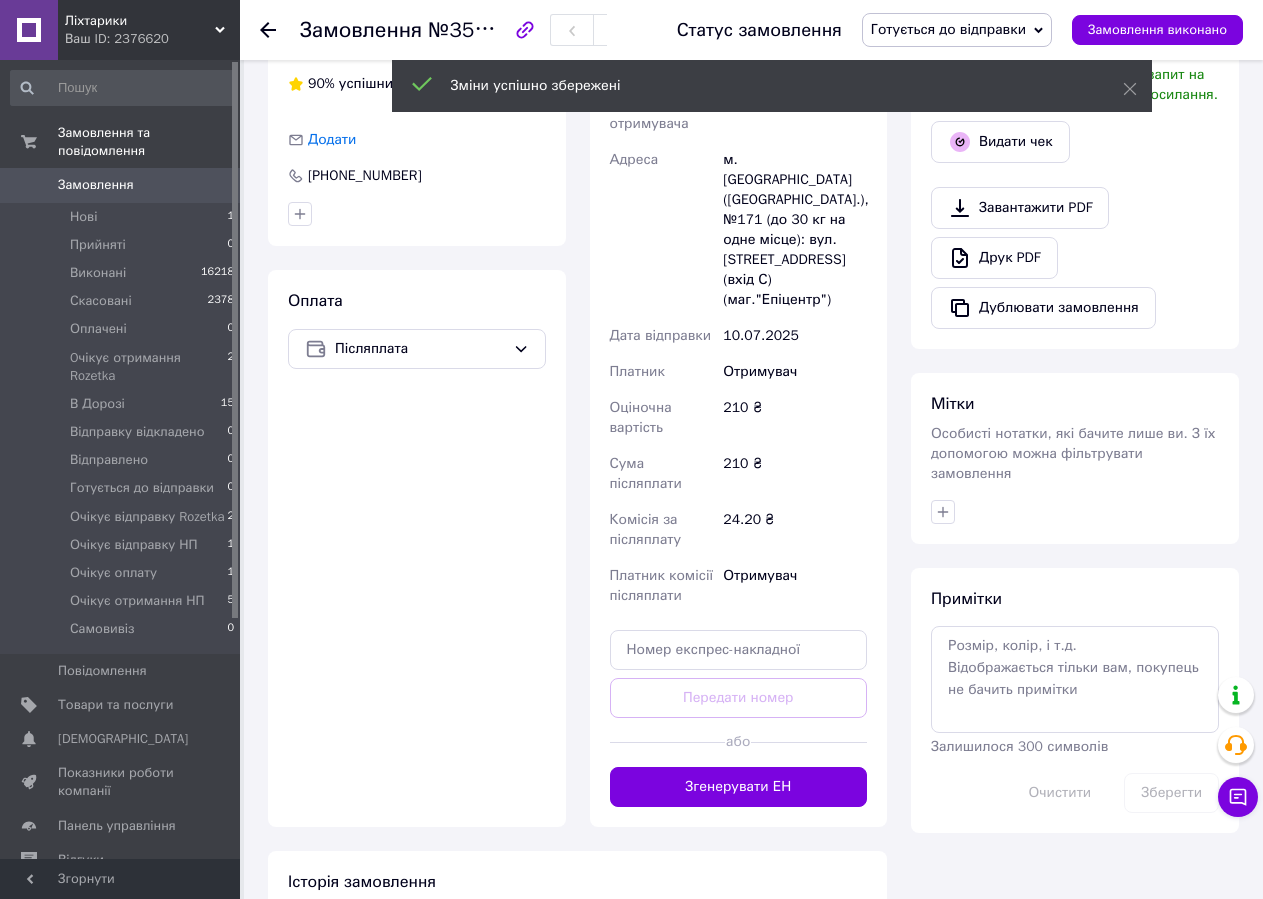 drag, startPoint x: 686, startPoint y: 713, endPoint x: 670, endPoint y: 720, distance: 17.464249 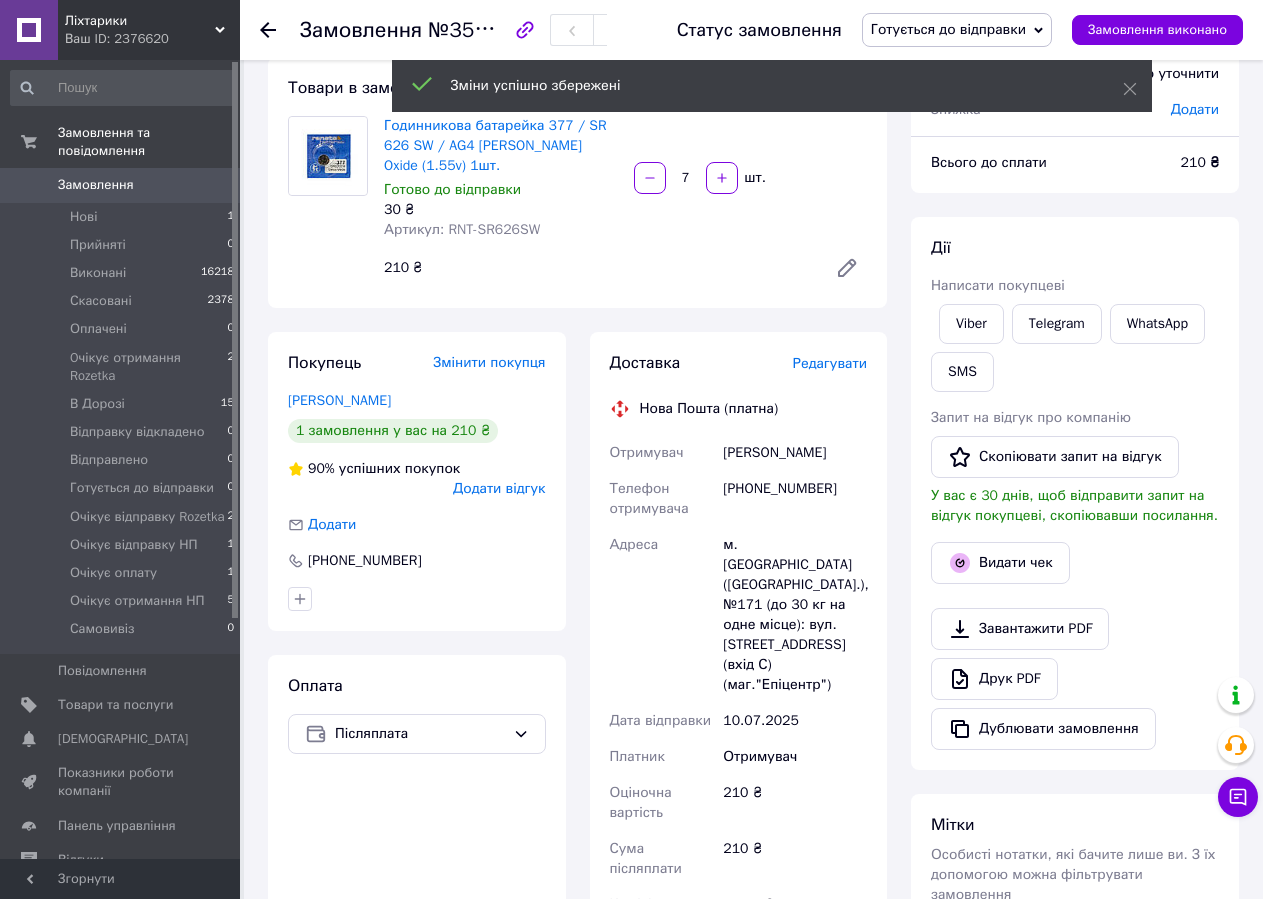 scroll, scrollTop: 0, scrollLeft: 0, axis: both 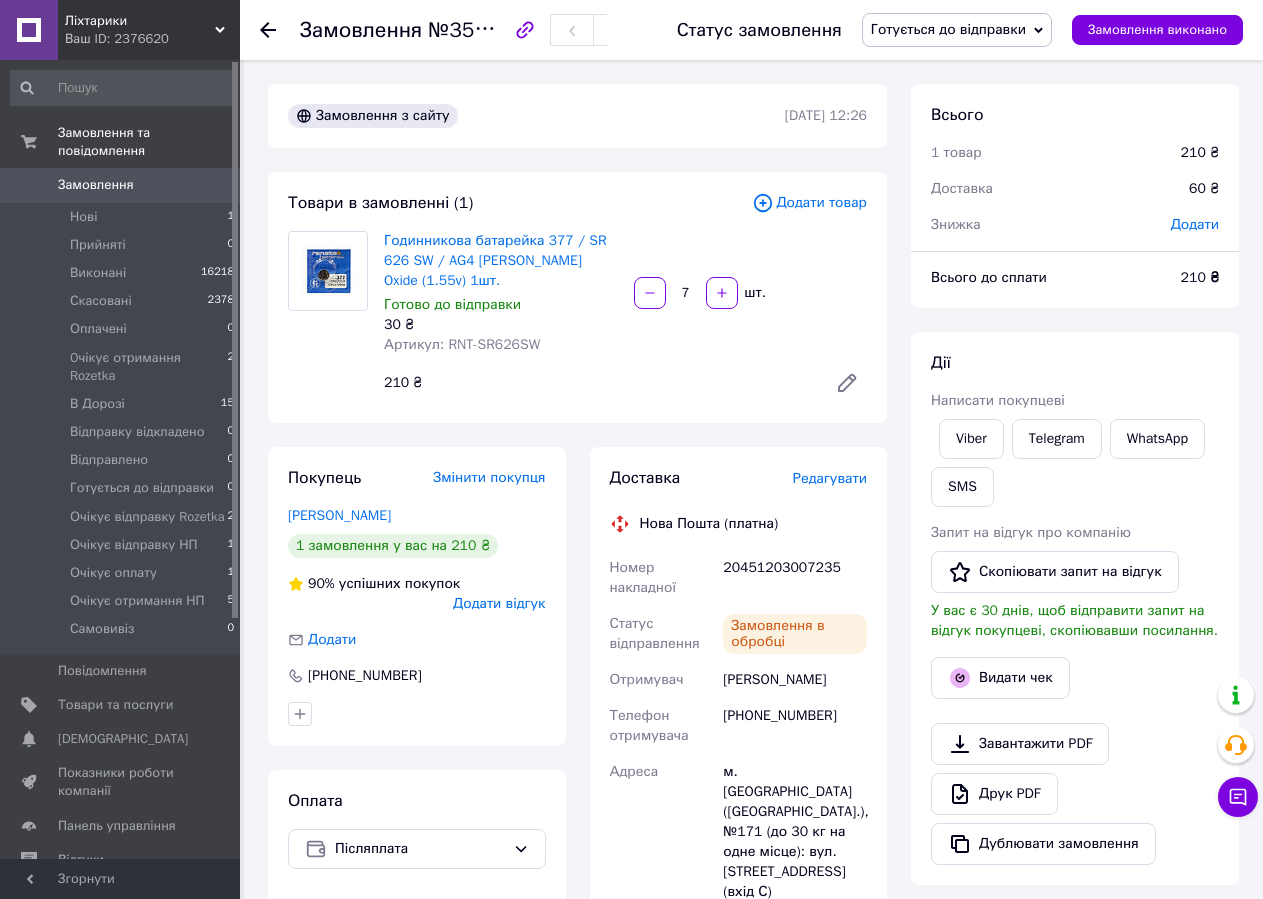 click on "Готується до відправки" at bounding box center [948, 29] 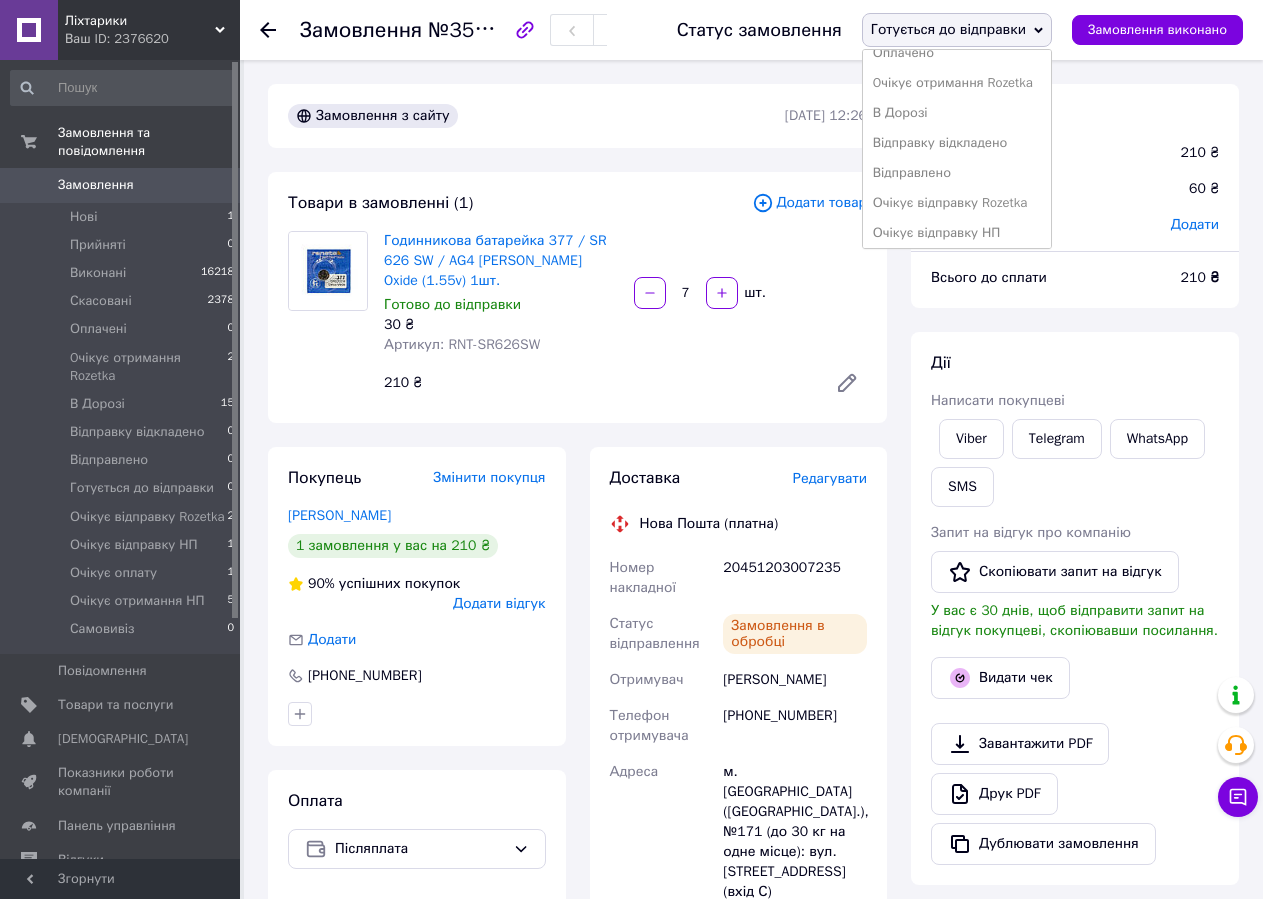scroll, scrollTop: 202, scrollLeft: 0, axis: vertical 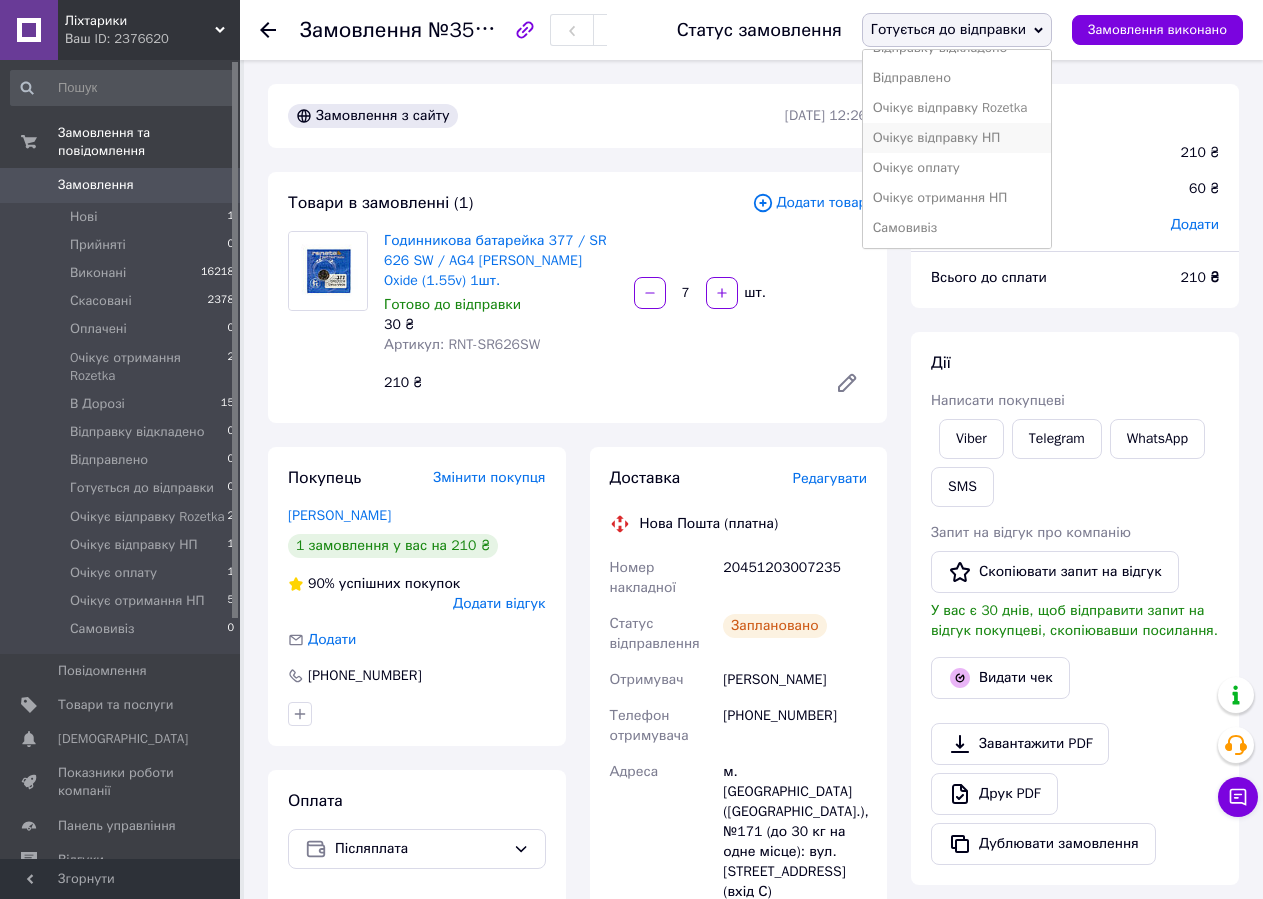 click on "Очікує відправку НП" at bounding box center [957, 138] 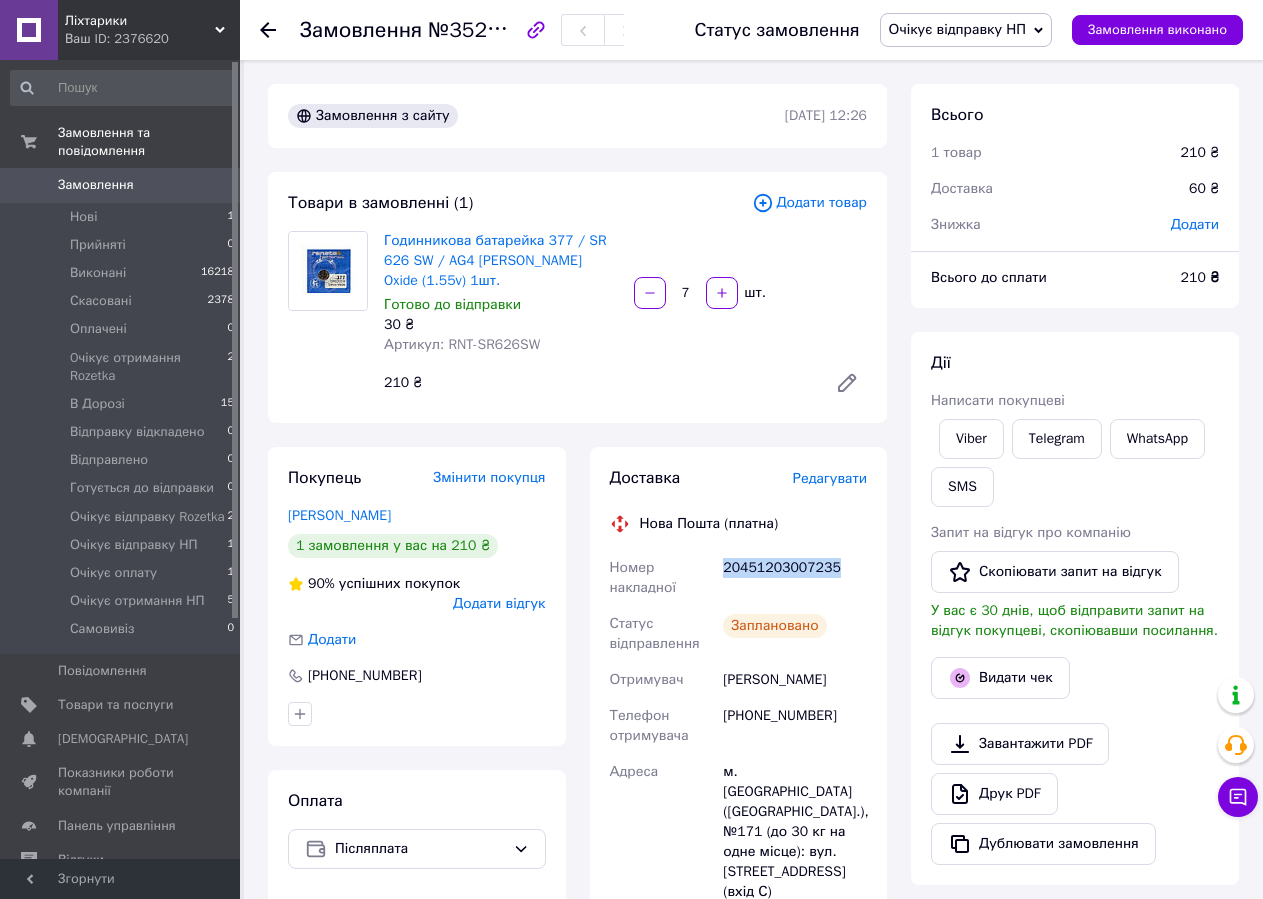 copy on "20451203007235" 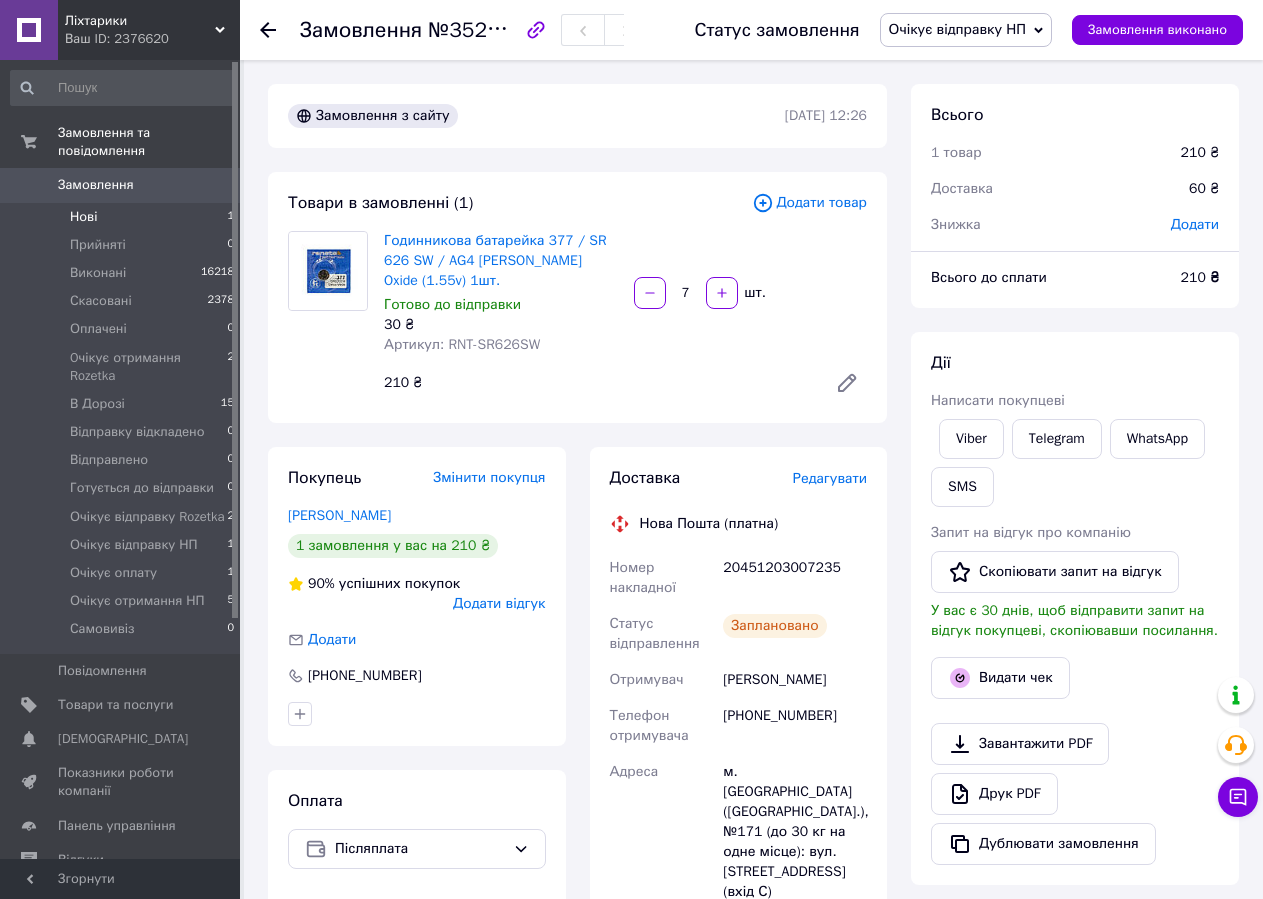 click on "Нові 1" at bounding box center [123, 217] 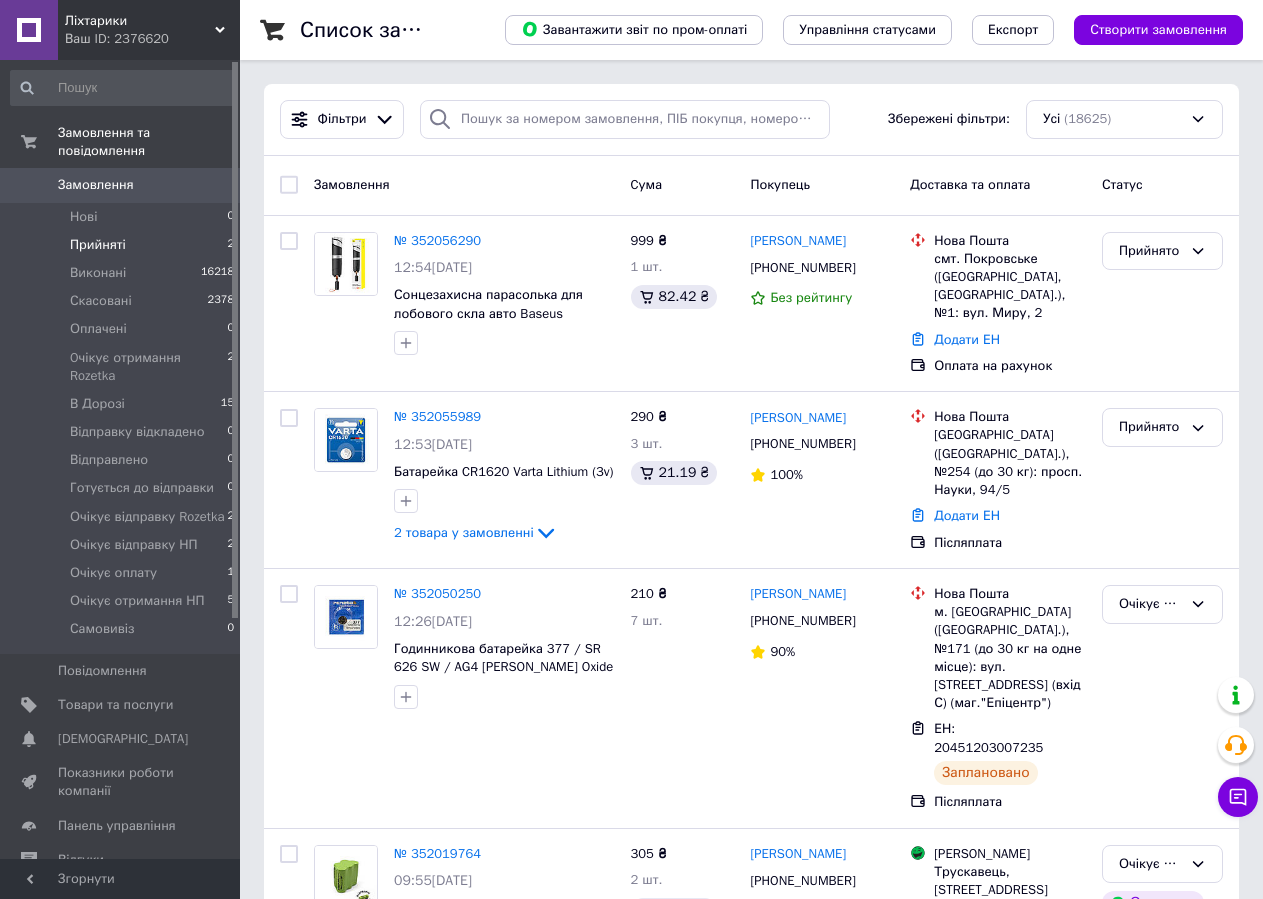 click on "Прийняті" at bounding box center (98, 245) 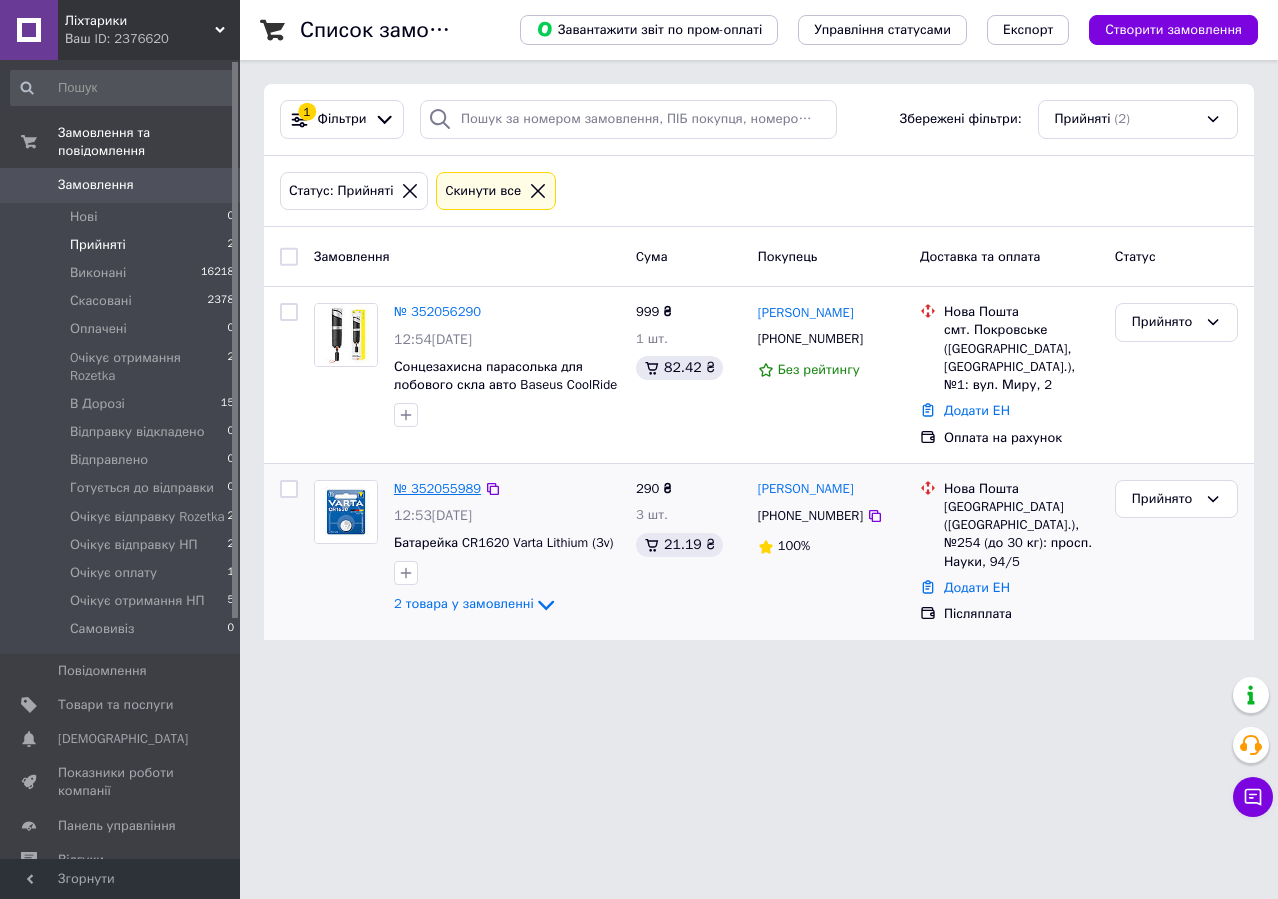 click on "№ 352055989" at bounding box center (437, 488) 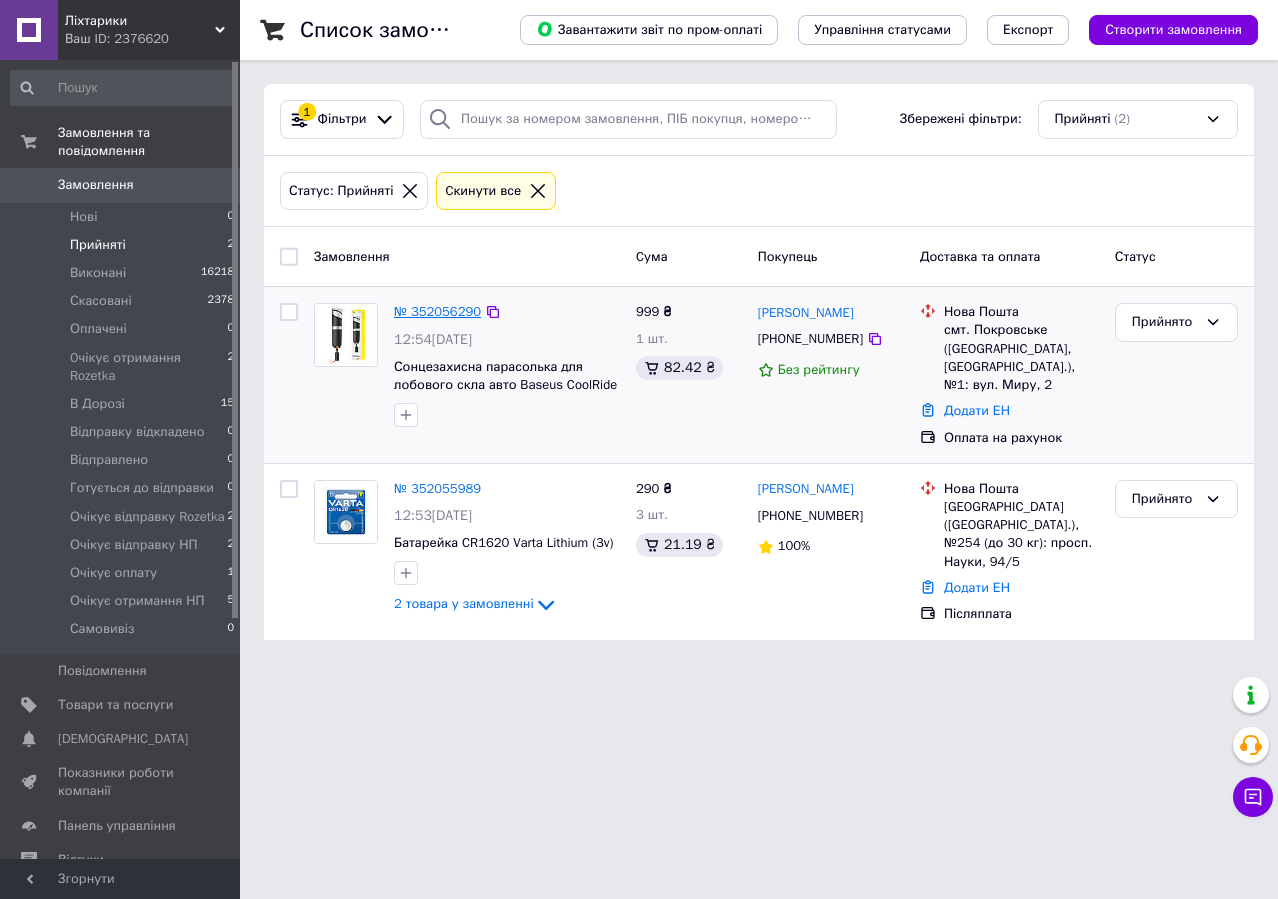 click on "№ 352056290" at bounding box center (437, 311) 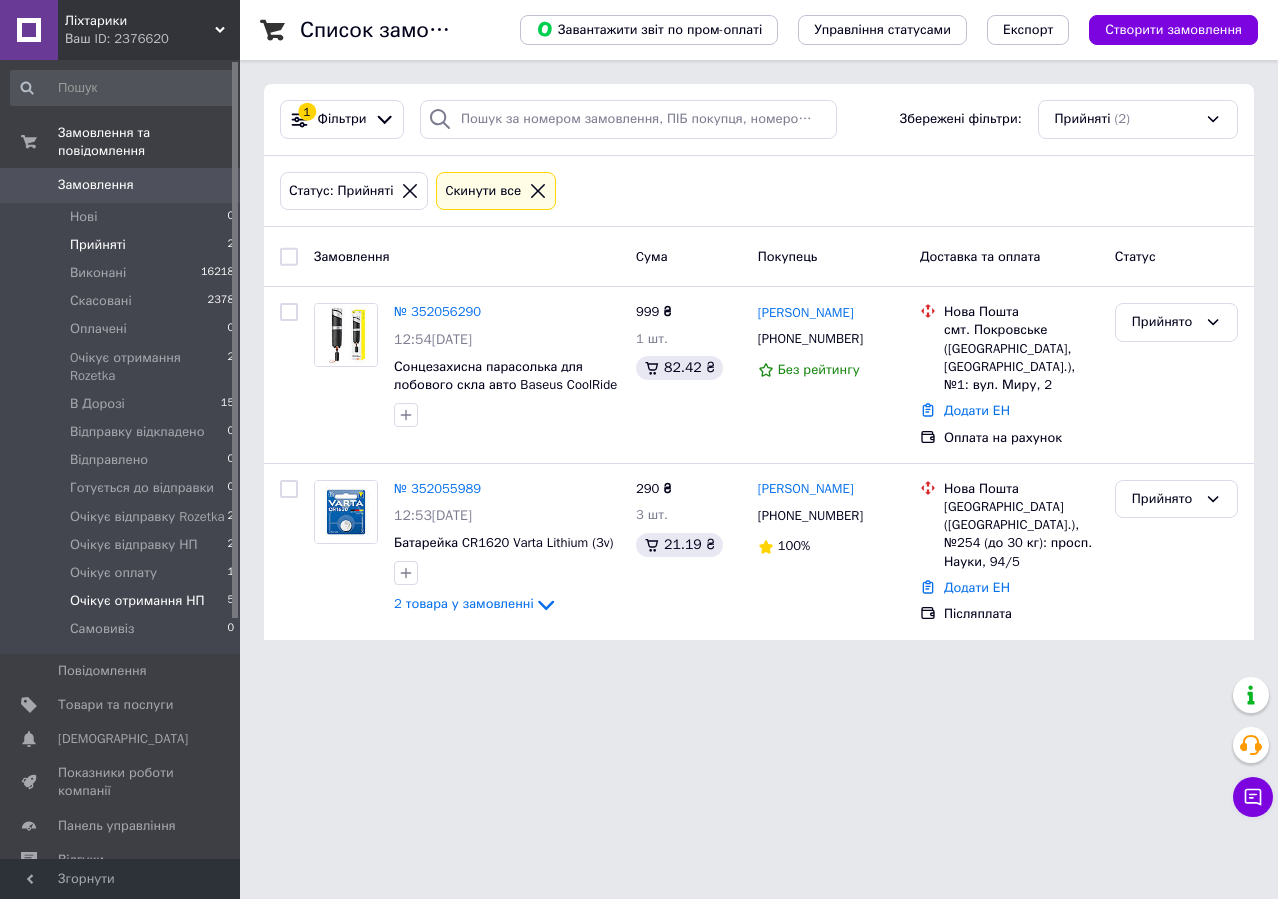 click on "Очікує отримання НП" at bounding box center (137, 601) 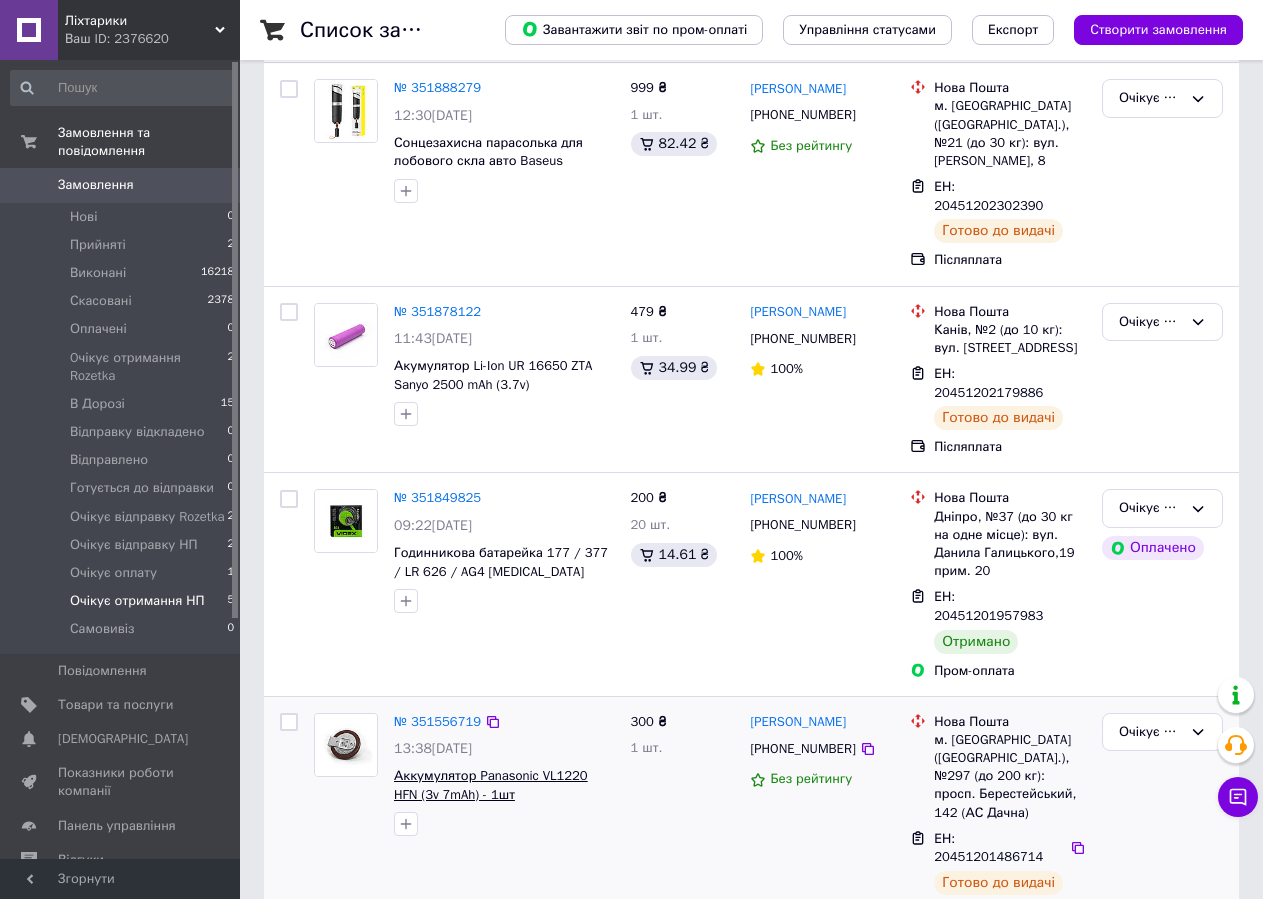 scroll, scrollTop: 512, scrollLeft: 0, axis: vertical 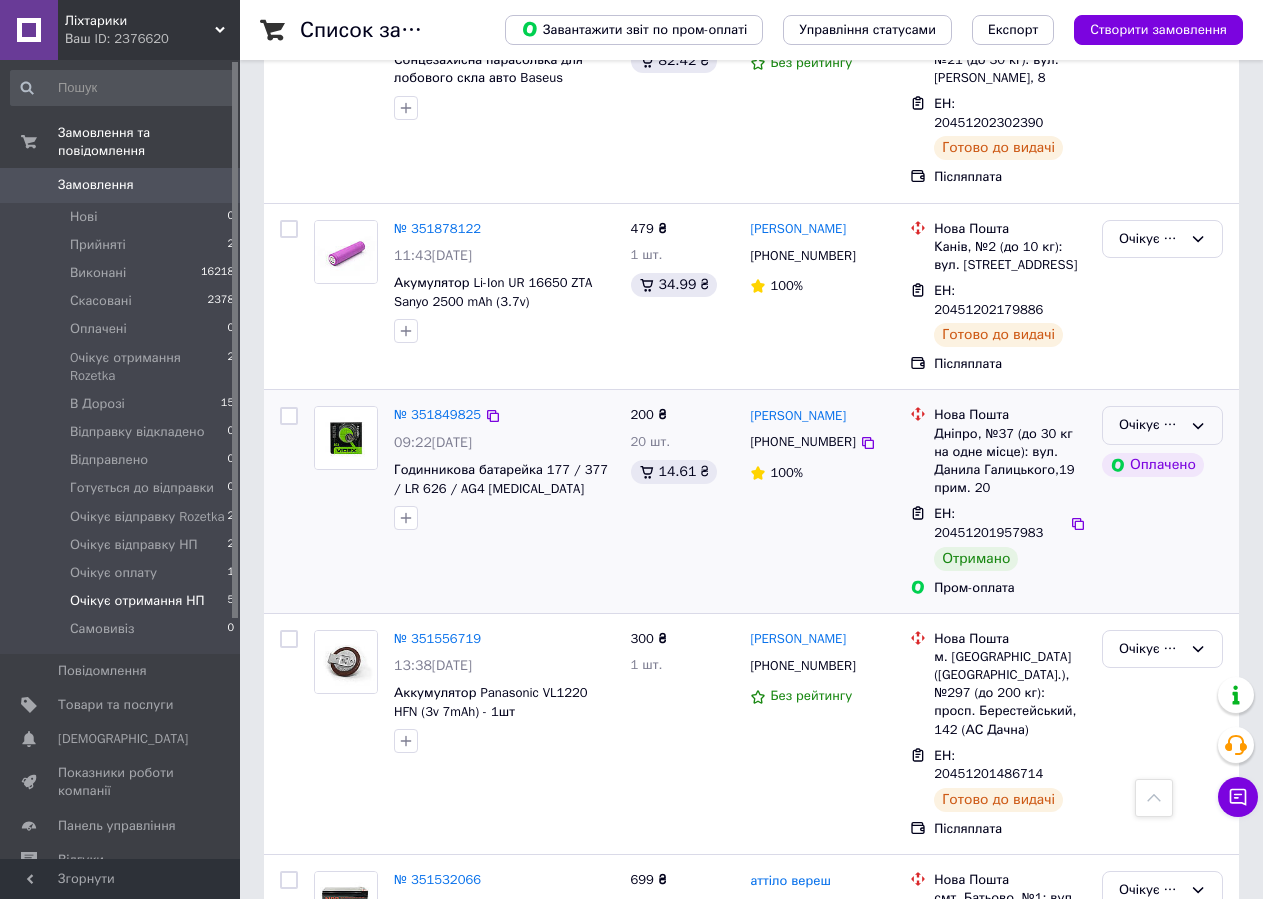 click on "Очікує отримання НП" at bounding box center [1162, 425] 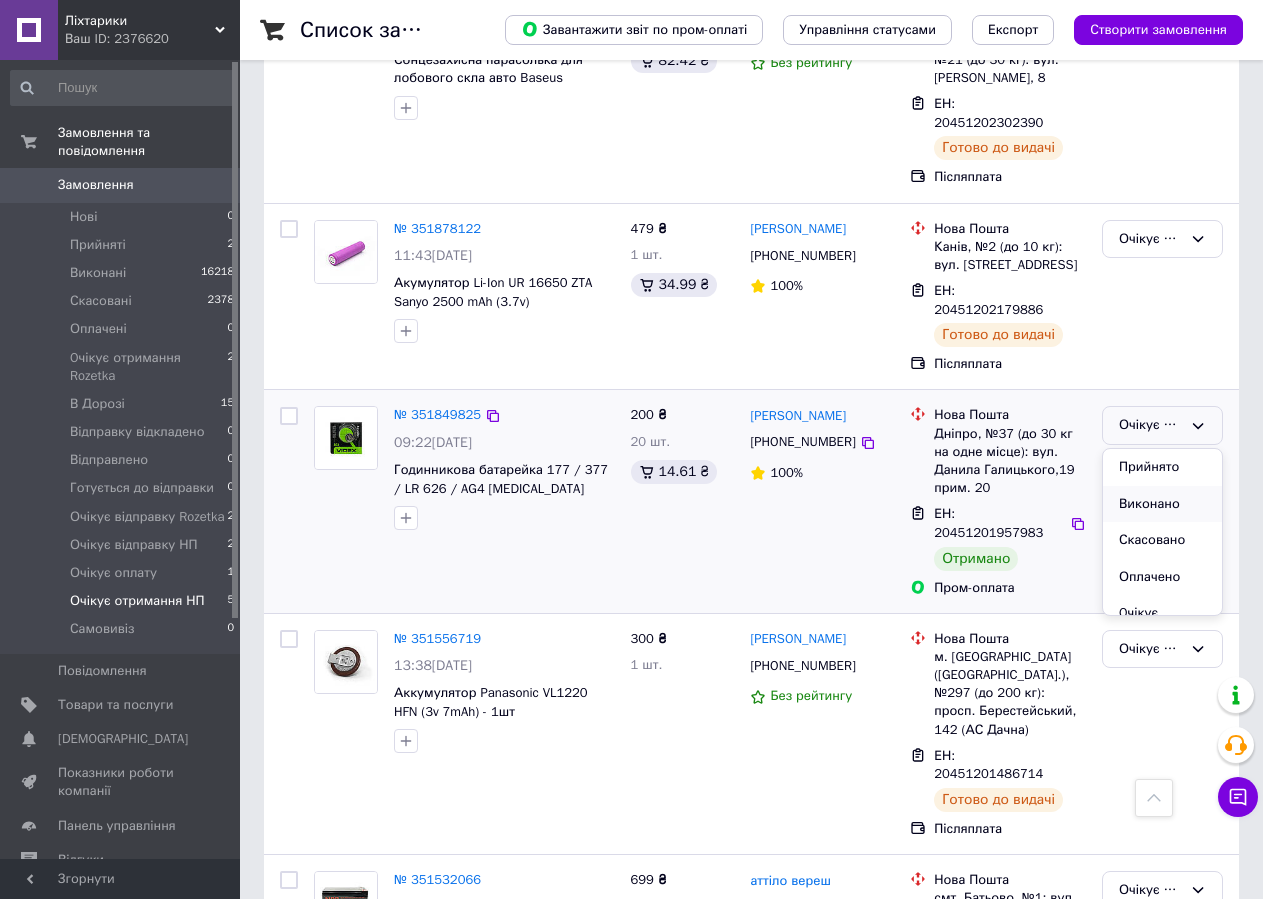 click on "Виконано" at bounding box center [1162, 504] 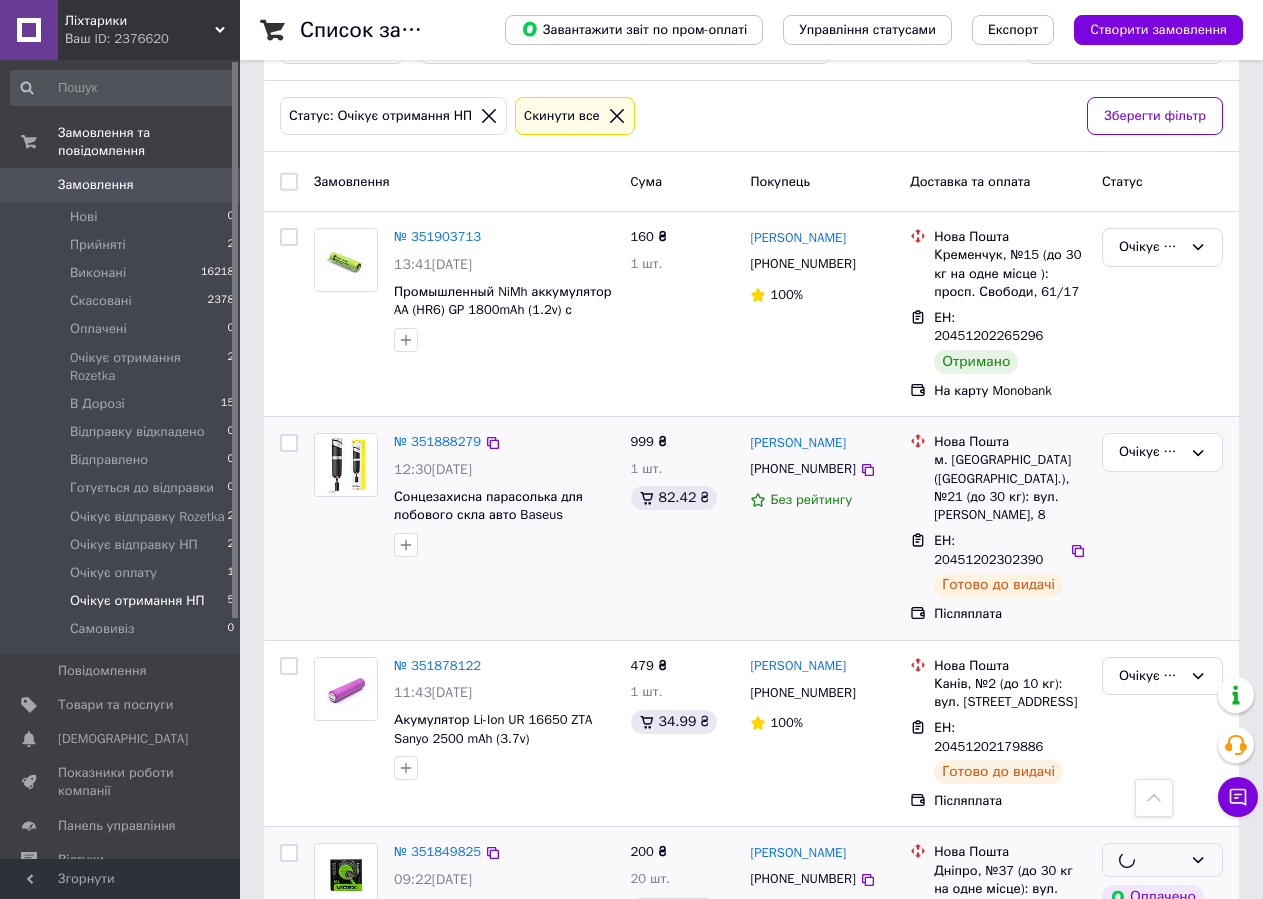scroll, scrollTop: 12, scrollLeft: 0, axis: vertical 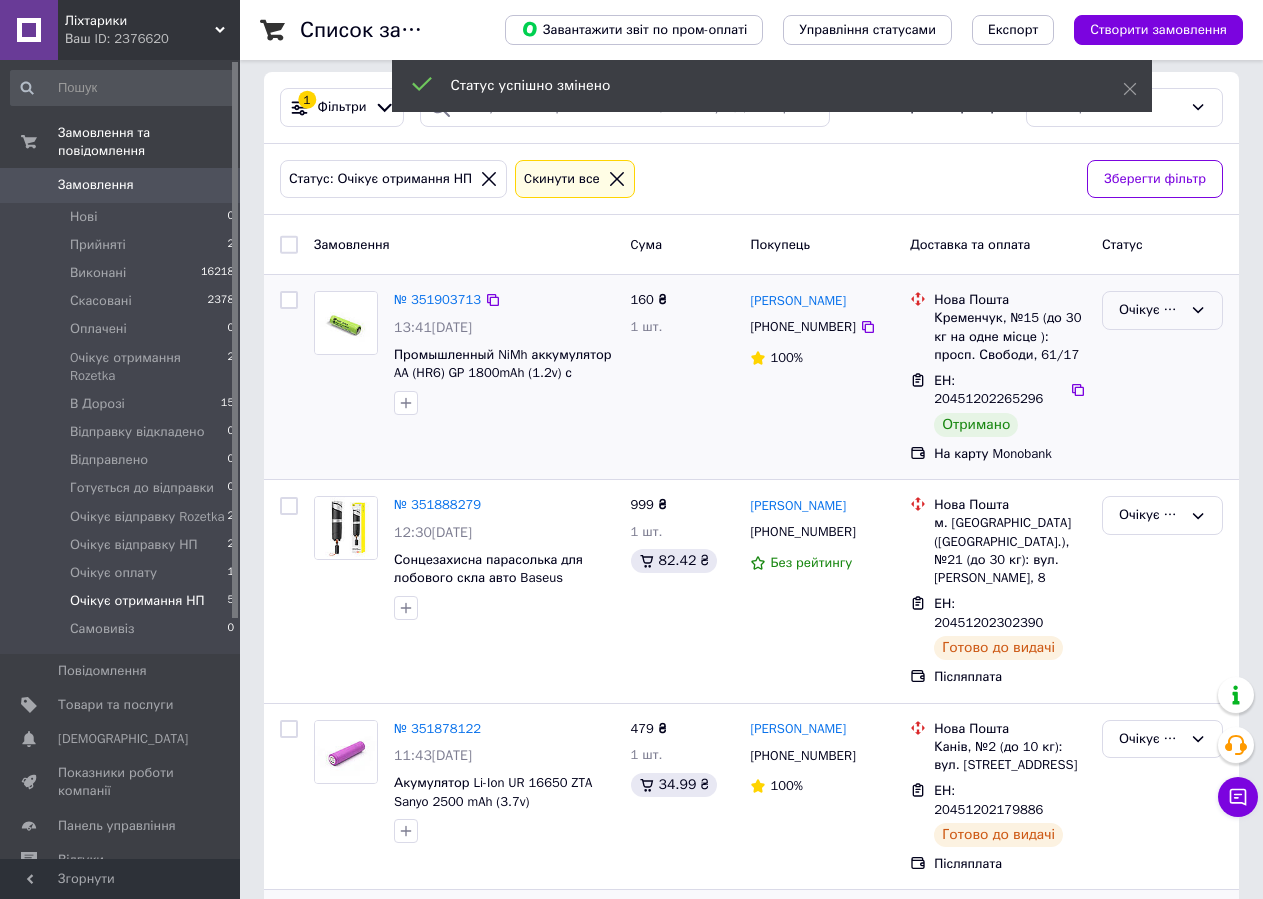 click on "Очікує отримання НП" at bounding box center (1162, 310) 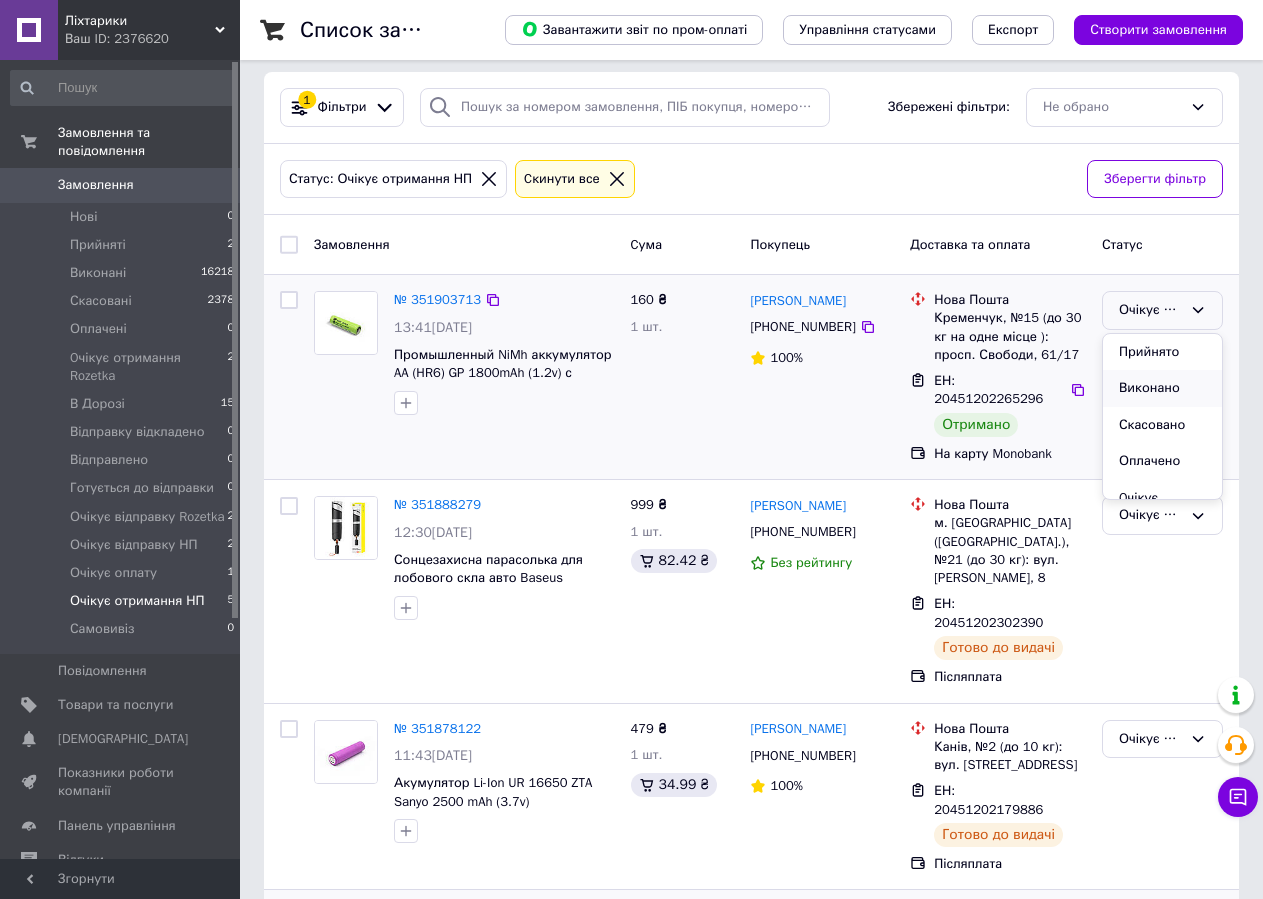 click on "Виконано" at bounding box center (1162, 388) 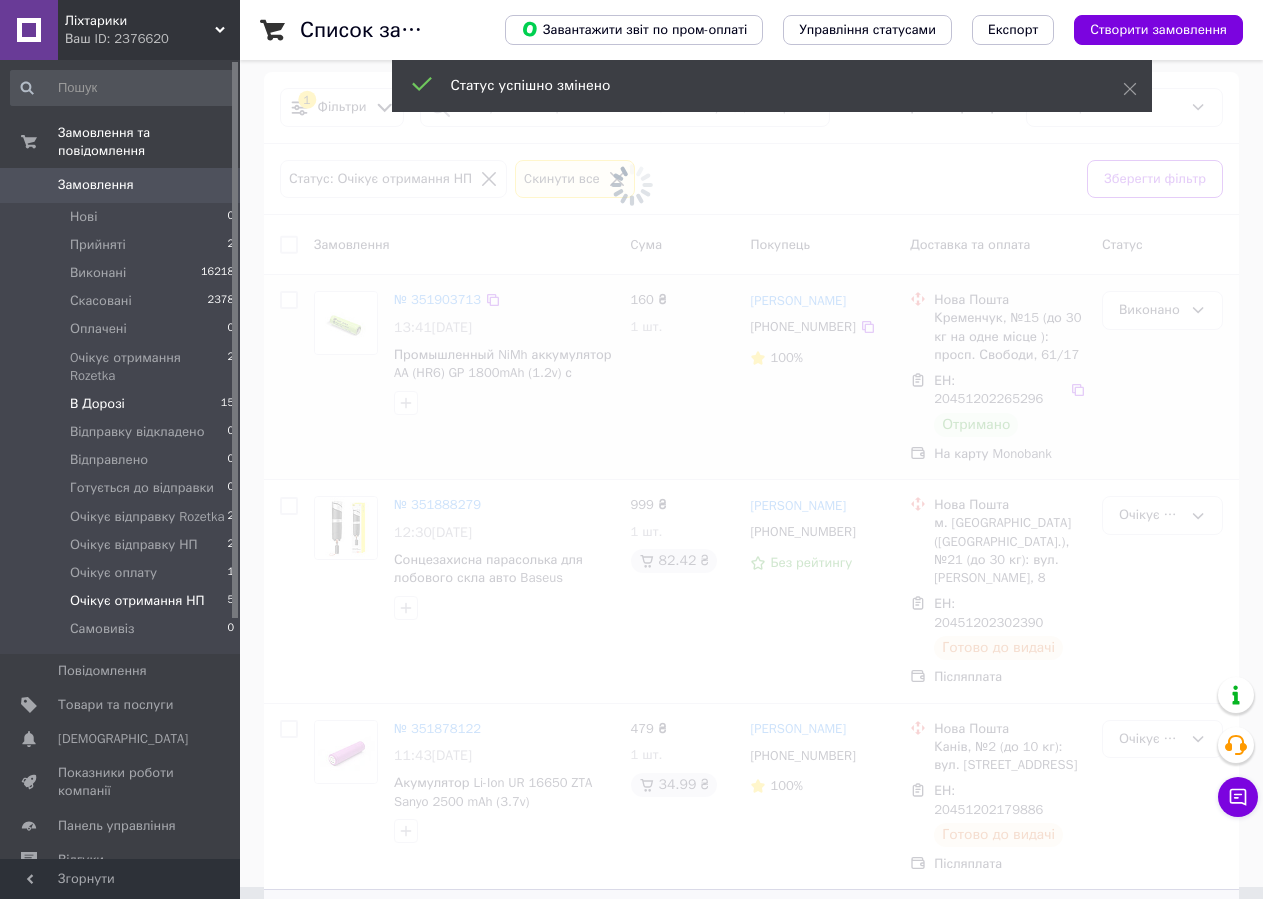 click on "В Дорозі 15" at bounding box center (123, 404) 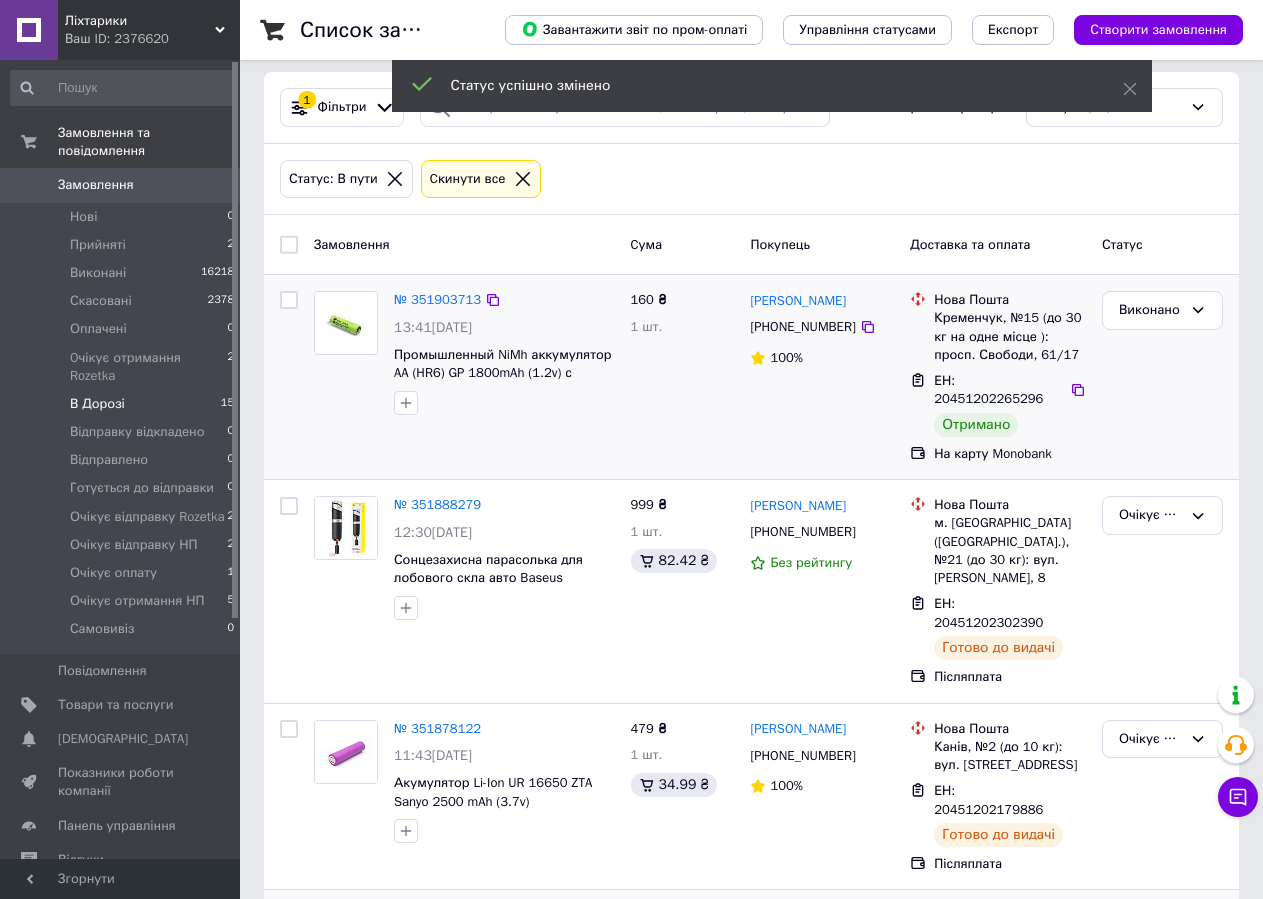 click on "В Дорозі 15" at bounding box center [123, 404] 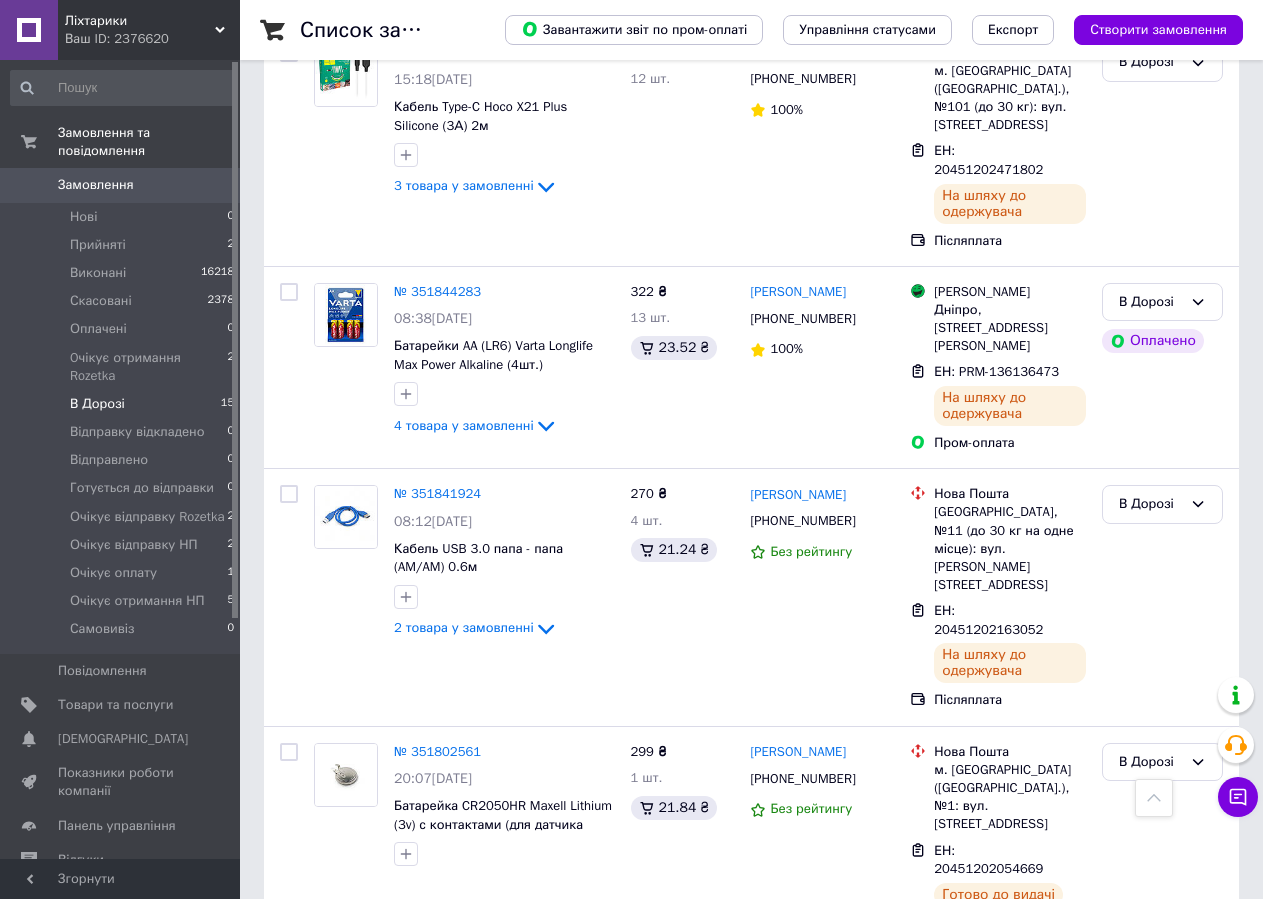 scroll, scrollTop: 2381, scrollLeft: 0, axis: vertical 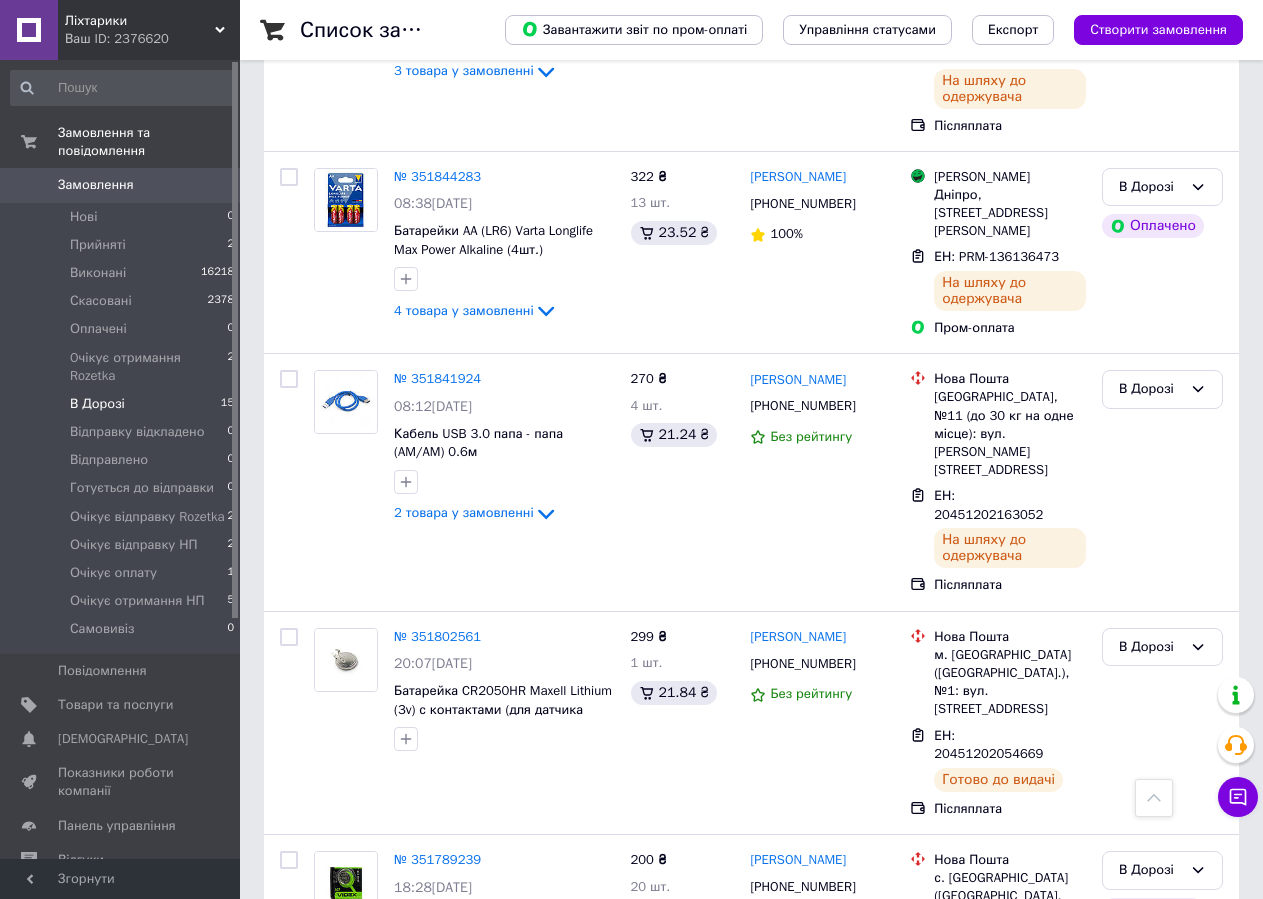 click on "В Дорозі" at bounding box center (1150, 1182) 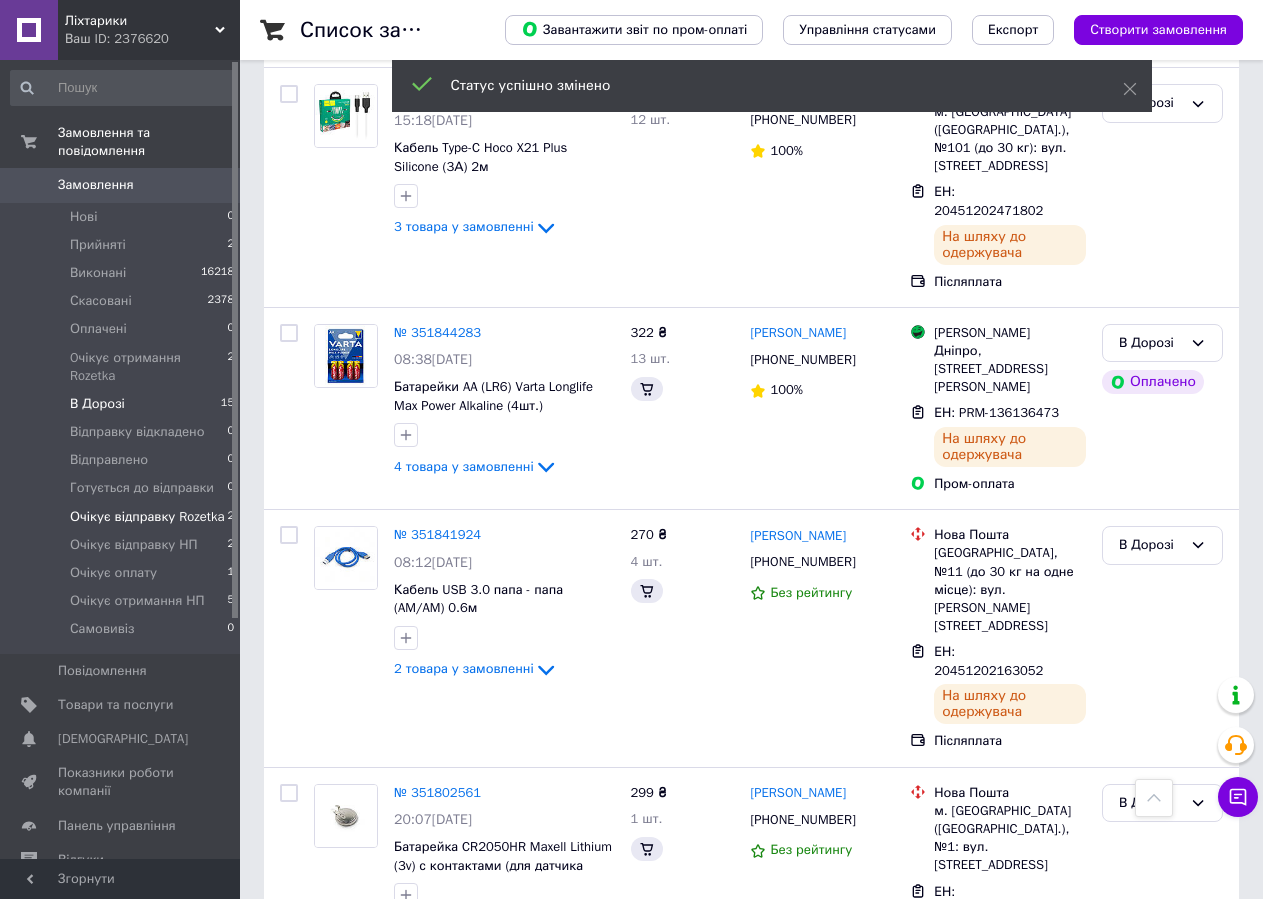 scroll, scrollTop: 2381, scrollLeft: 0, axis: vertical 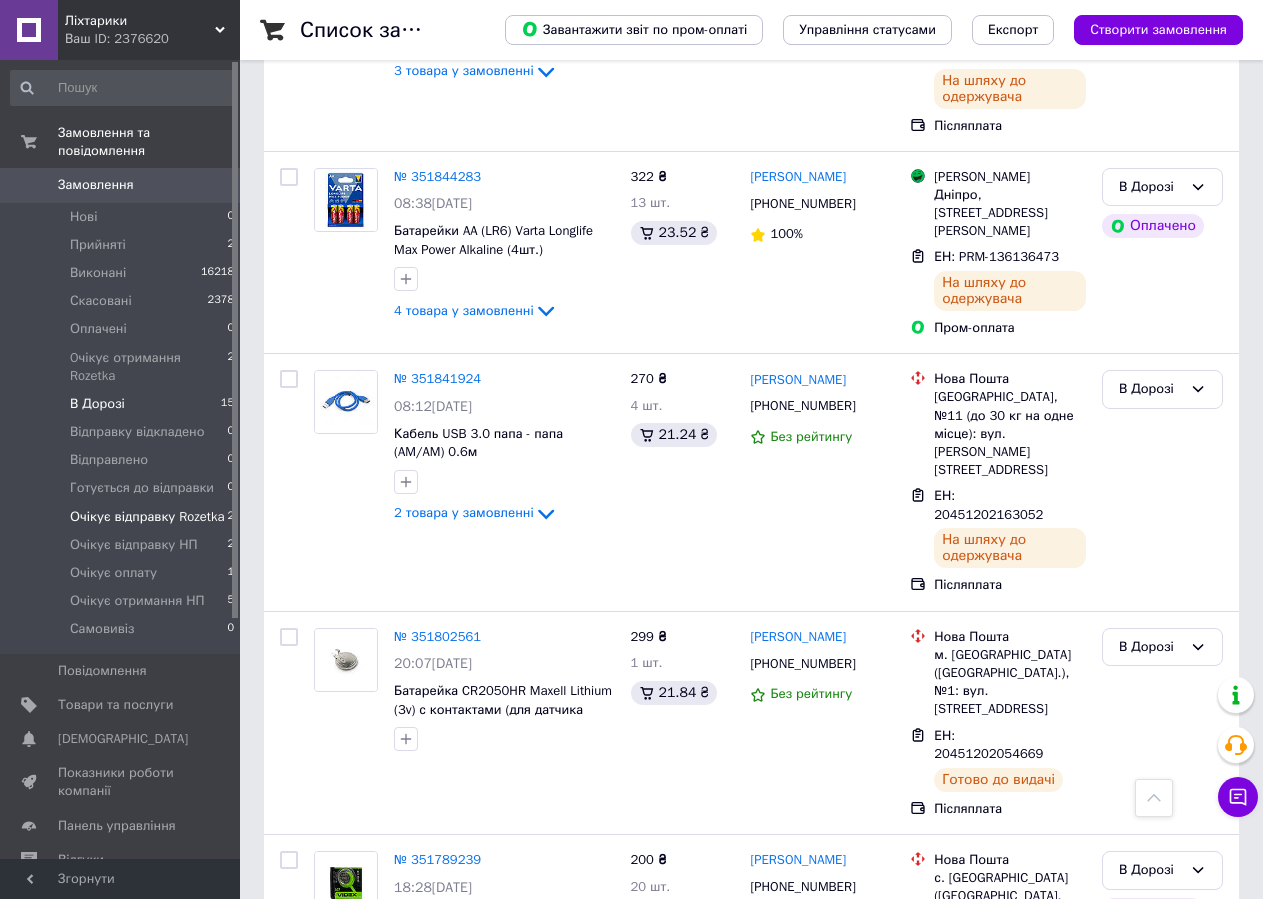 click on "Очікує відправку Rozetka" at bounding box center [147, 517] 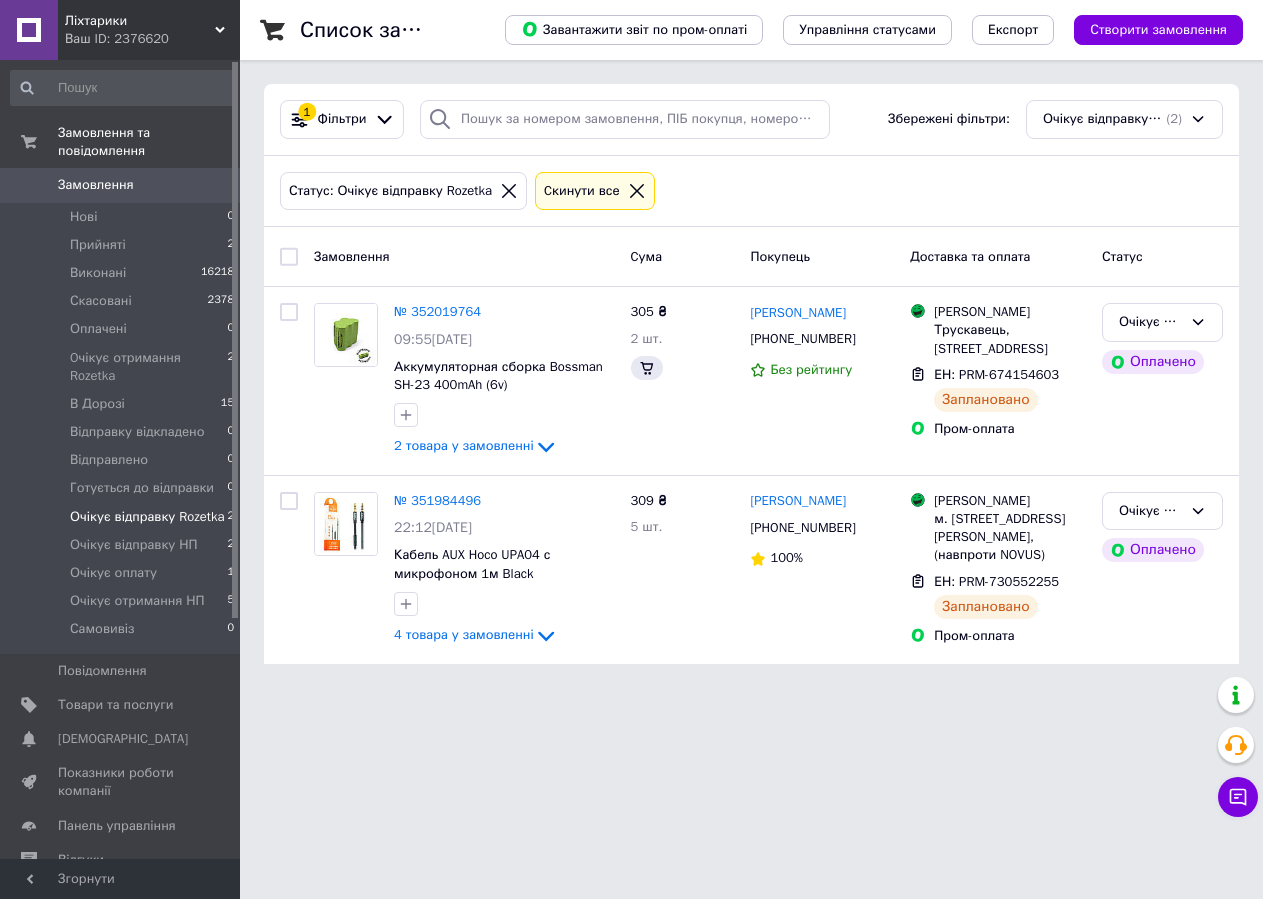 scroll, scrollTop: 0, scrollLeft: 0, axis: both 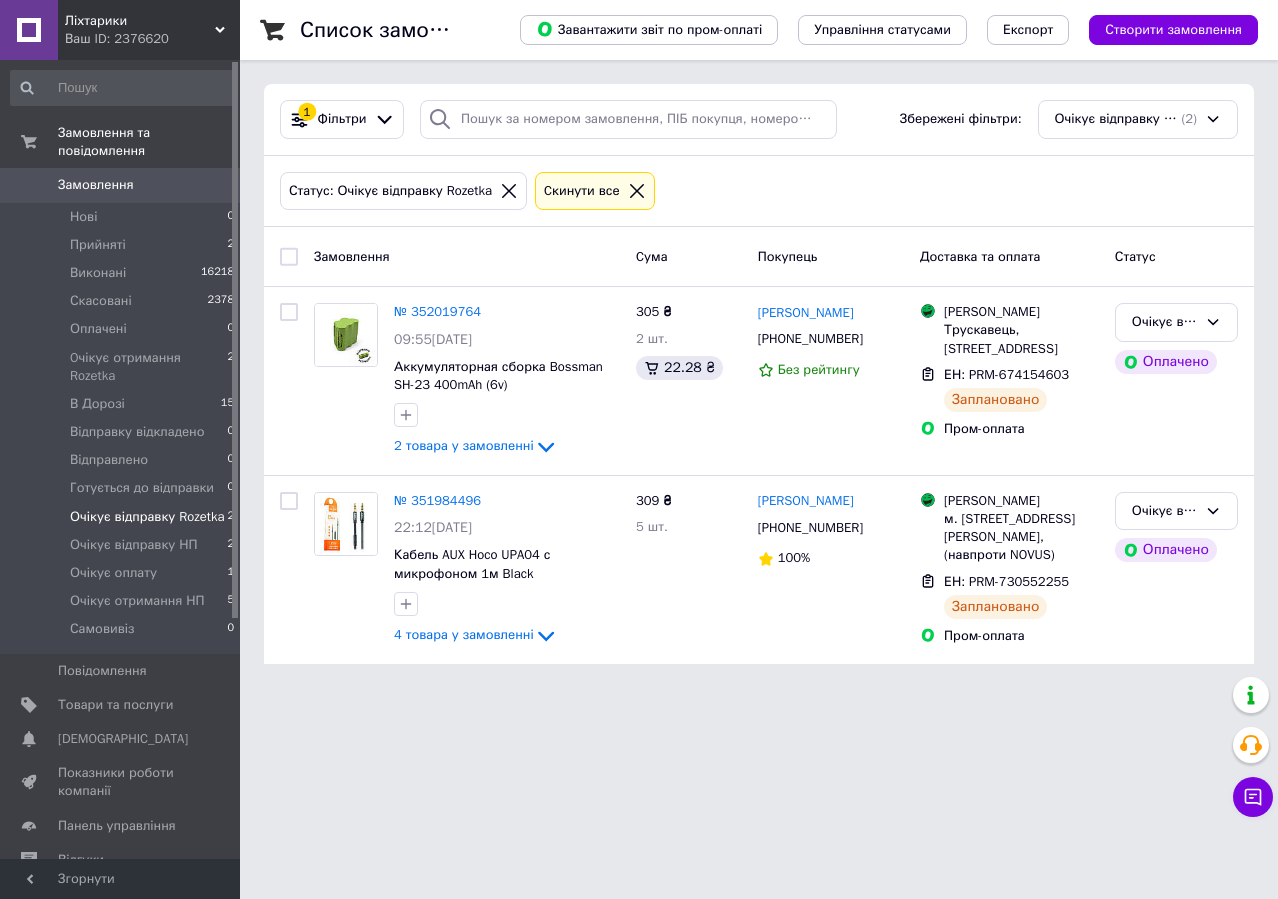 click at bounding box center (289, 257) 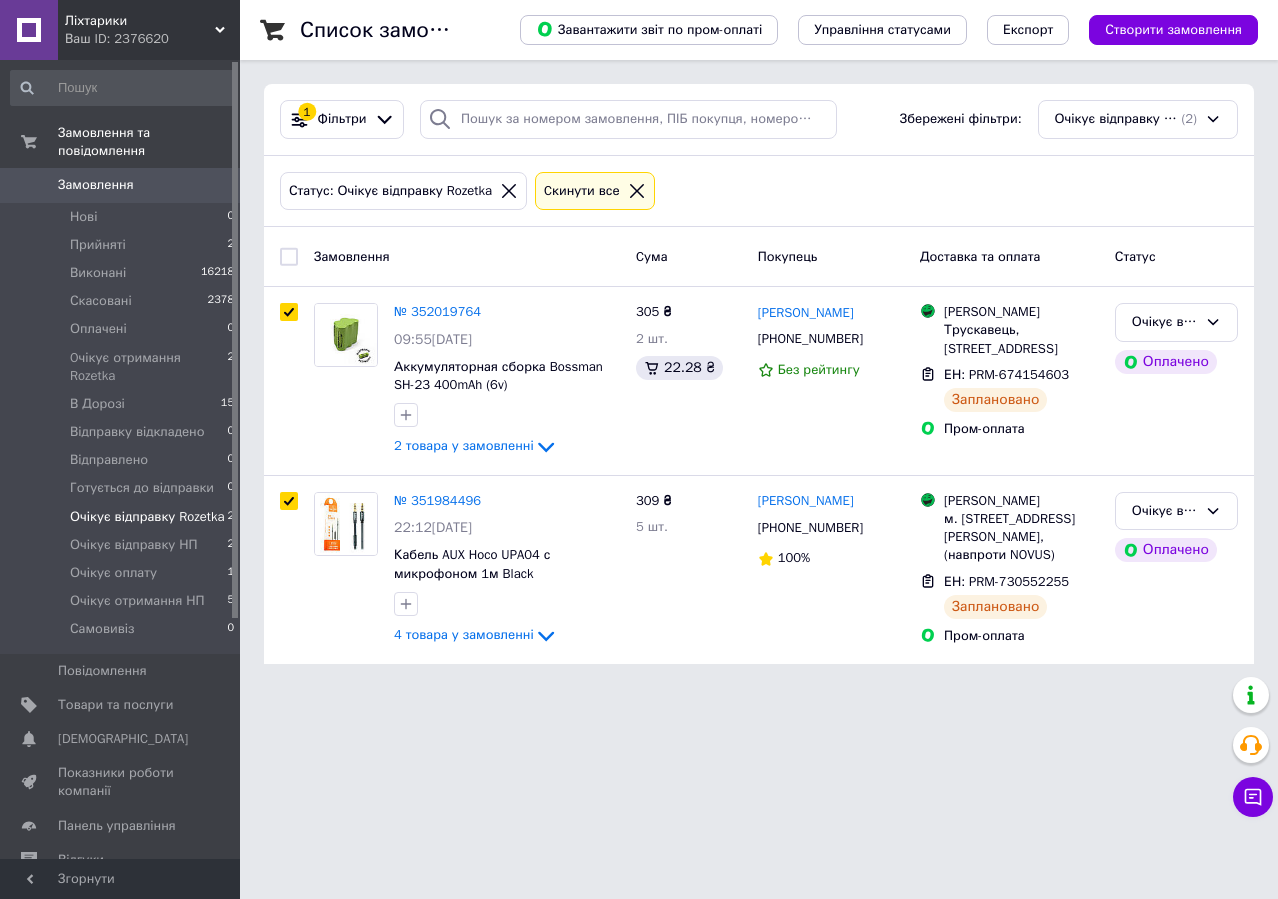checkbox on "true" 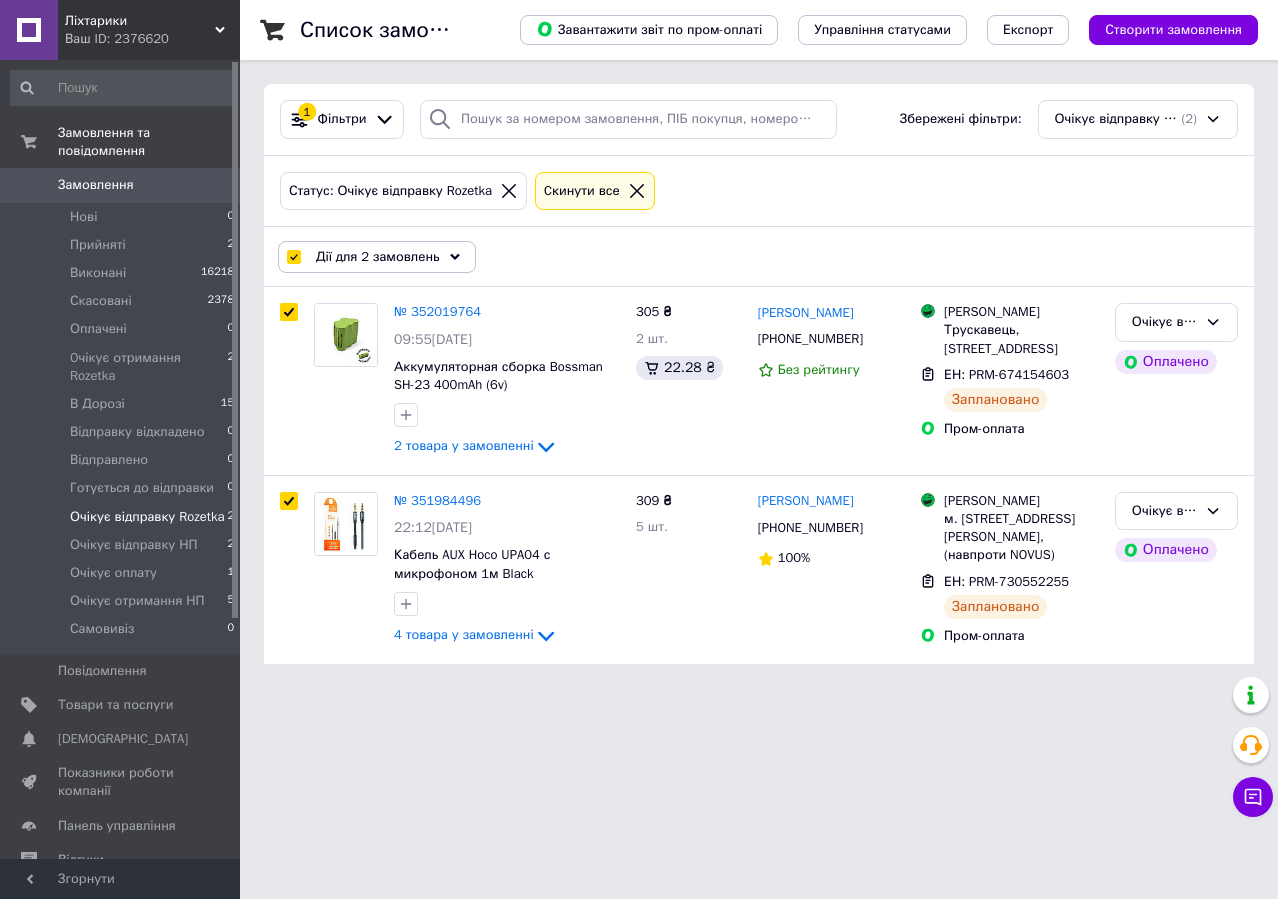 click on "Дії для 2 замовлень" at bounding box center (378, 257) 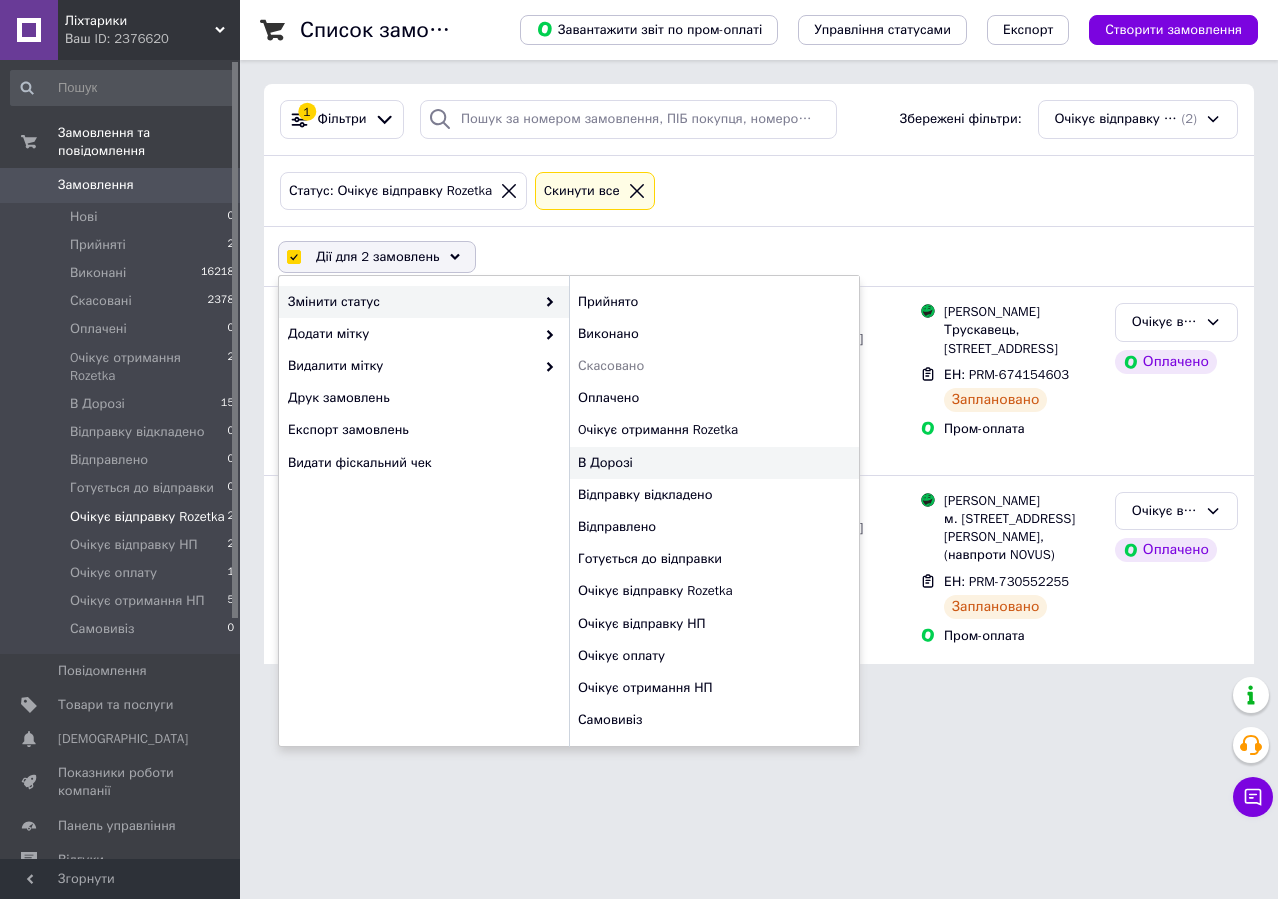 click on "В Дорозі" at bounding box center (714, 463) 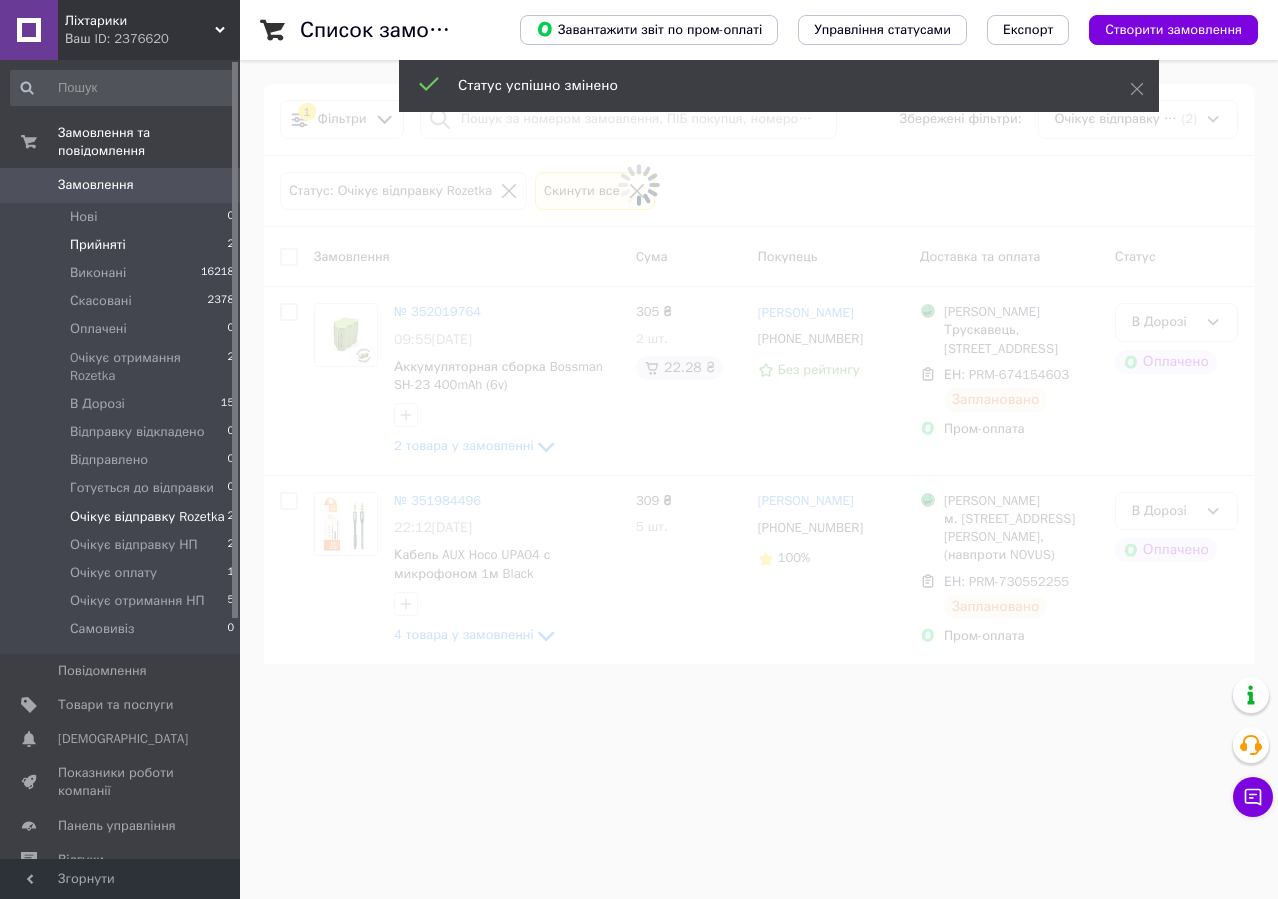 click on "Прийняті 2" at bounding box center [123, 245] 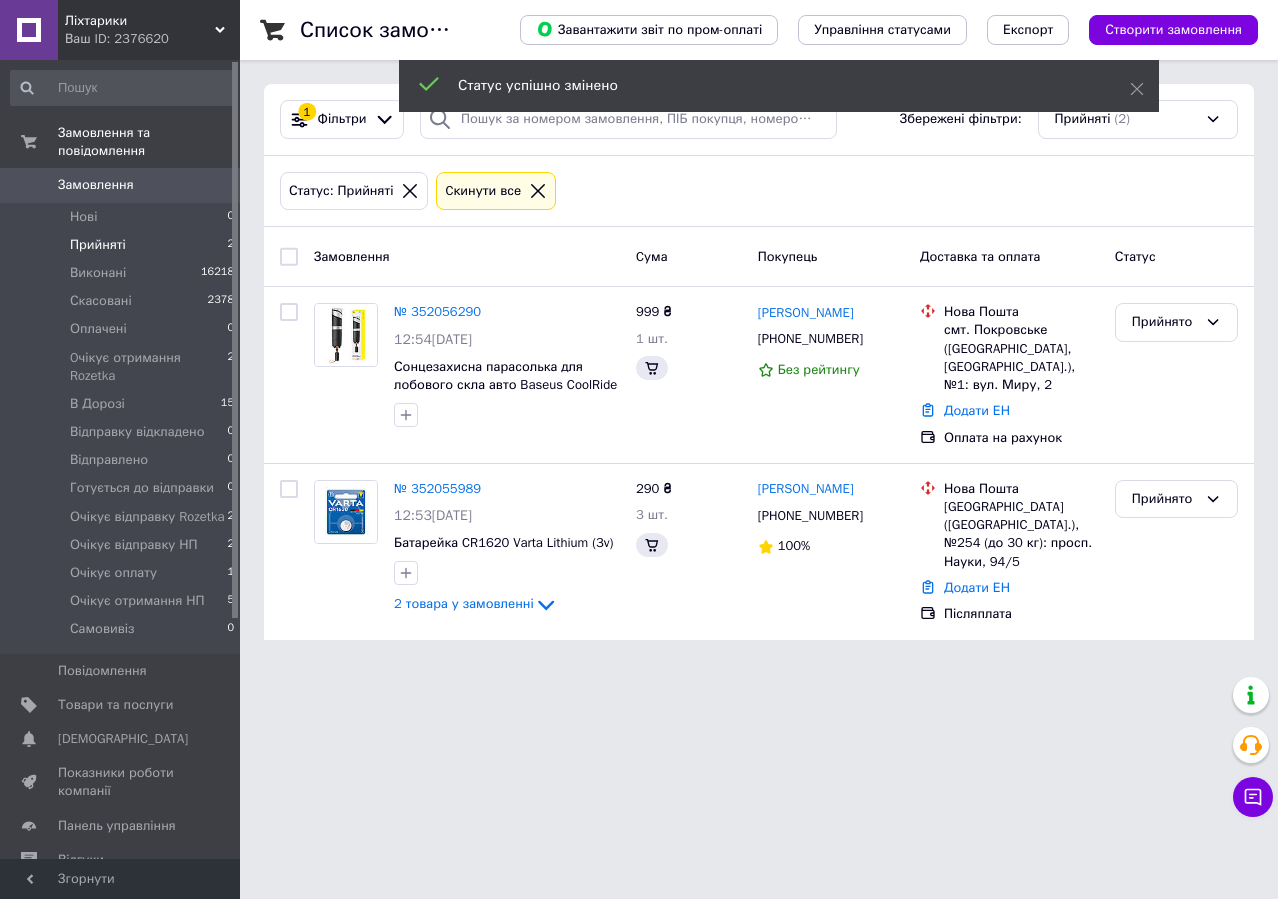 click on "Прийняті 2" at bounding box center (123, 245) 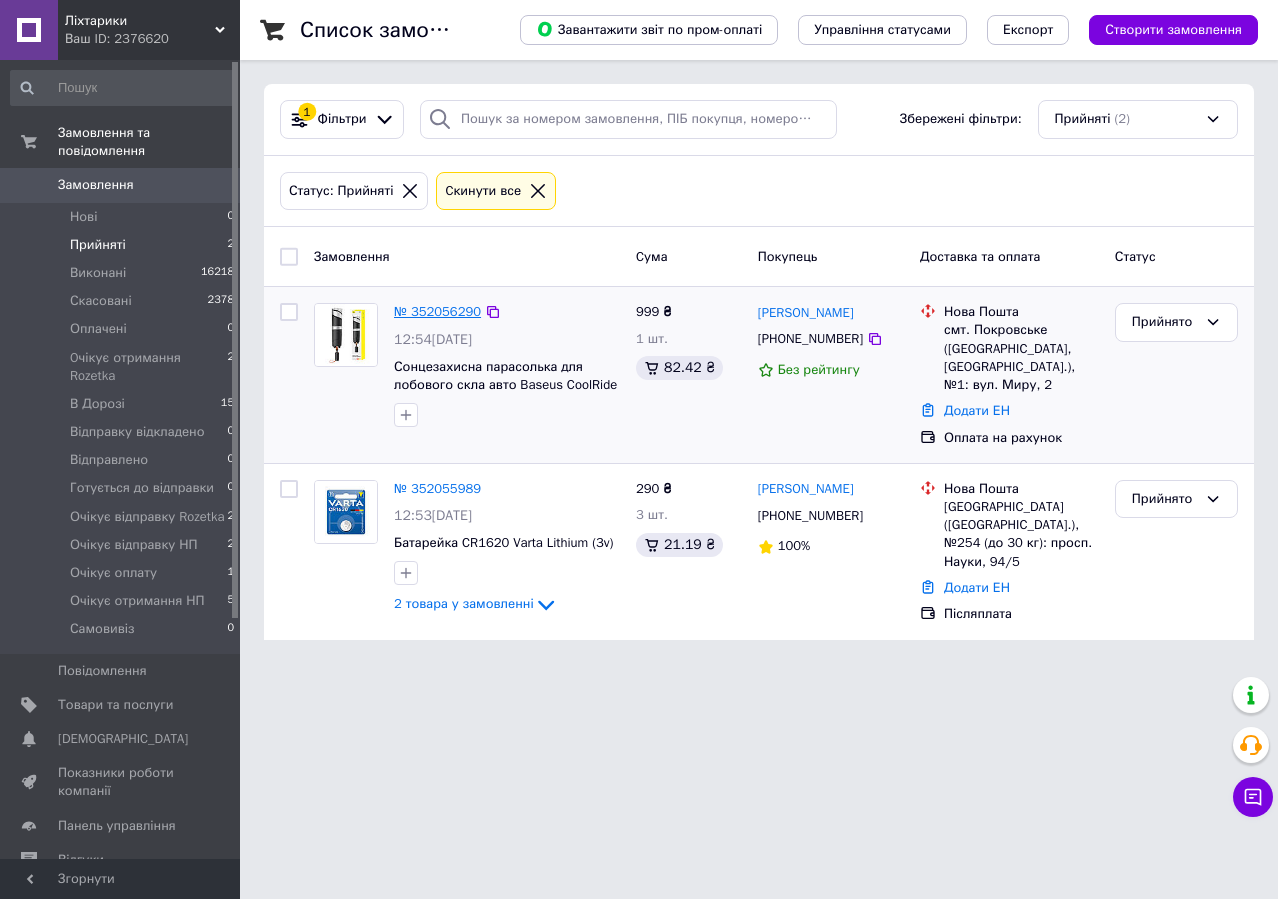 click on "№ 352056290" at bounding box center [437, 311] 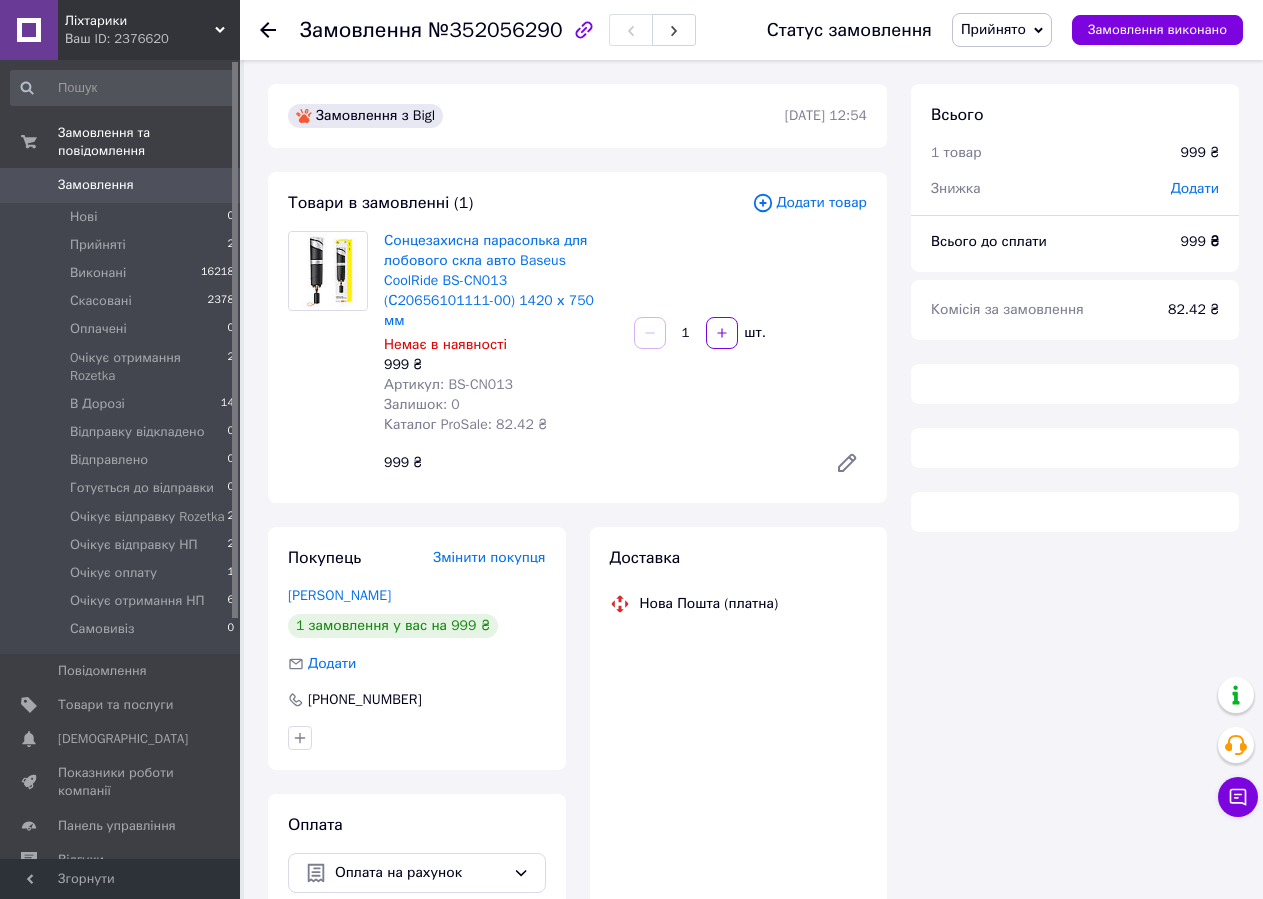 click on "Прийнято" at bounding box center [1002, 30] 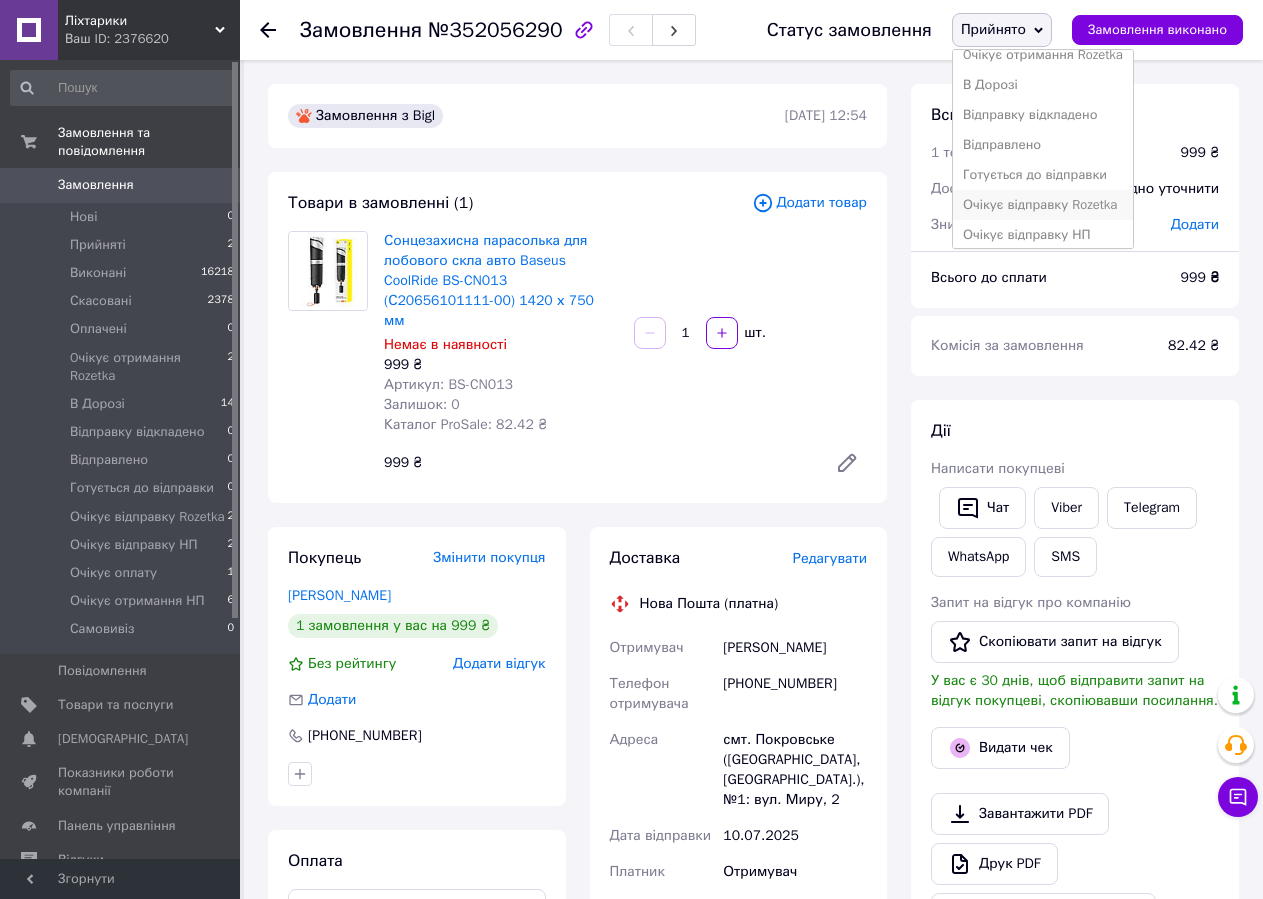 scroll, scrollTop: 202, scrollLeft: 0, axis: vertical 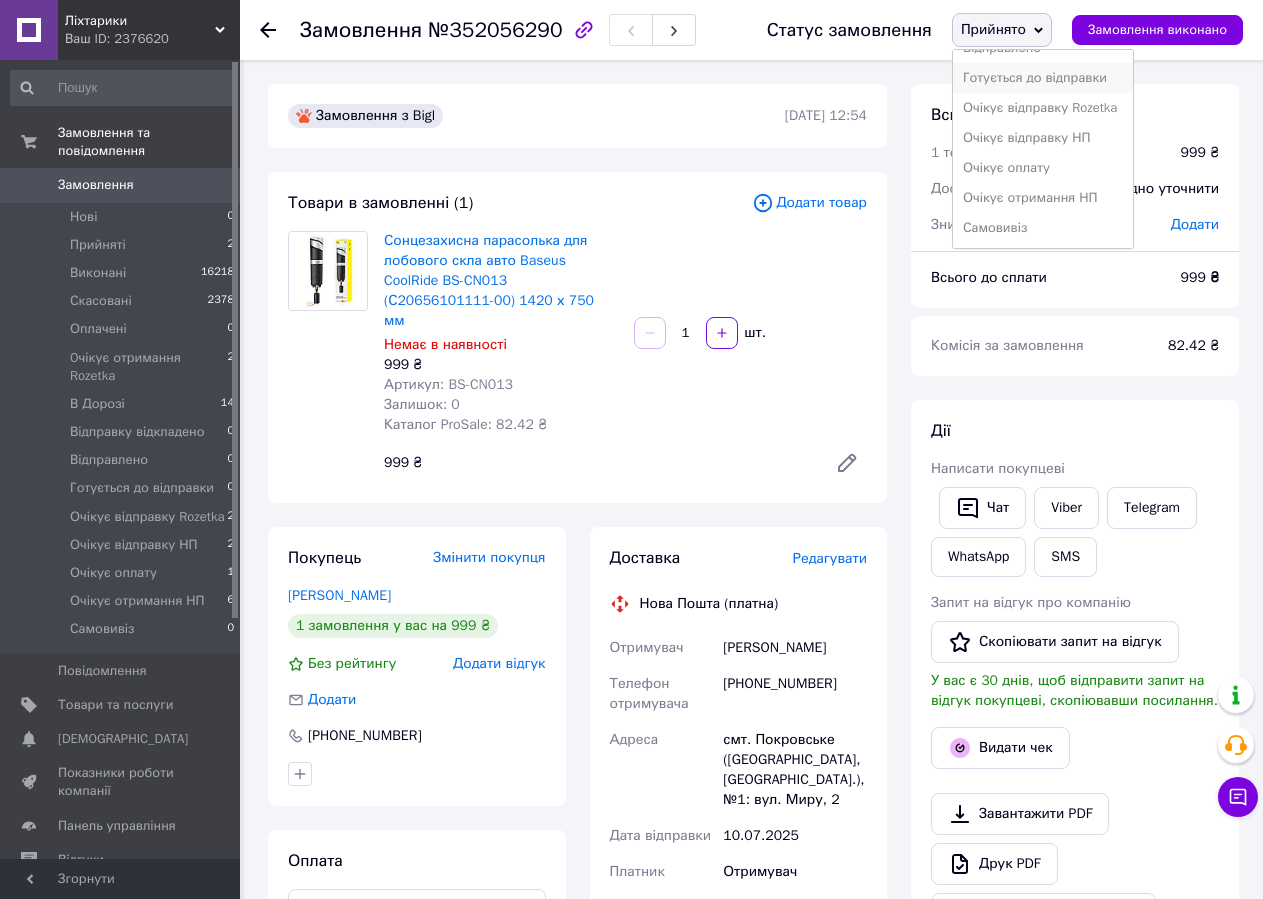 click on "Готується до відправки" at bounding box center (1043, 78) 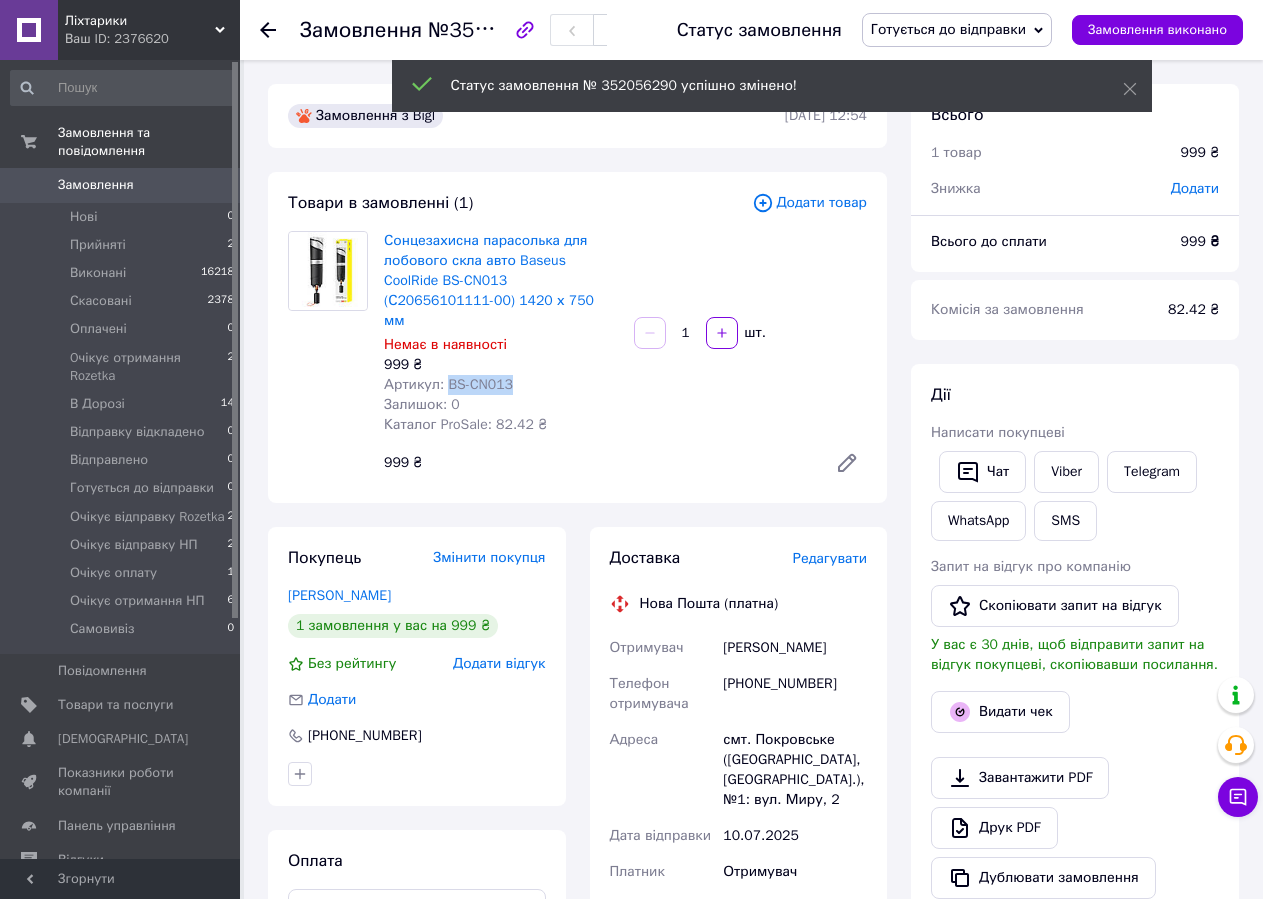 copy on "BS-CN013" 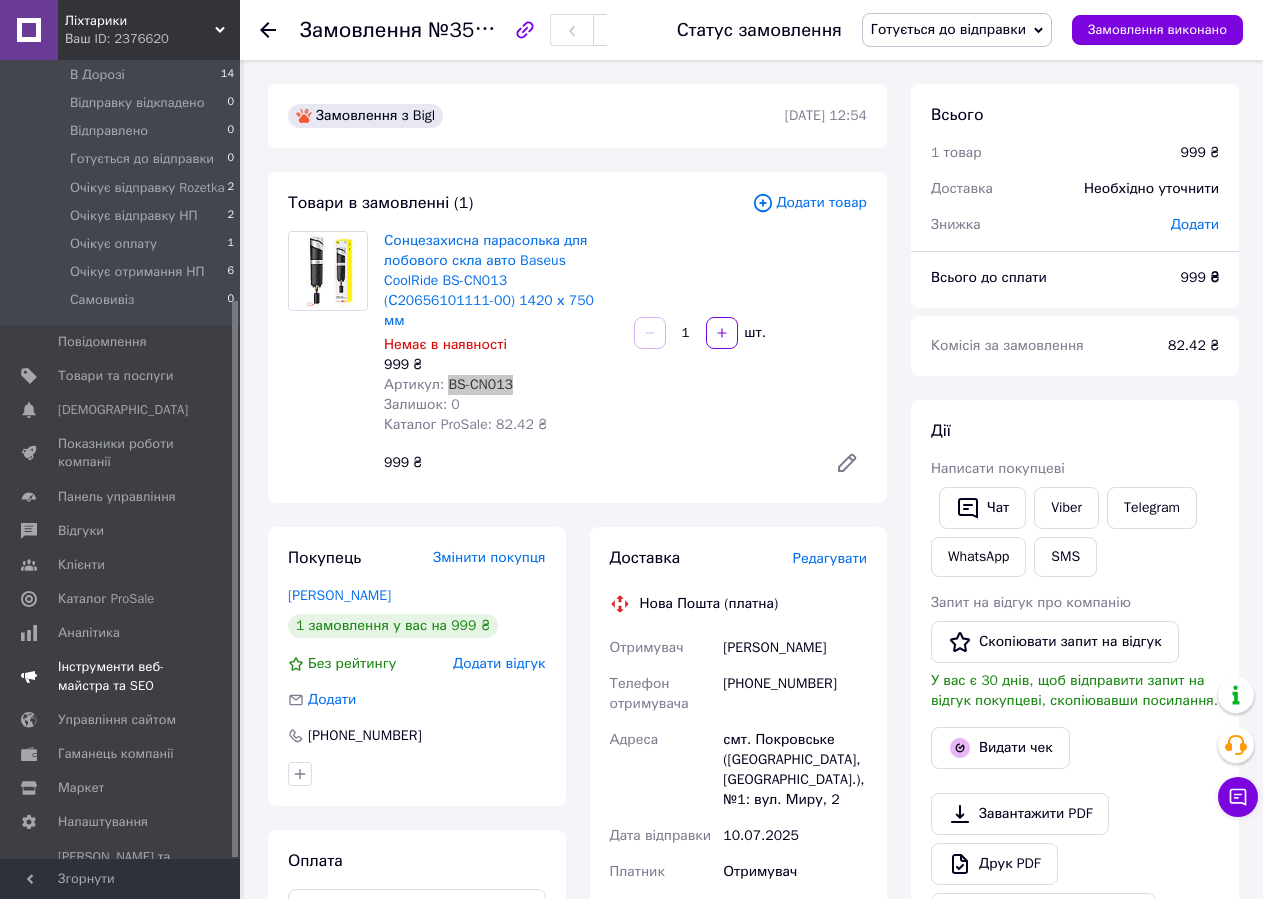 scroll, scrollTop: 344, scrollLeft: 0, axis: vertical 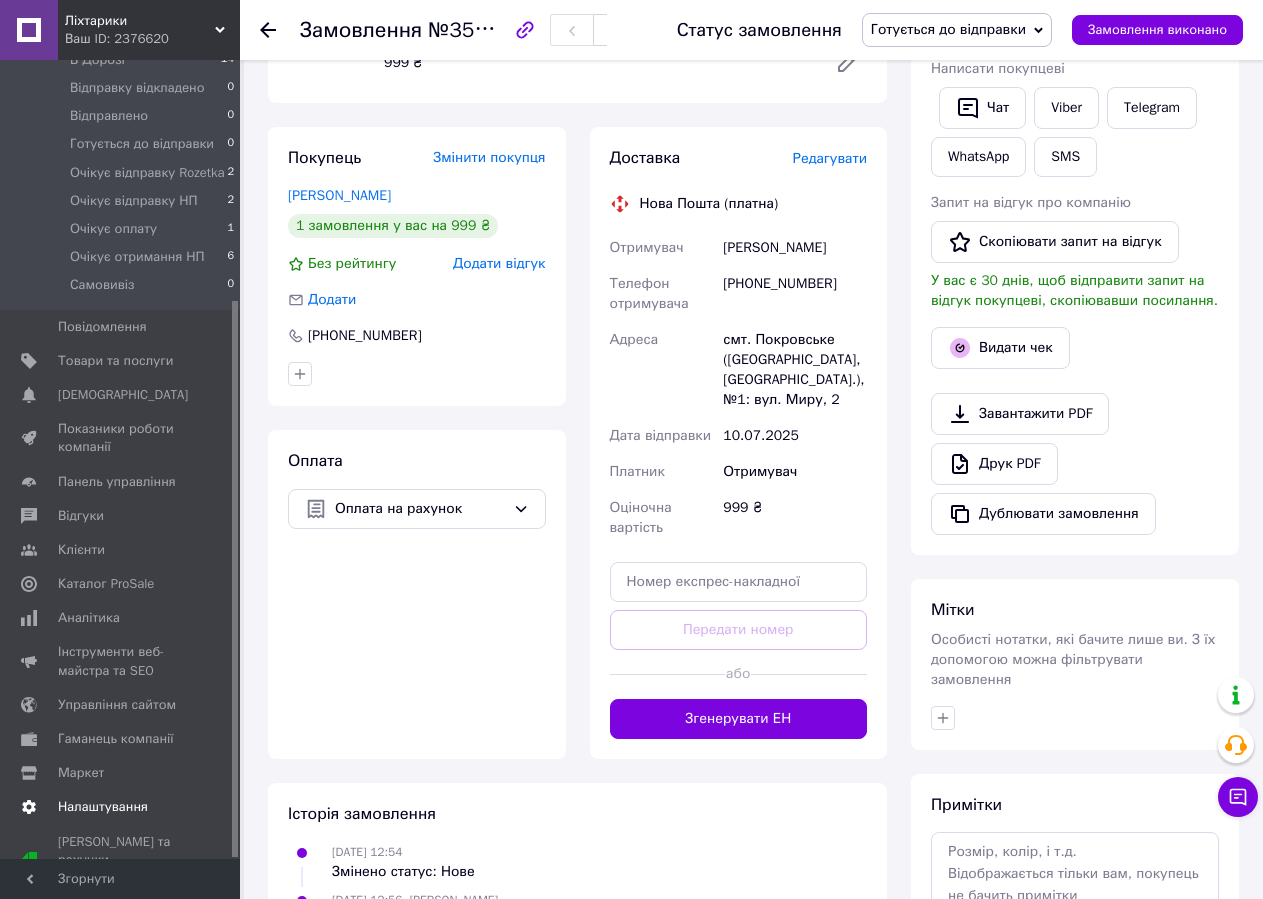 click on "Налаштування" at bounding box center [103, 807] 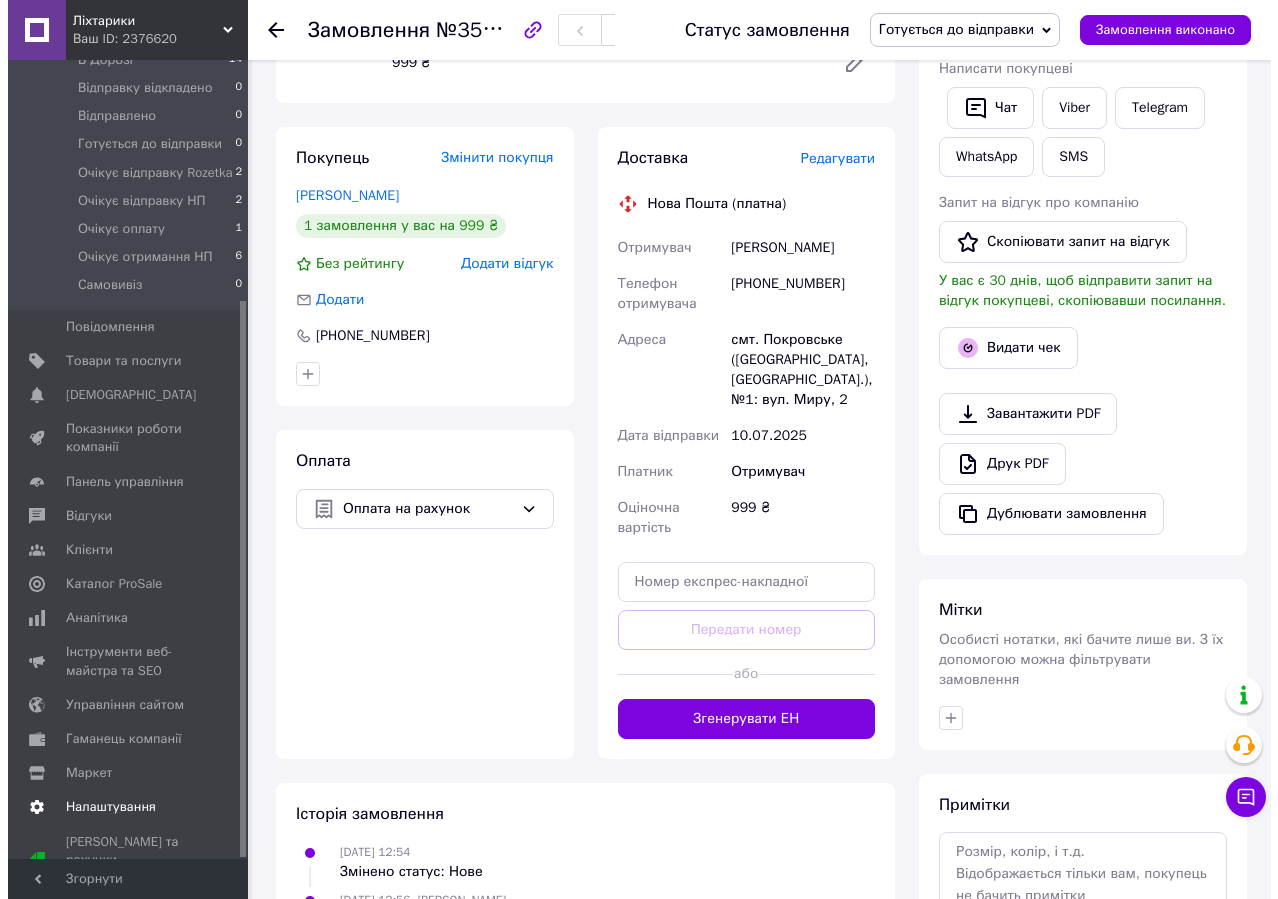 scroll, scrollTop: 0, scrollLeft: 0, axis: both 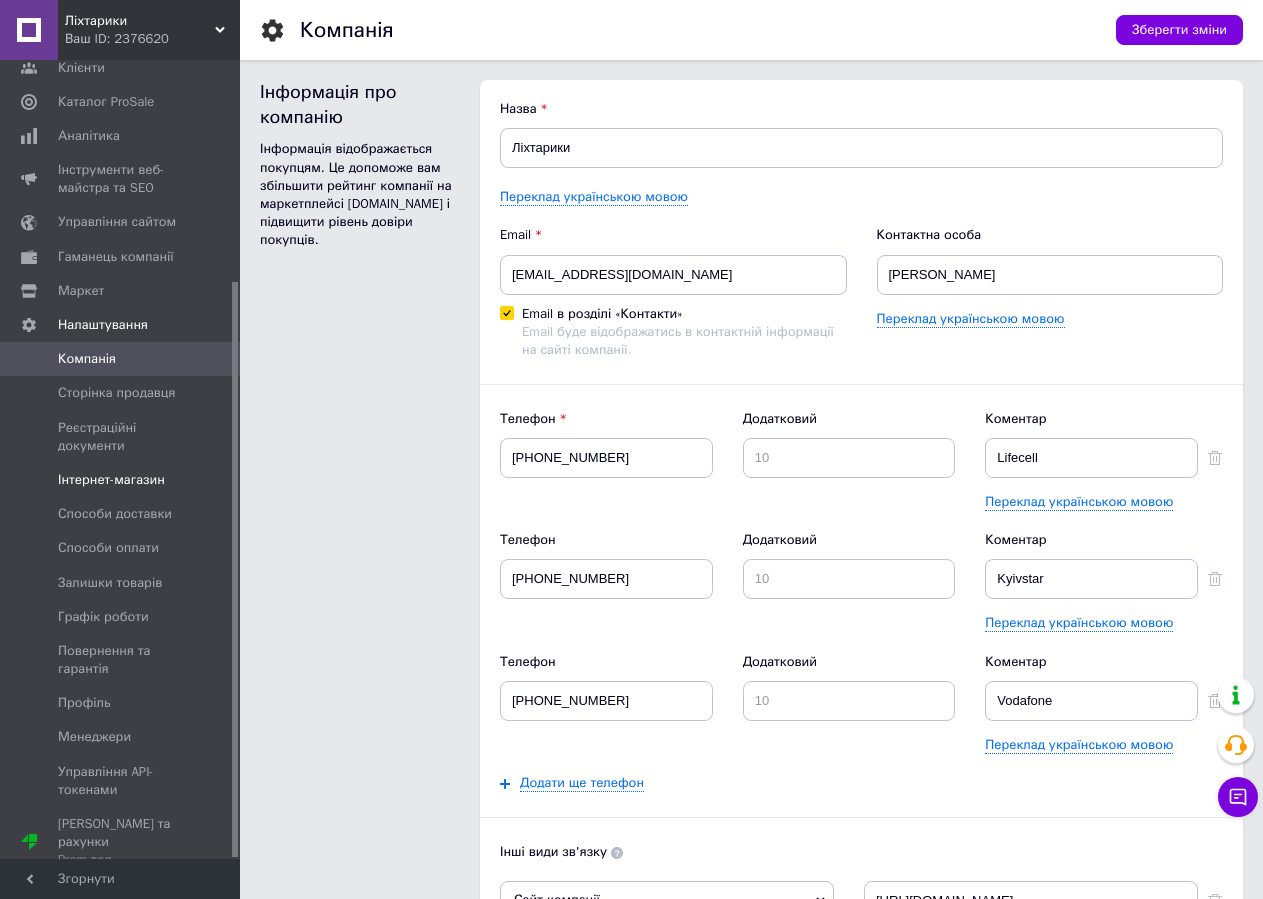 click on "Інтернет-магазин" at bounding box center [111, 480] 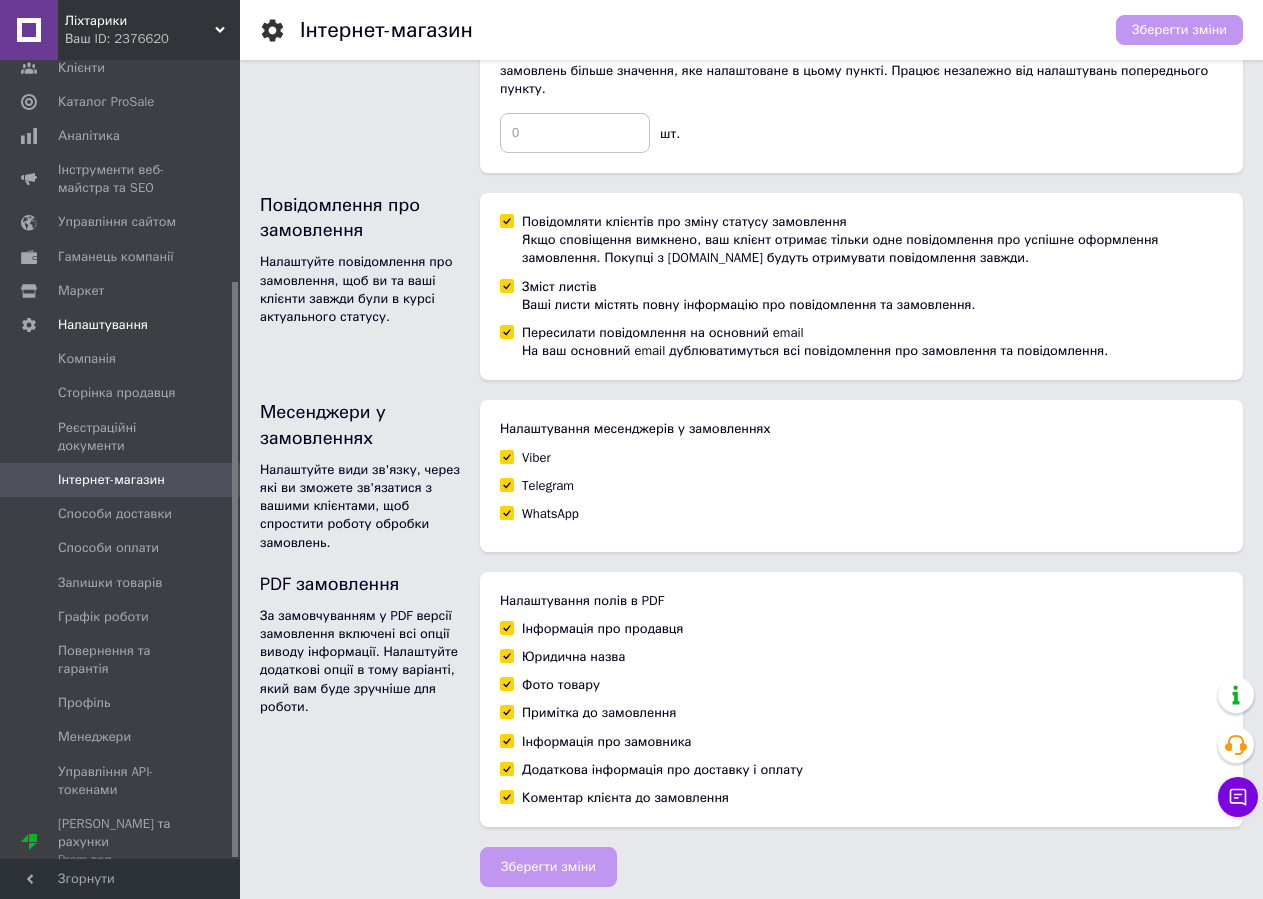 scroll, scrollTop: 1123, scrollLeft: 0, axis: vertical 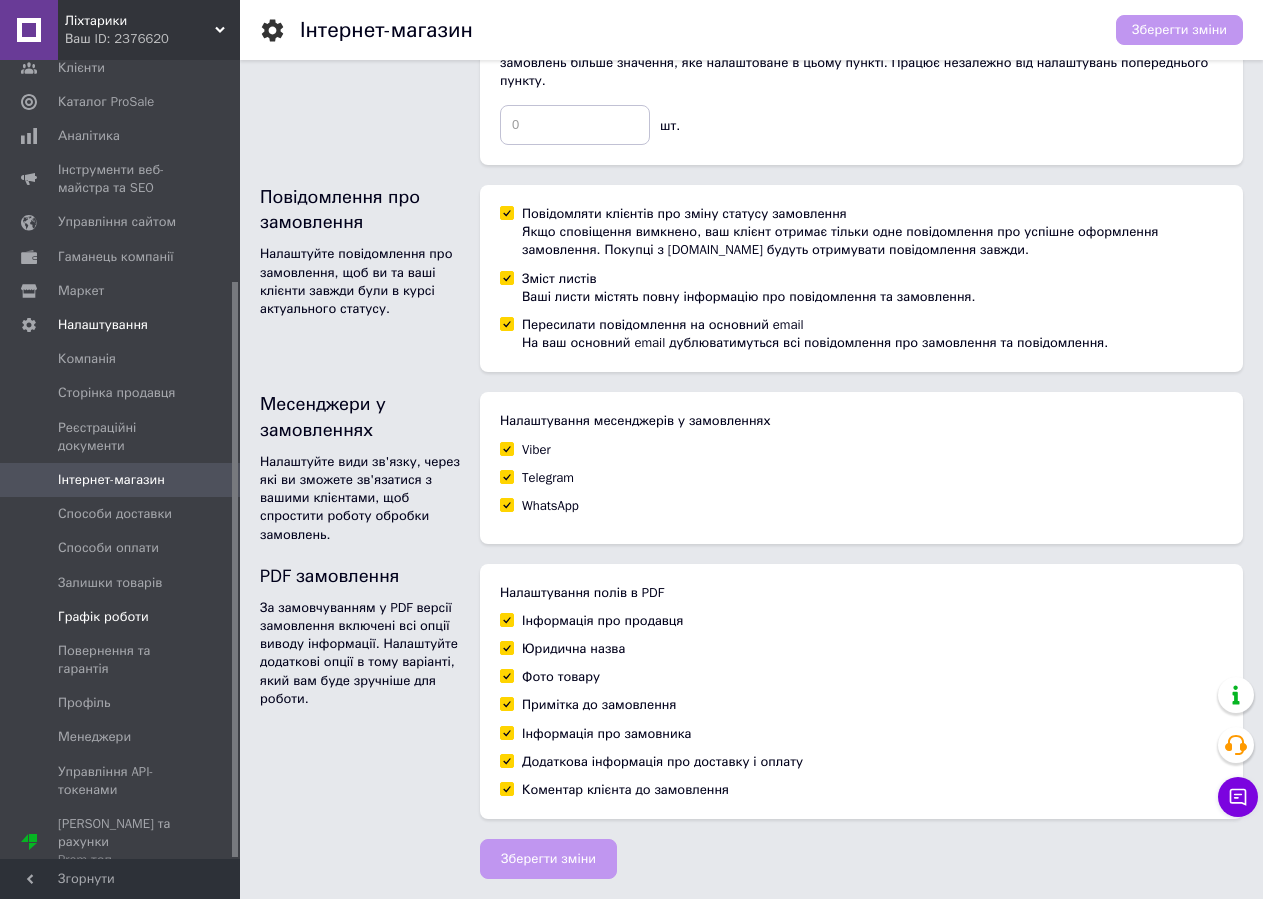 click on "Графік роботи" at bounding box center [103, 617] 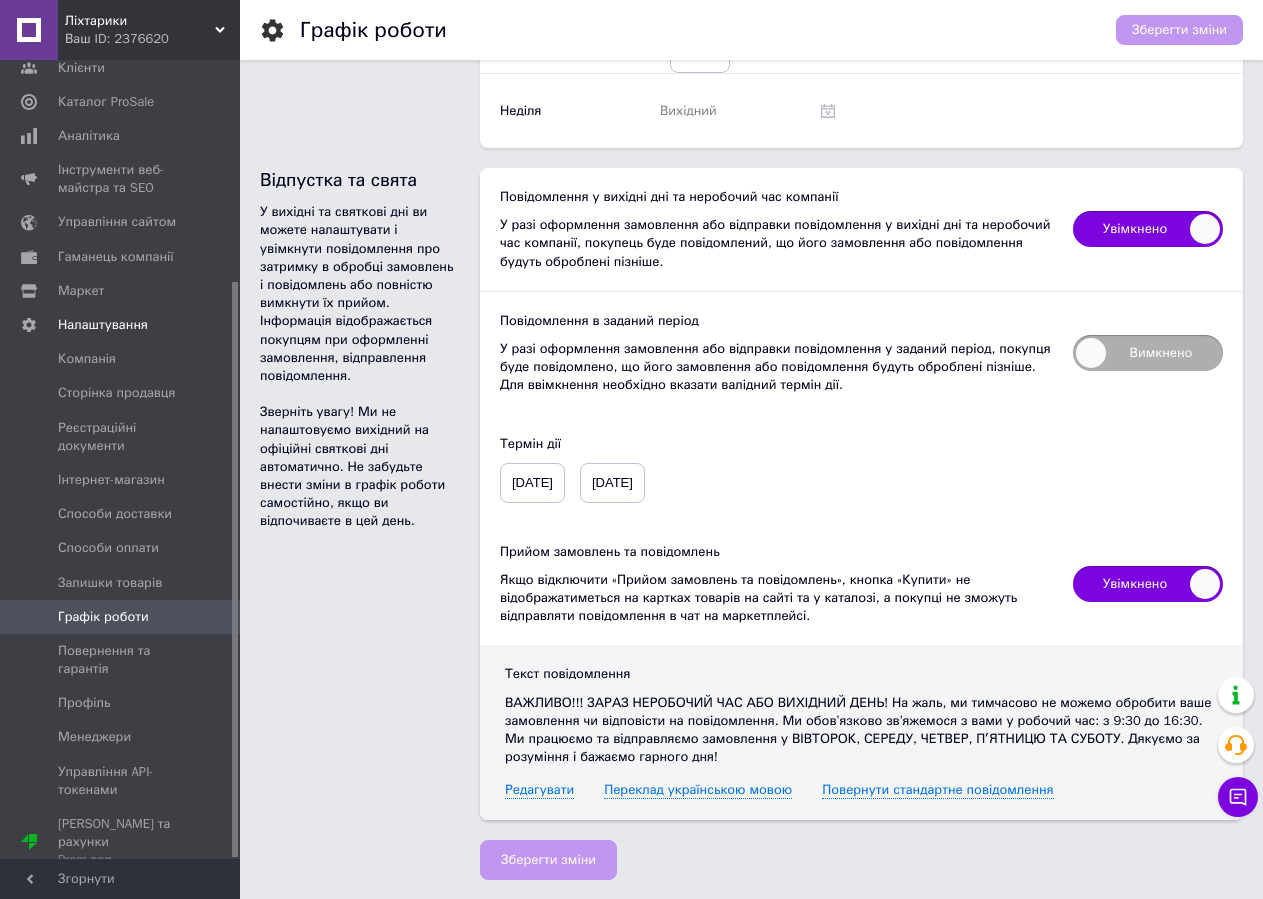 scroll, scrollTop: 605, scrollLeft: 0, axis: vertical 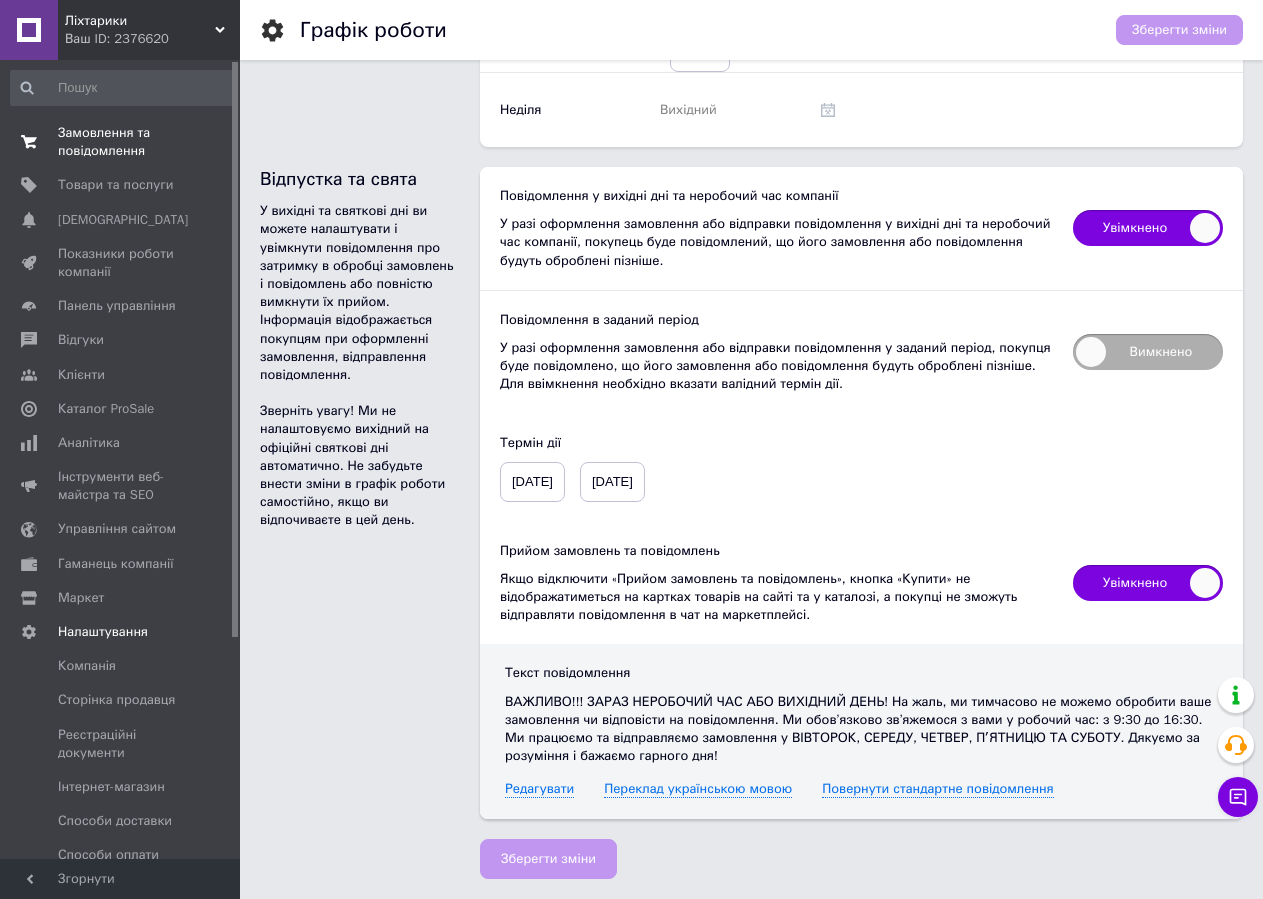 click on "Замовлення та повідомлення" at bounding box center [121, 142] 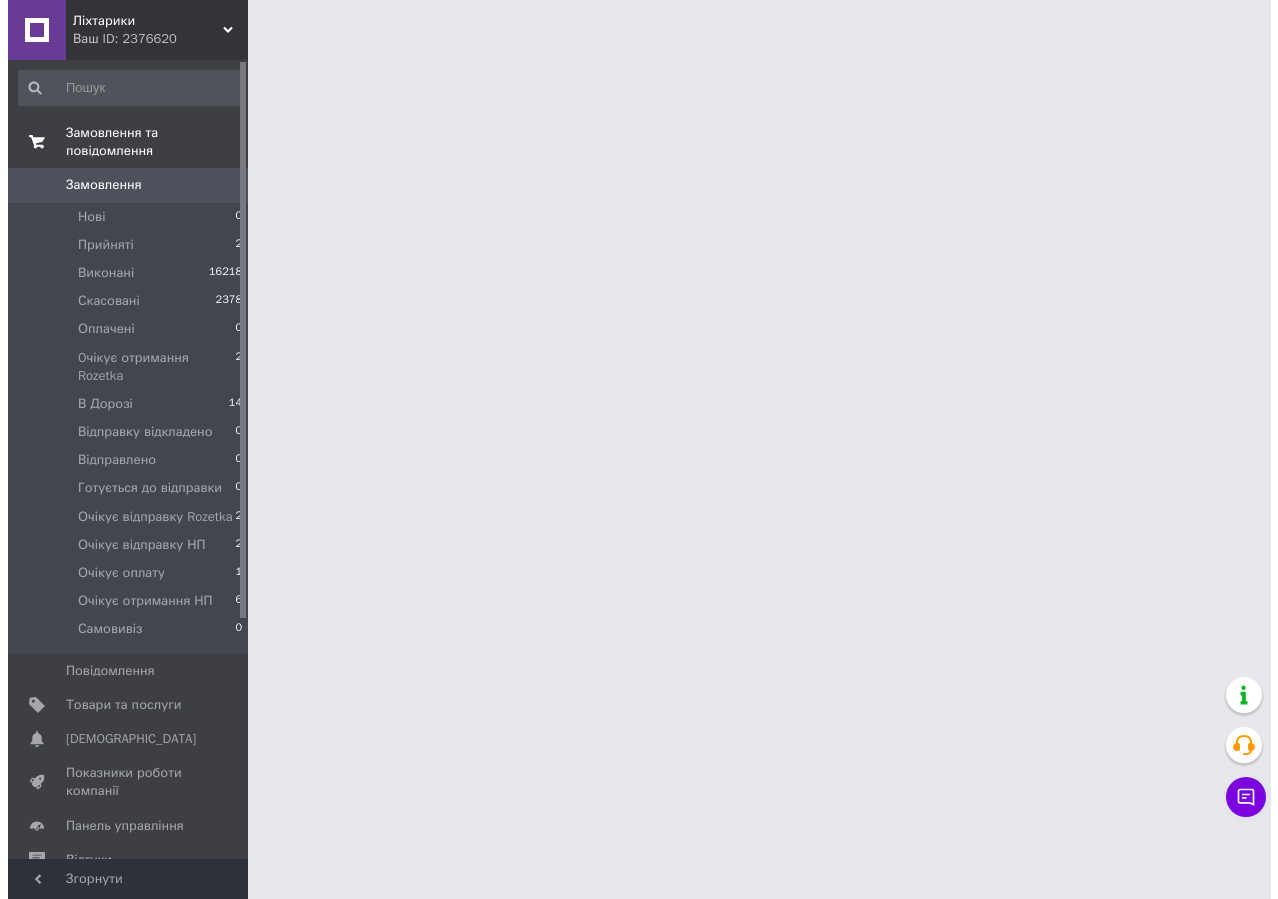 scroll, scrollTop: 0, scrollLeft: 0, axis: both 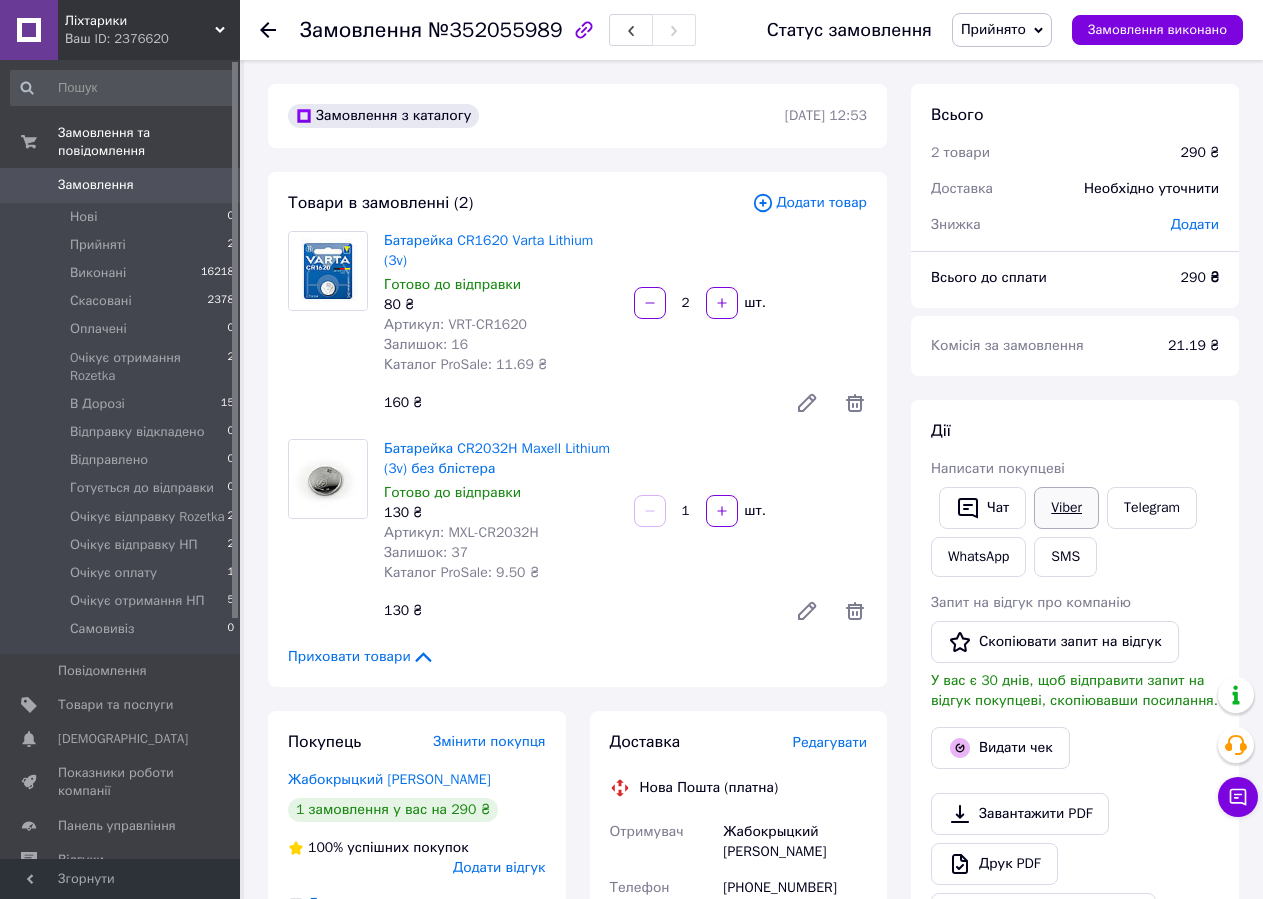click on "Viber" at bounding box center [1066, 508] 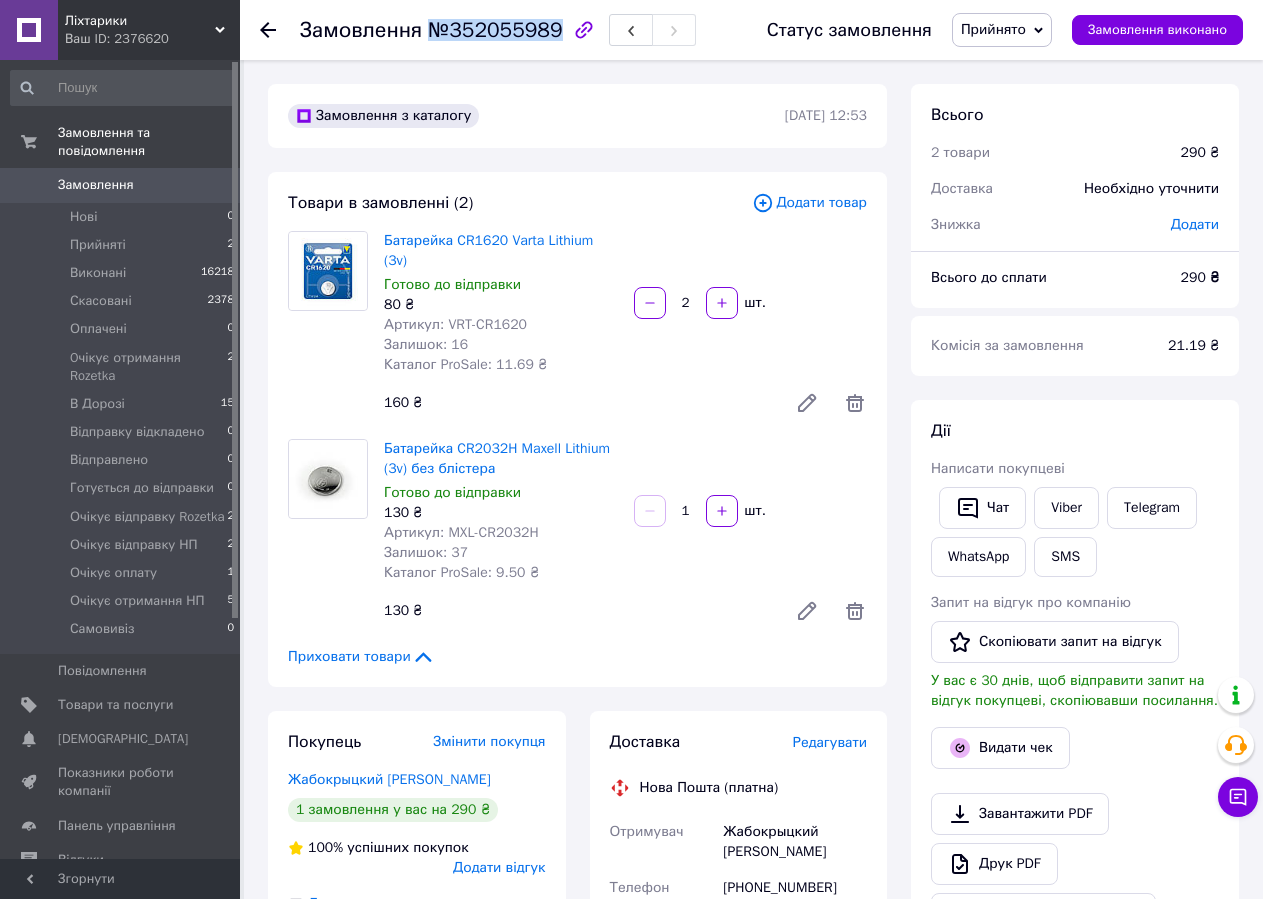 drag, startPoint x: 450, startPoint y: 31, endPoint x: 546, endPoint y: 36, distance: 96.13012 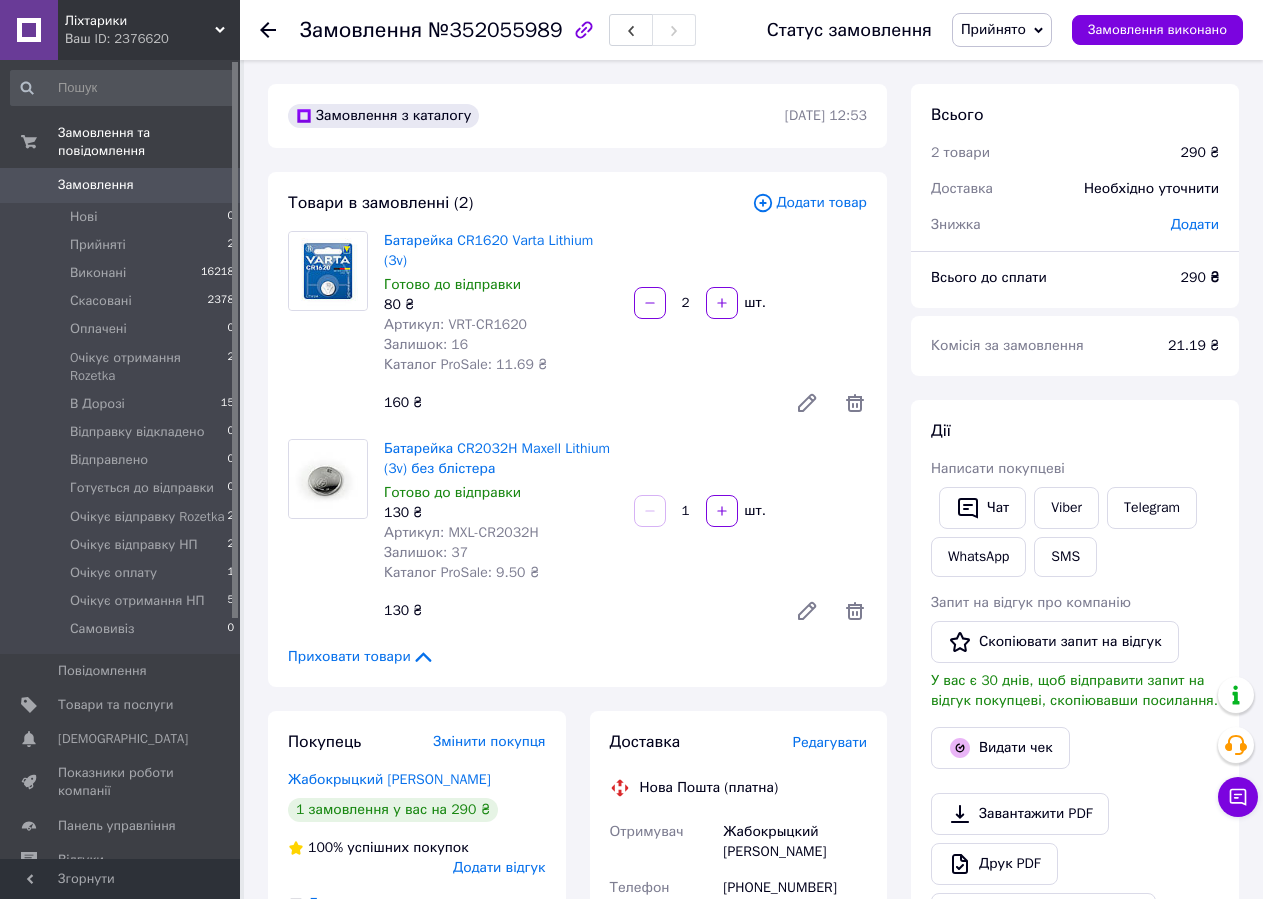 click on "Замовлення №352055989" at bounding box center [513, 30] 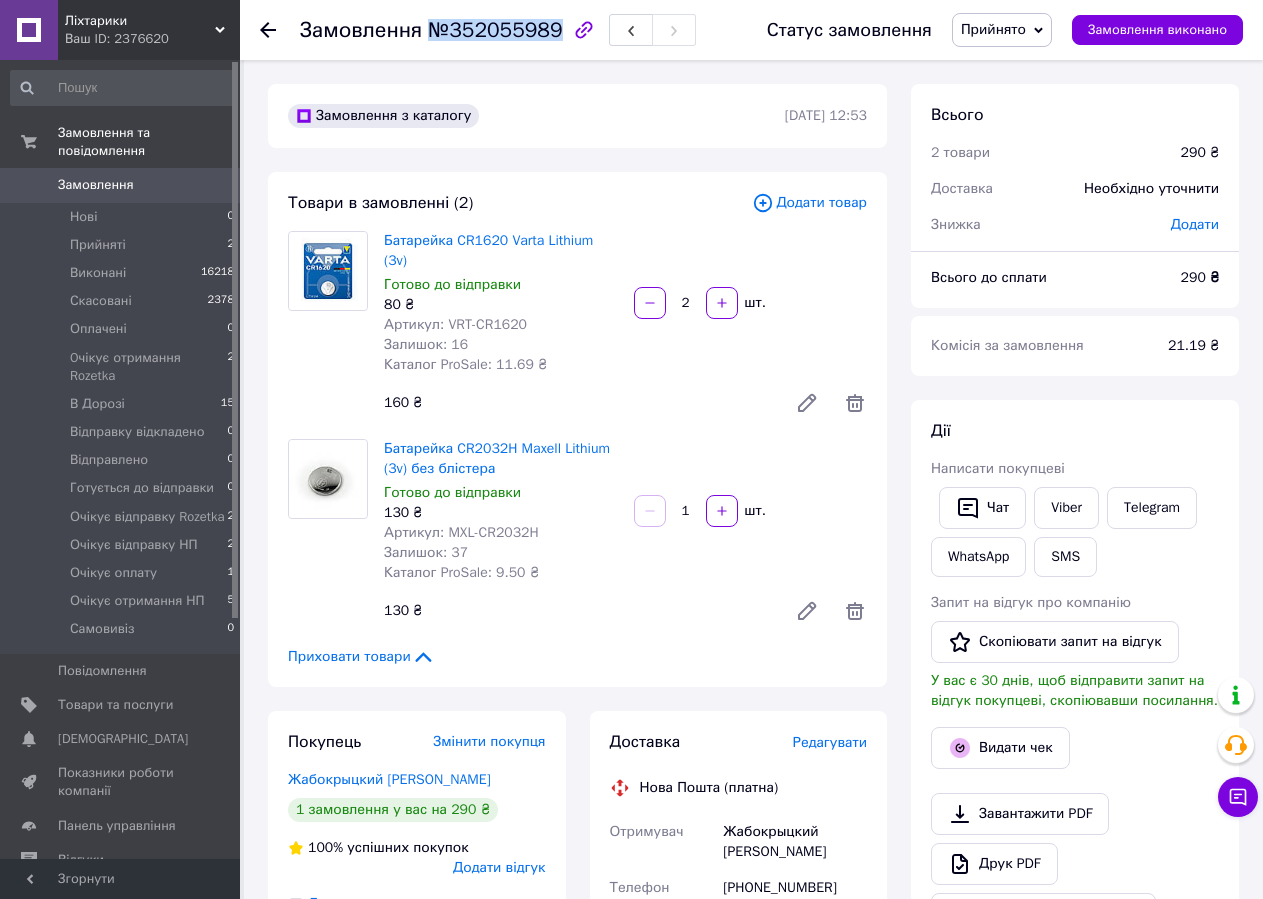 copy on "№352055989" 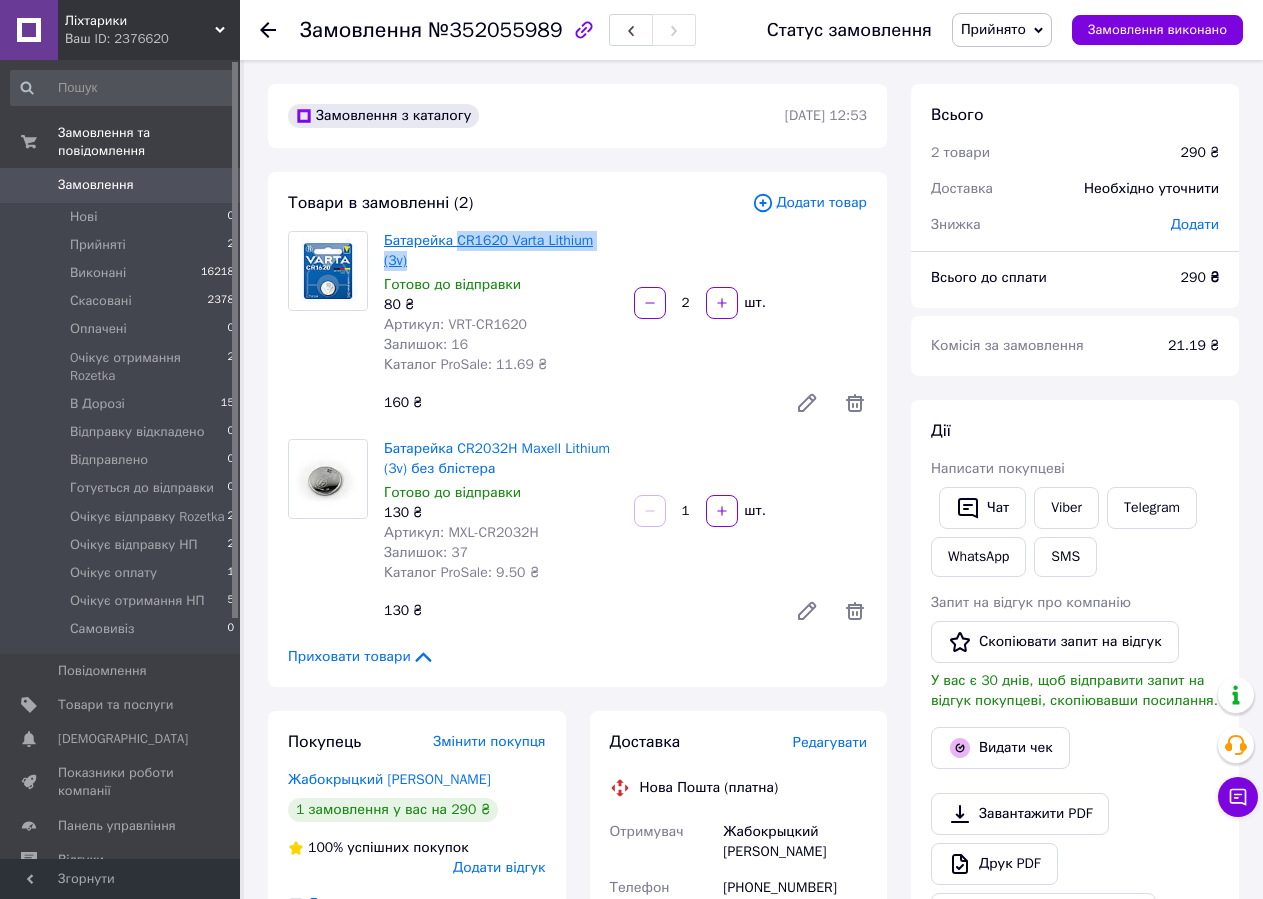 drag, startPoint x: 629, startPoint y: 244, endPoint x: 455, endPoint y: 245, distance: 174.00287 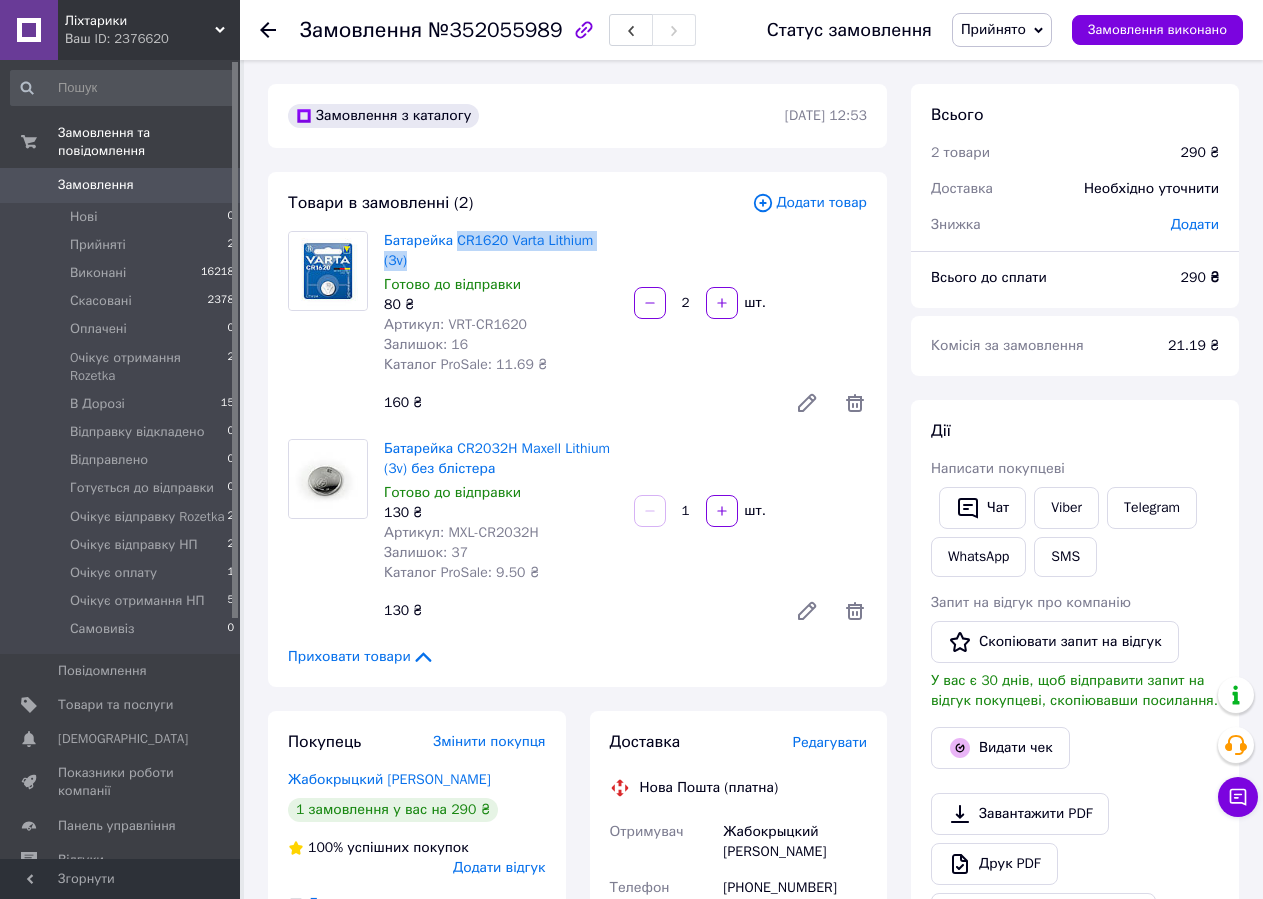copy on "CR1620 Varta Lithium (3v)" 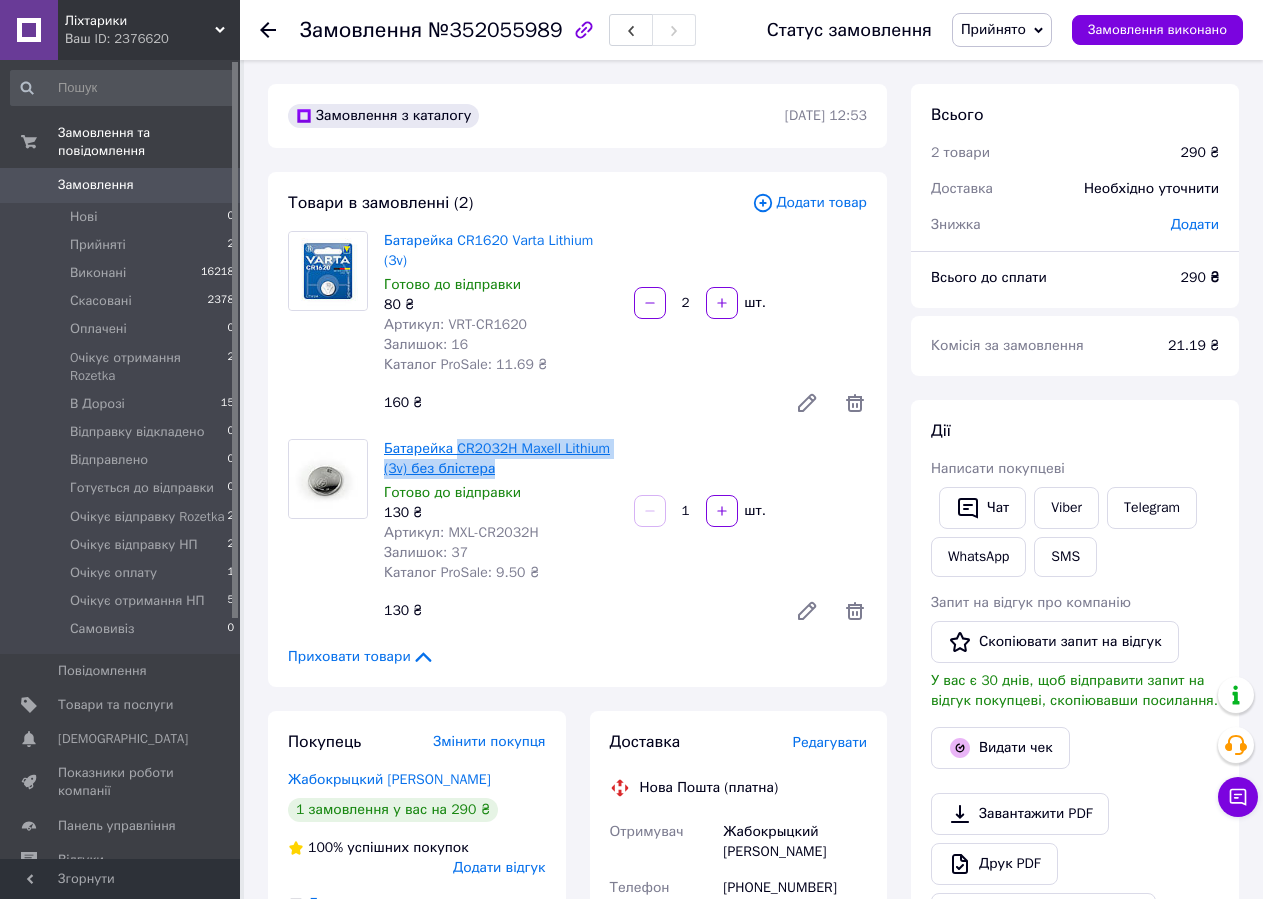 drag, startPoint x: 531, startPoint y: 444, endPoint x: 456, endPoint y: 430, distance: 76.29548 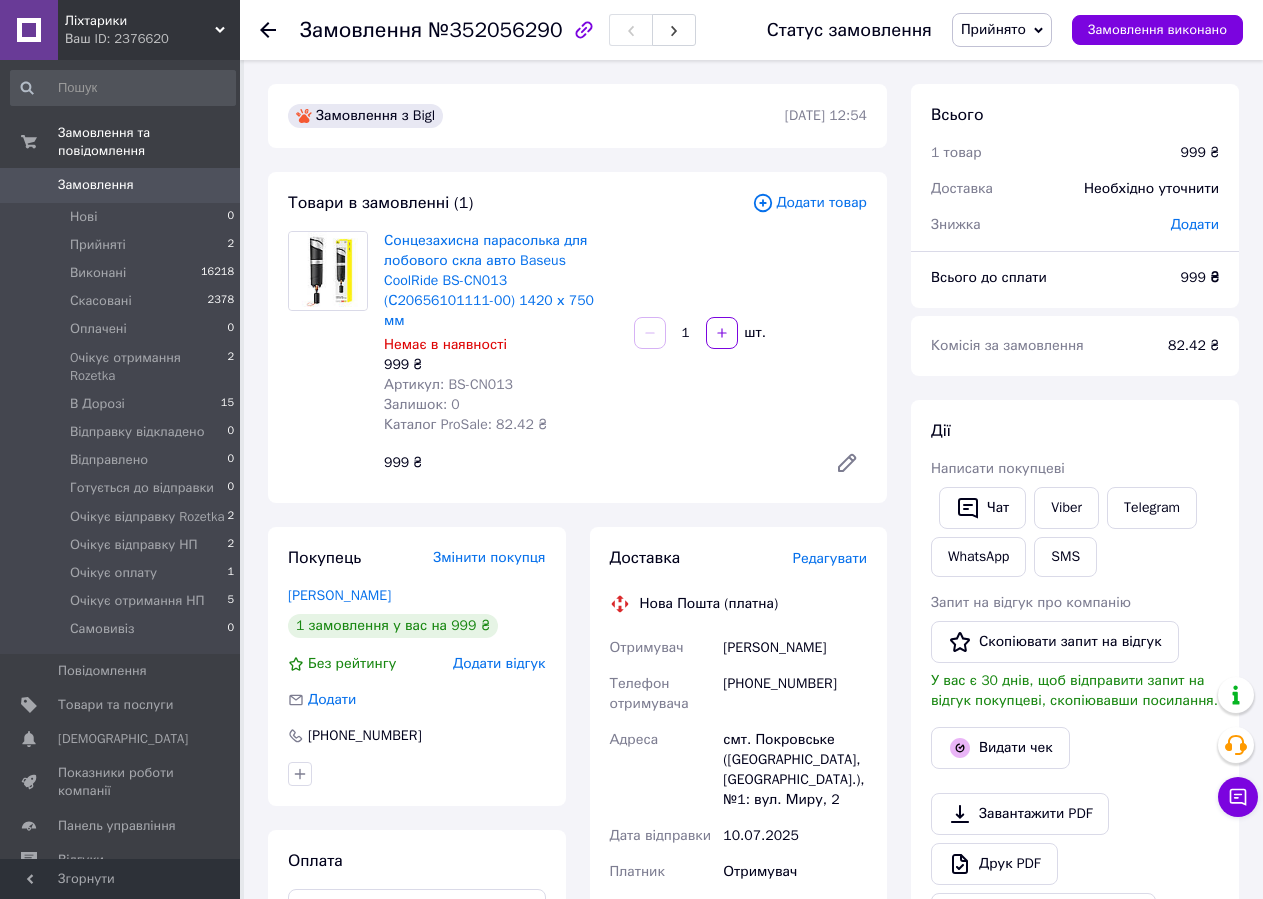 scroll, scrollTop: 0, scrollLeft: 0, axis: both 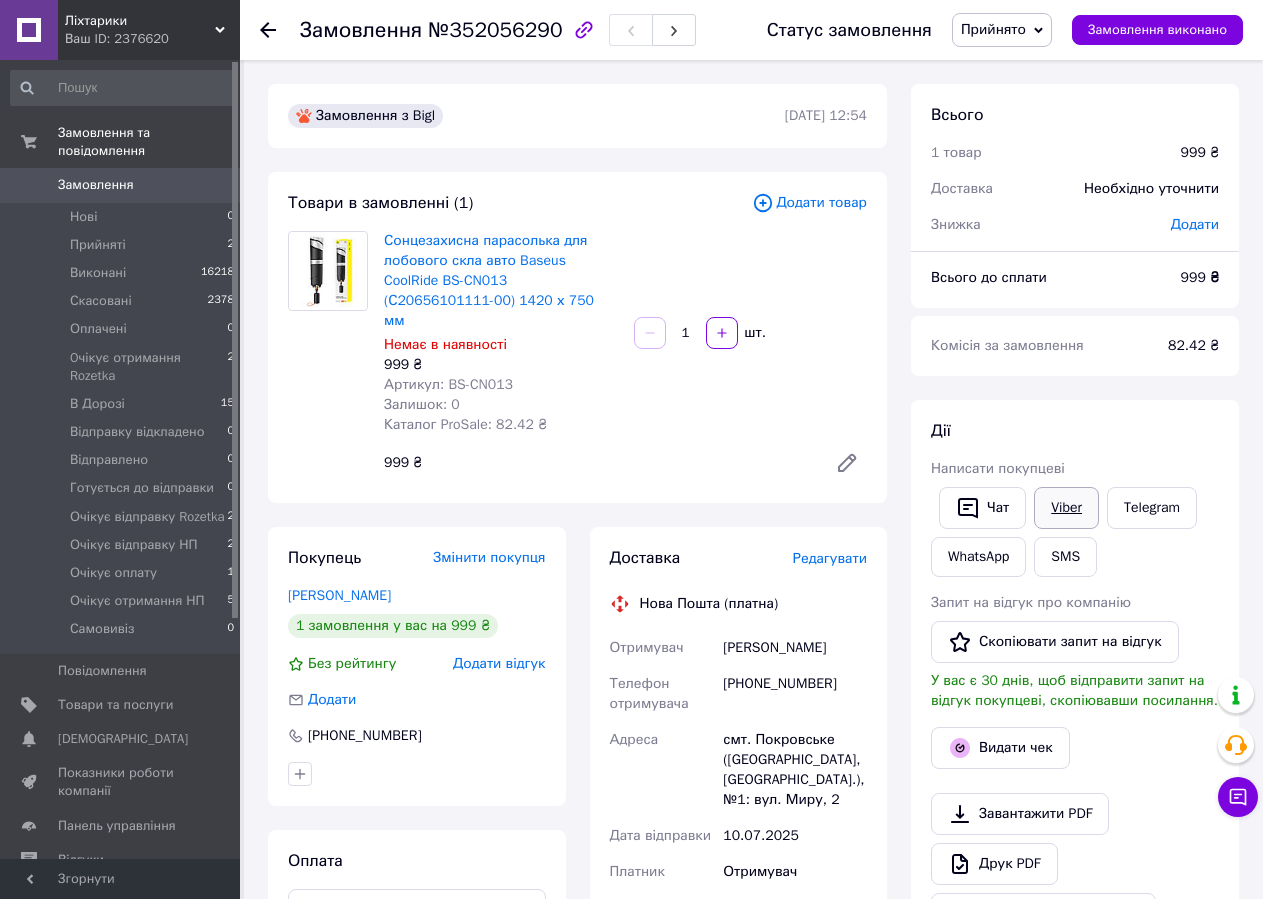click on "Viber" at bounding box center (1066, 508) 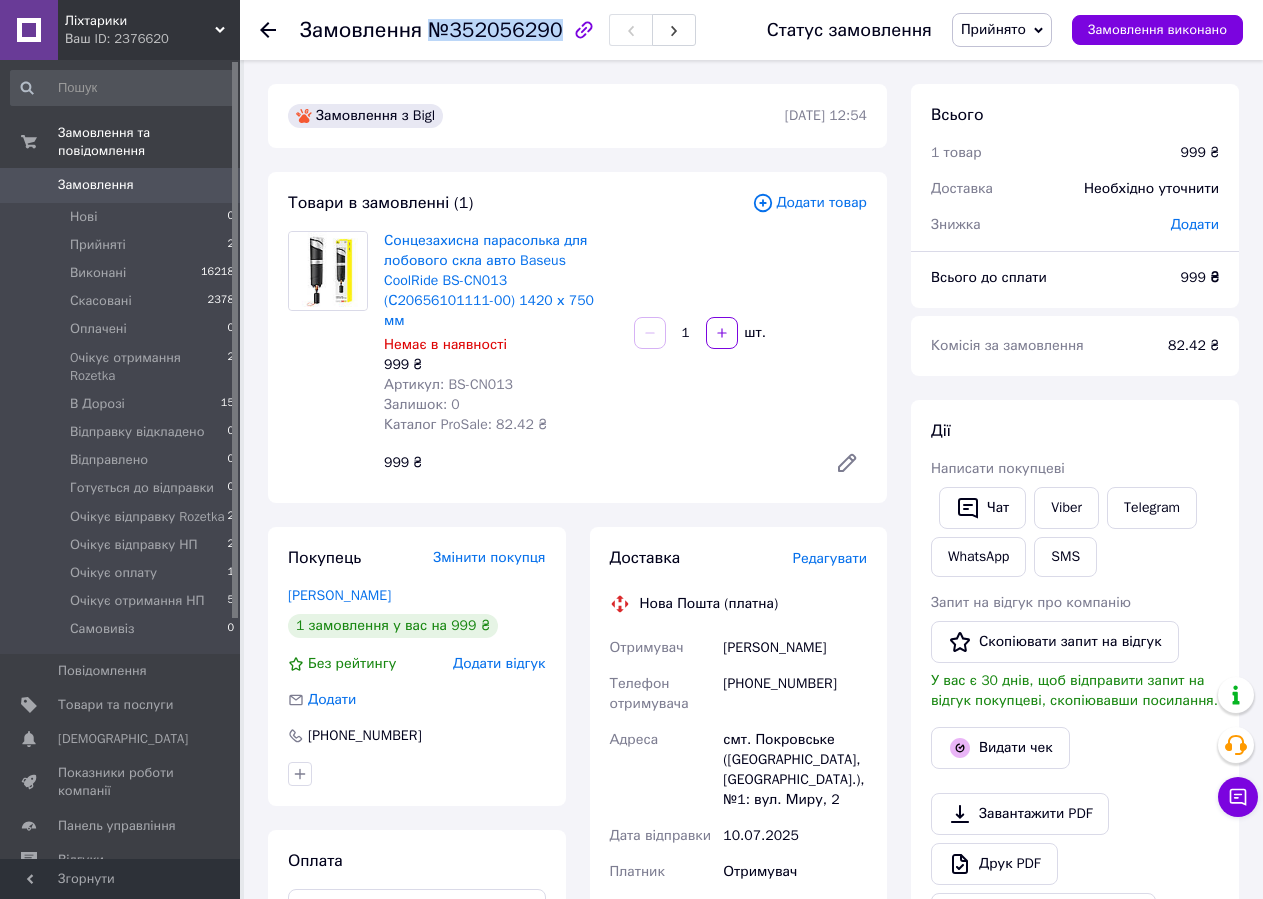 copy on "№352056290" 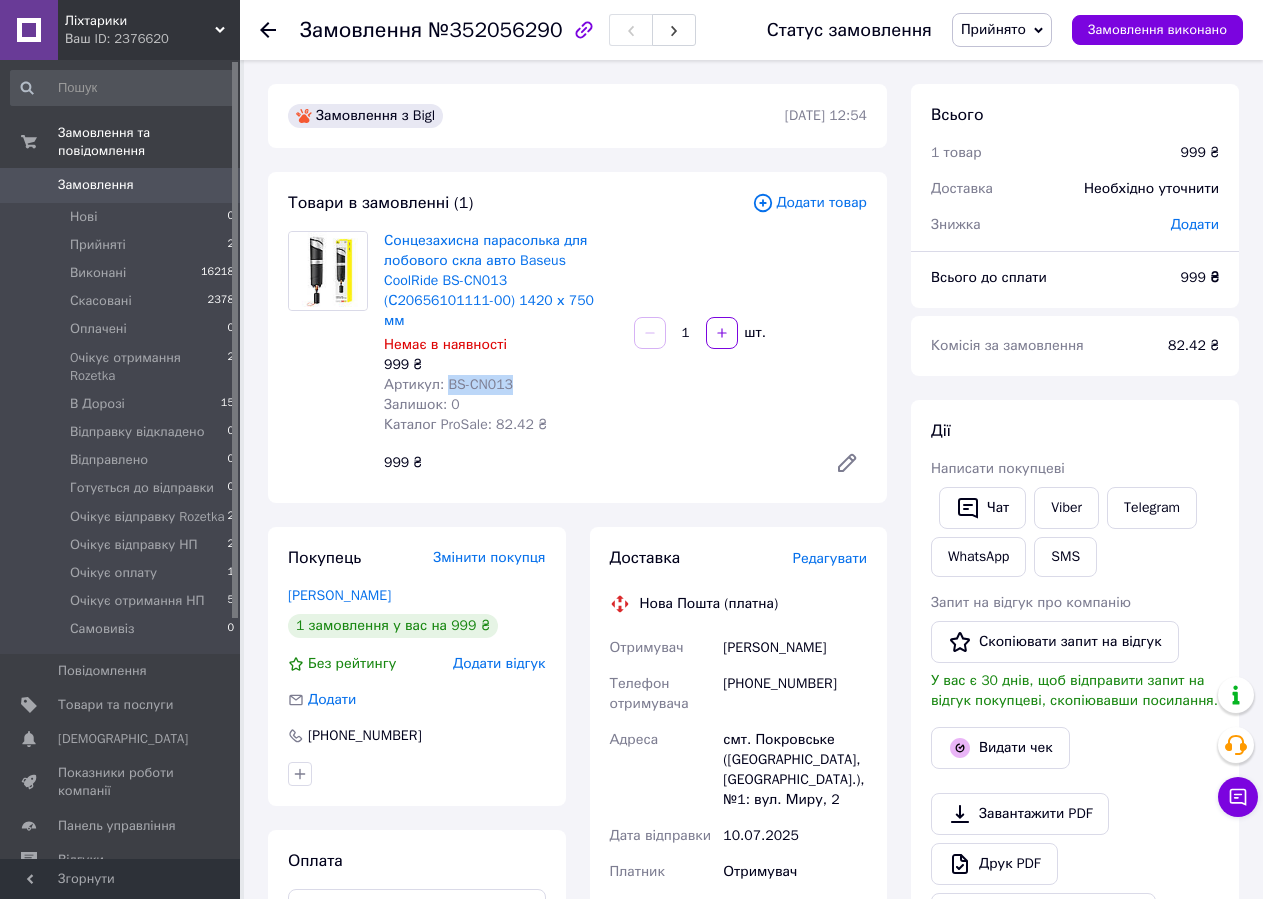 copy on "BS-CN013" 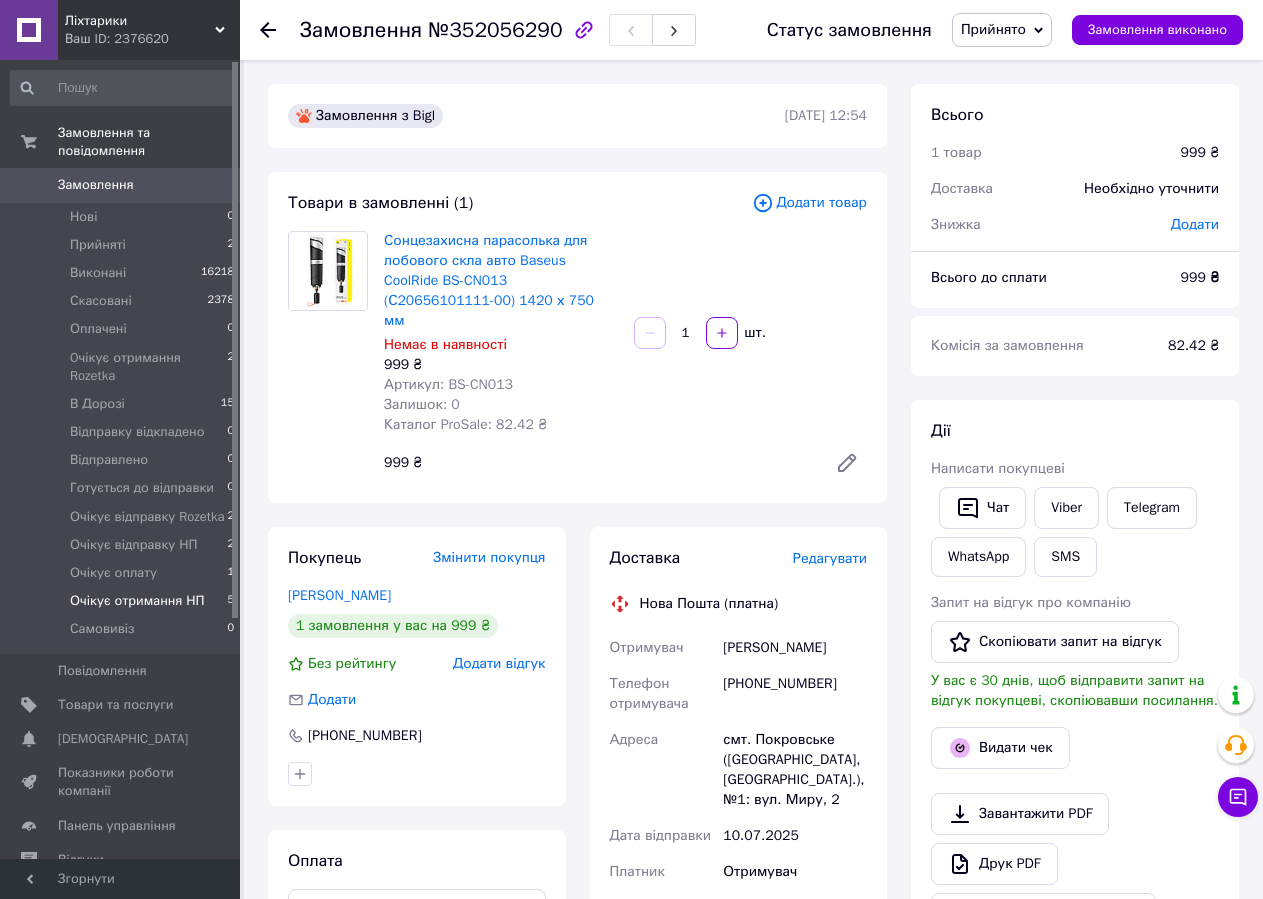 click on "Очікує отримання НП" at bounding box center (137, 601) 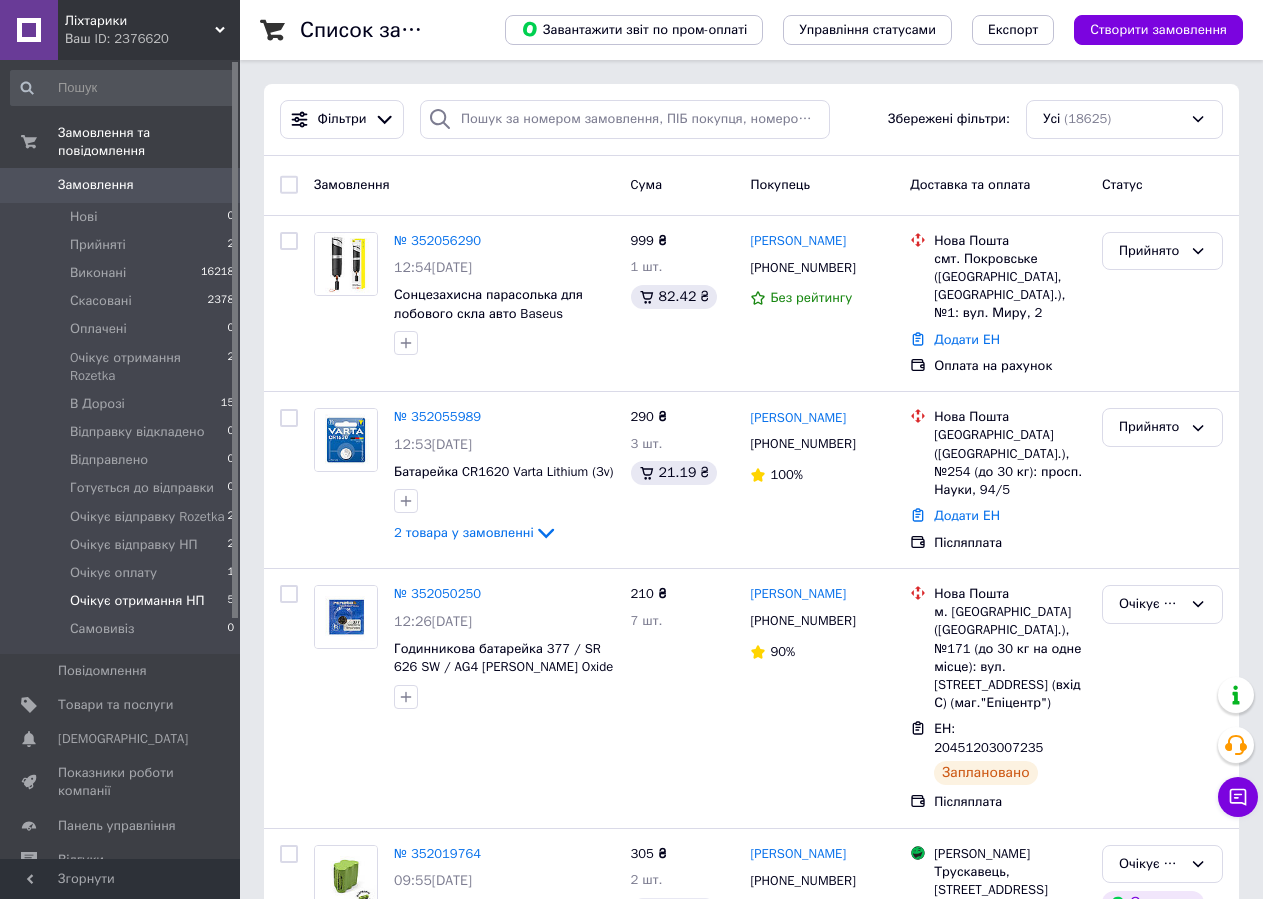 click on "Очікує отримання НП" at bounding box center (137, 601) 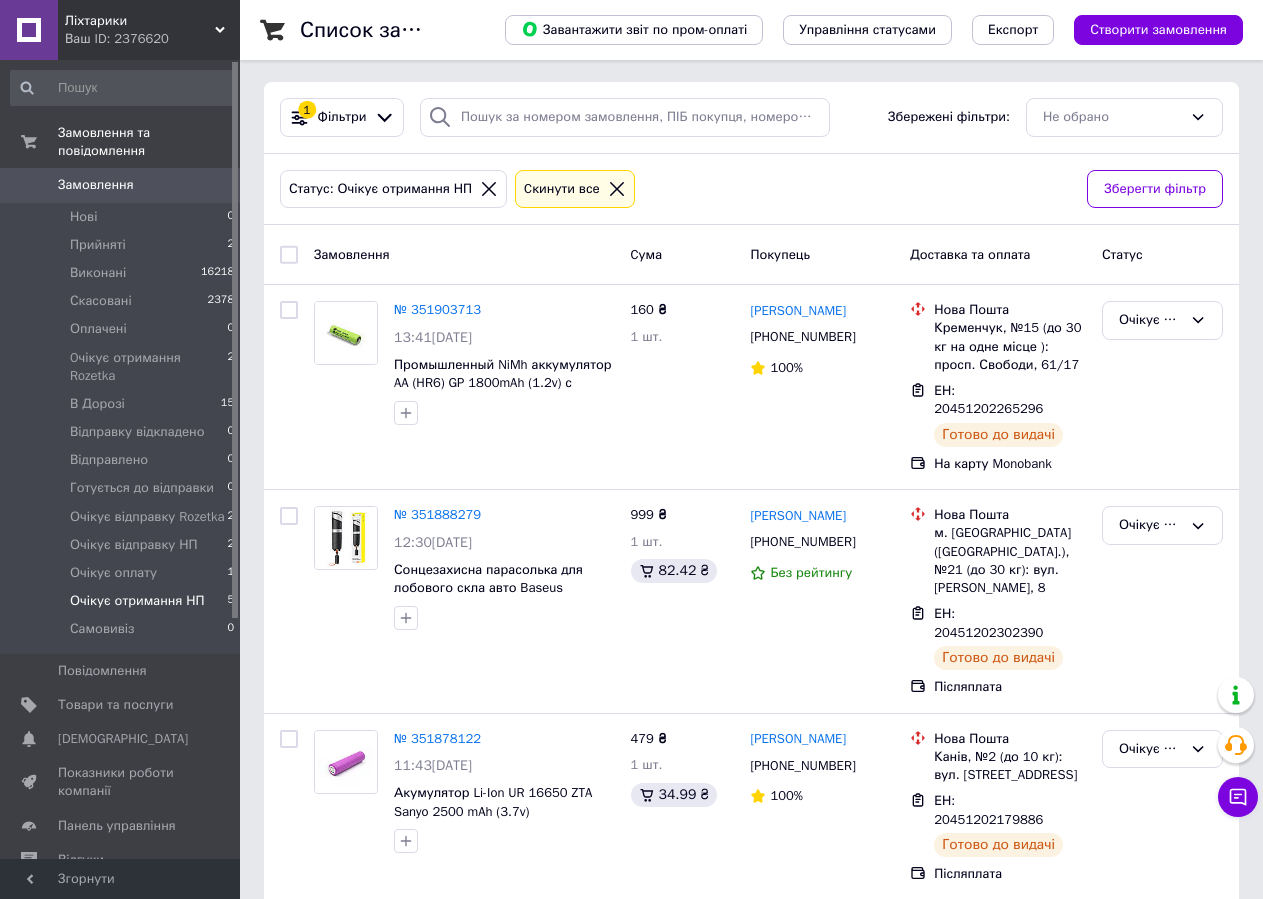 scroll, scrollTop: 0, scrollLeft: 0, axis: both 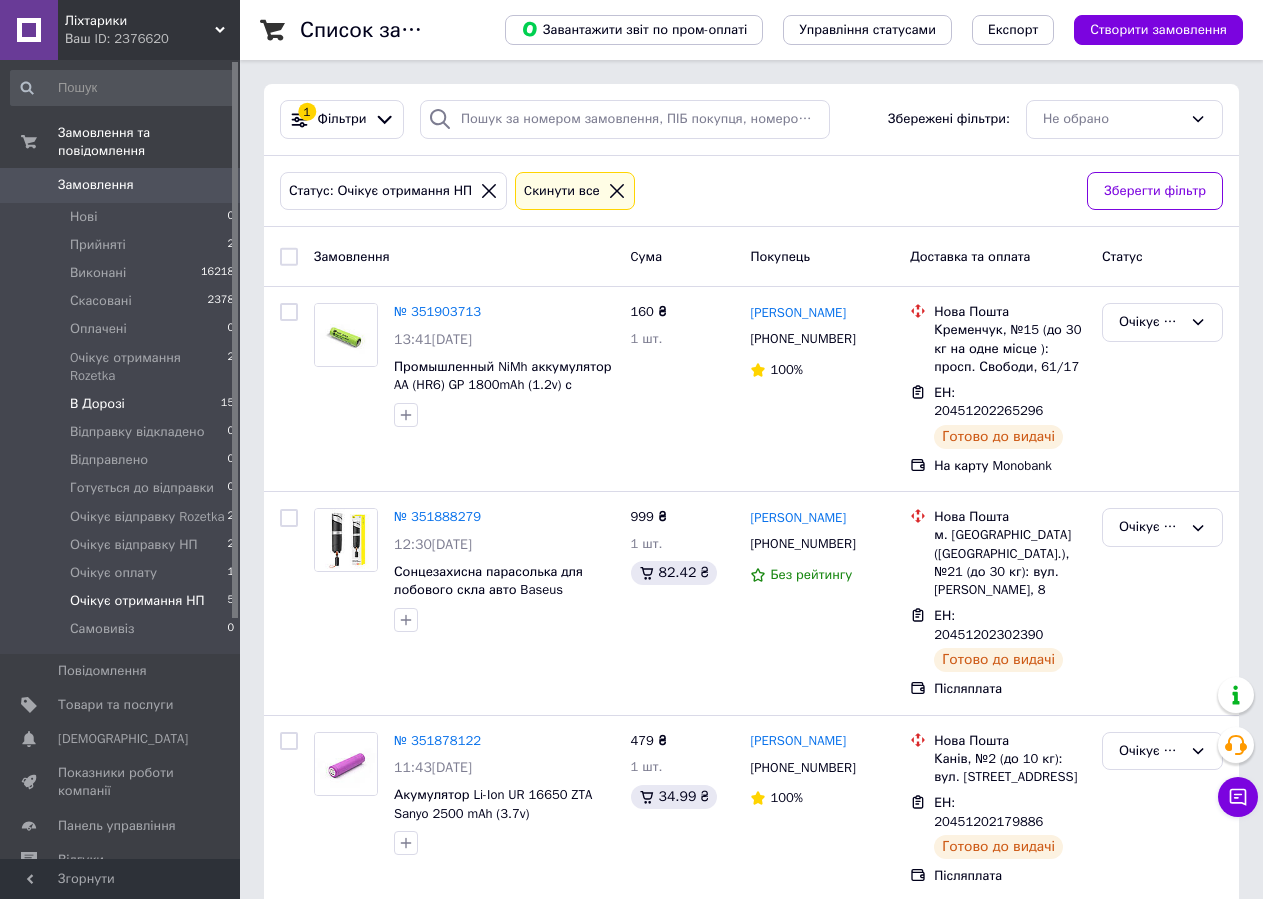 click on "В Дорозі 15" at bounding box center (123, 404) 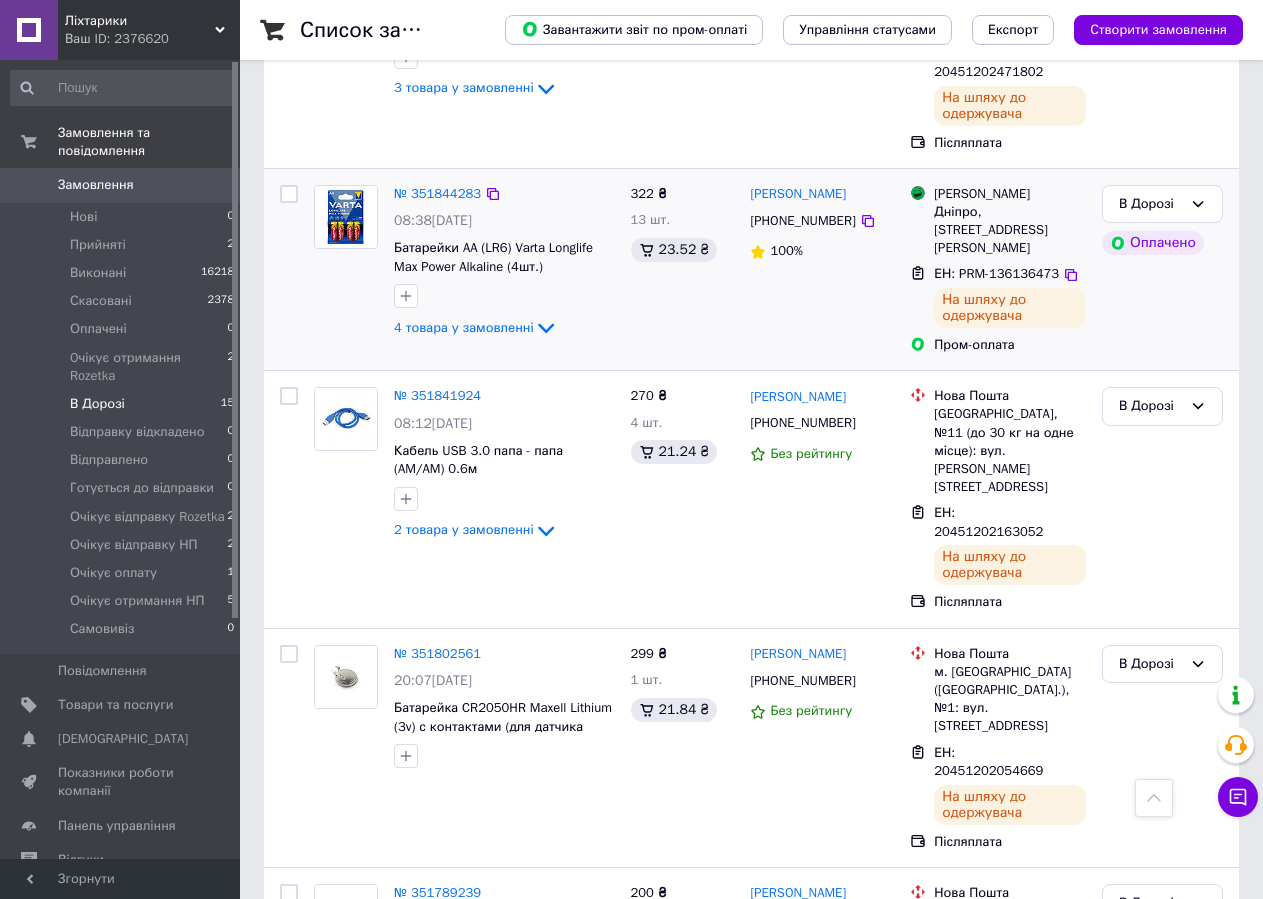 scroll, scrollTop: 2618, scrollLeft: 0, axis: vertical 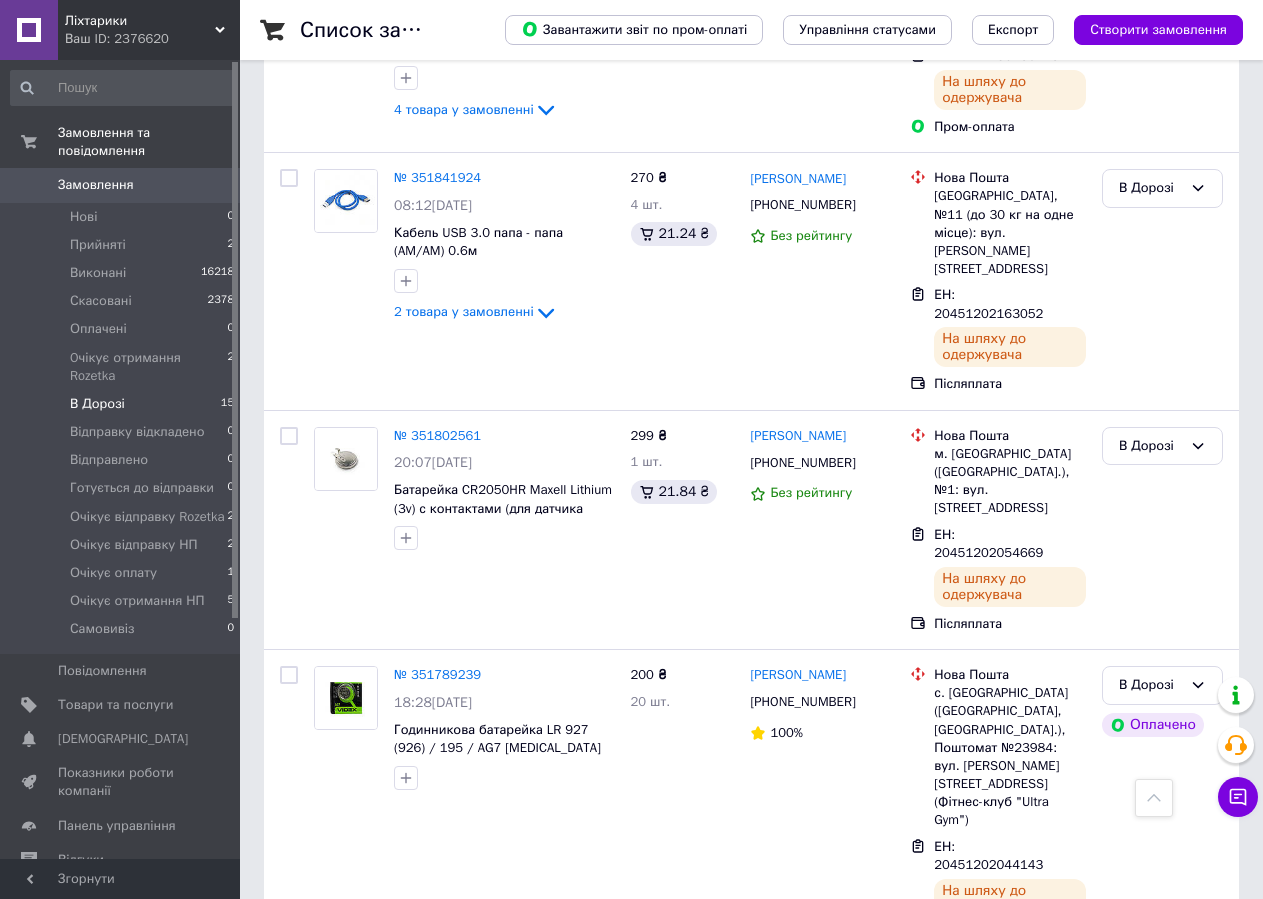 drag, startPoint x: 1162, startPoint y: 734, endPoint x: 1151, endPoint y: 754, distance: 22.825424 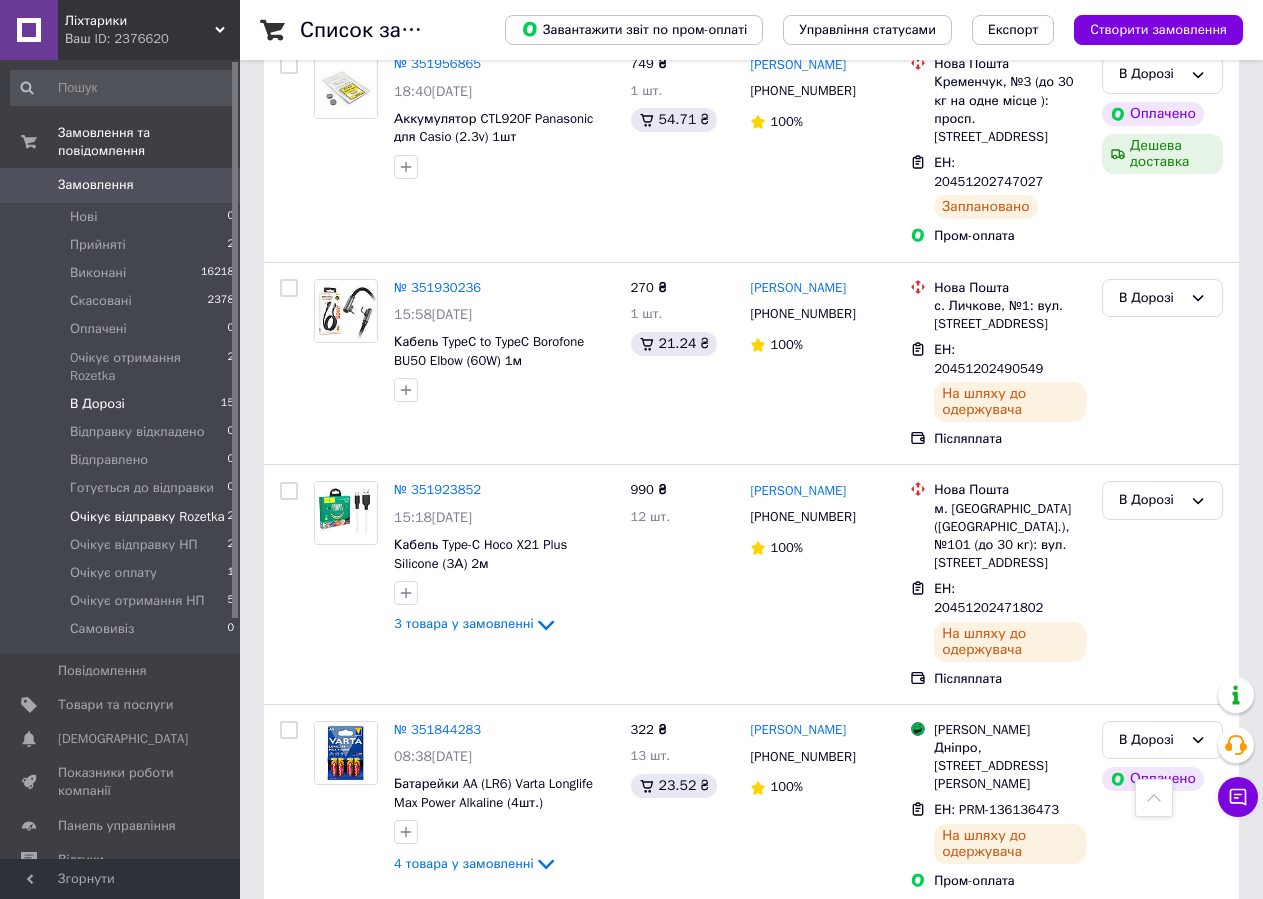 scroll, scrollTop: 1718, scrollLeft: 0, axis: vertical 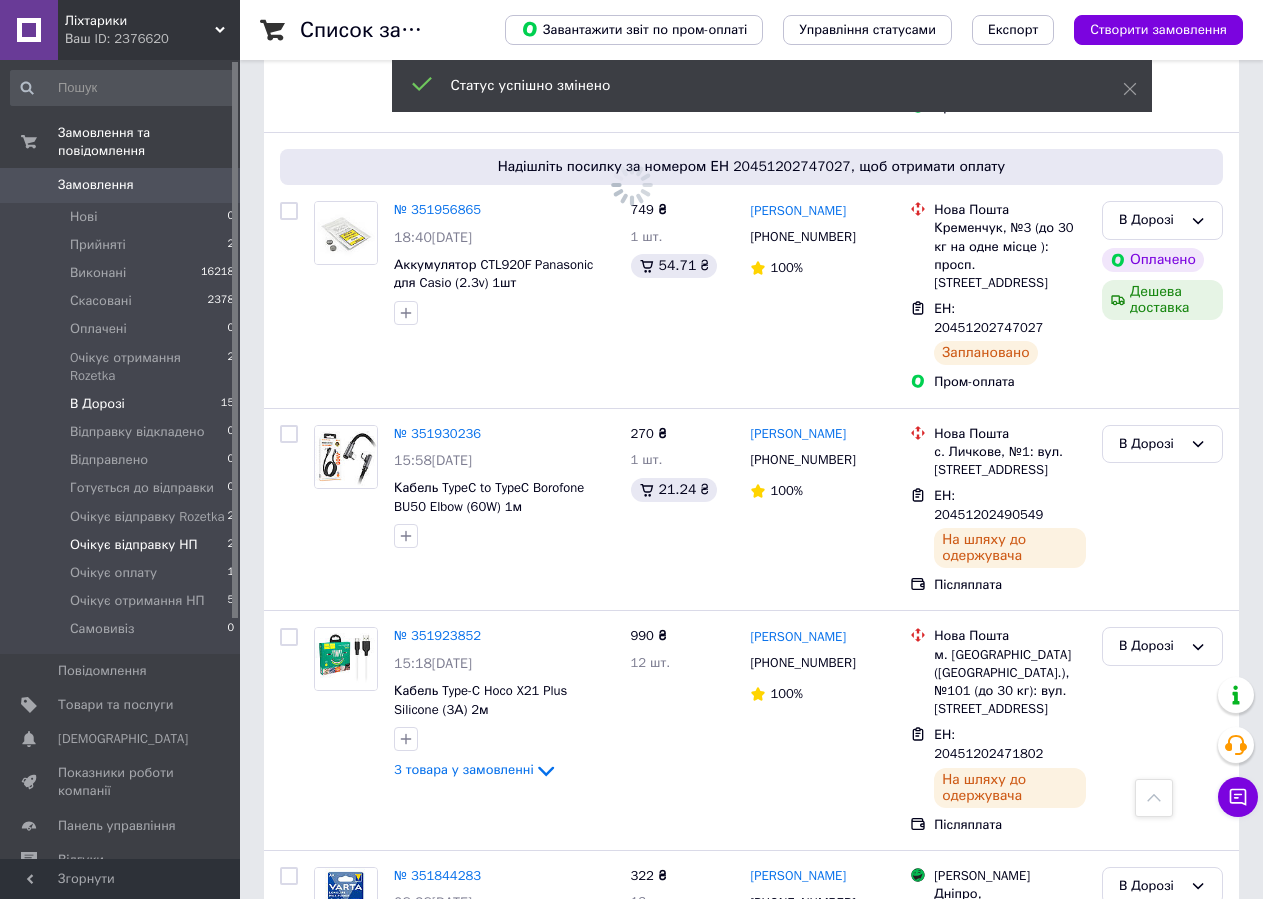 click on "Очікує відправку НП" at bounding box center [134, 545] 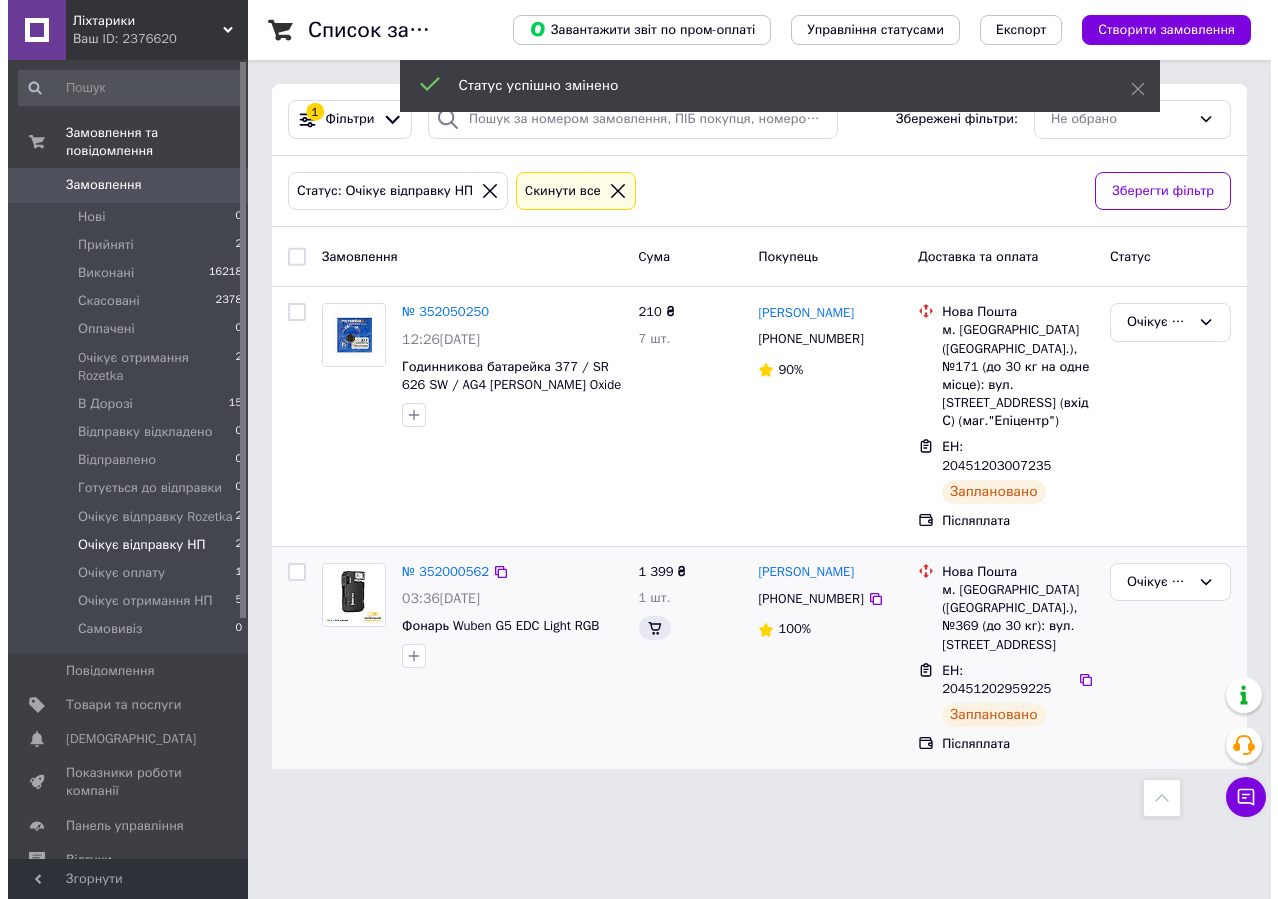 scroll, scrollTop: 0, scrollLeft: 0, axis: both 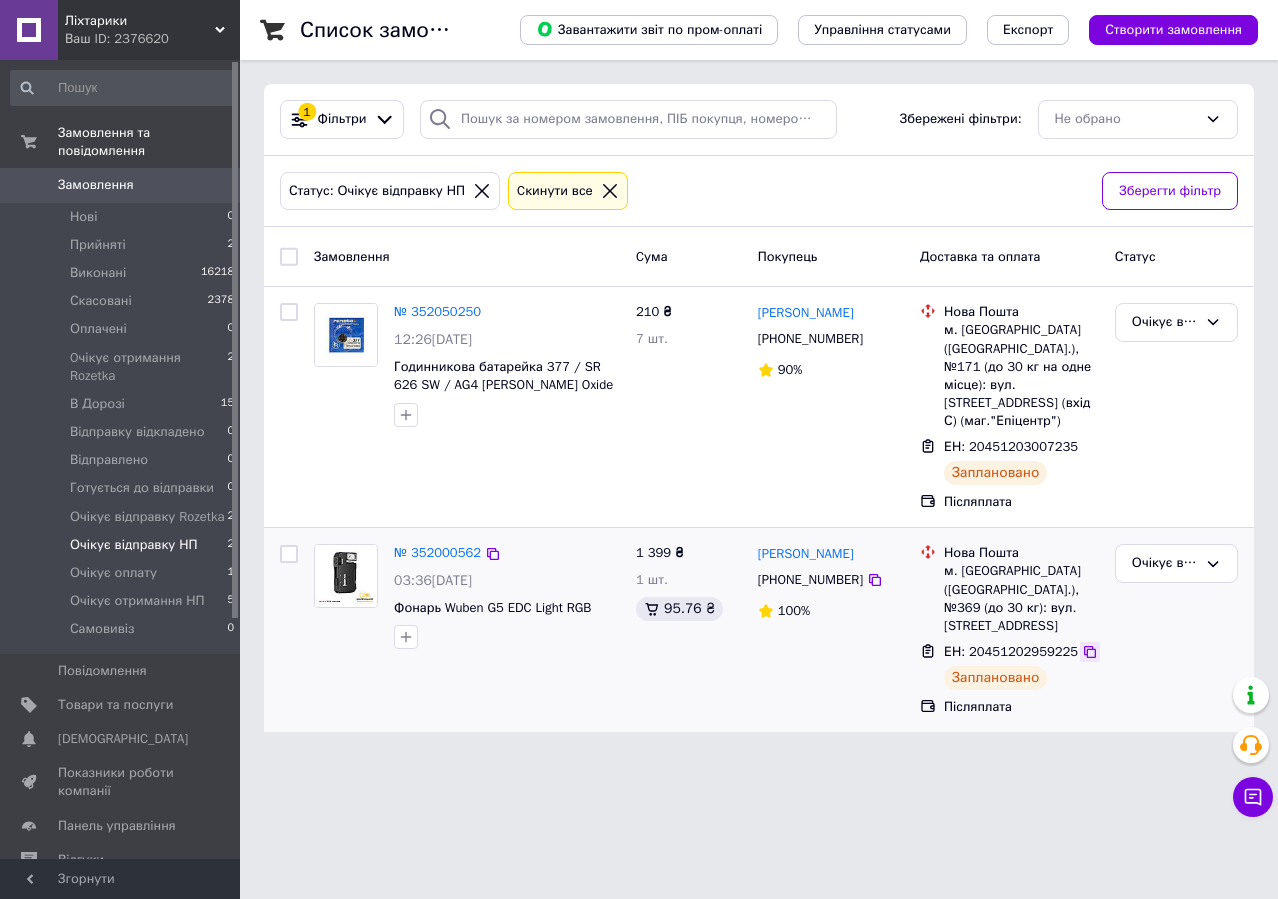 click 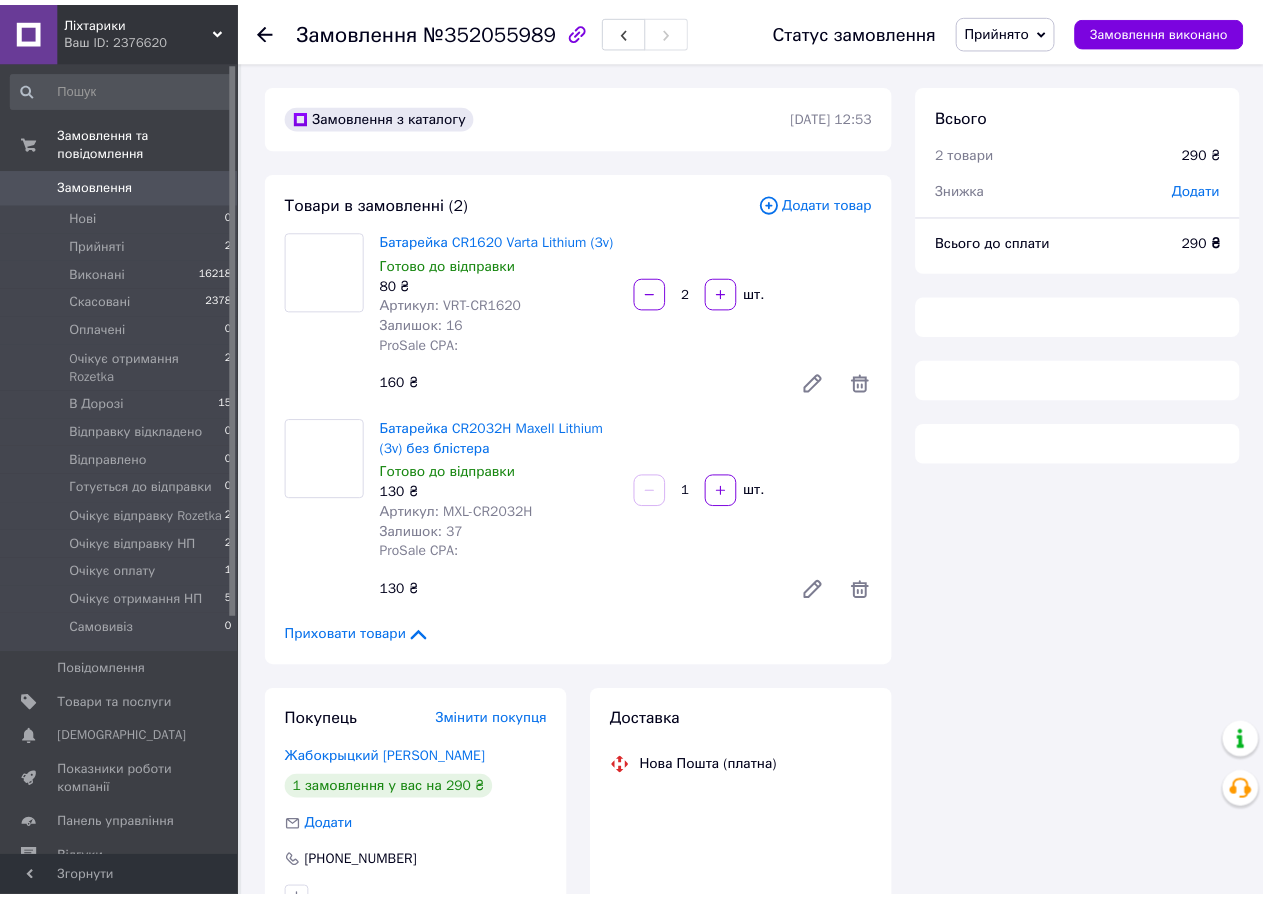 scroll, scrollTop: 0, scrollLeft: 0, axis: both 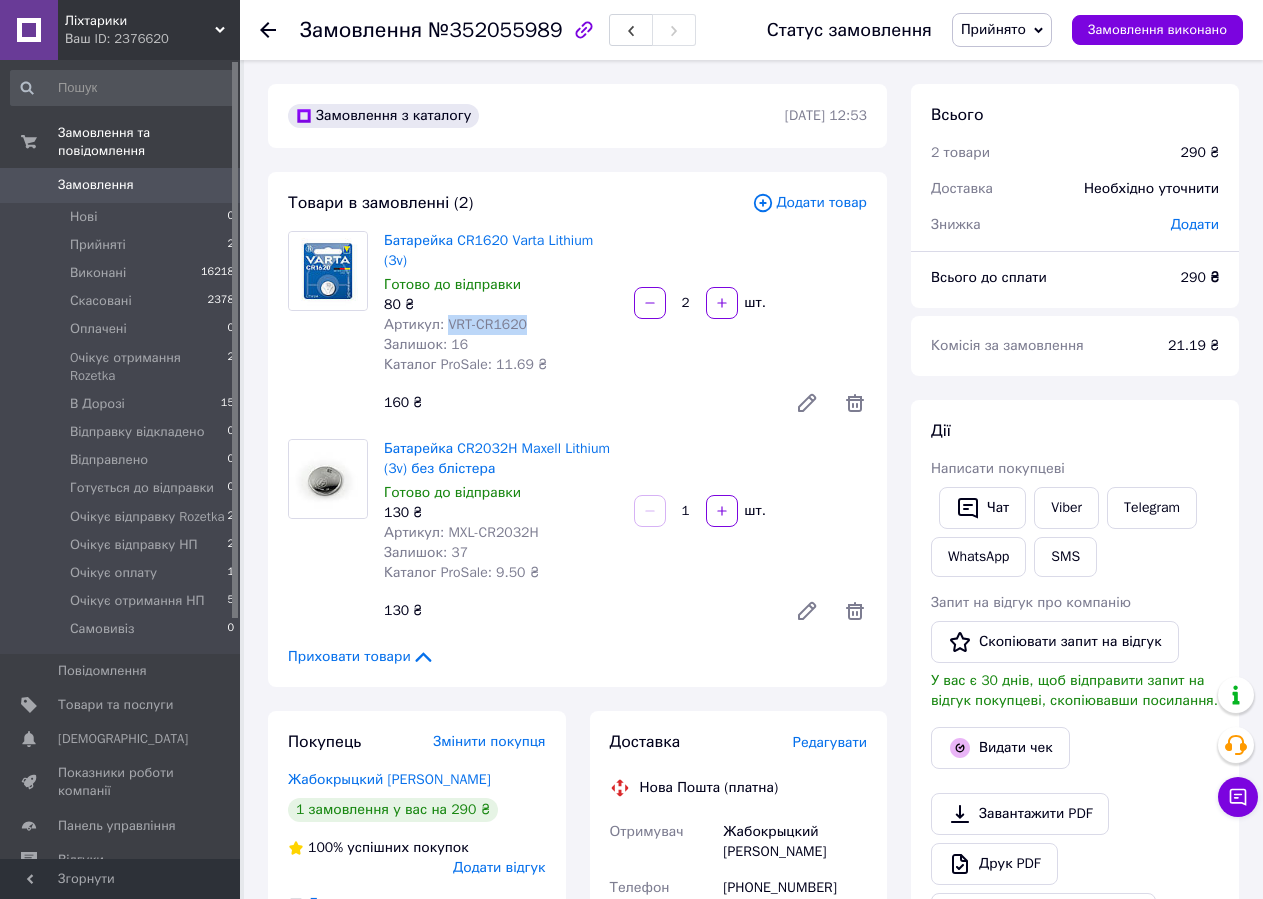 drag, startPoint x: 444, startPoint y: 305, endPoint x: 539, endPoint y: 308, distance: 95.047356 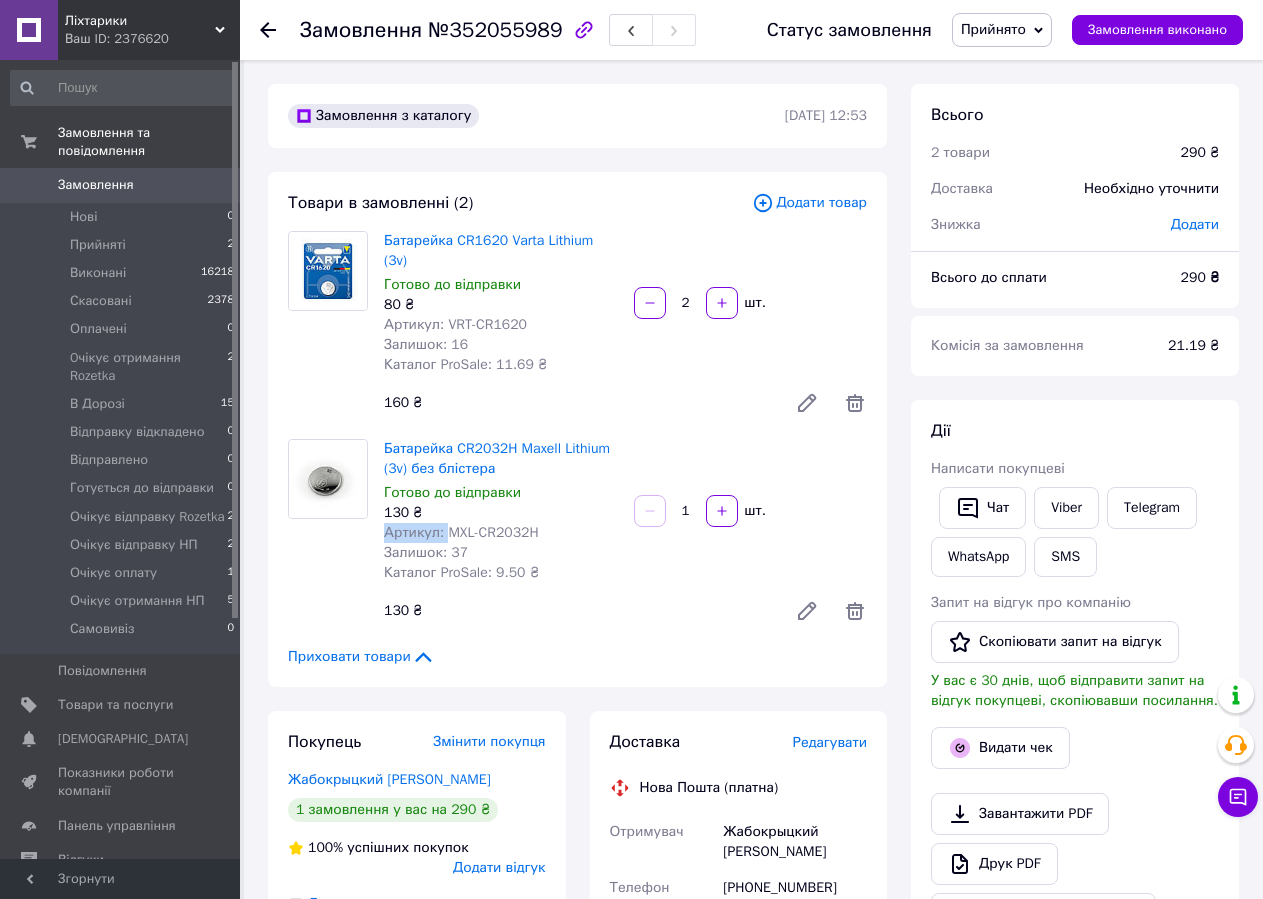 copy on "130 ₴ Артикул:" 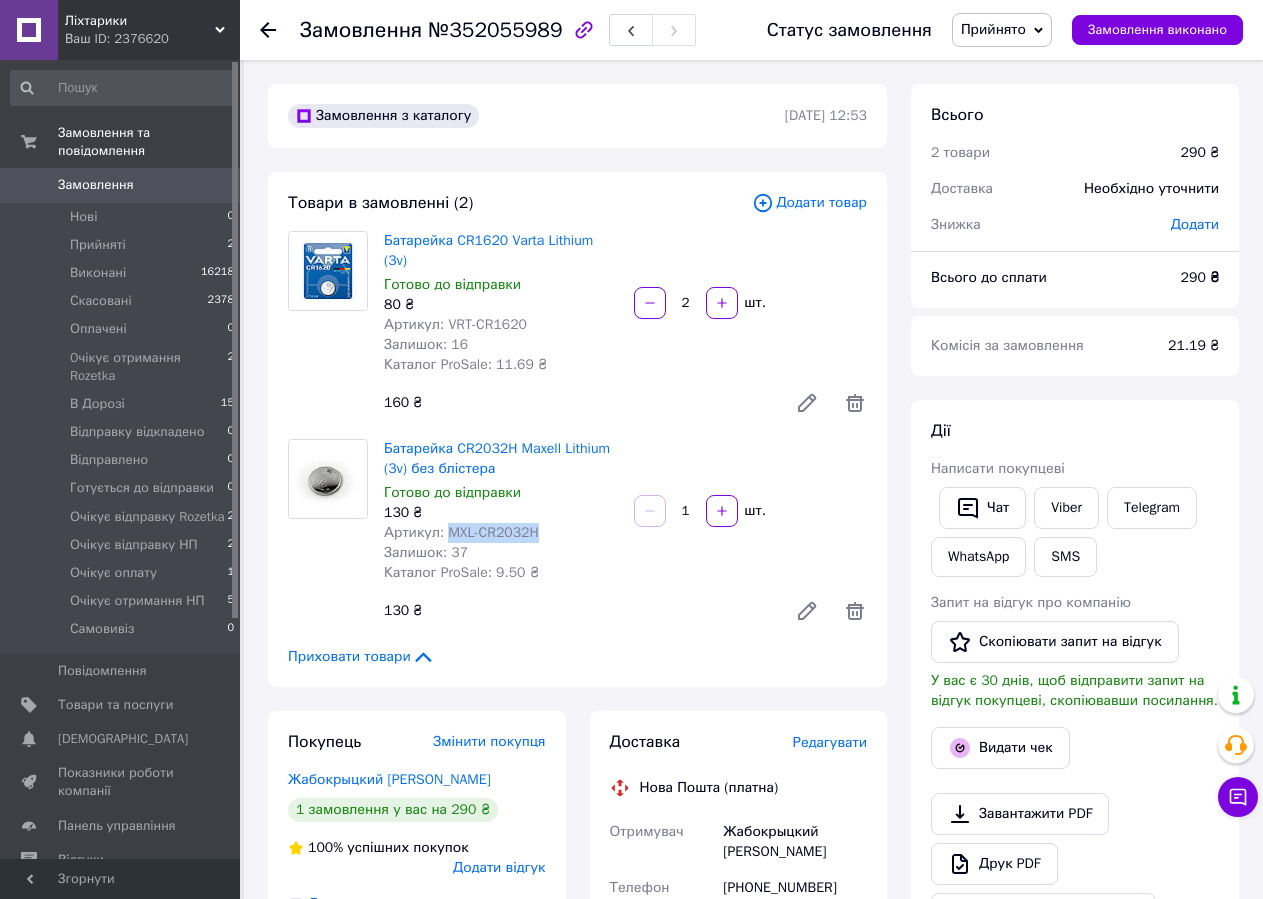 drag, startPoint x: 443, startPoint y: 512, endPoint x: 548, endPoint y: 509, distance: 105.04285 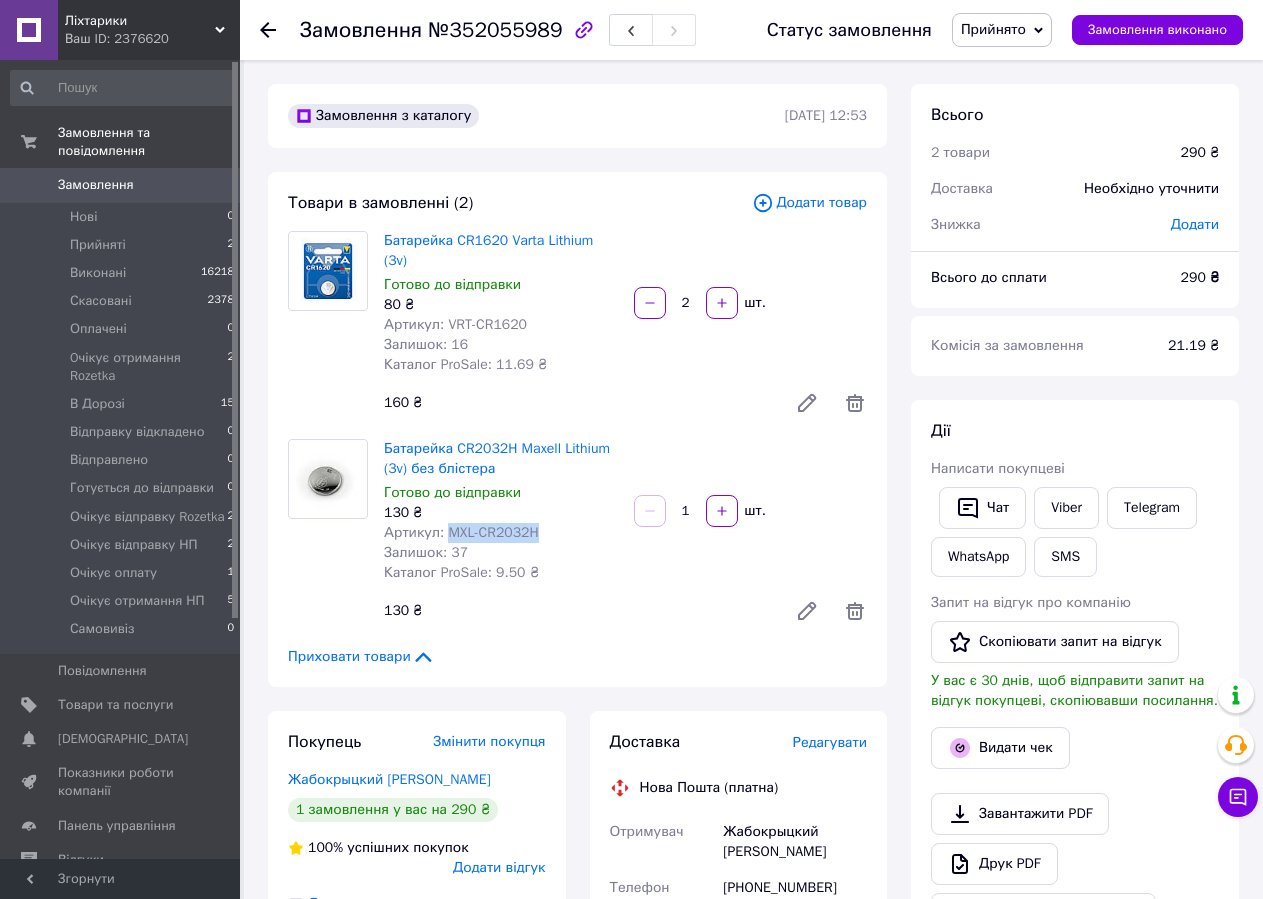 drag, startPoint x: 488, startPoint y: 575, endPoint x: 468, endPoint y: 552, distance: 30.479502 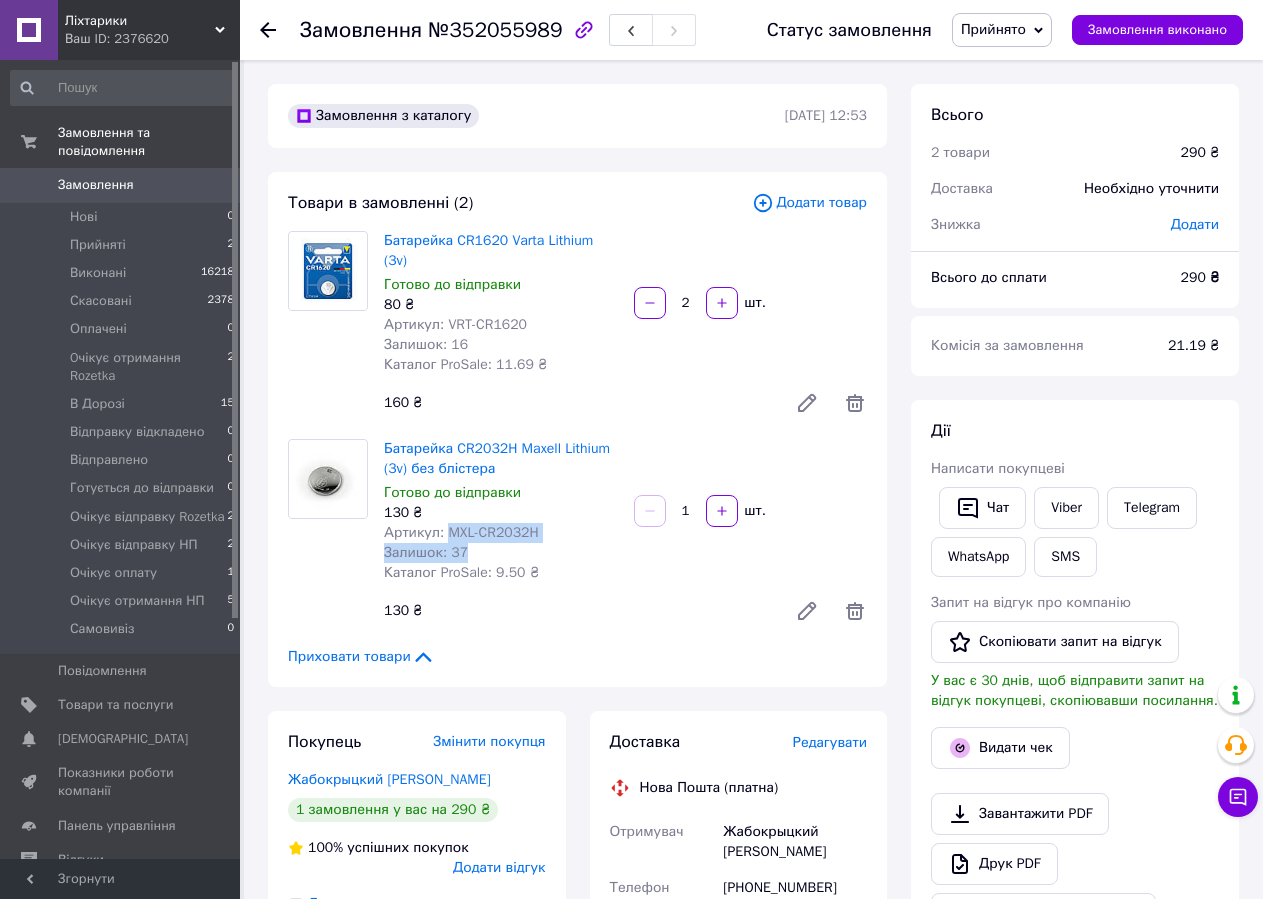 copy on "MXL-CR2032H Залишок: 37" 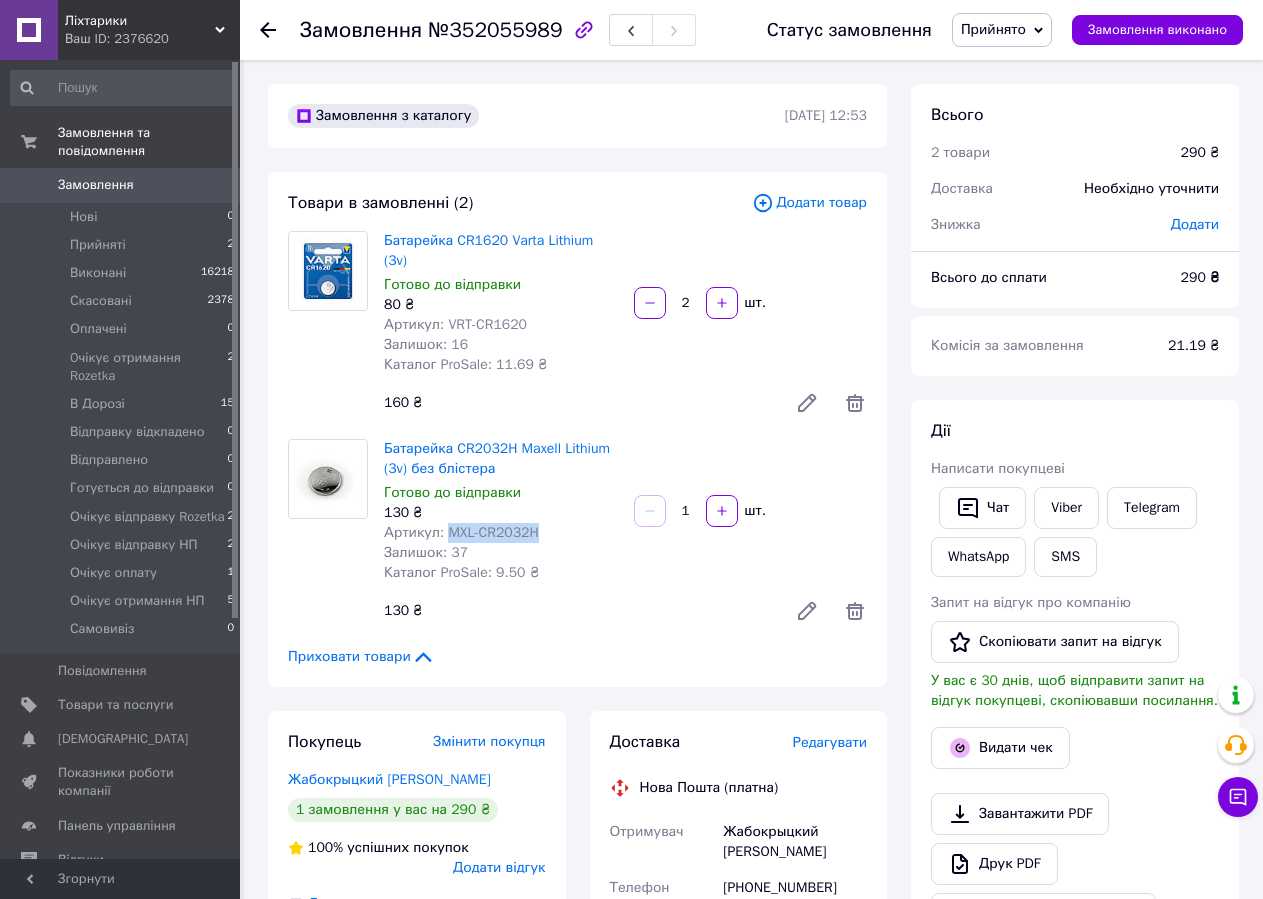 drag, startPoint x: 458, startPoint y: 516, endPoint x: 553, endPoint y: 514, distance: 95.02105 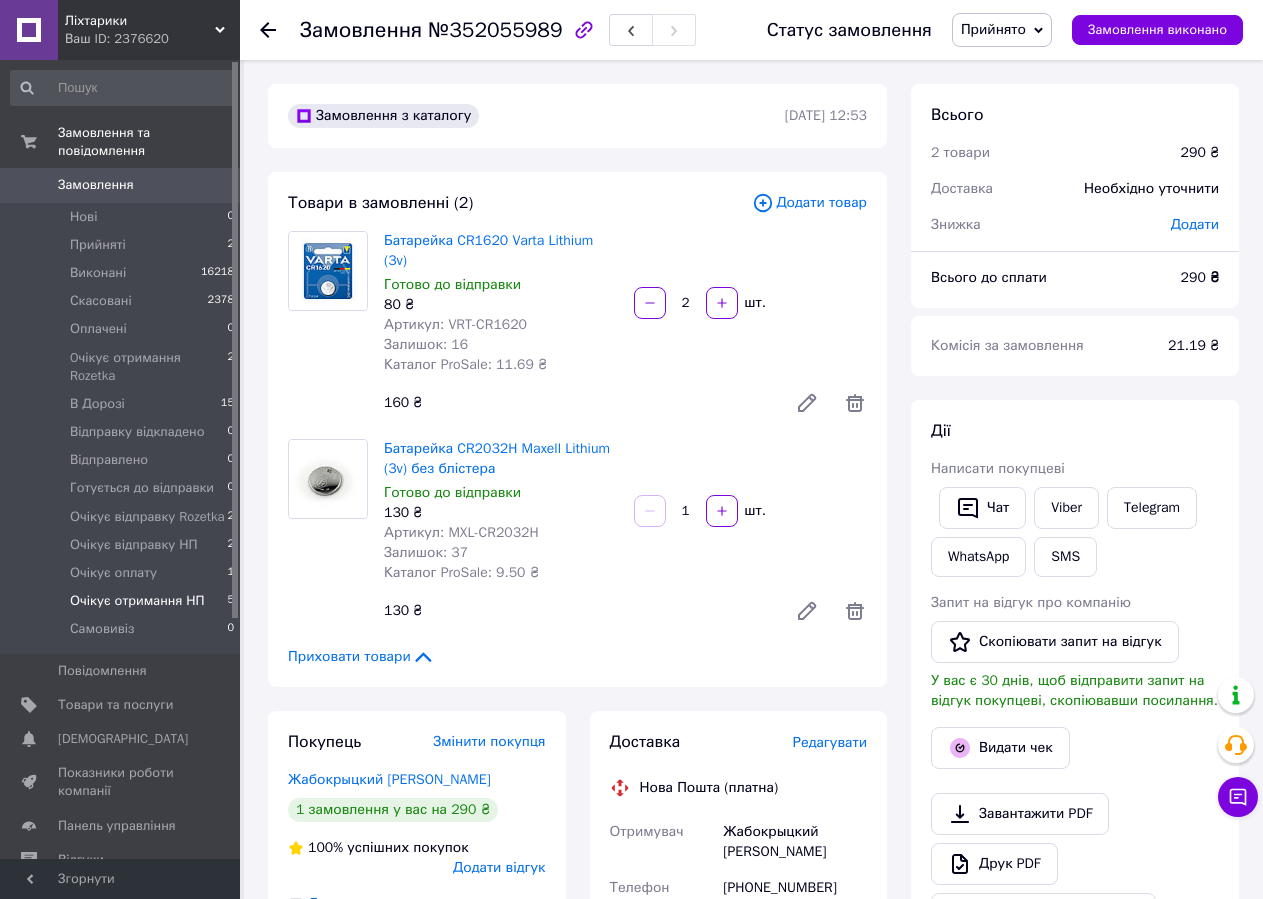 click on "Очікує отримання НП" at bounding box center (137, 601) 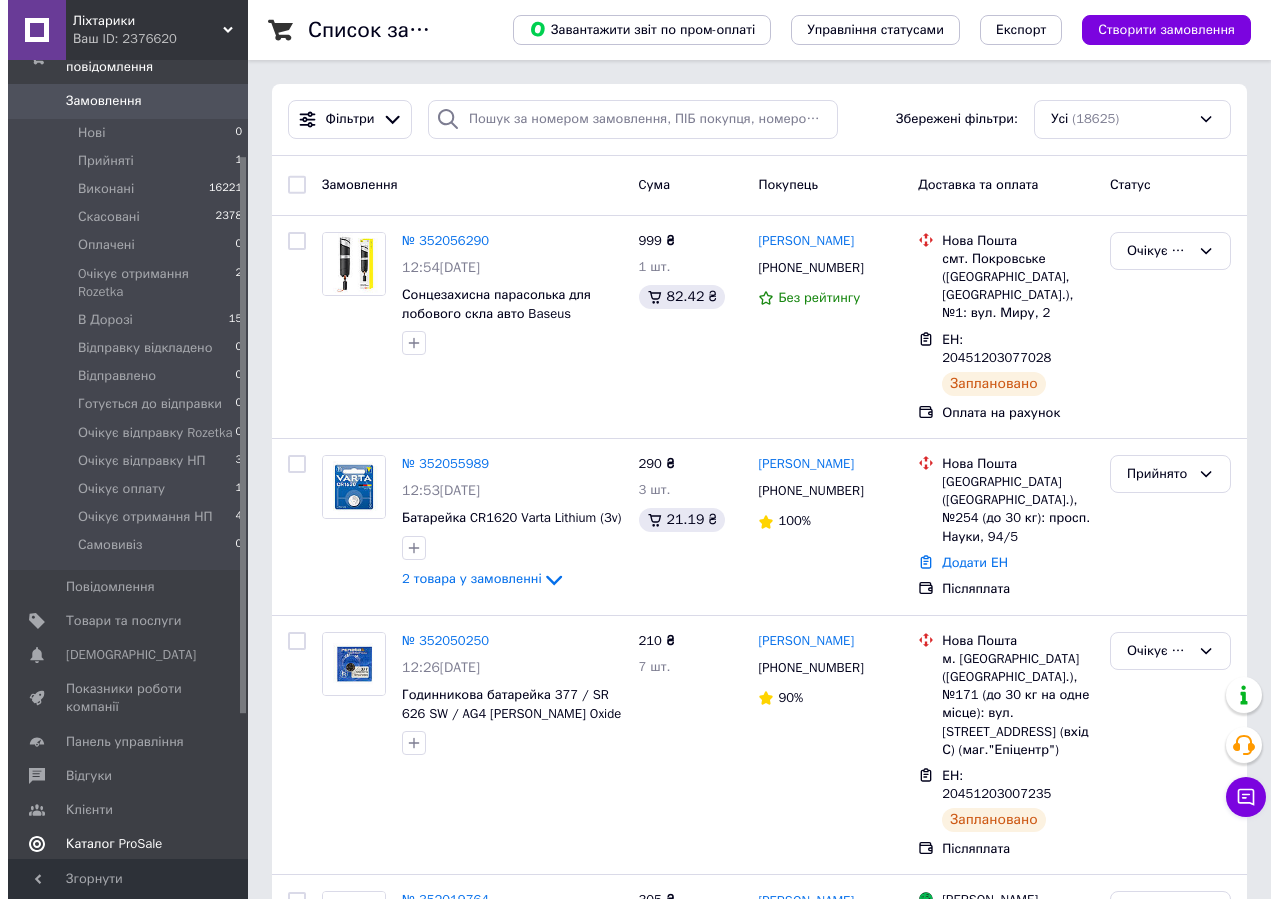 scroll, scrollTop: 200, scrollLeft: 0, axis: vertical 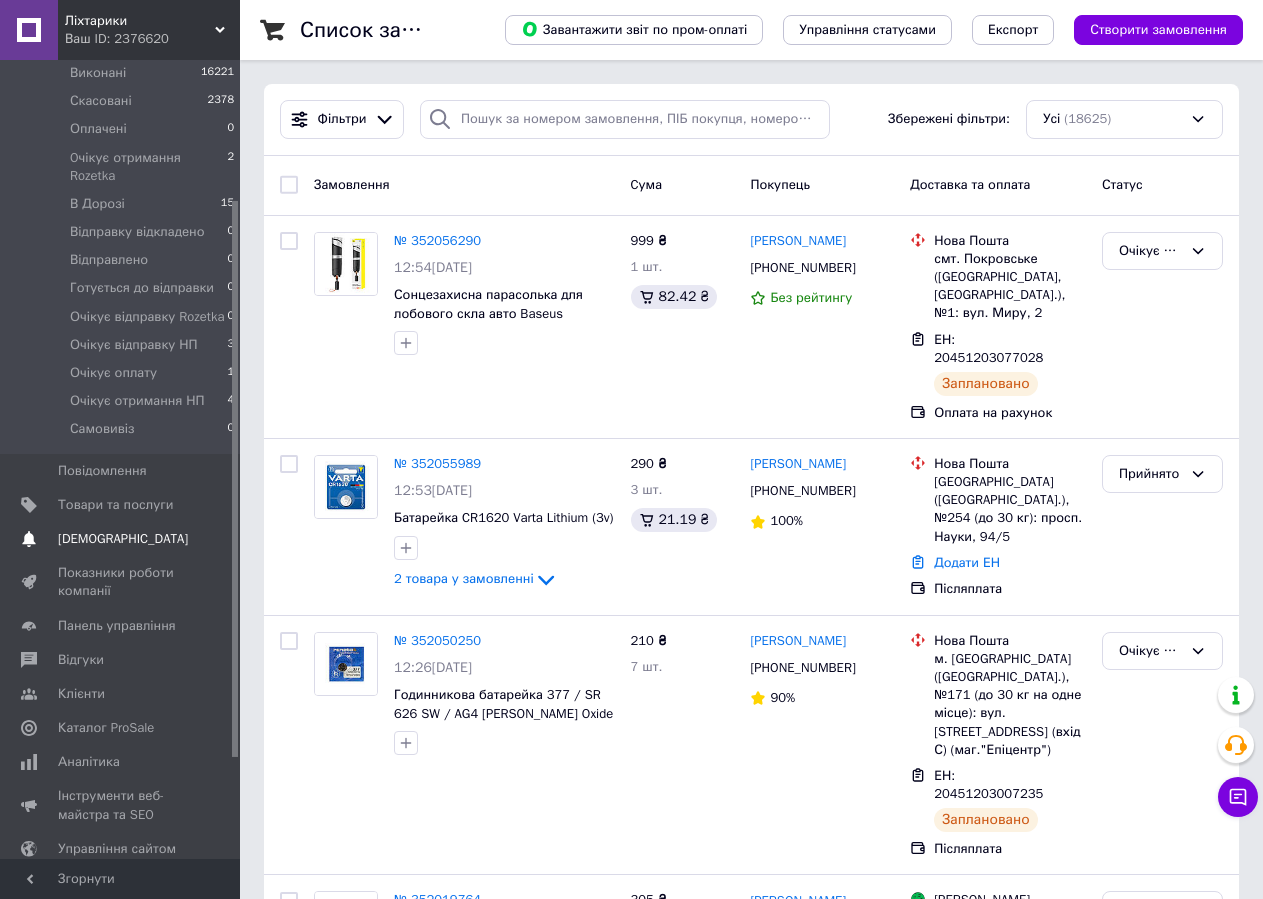 click on "[DEMOGRAPHIC_DATA]" at bounding box center [123, 539] 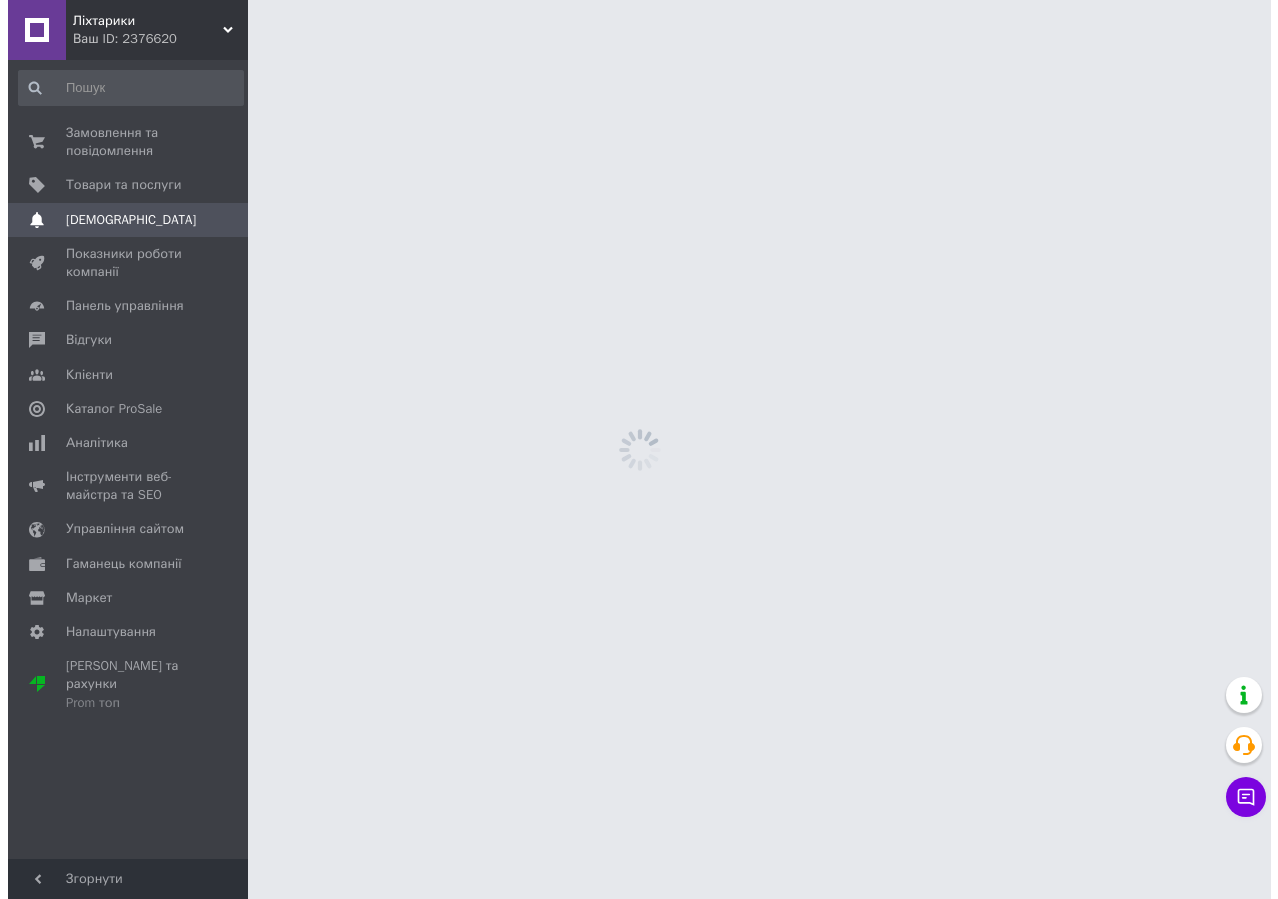 scroll, scrollTop: 0, scrollLeft: 0, axis: both 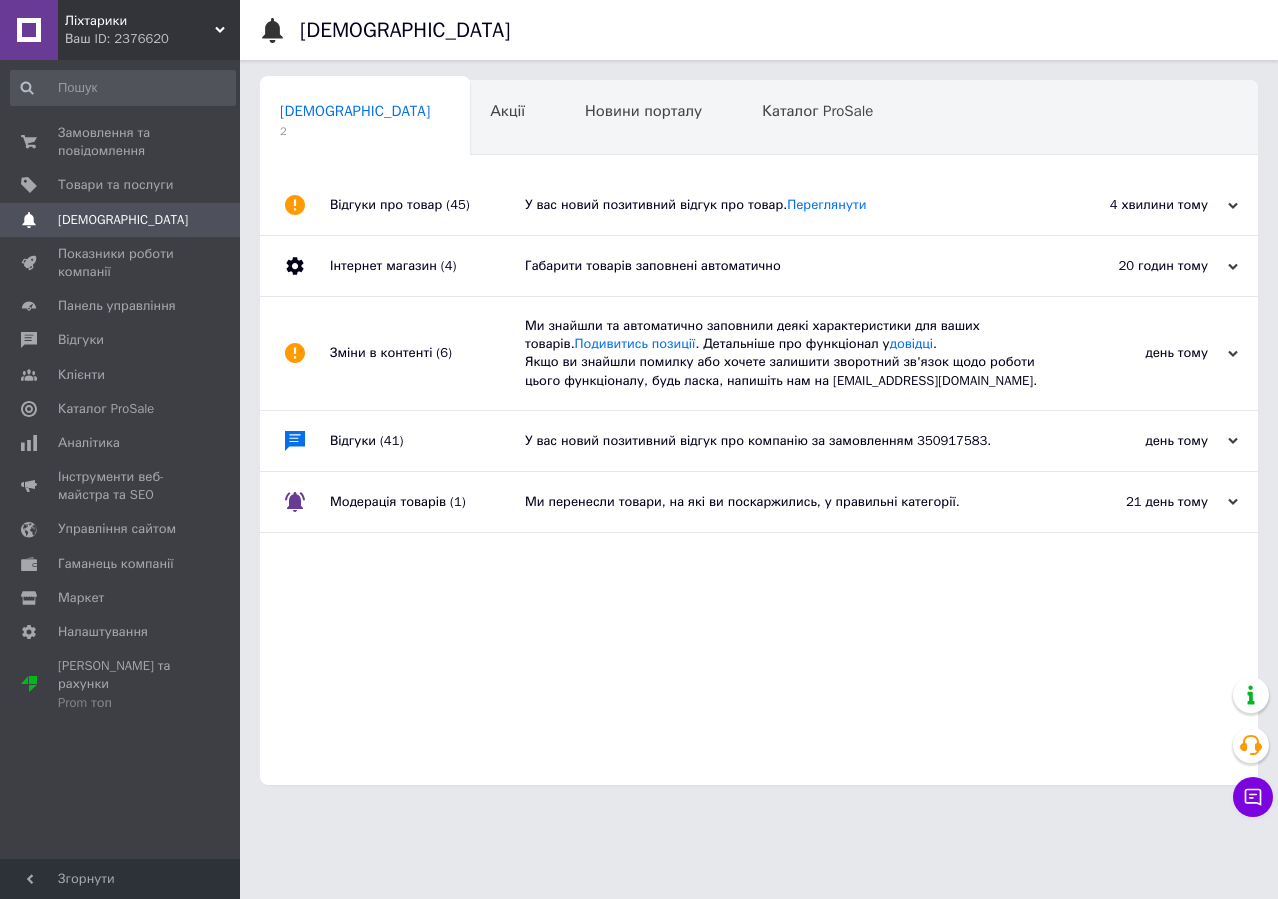 click on "У вас новий позитивний відгук про товар.  Переглянути" at bounding box center [781, 205] 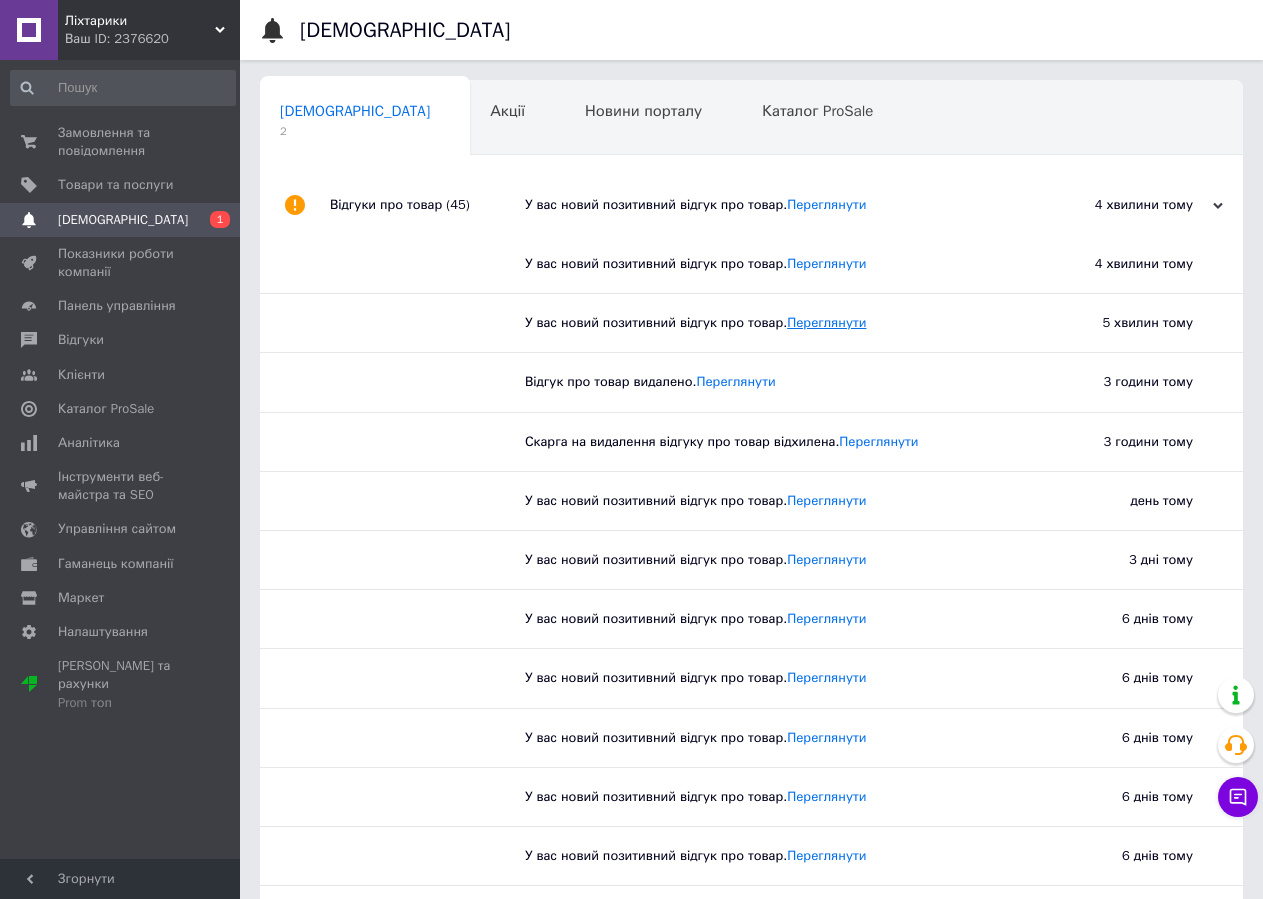 click on "Переглянути" at bounding box center [826, 322] 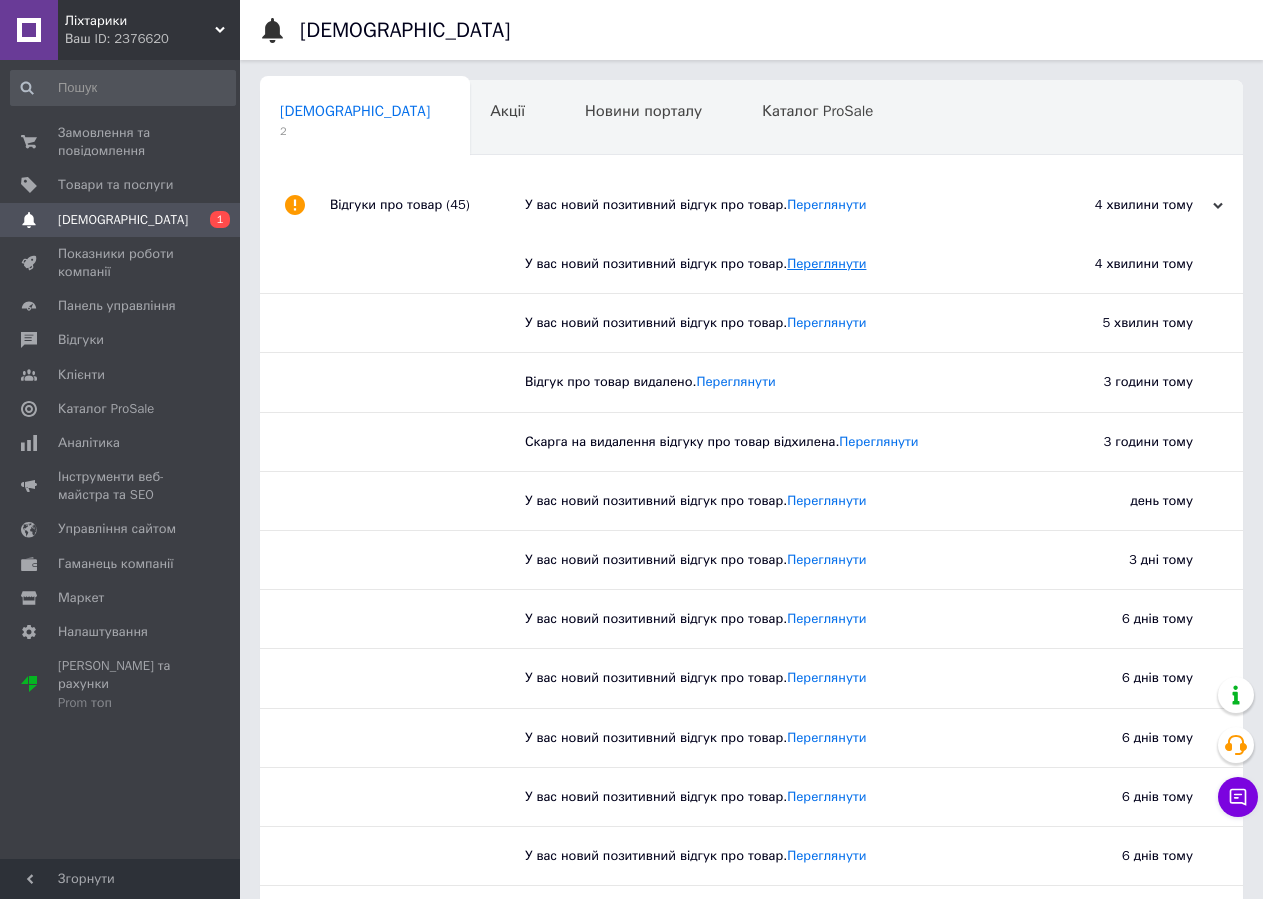 click on "Переглянути" at bounding box center [826, 263] 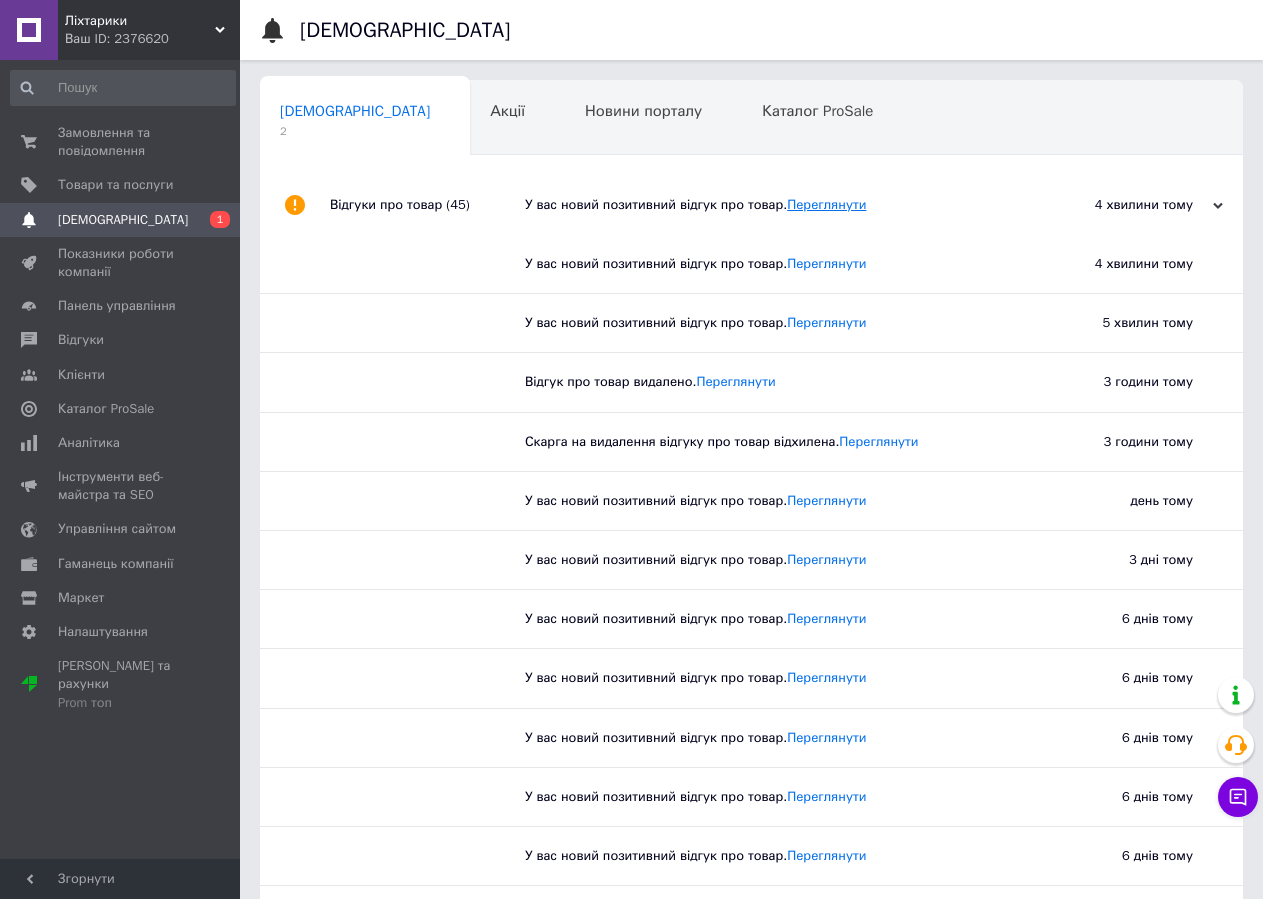 click on "Переглянути" at bounding box center (826, 204) 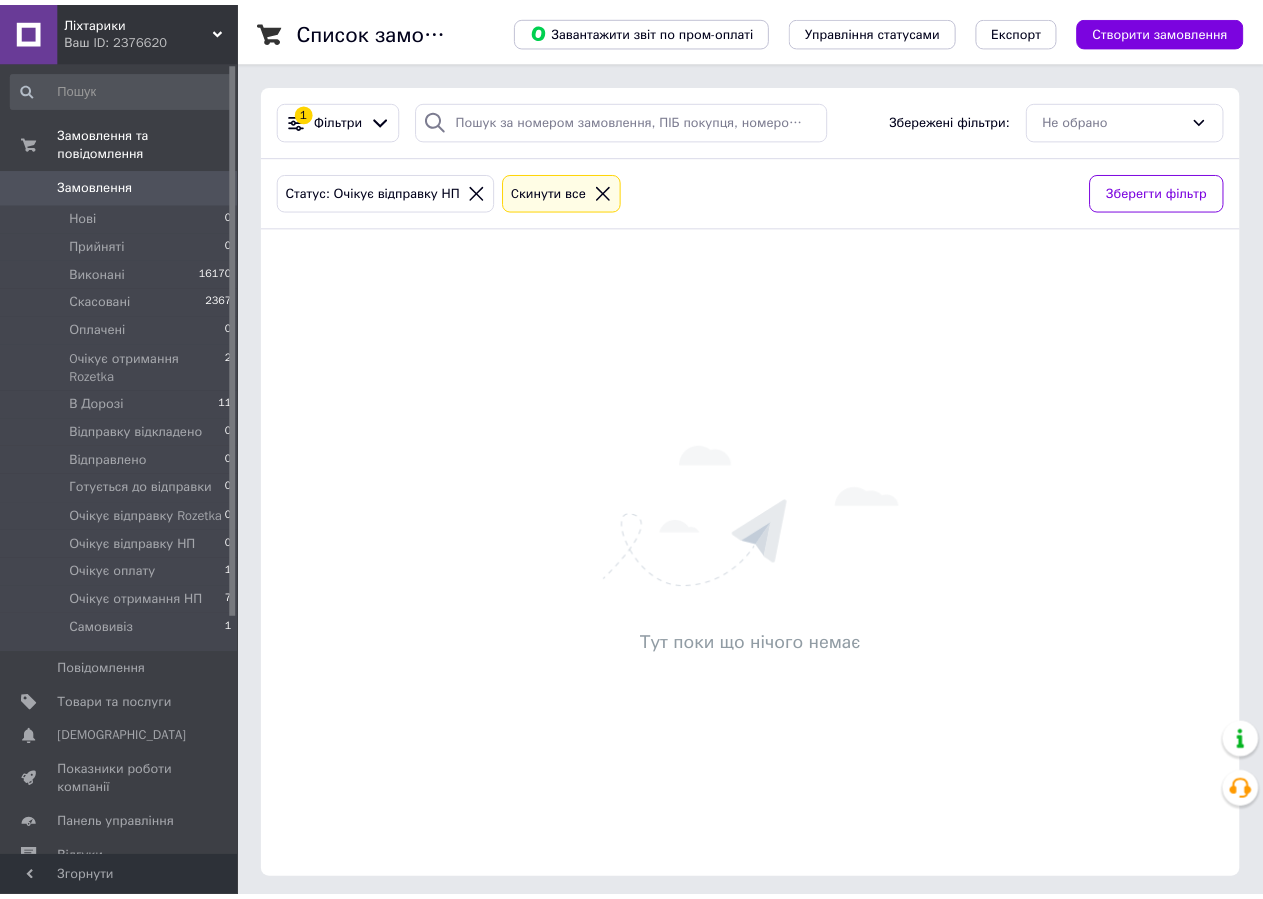 scroll, scrollTop: 0, scrollLeft: 0, axis: both 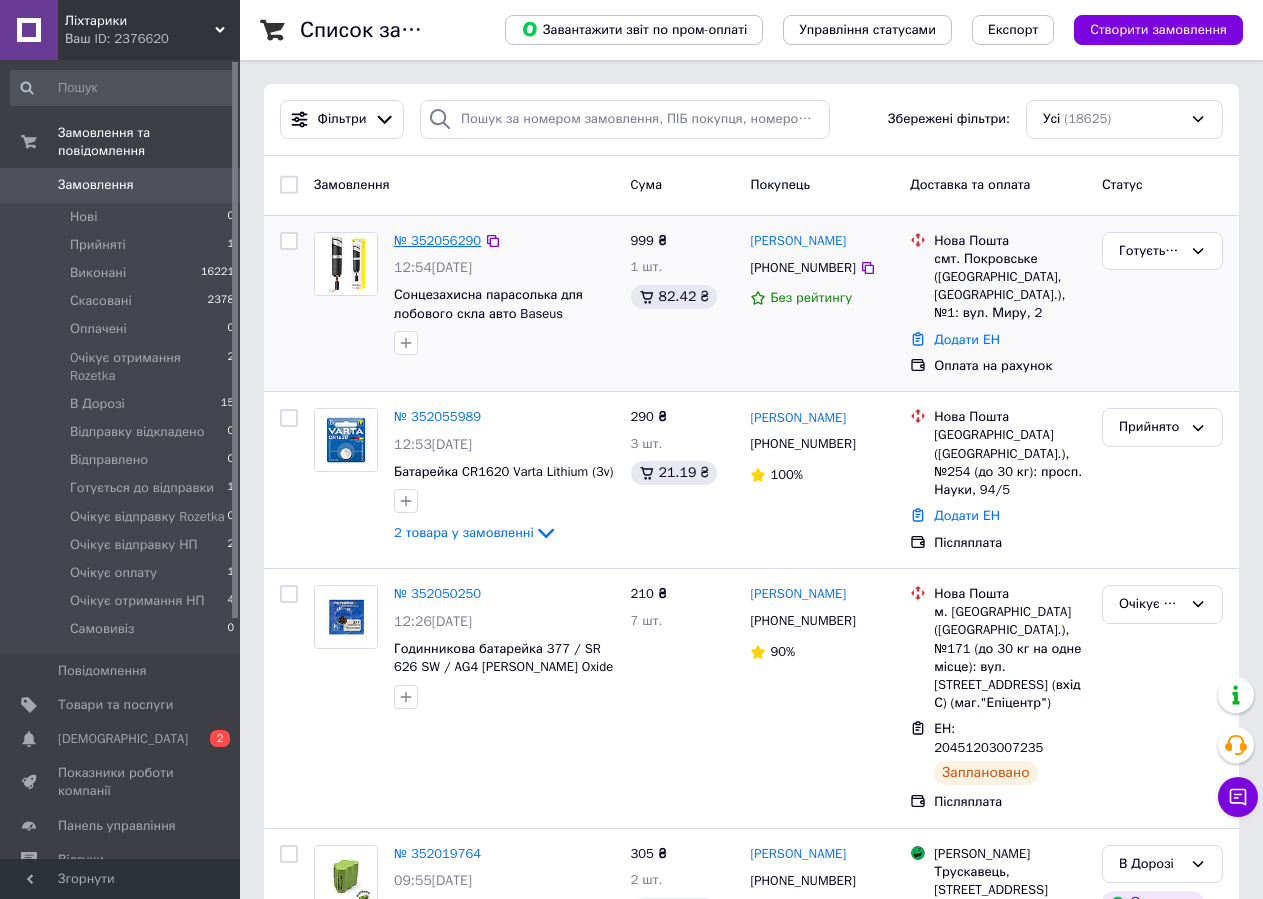 click on "№ 352056290" at bounding box center [437, 240] 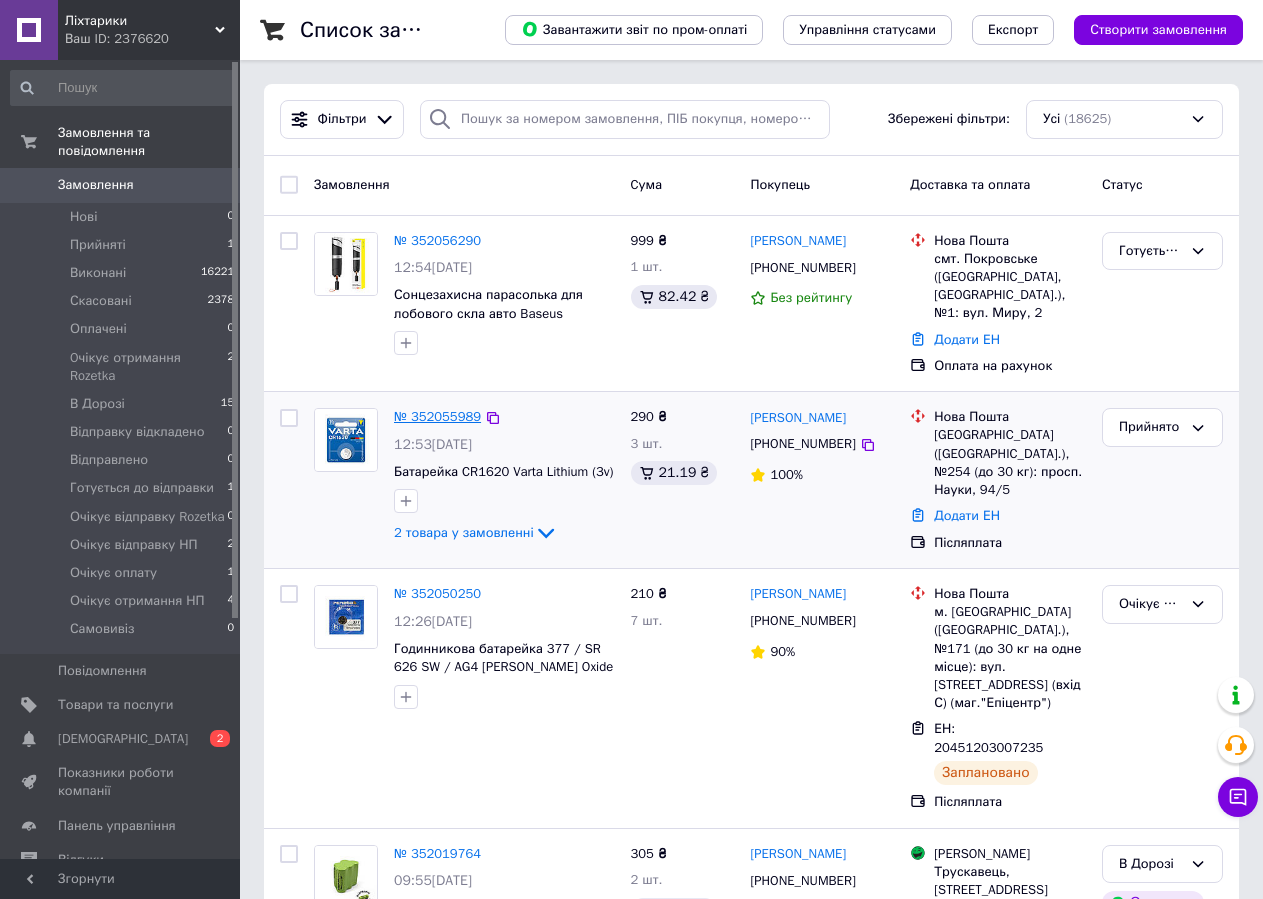 click on "№ 352055989" at bounding box center [437, 416] 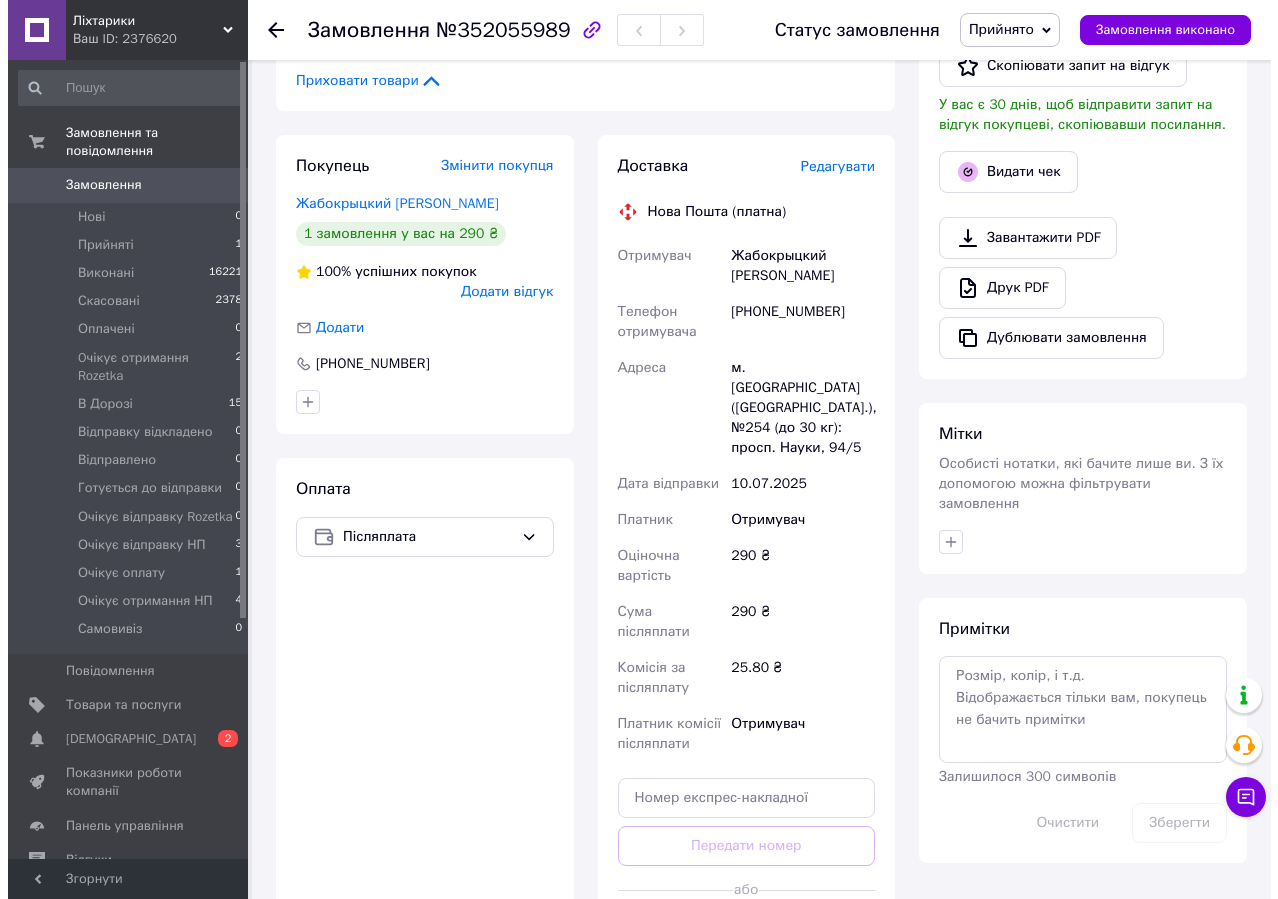 scroll, scrollTop: 600, scrollLeft: 0, axis: vertical 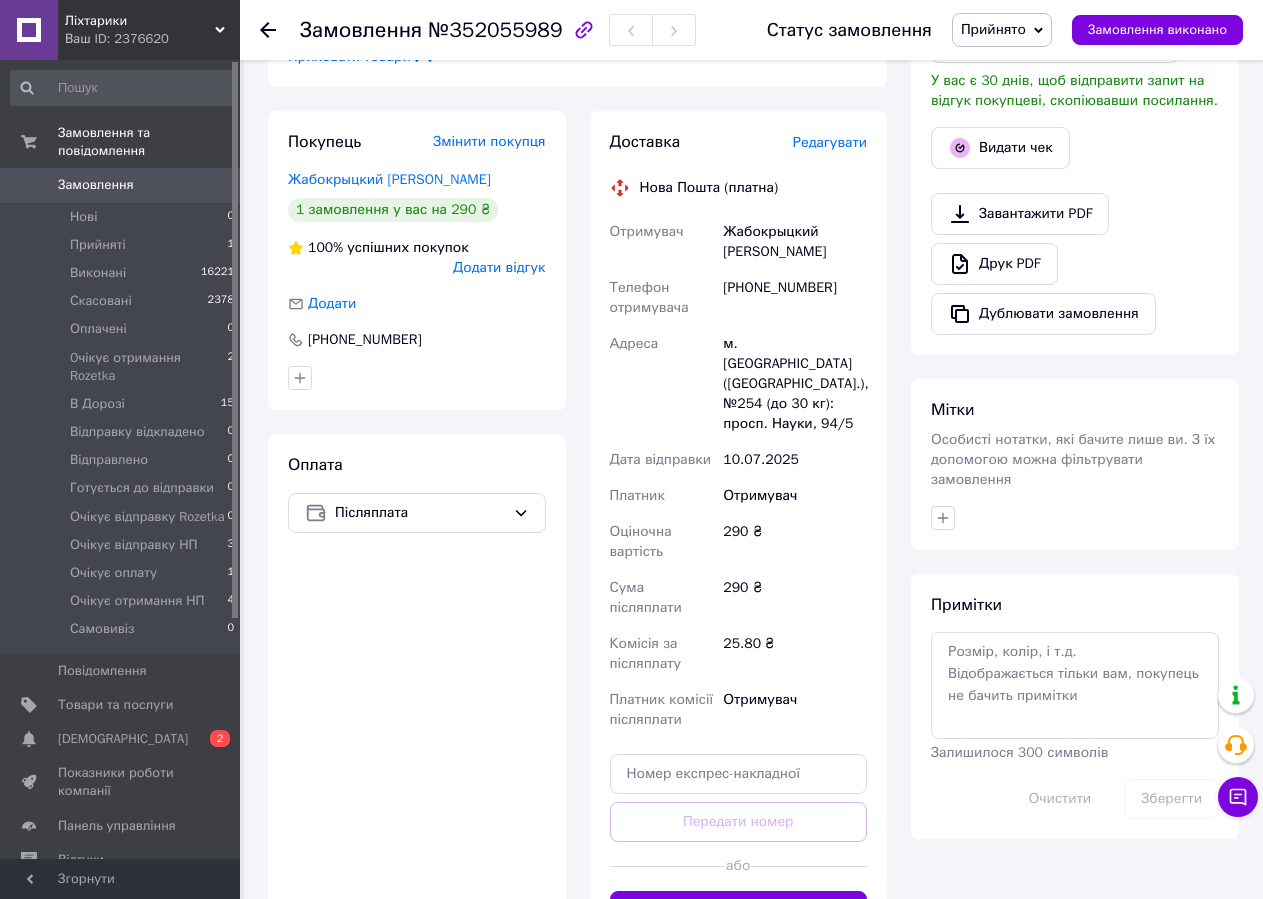 click on "Редагувати" at bounding box center [830, 142] 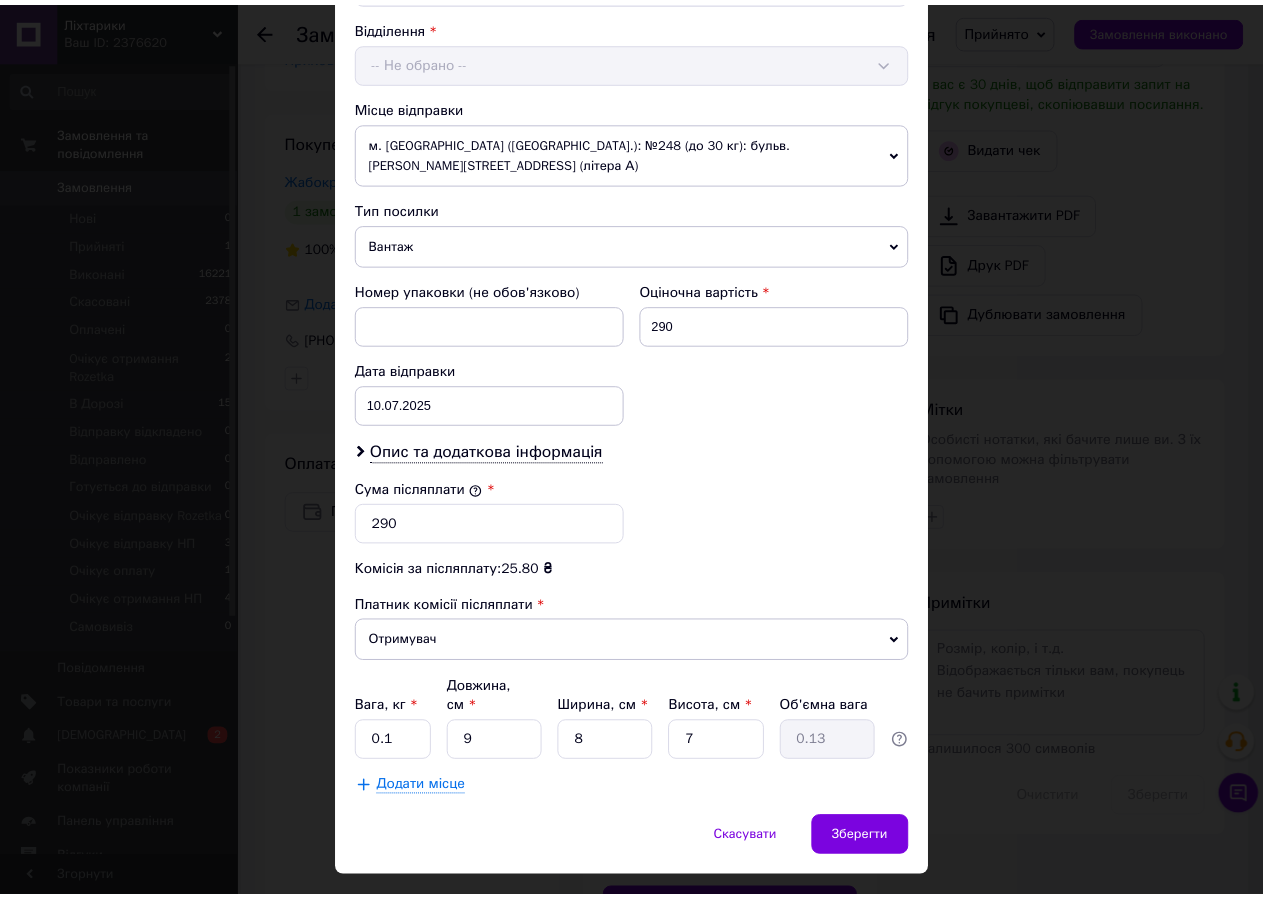 scroll, scrollTop: 627, scrollLeft: 0, axis: vertical 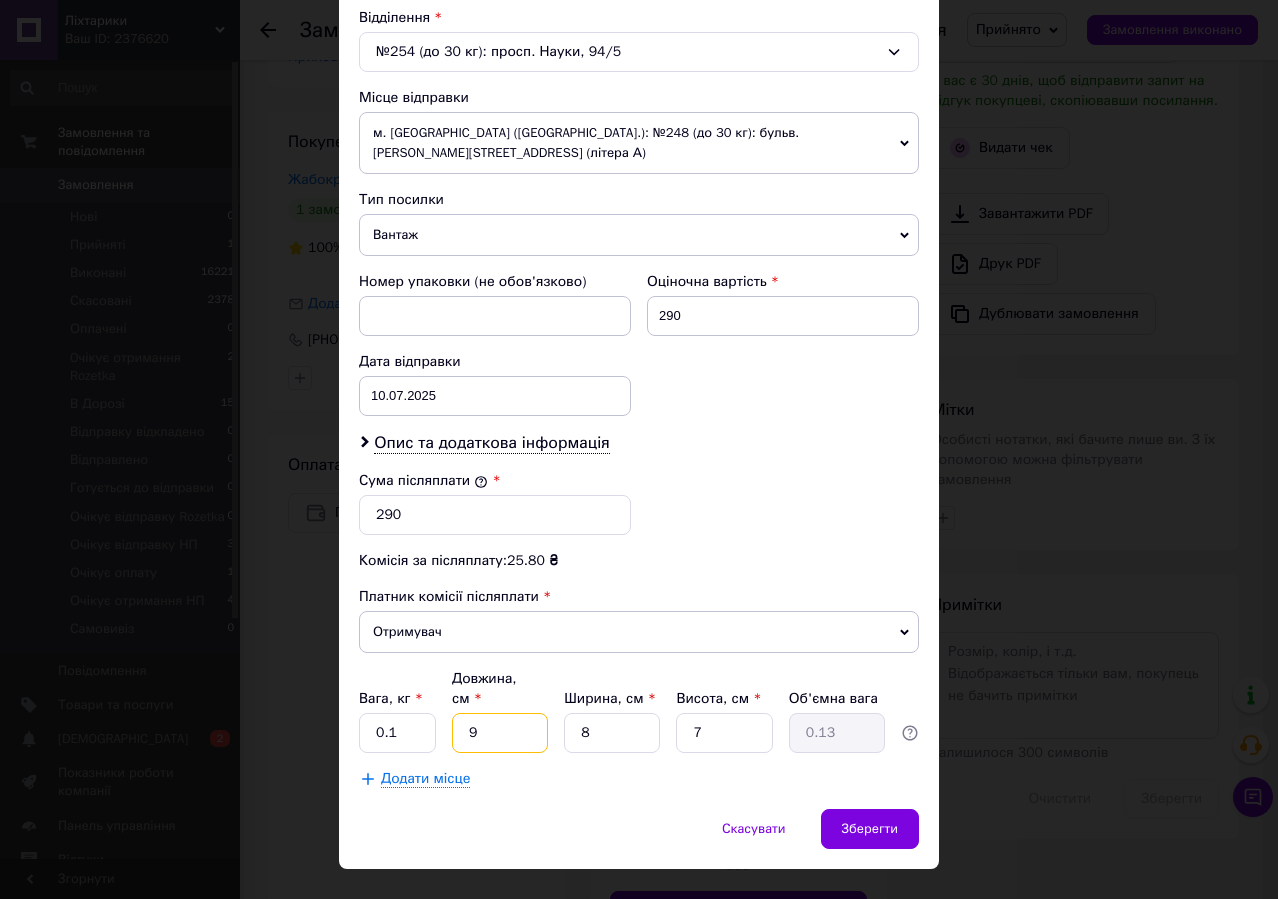 drag, startPoint x: 497, startPoint y: 692, endPoint x: 457, endPoint y: 687, distance: 40.311287 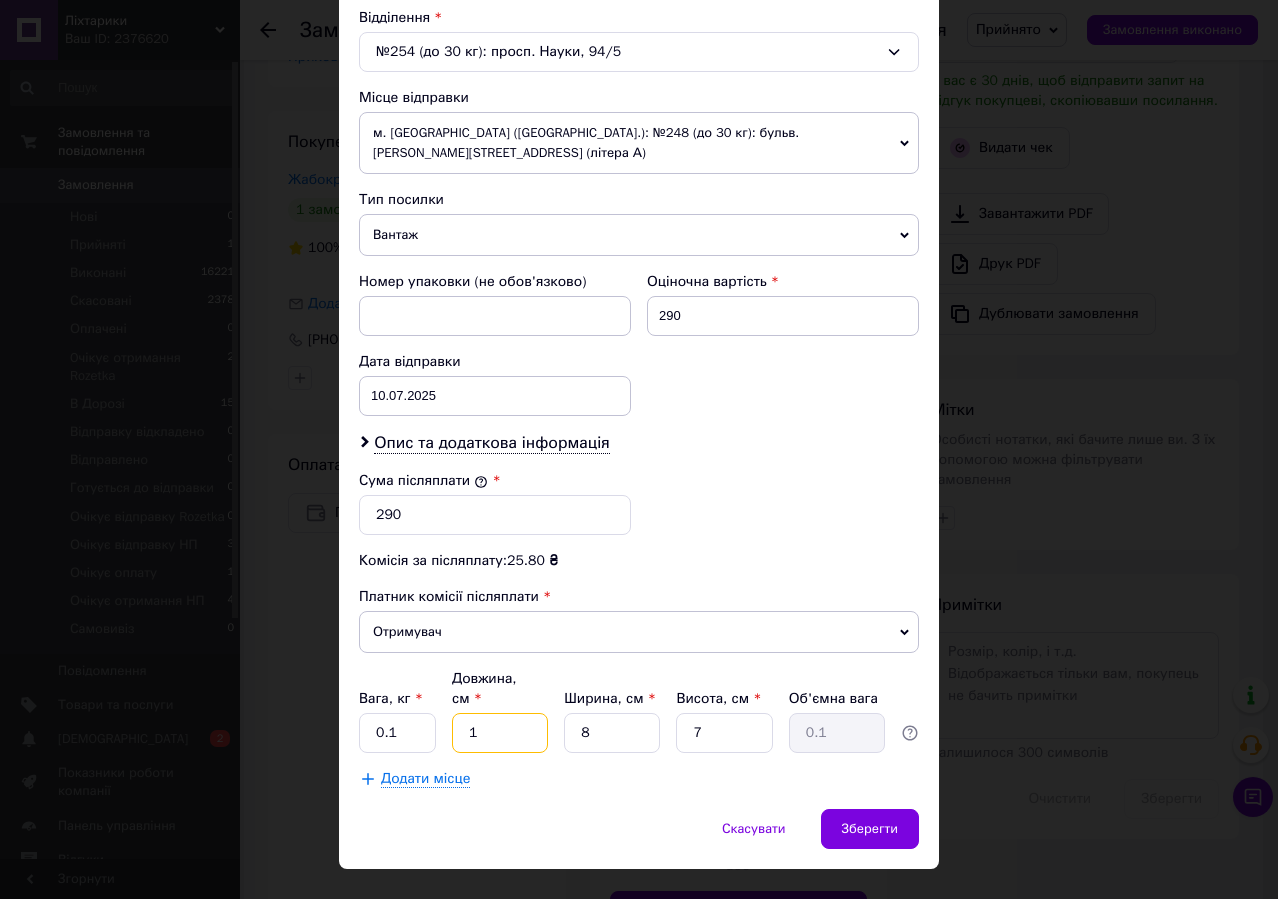type on "18" 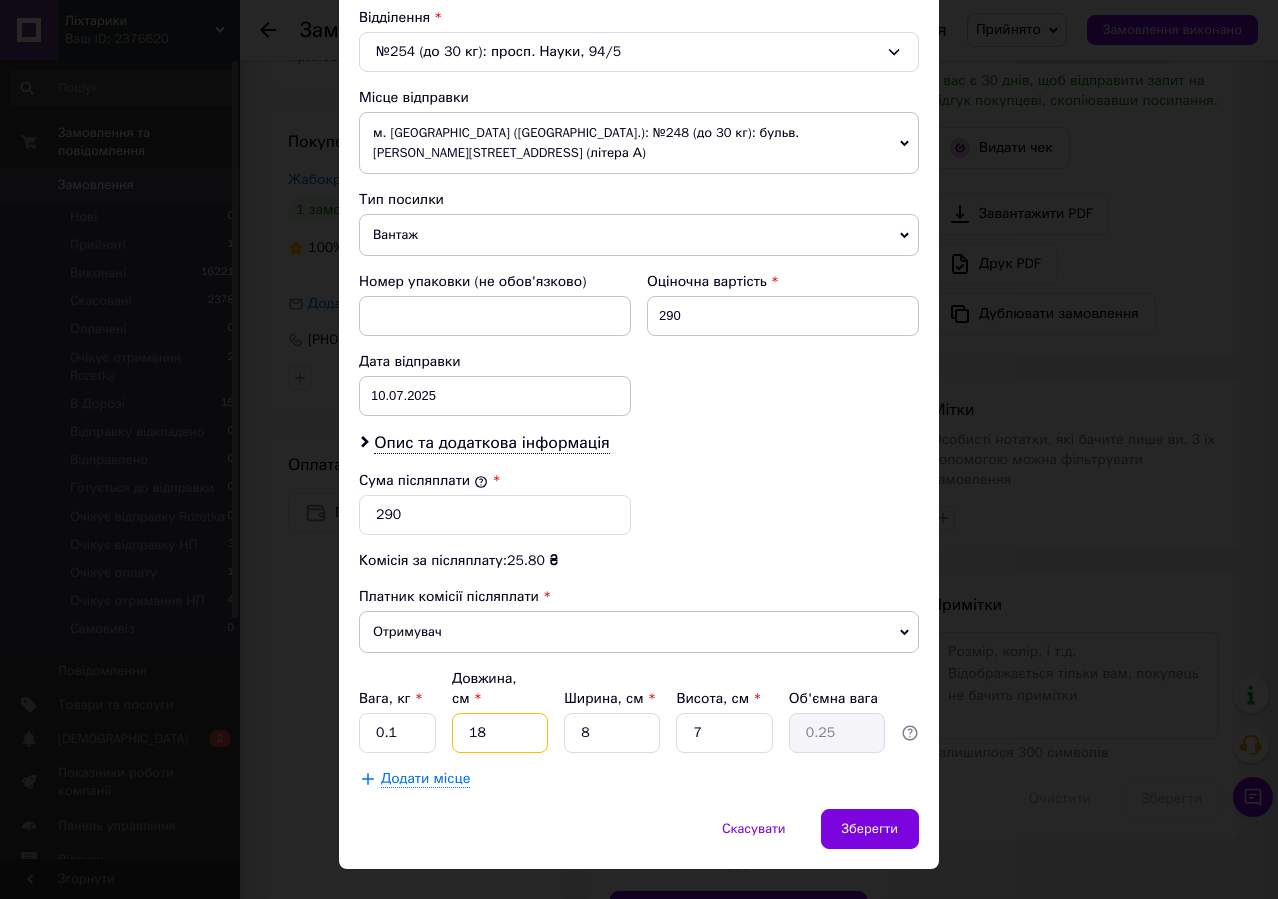 type on "18" 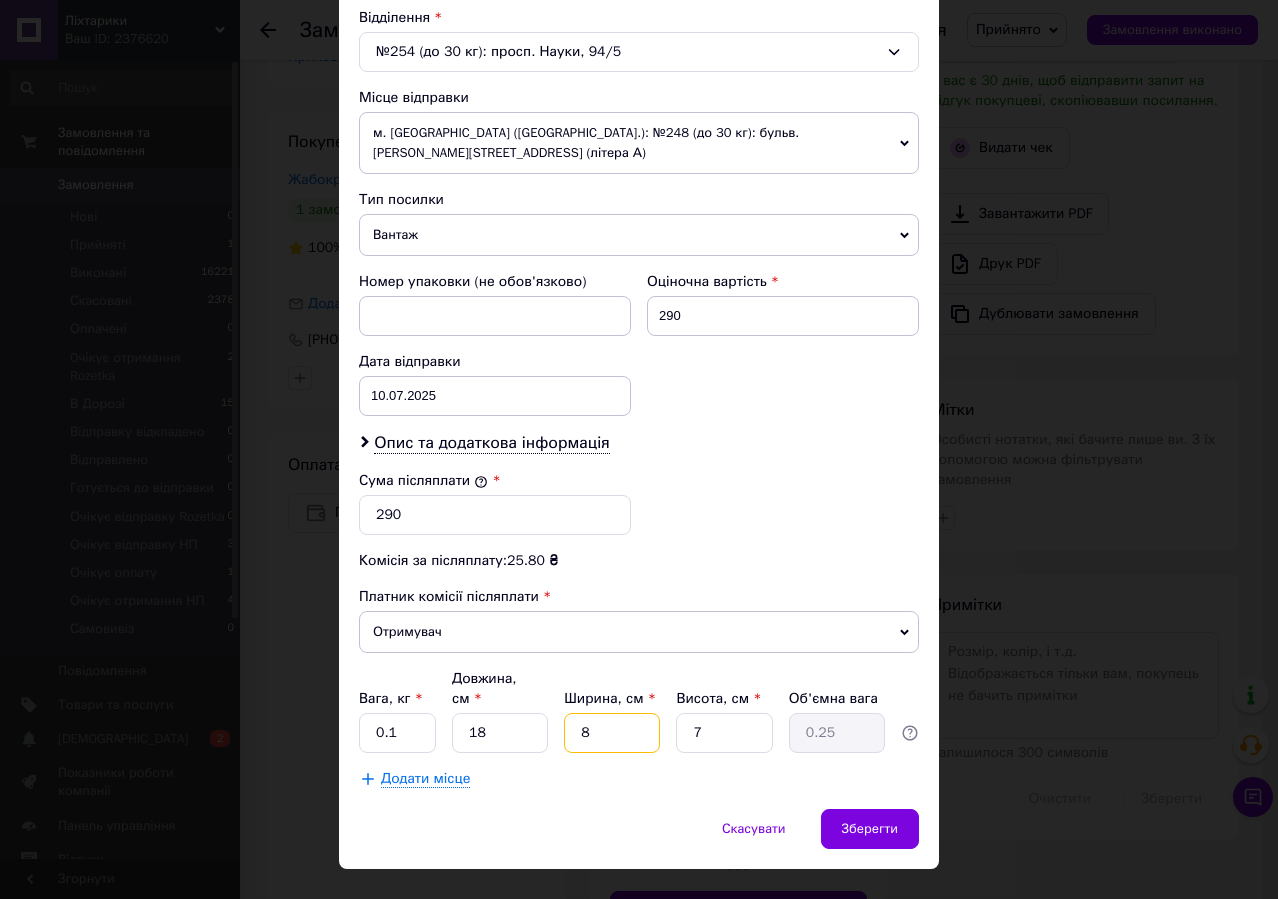 drag, startPoint x: 603, startPoint y: 701, endPoint x: 569, endPoint y: 691, distance: 35.44009 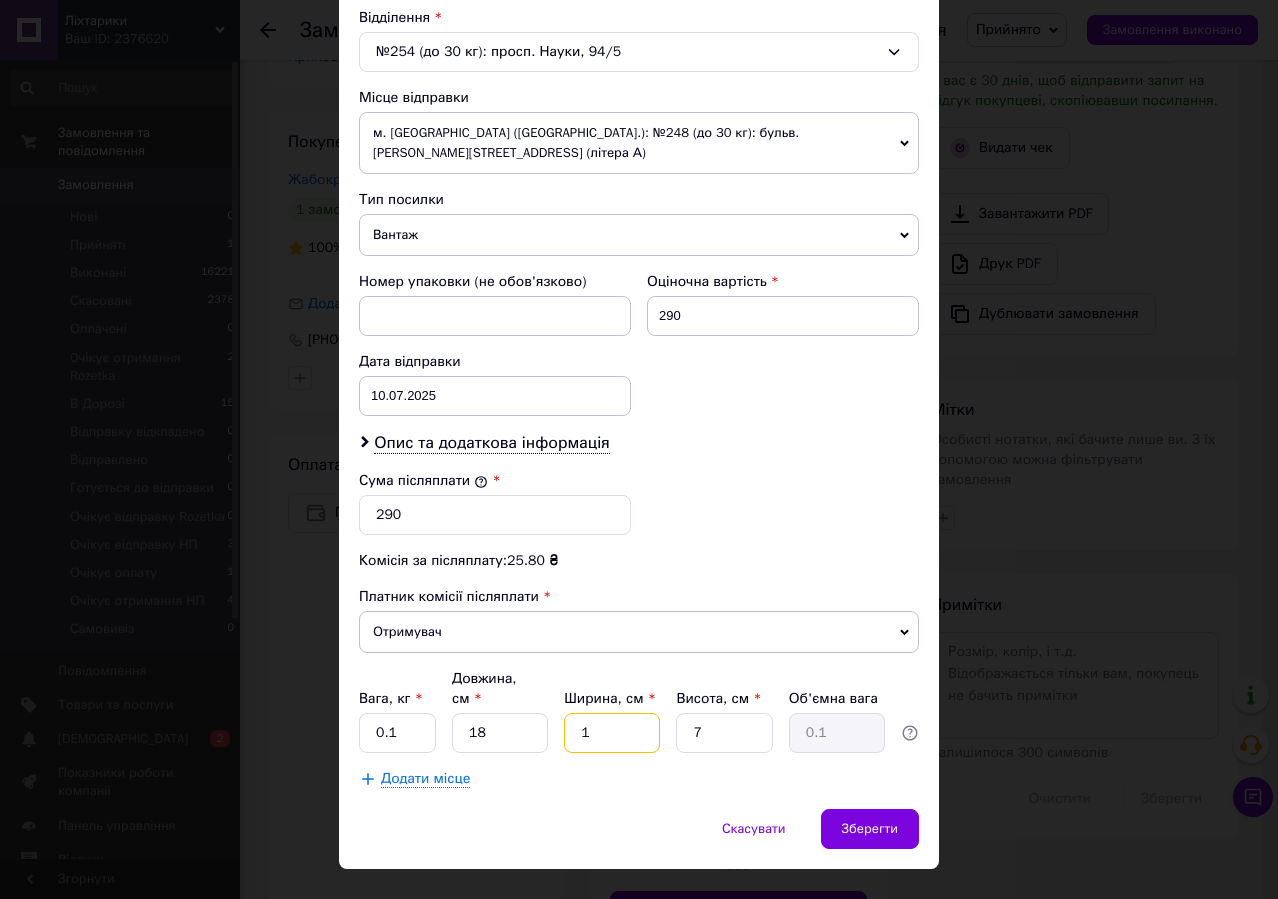 type on "12" 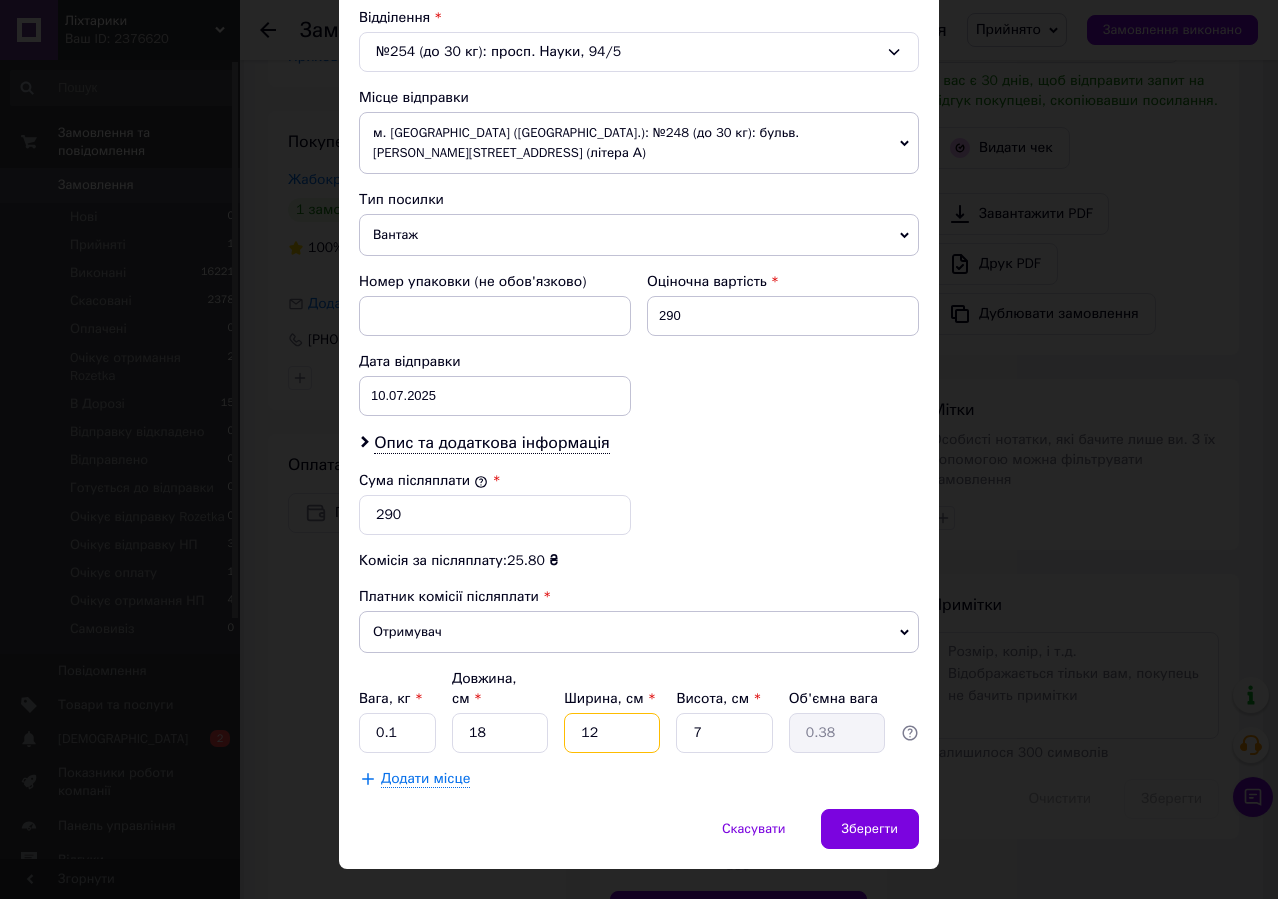 type on "12" 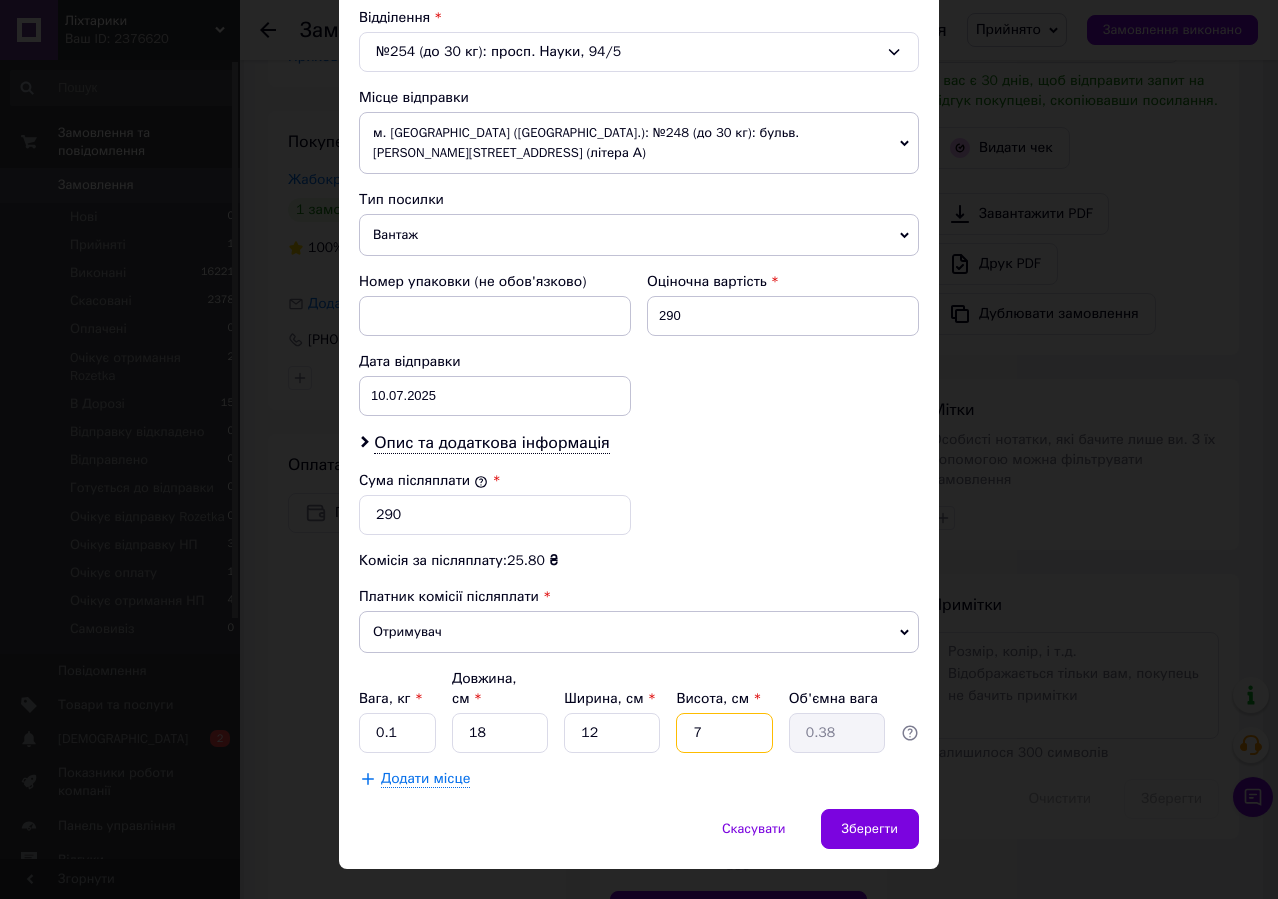 drag, startPoint x: 710, startPoint y: 693, endPoint x: 670, endPoint y: 680, distance: 42.059483 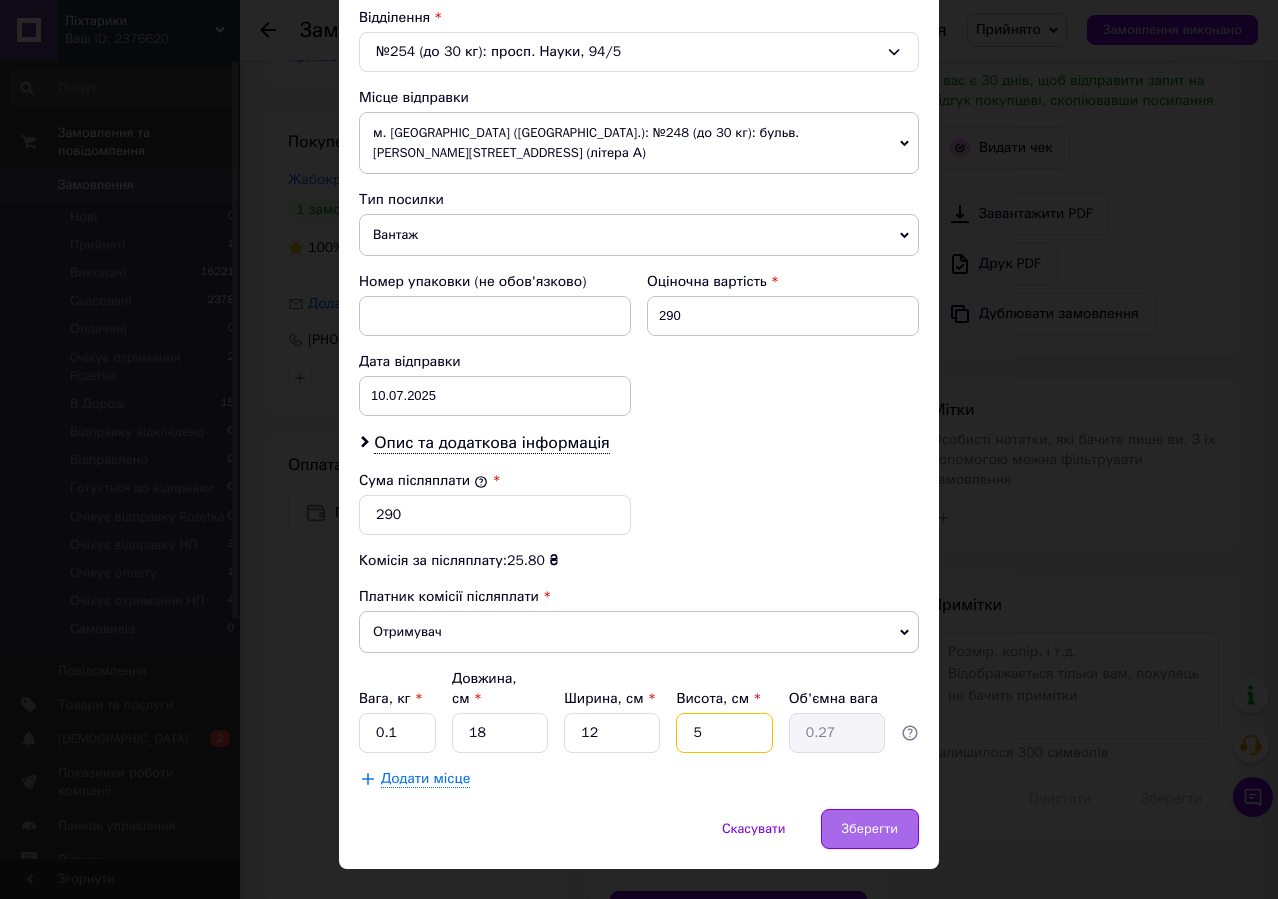 type on "5" 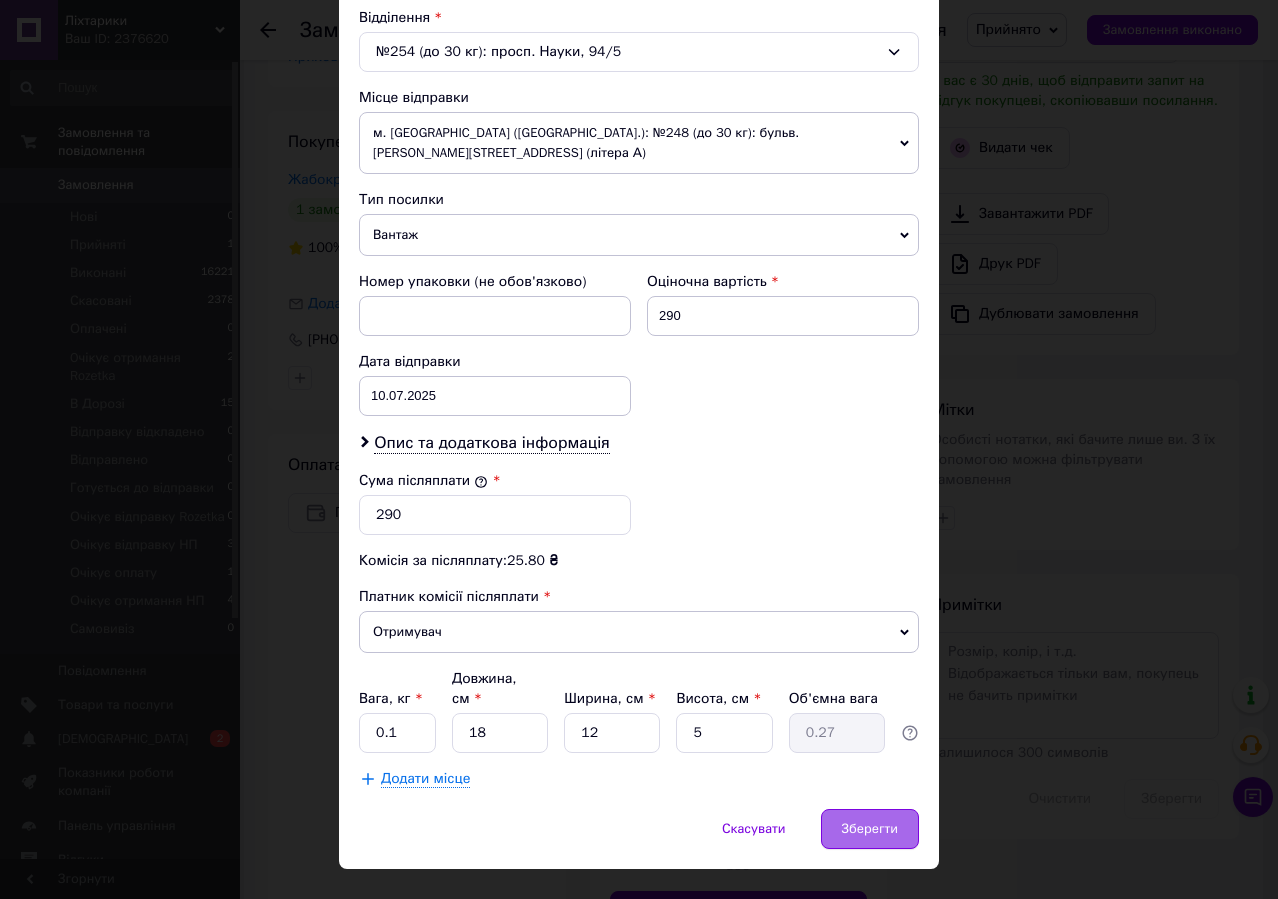 click on "Зберегти" at bounding box center (870, 829) 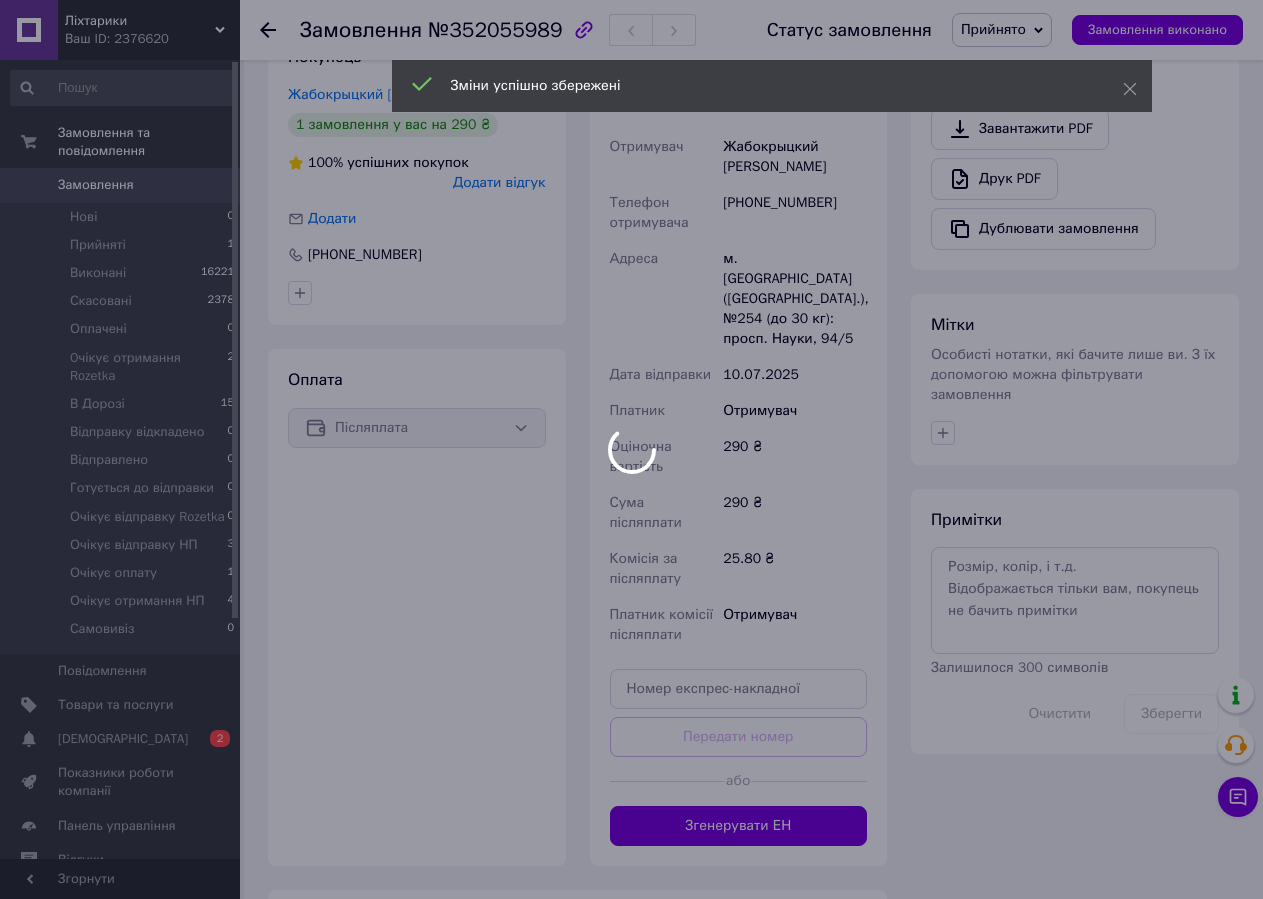 scroll, scrollTop: 787, scrollLeft: 0, axis: vertical 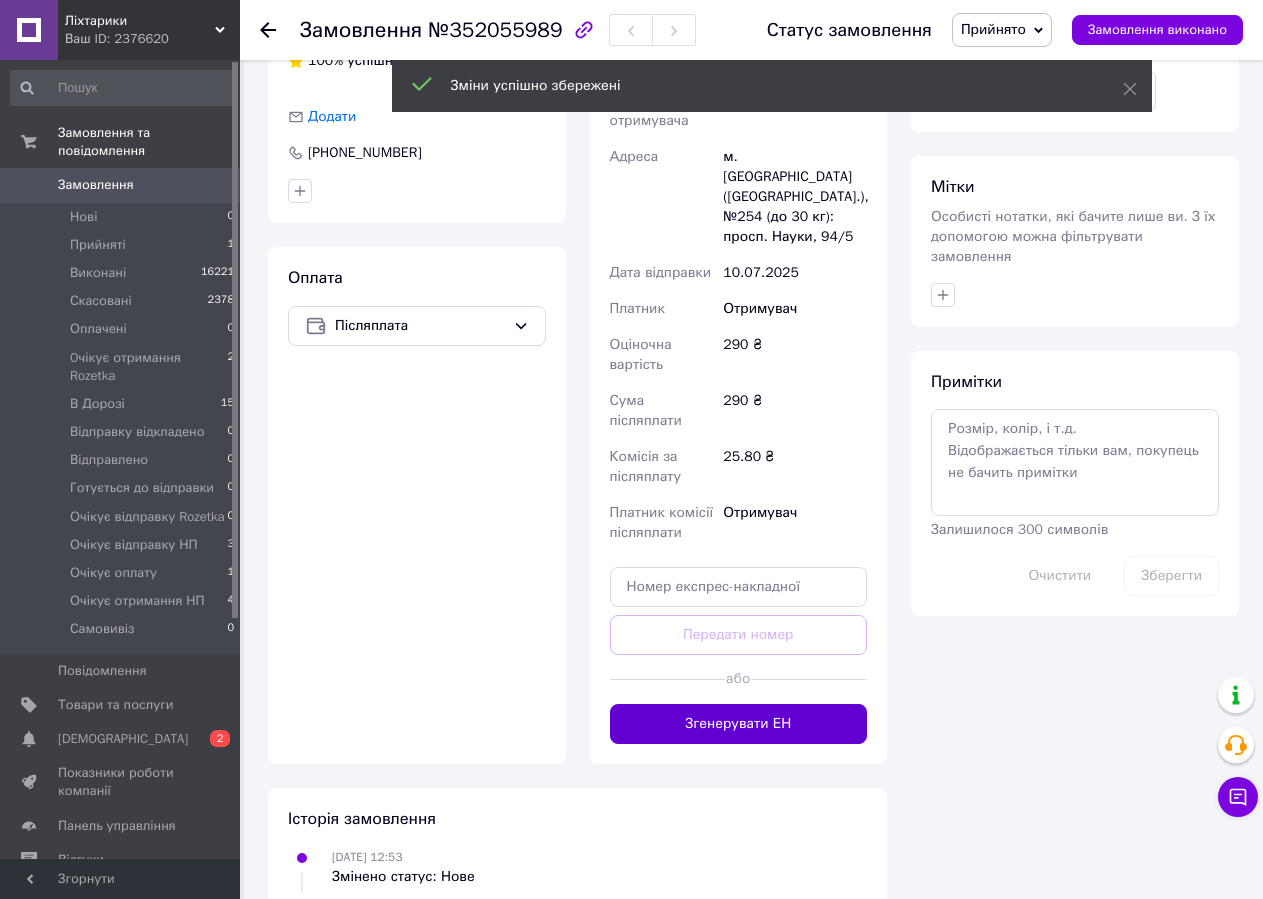 click on "Згенерувати ЕН" at bounding box center [739, 724] 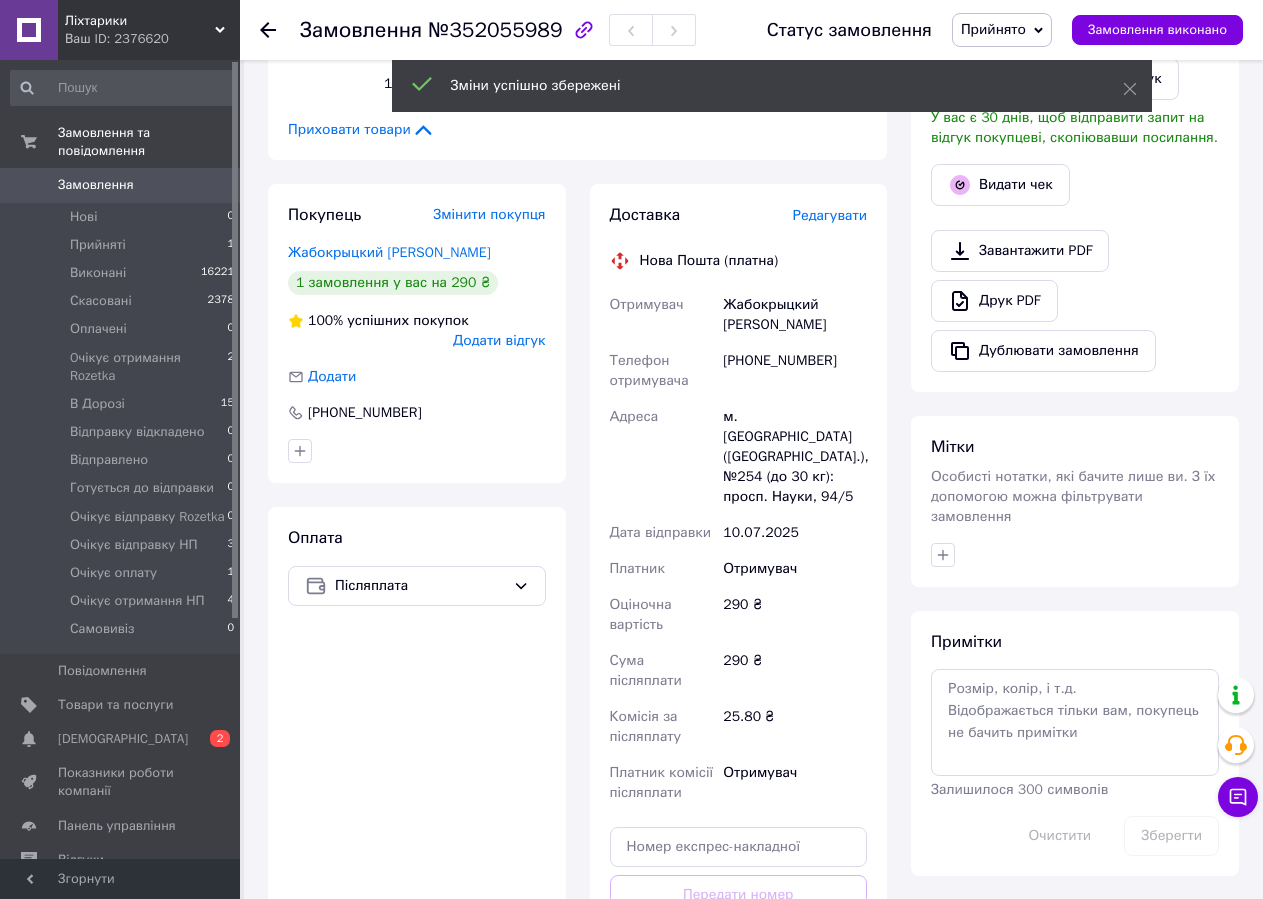 scroll, scrollTop: 287, scrollLeft: 0, axis: vertical 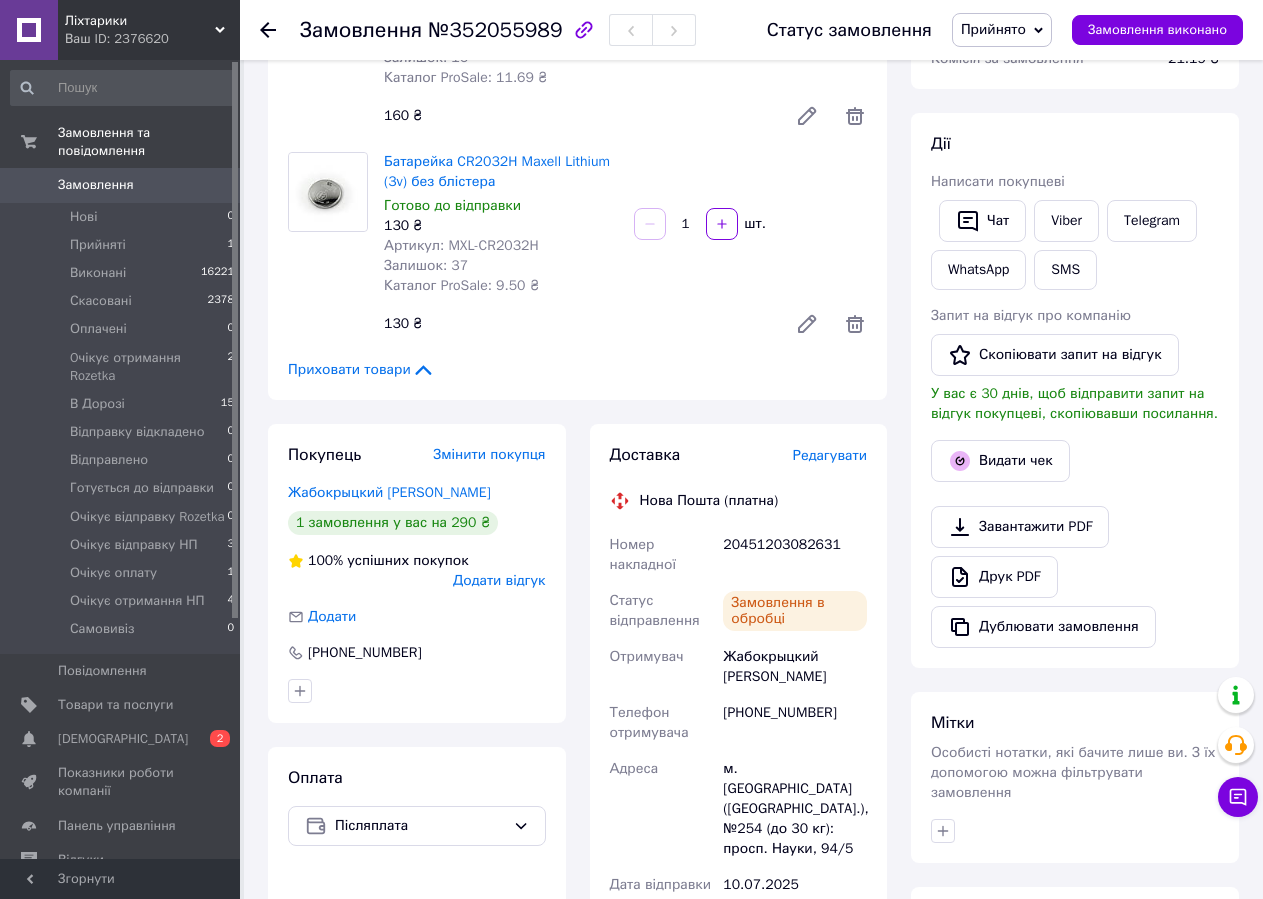 click on "Прийнято" at bounding box center (993, 29) 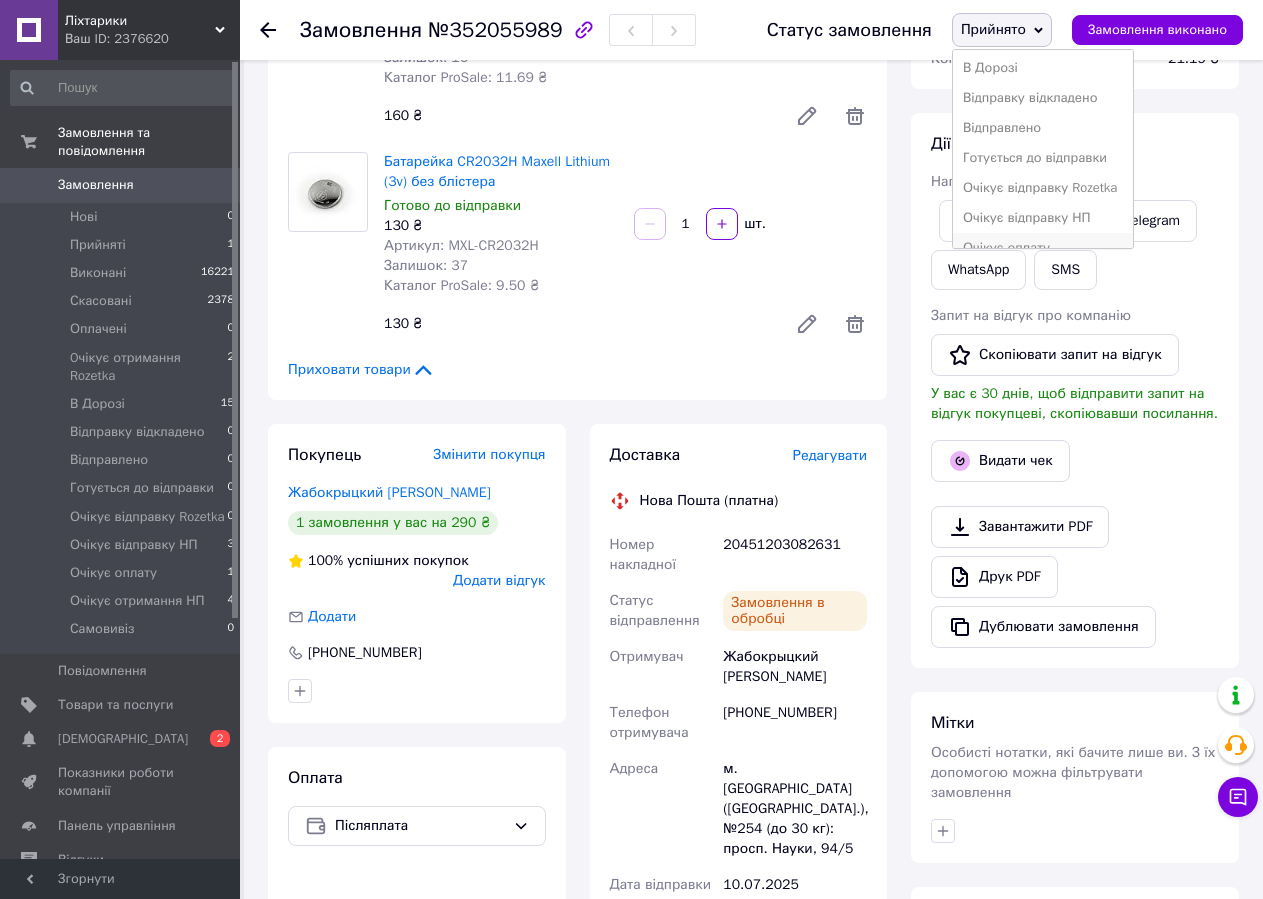 scroll, scrollTop: 202, scrollLeft: 0, axis: vertical 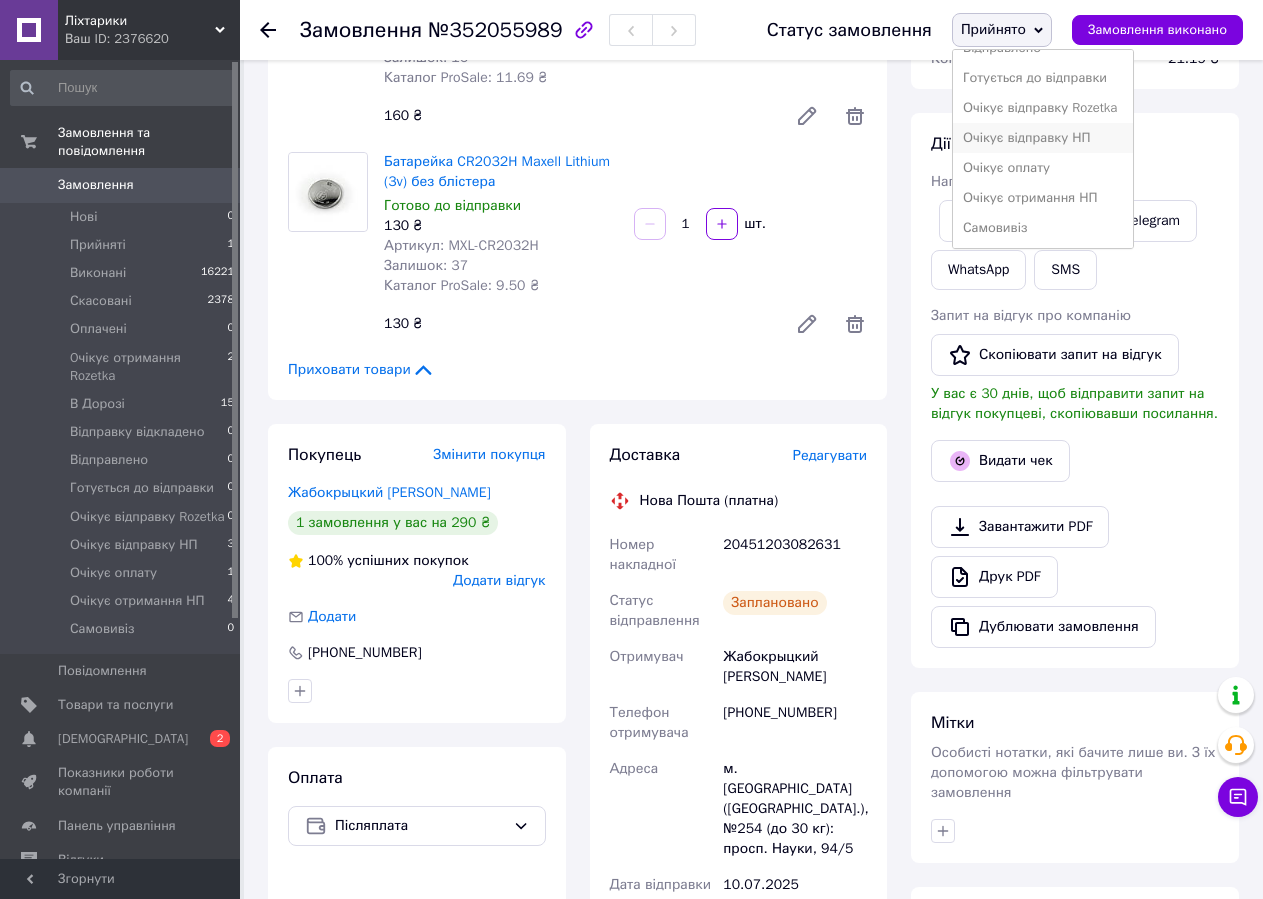click on "Очікує відправку НП" at bounding box center [1043, 138] 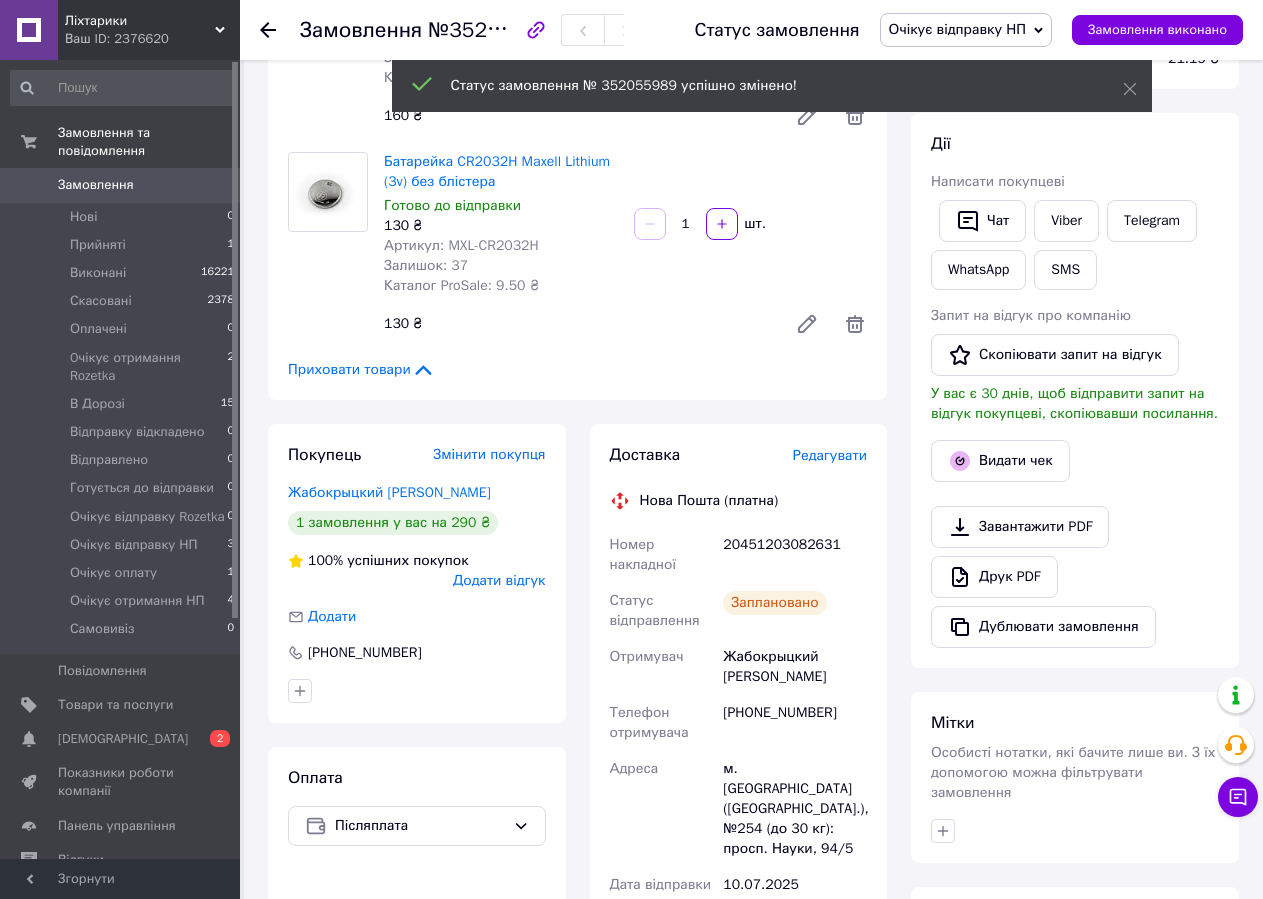 click on "Товари та послуги" at bounding box center (123, 705) 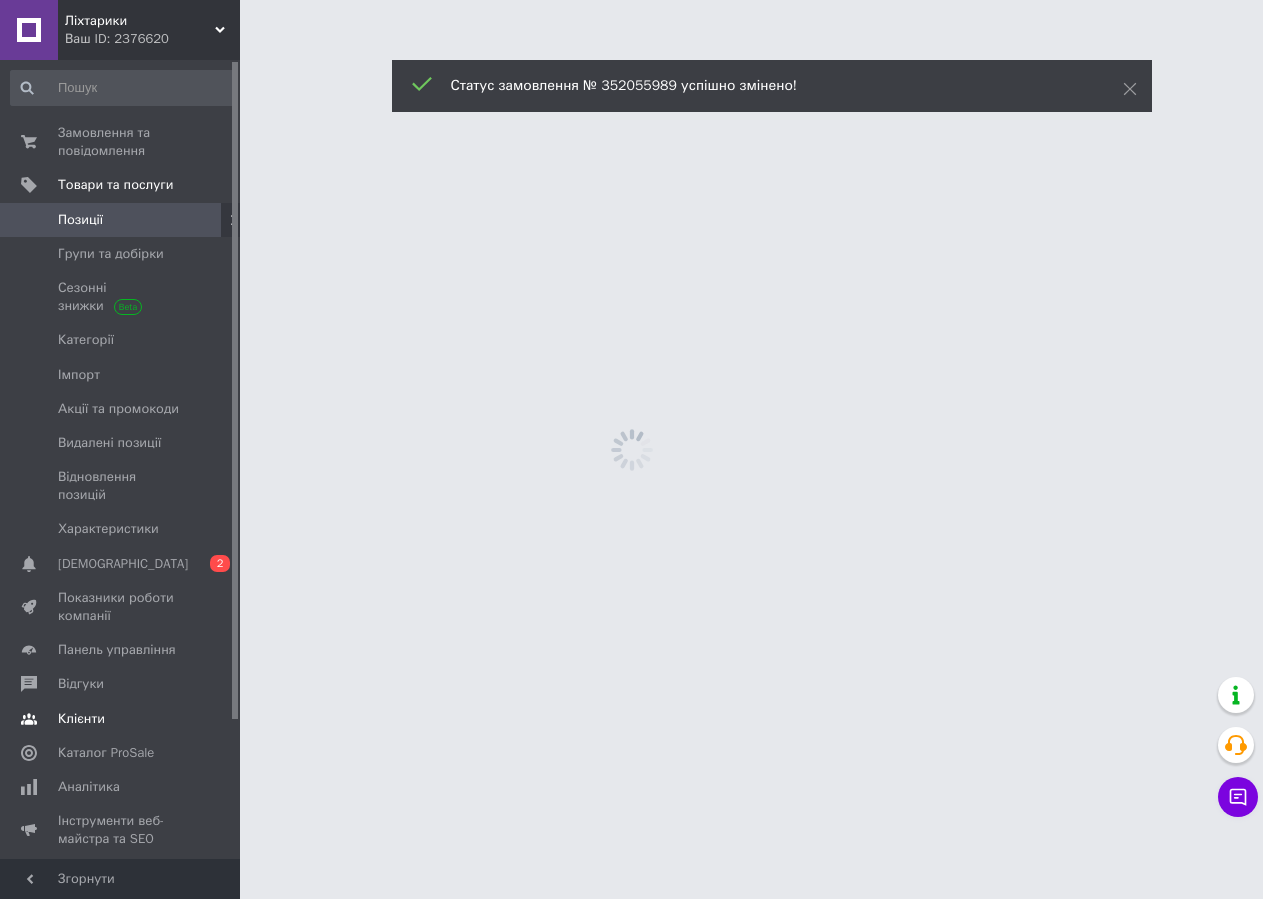 scroll, scrollTop: 0, scrollLeft: 0, axis: both 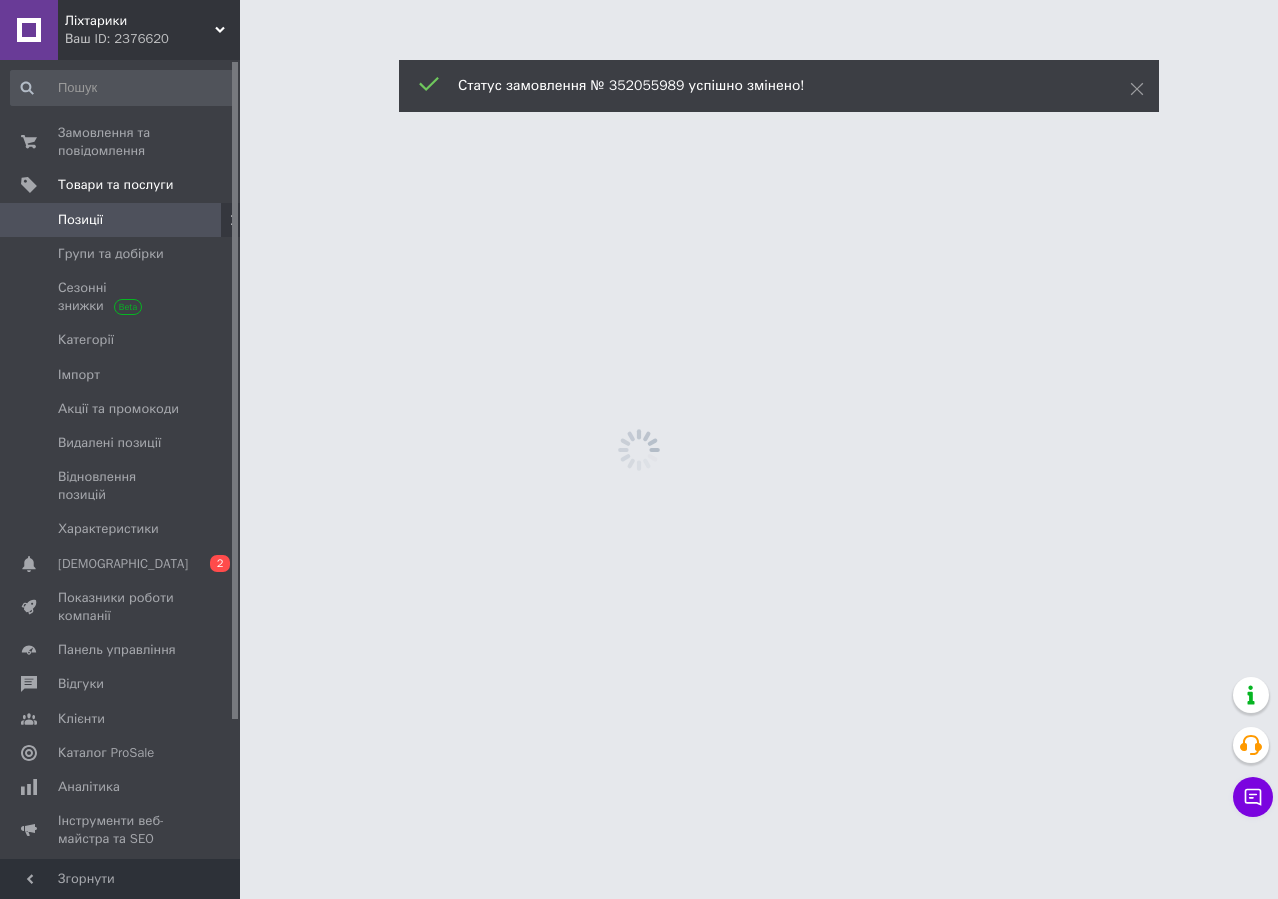 click on "Сповіщення 0 2" at bounding box center [123, 564] 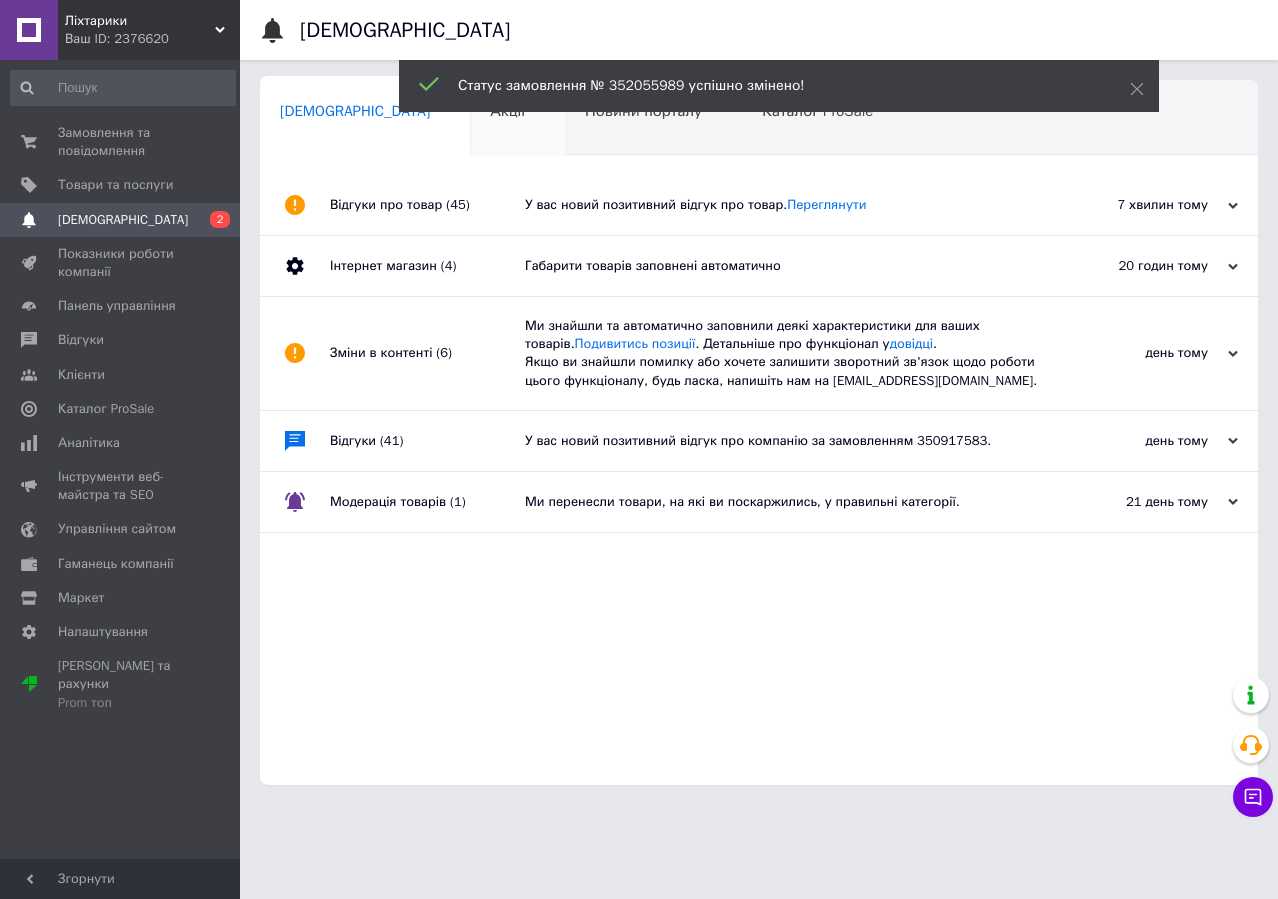 click on "Акції 0" at bounding box center (517, 119) 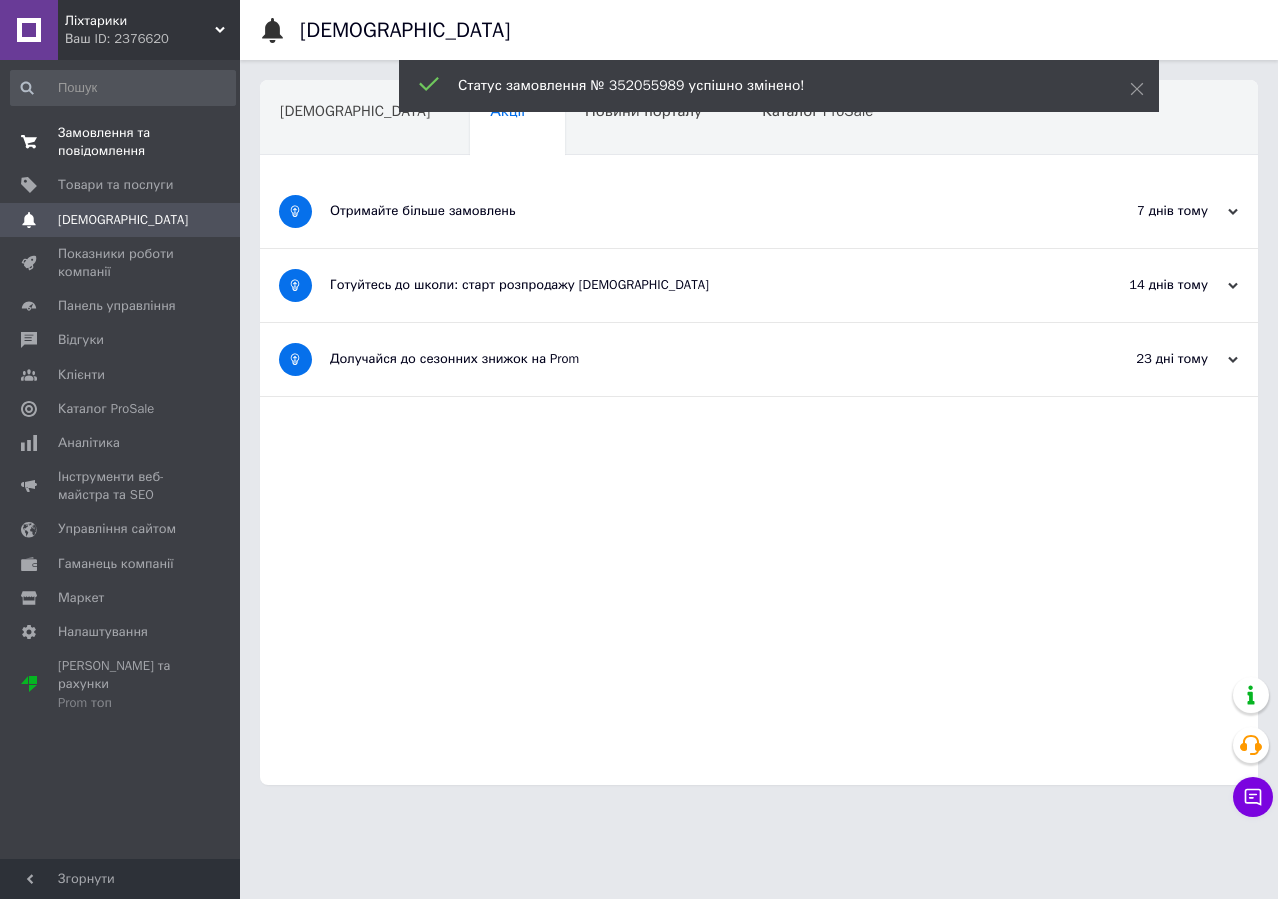 click on "Замовлення та повідомлення 0 0" at bounding box center [123, 142] 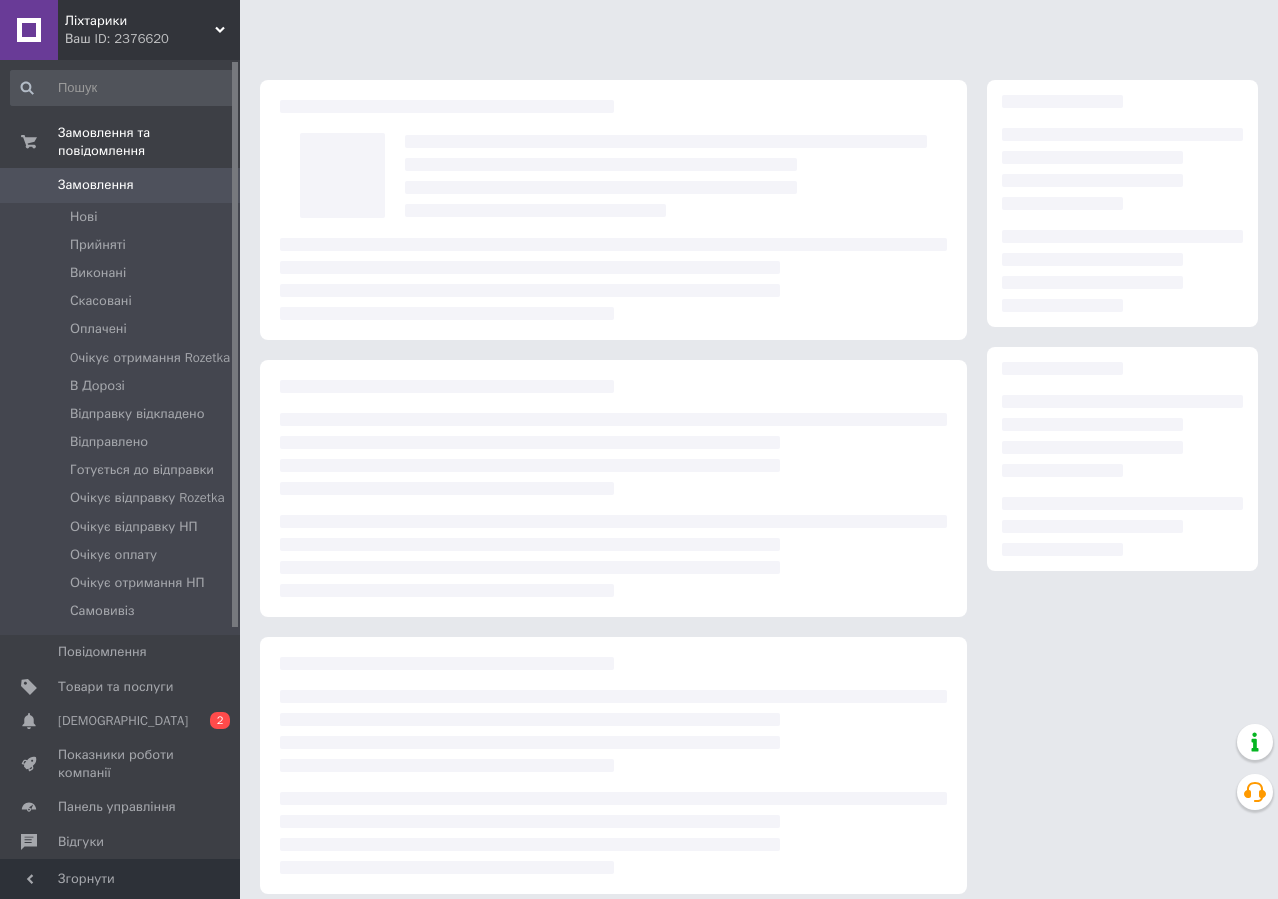 scroll, scrollTop: 0, scrollLeft: 0, axis: both 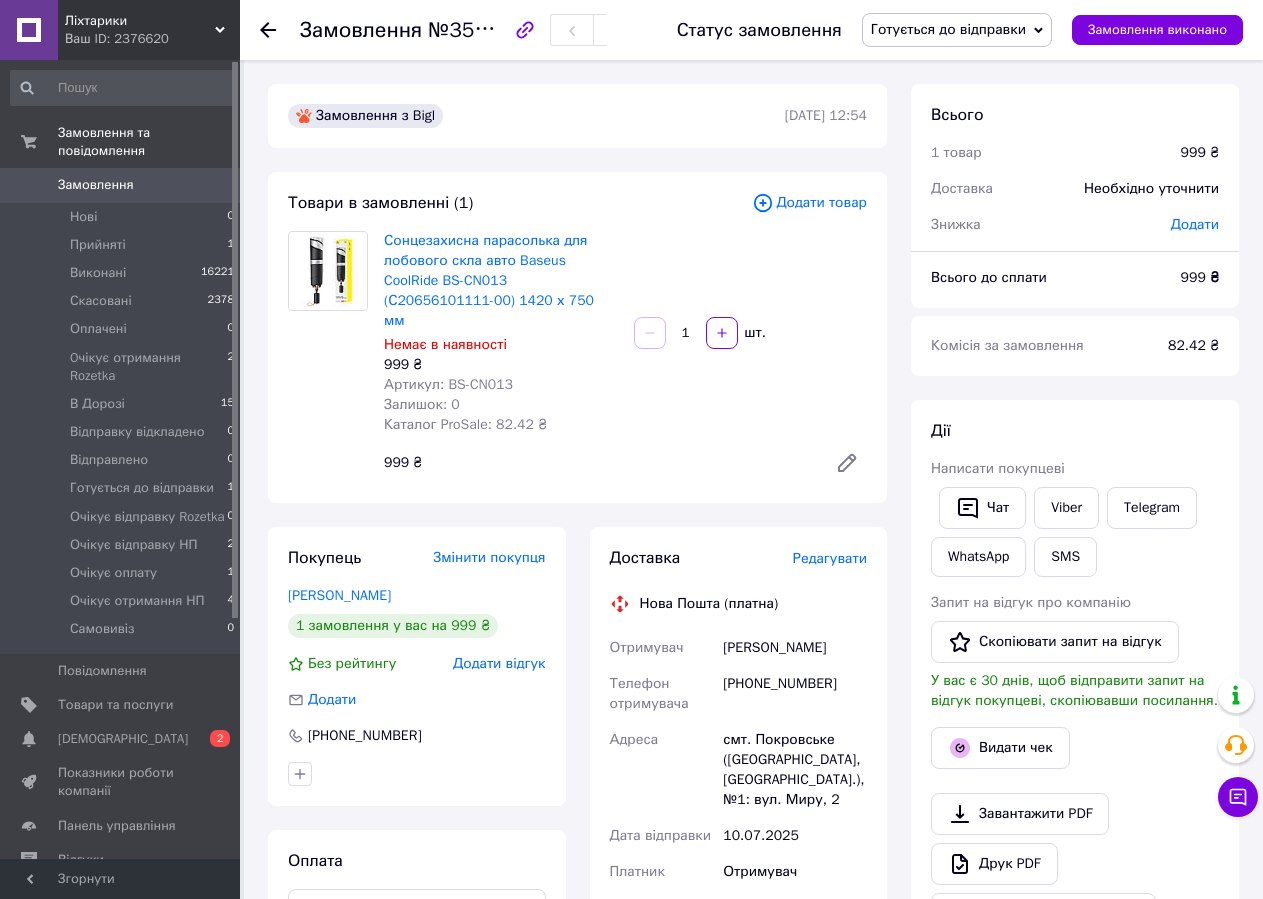 click on "Редагувати" at bounding box center [830, 558] 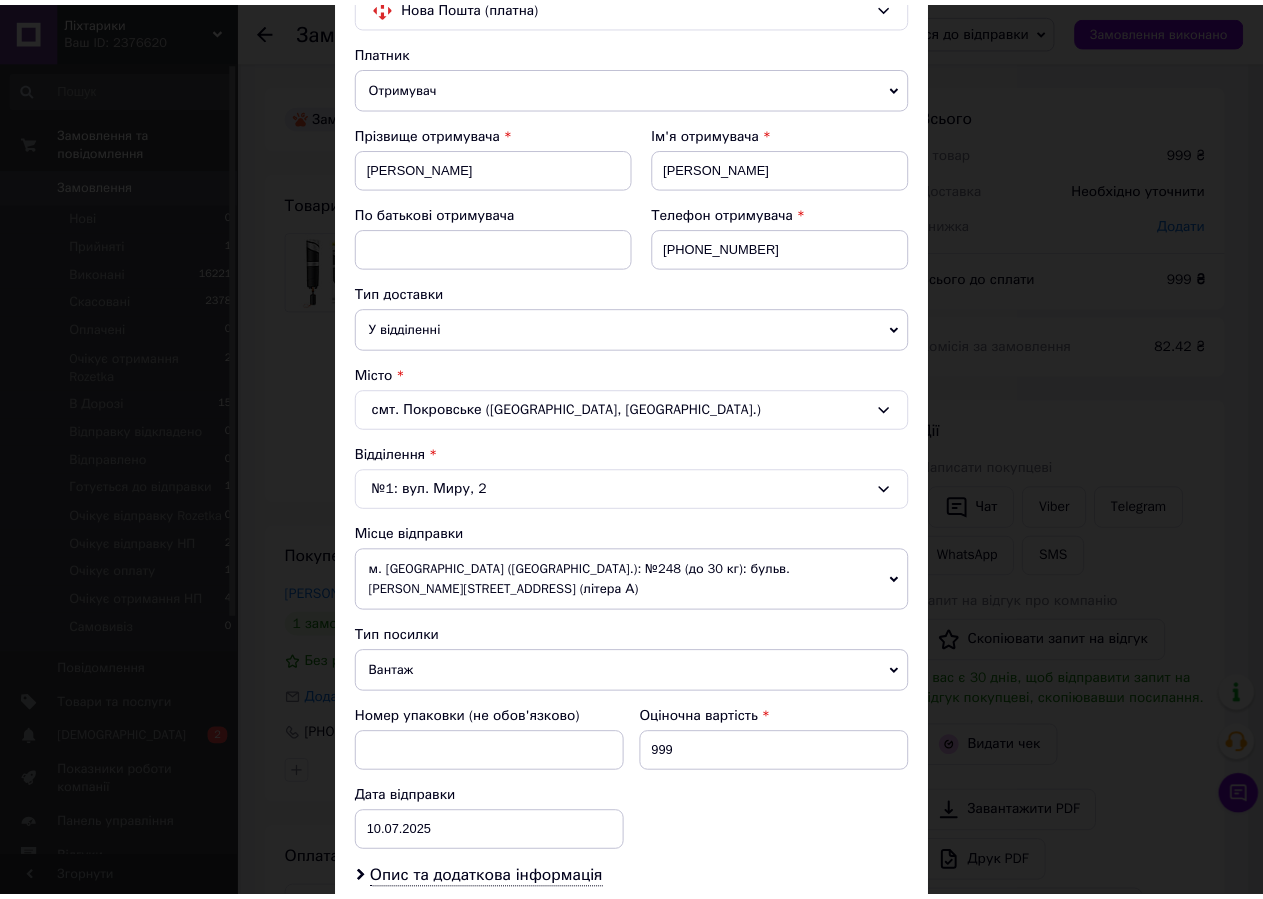 scroll, scrollTop: 465, scrollLeft: 0, axis: vertical 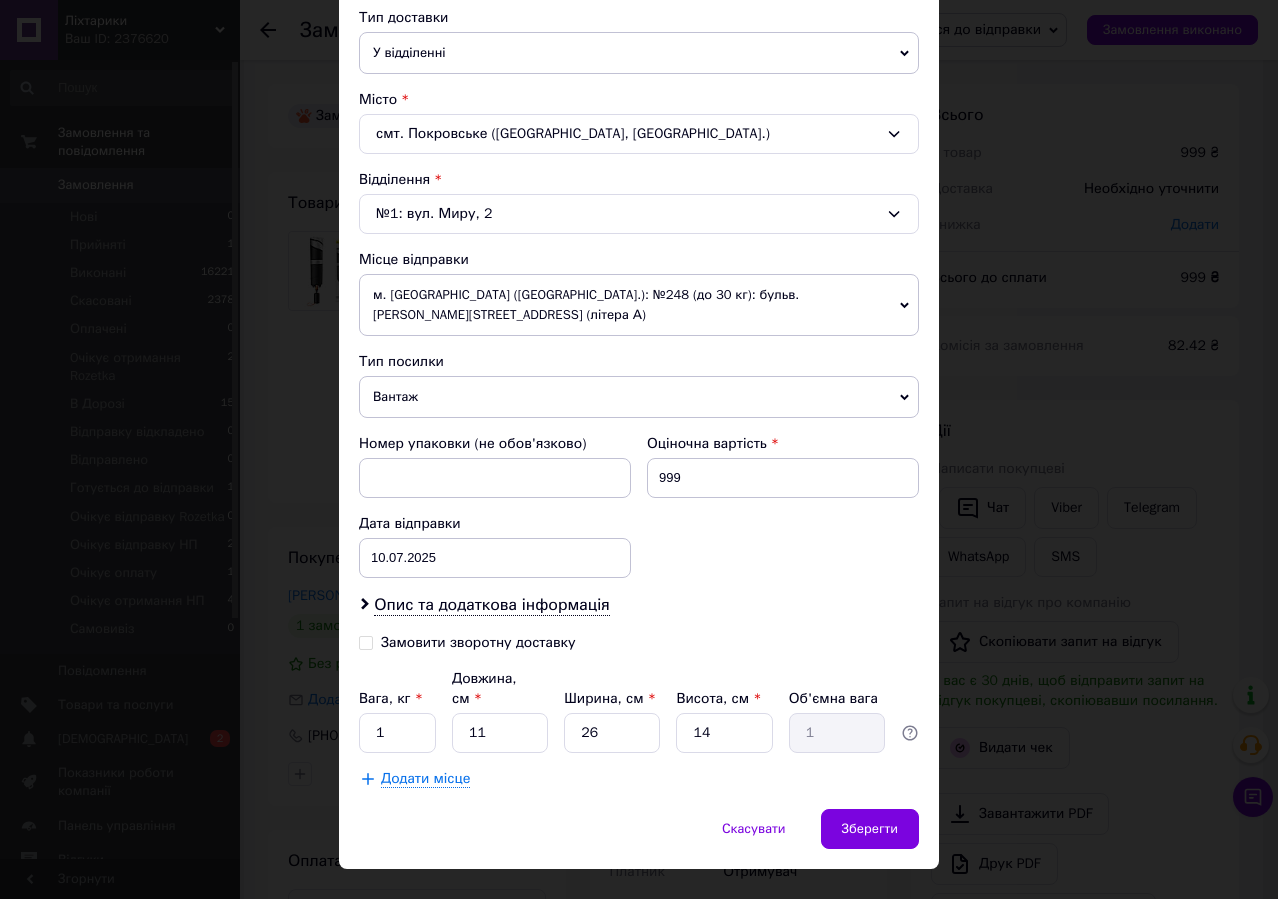 click on "Платник Отримувач Відправник Прізвище отримувача [PERSON_NAME] Ім'я отримувача [PERSON_NAME] батькові отримувача Телефон отримувача [PHONE_NUMBER] Тип доставки У відділенні Кур'єром В поштоматі Місто смт. Покровське ([GEOGRAPHIC_DATA], [GEOGRAPHIC_DATA].) Відділення №1: вул. Миру, 2 Місце відправки м. [GEOGRAPHIC_DATA] ([GEOGRAPHIC_DATA].): №248 (до 30 кг): бульв. [PERSON_NAME][STREET_ADDRESS] (літера А) м. [GEOGRAPHIC_DATA] ([GEOGRAPHIC_DATA].): №18 (до 1100 кг): просп. Повітряних Сил, 66 Додати ще місце відправки Тип посилки Вантаж Документи Номер упаковки (не обов'язково) Оціночна вартість 999 Дата відправки [DATE] < 2025 > < Июль > 30" at bounding box center [639, 277] 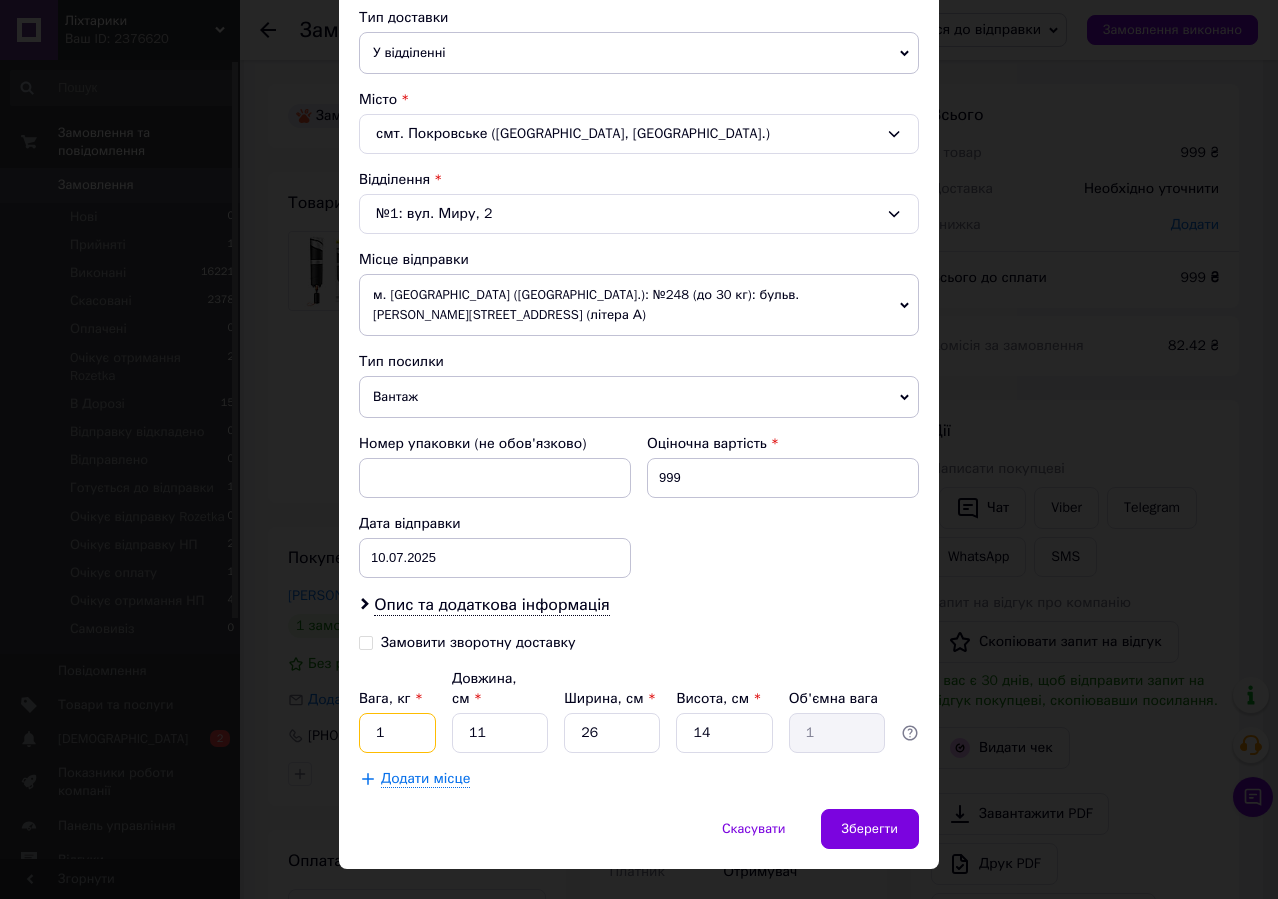click on "1" at bounding box center (397, 733) 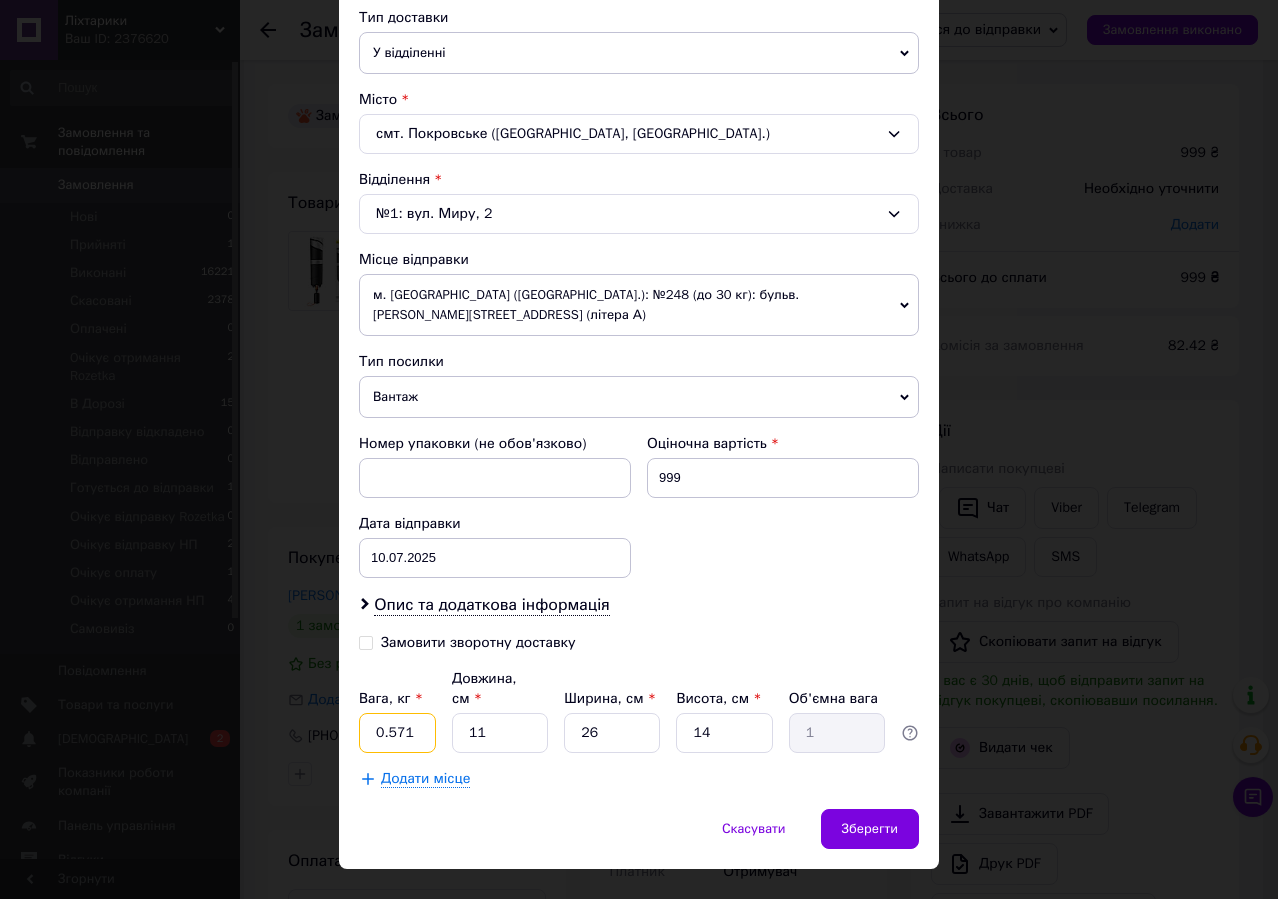 type on "0.571" 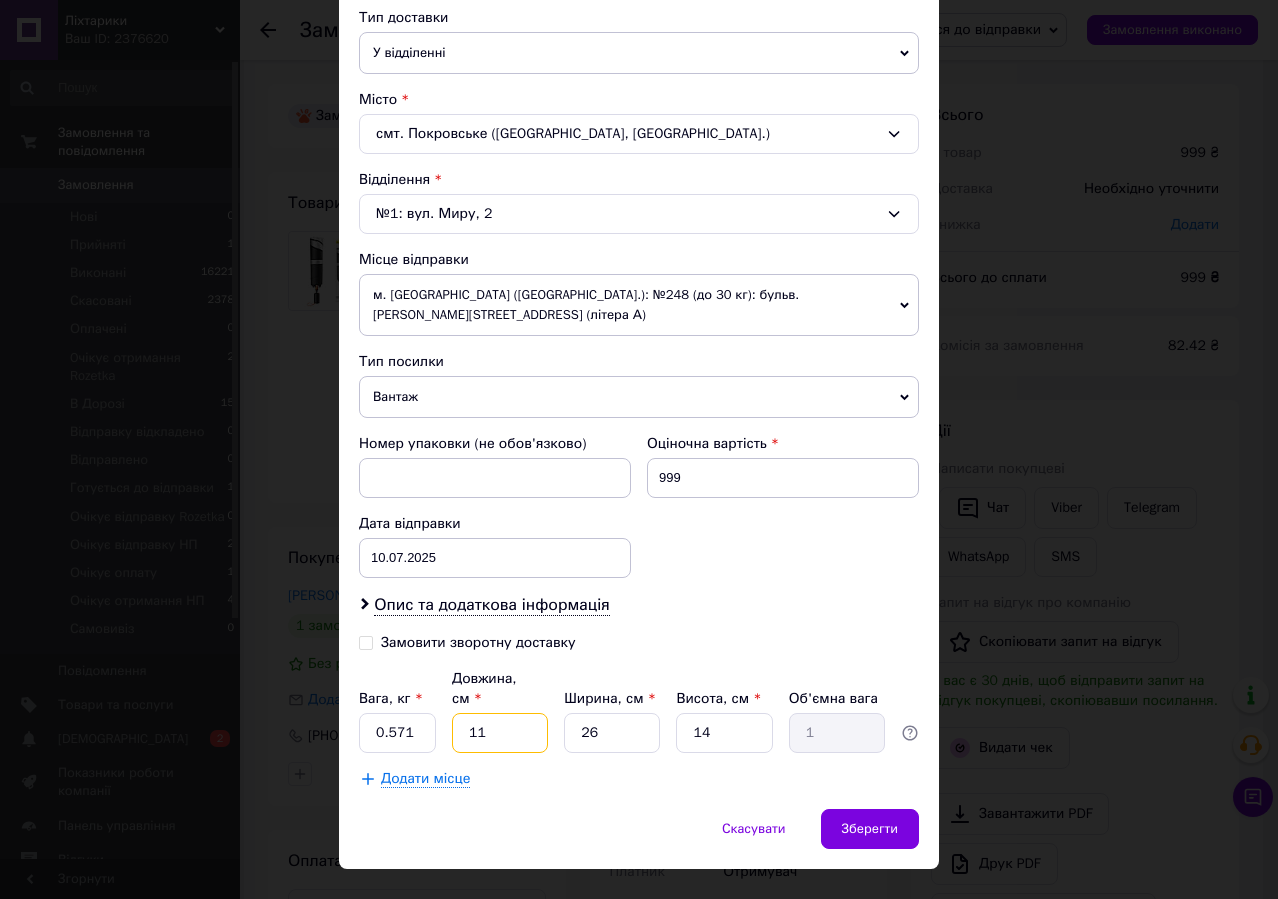 drag, startPoint x: 491, startPoint y: 684, endPoint x: 434, endPoint y: 672, distance: 58.249462 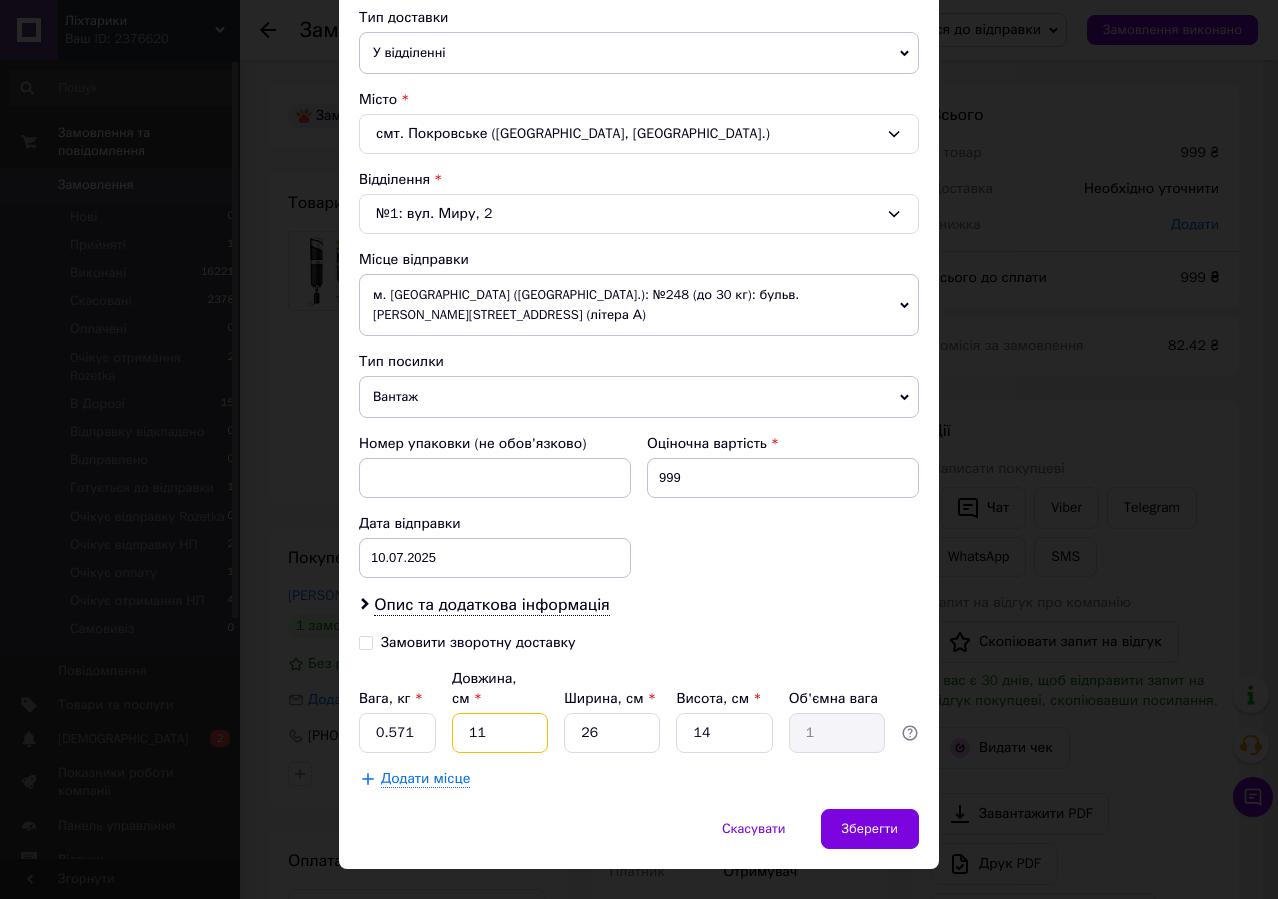 type on "3" 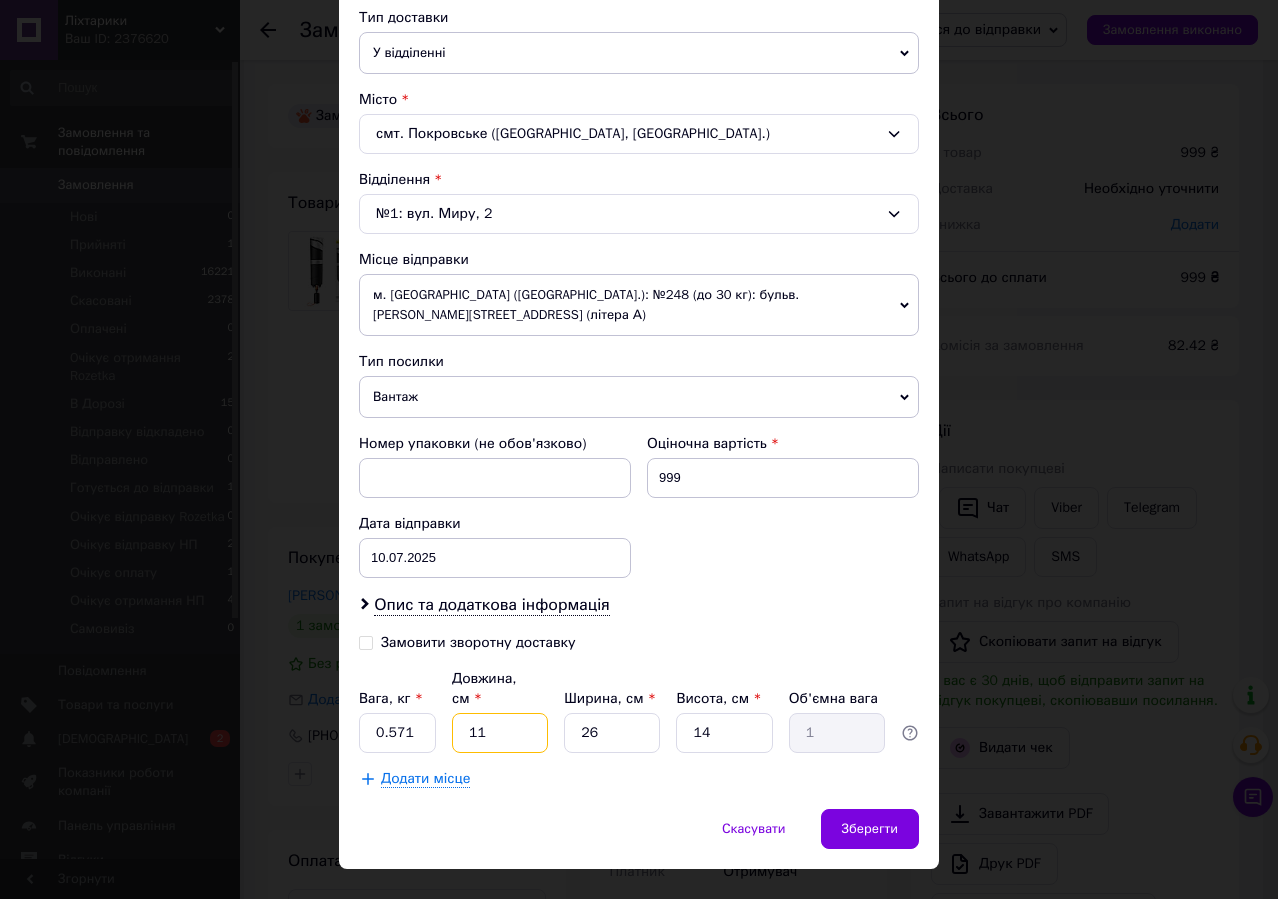 type on "0.27" 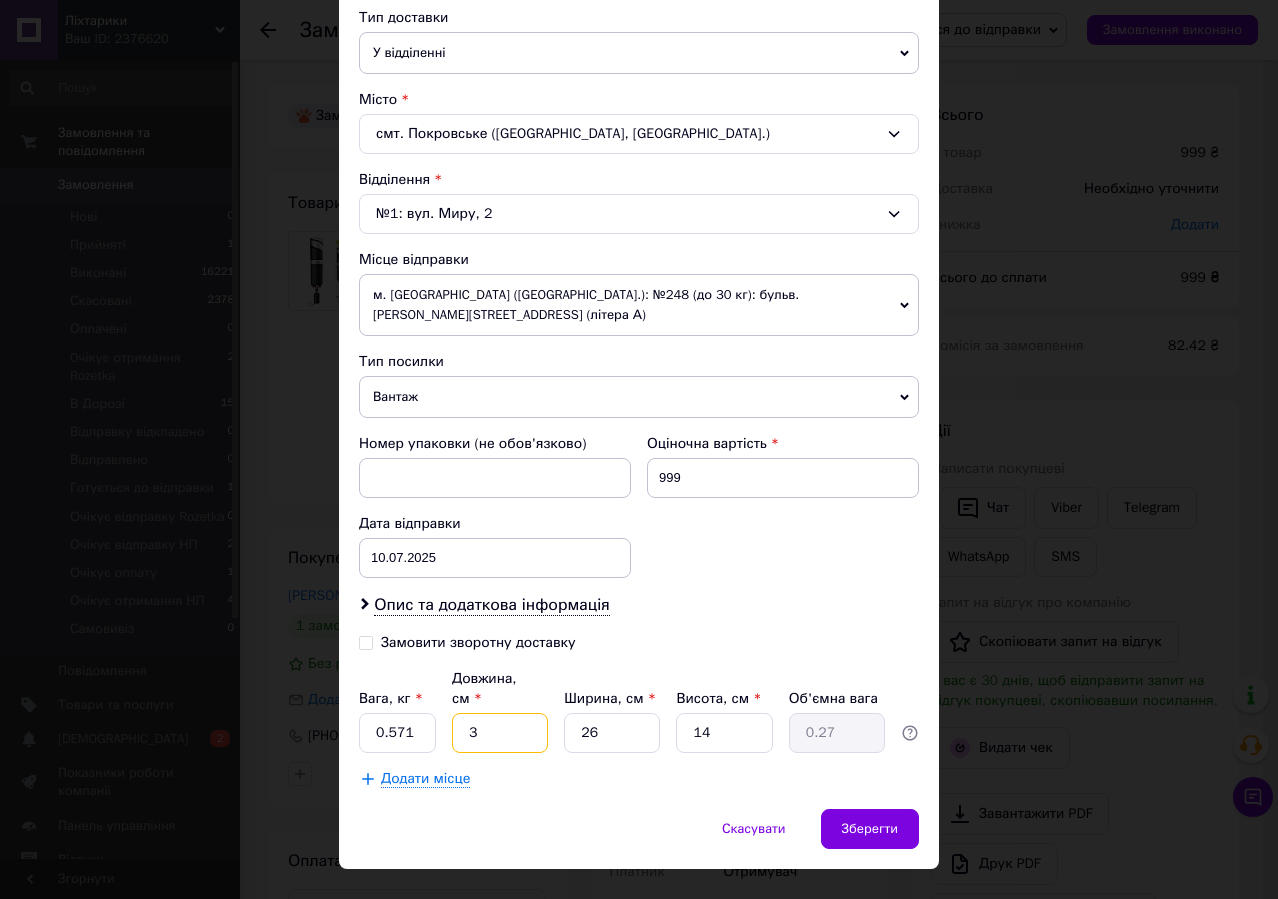 type on "38" 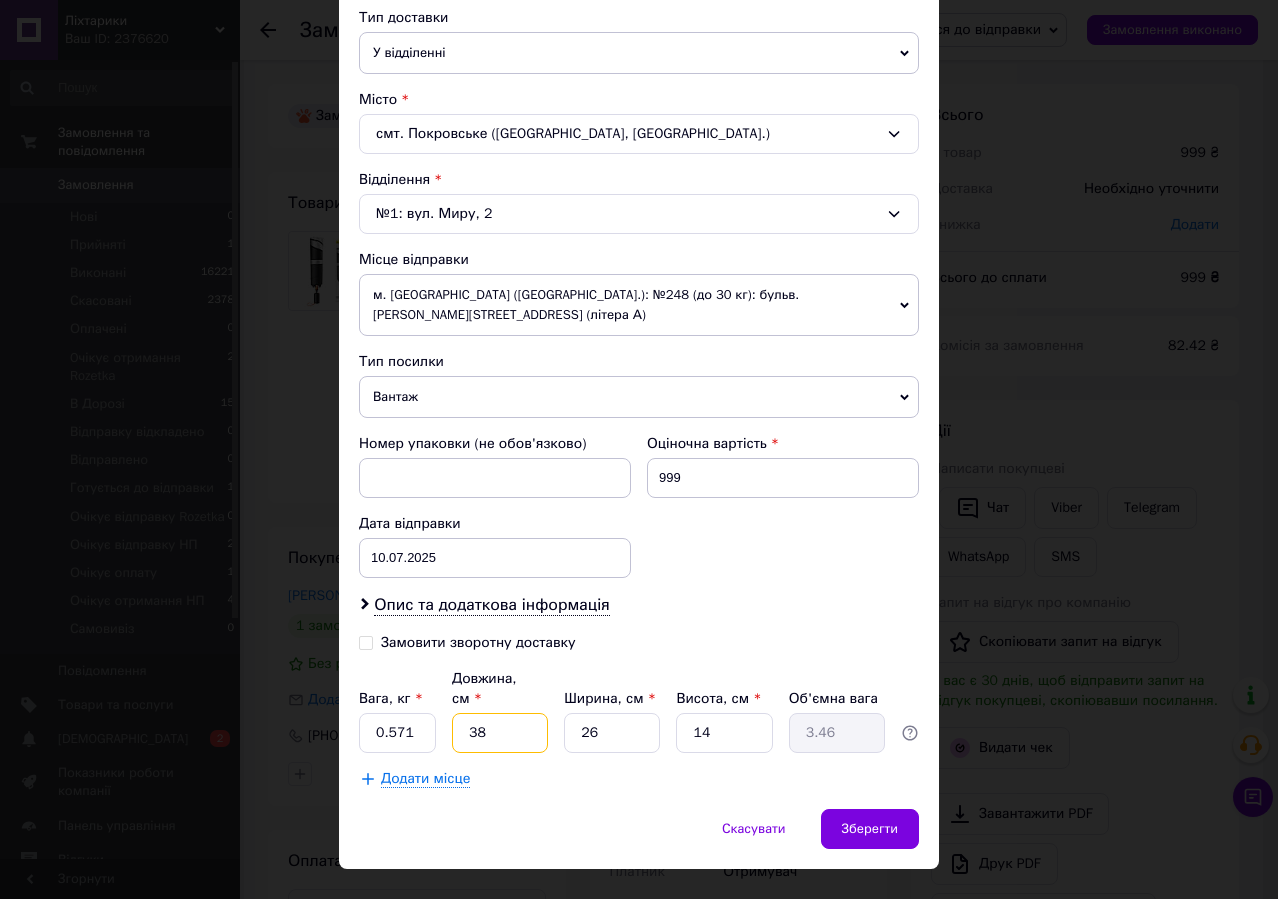 type on "38" 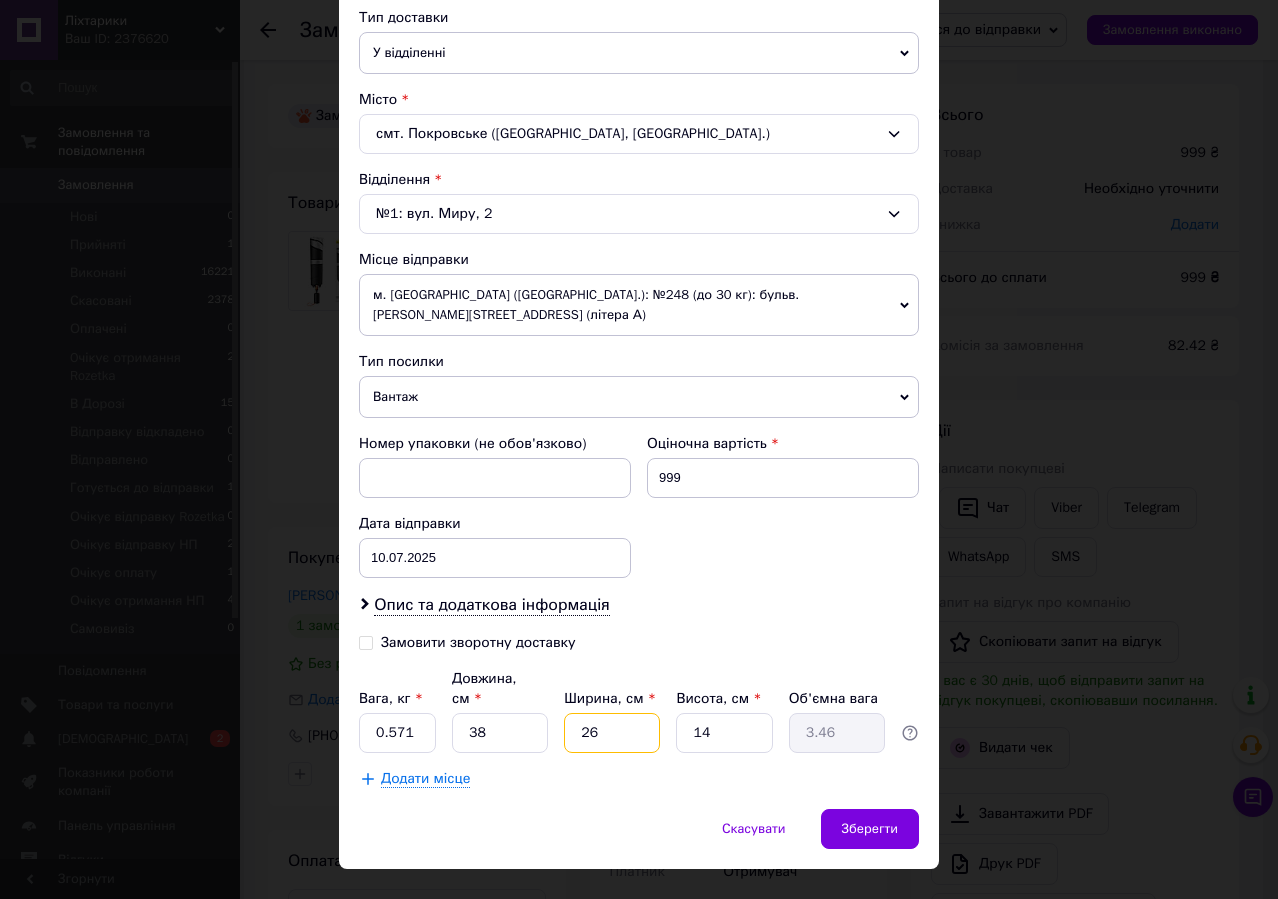 drag, startPoint x: 610, startPoint y: 693, endPoint x: 544, endPoint y: 672, distance: 69.260376 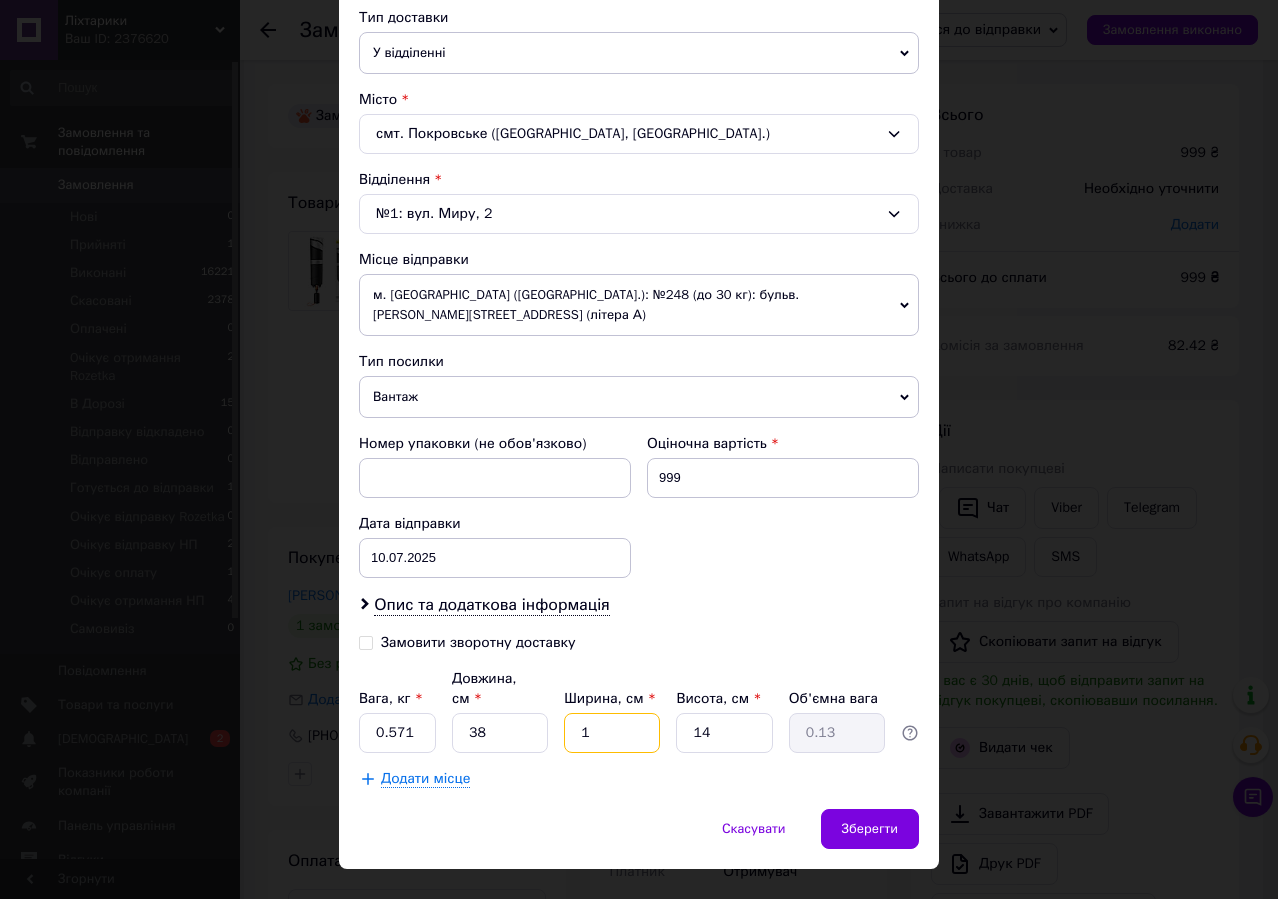 type on "15" 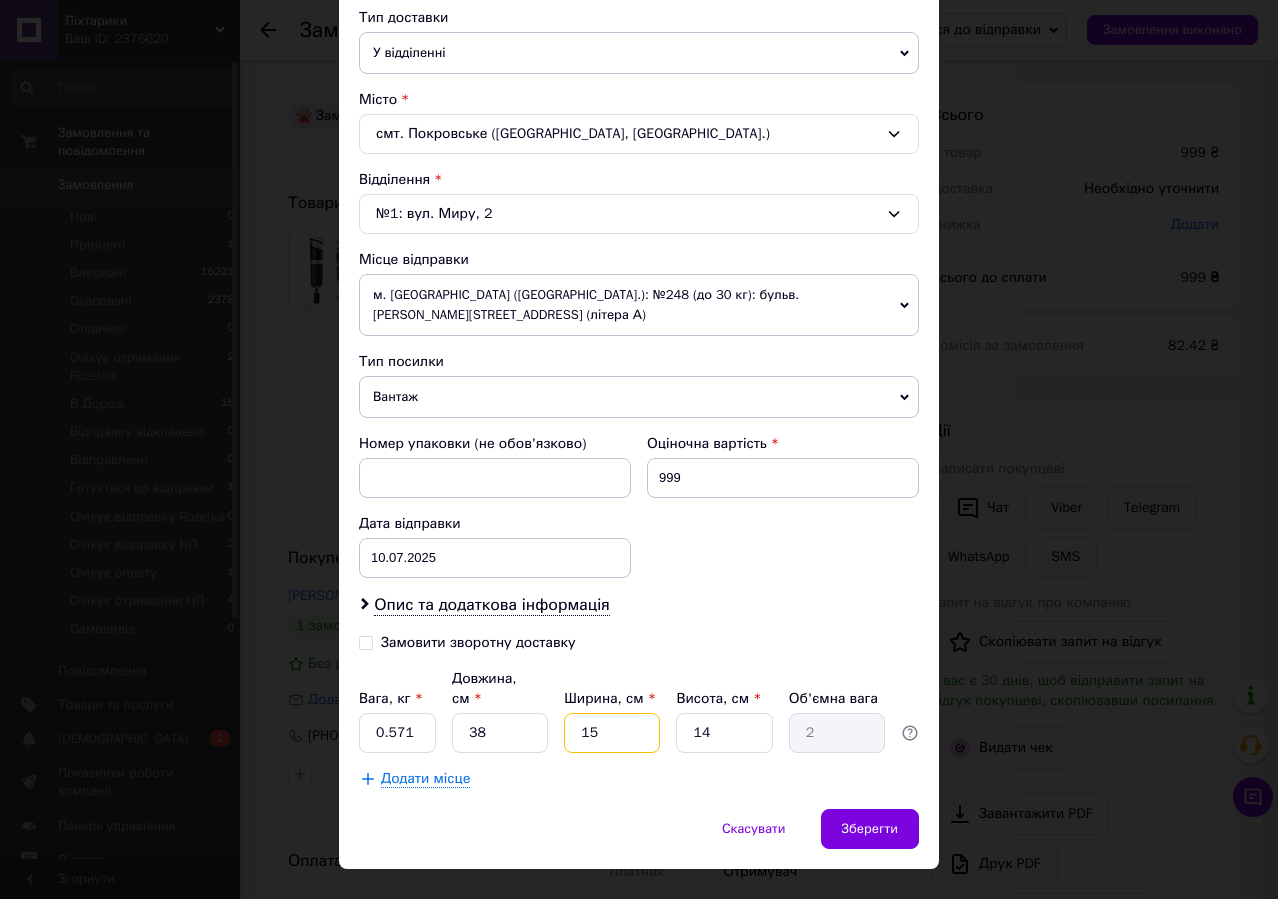 type on "15" 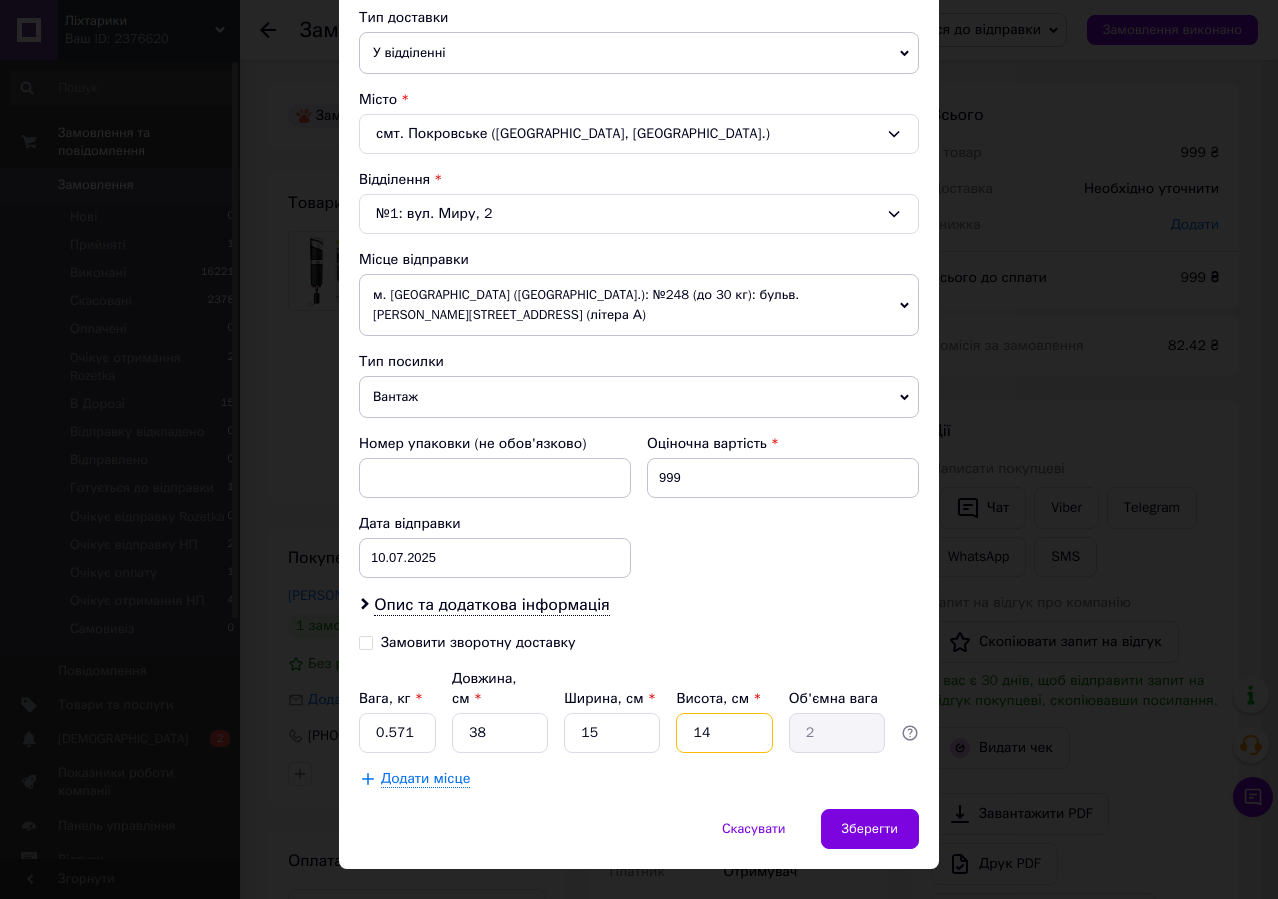 drag, startPoint x: 733, startPoint y: 688, endPoint x: 685, endPoint y: 683, distance: 48.259712 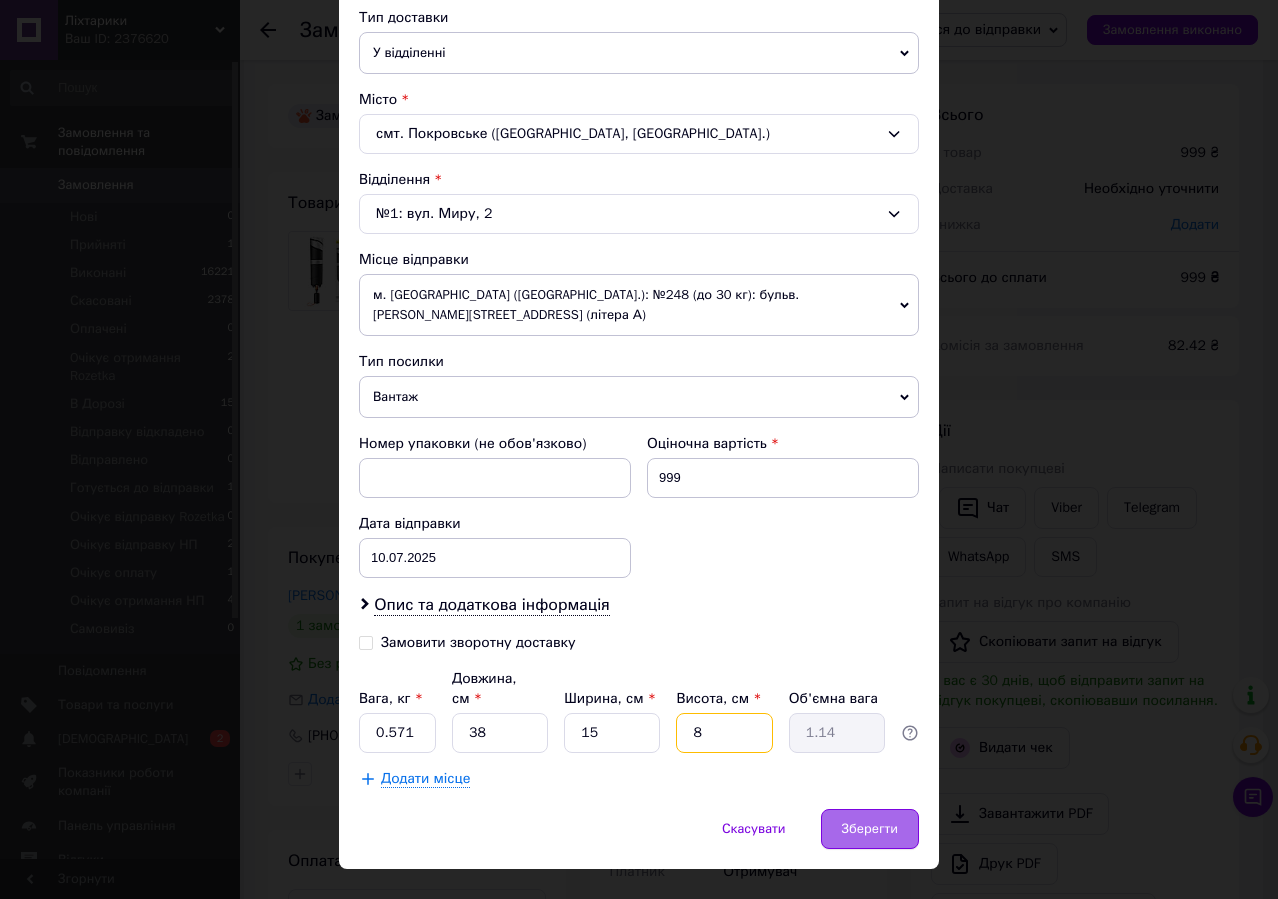 type on "8" 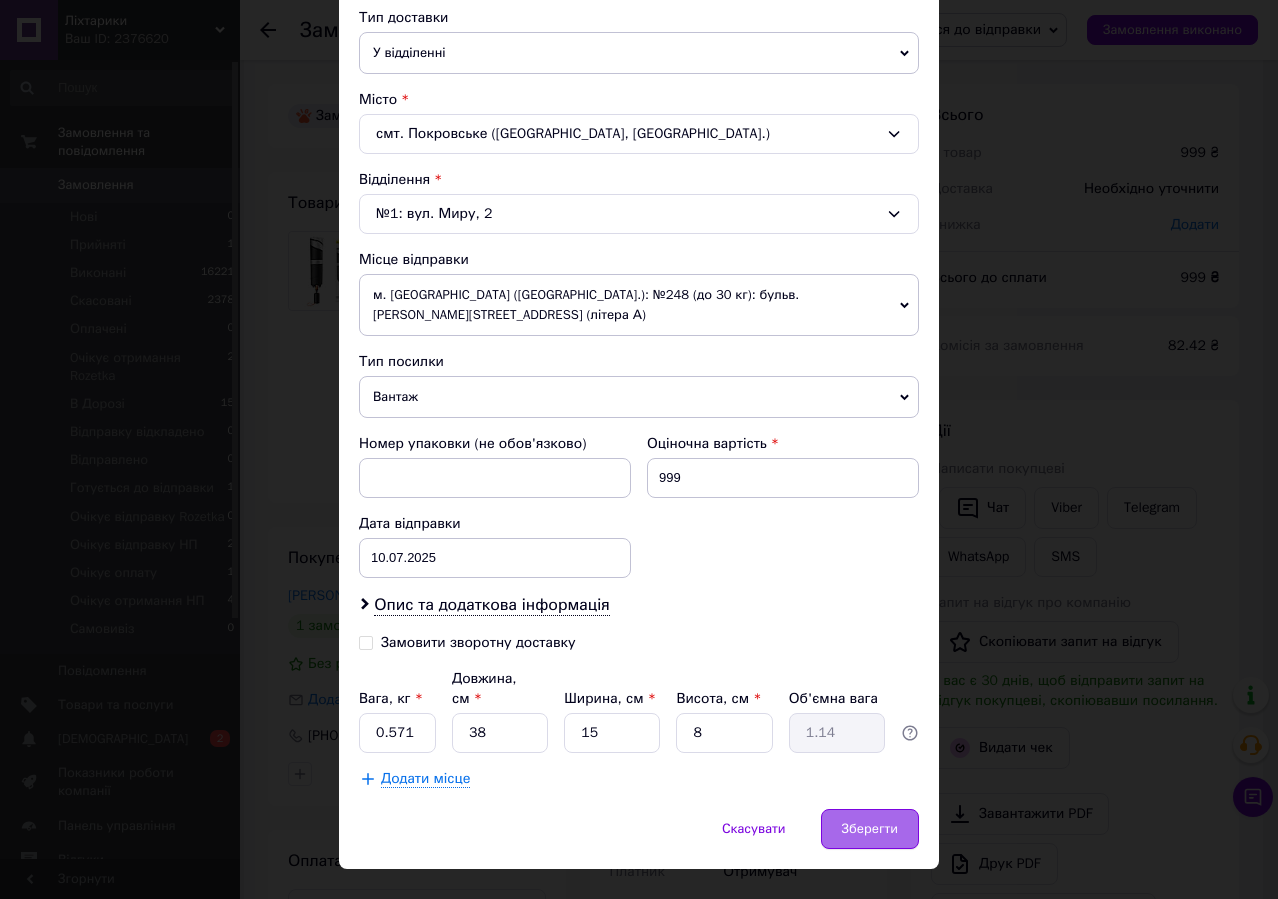 click on "Зберегти" at bounding box center [870, 829] 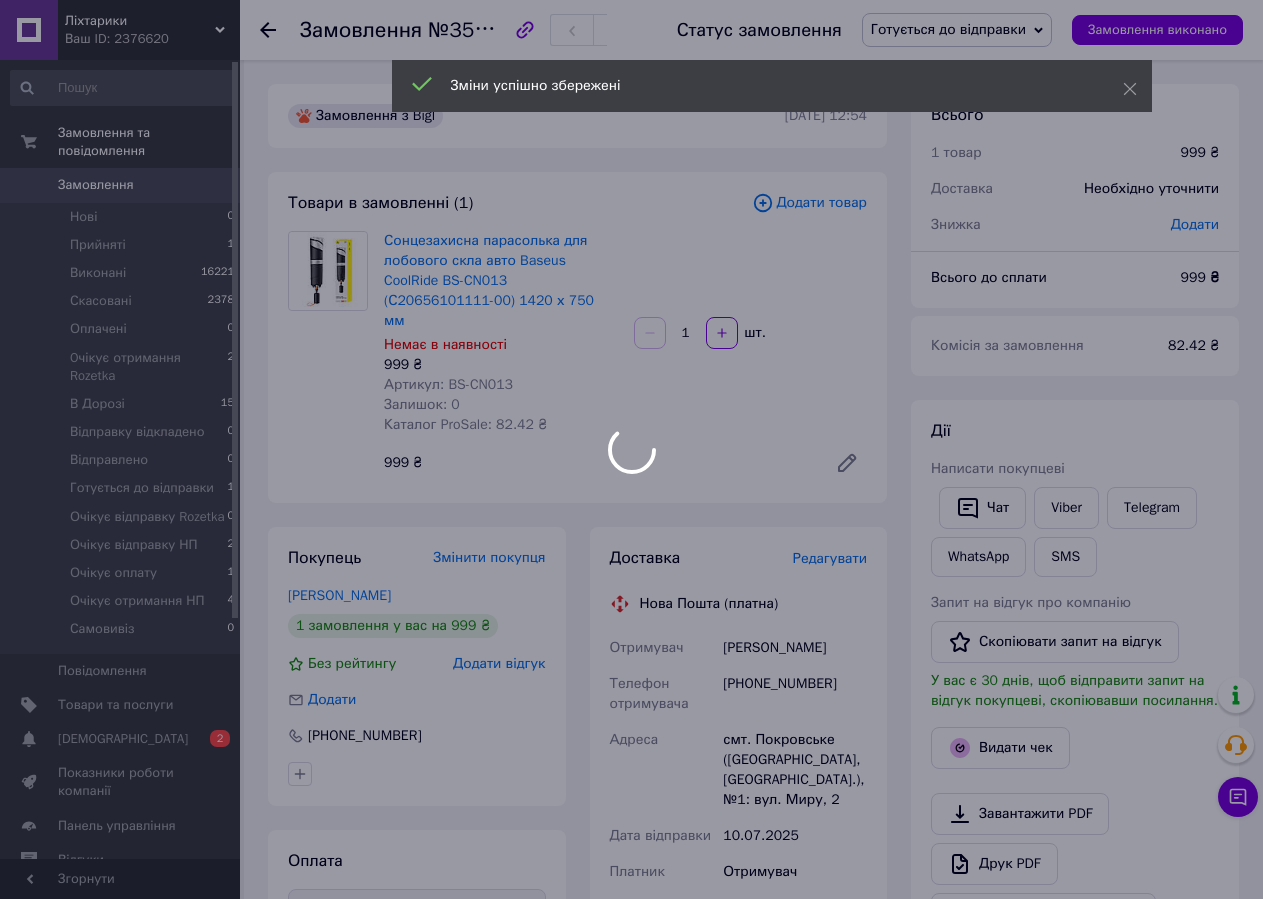 scroll, scrollTop: 544, scrollLeft: 0, axis: vertical 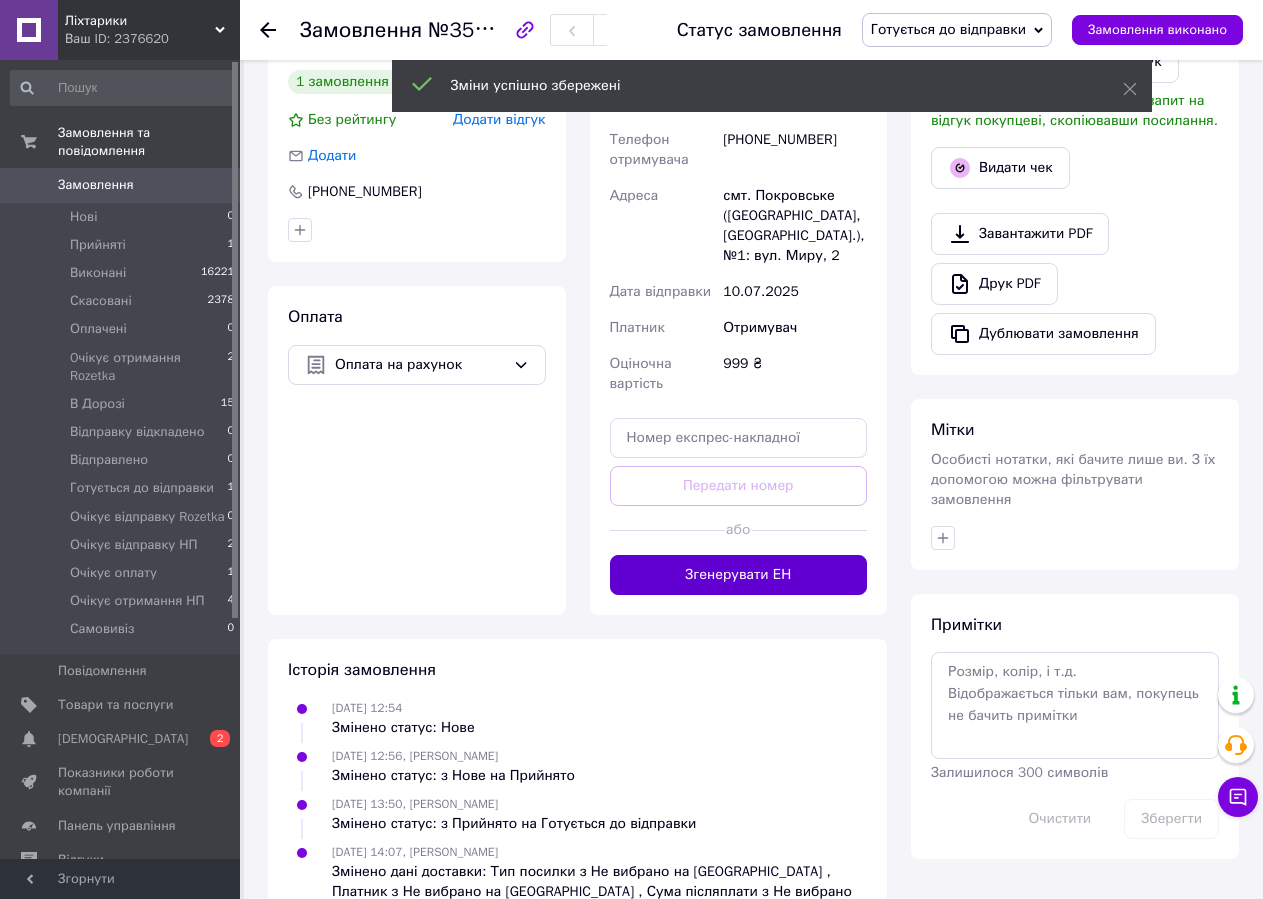 click on "Згенерувати ЕН" at bounding box center (739, 575) 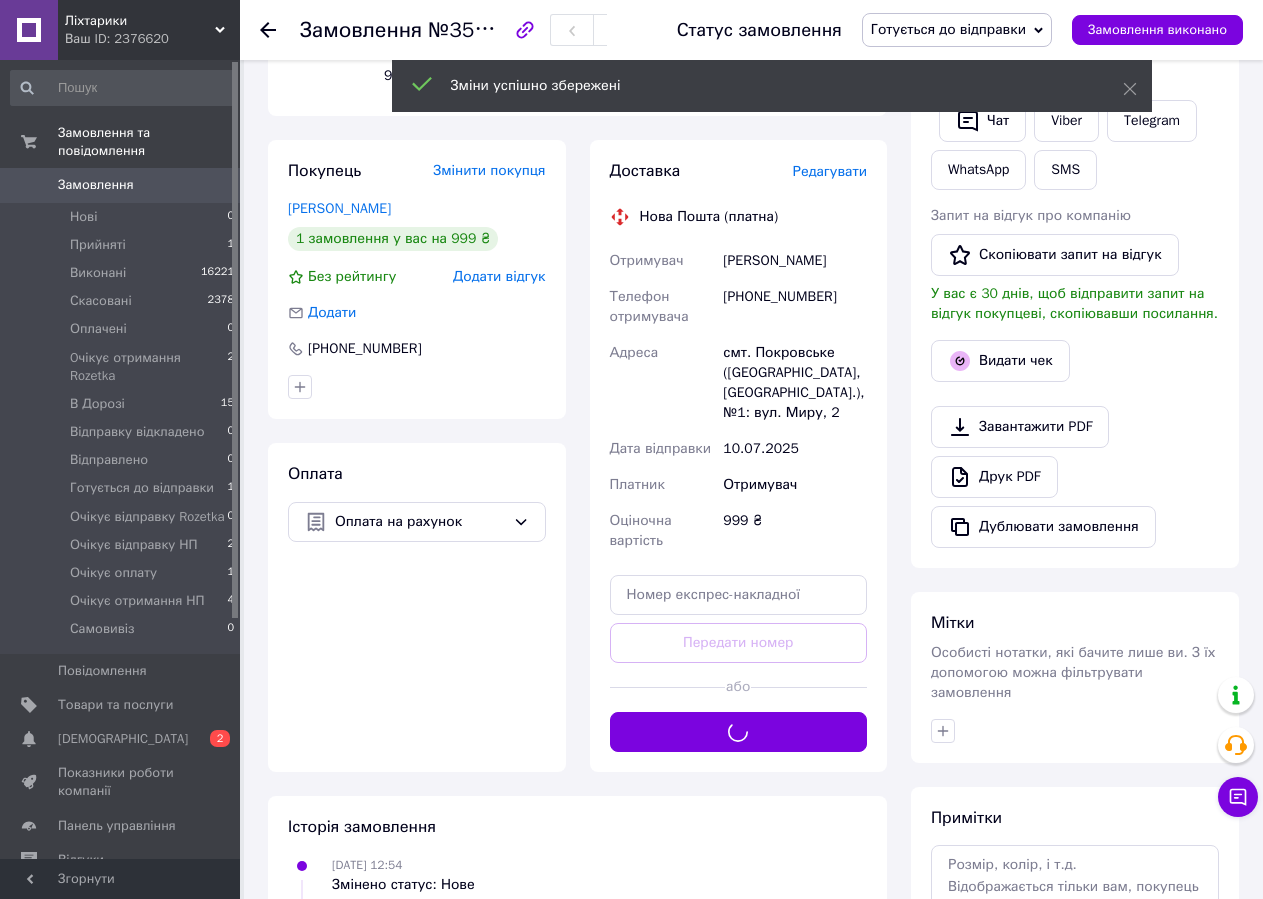 scroll, scrollTop: 144, scrollLeft: 0, axis: vertical 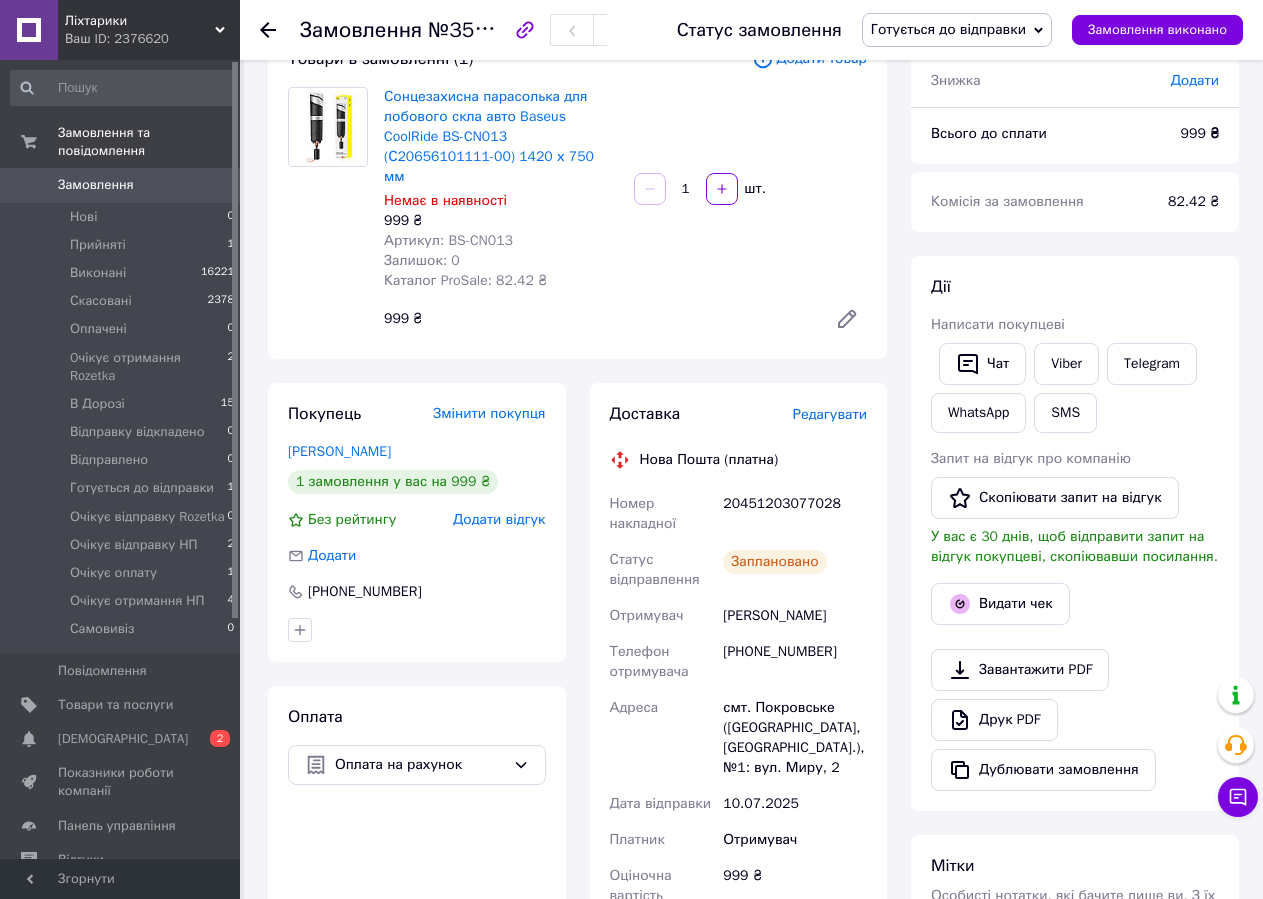 click on "Готується до відправки" at bounding box center [957, 30] 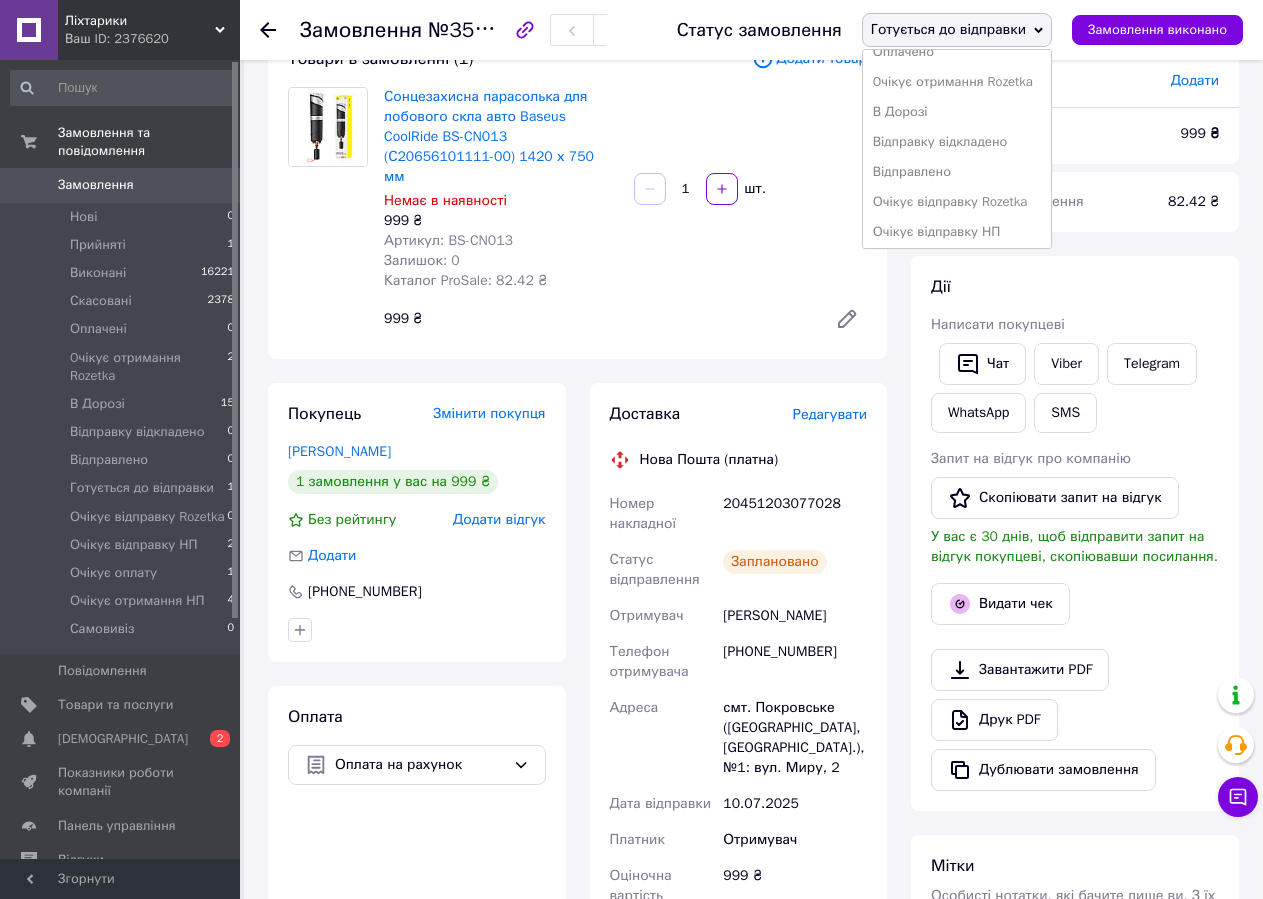 scroll, scrollTop: 202, scrollLeft: 0, axis: vertical 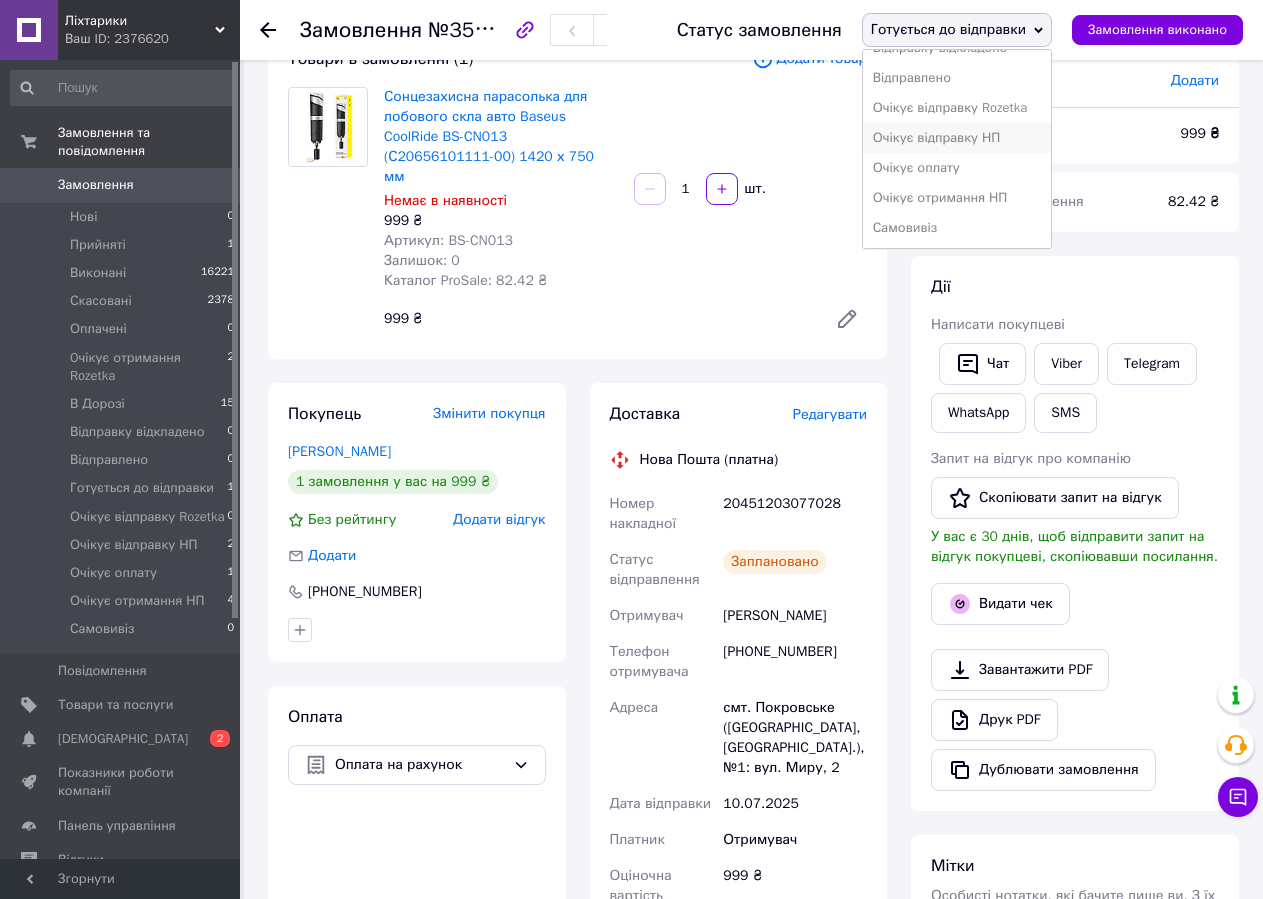 click on "Очікує відправку НП" at bounding box center [957, 138] 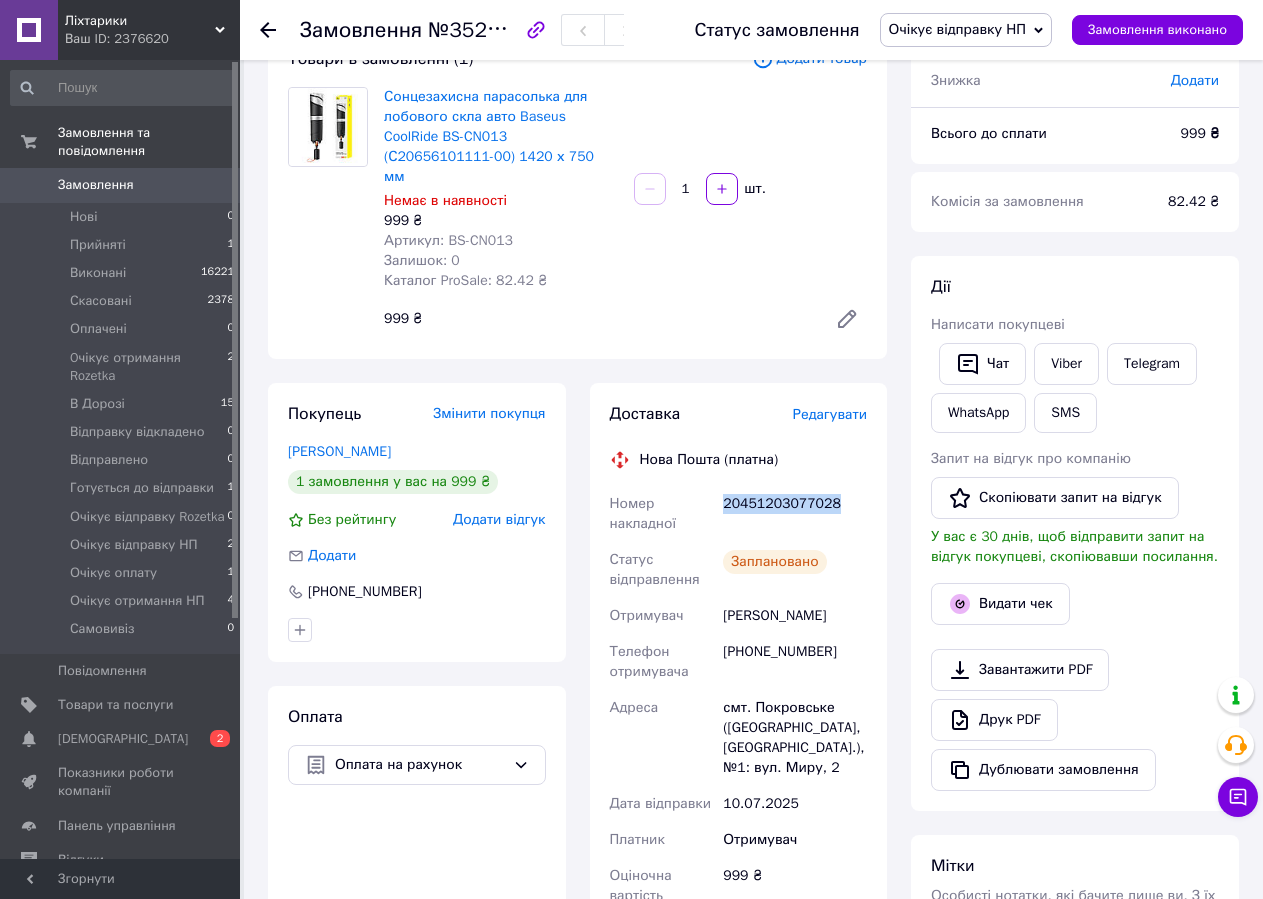 copy on "20451203077028" 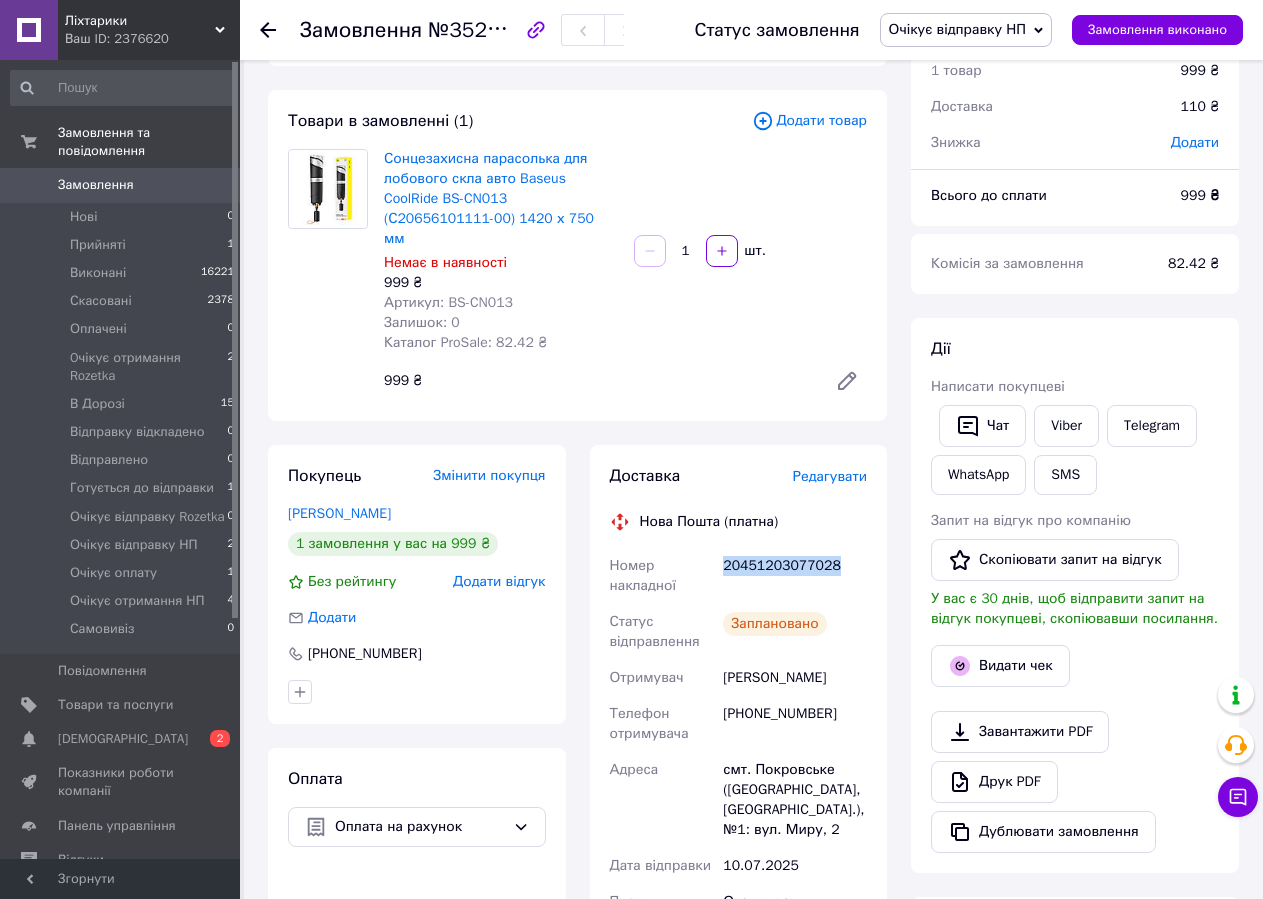 scroll, scrollTop: 0, scrollLeft: 0, axis: both 